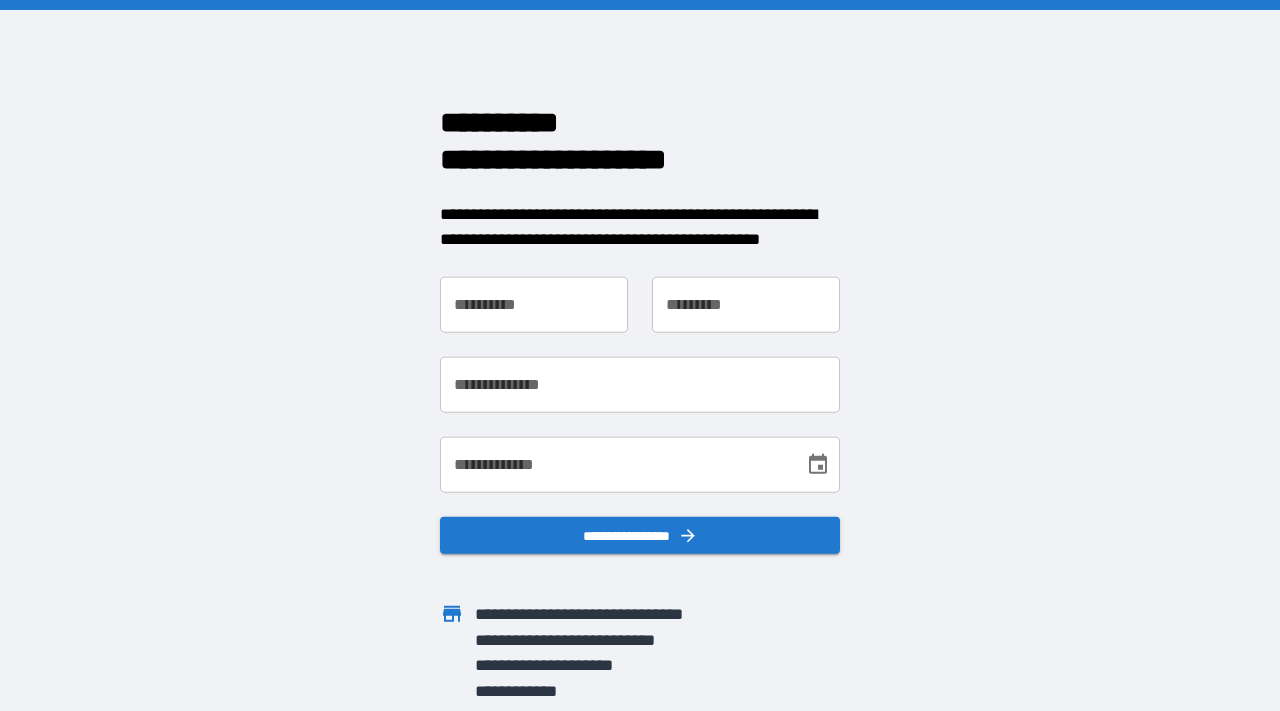 scroll, scrollTop: 0, scrollLeft: 0, axis: both 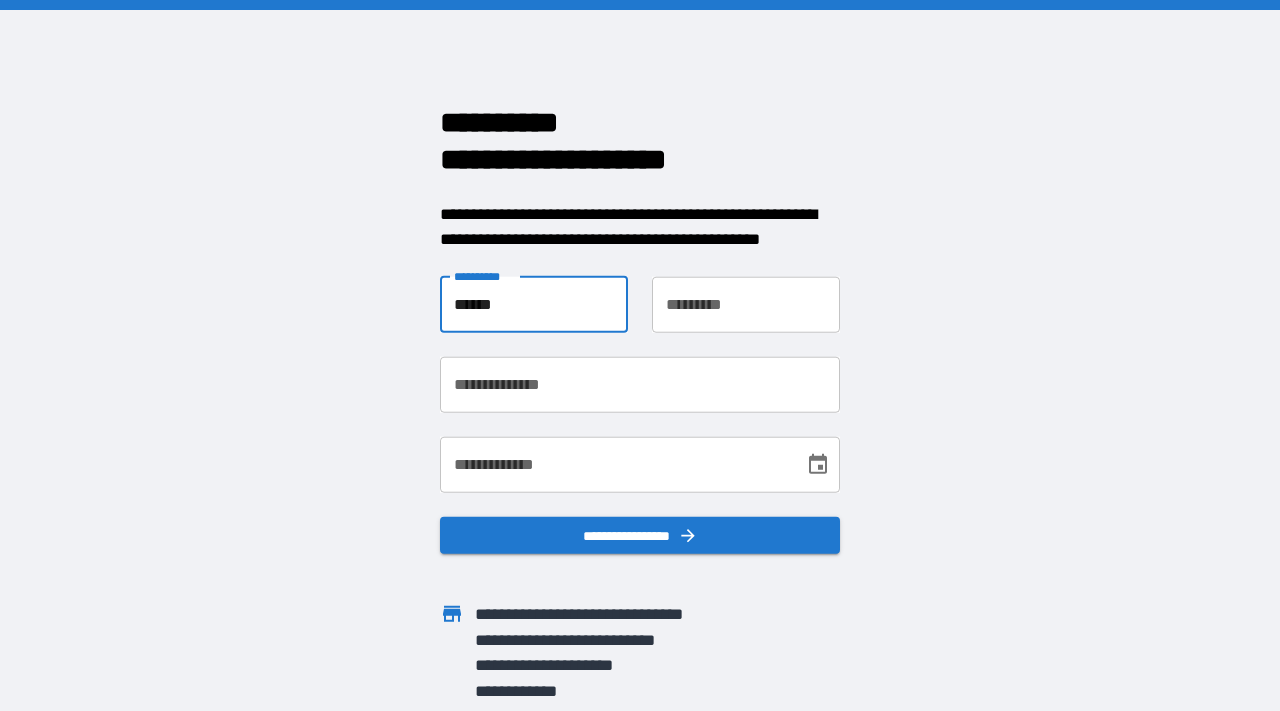 type on "******" 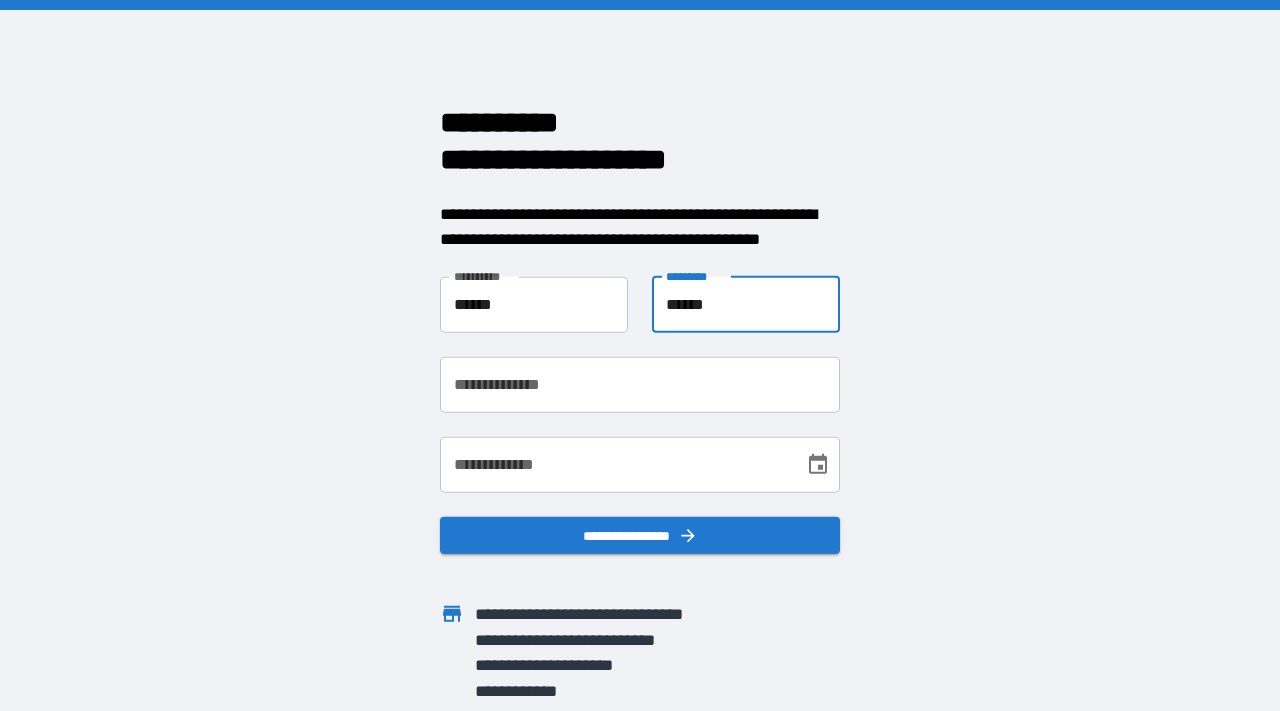 type on "******" 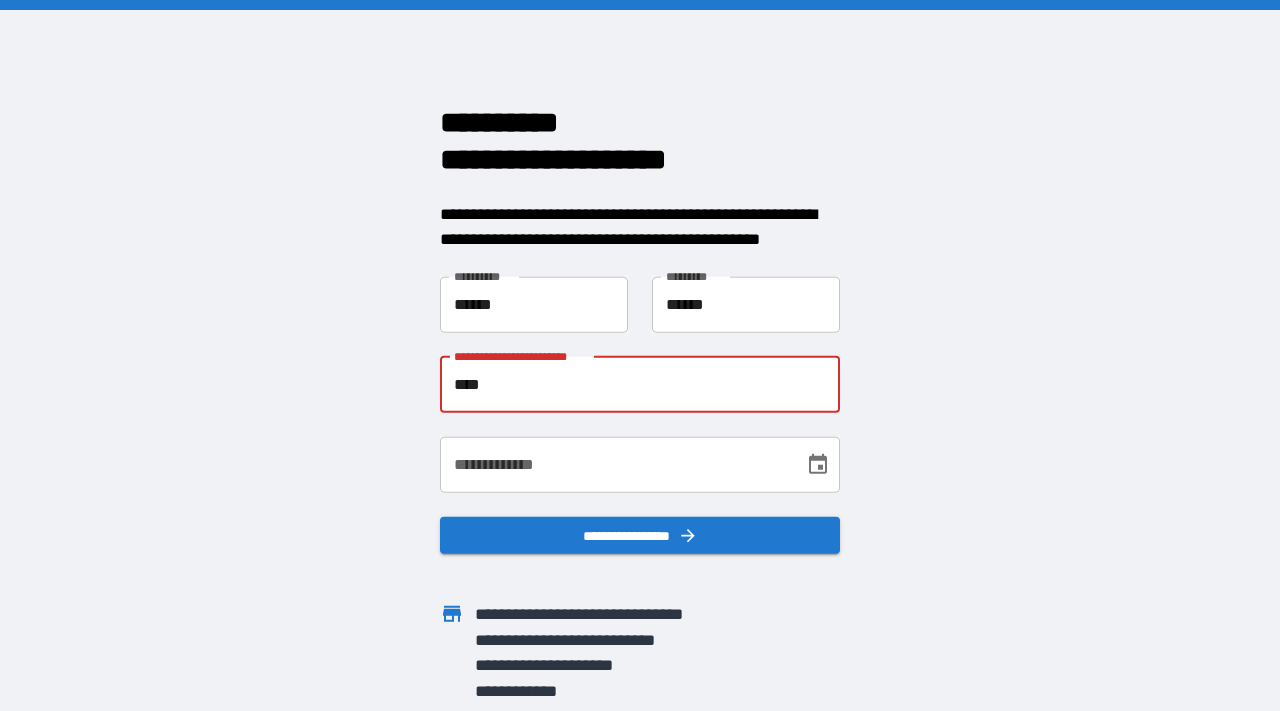 type on "**********" 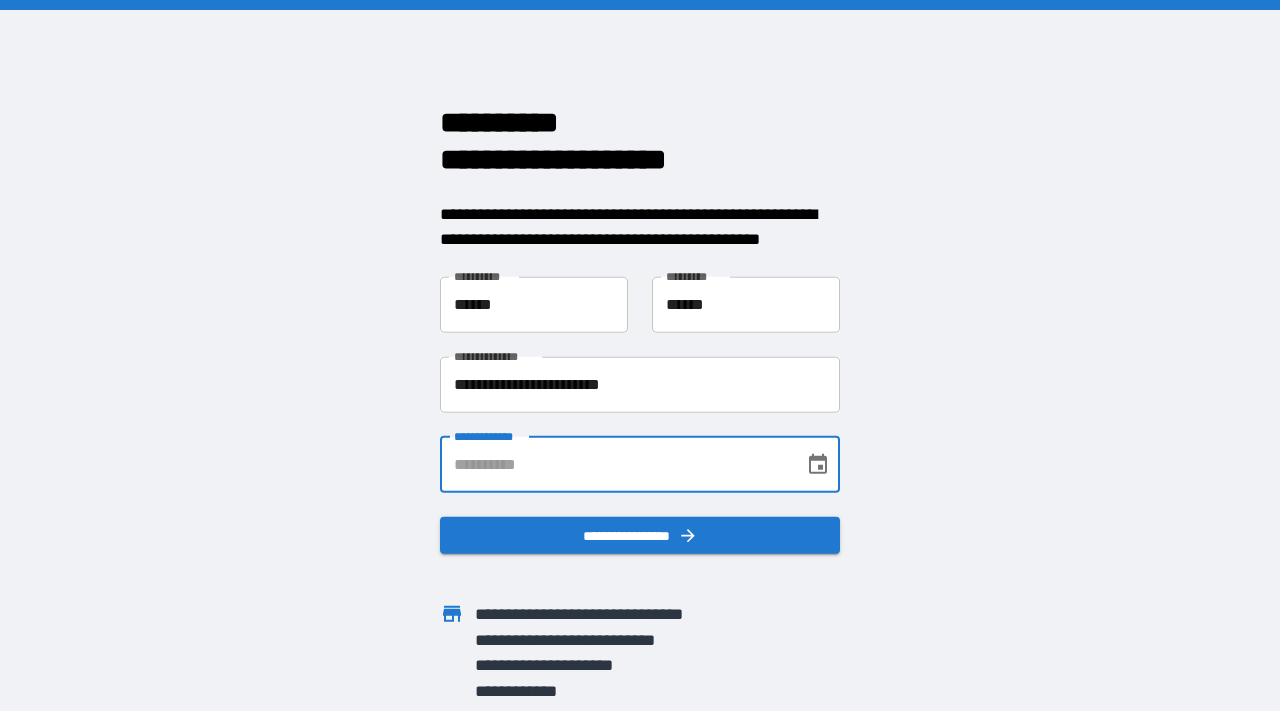 click on "**********" at bounding box center [615, 464] 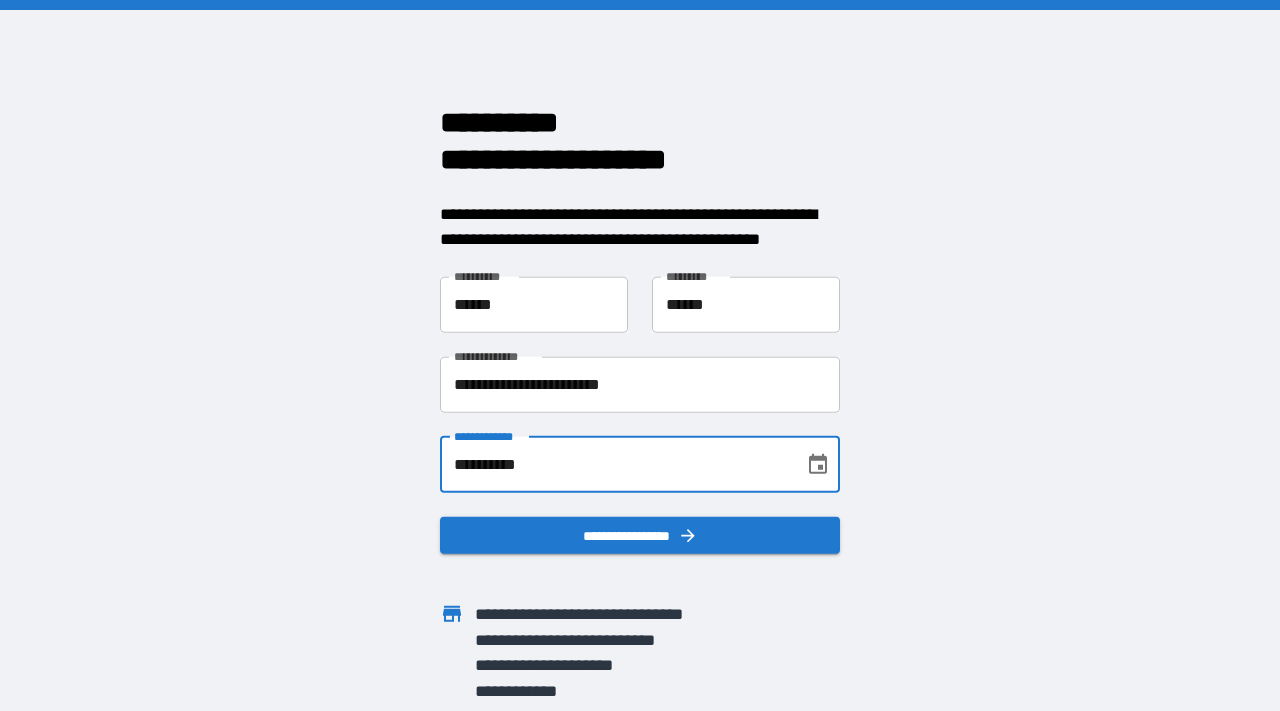 type on "**********" 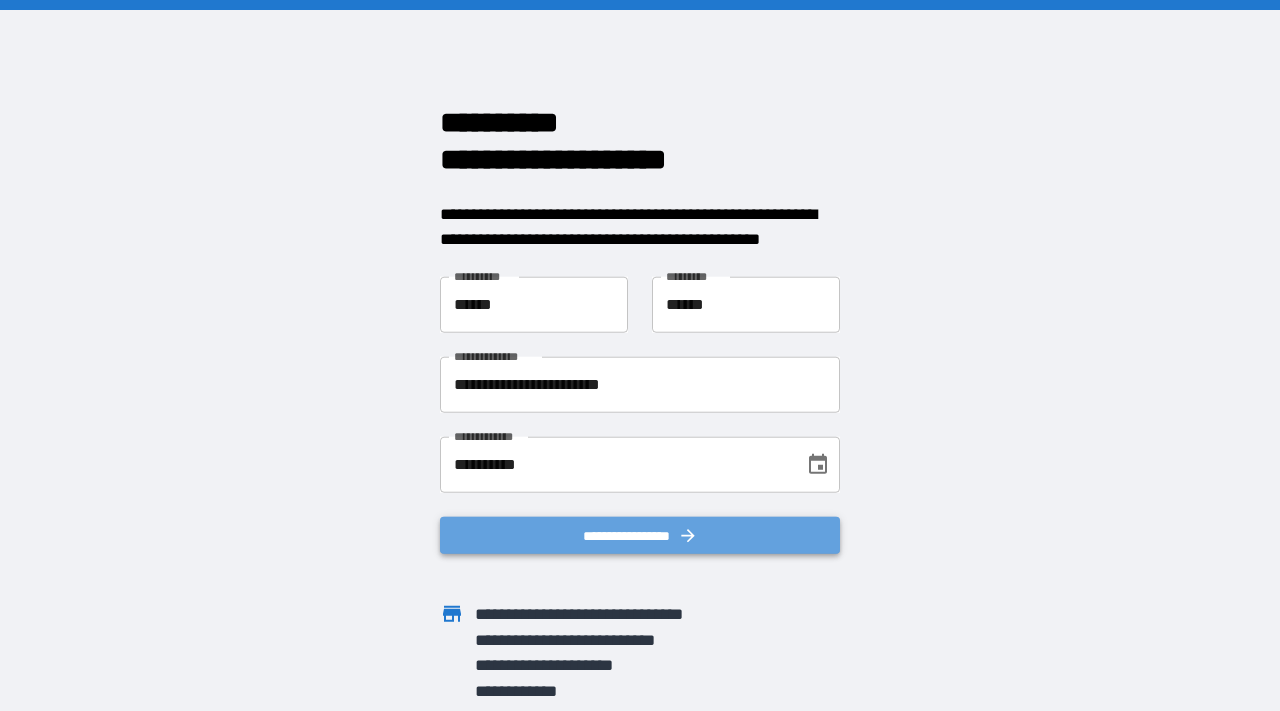 click on "**********" at bounding box center (640, 535) 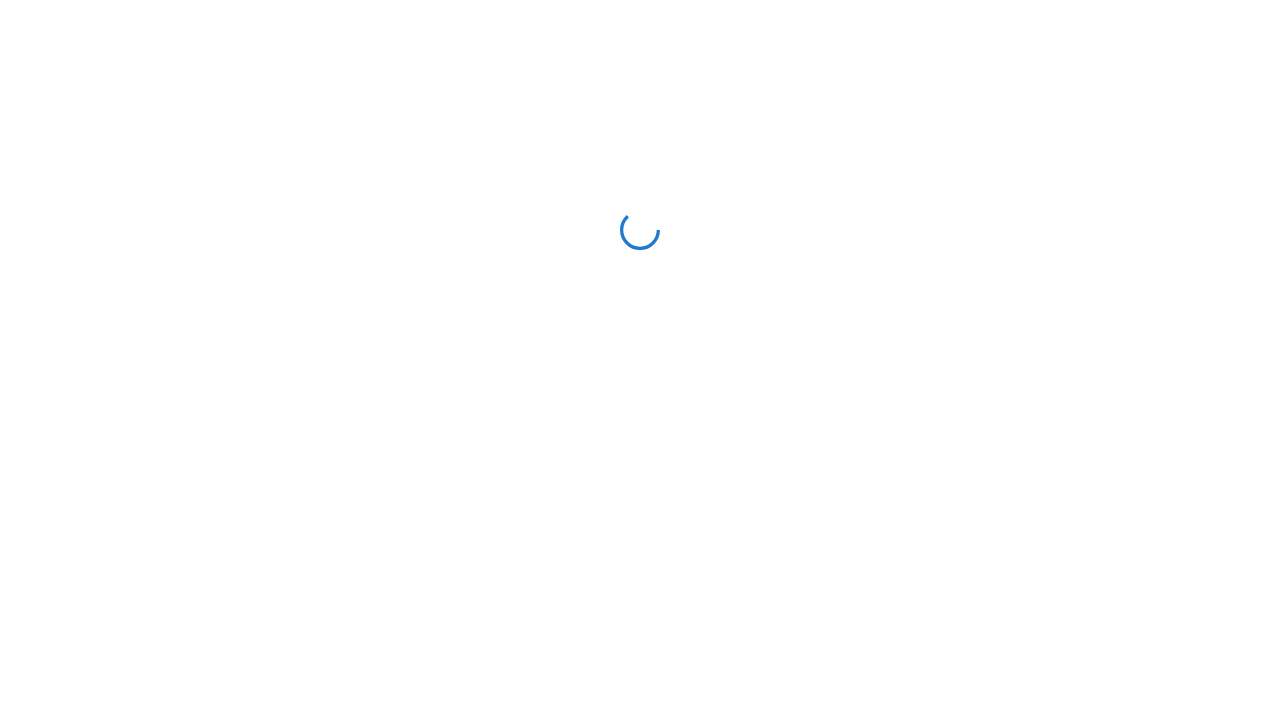 scroll, scrollTop: 0, scrollLeft: 0, axis: both 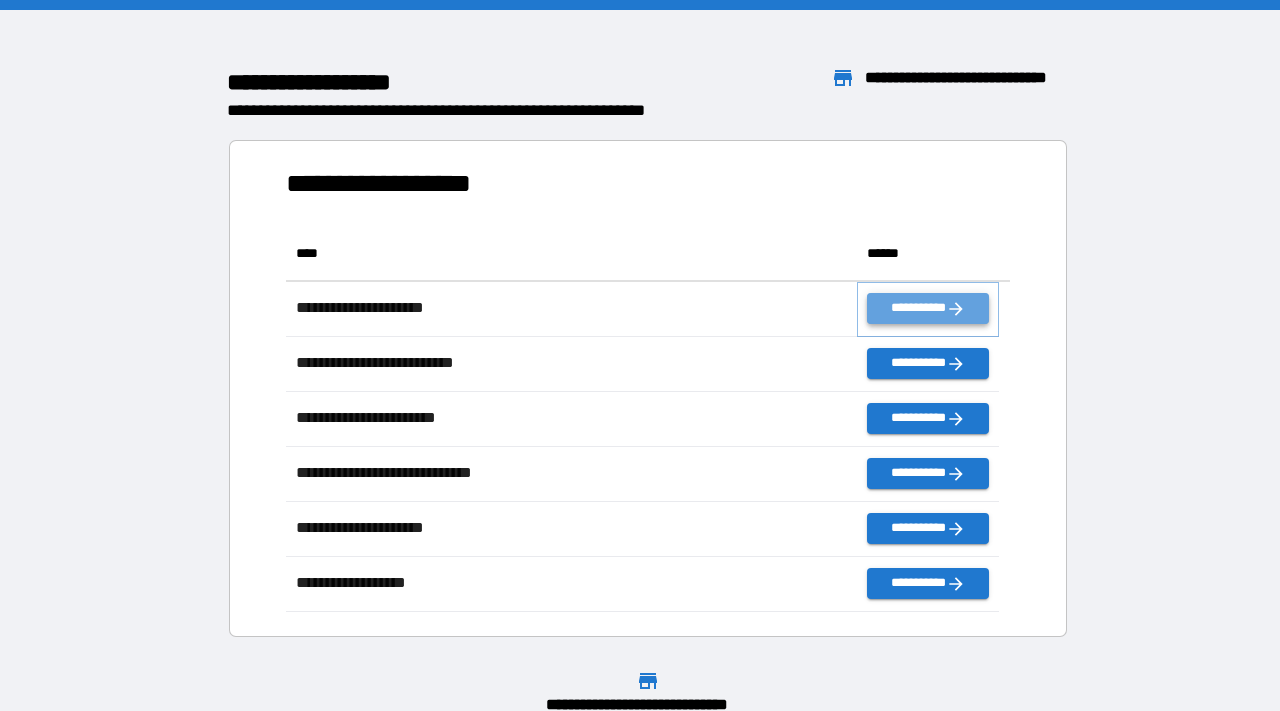click on "**********" at bounding box center (928, 308) 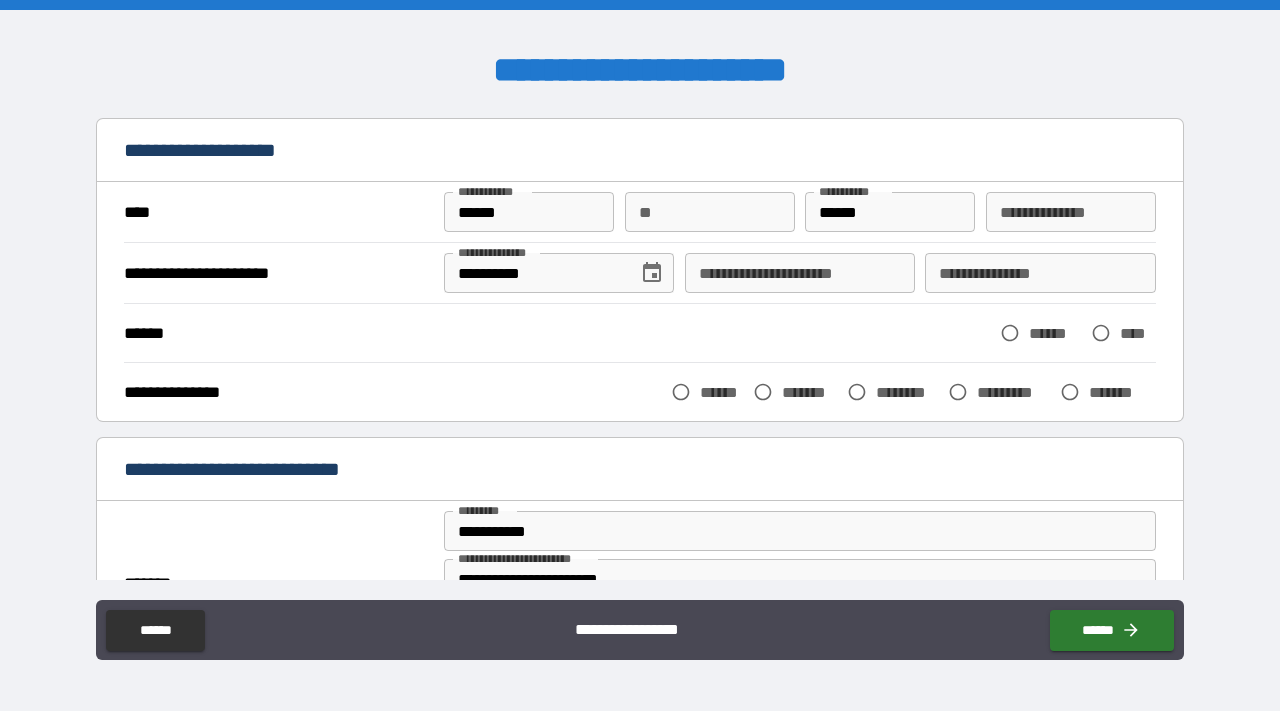 scroll, scrollTop: 81, scrollLeft: 0, axis: vertical 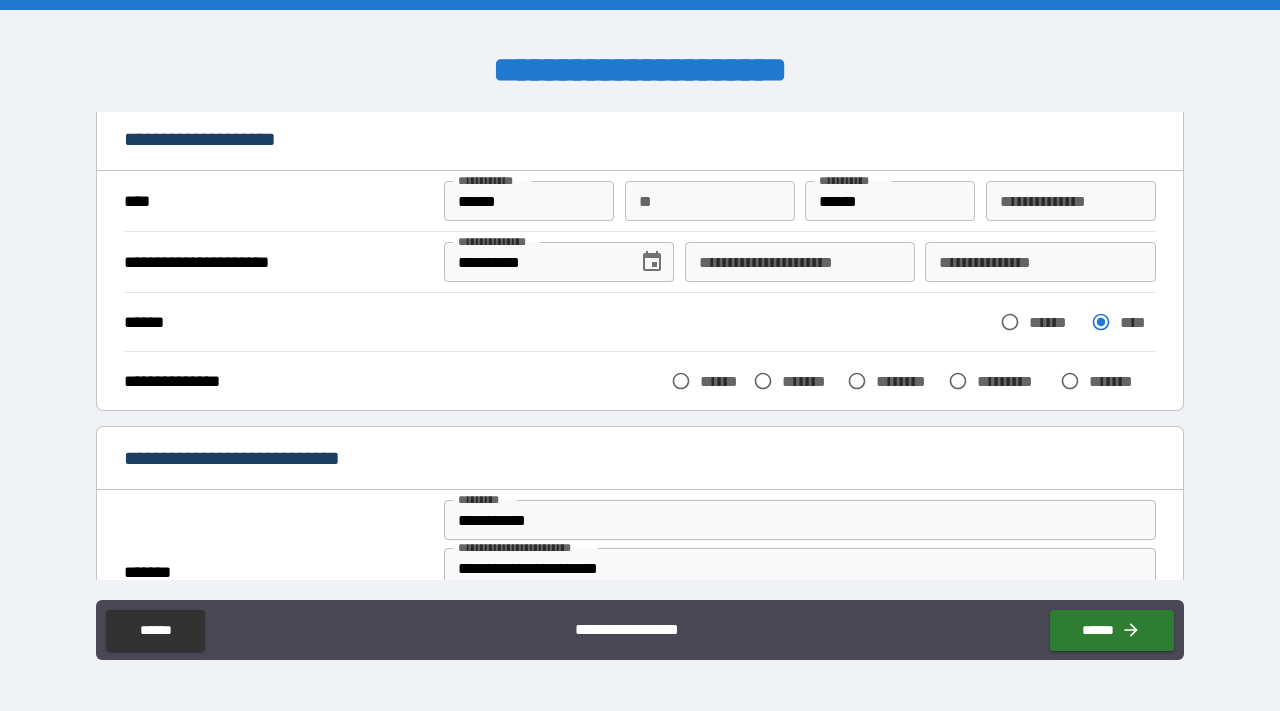 click on "******" at bounding box center [722, 381] 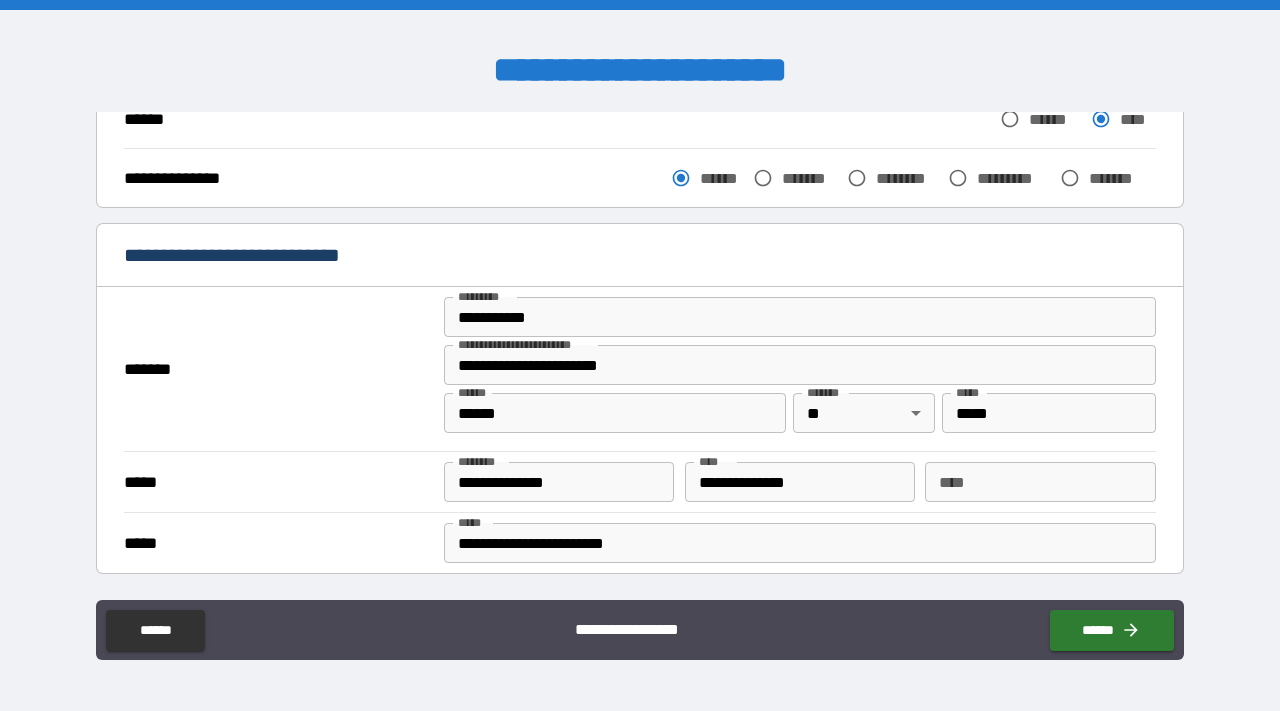 scroll, scrollTop: 305, scrollLeft: 0, axis: vertical 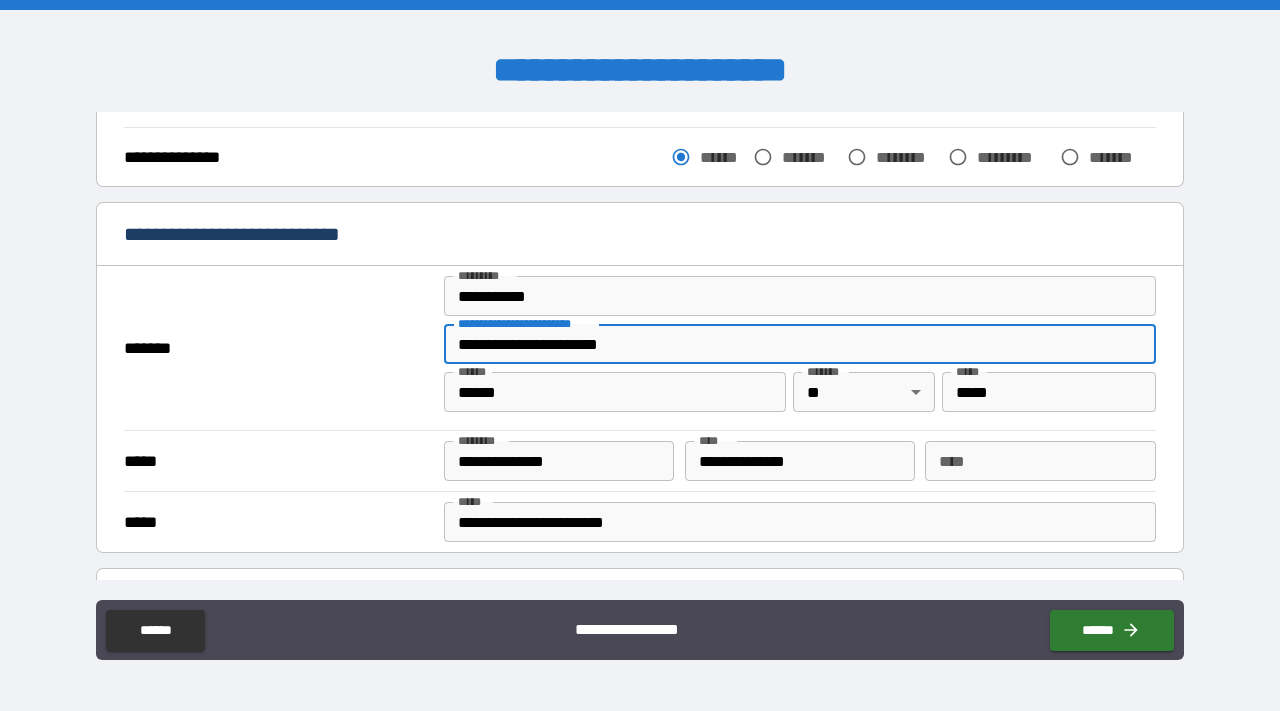 drag, startPoint x: 675, startPoint y: 345, endPoint x: 397, endPoint y: 348, distance: 278.01617 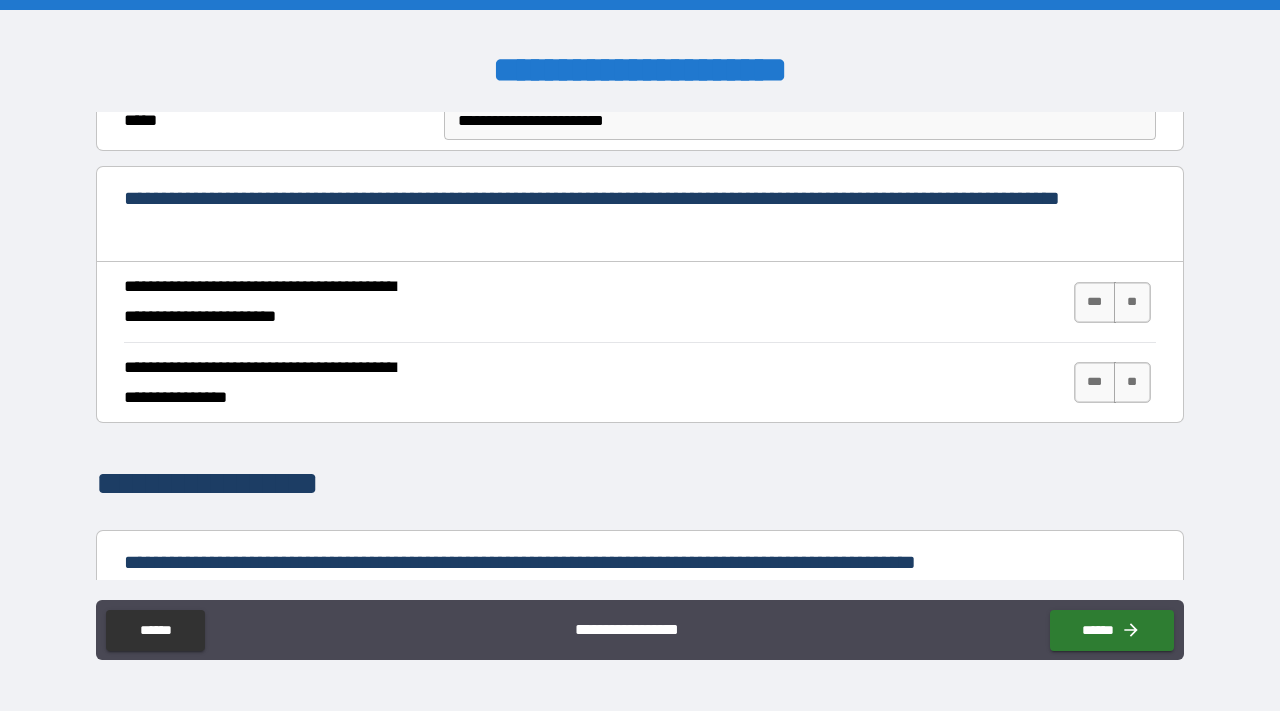 scroll, scrollTop: 720, scrollLeft: 0, axis: vertical 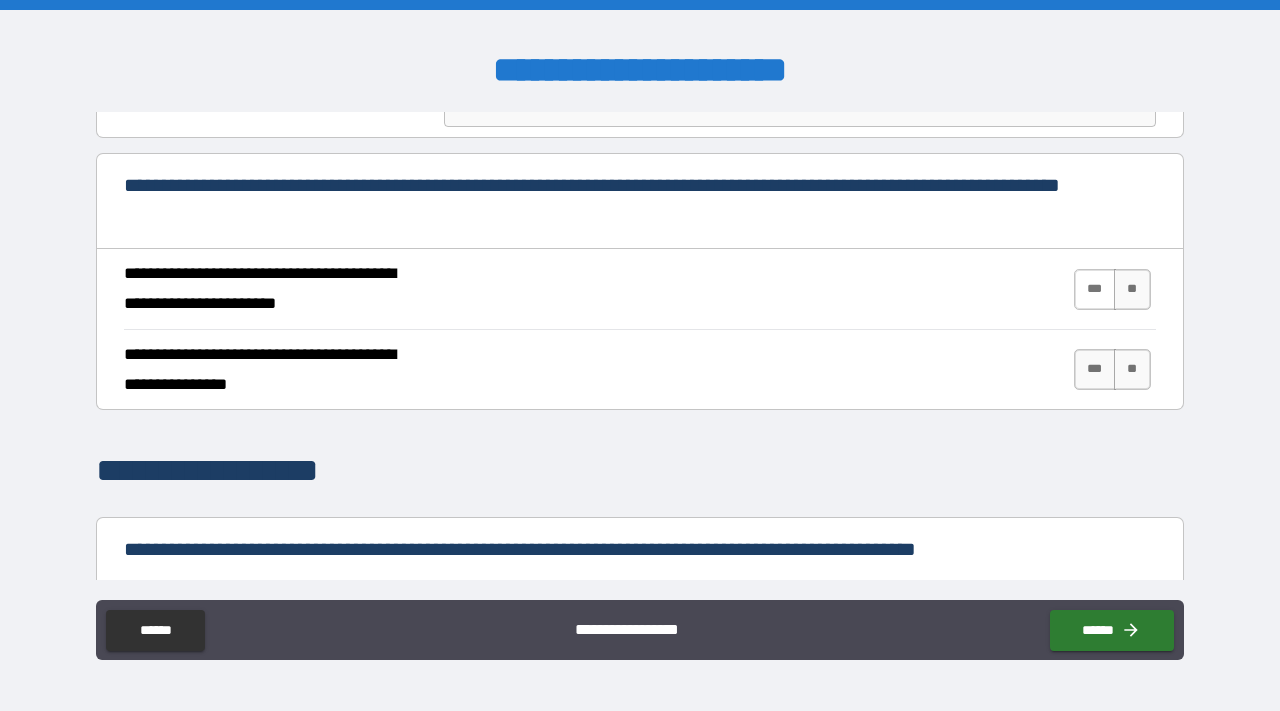 type 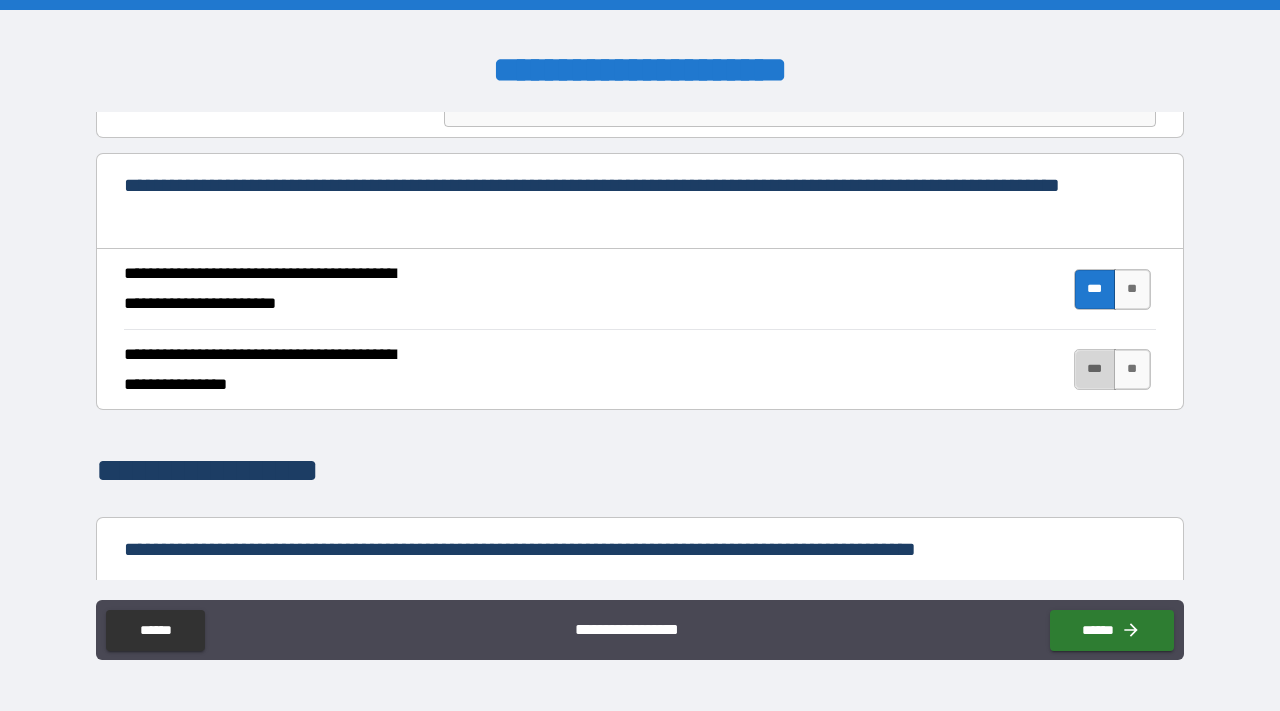 click on "***" at bounding box center [1095, 369] 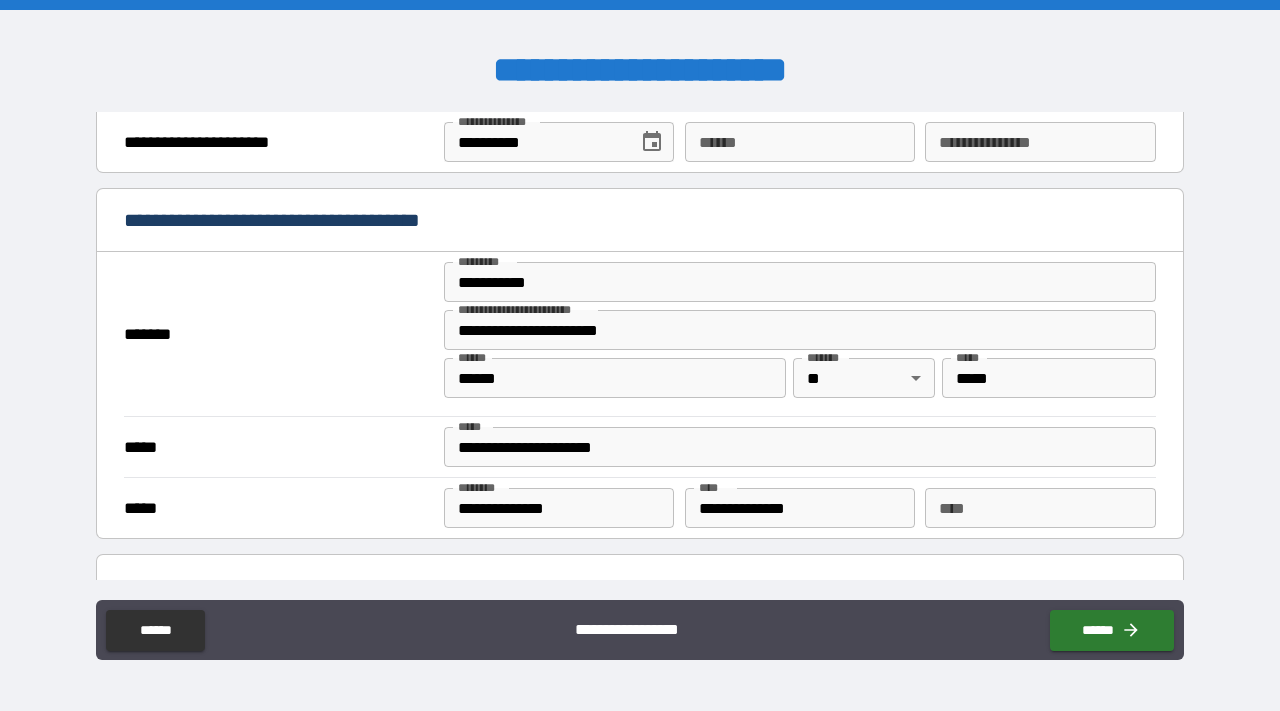 scroll, scrollTop: 1390, scrollLeft: 0, axis: vertical 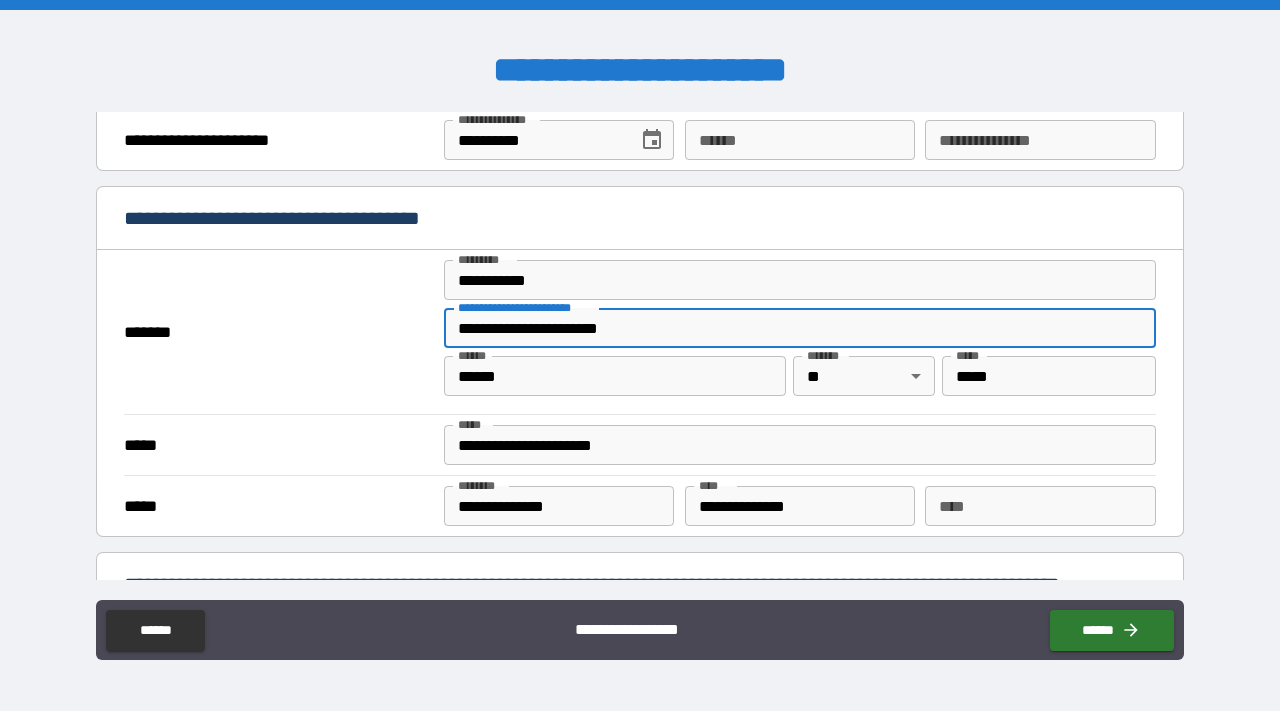 drag, startPoint x: 731, startPoint y: 326, endPoint x: 315, endPoint y: 310, distance: 416.3076 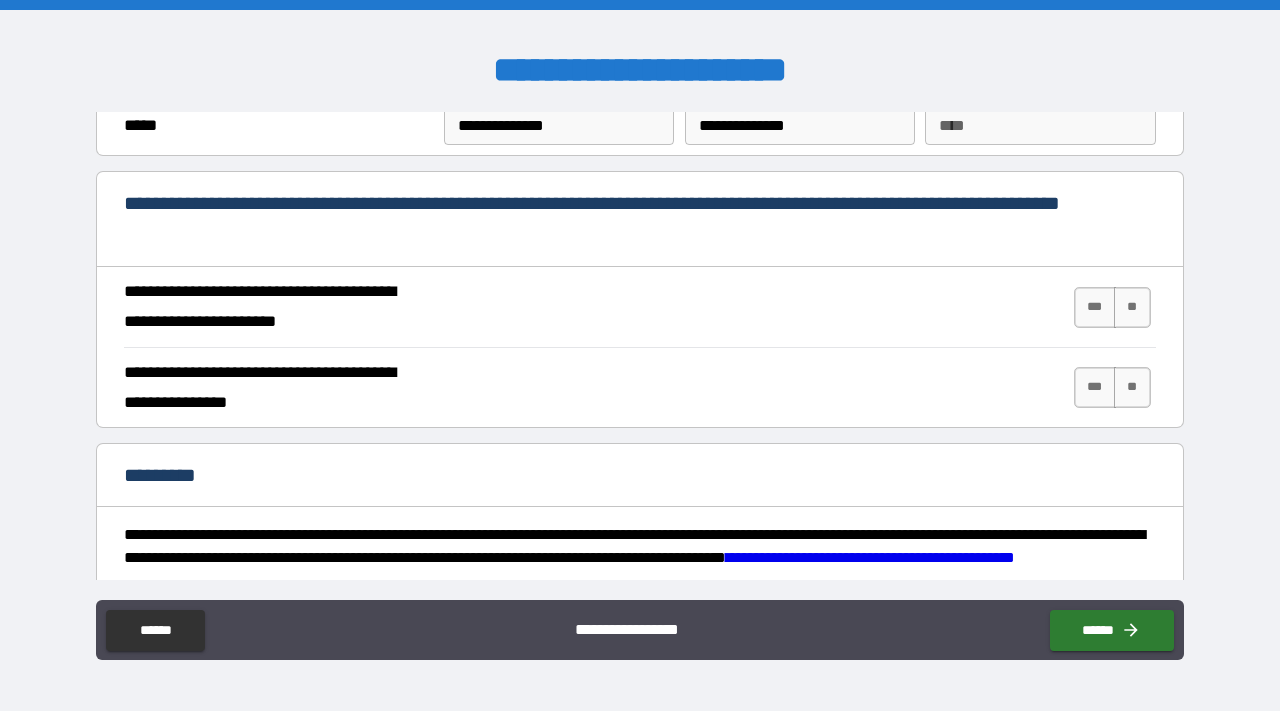 scroll, scrollTop: 1774, scrollLeft: 0, axis: vertical 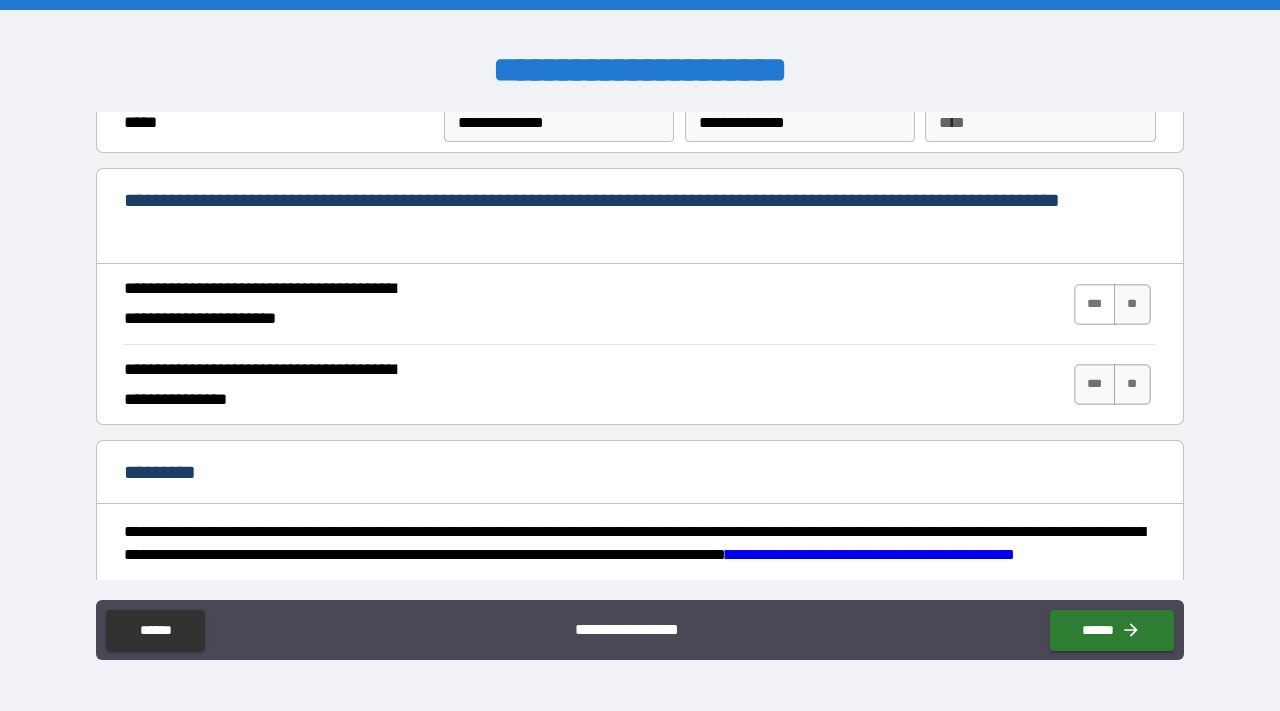 type 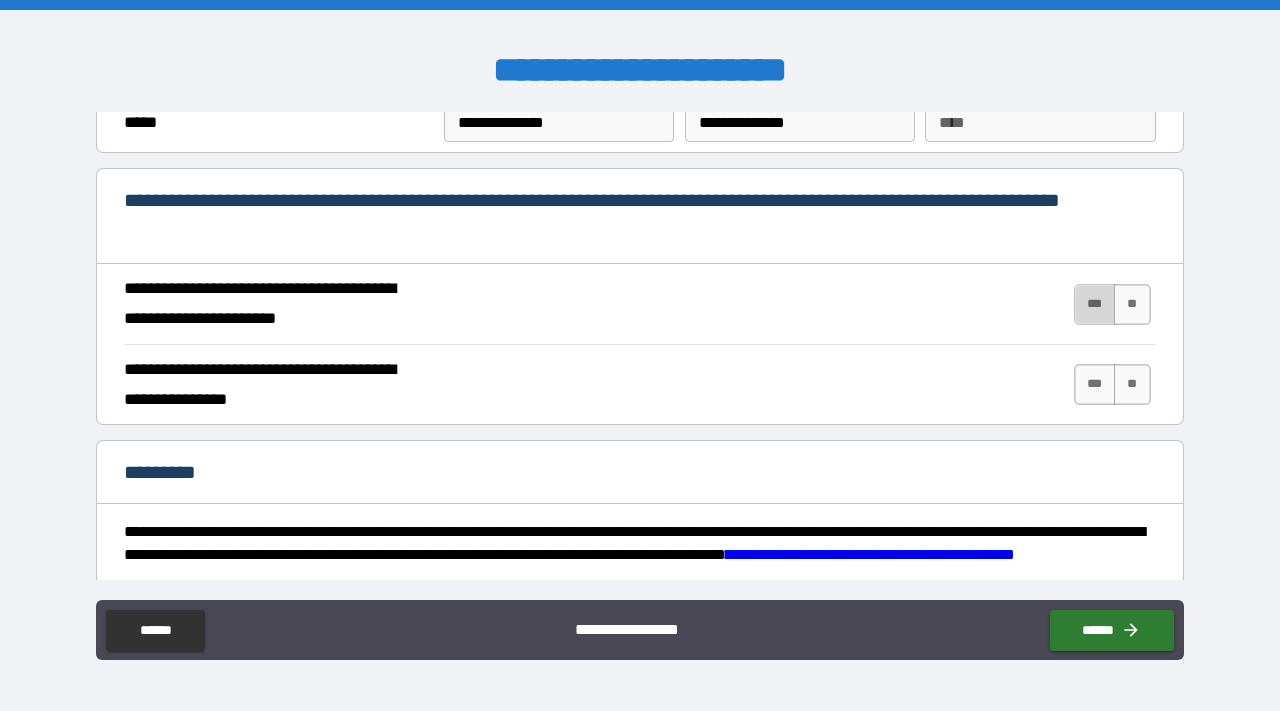 click on "***" at bounding box center (1095, 304) 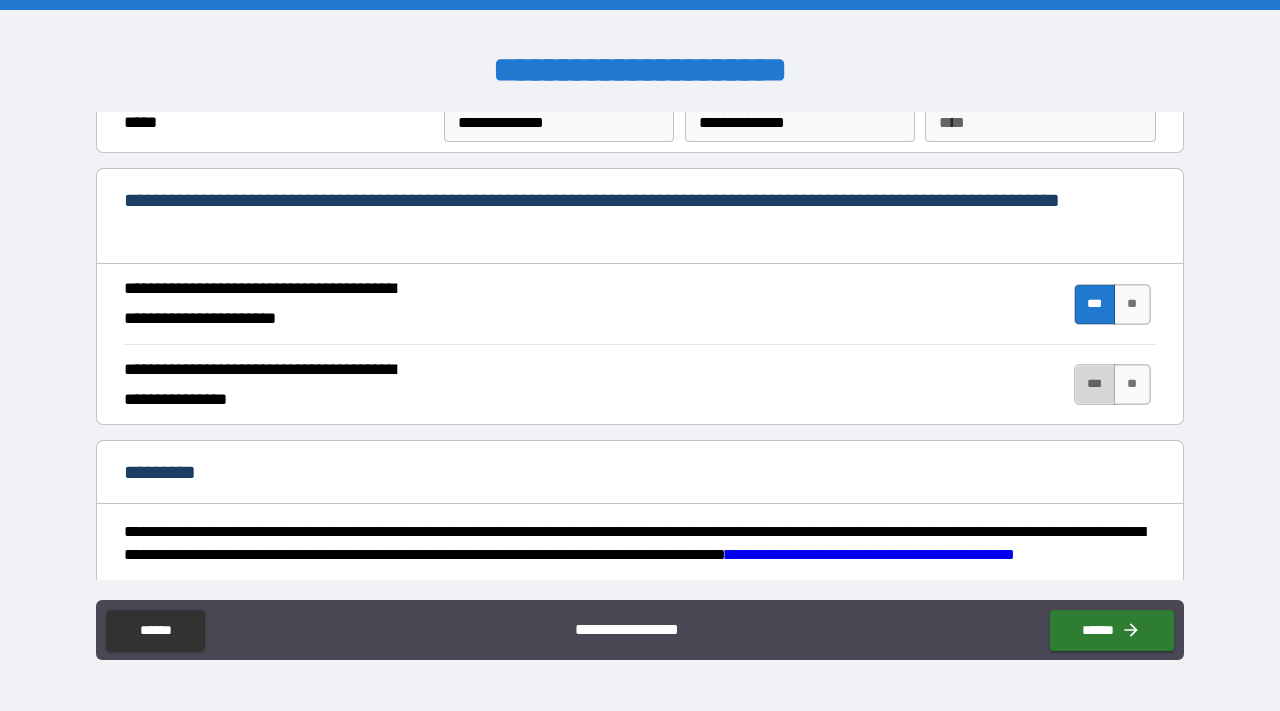 click on "***" at bounding box center [1095, 384] 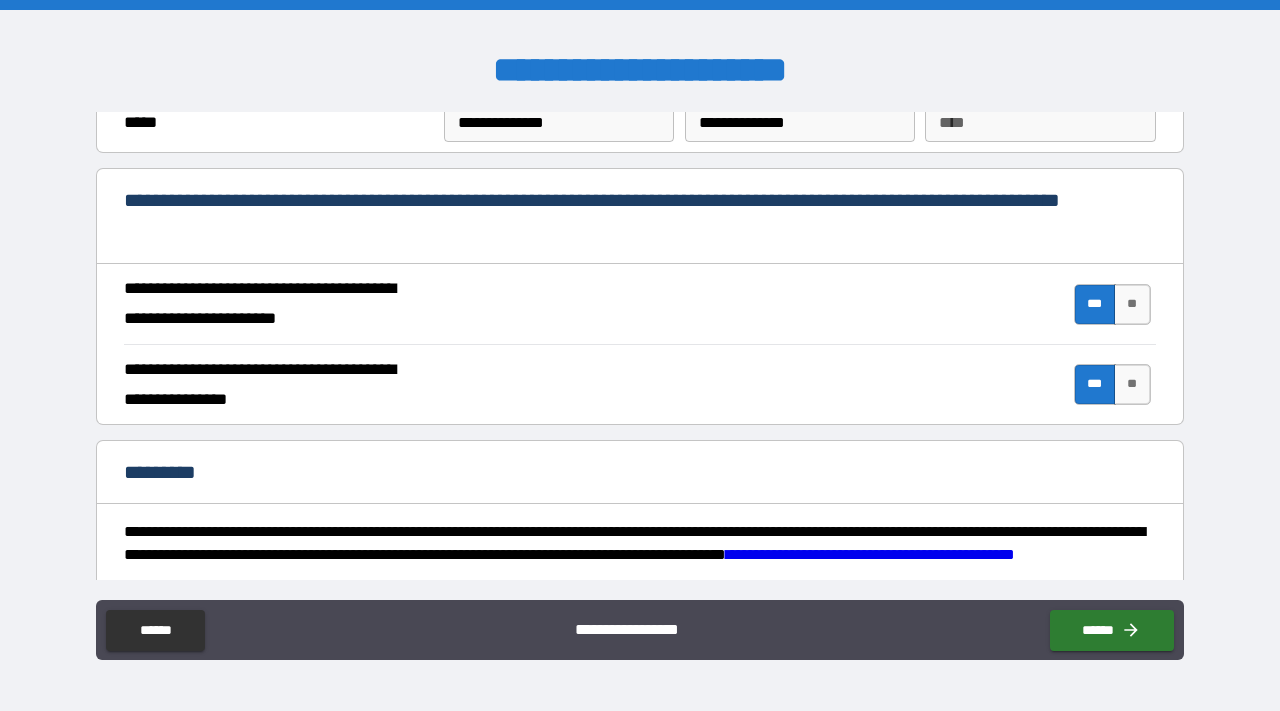 scroll, scrollTop: 1977, scrollLeft: 0, axis: vertical 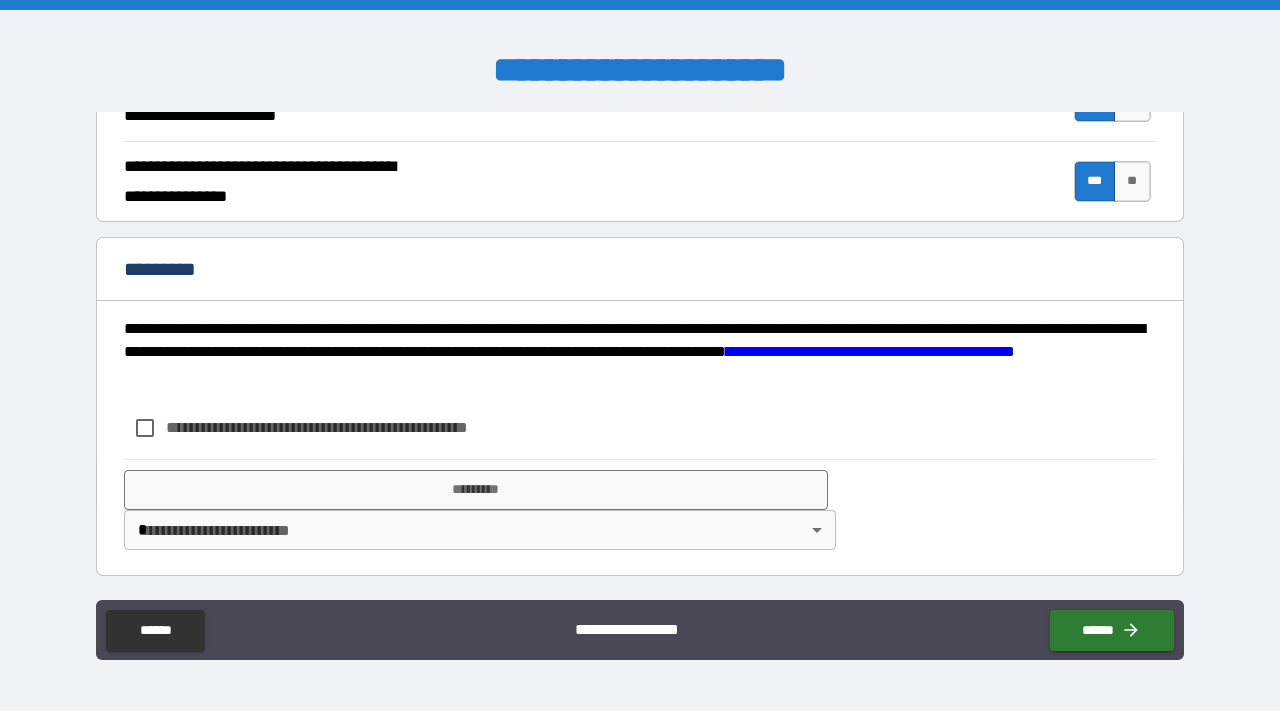click on "**********" at bounding box center (350, 427) 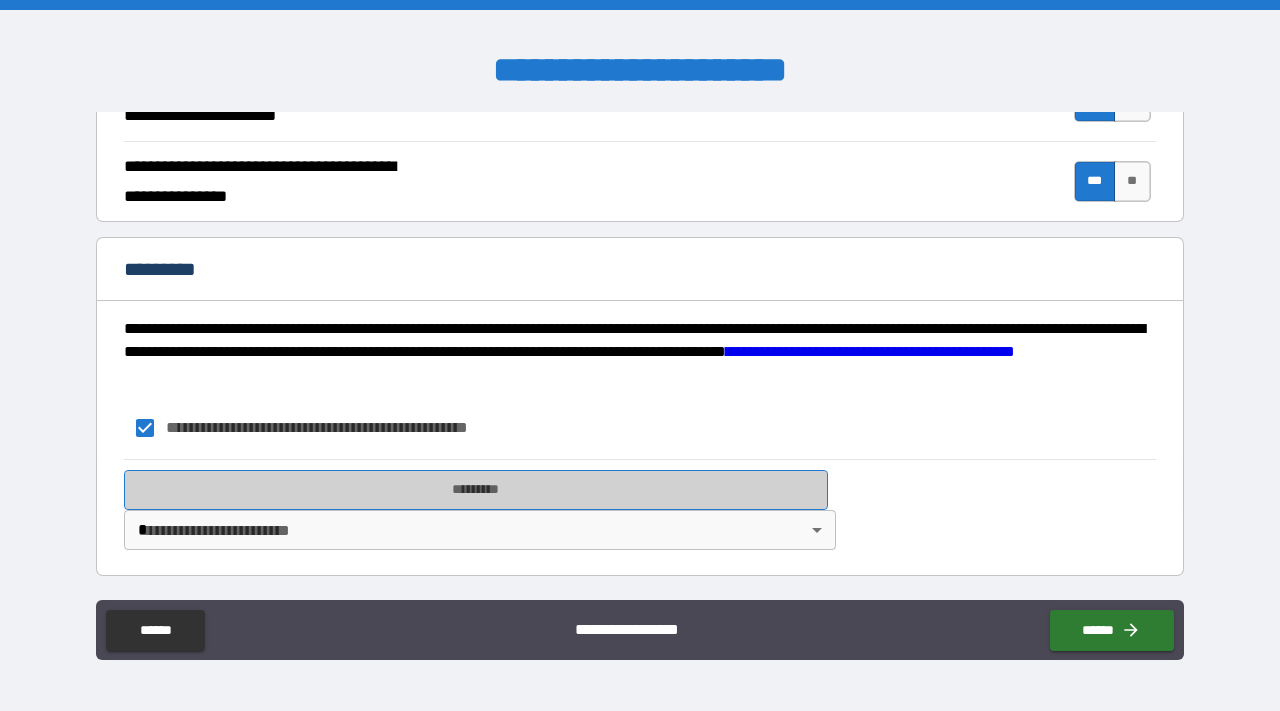 click on "*********" at bounding box center (476, 490) 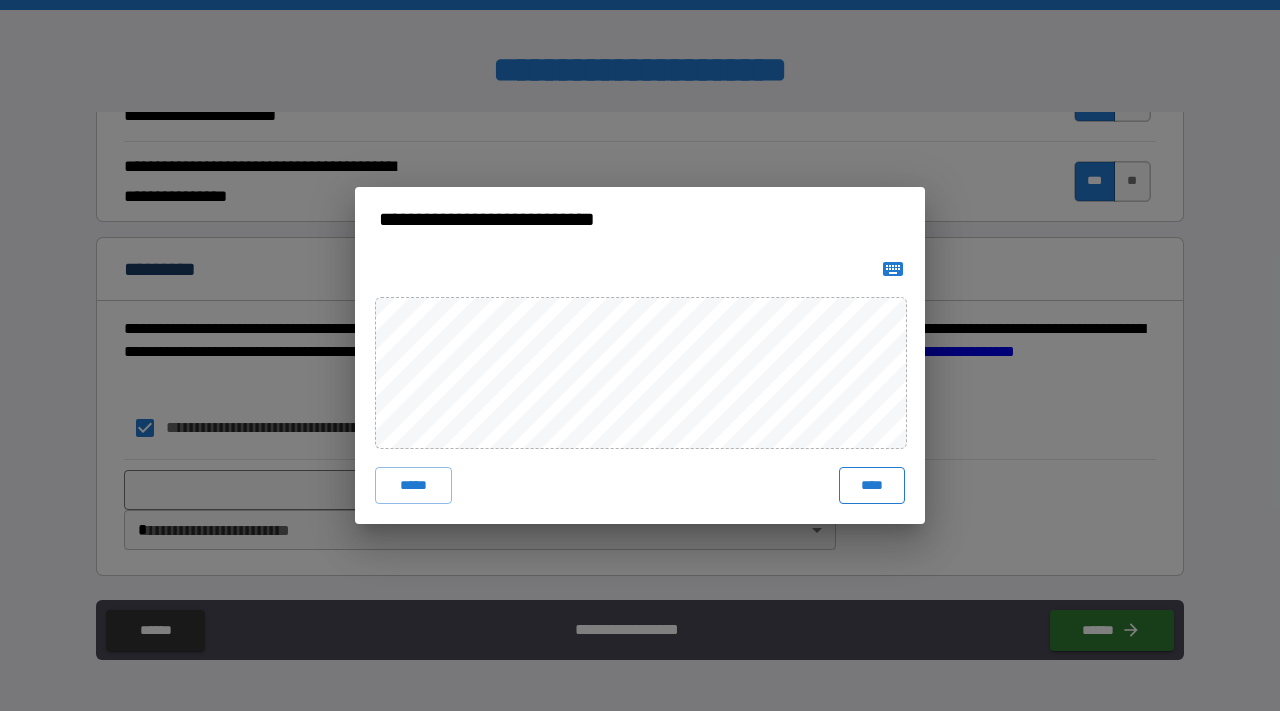 click on "****" at bounding box center (872, 485) 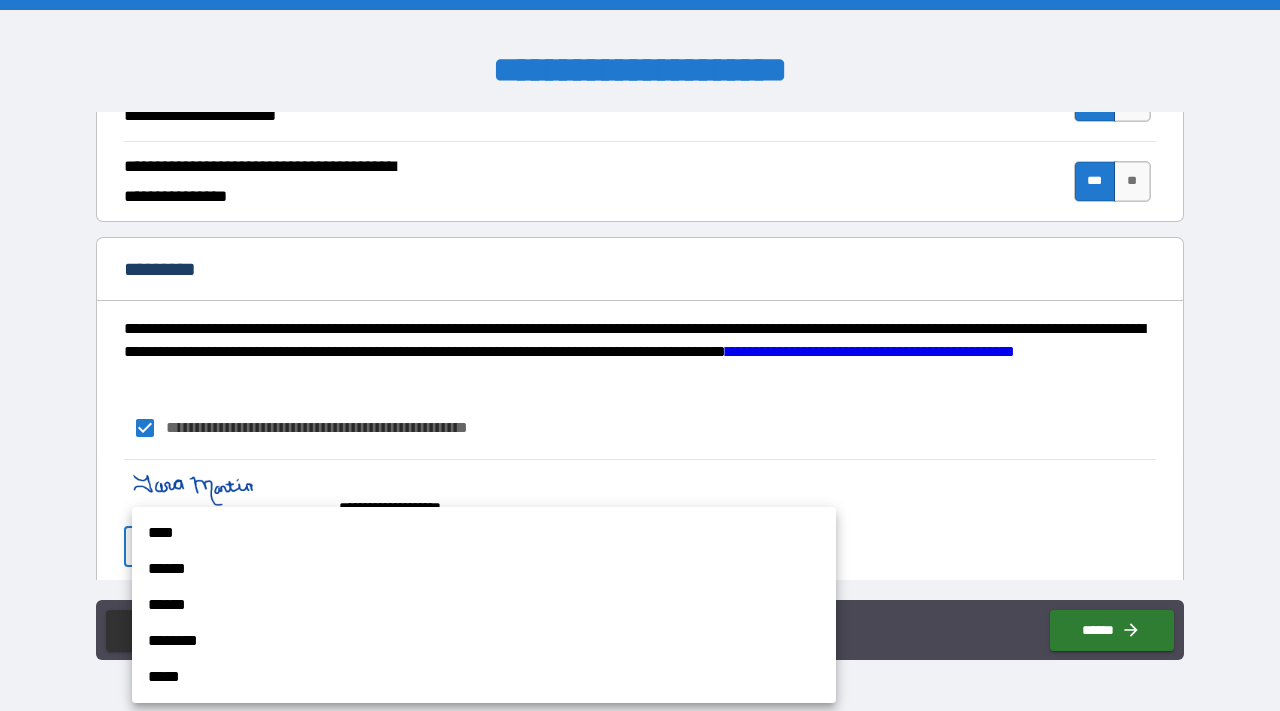click on "**********" at bounding box center (640, 355) 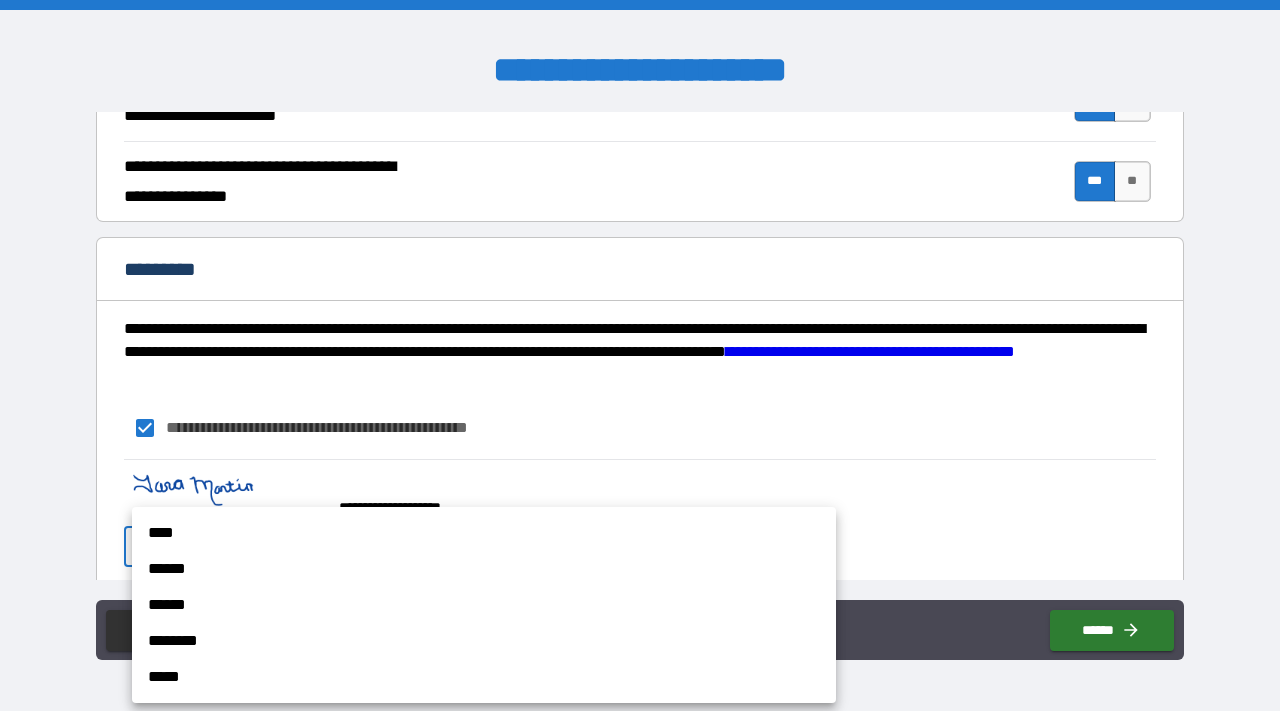 click on "******" at bounding box center [484, 569] 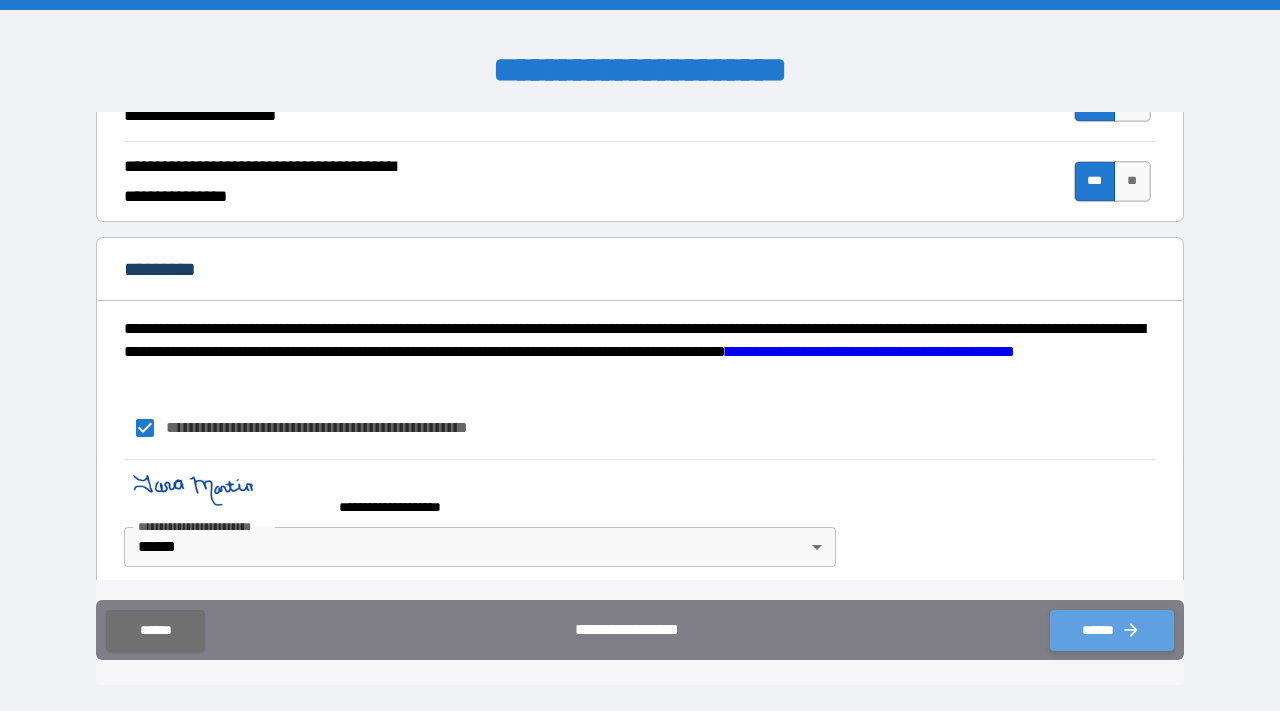 click 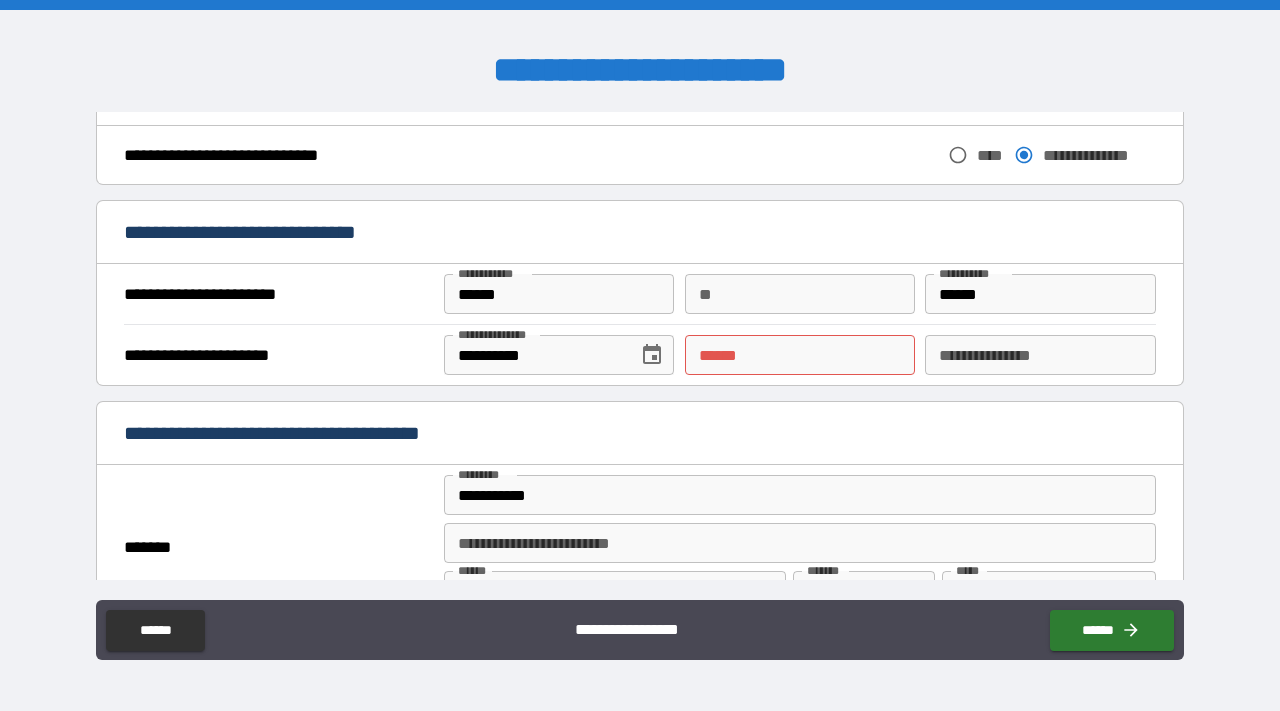 scroll, scrollTop: 1159, scrollLeft: 0, axis: vertical 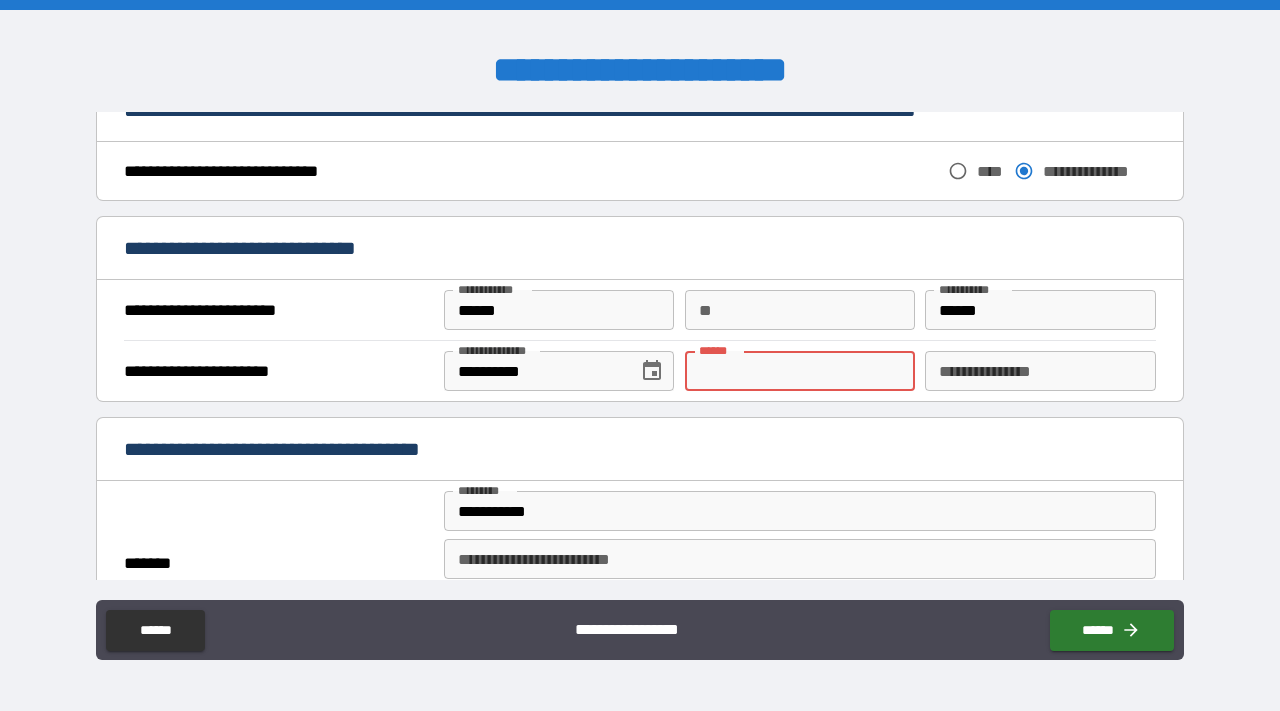 click on "****   *" at bounding box center (800, 371) 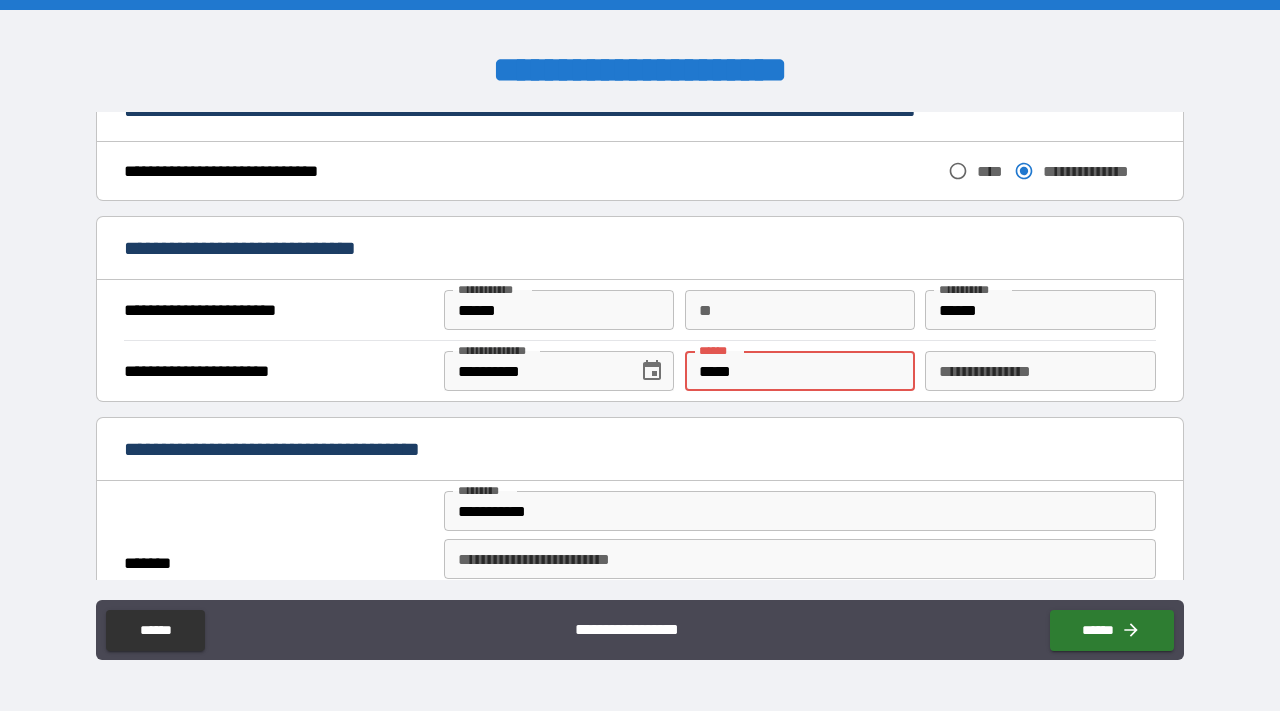 click on "*****" at bounding box center [800, 371] 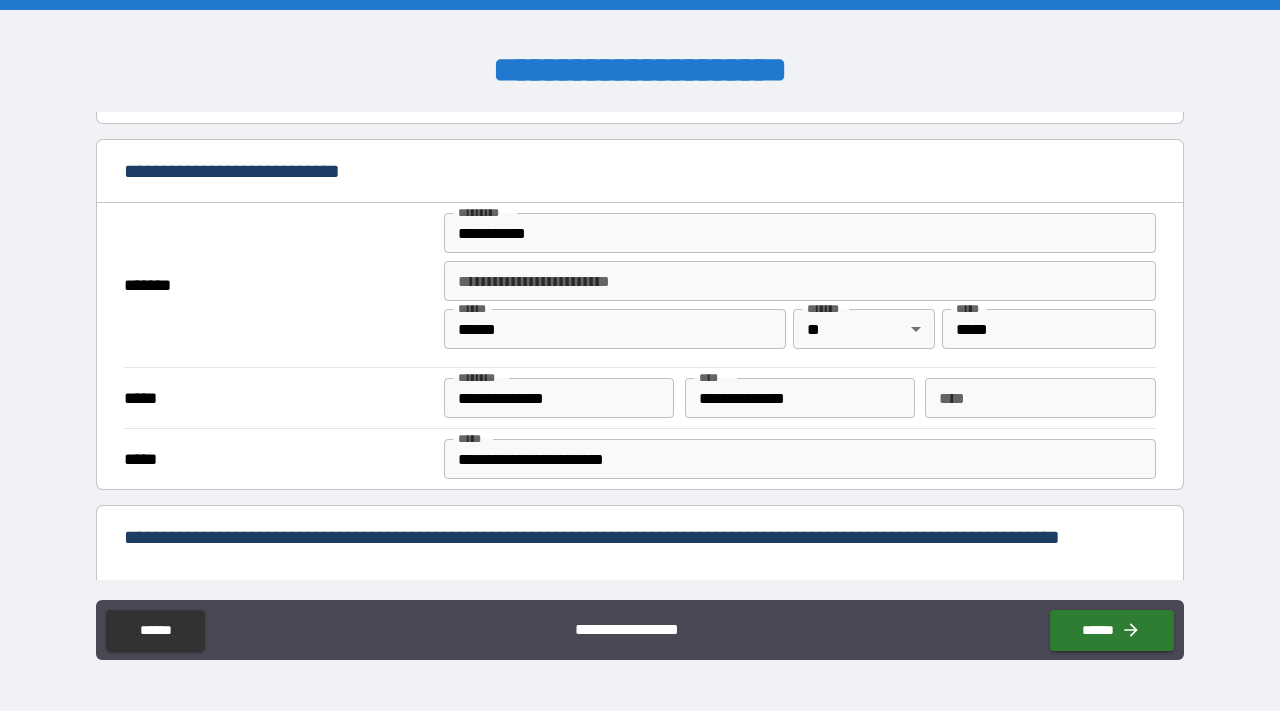 scroll, scrollTop: 376, scrollLeft: 0, axis: vertical 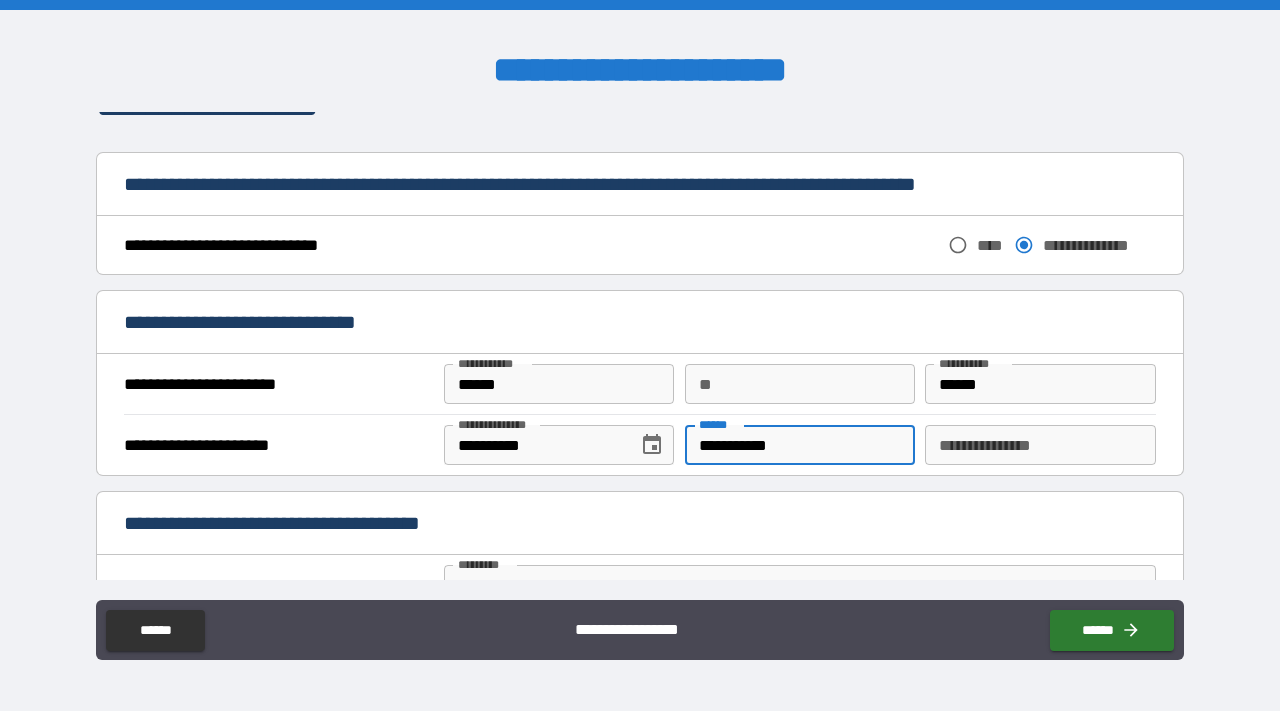 click on "**********" at bounding box center [800, 445] 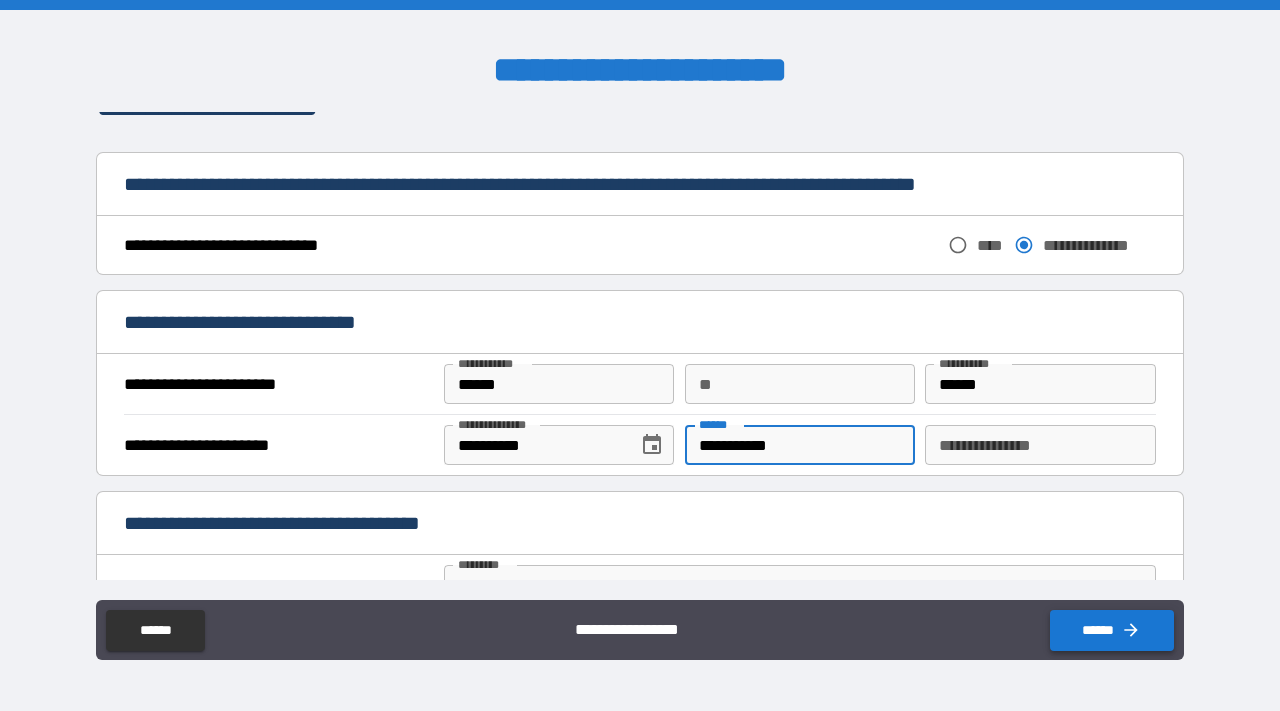 type on "**********" 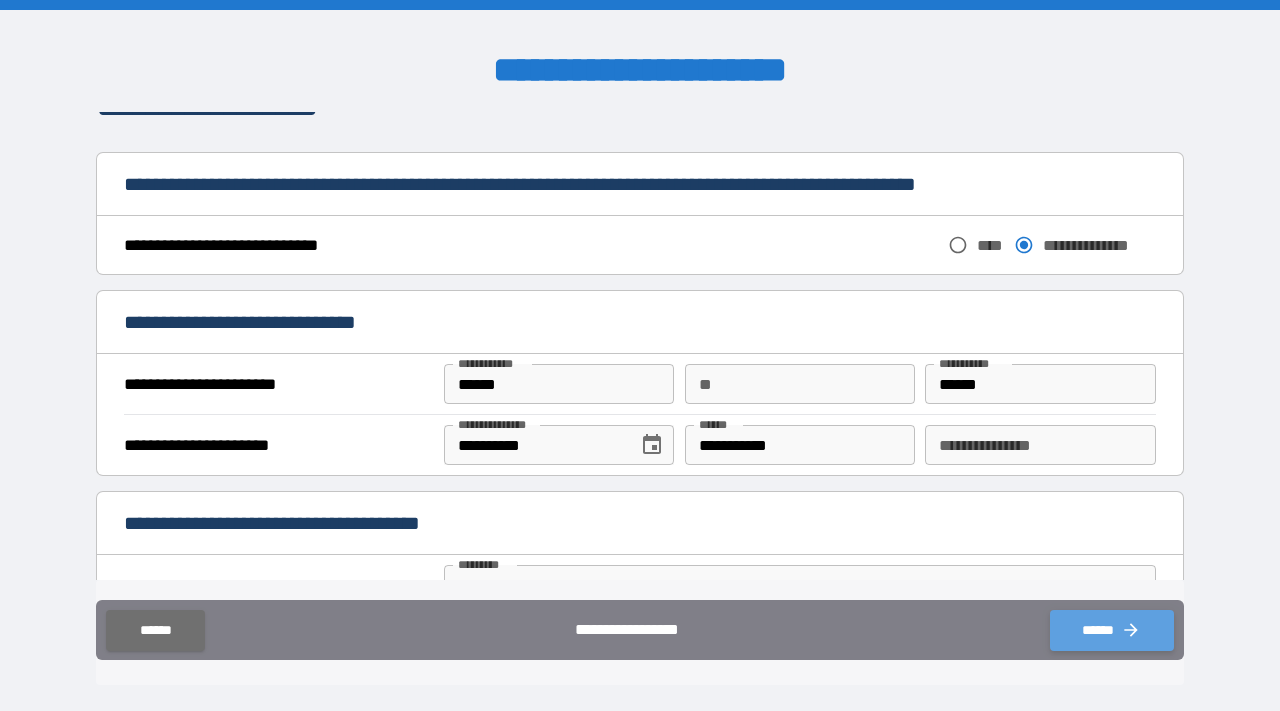 click on "******" at bounding box center (1112, 630) 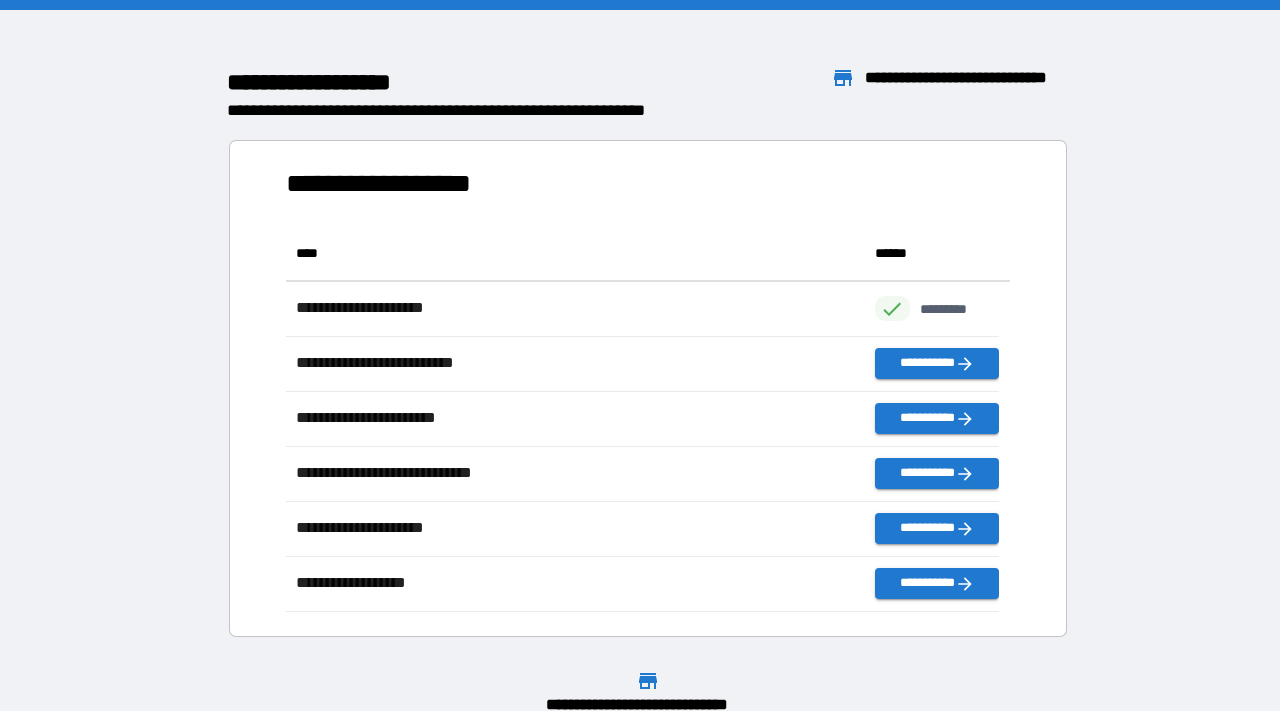 scroll, scrollTop: 16, scrollLeft: 15, axis: both 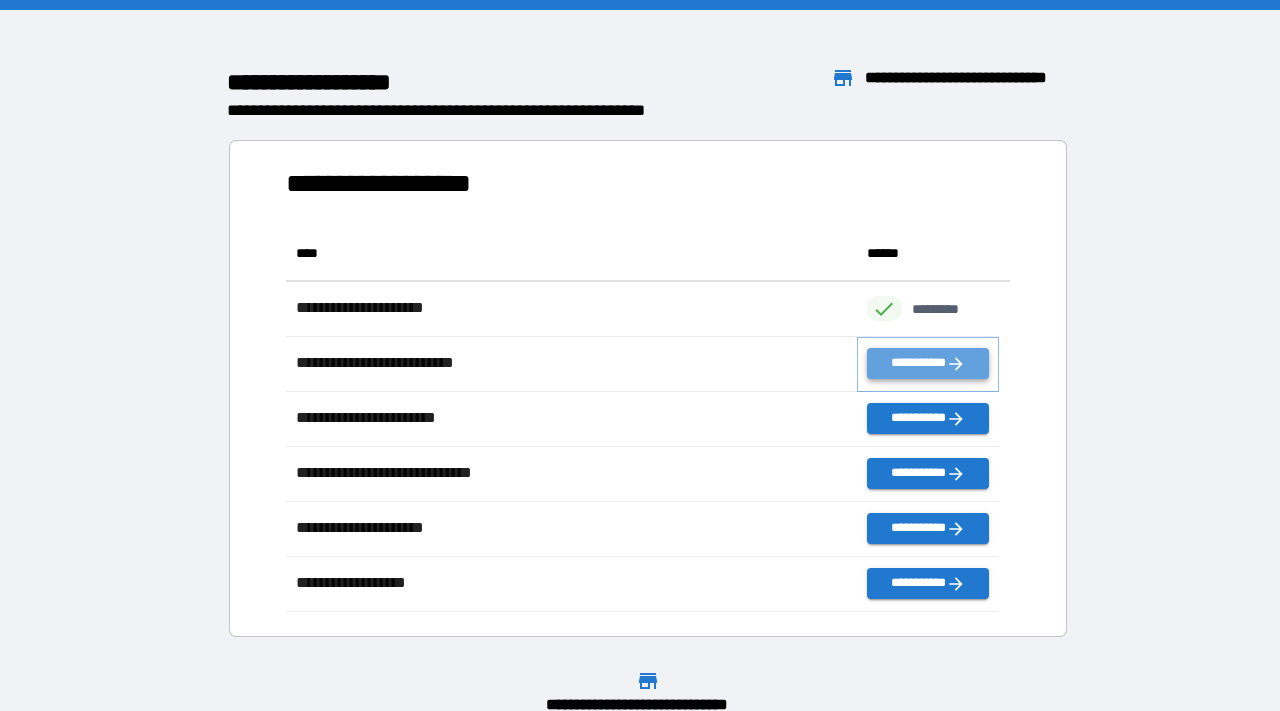 click on "**********" at bounding box center [928, 363] 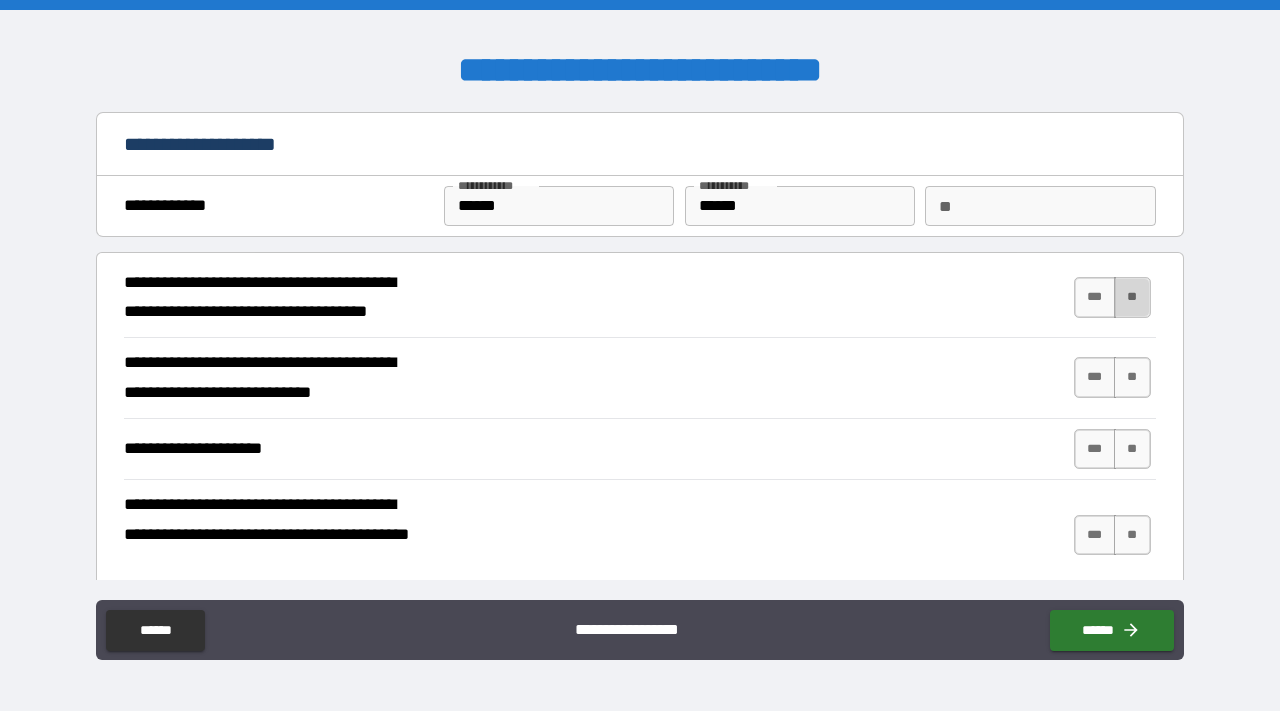 click on "**" at bounding box center (1132, 297) 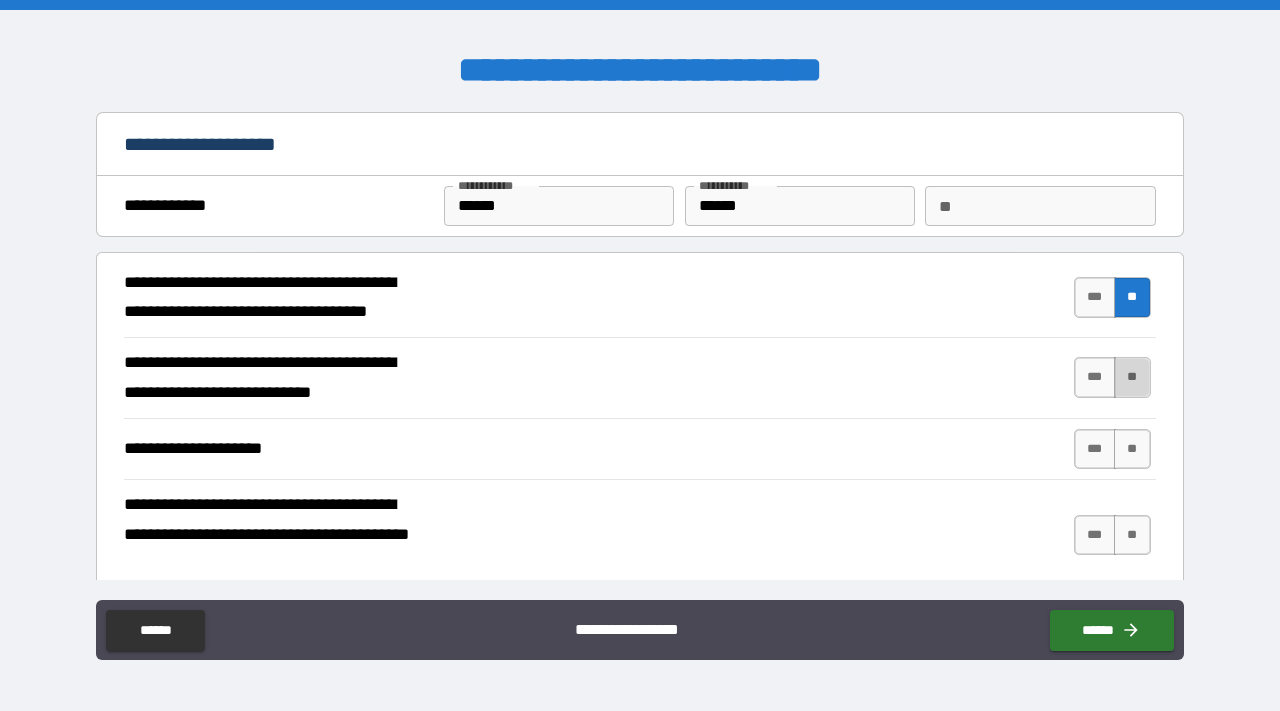 click on "**" at bounding box center (1132, 377) 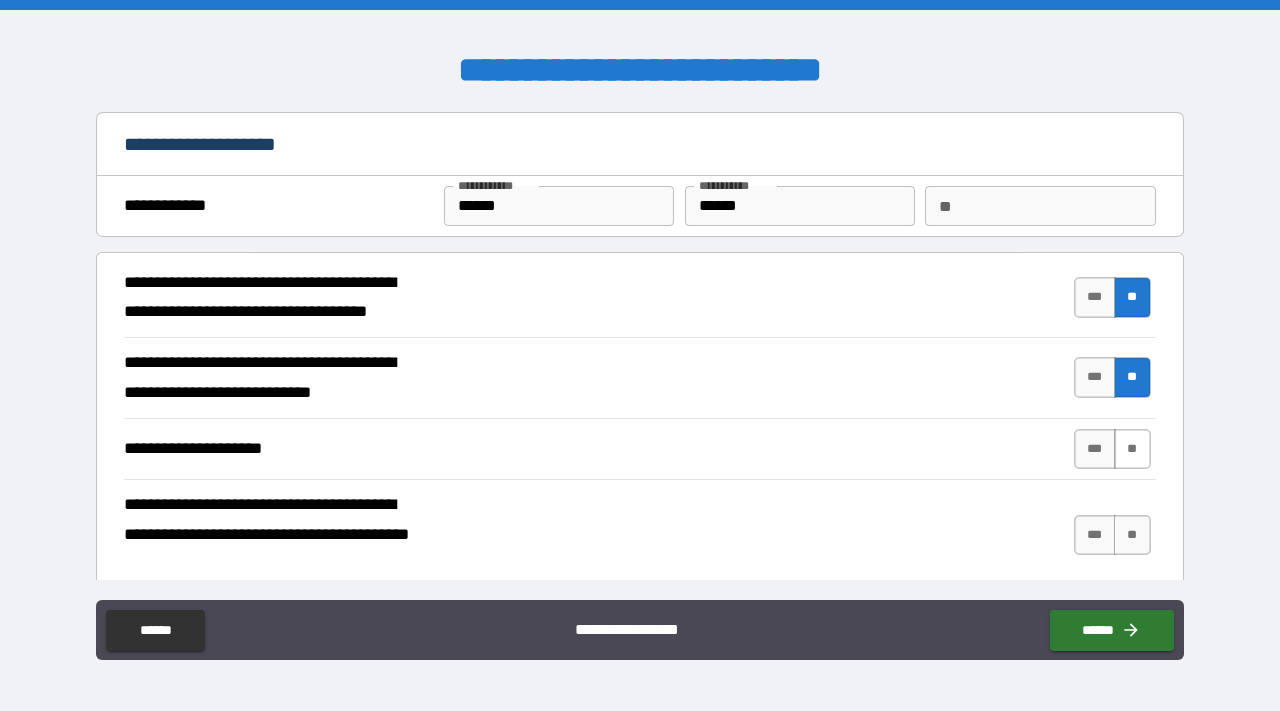 click on "**" at bounding box center [1132, 449] 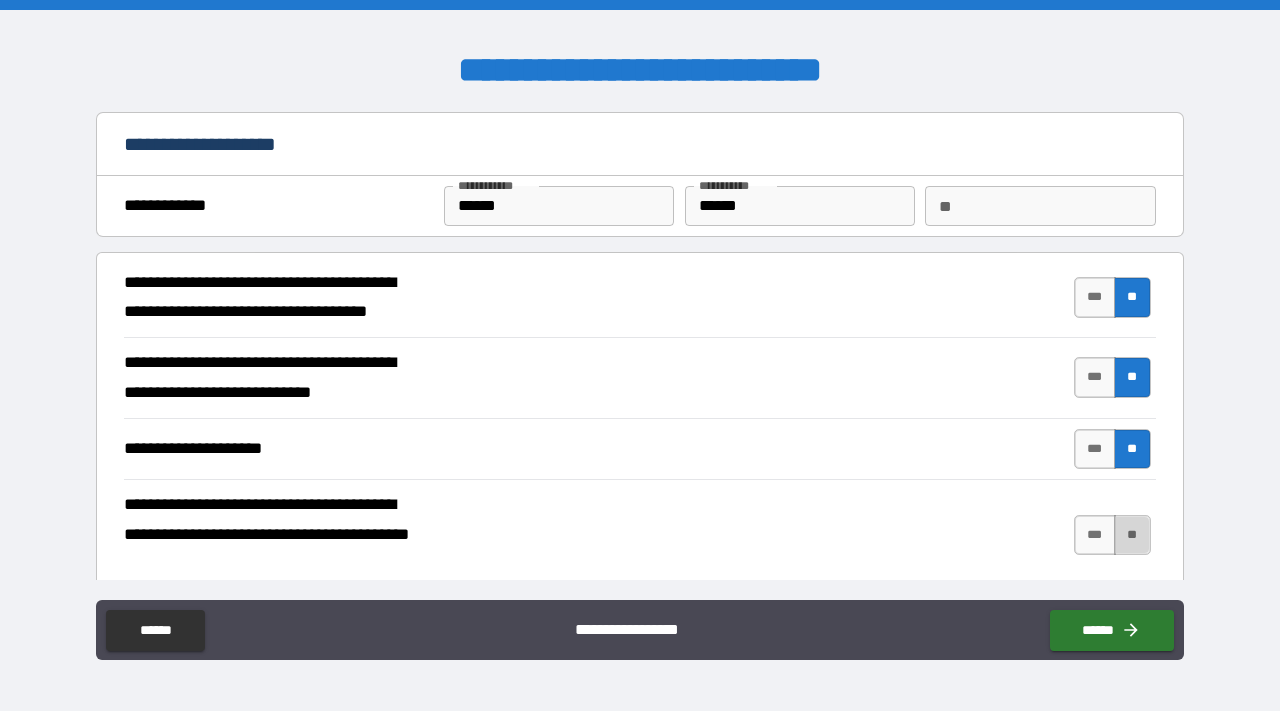 click on "**" at bounding box center (1132, 535) 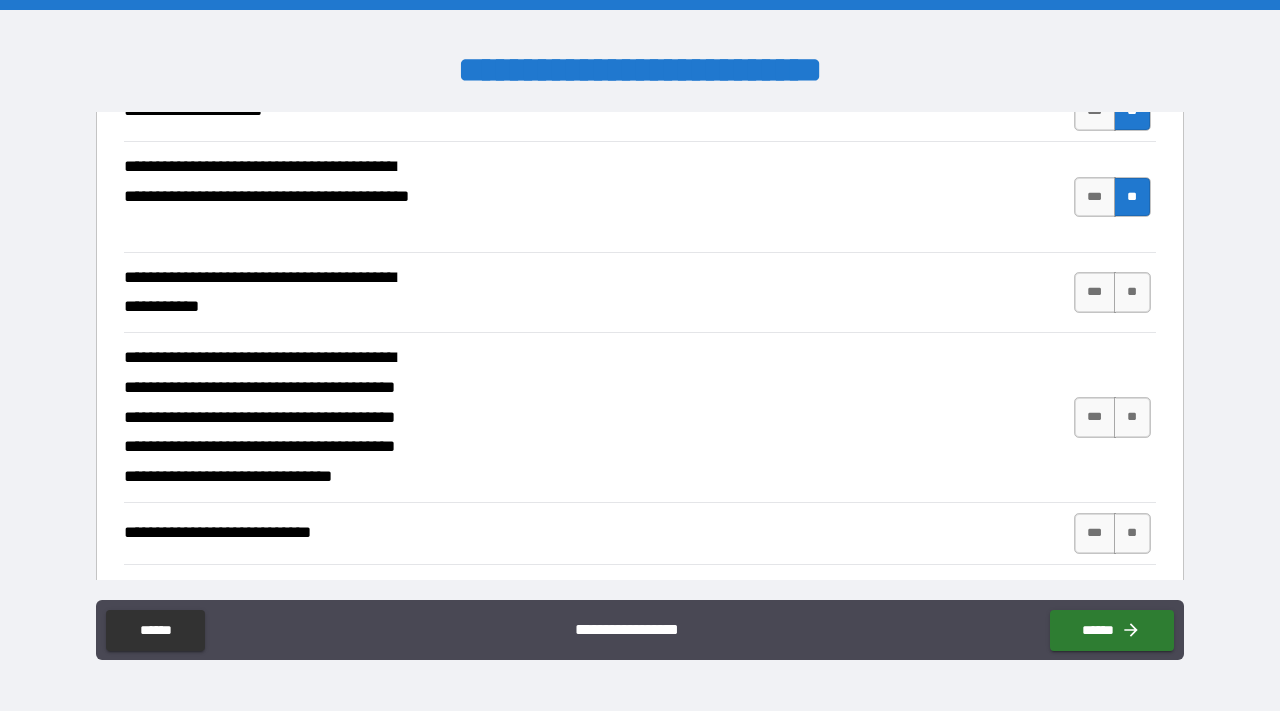 scroll, scrollTop: 347, scrollLeft: 0, axis: vertical 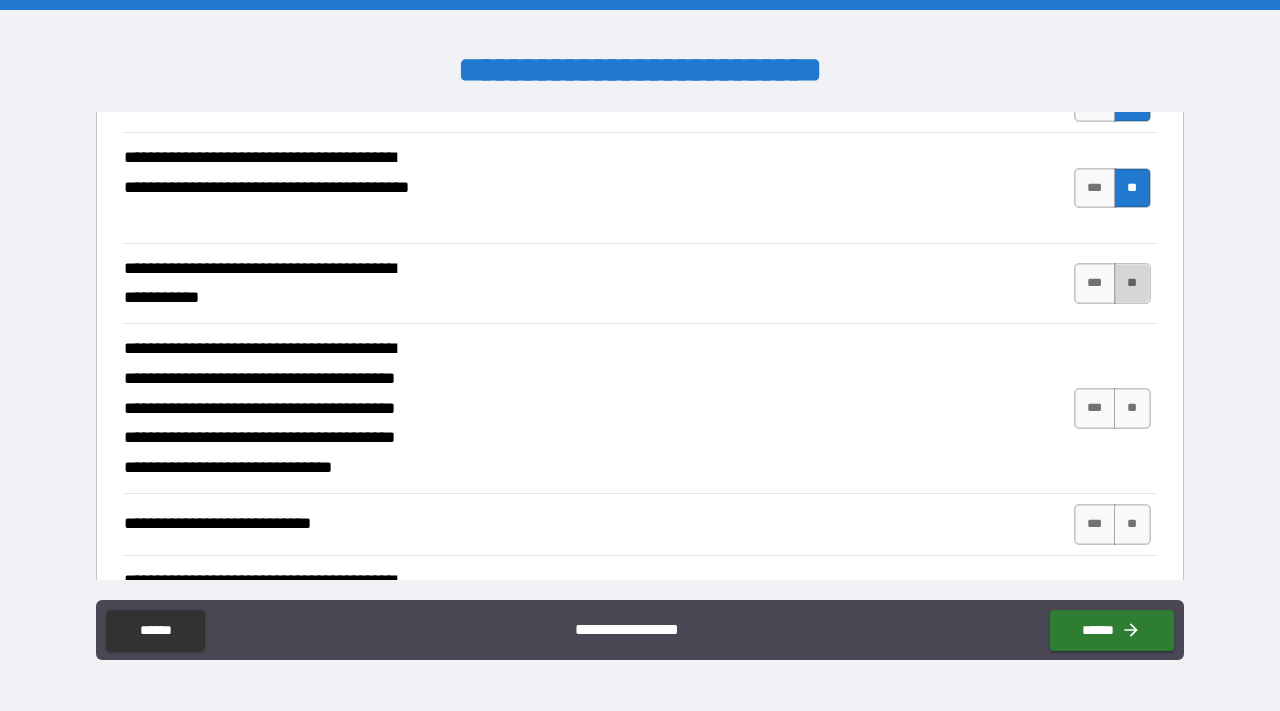 click on "**" at bounding box center (1132, 283) 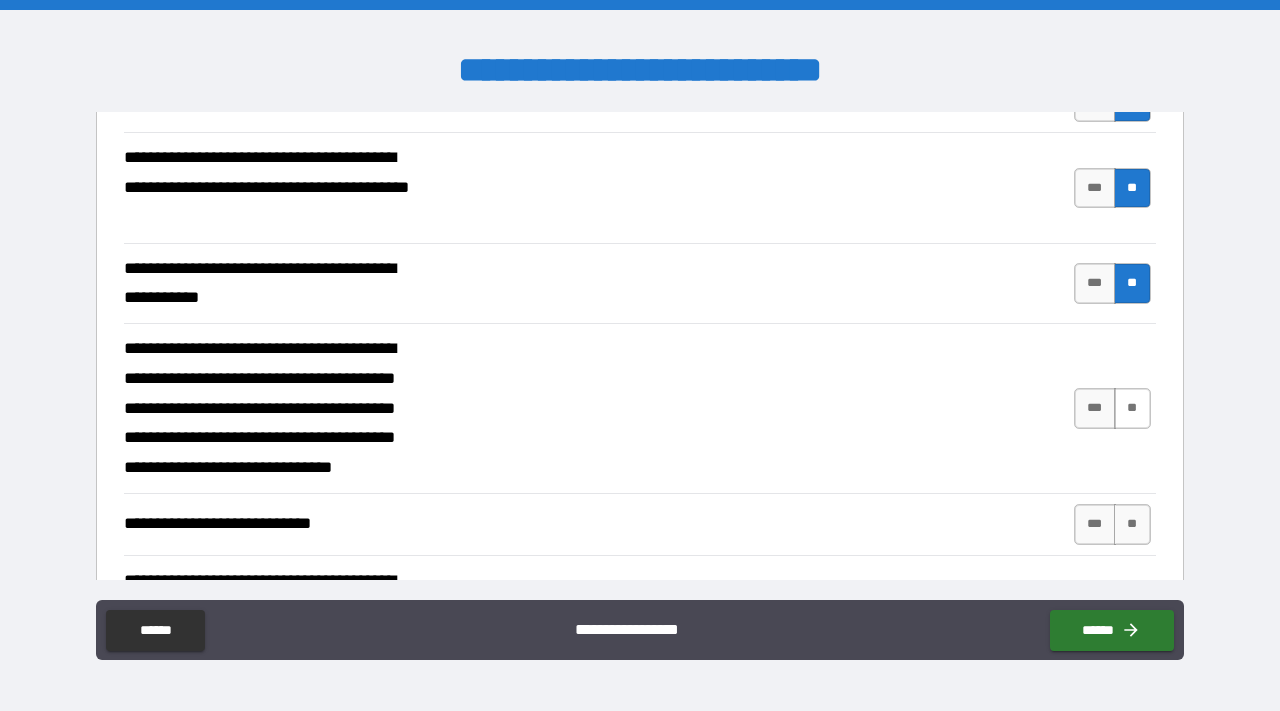 click on "**" at bounding box center [1132, 408] 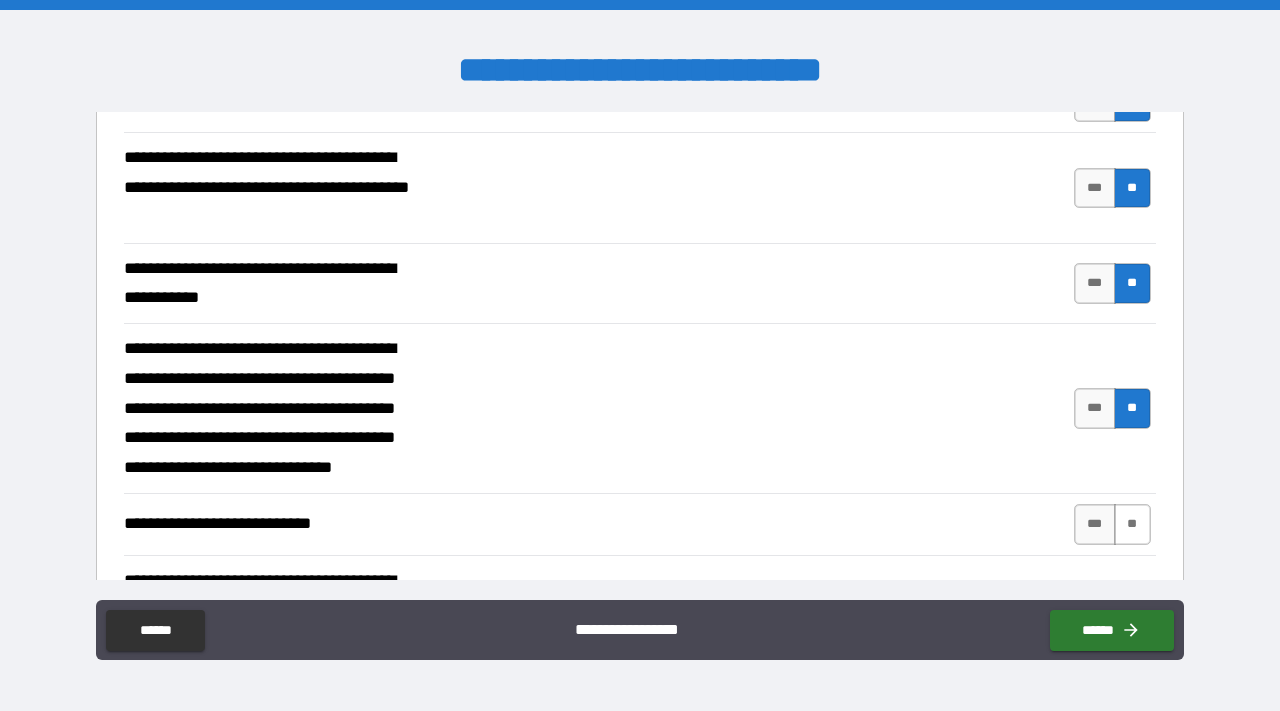 click on "**" at bounding box center [1132, 524] 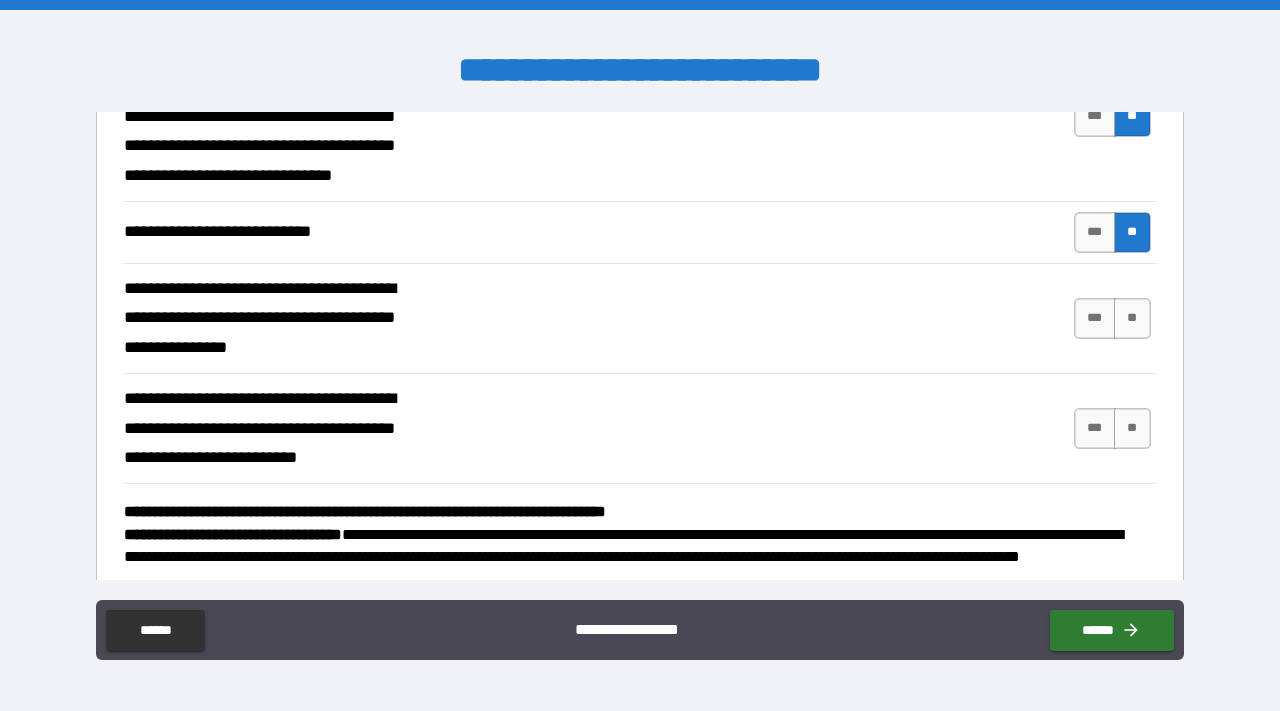 scroll, scrollTop: 645, scrollLeft: 0, axis: vertical 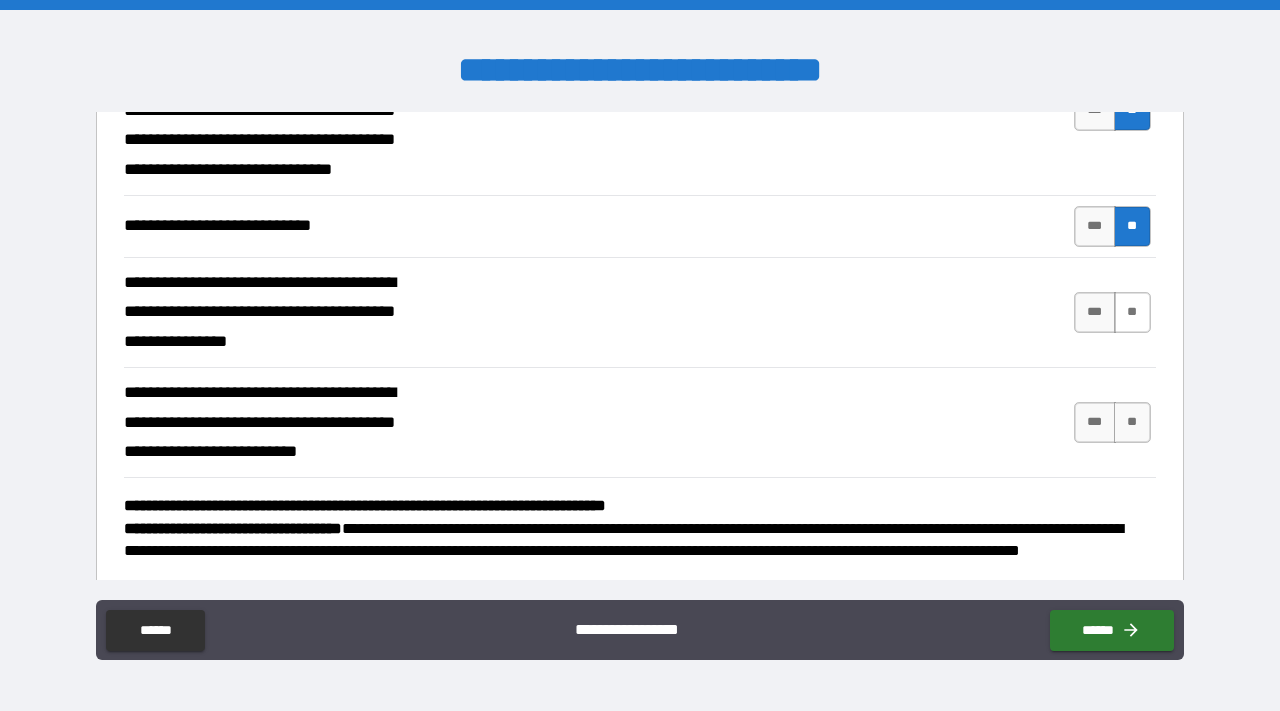 click on "**" at bounding box center [1132, 312] 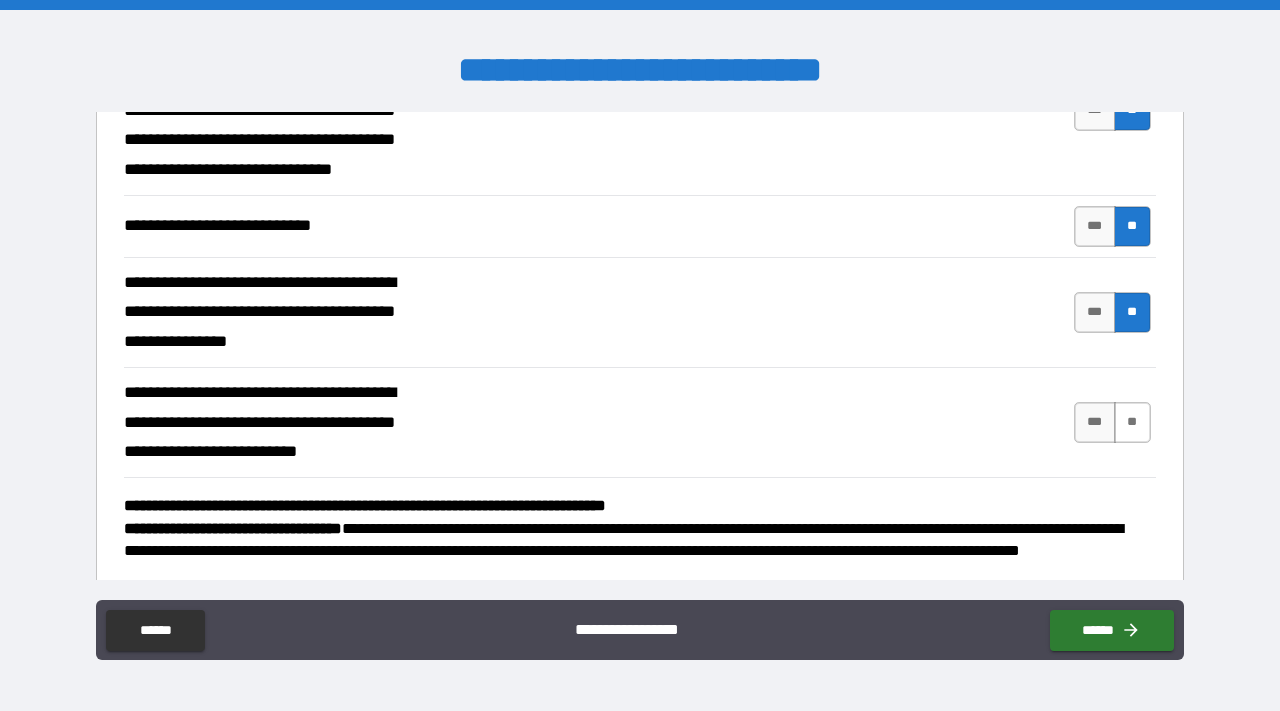 click on "**" at bounding box center (1132, 422) 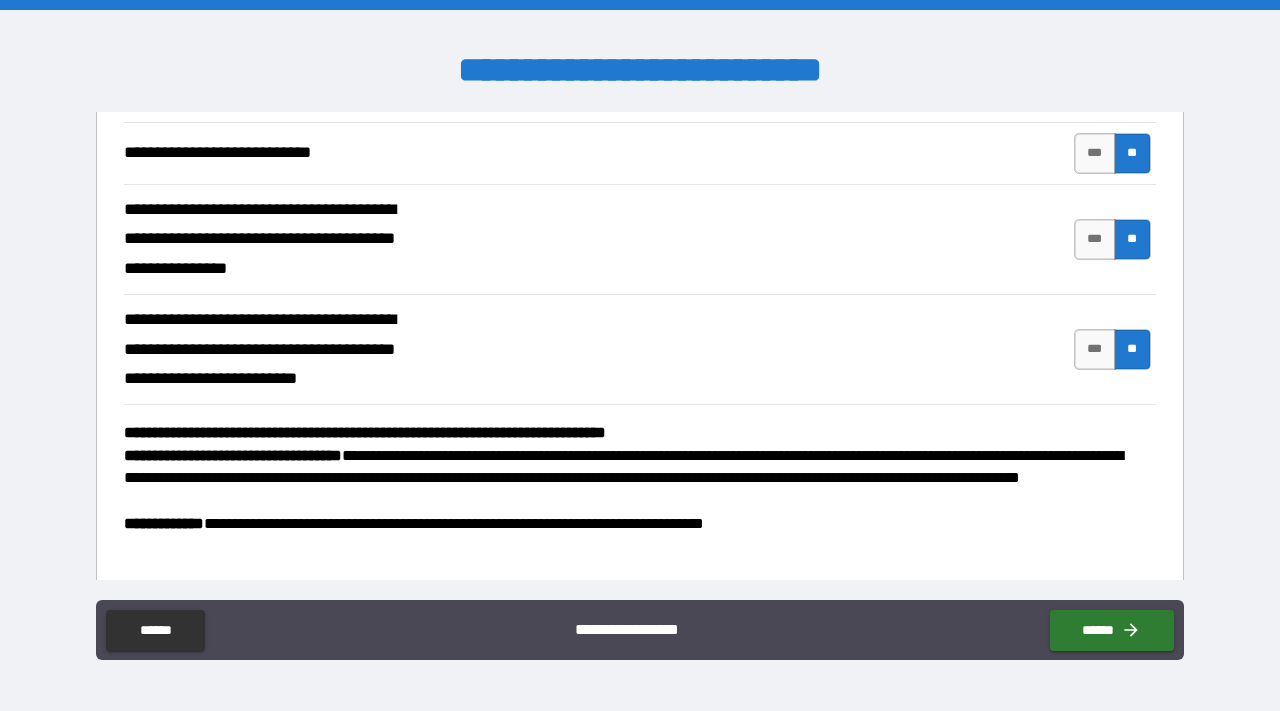 scroll, scrollTop: 750, scrollLeft: 0, axis: vertical 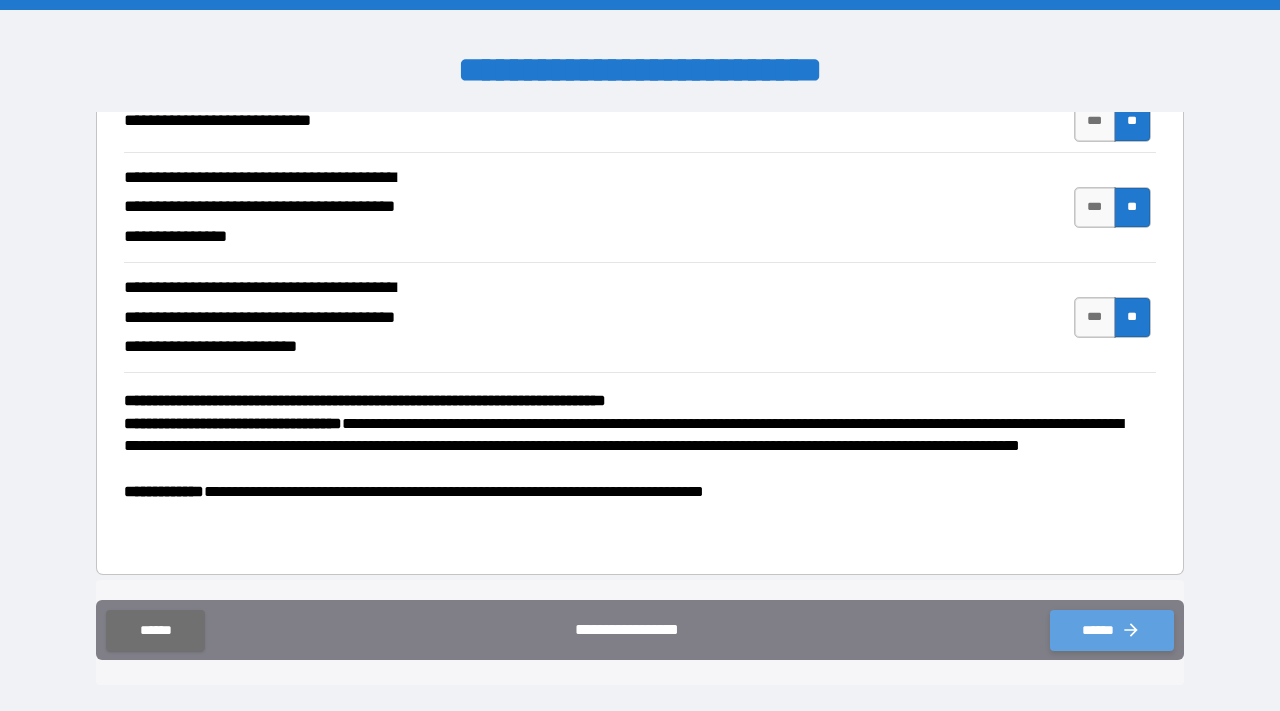 click on "******" at bounding box center (1112, 630) 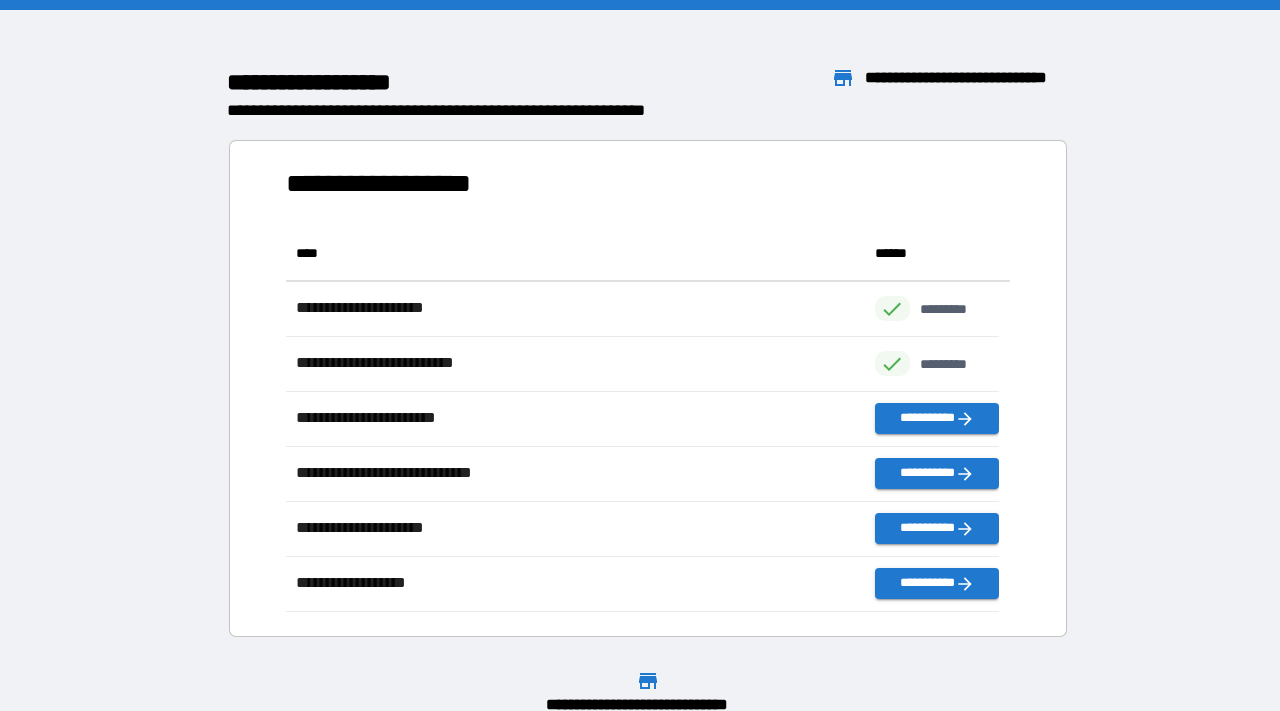 scroll, scrollTop: 371, scrollLeft: 698, axis: both 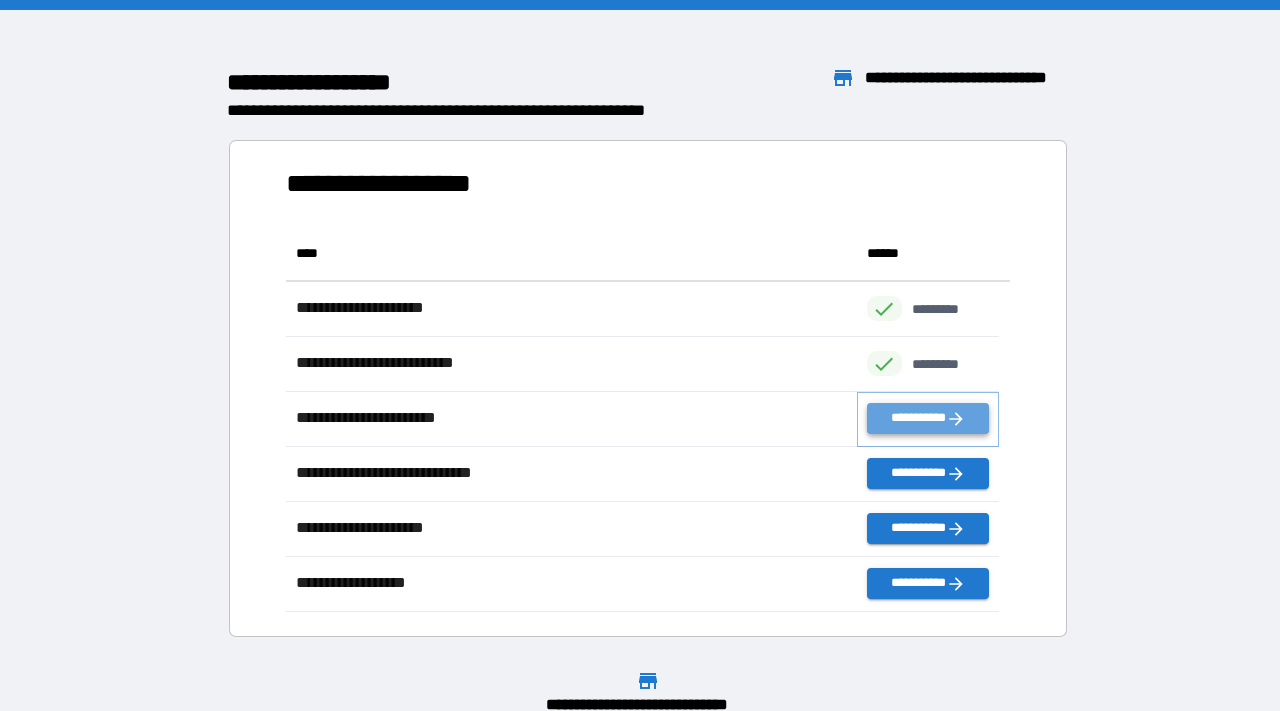 click on "**********" at bounding box center (928, 418) 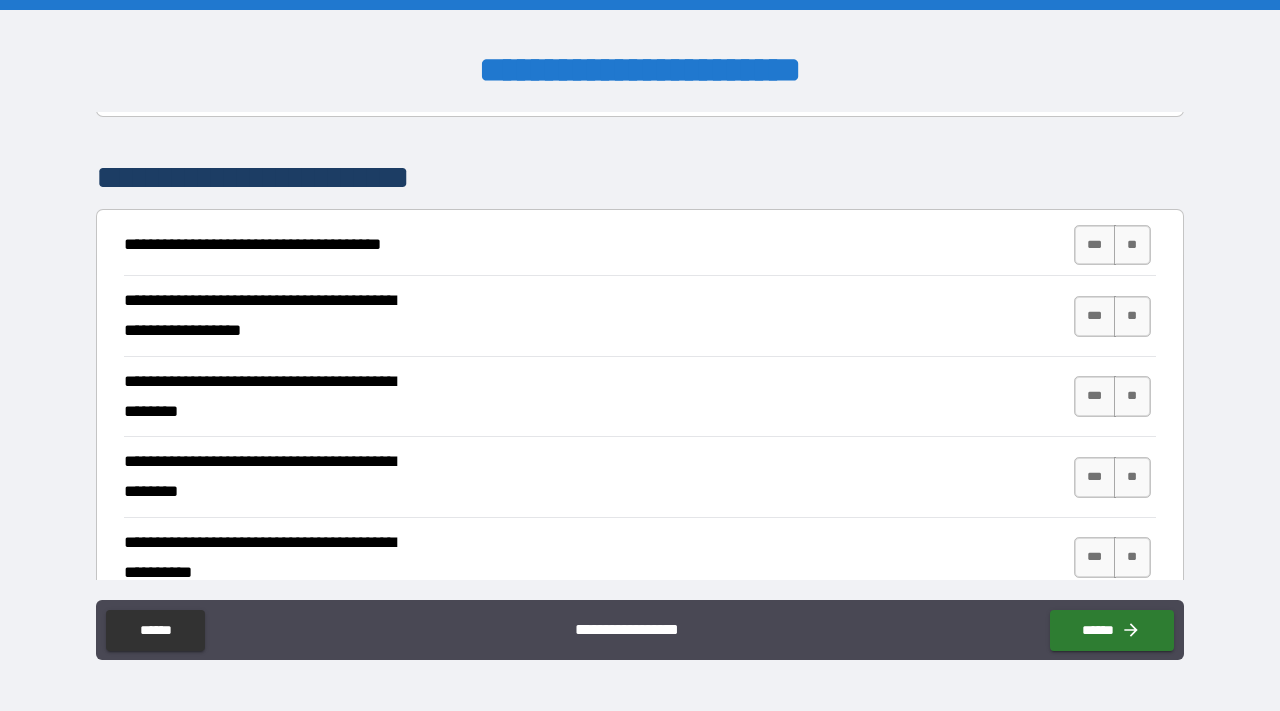 scroll, scrollTop: 321, scrollLeft: 0, axis: vertical 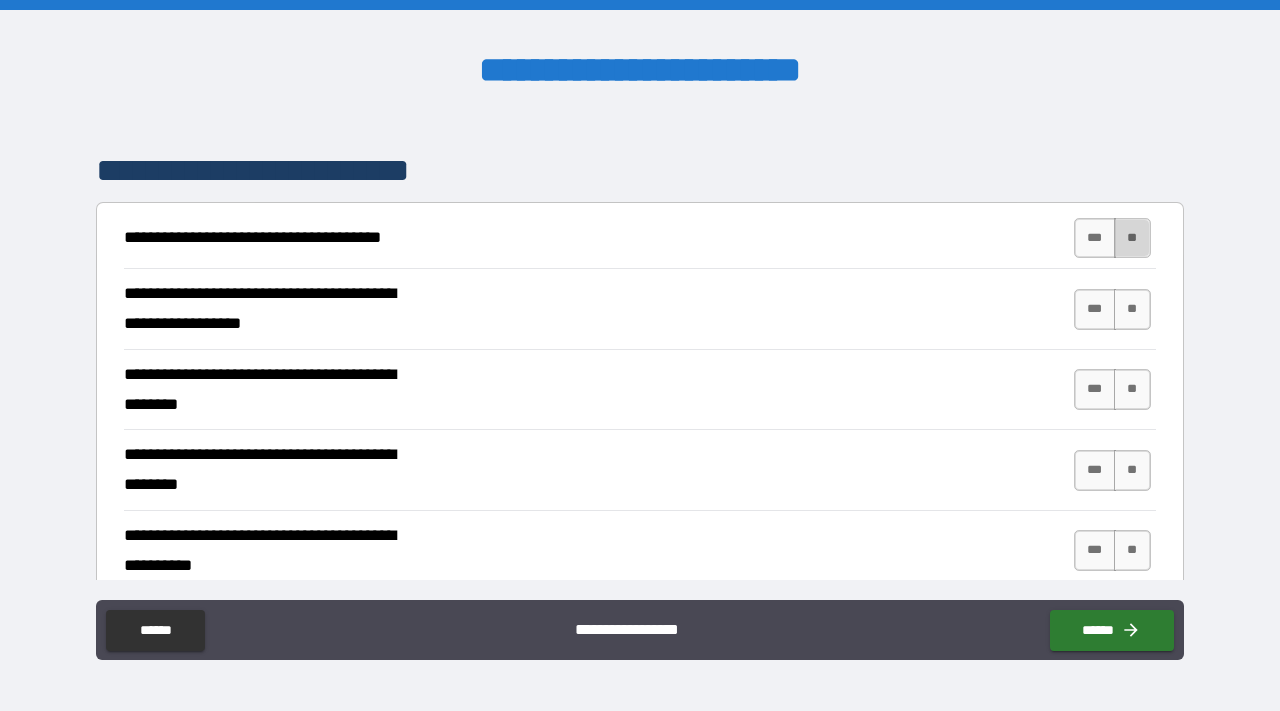 click on "**" at bounding box center (1132, 238) 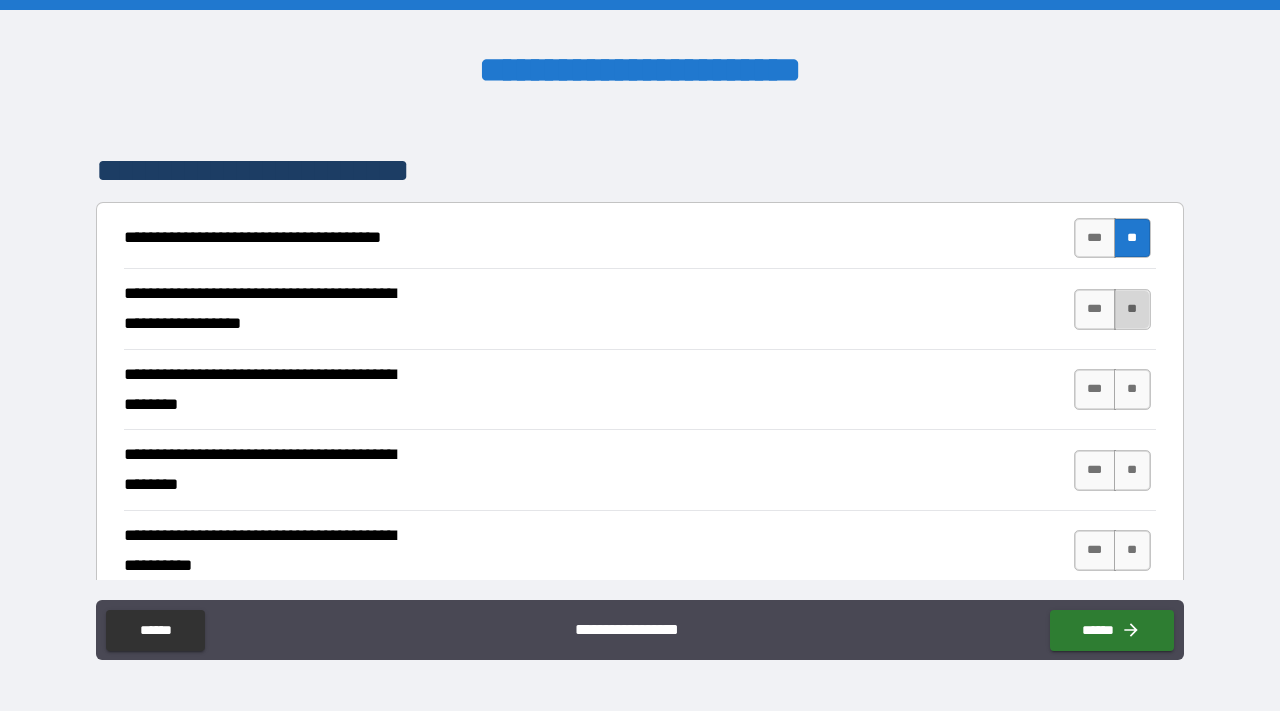 click on "**" at bounding box center (1132, 309) 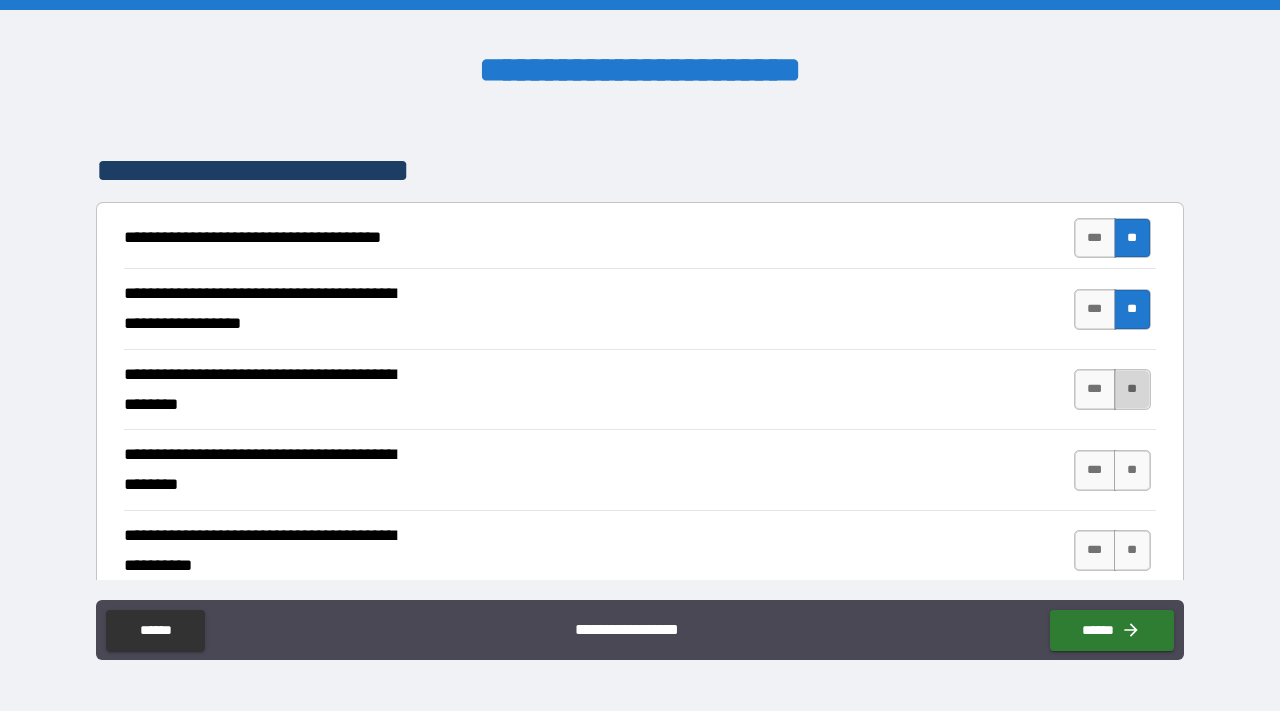 click on "**" at bounding box center (1132, 389) 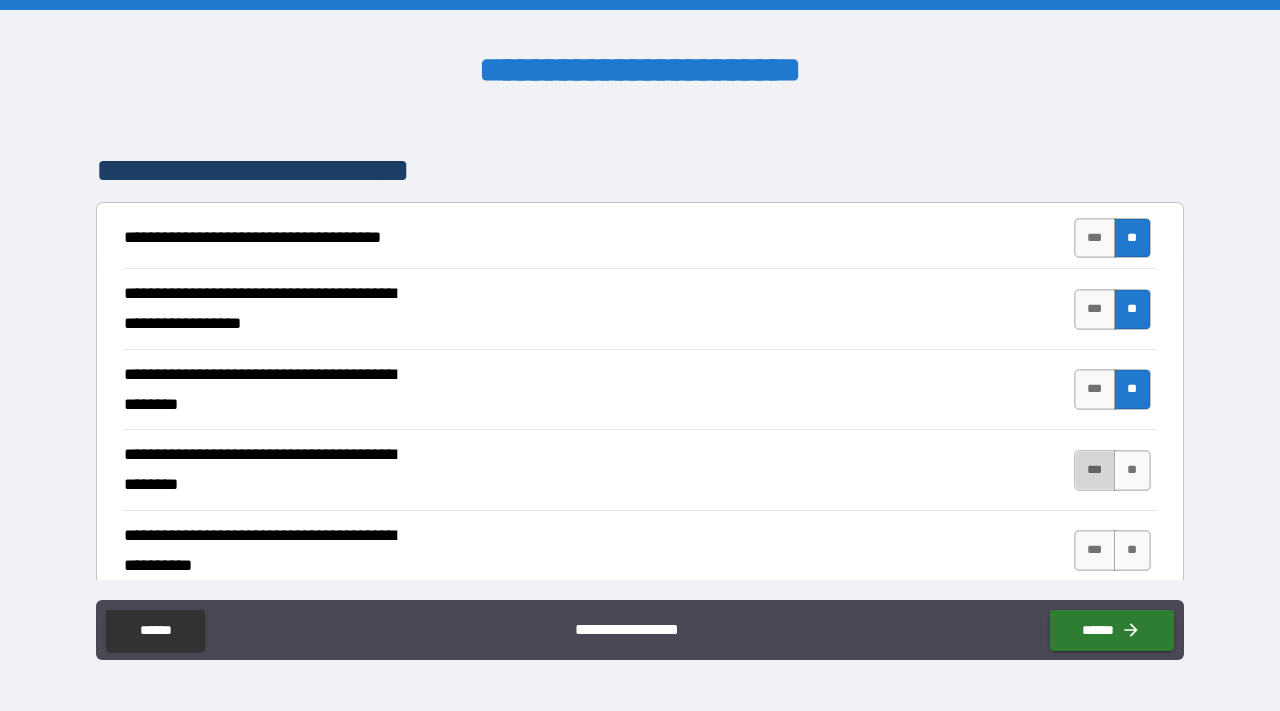 click on "***" at bounding box center (1095, 470) 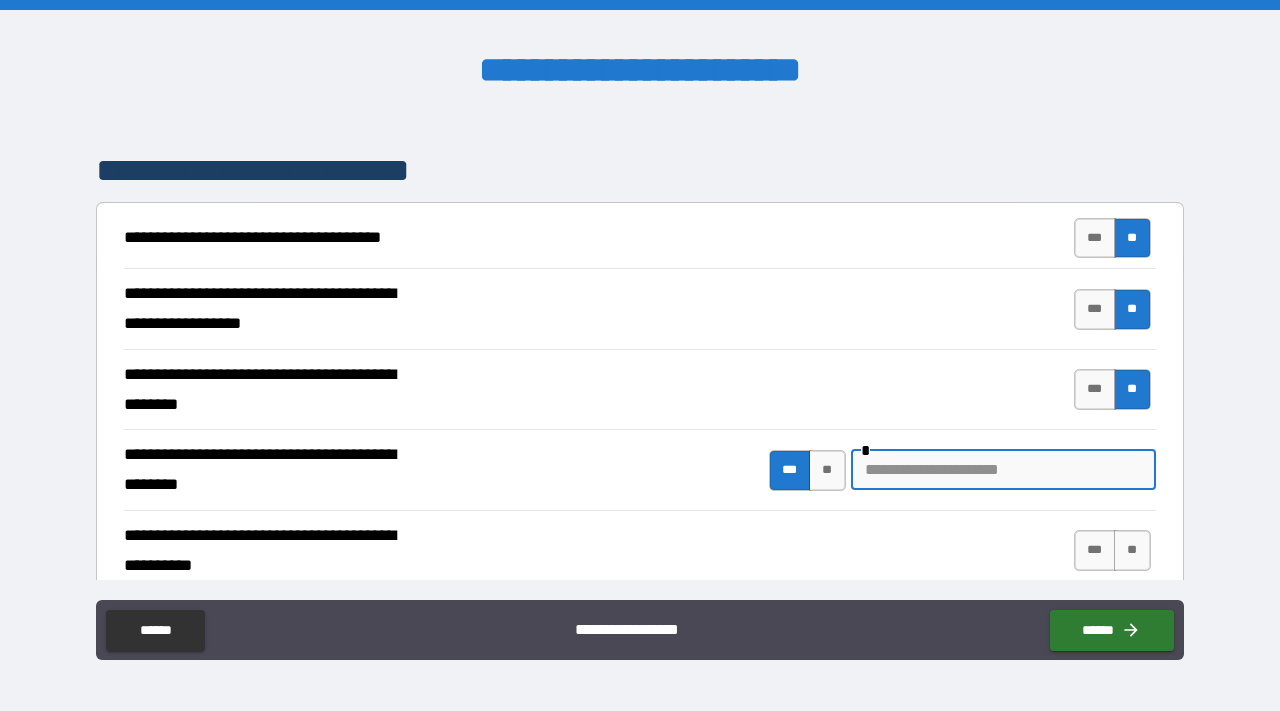 click at bounding box center (1003, 470) 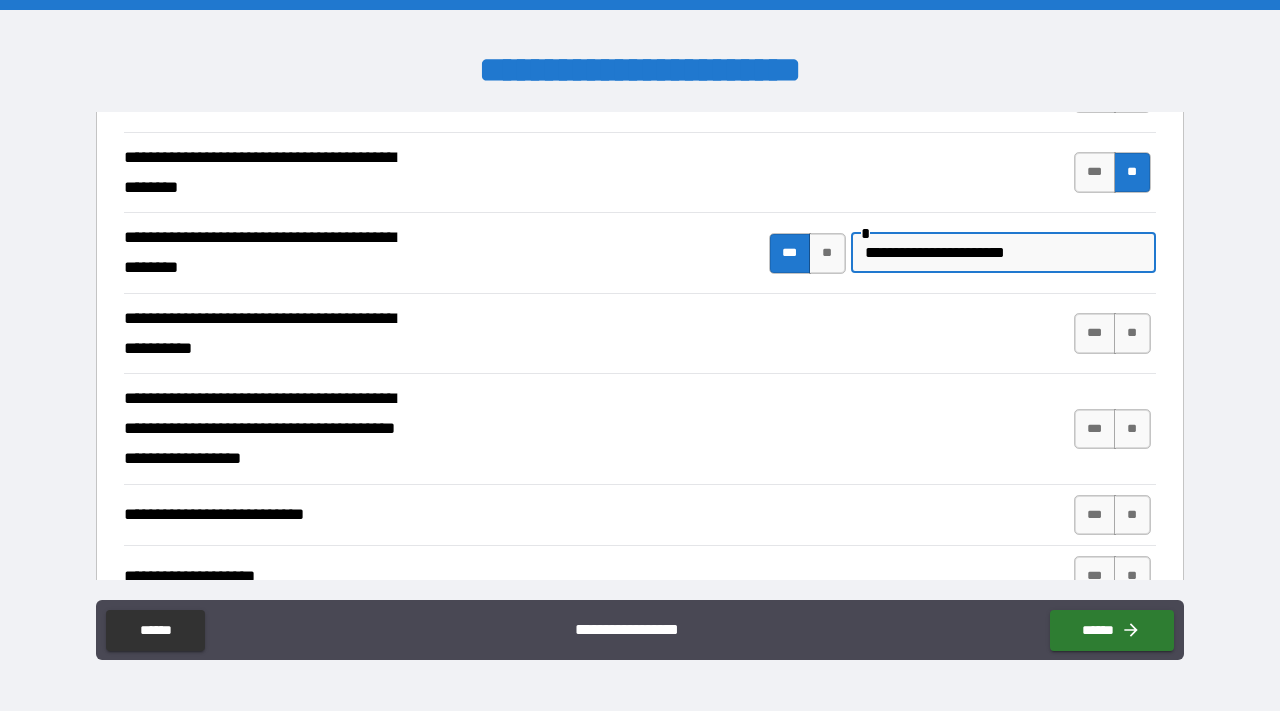 scroll, scrollTop: 566, scrollLeft: 0, axis: vertical 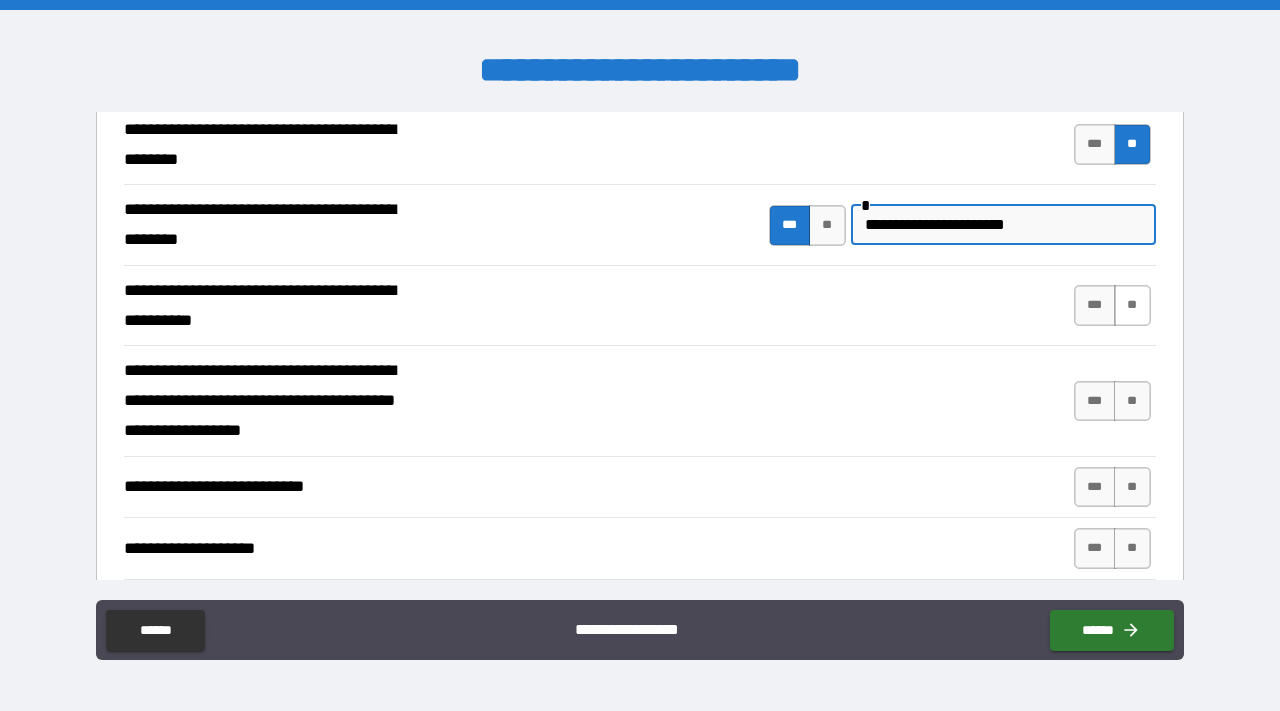 type on "**********" 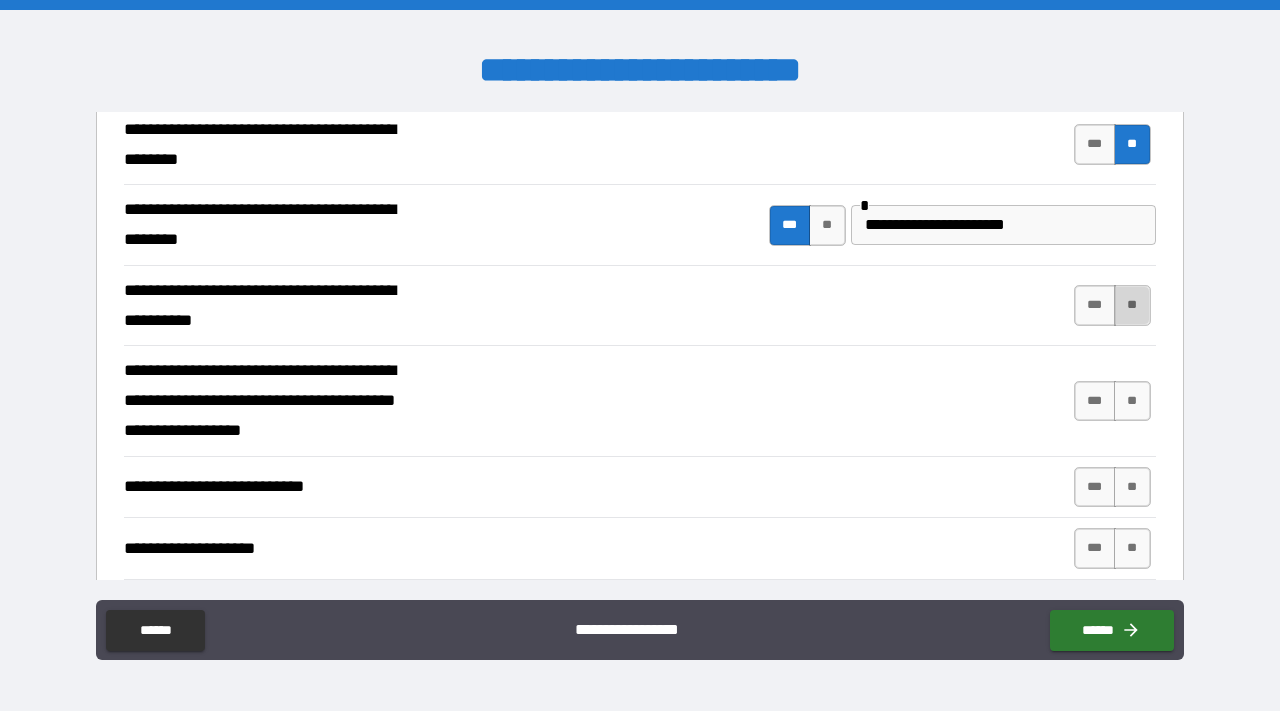 click on "**" at bounding box center [1132, 305] 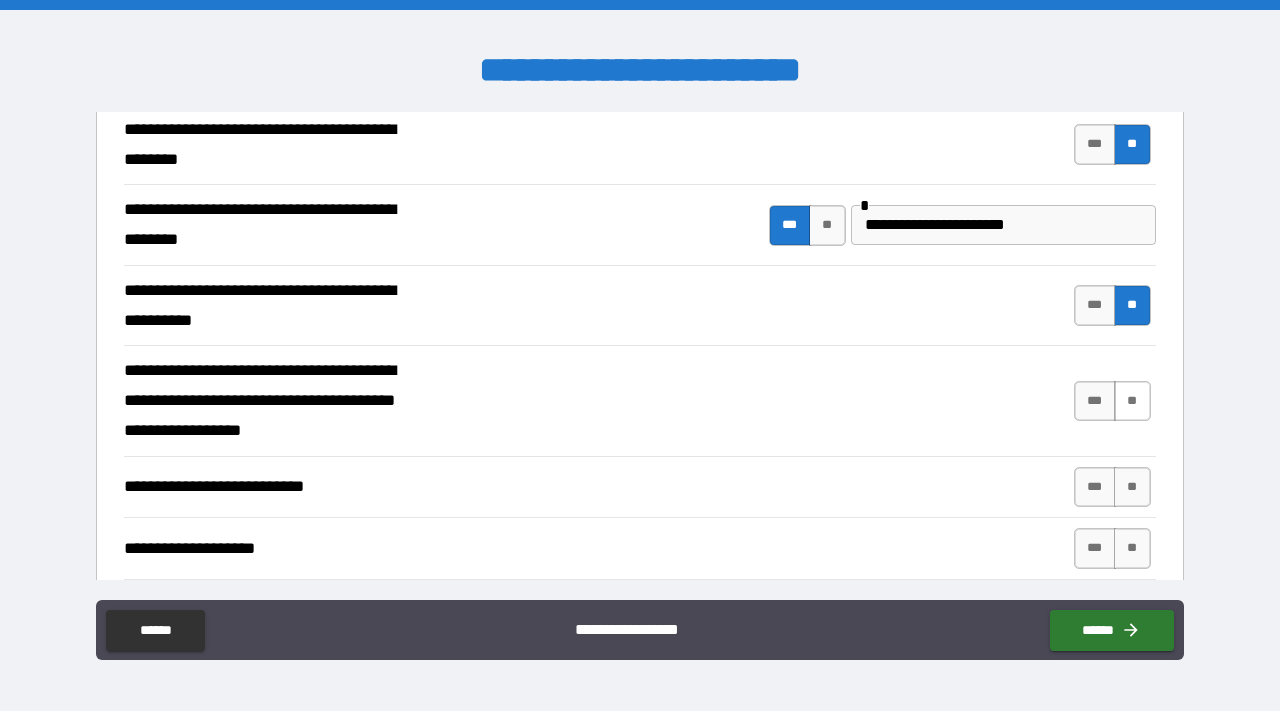click on "**" at bounding box center [1132, 401] 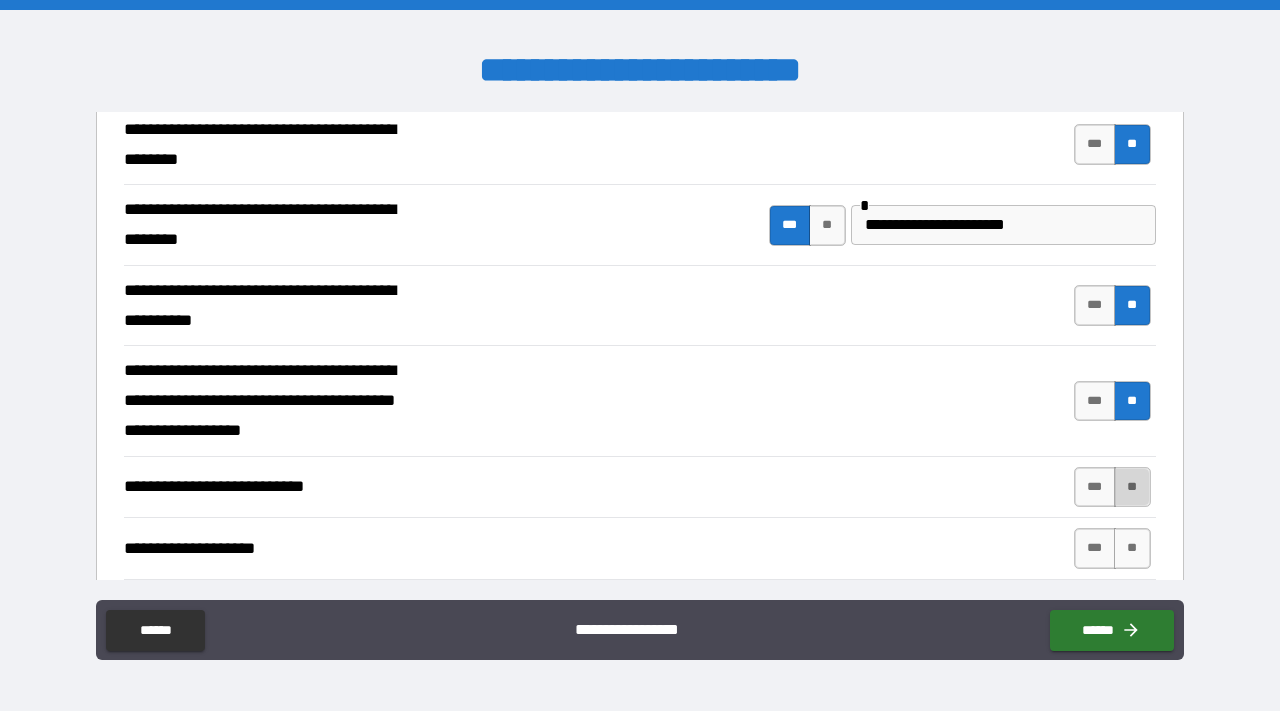 click on "**" at bounding box center (1132, 487) 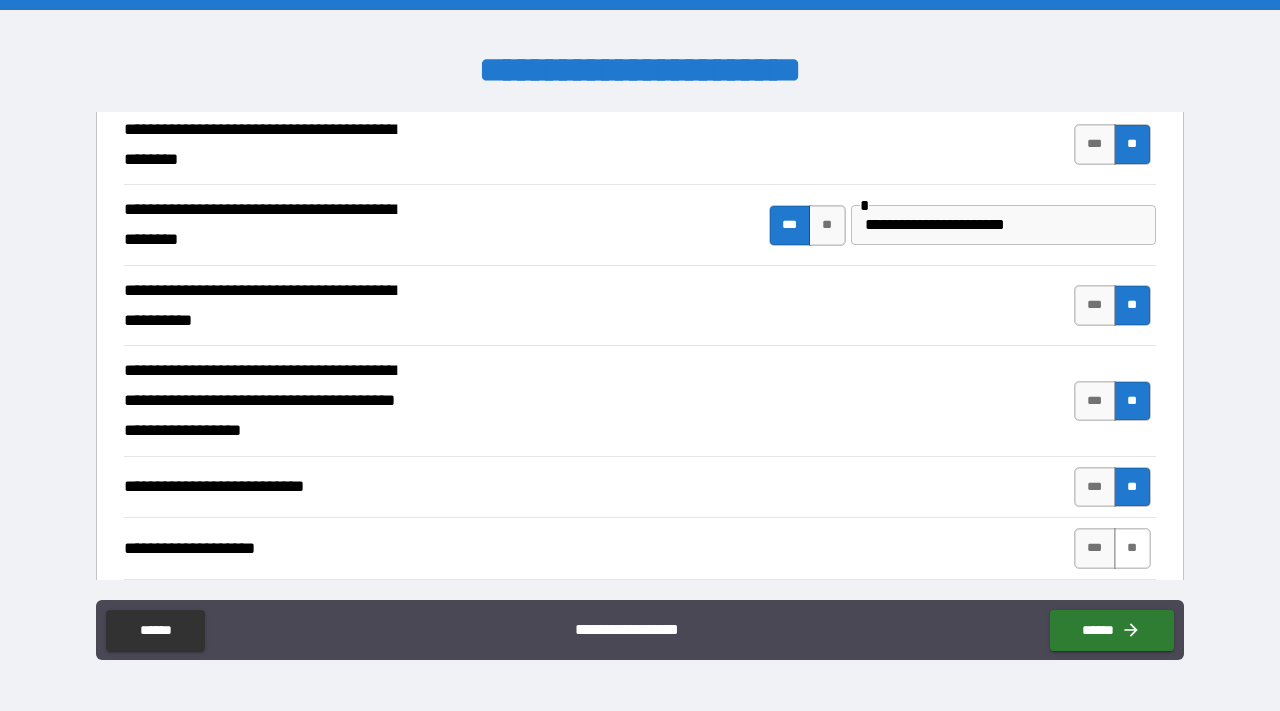 click on "**" at bounding box center (1132, 548) 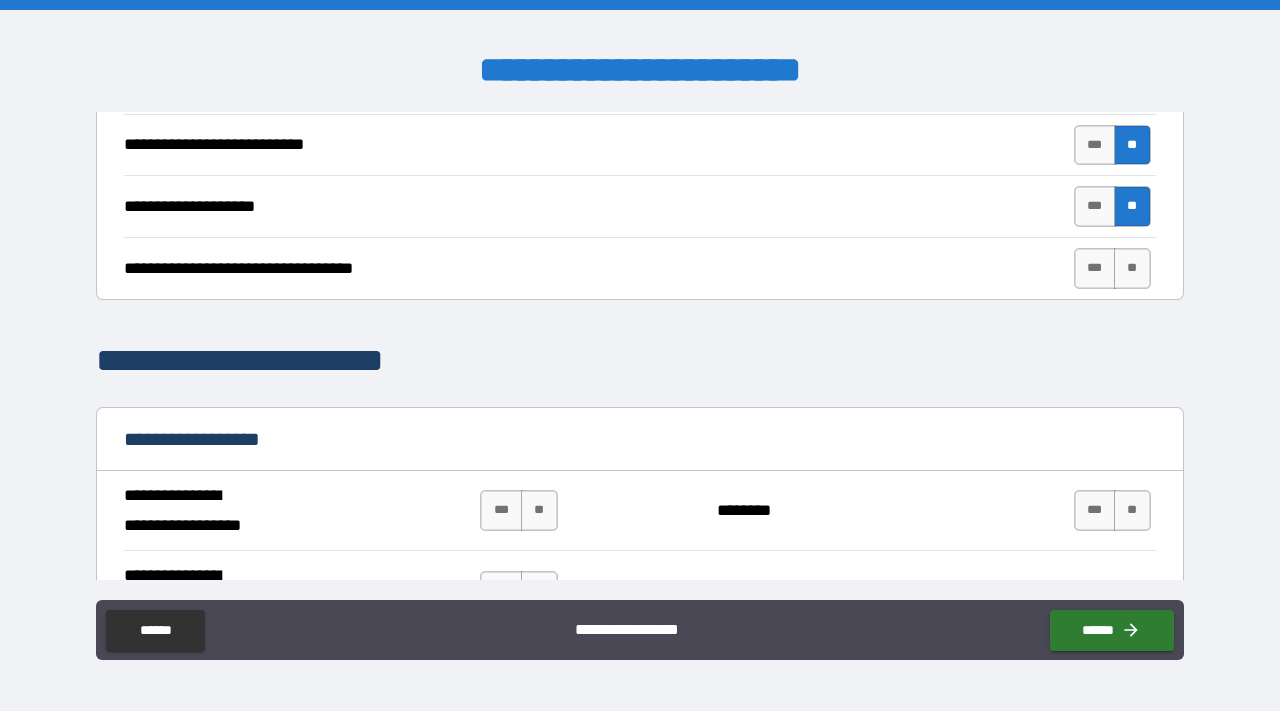 scroll, scrollTop: 922, scrollLeft: 0, axis: vertical 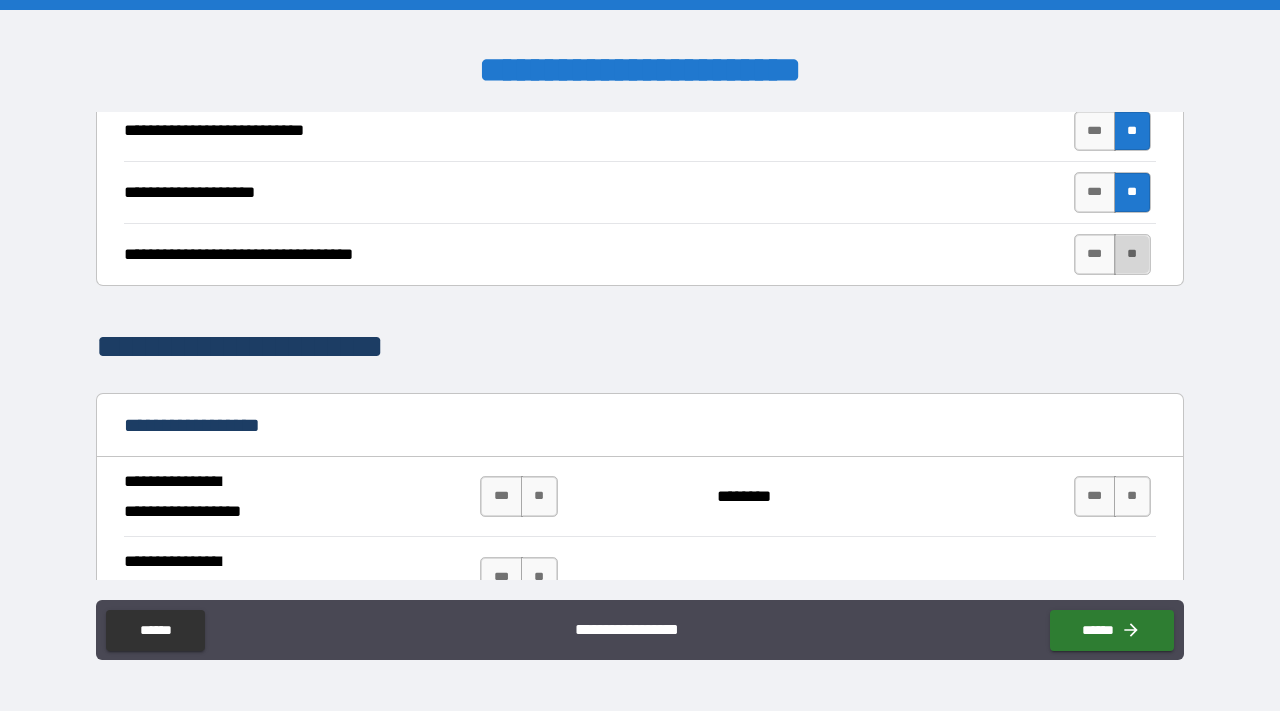 click on "**" at bounding box center [1132, 254] 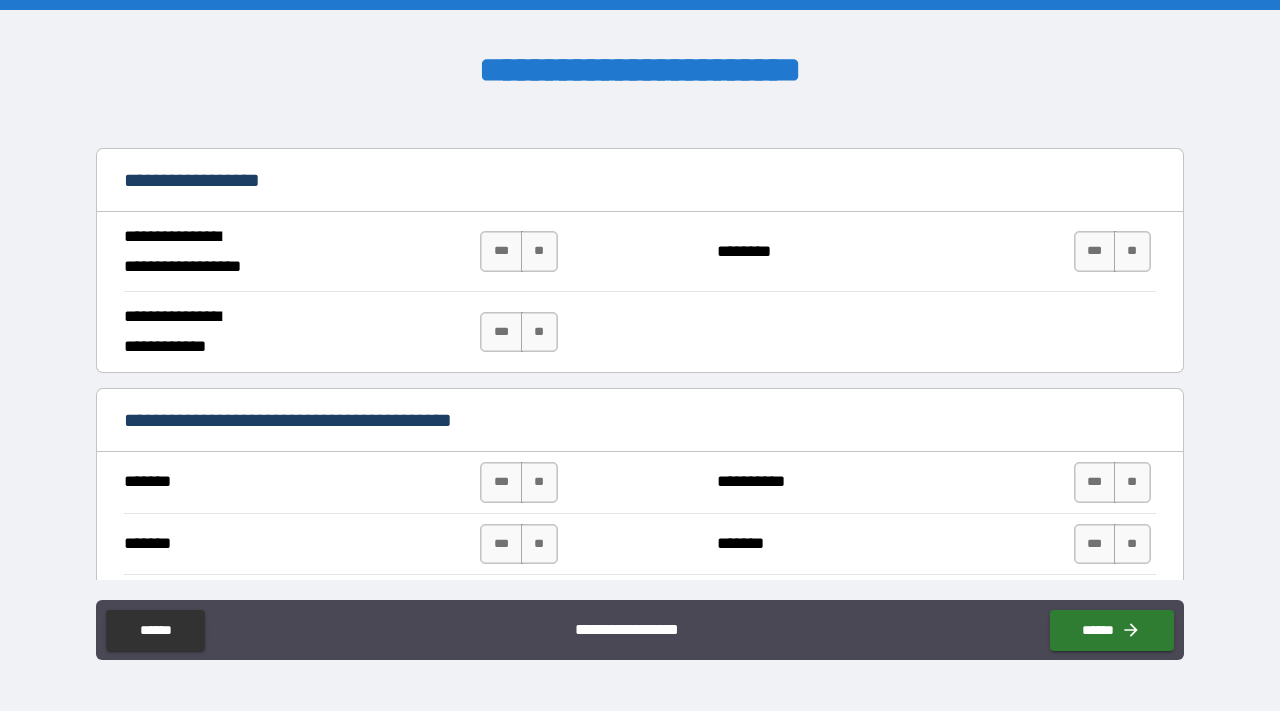 scroll, scrollTop: 1223, scrollLeft: 0, axis: vertical 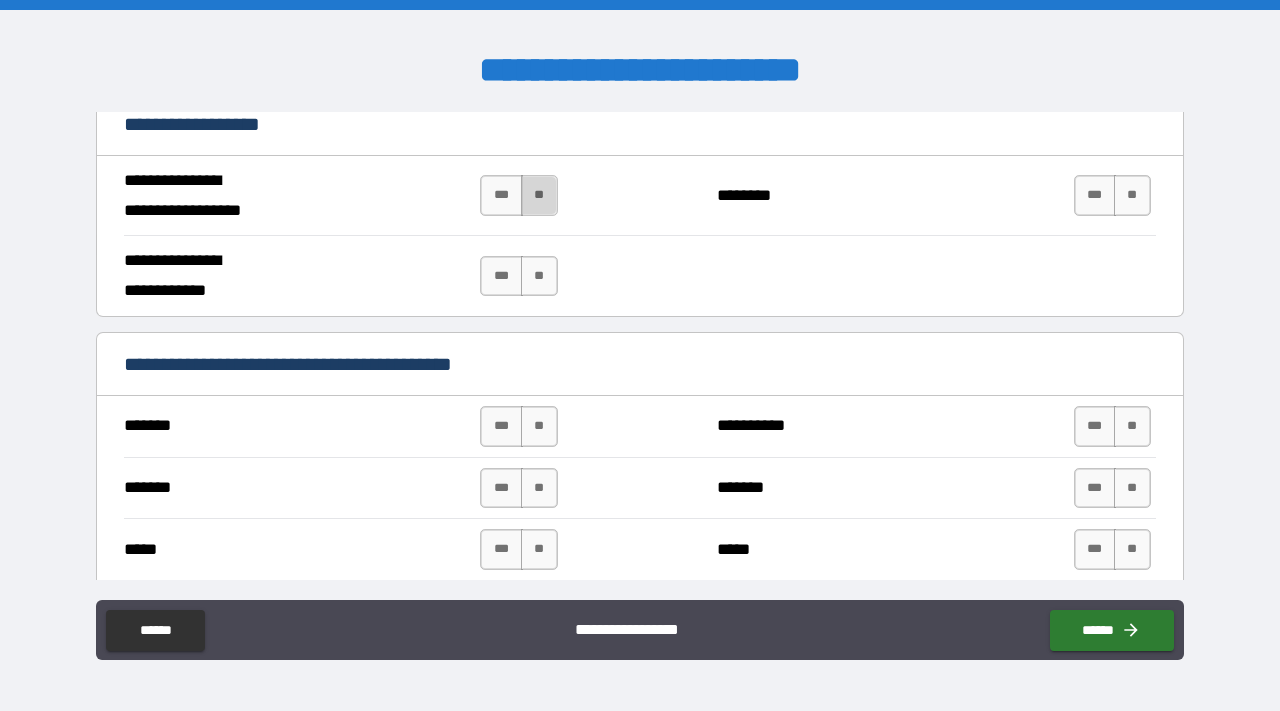 click on "**" at bounding box center (539, 195) 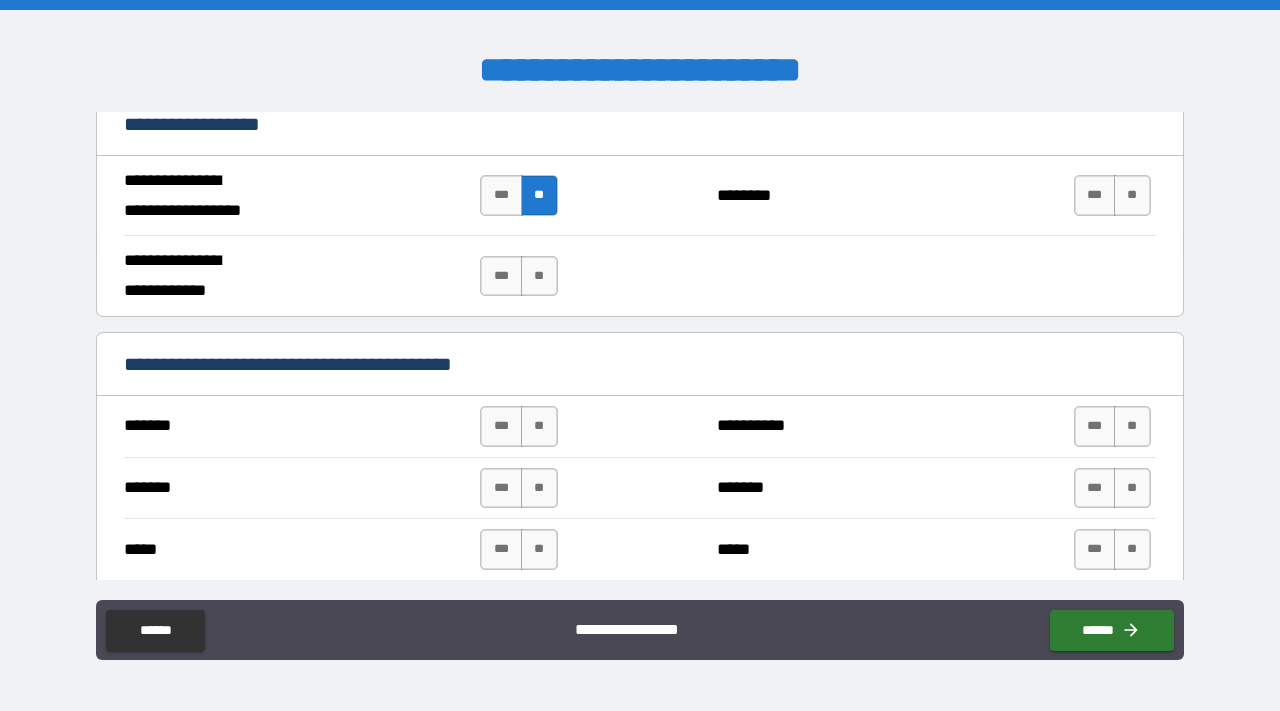 click on "**" at bounding box center (539, 195) 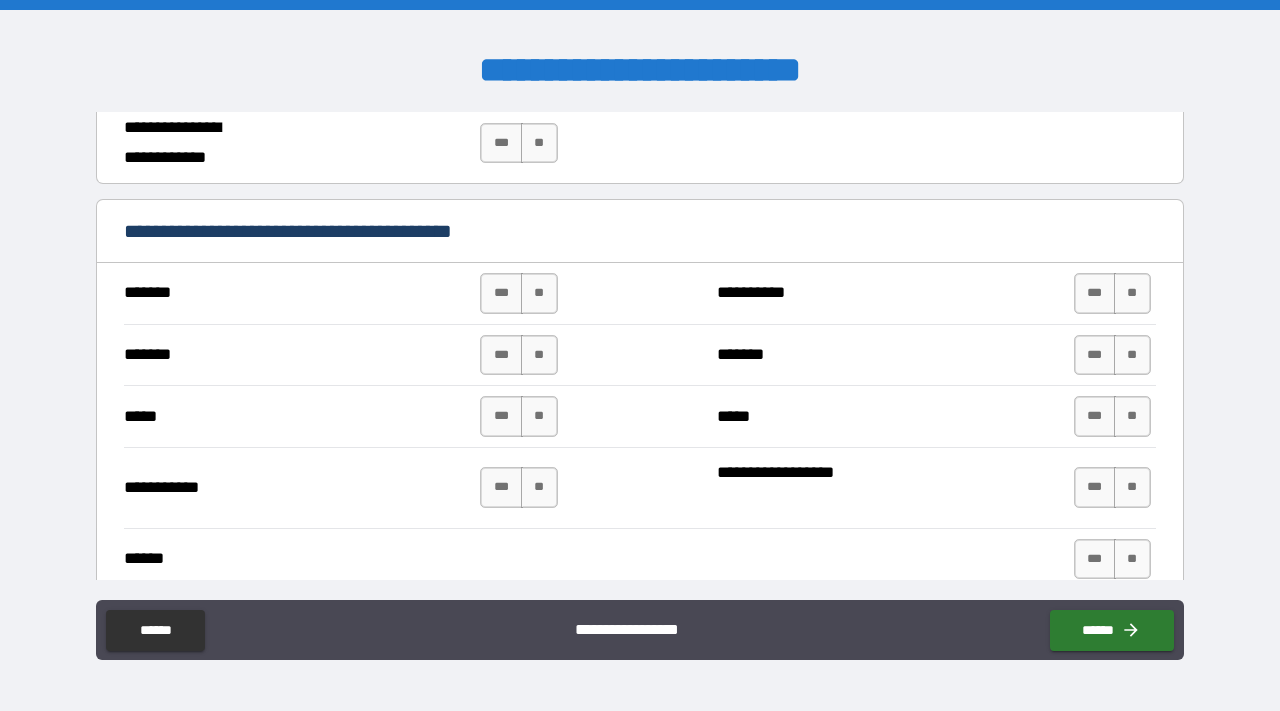 scroll, scrollTop: 1426, scrollLeft: 0, axis: vertical 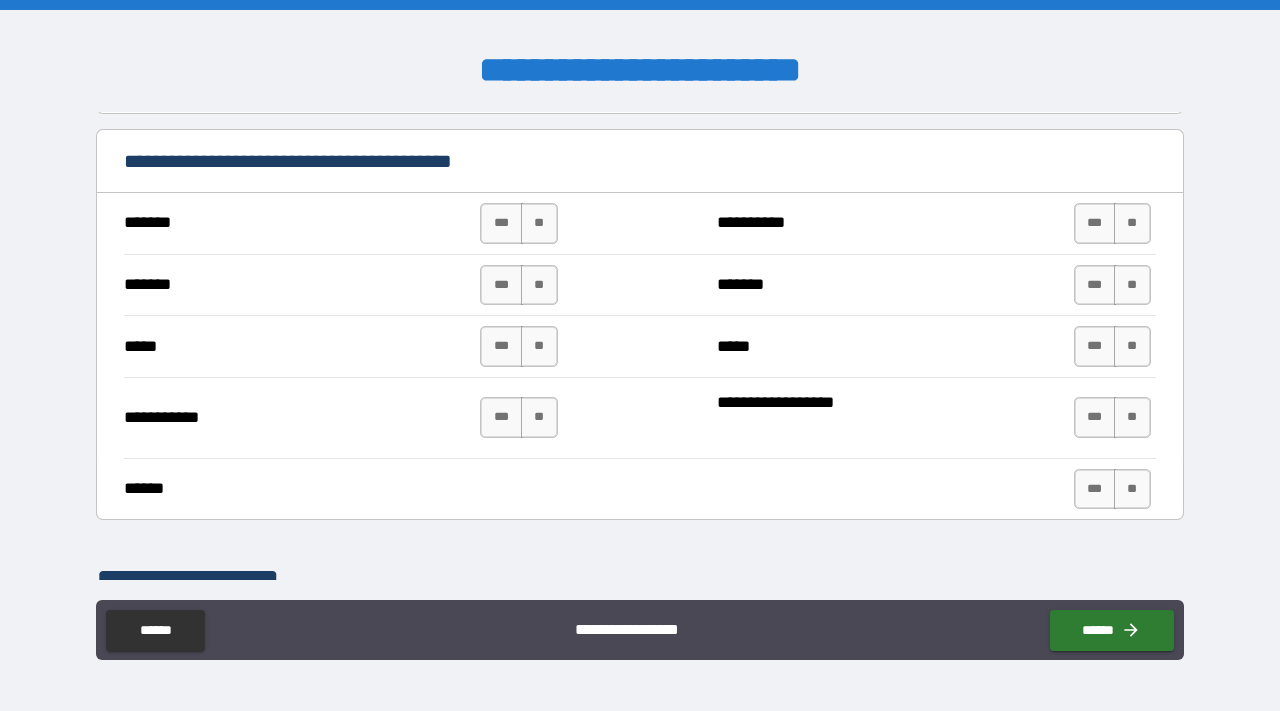 click on "*** **" at bounding box center (521, 223) 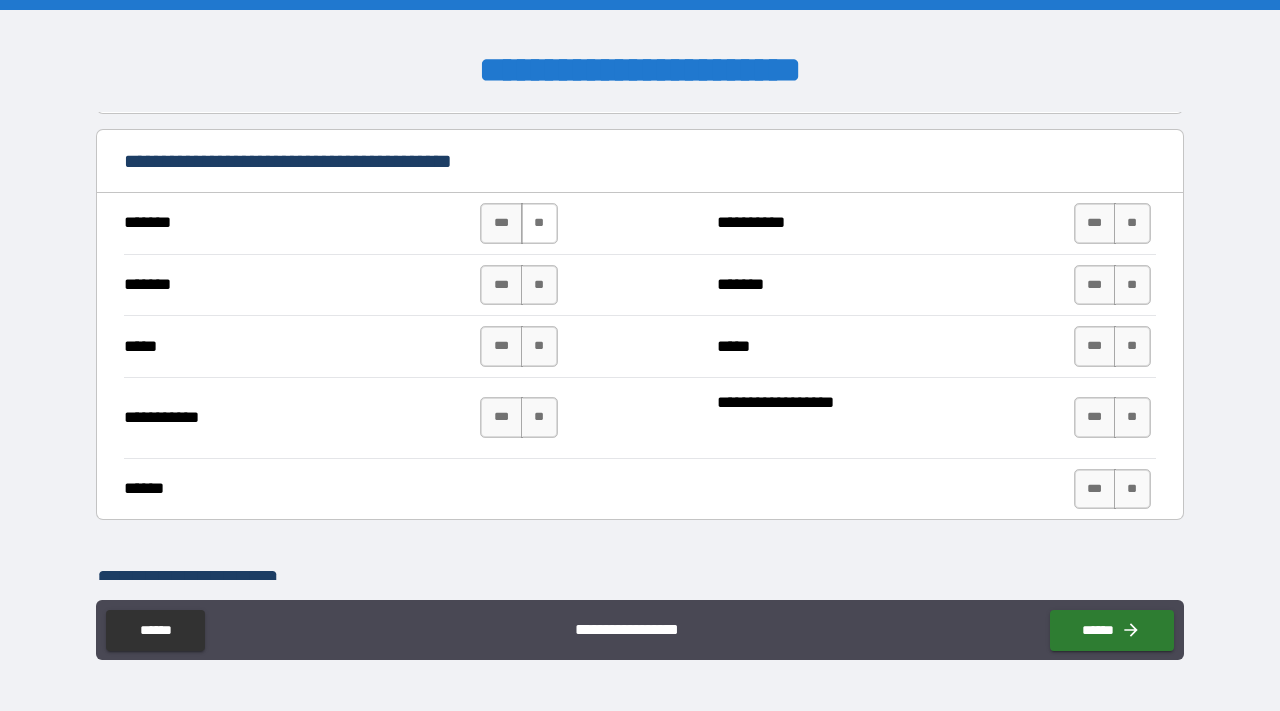 click on "**" at bounding box center (539, 223) 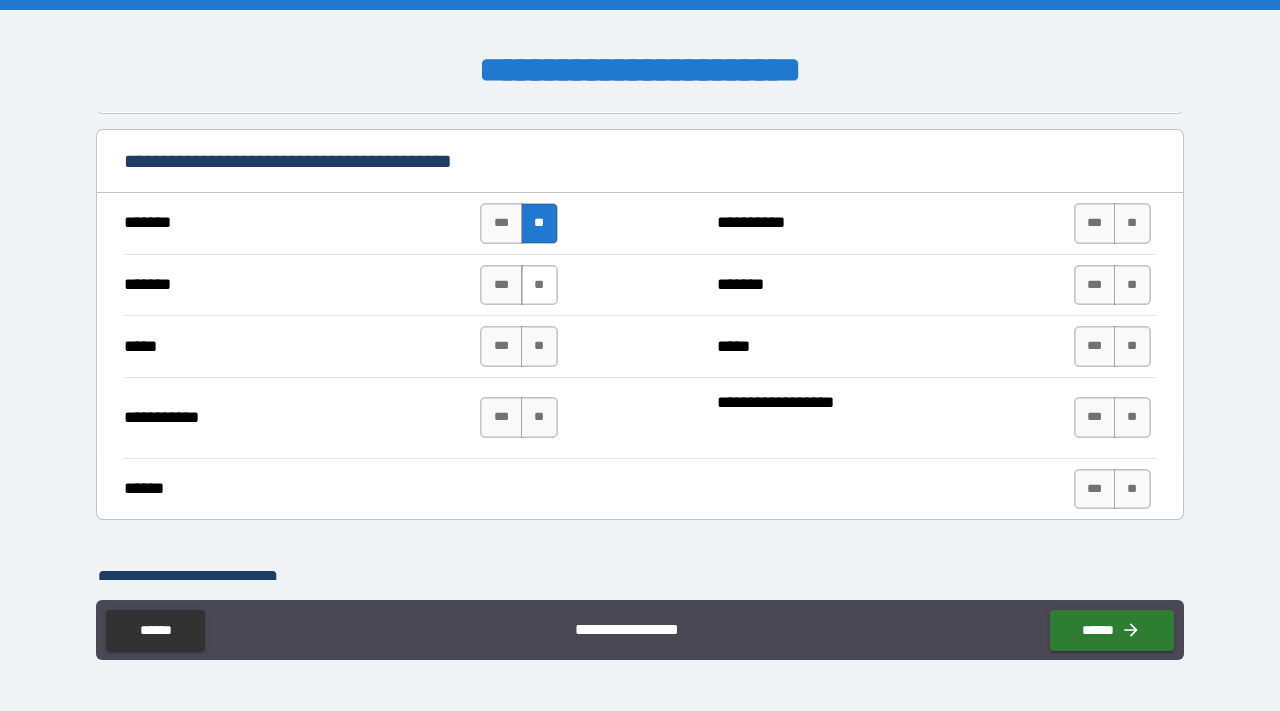 click on "**" at bounding box center [539, 285] 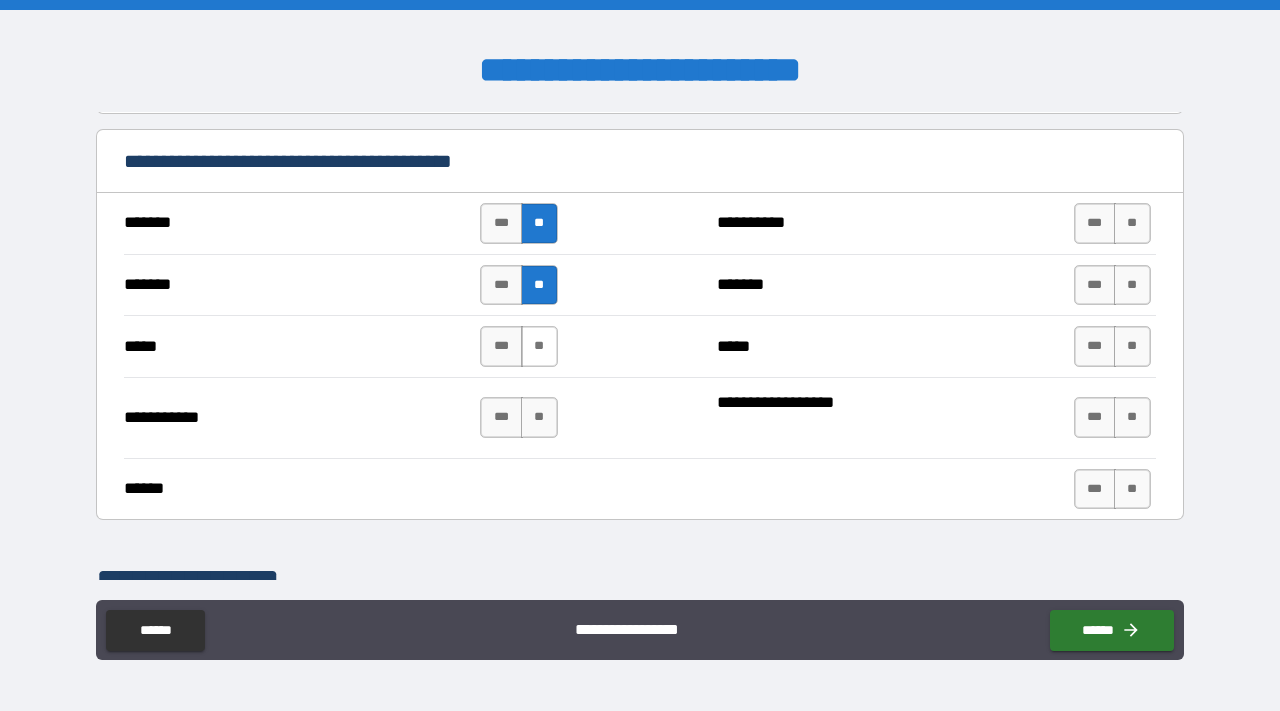 click on "**" at bounding box center [539, 346] 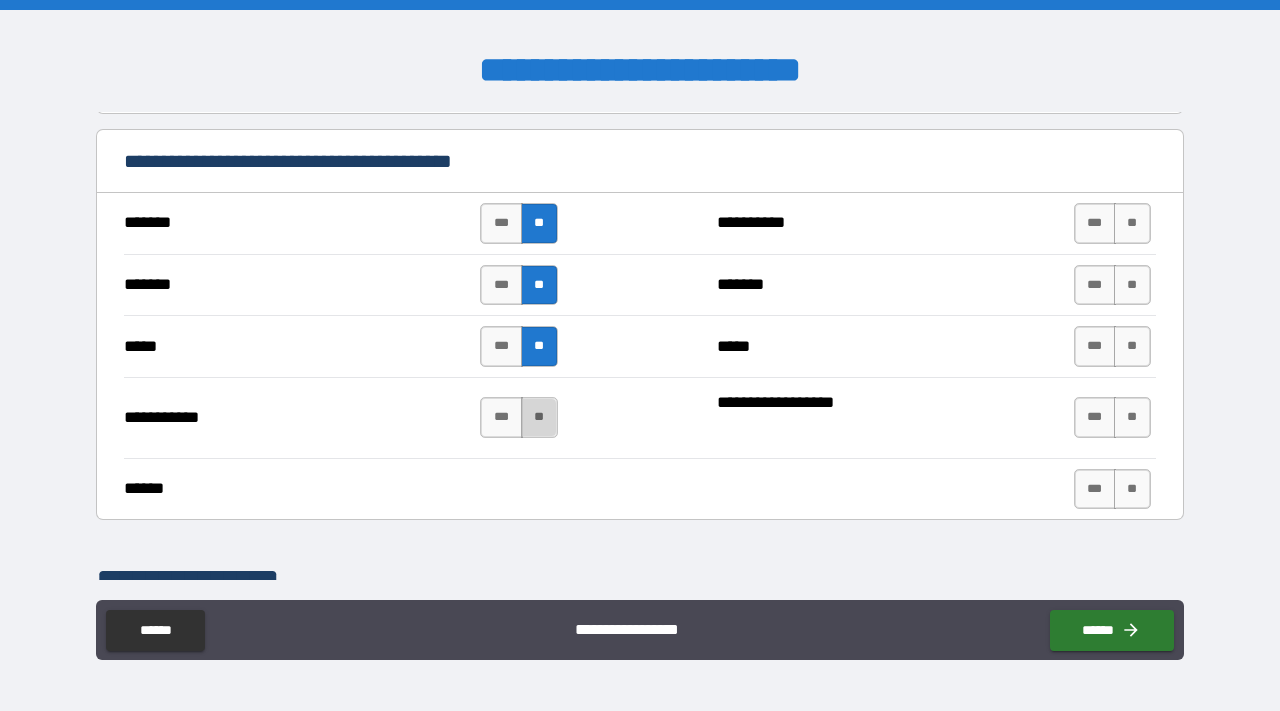 click on "**" at bounding box center [539, 417] 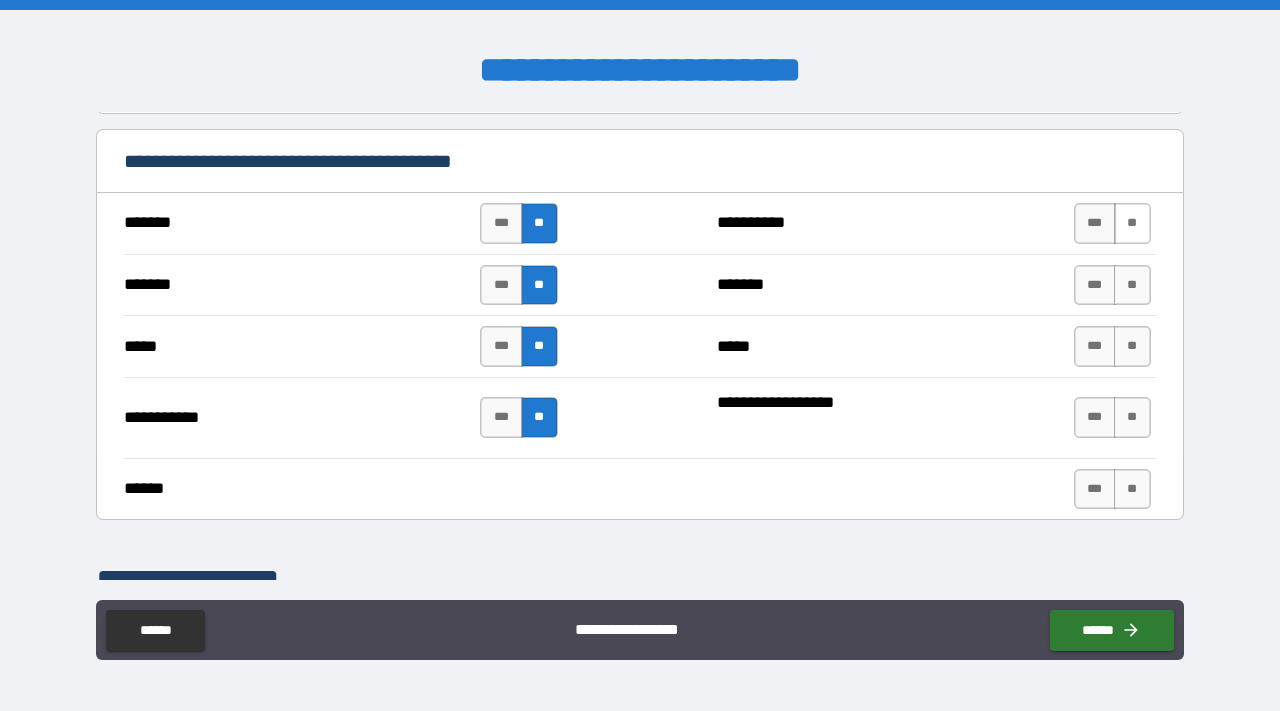 click on "**" at bounding box center [1132, 223] 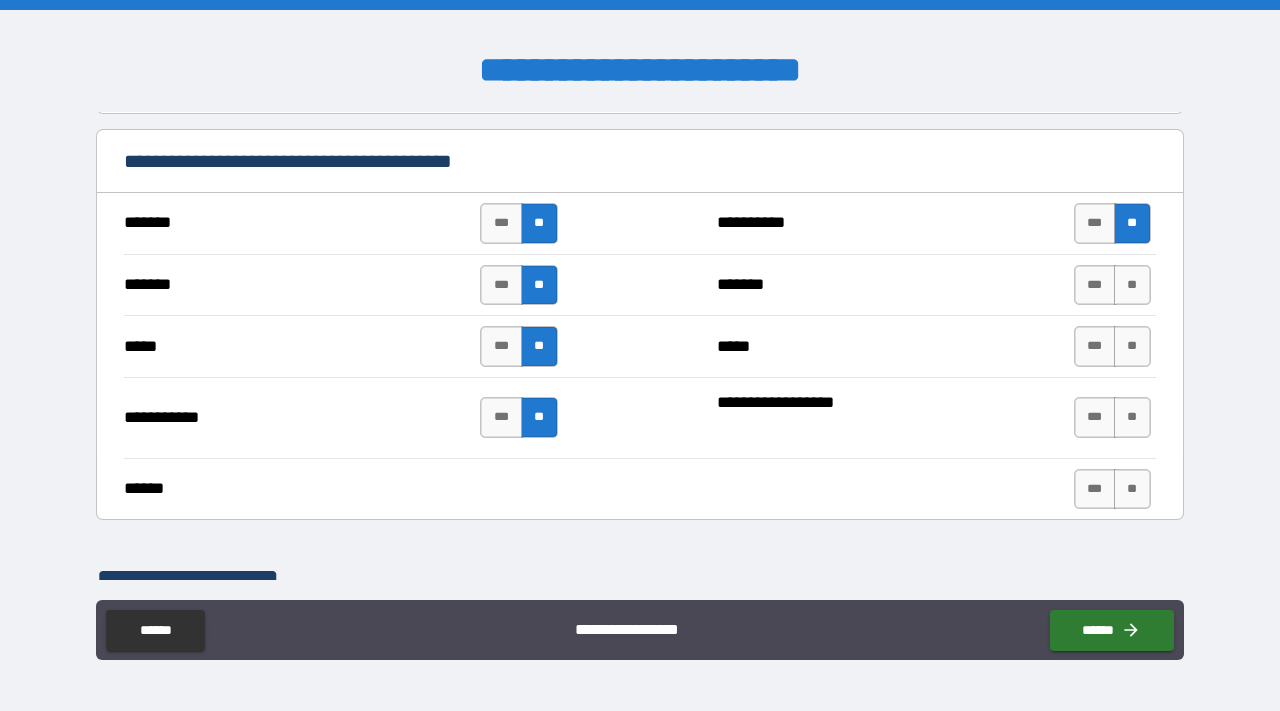 click on "*** **" at bounding box center (1112, 285) 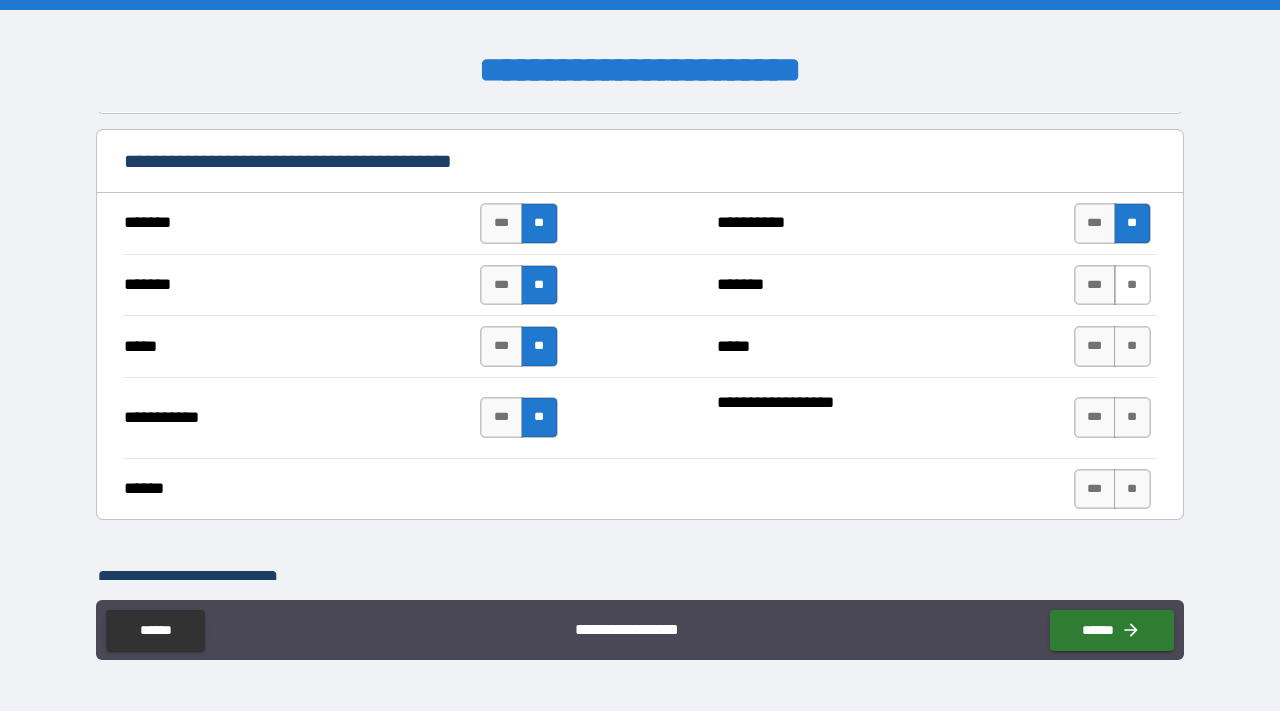click on "**" at bounding box center [1132, 285] 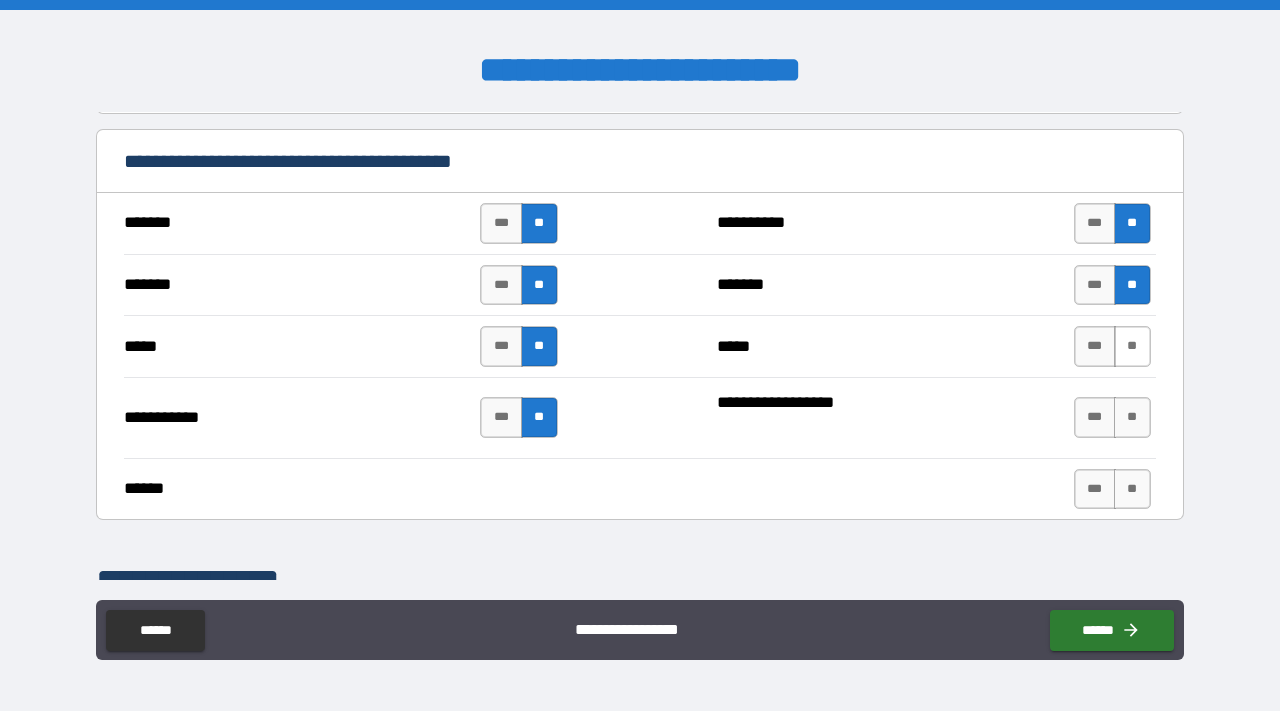 click on "**" at bounding box center [1132, 346] 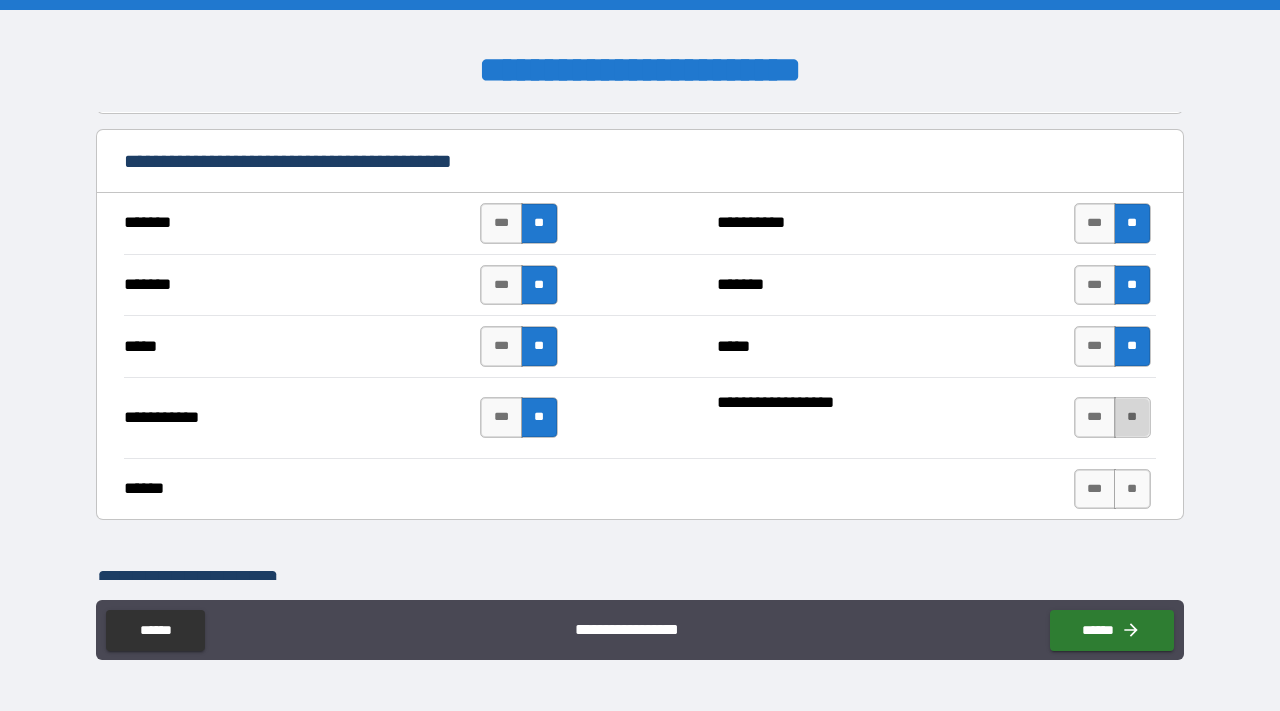click on "**" at bounding box center (1132, 417) 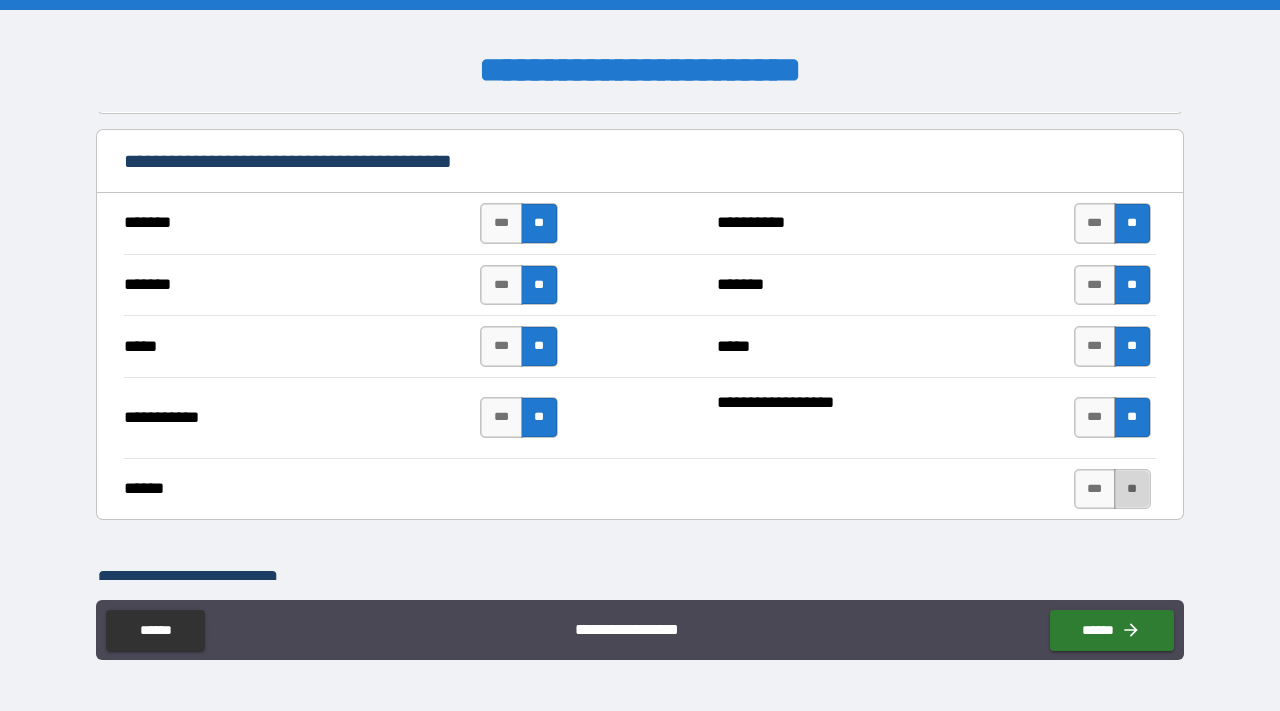 click on "**" at bounding box center (1132, 489) 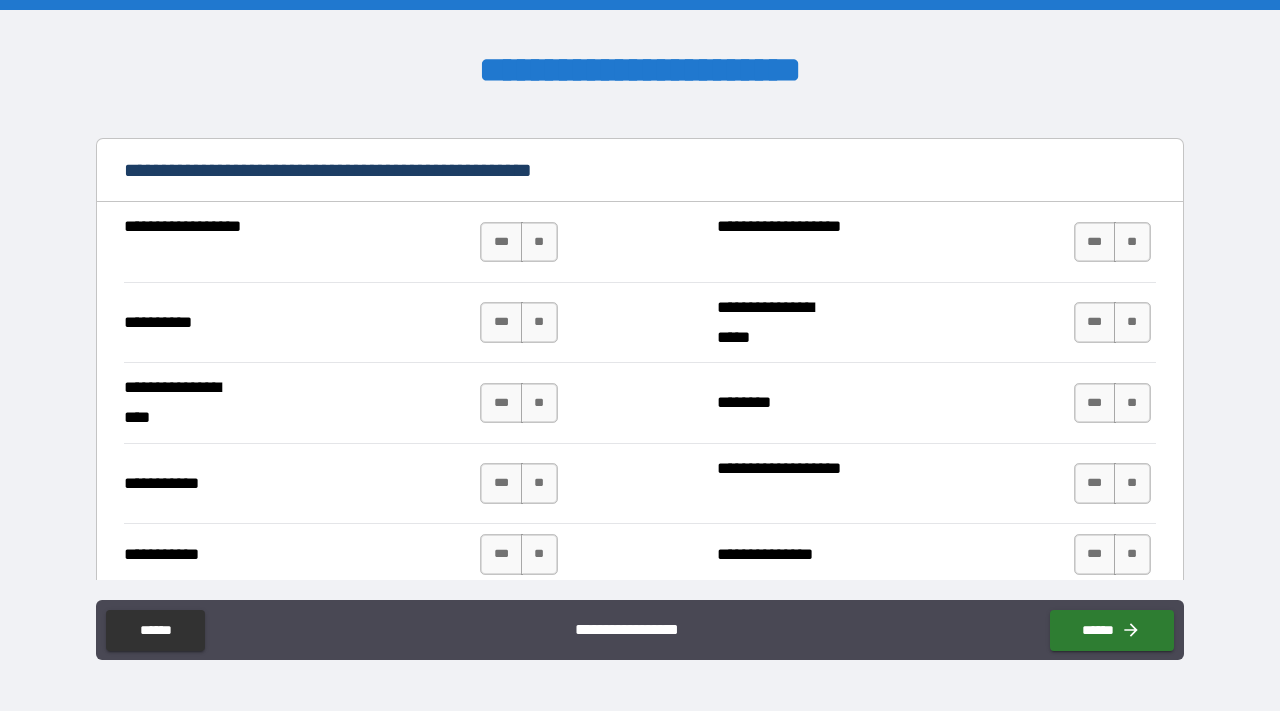 scroll, scrollTop: 1922, scrollLeft: 0, axis: vertical 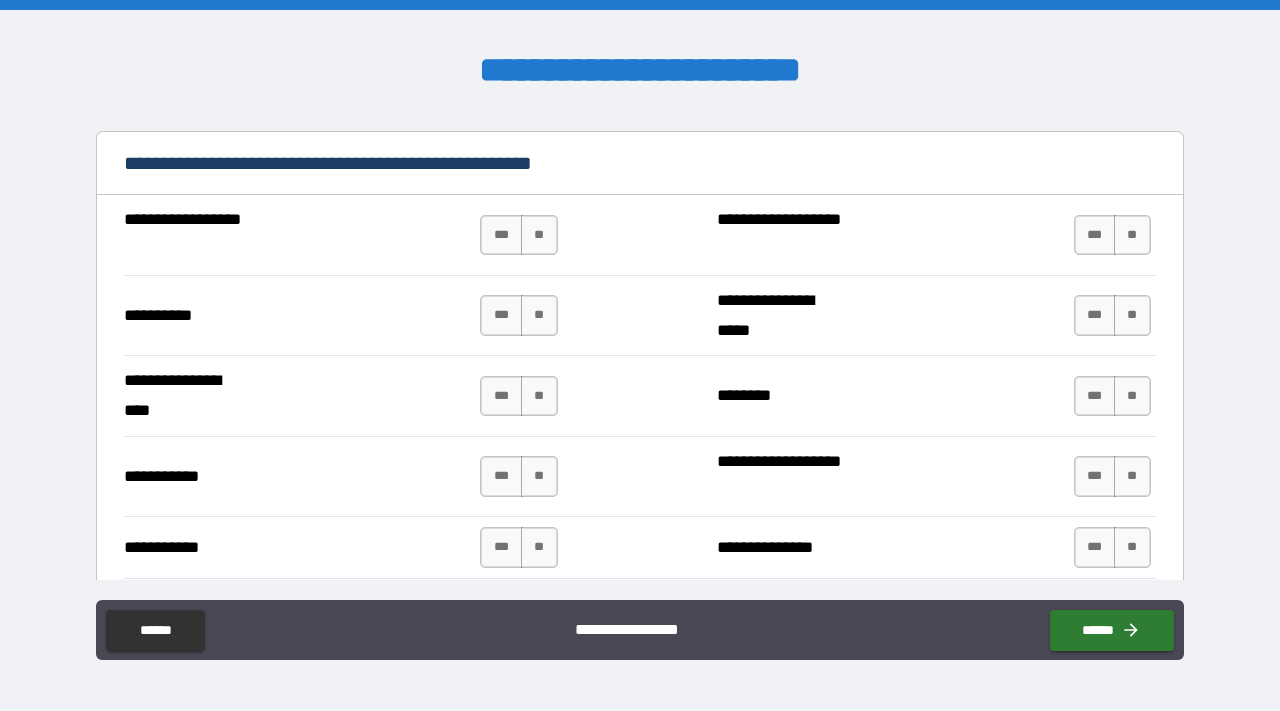 click on "*** **" at bounding box center [518, 235] 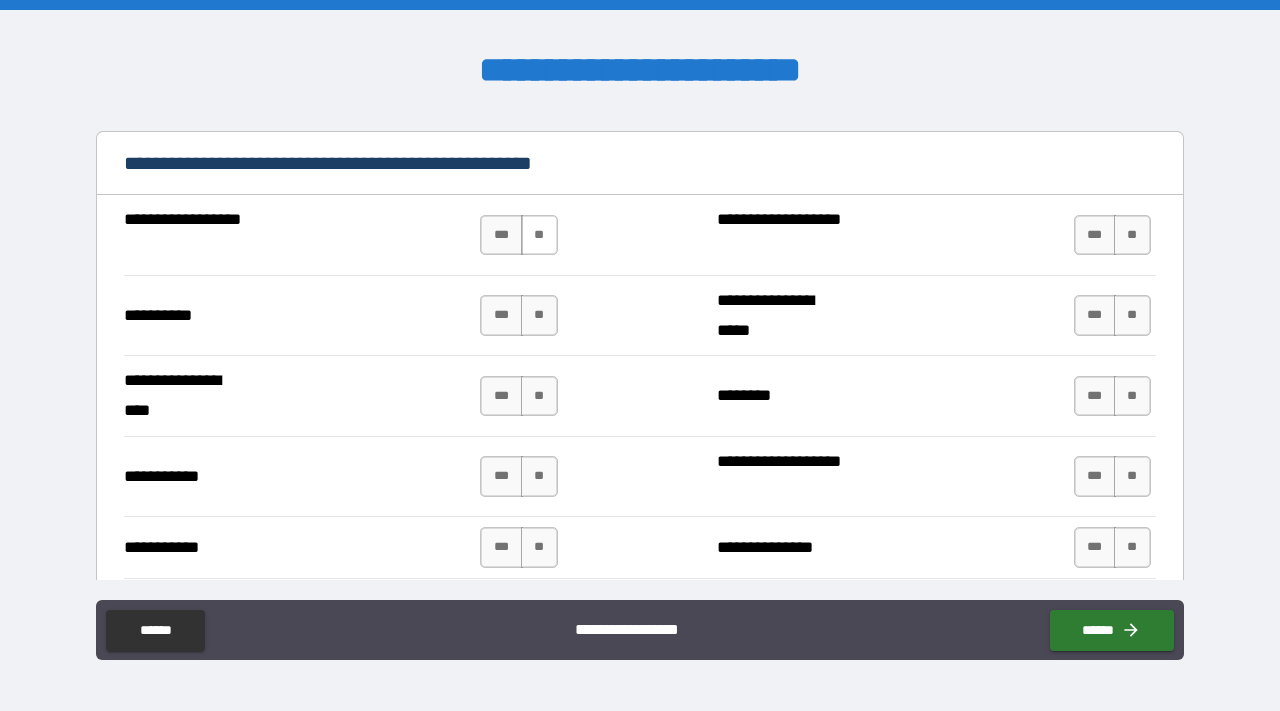 click on "**" at bounding box center [539, 235] 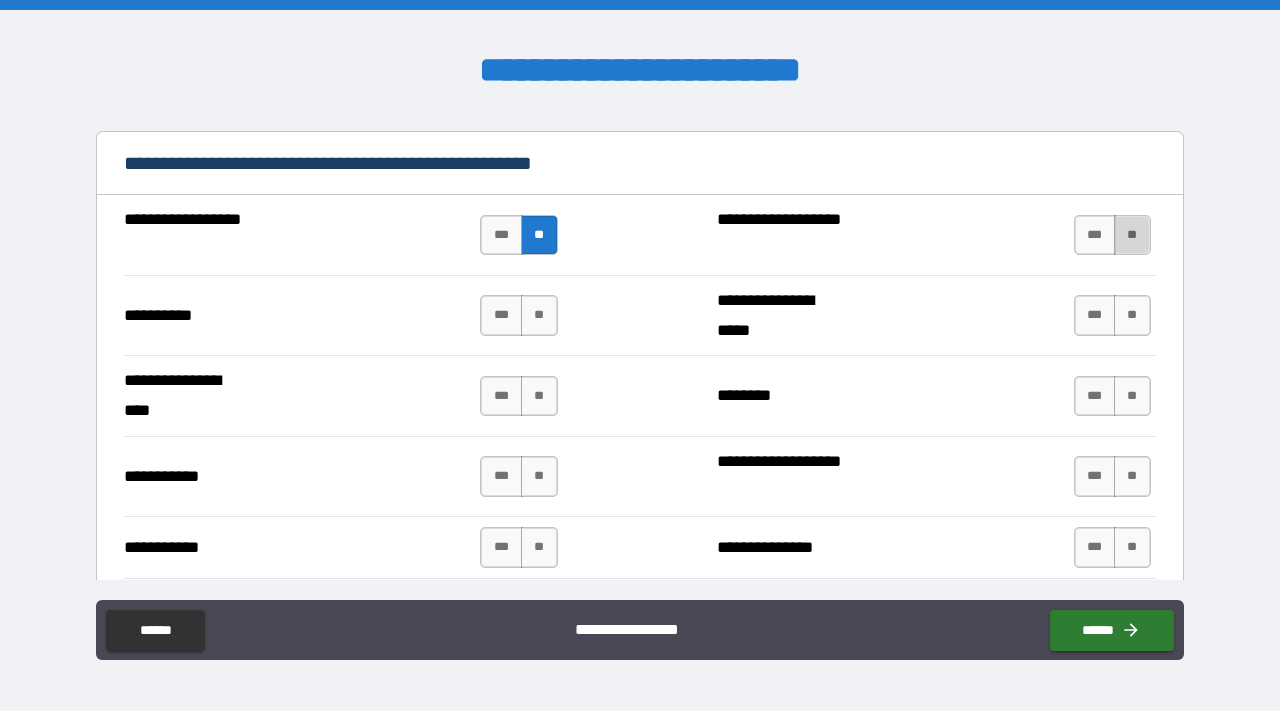 click on "**" at bounding box center (1132, 235) 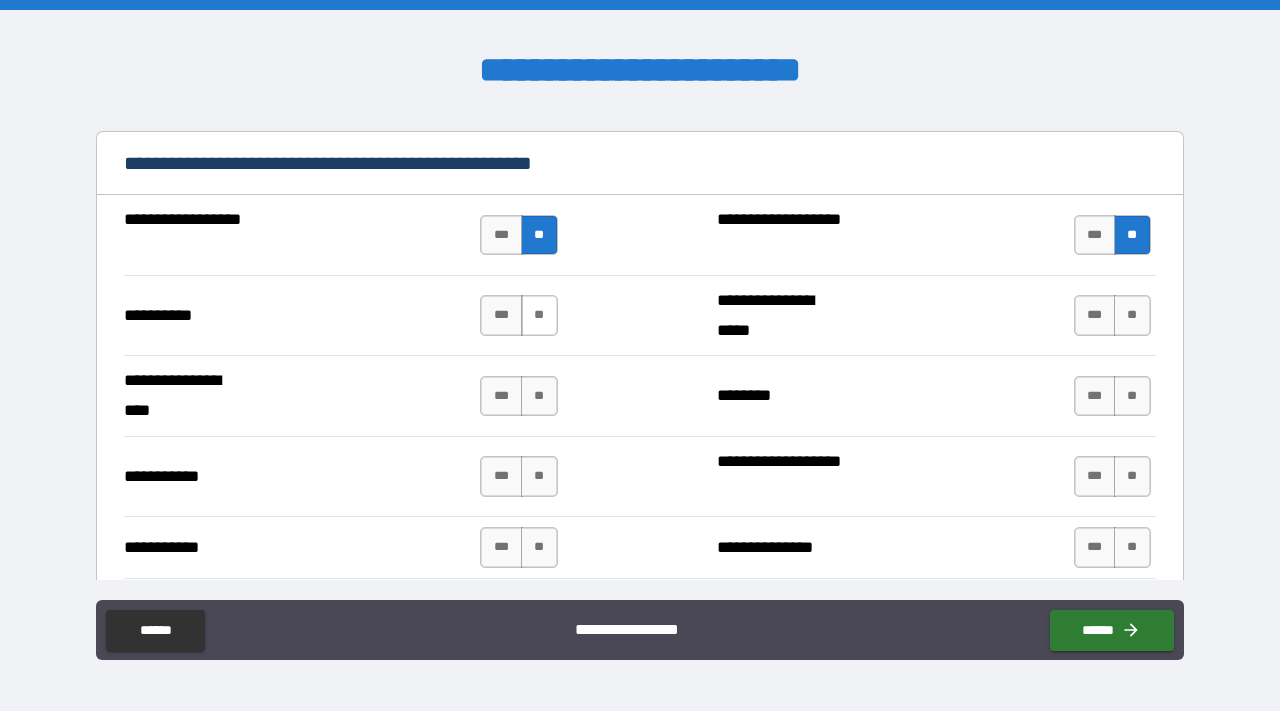 click on "**" at bounding box center (539, 315) 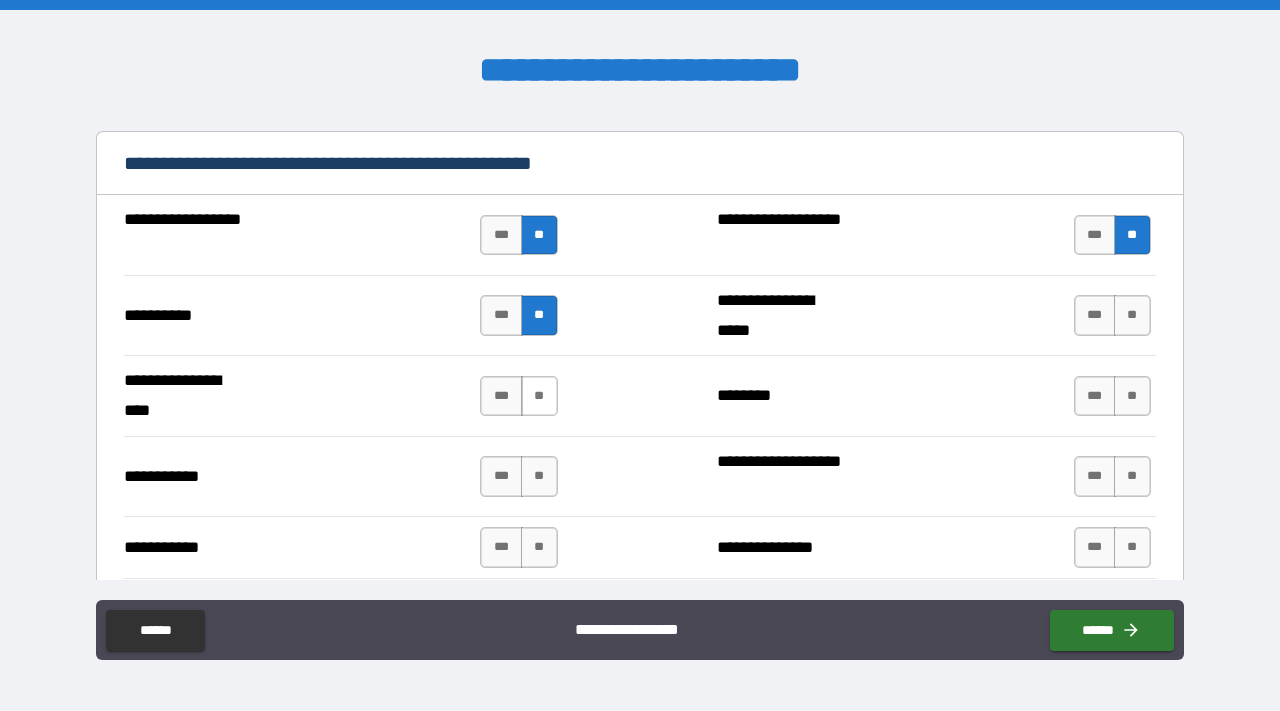 click on "**" at bounding box center [539, 396] 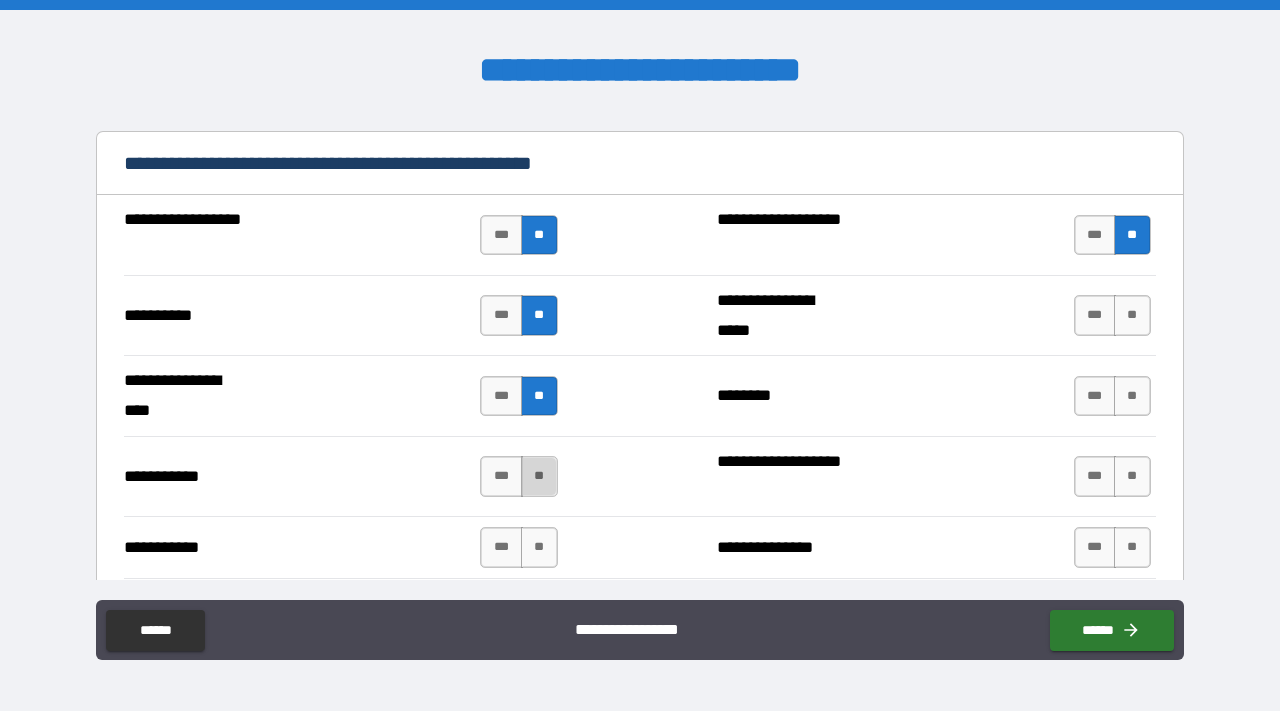 click on "**" at bounding box center [539, 476] 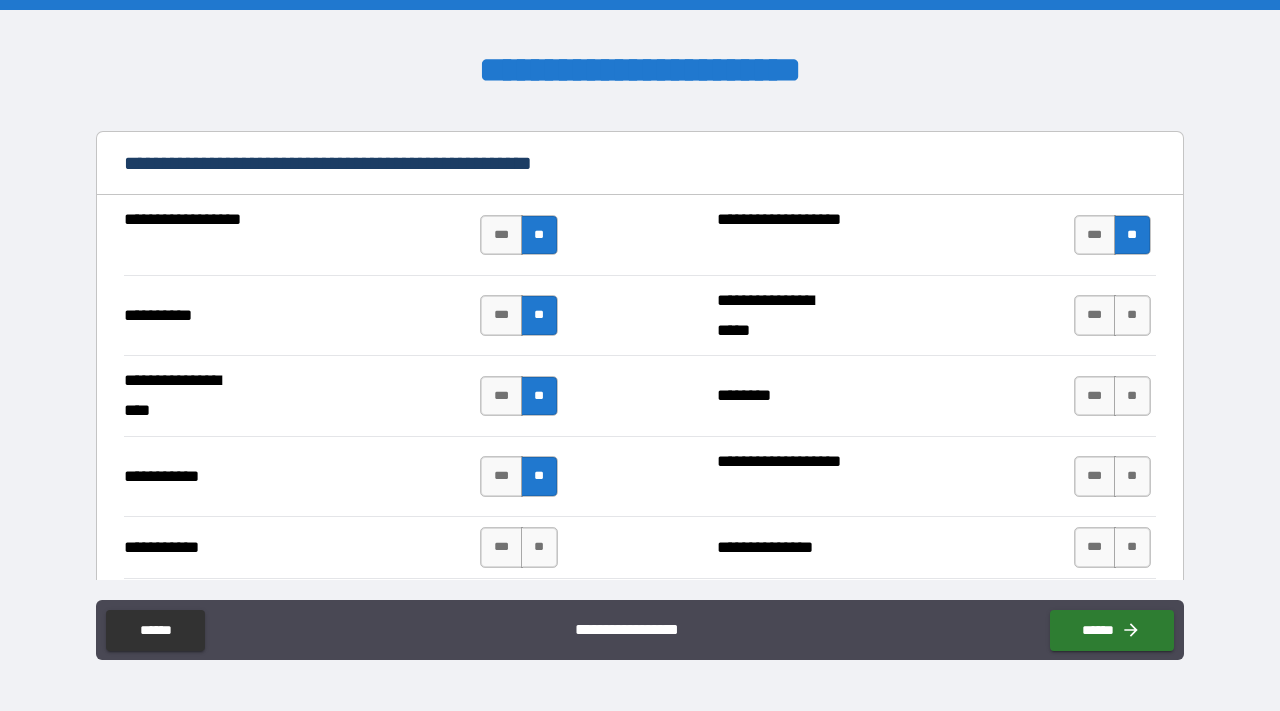 click on "*** **" at bounding box center [1112, 315] 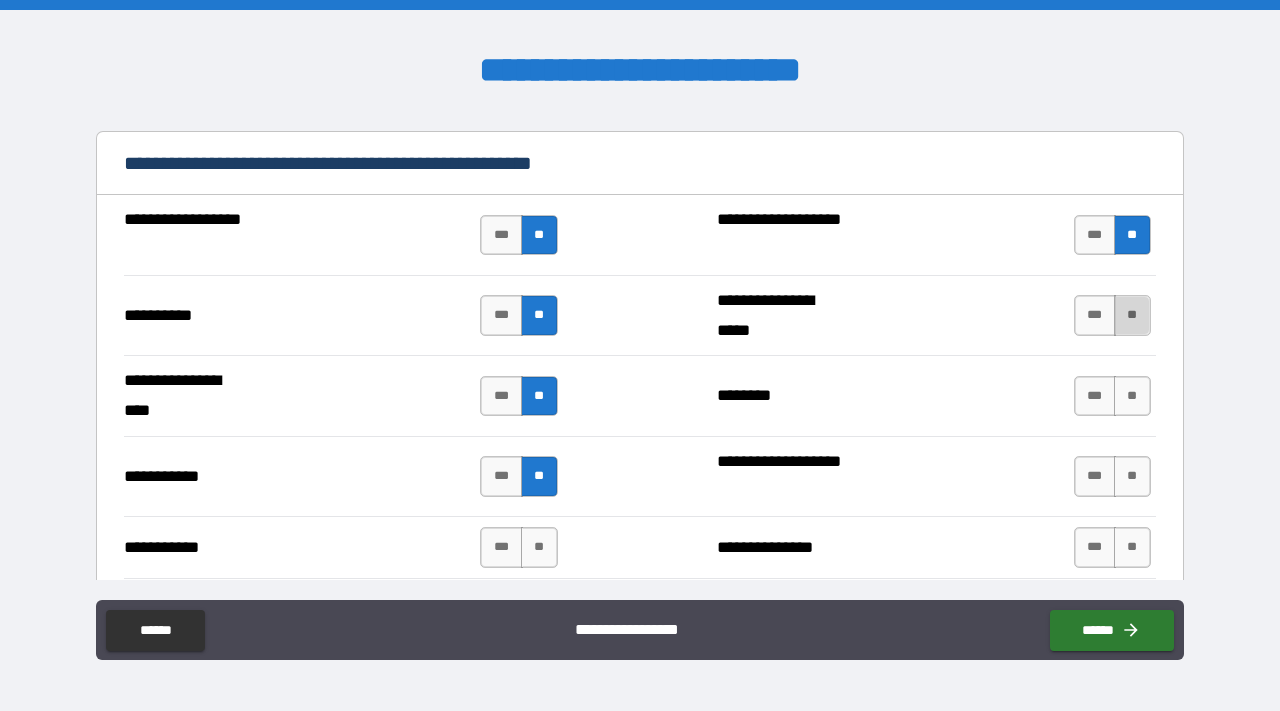 click on "**" at bounding box center (1132, 315) 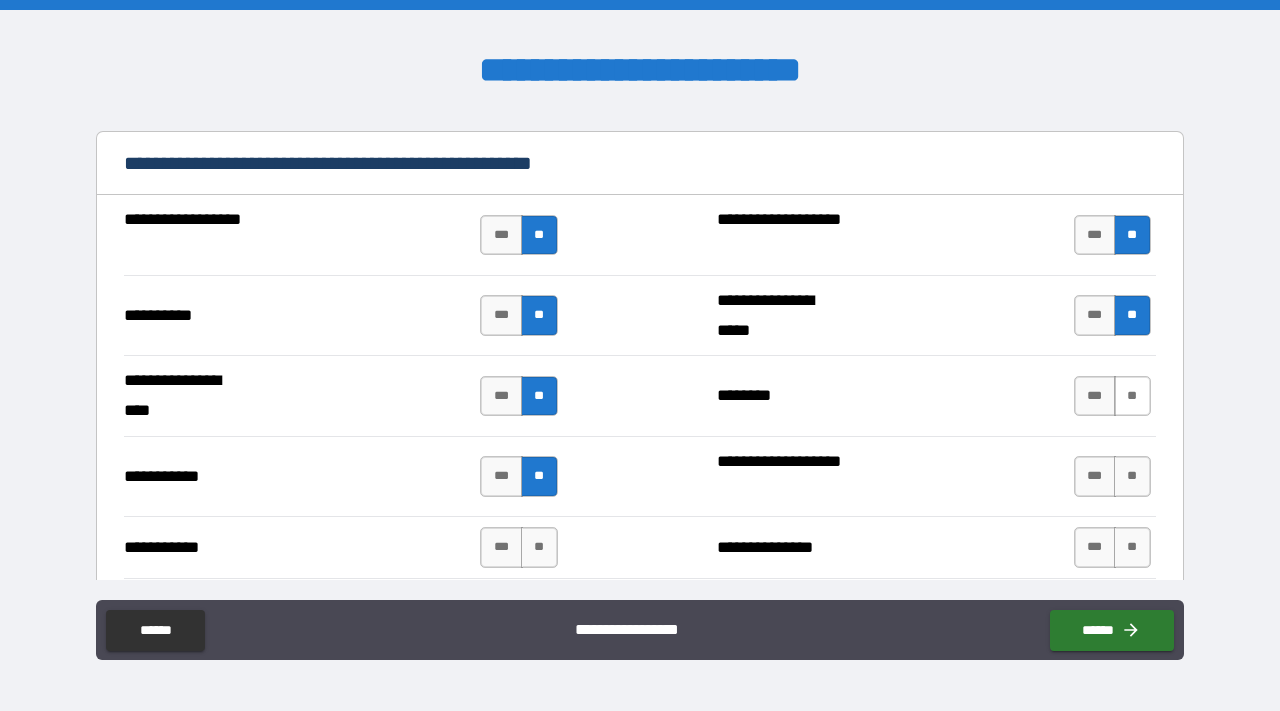 click on "**" at bounding box center (1132, 396) 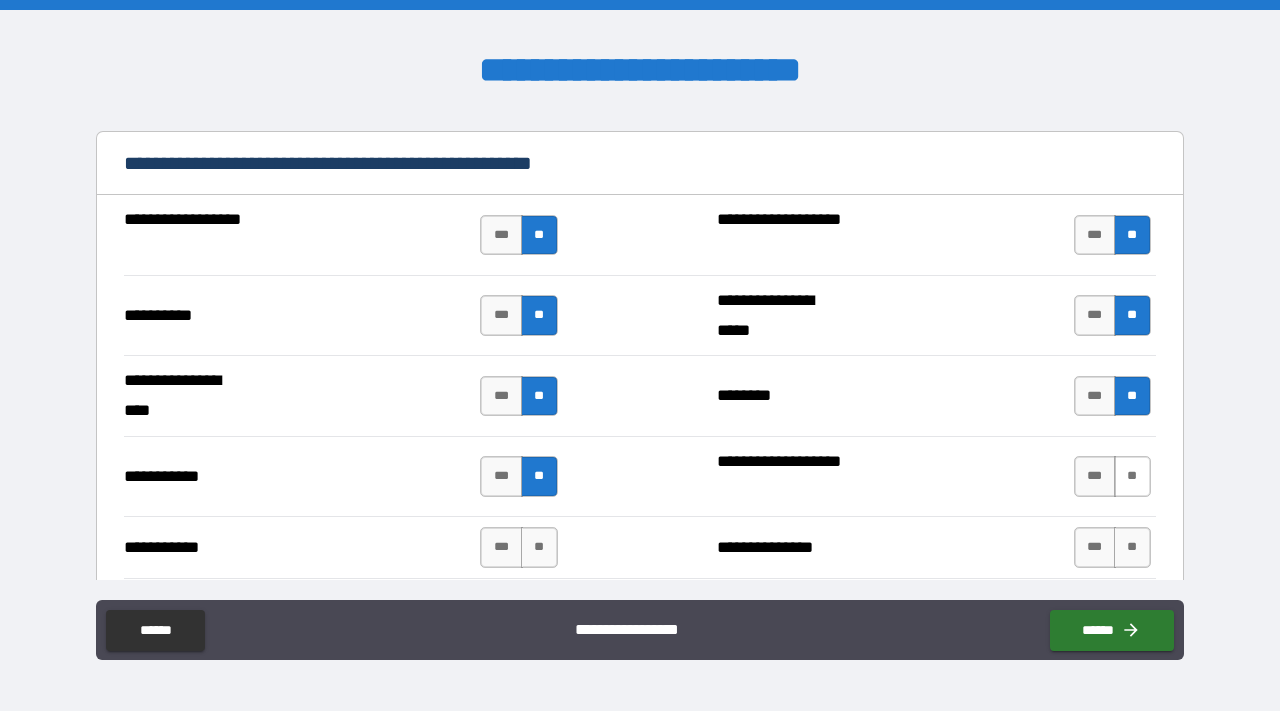 click on "**" at bounding box center (1132, 476) 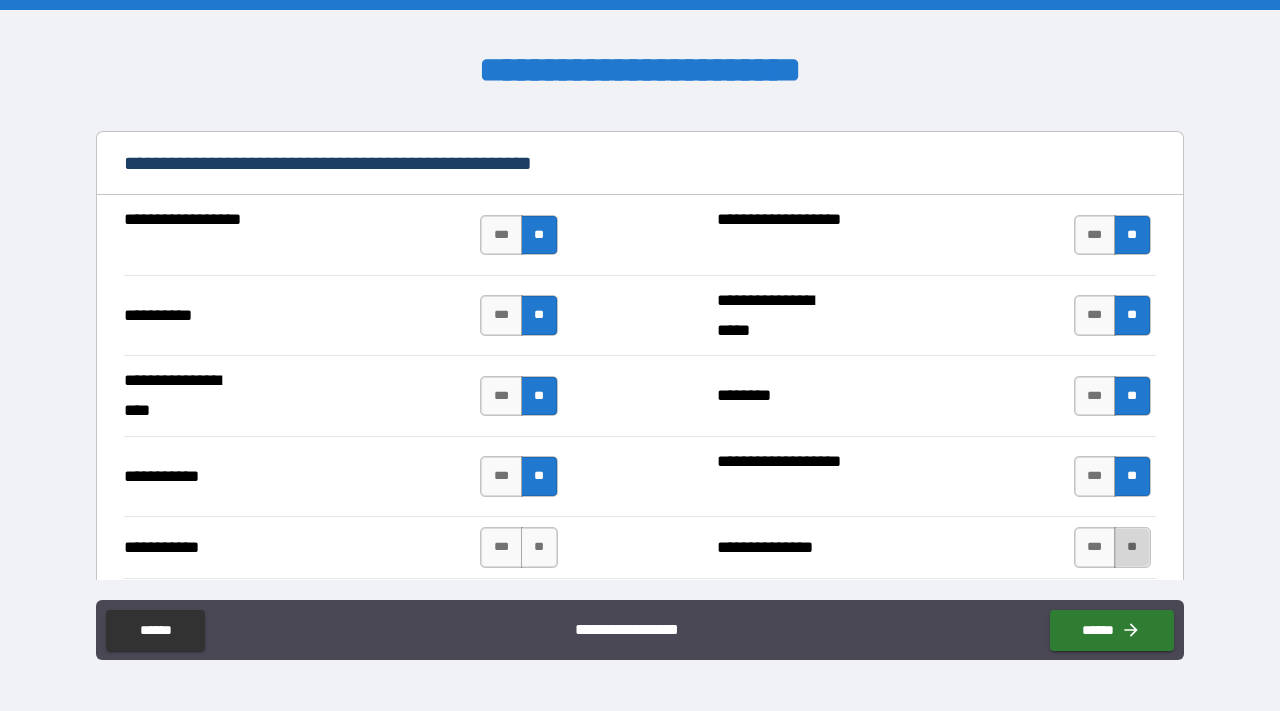click on "**" at bounding box center [1132, 547] 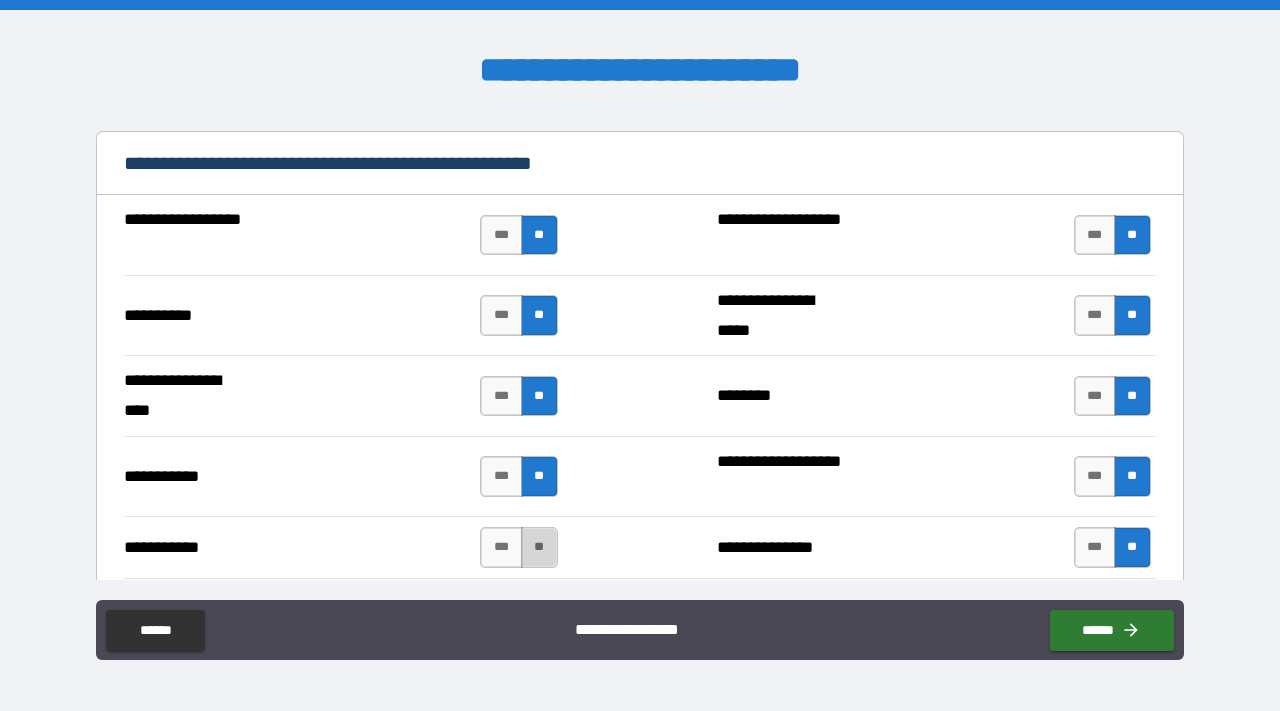 click on "**" at bounding box center (539, 547) 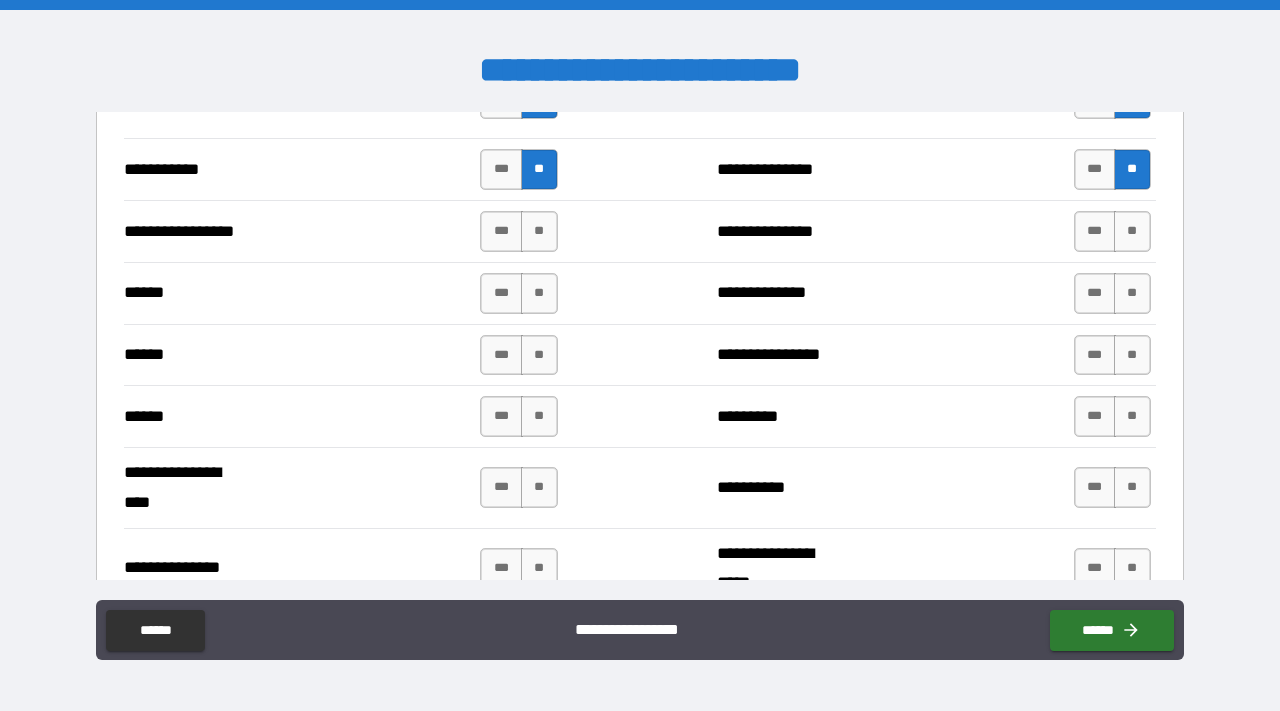 scroll, scrollTop: 2307, scrollLeft: 0, axis: vertical 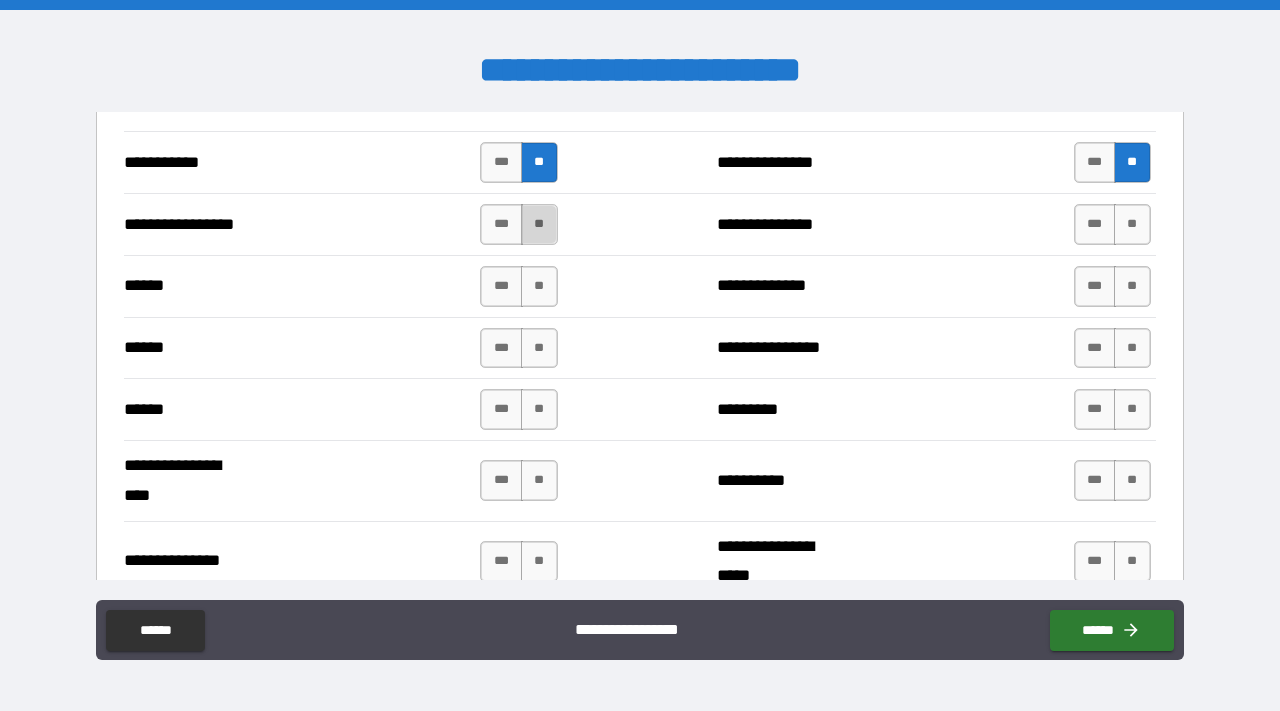click on "**" at bounding box center [539, 224] 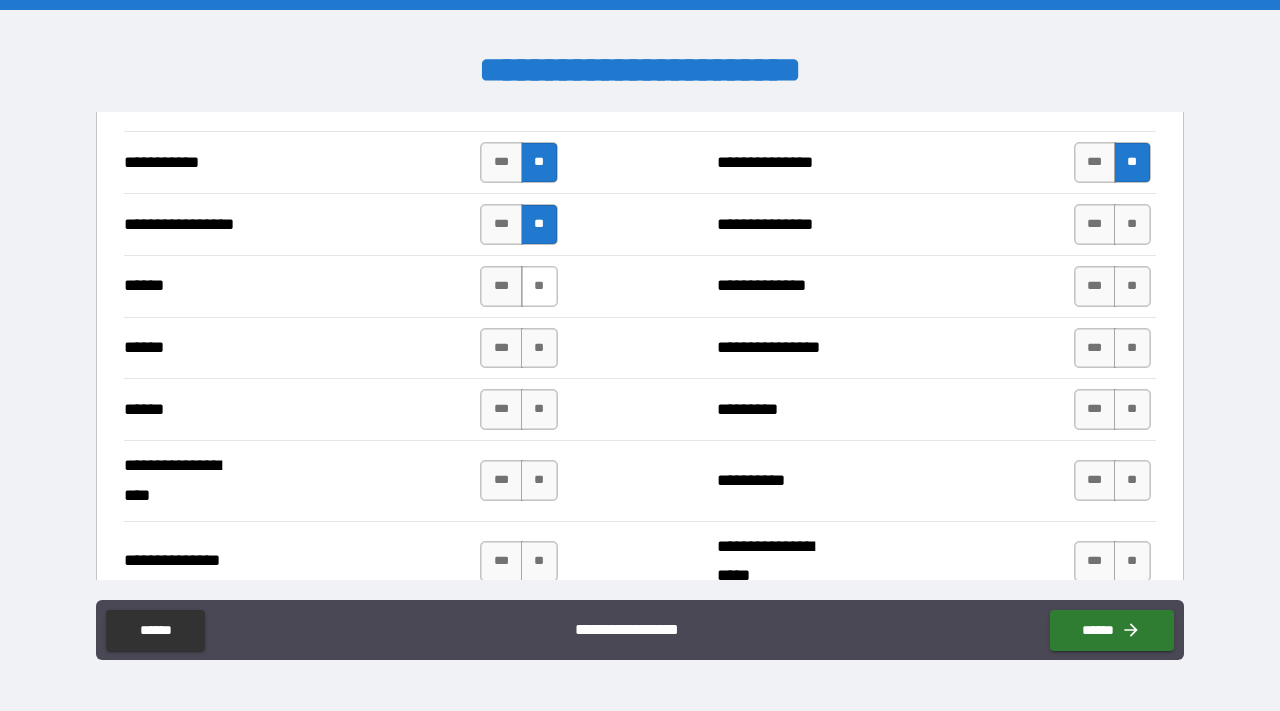 click on "**" at bounding box center [539, 286] 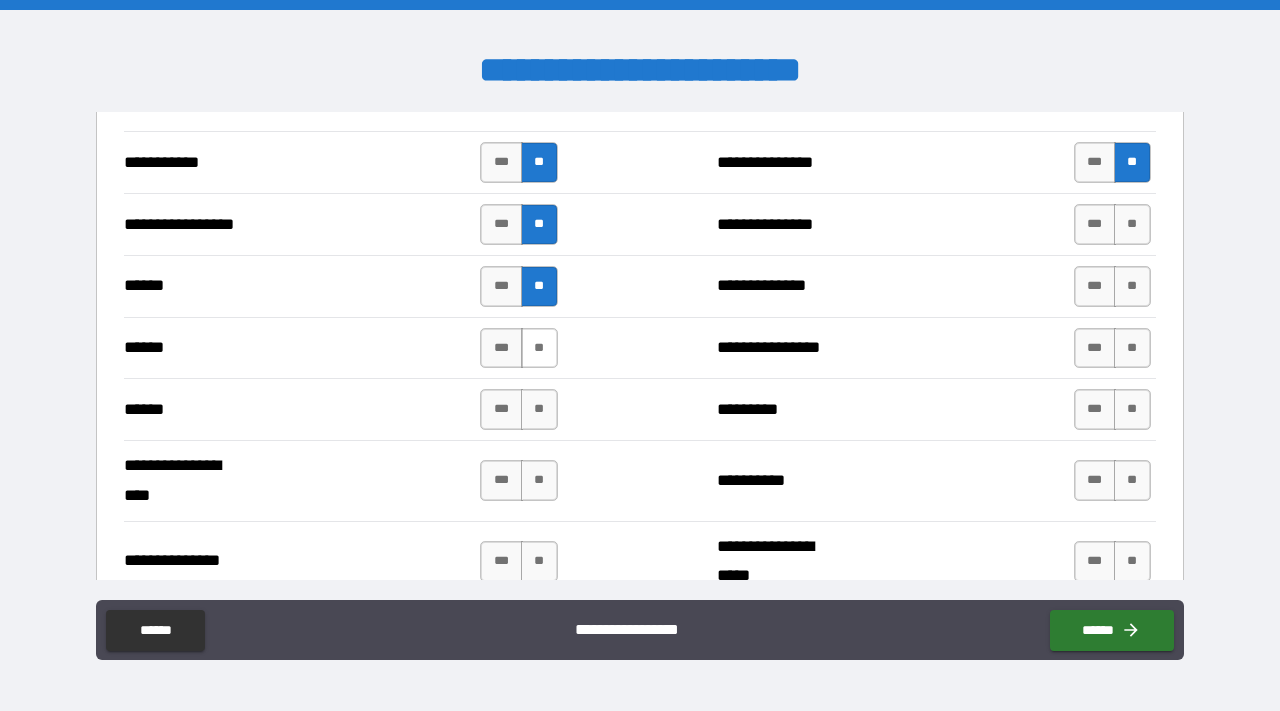 click on "**" at bounding box center (539, 348) 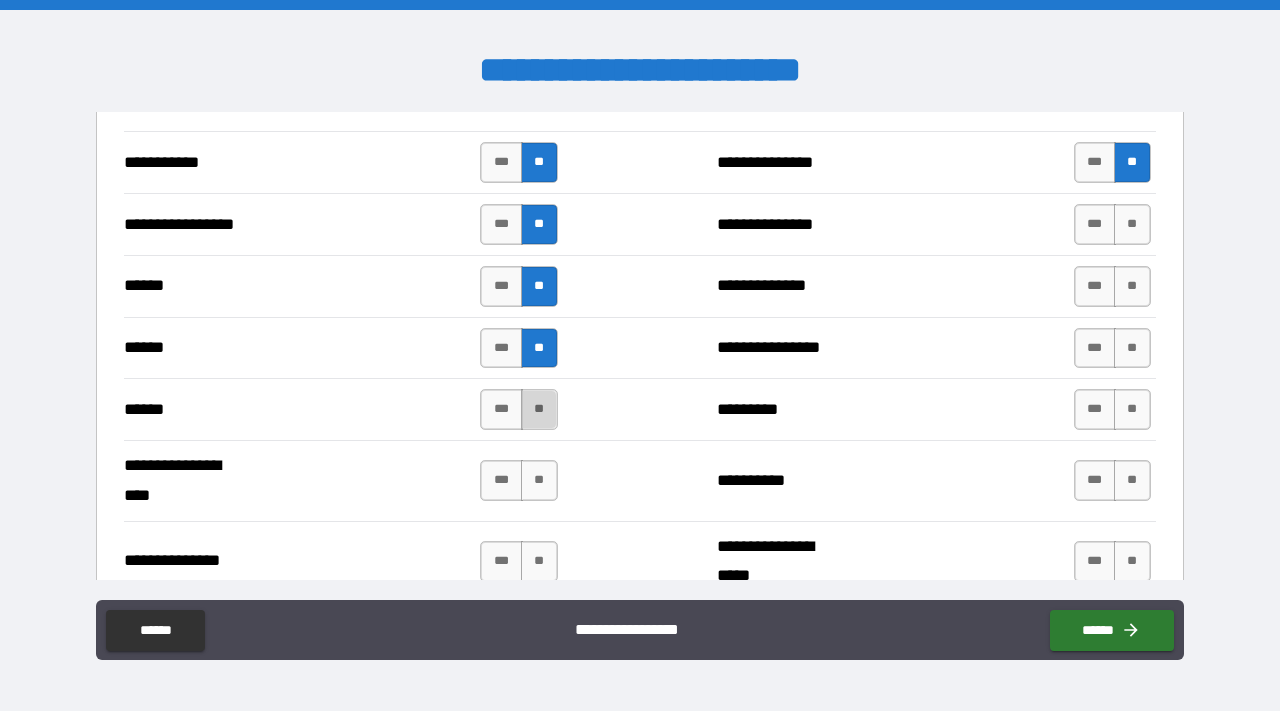 click on "**" at bounding box center [539, 409] 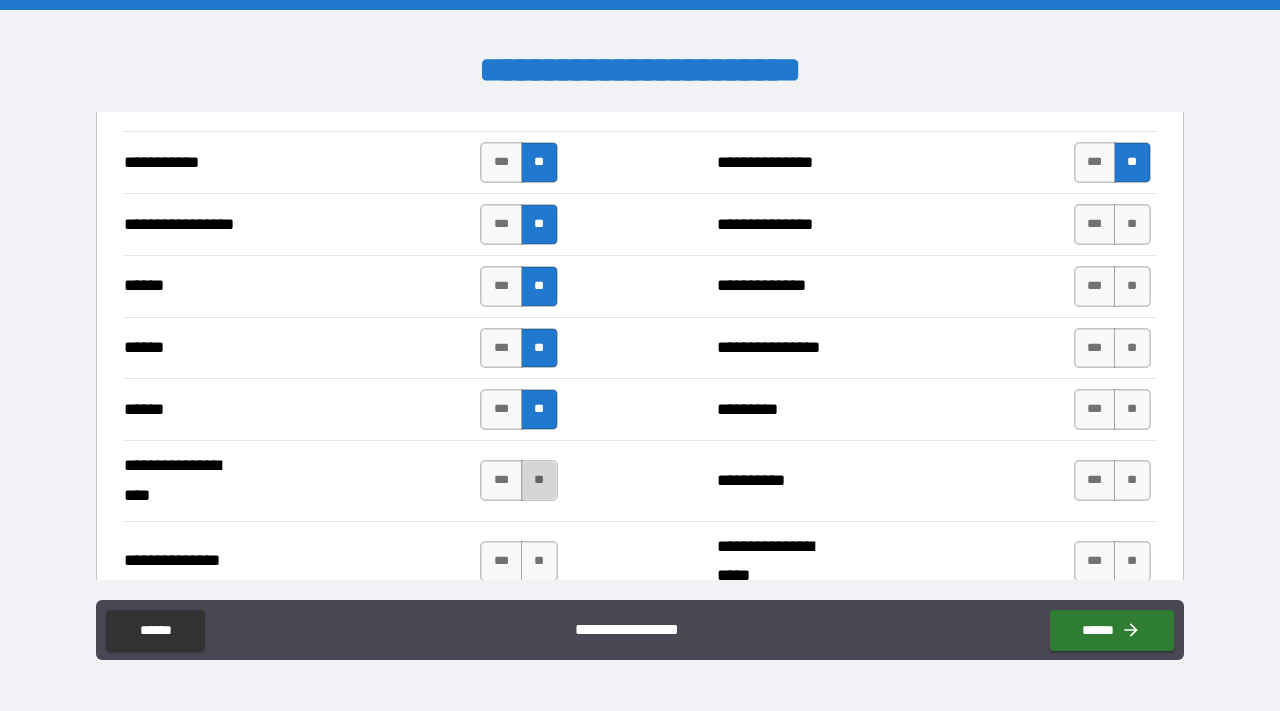 click on "**" at bounding box center (539, 480) 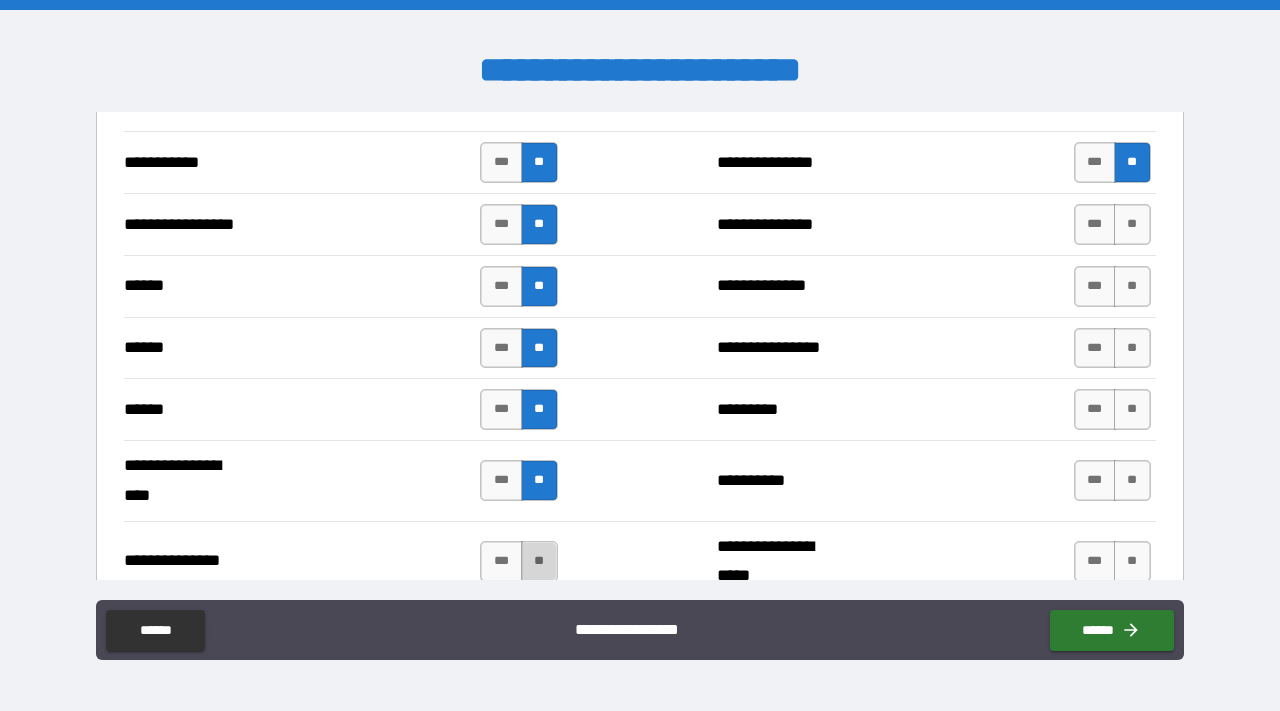 click on "**" at bounding box center [539, 561] 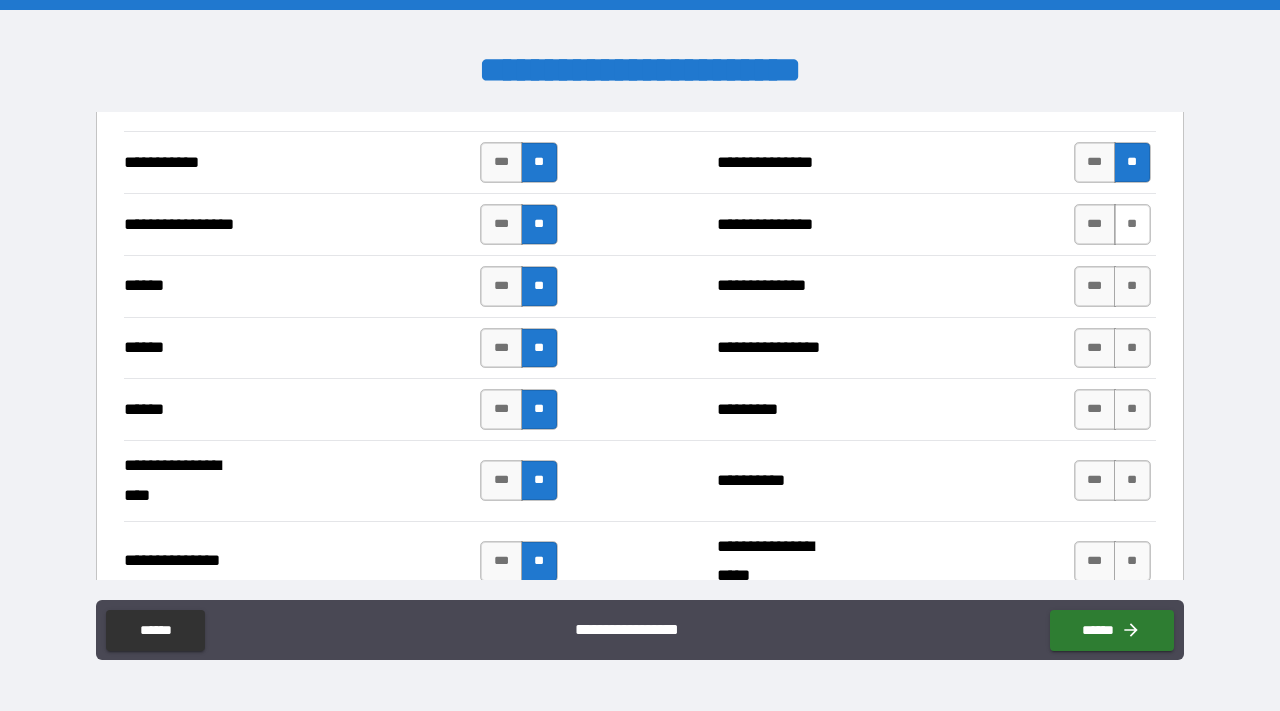 click on "**" at bounding box center (1132, 224) 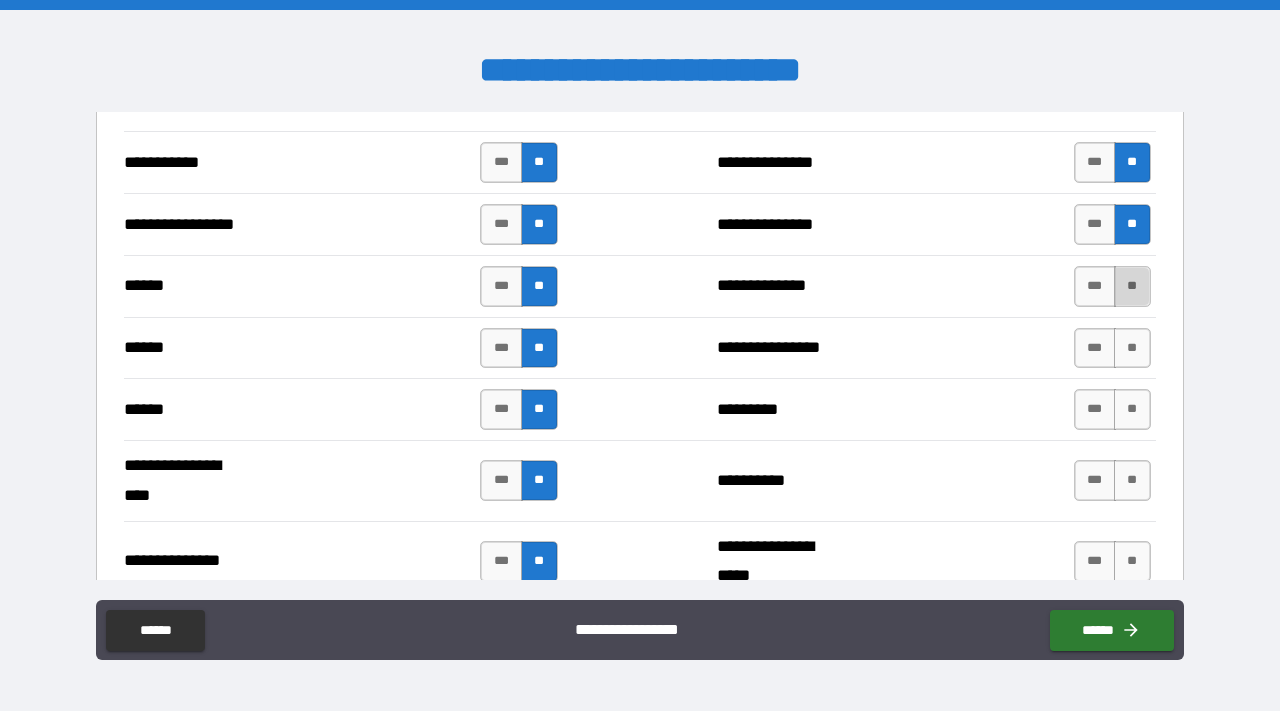 drag, startPoint x: 1120, startPoint y: 279, endPoint x: 1120, endPoint y: 298, distance: 19 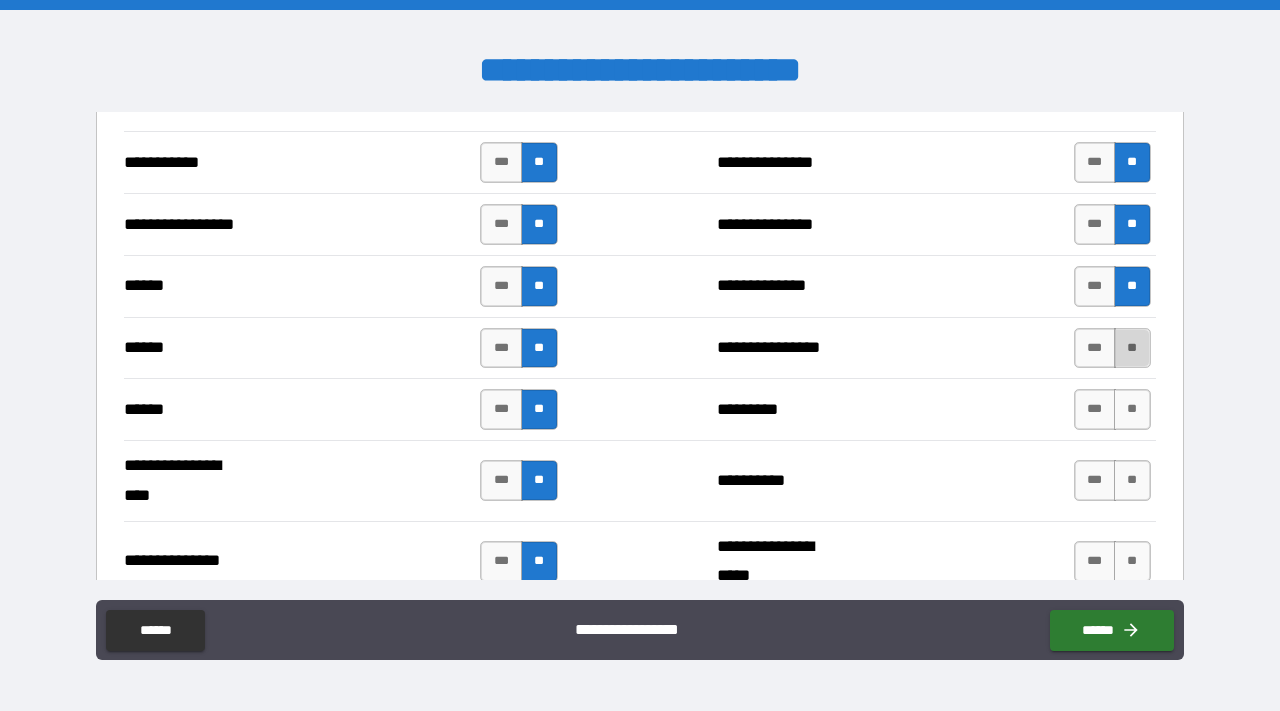 click on "**" at bounding box center (1132, 348) 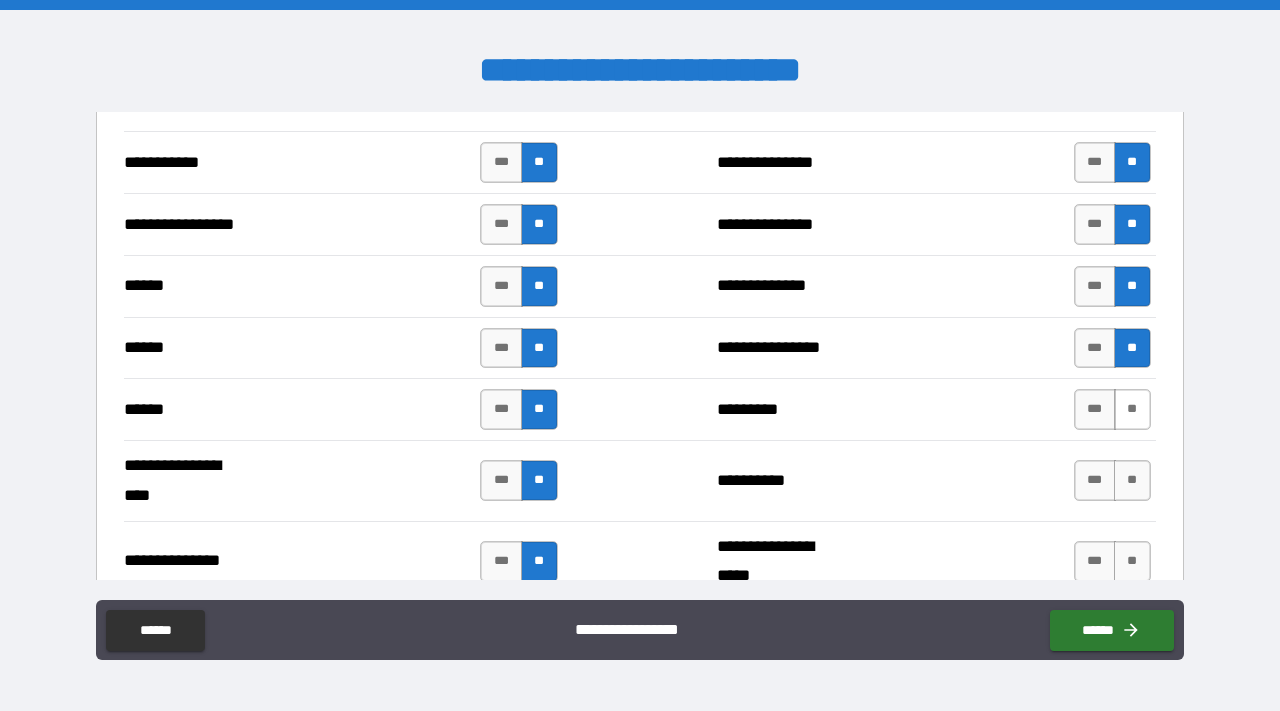 click on "**" at bounding box center [1132, 409] 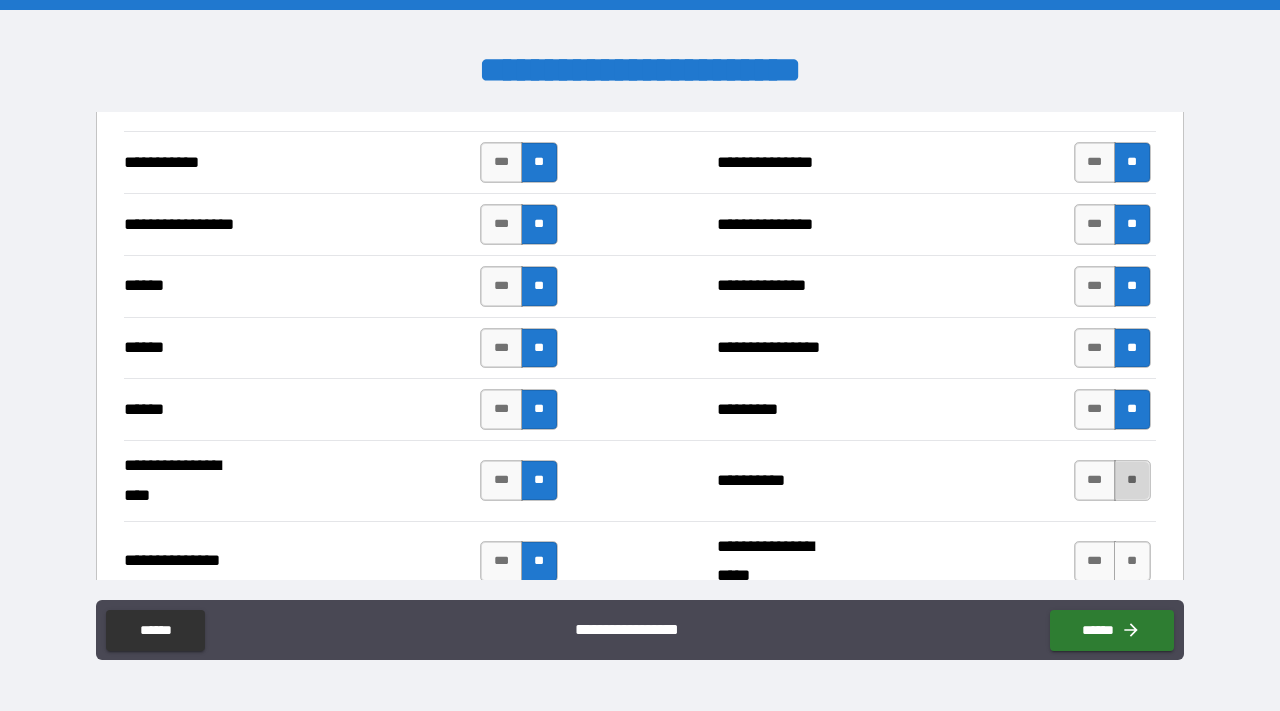click on "**" at bounding box center (1132, 480) 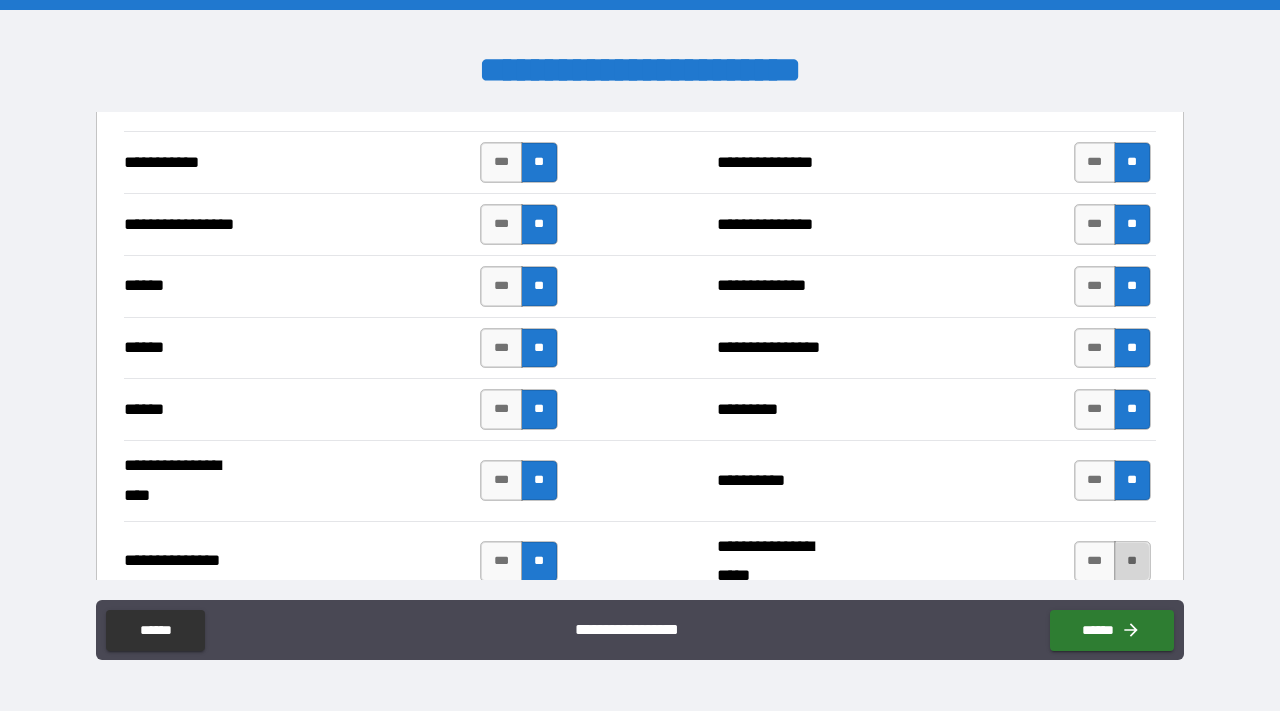 click on "**" at bounding box center (1132, 561) 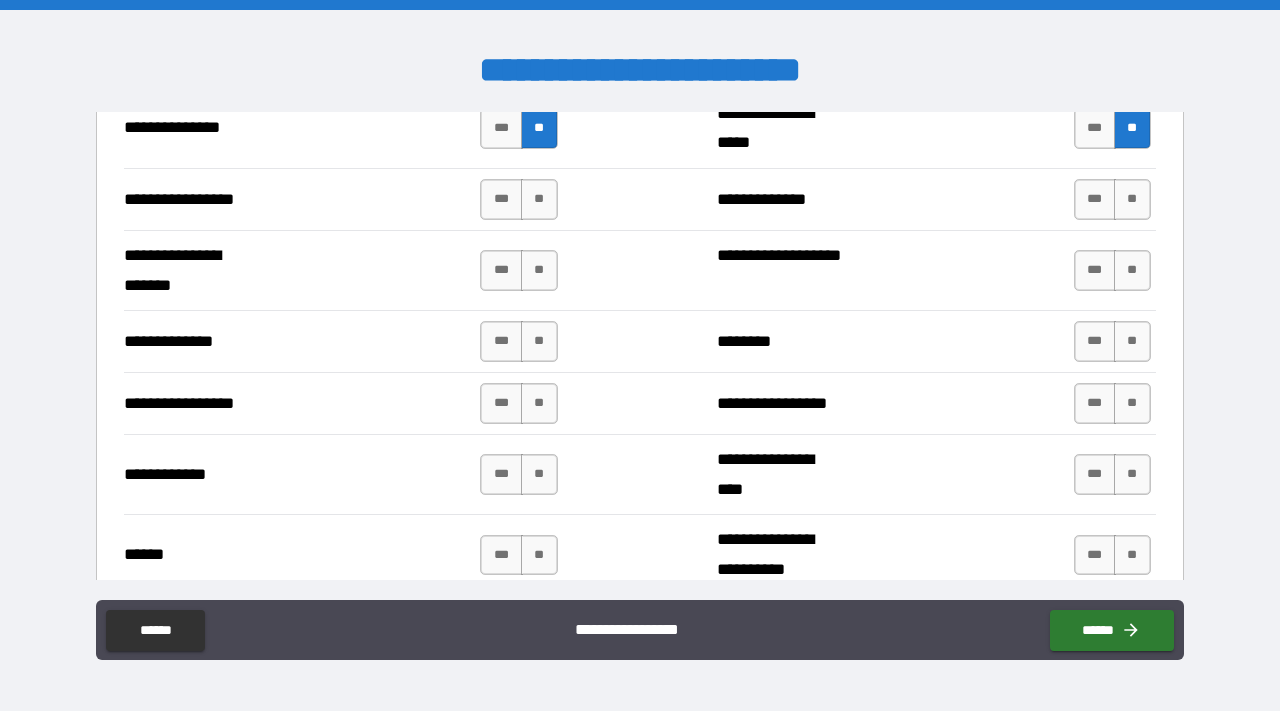 scroll, scrollTop: 2747, scrollLeft: 0, axis: vertical 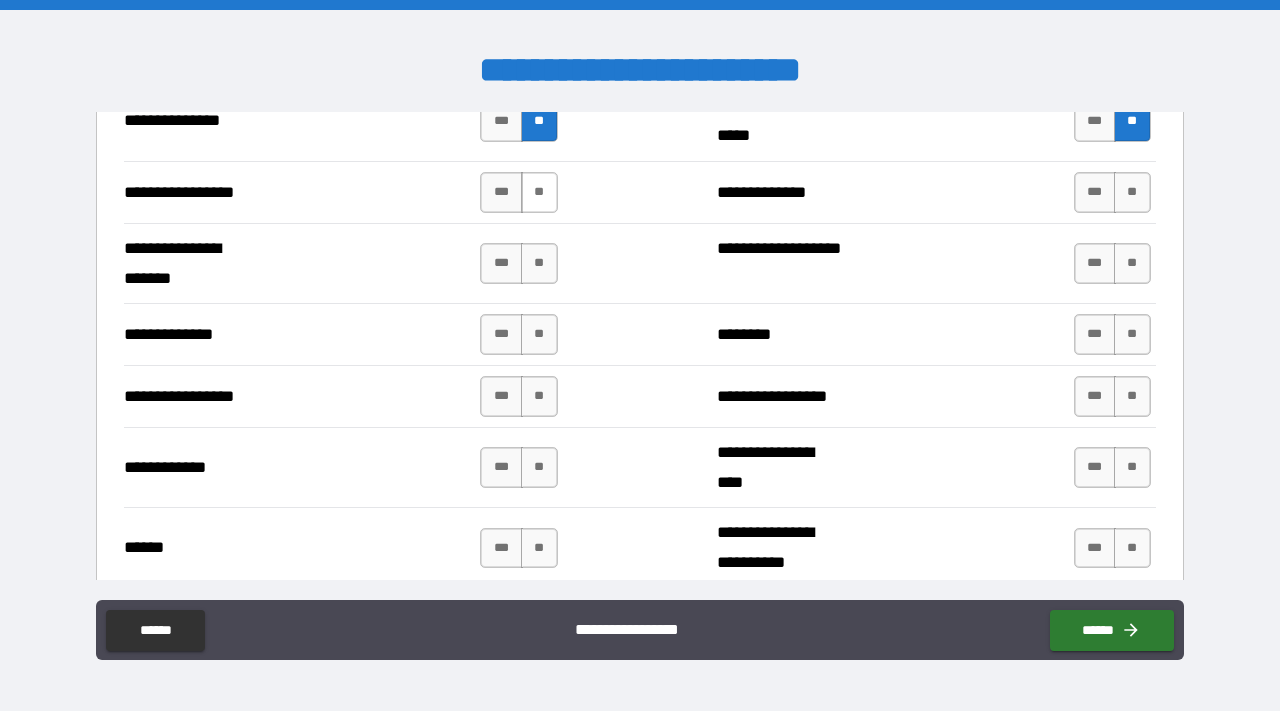 click on "**" at bounding box center [539, 192] 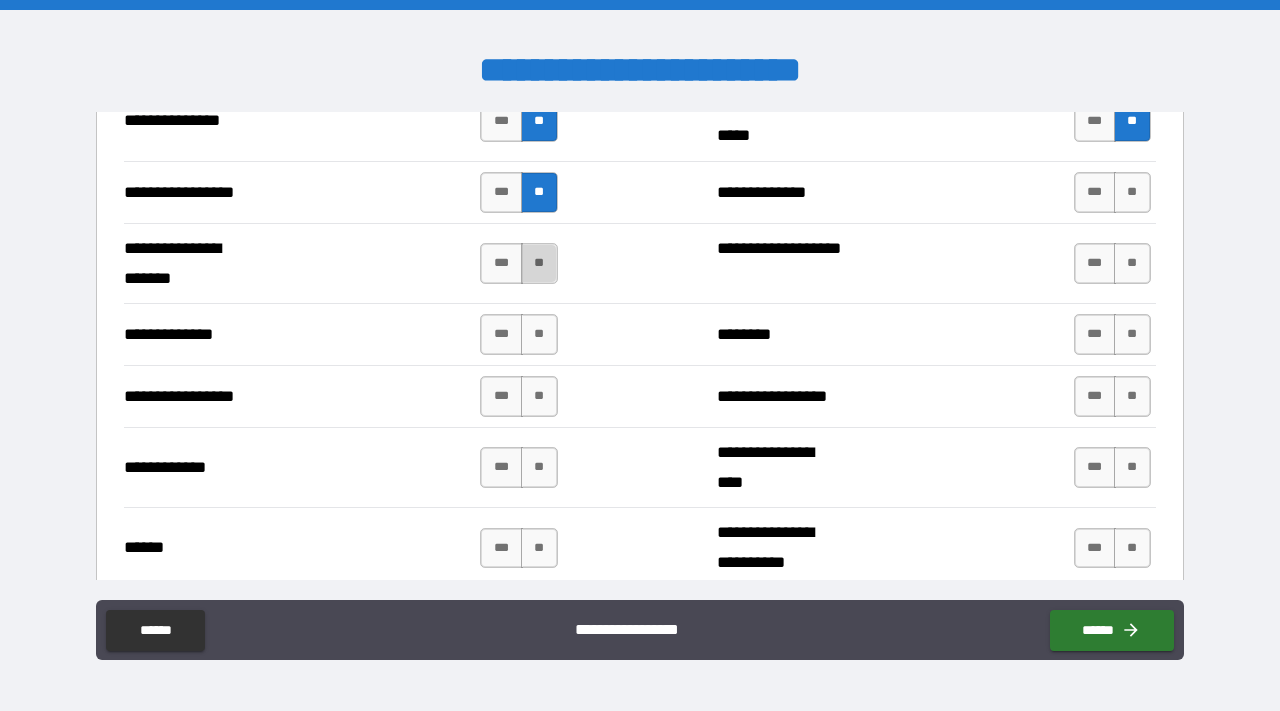 click on "**" at bounding box center (539, 263) 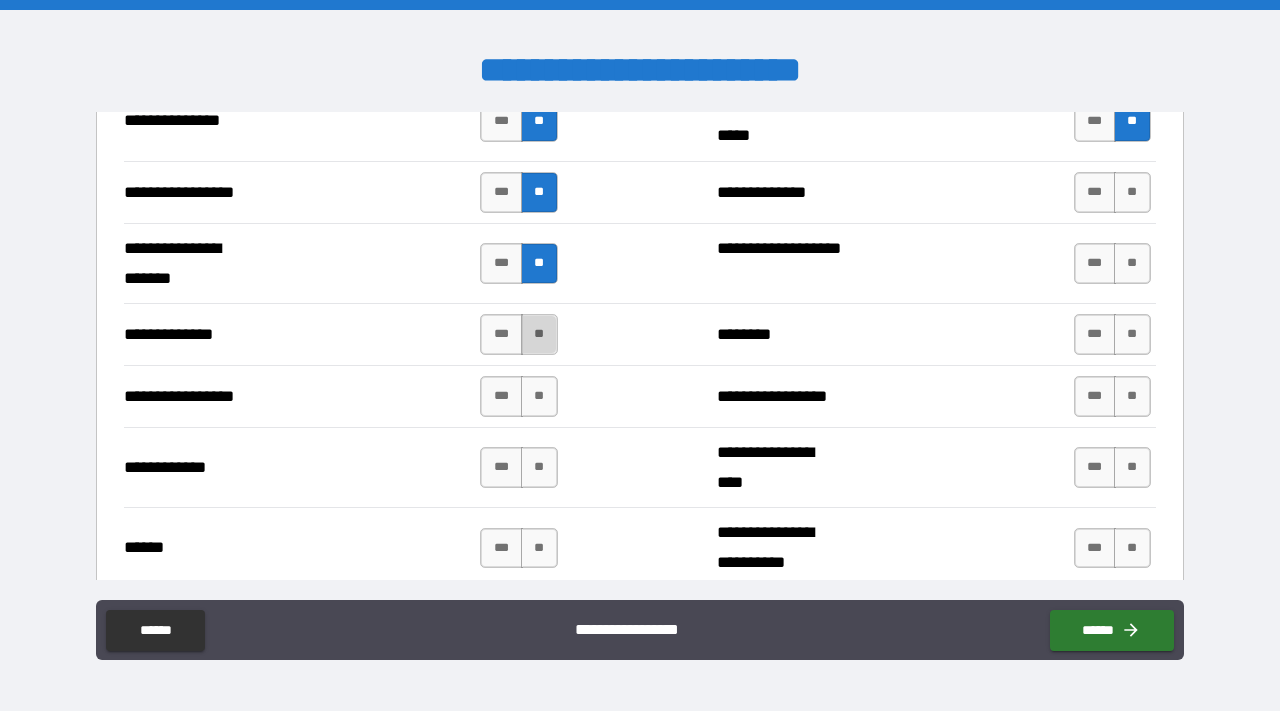 click on "**" at bounding box center (539, 334) 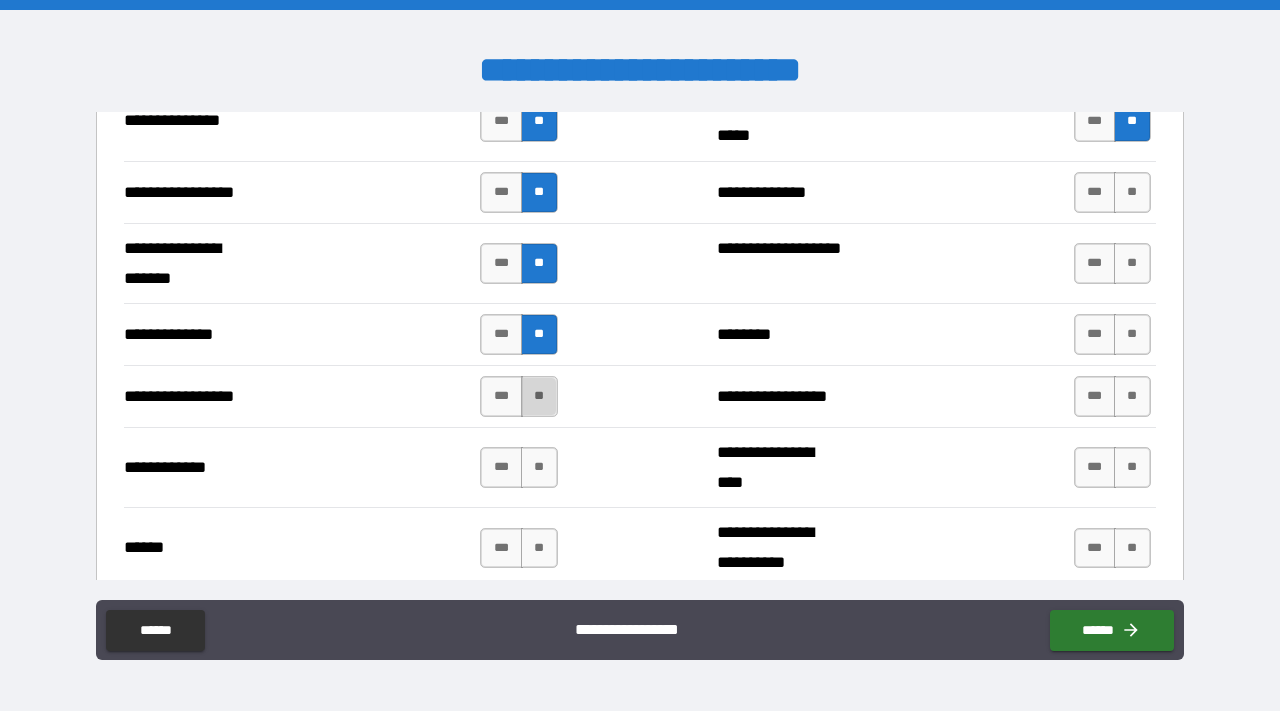 click on "**" at bounding box center (539, 396) 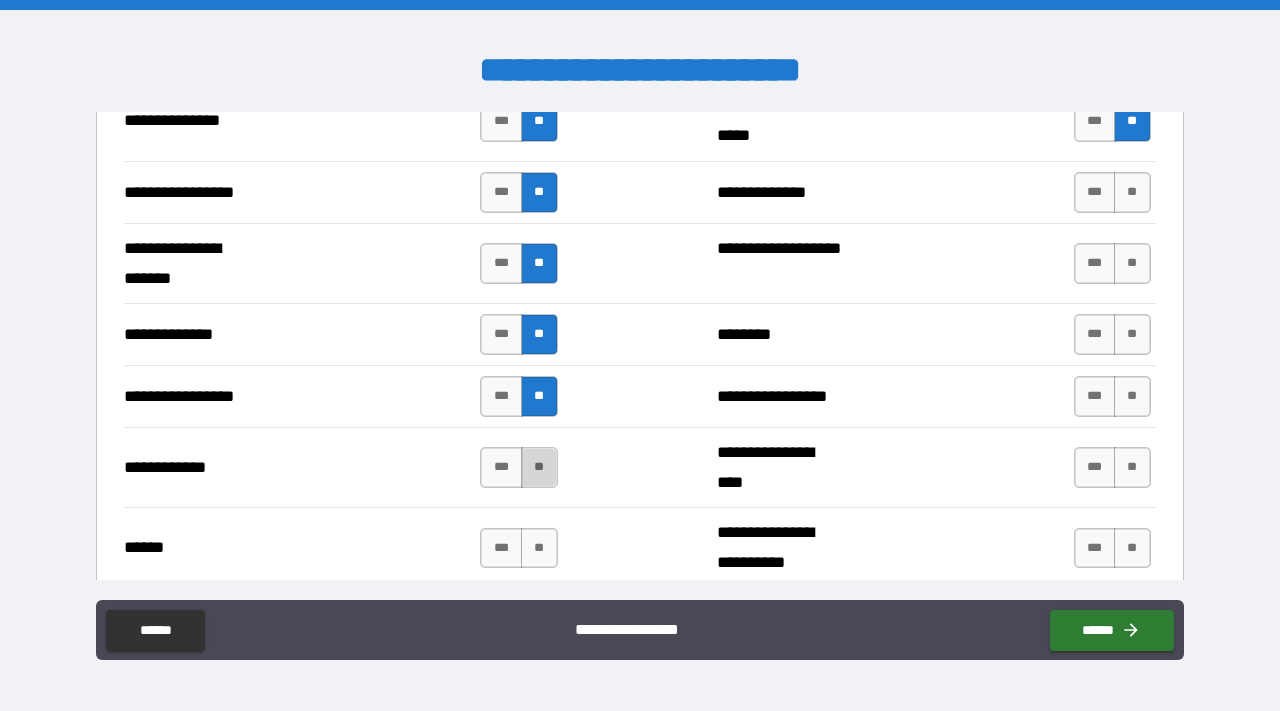 click on "**" at bounding box center (539, 467) 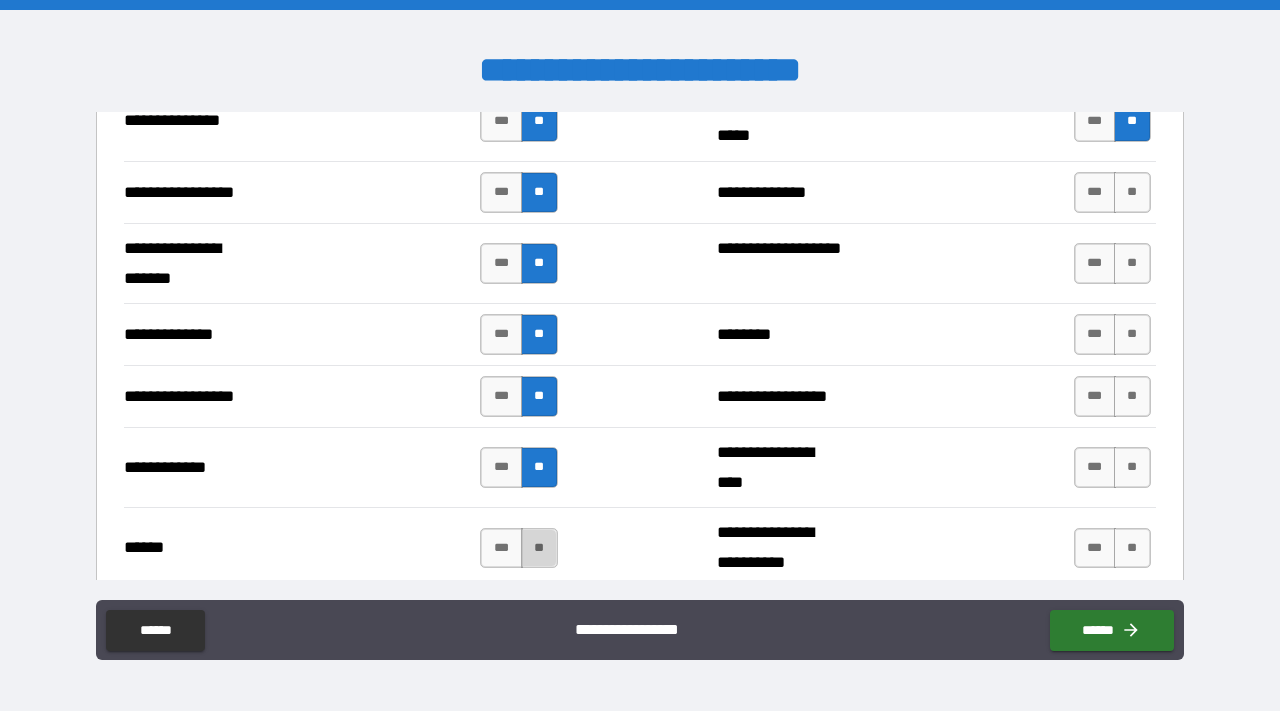 click on "**" at bounding box center (539, 548) 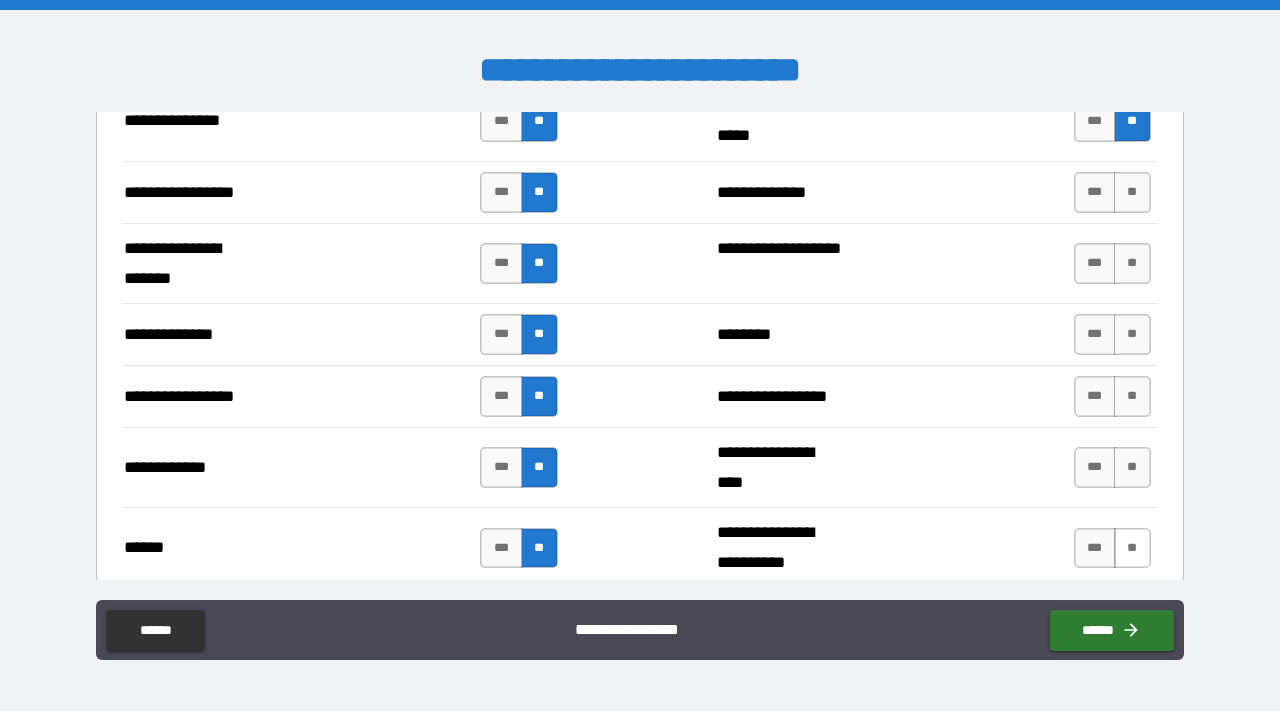 click on "**" at bounding box center (1132, 548) 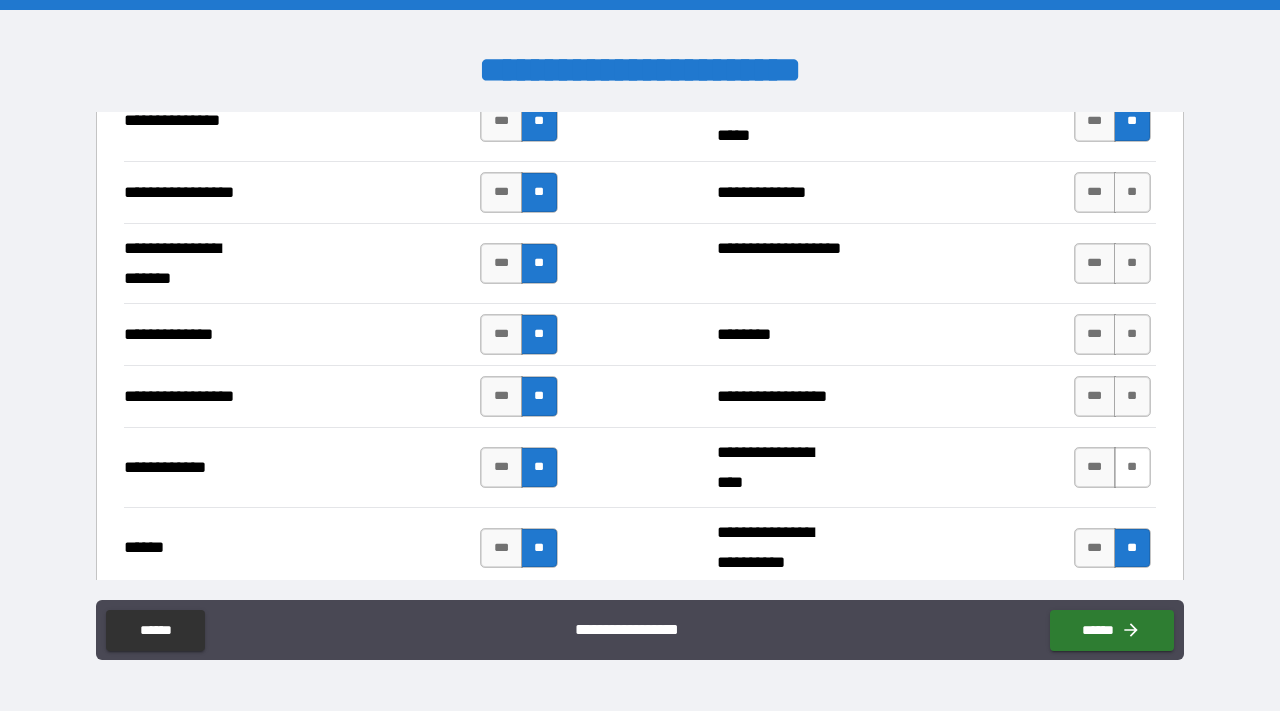 click on "**" at bounding box center [1132, 467] 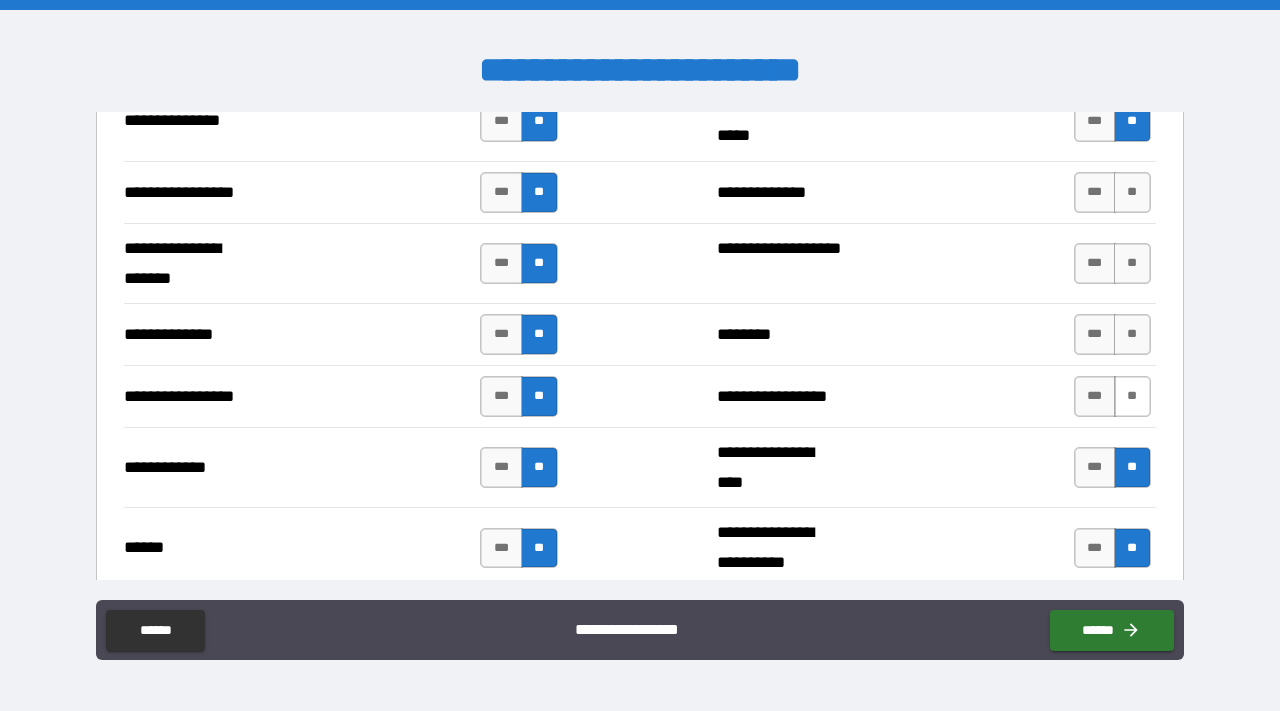 click on "**" at bounding box center [1132, 396] 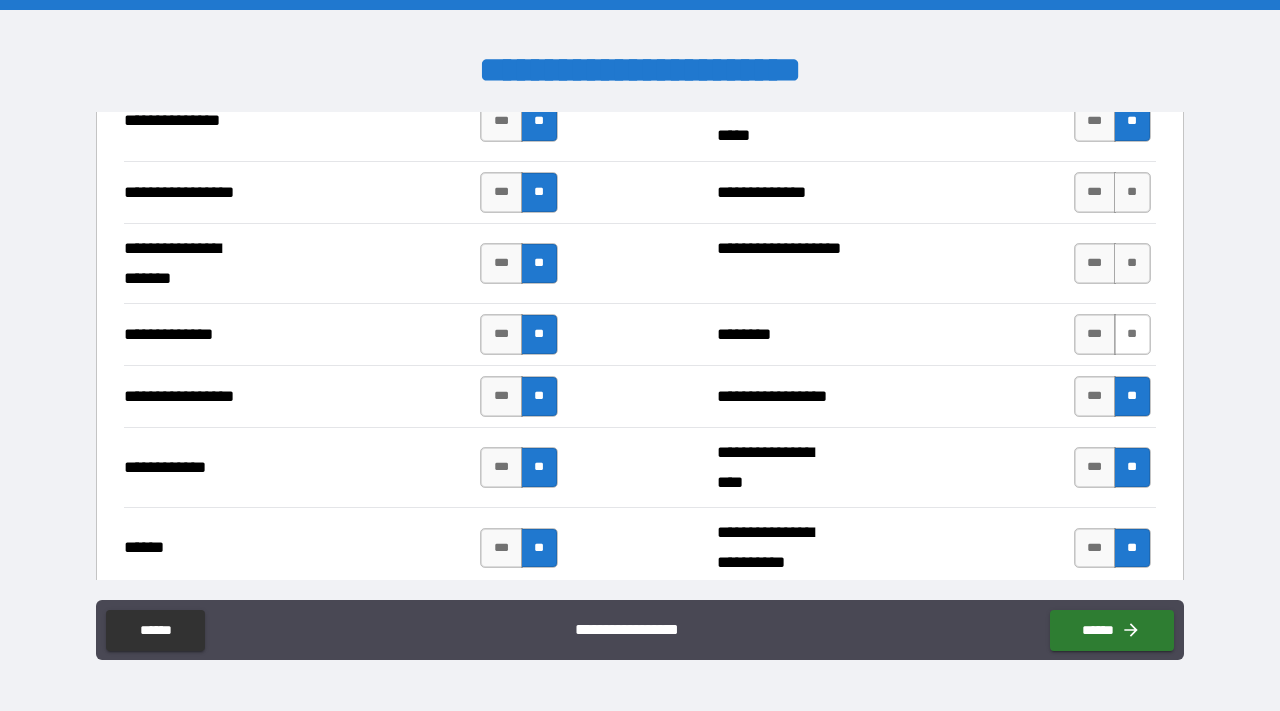 click on "**" at bounding box center [1132, 334] 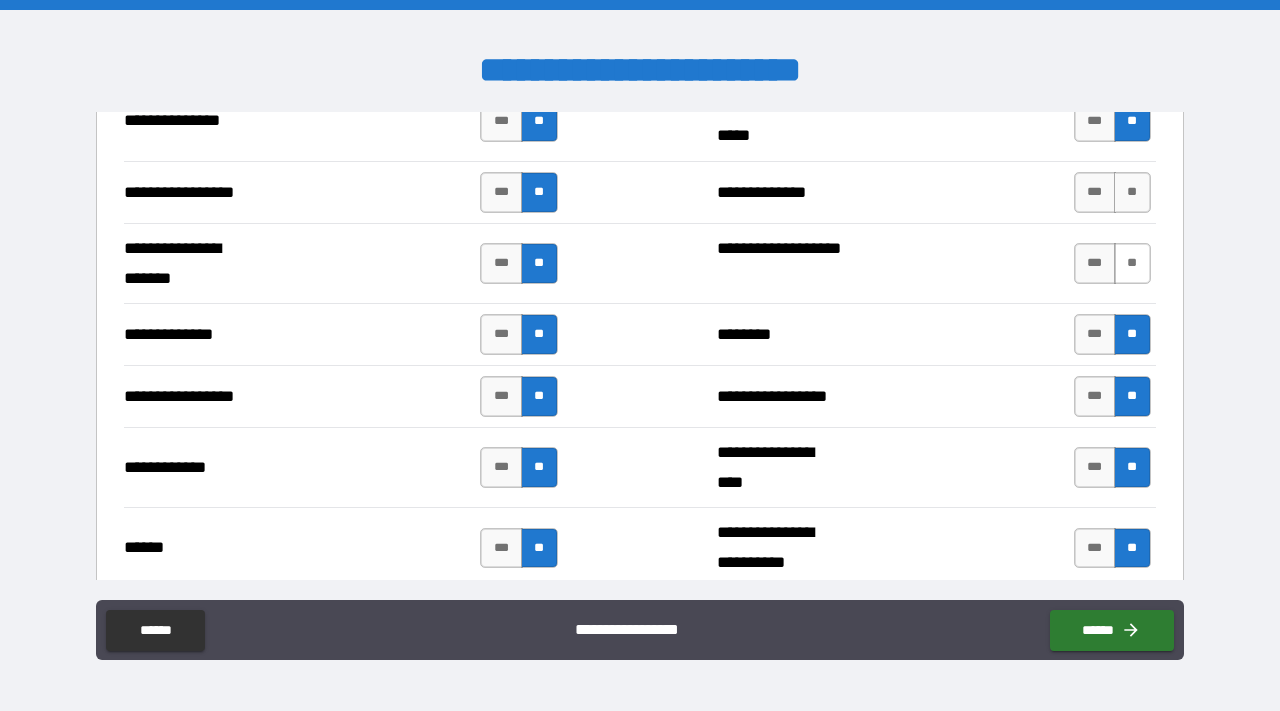 click on "**" at bounding box center [1132, 263] 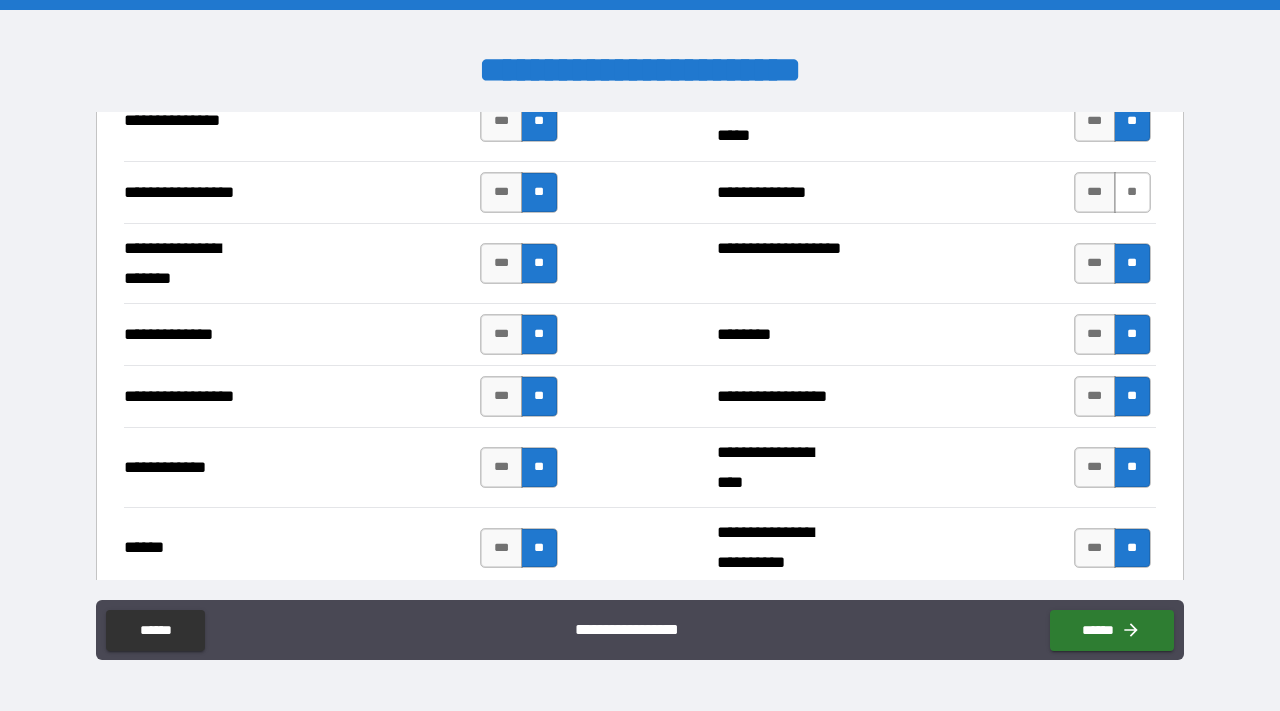 click on "**" at bounding box center [1132, 192] 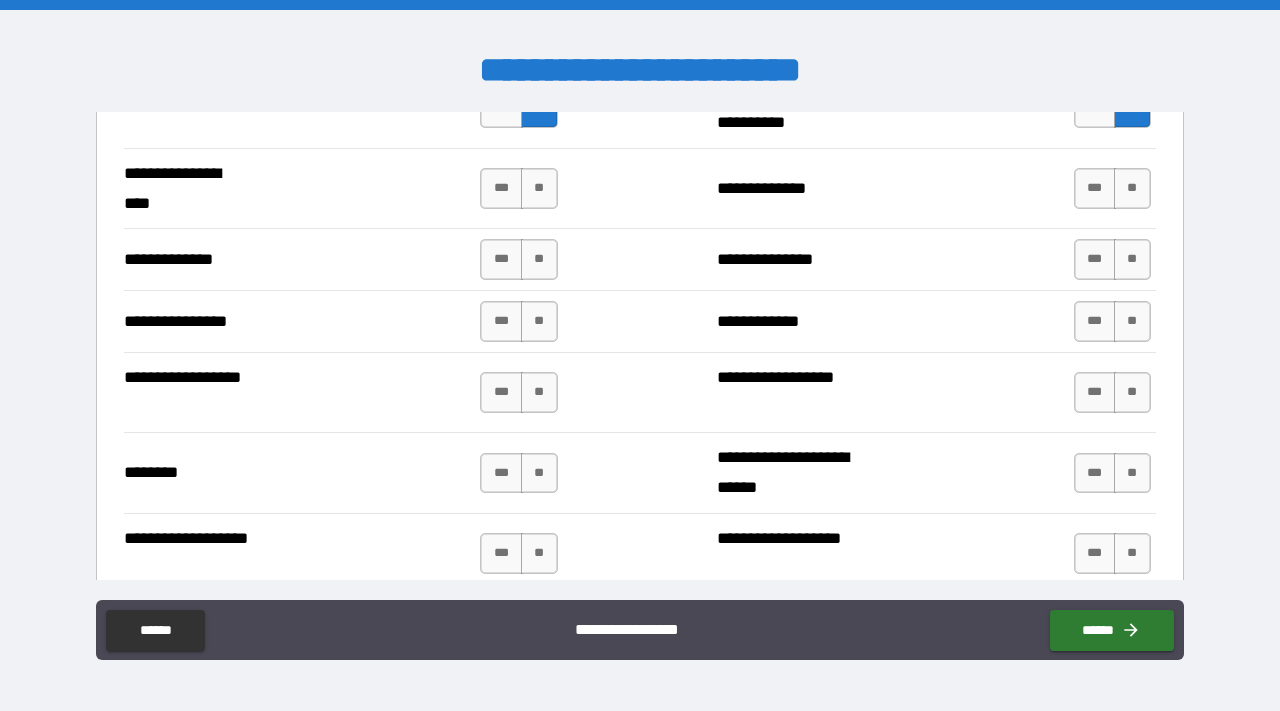 scroll, scrollTop: 3194, scrollLeft: 0, axis: vertical 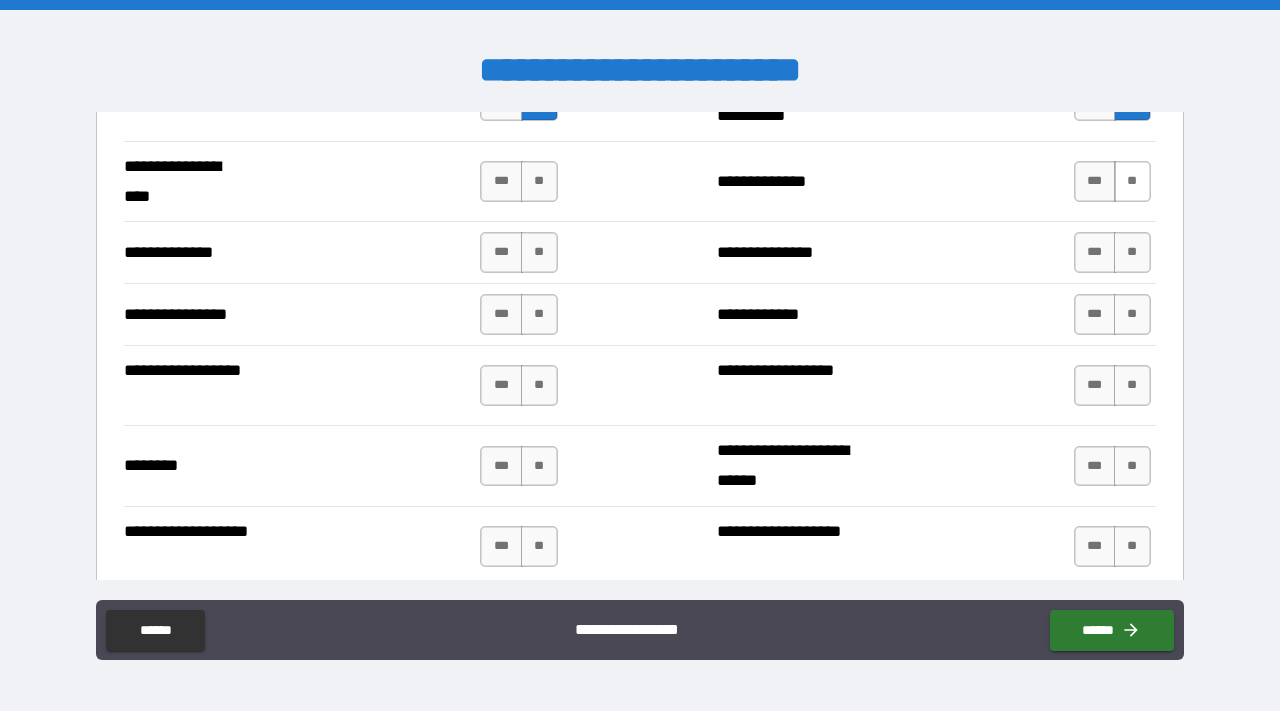 click on "**" at bounding box center [1132, 181] 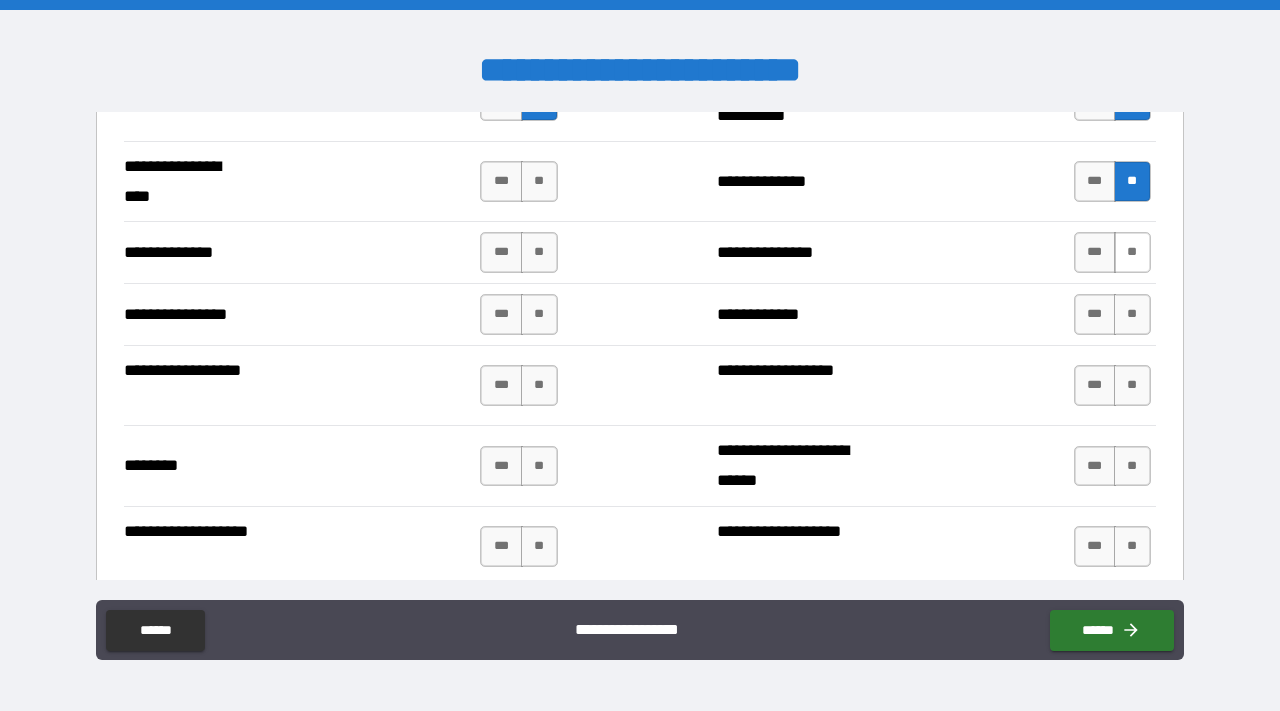 click on "**" at bounding box center [1132, 252] 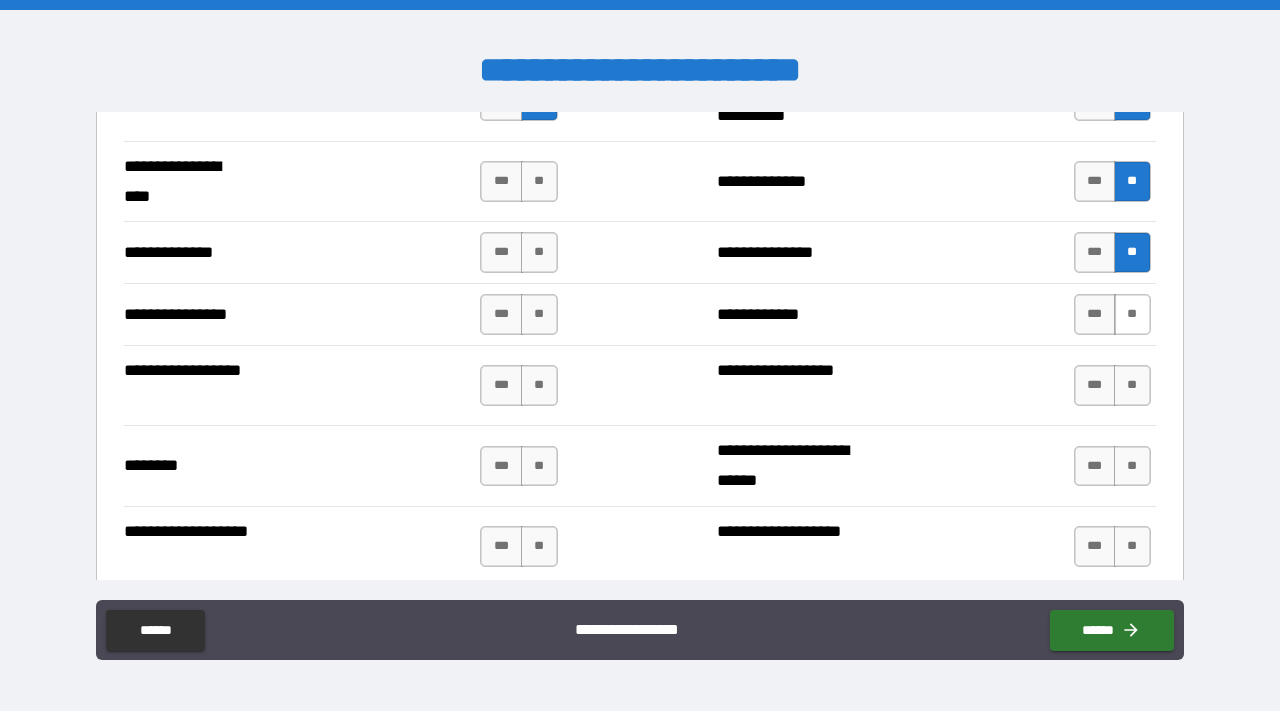 click on "**" at bounding box center [1132, 314] 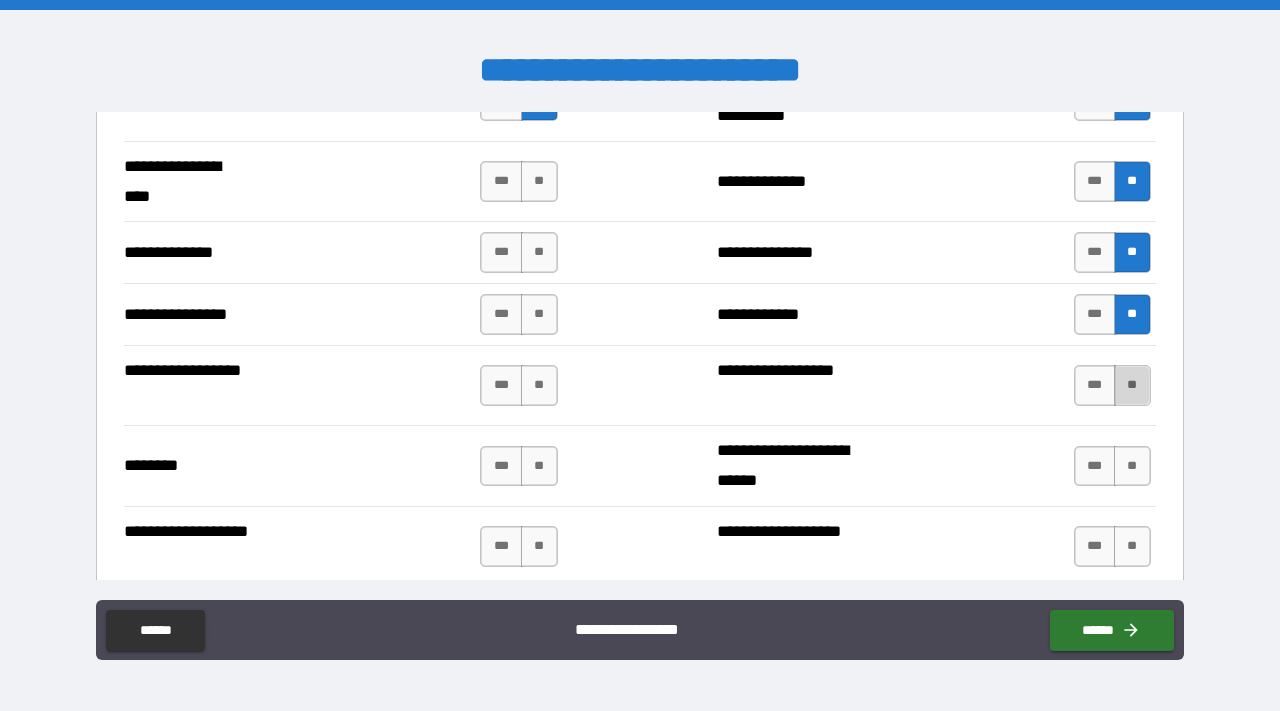 click on "**" at bounding box center (1132, 385) 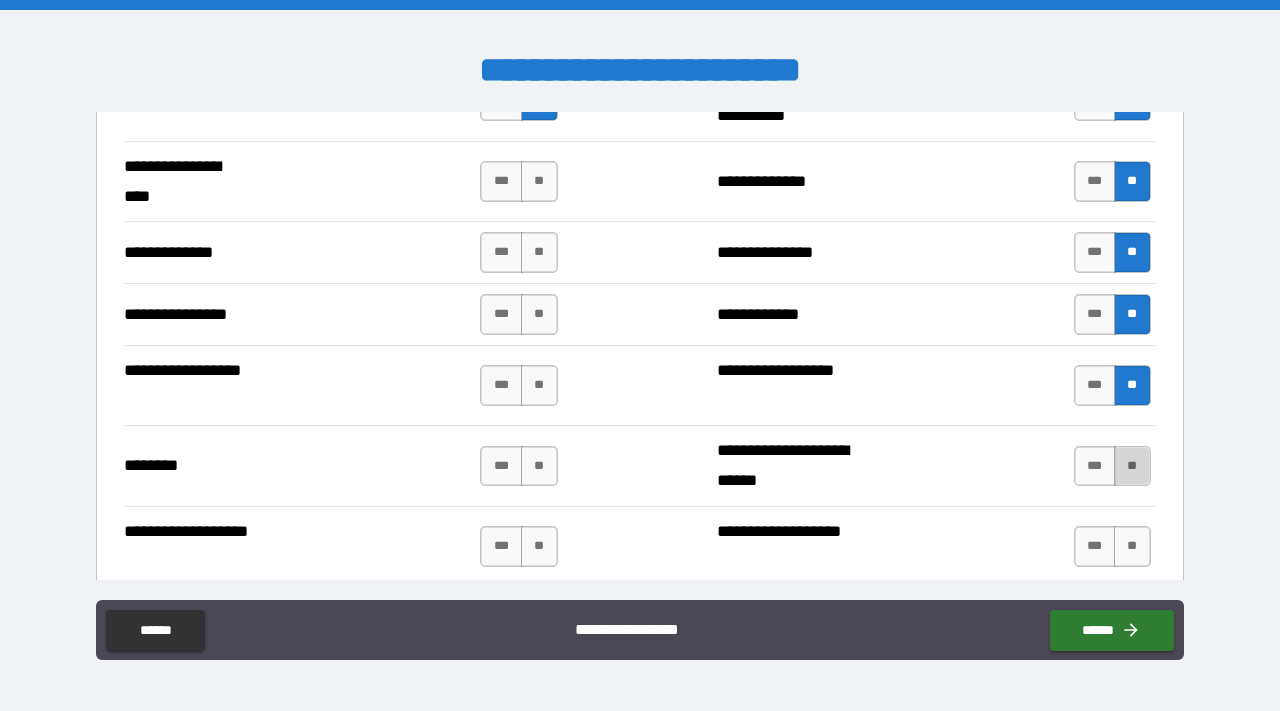 click on "**" at bounding box center (1132, 466) 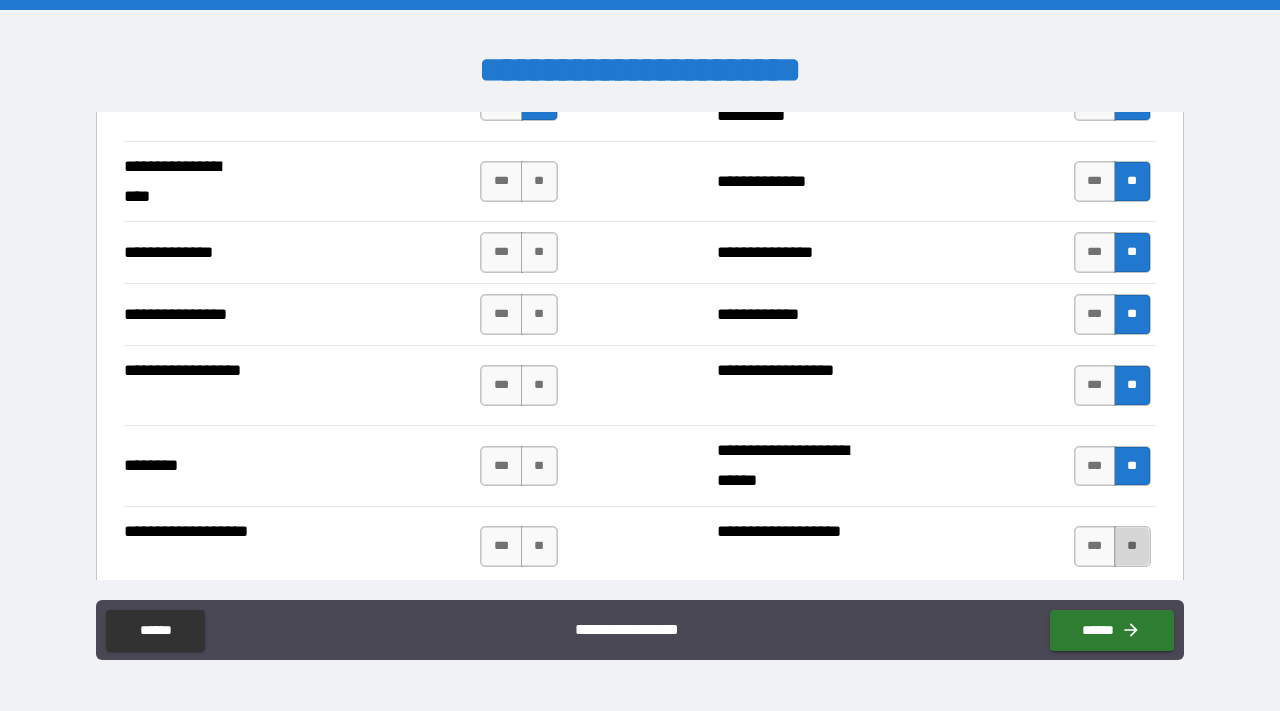 click on "**" at bounding box center [1132, 546] 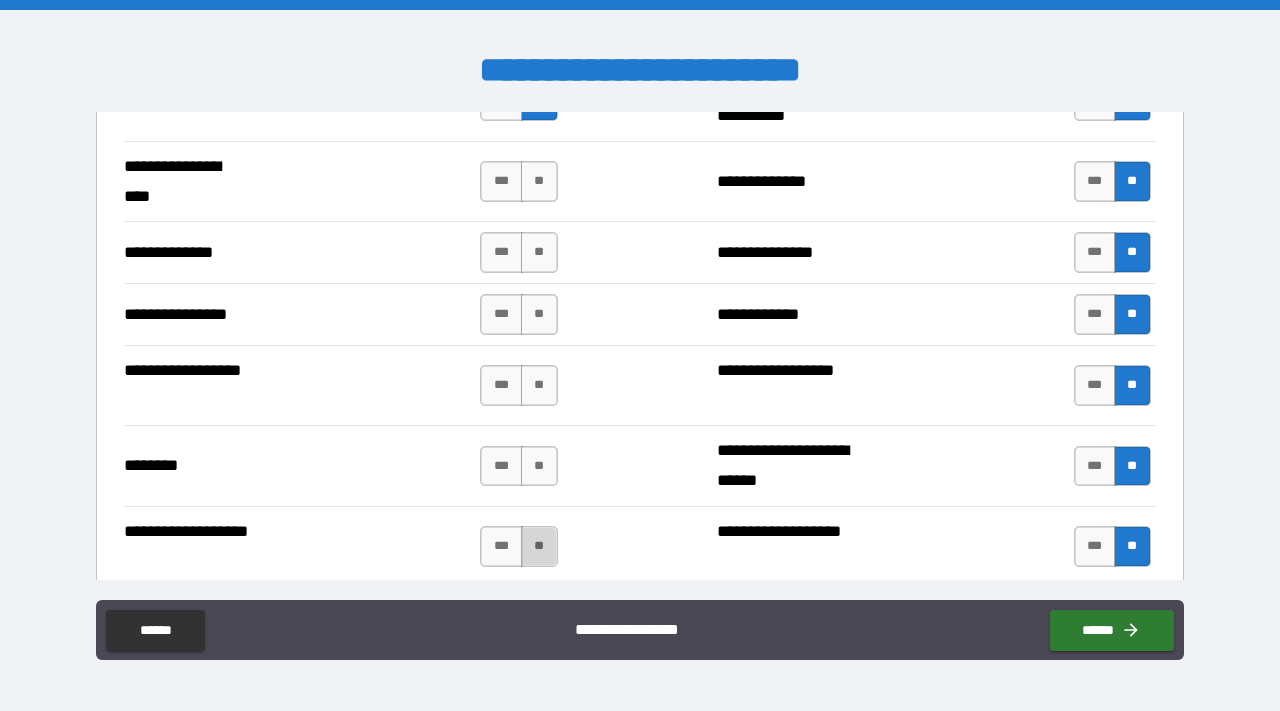 click on "**" at bounding box center (539, 546) 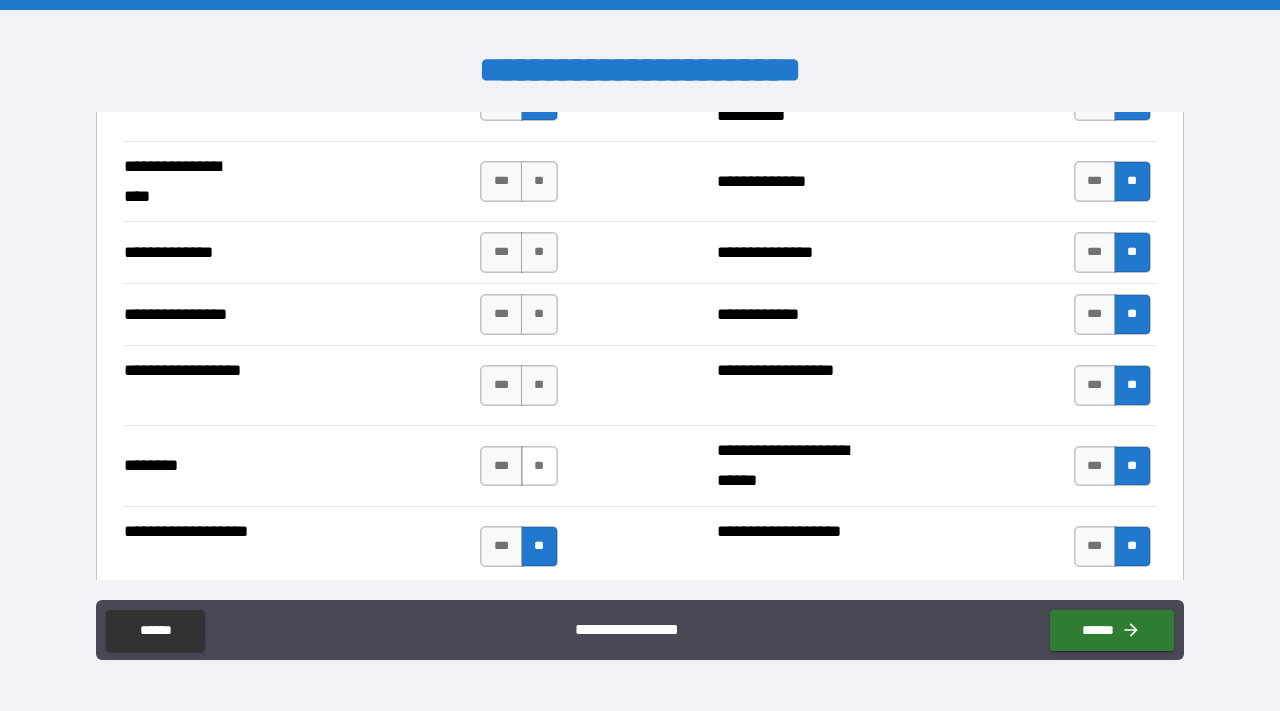 click on "**" at bounding box center [539, 466] 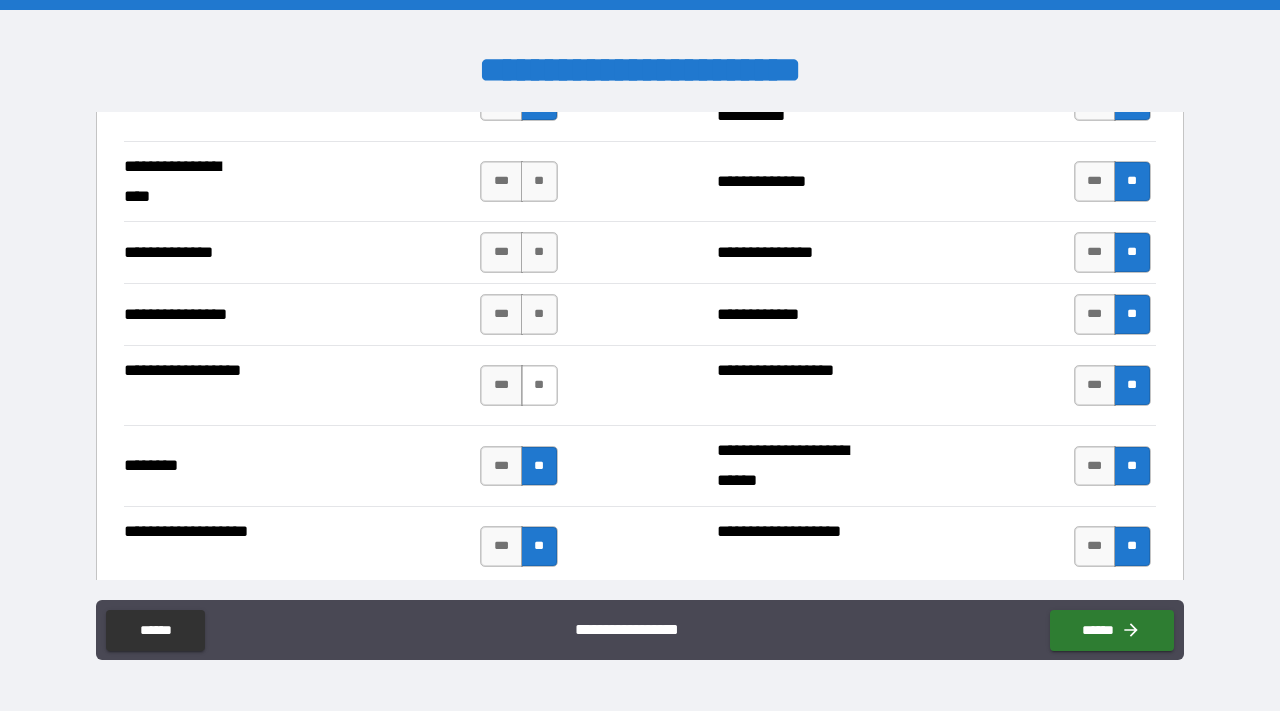 click on "**" at bounding box center [539, 385] 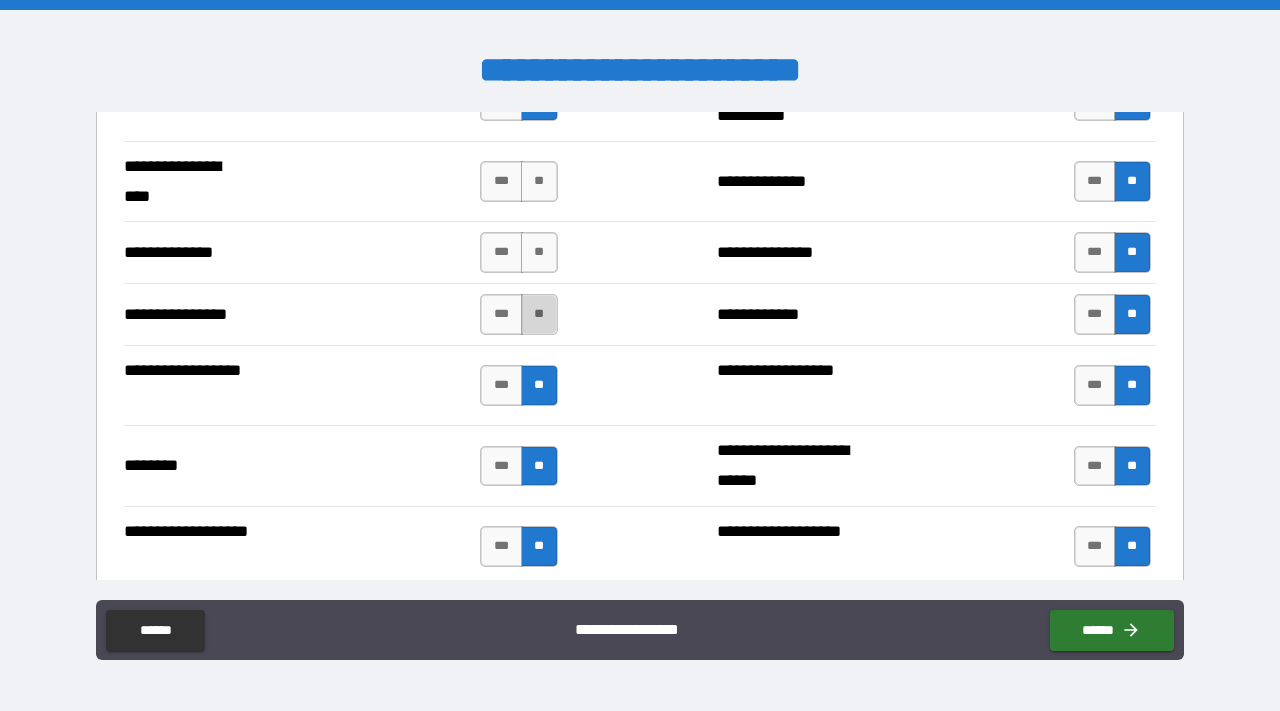 click on "**" at bounding box center (539, 314) 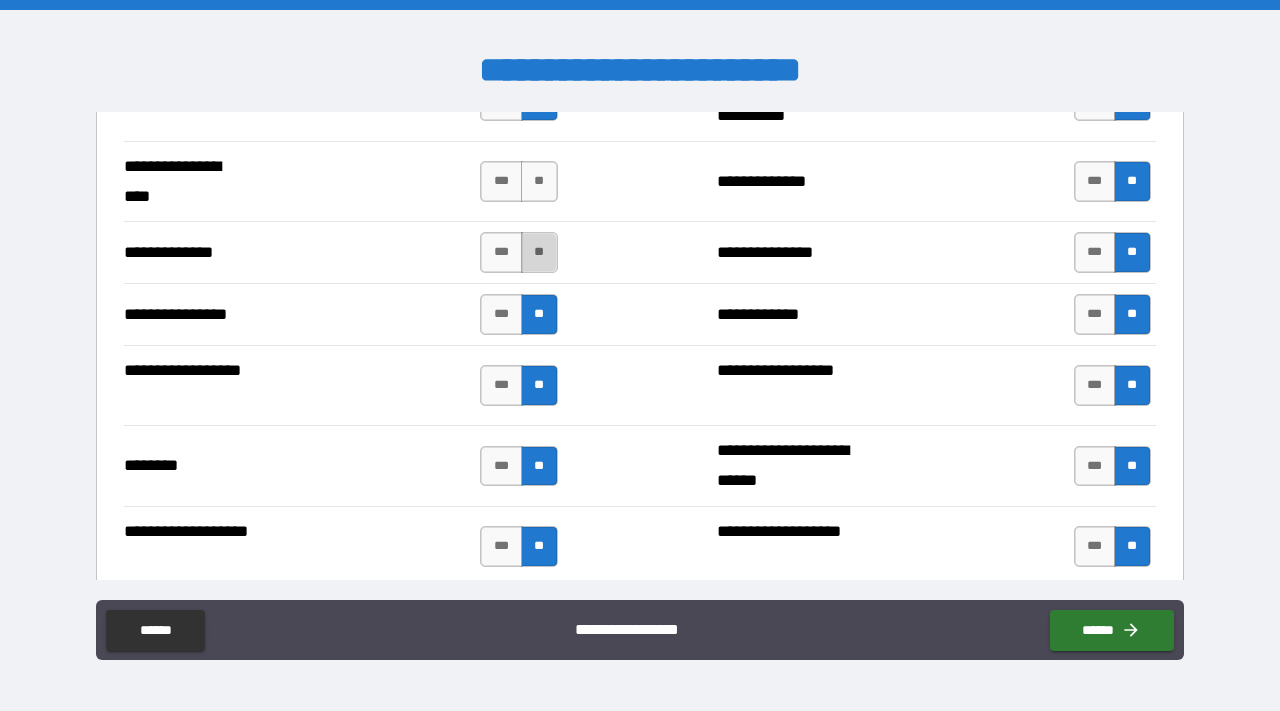 click on "**" at bounding box center [539, 252] 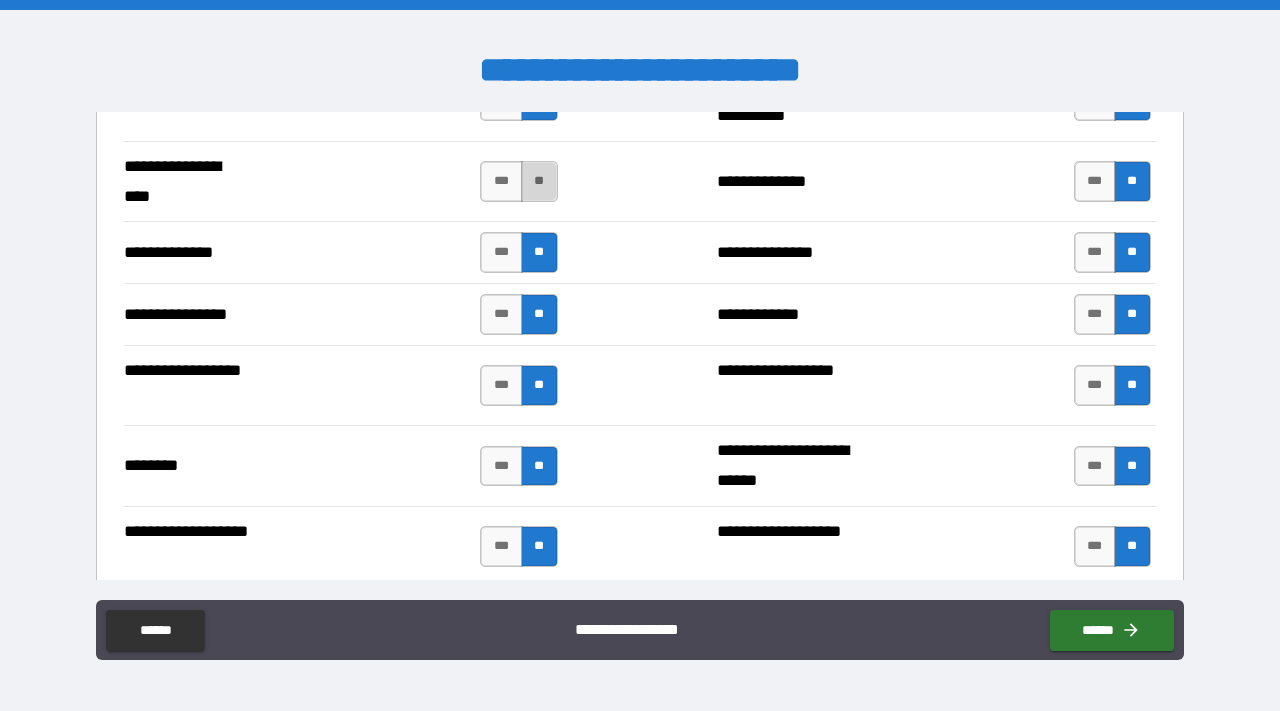 click on "**" at bounding box center [539, 181] 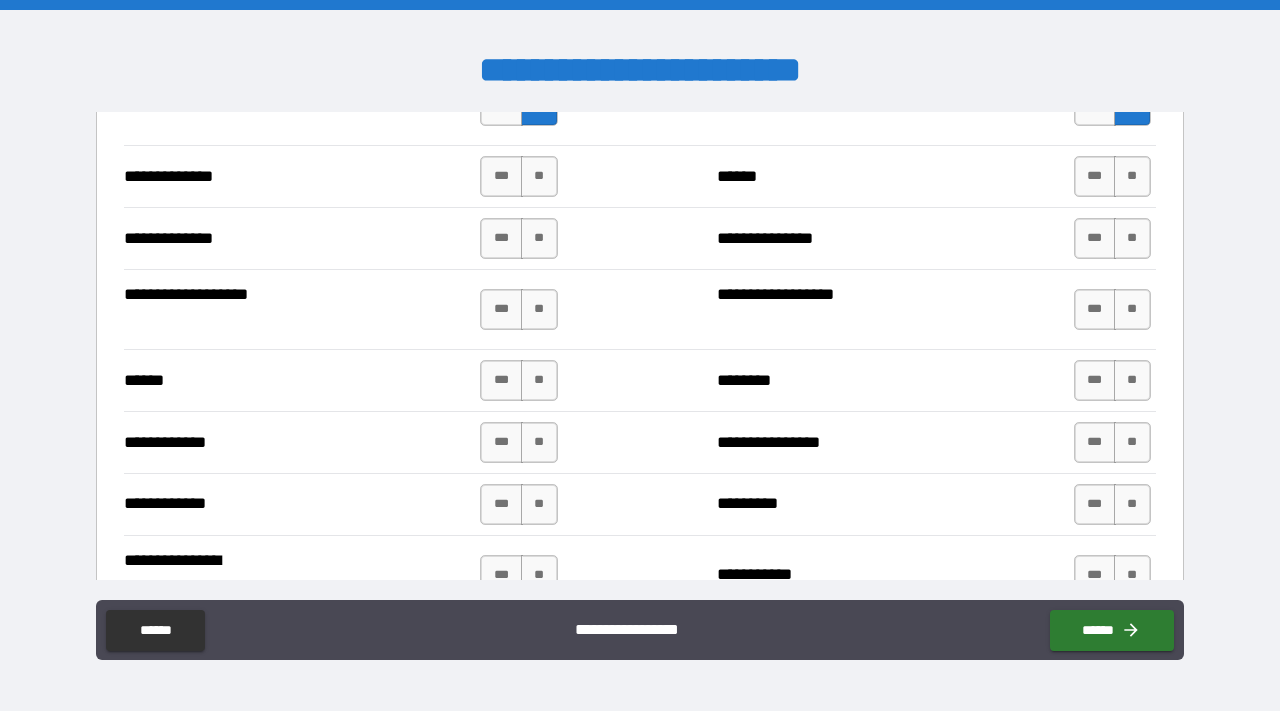 scroll, scrollTop: 3642, scrollLeft: 0, axis: vertical 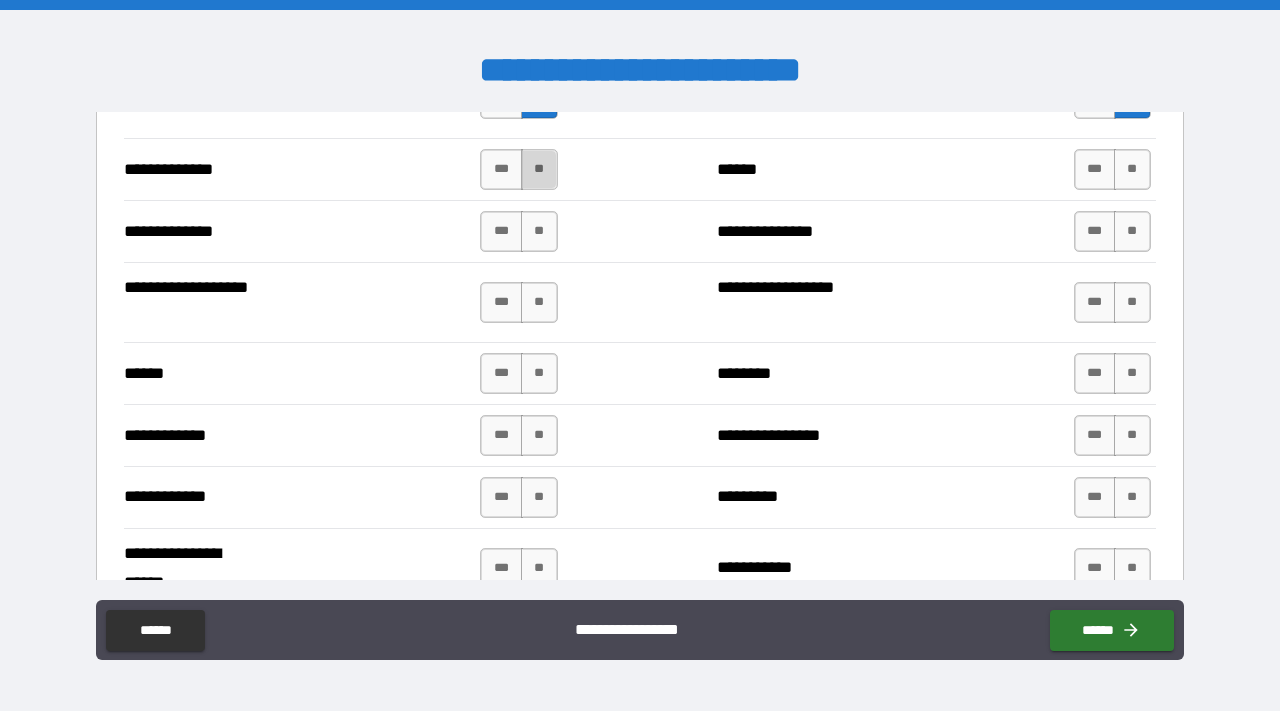 click on "**" at bounding box center [539, 169] 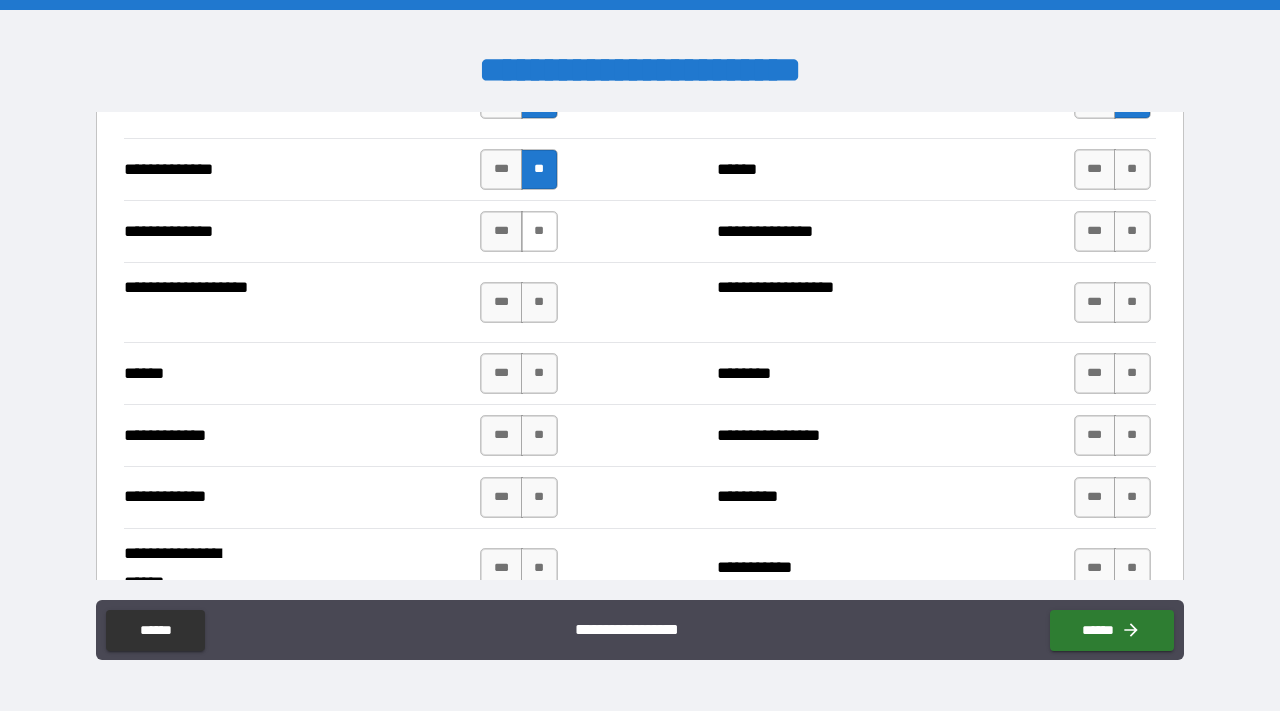 click on "**" at bounding box center (539, 231) 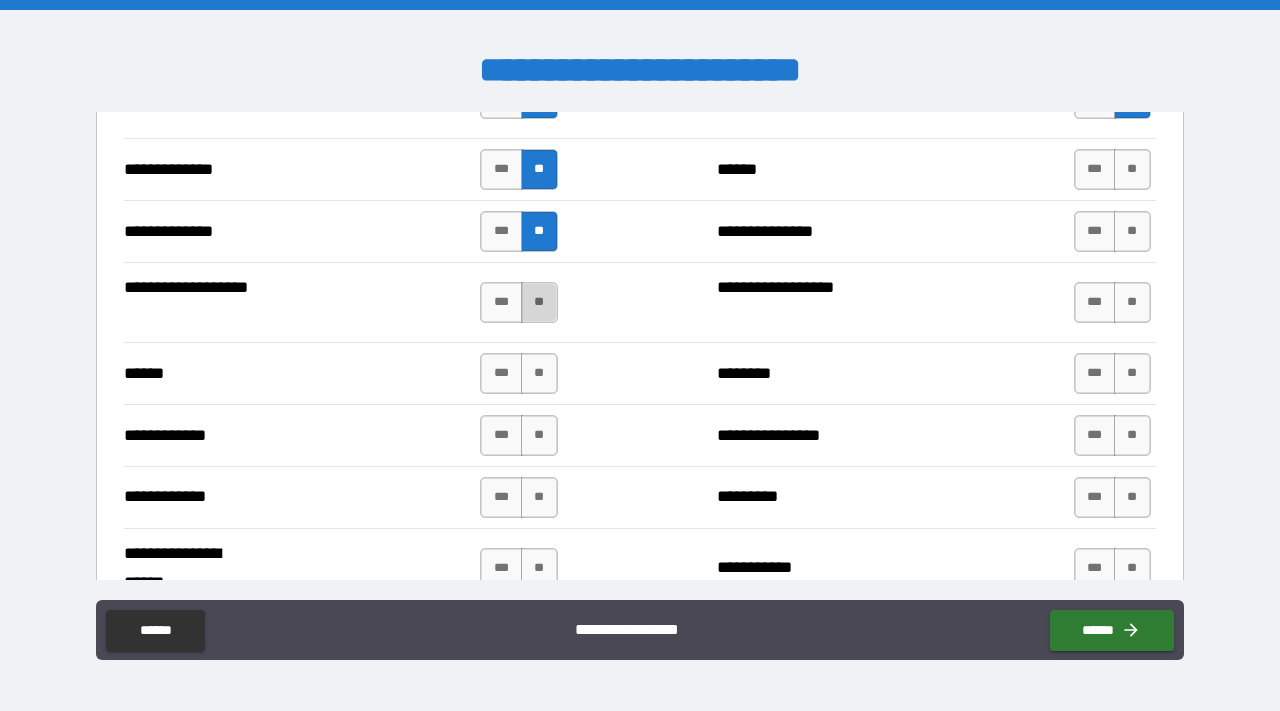 click on "**" at bounding box center [539, 302] 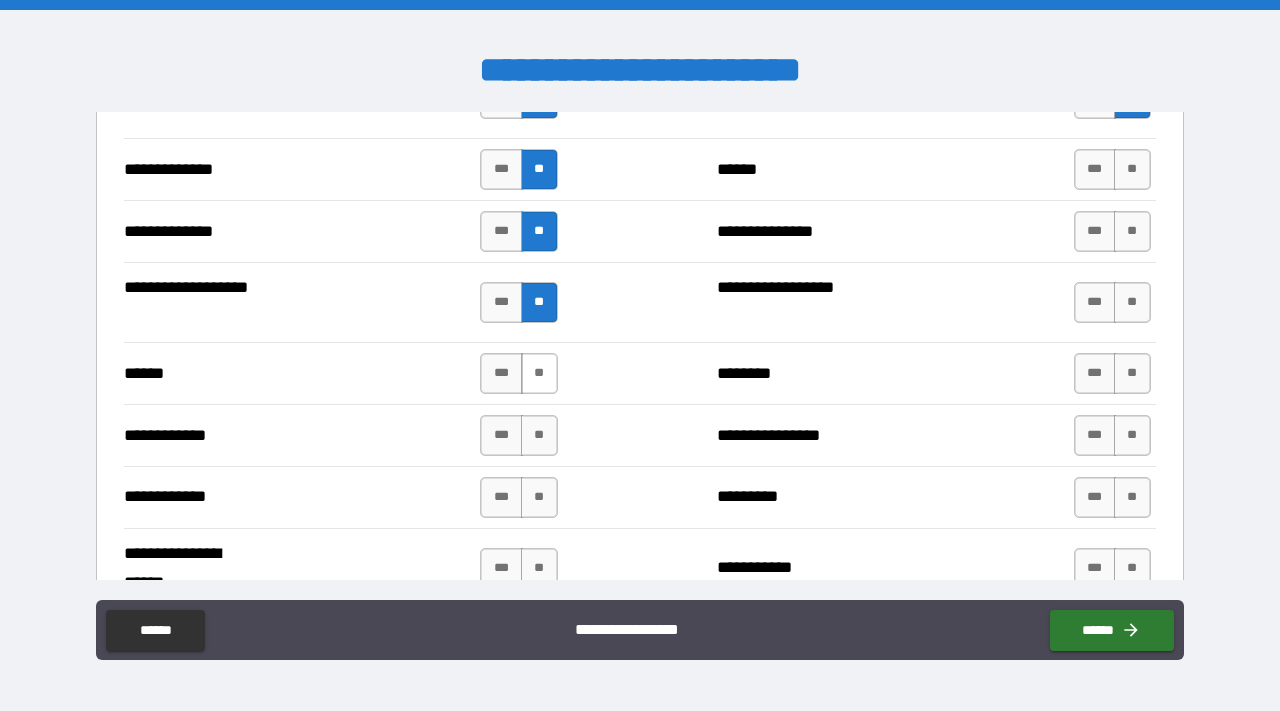 click on "**" at bounding box center [539, 373] 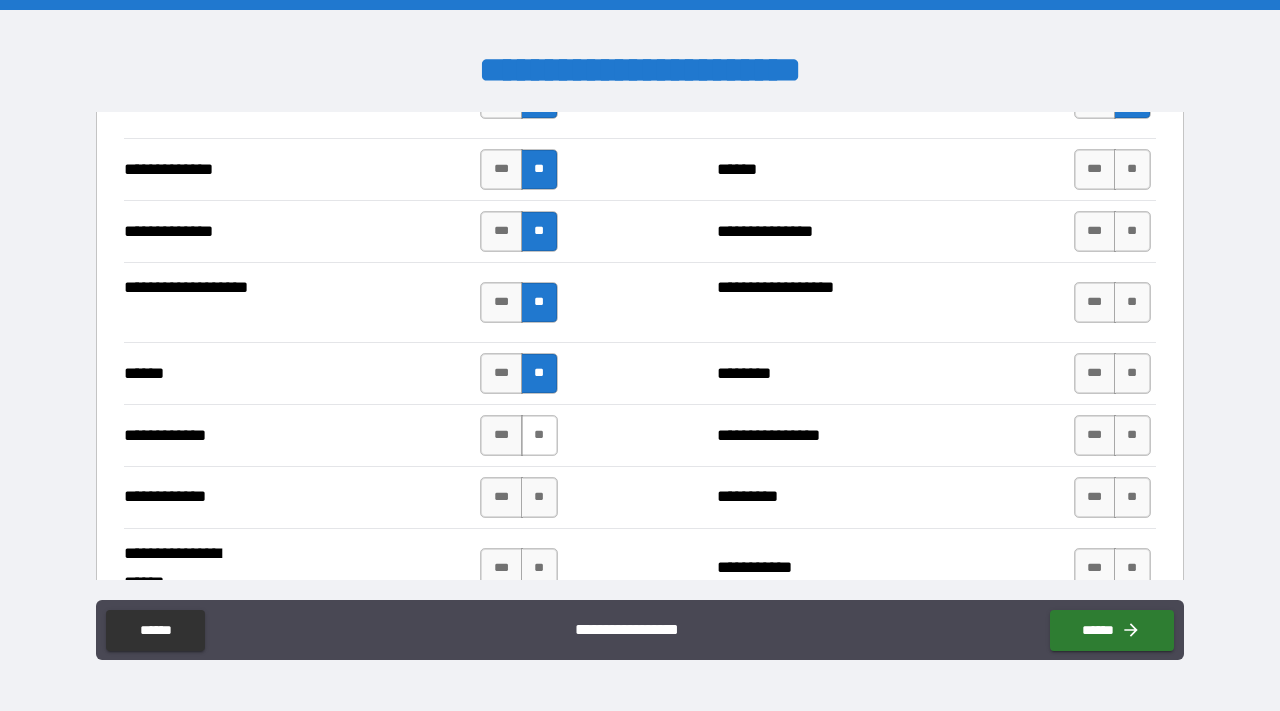 click on "**" at bounding box center (539, 435) 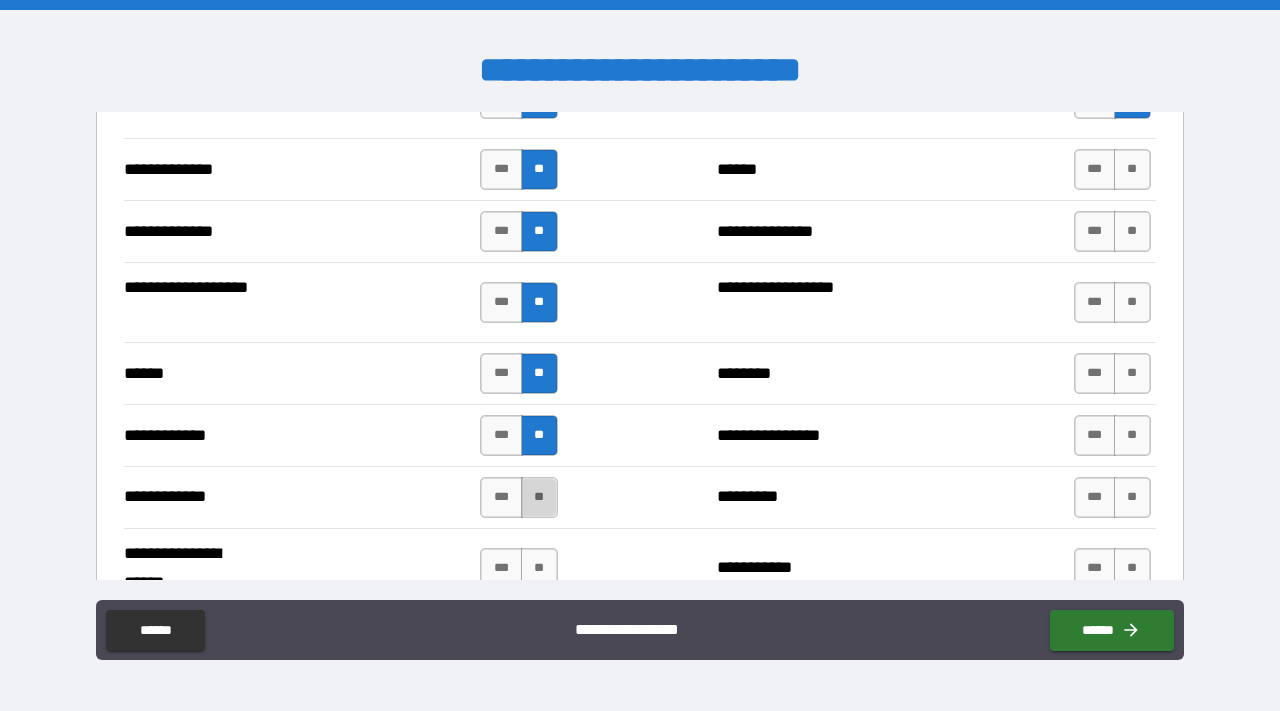 click on "**" at bounding box center [539, 497] 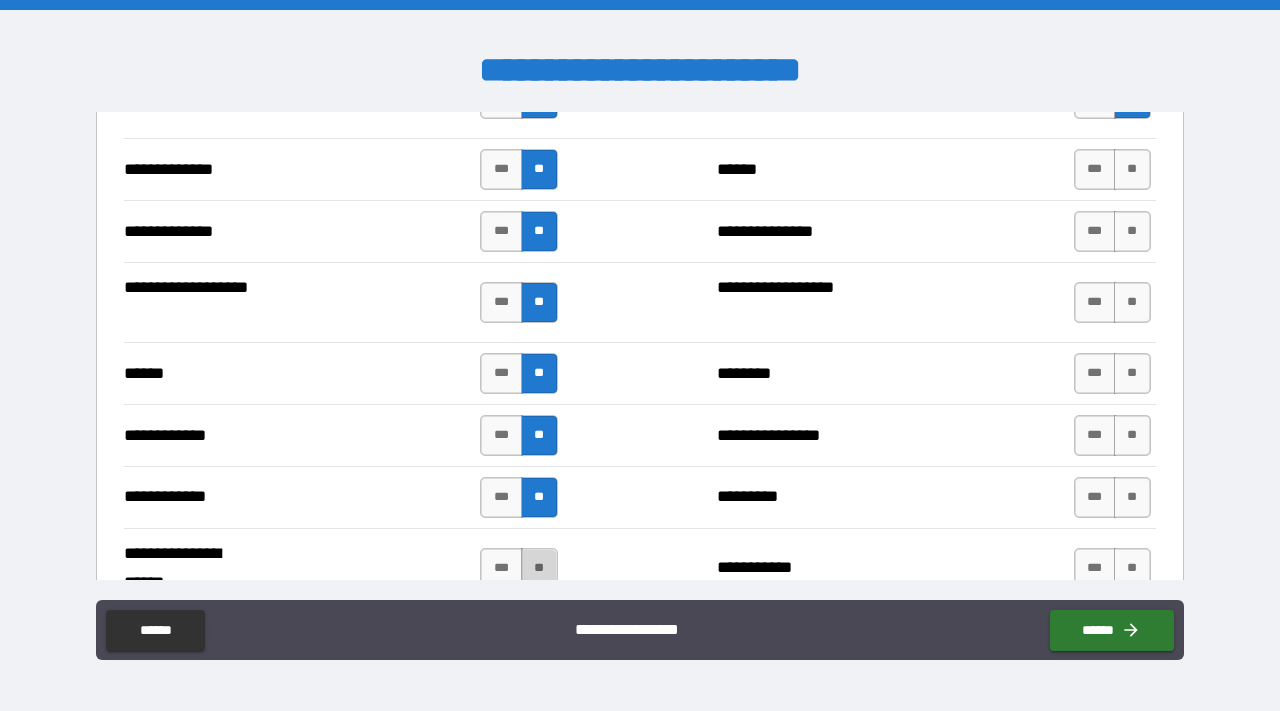 click on "**" at bounding box center (539, 568) 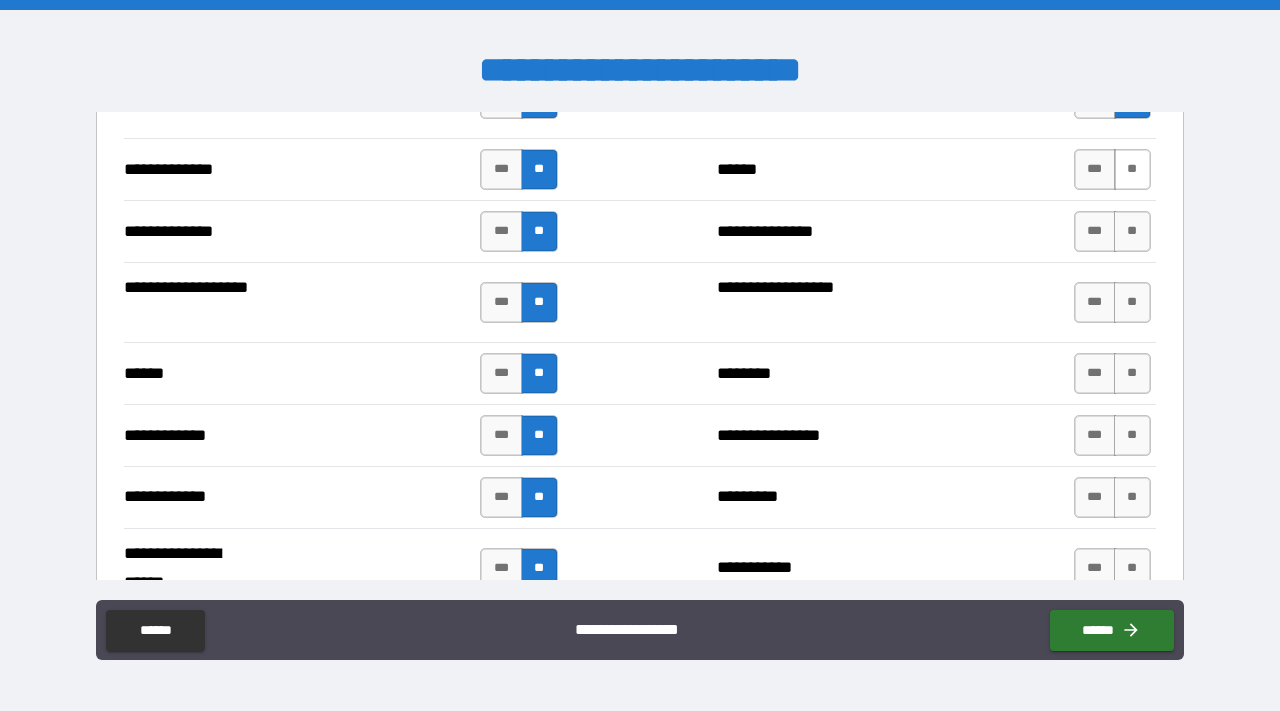 click on "**" at bounding box center [1132, 169] 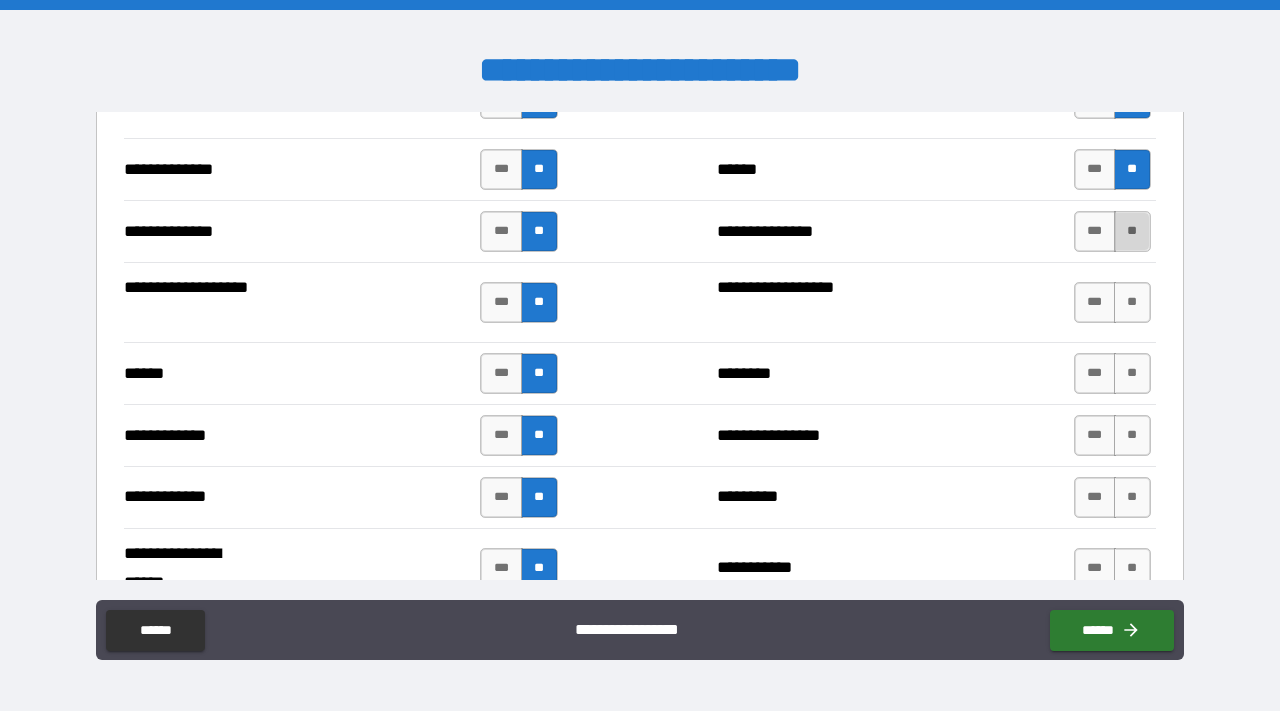 click on "**" at bounding box center (1132, 231) 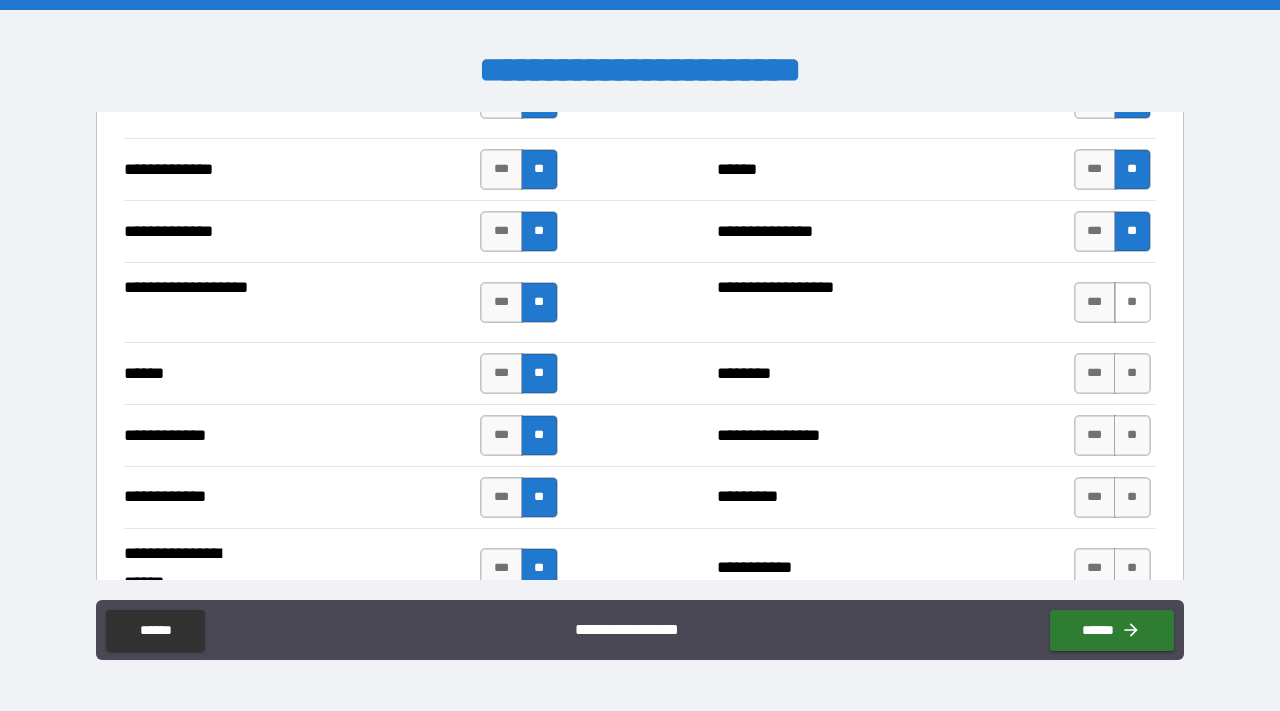 click on "**" at bounding box center [1132, 302] 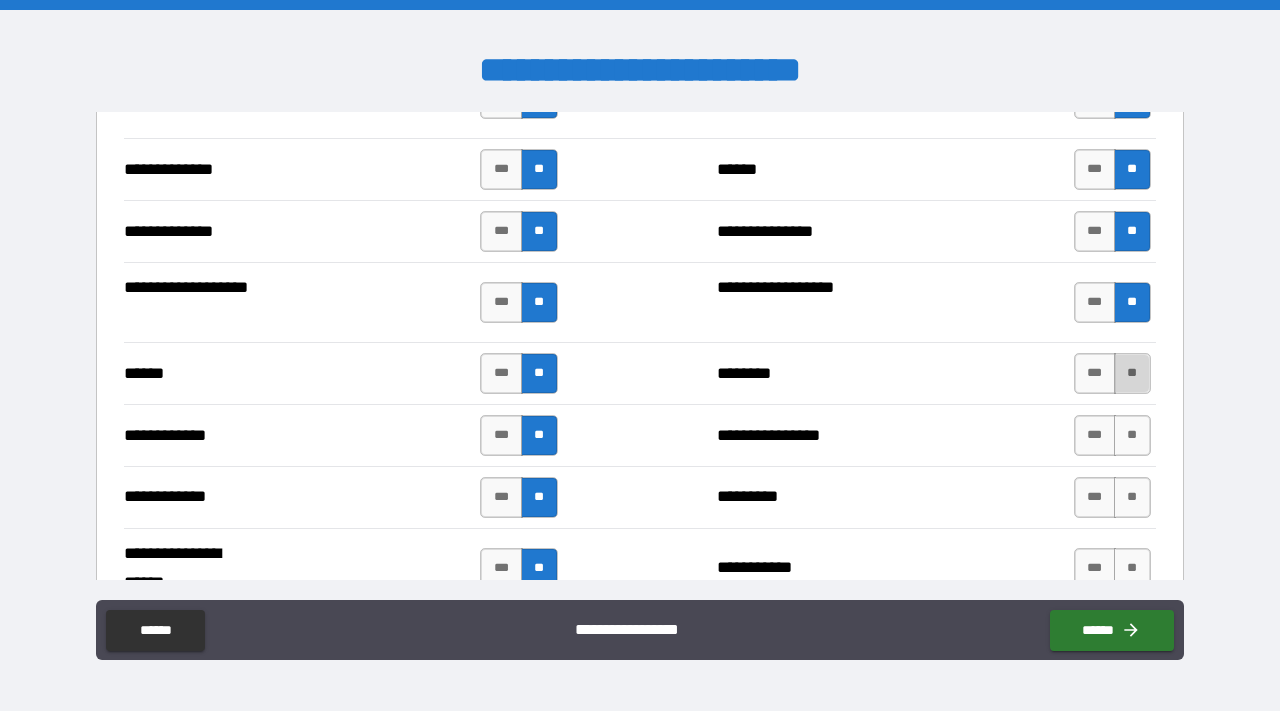 click on "**" at bounding box center (1132, 373) 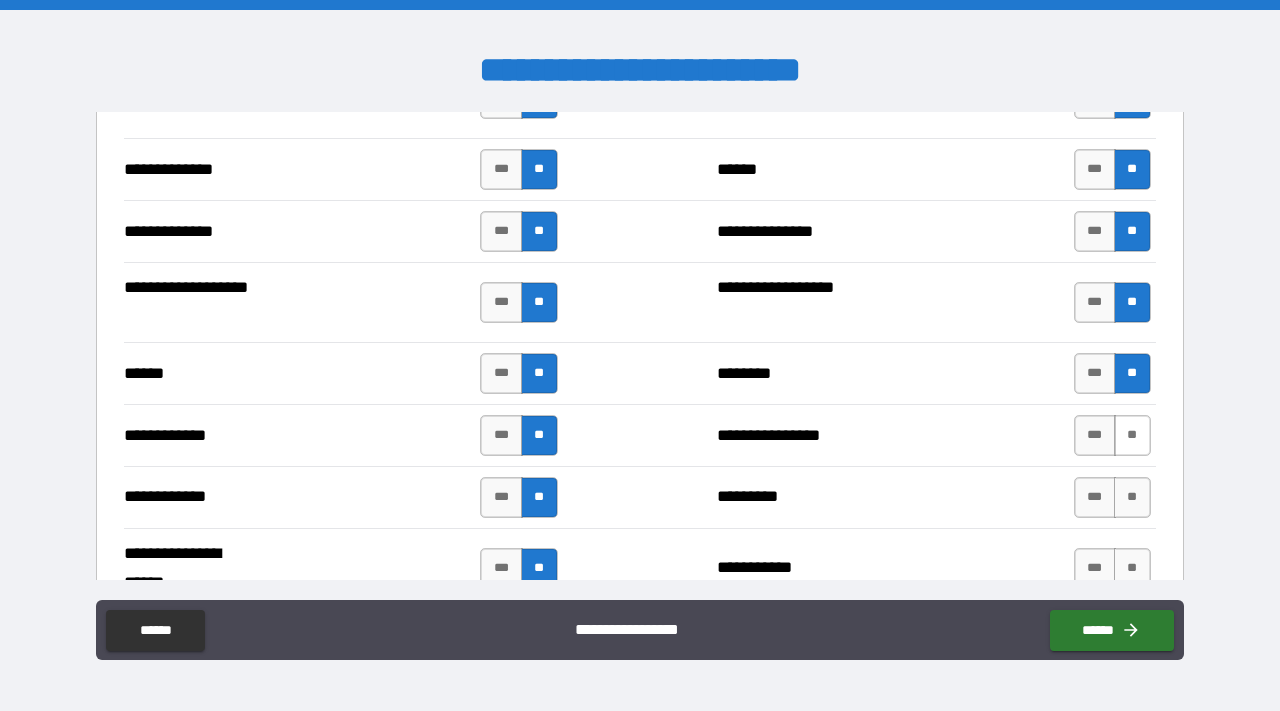 click on "**" at bounding box center (1132, 435) 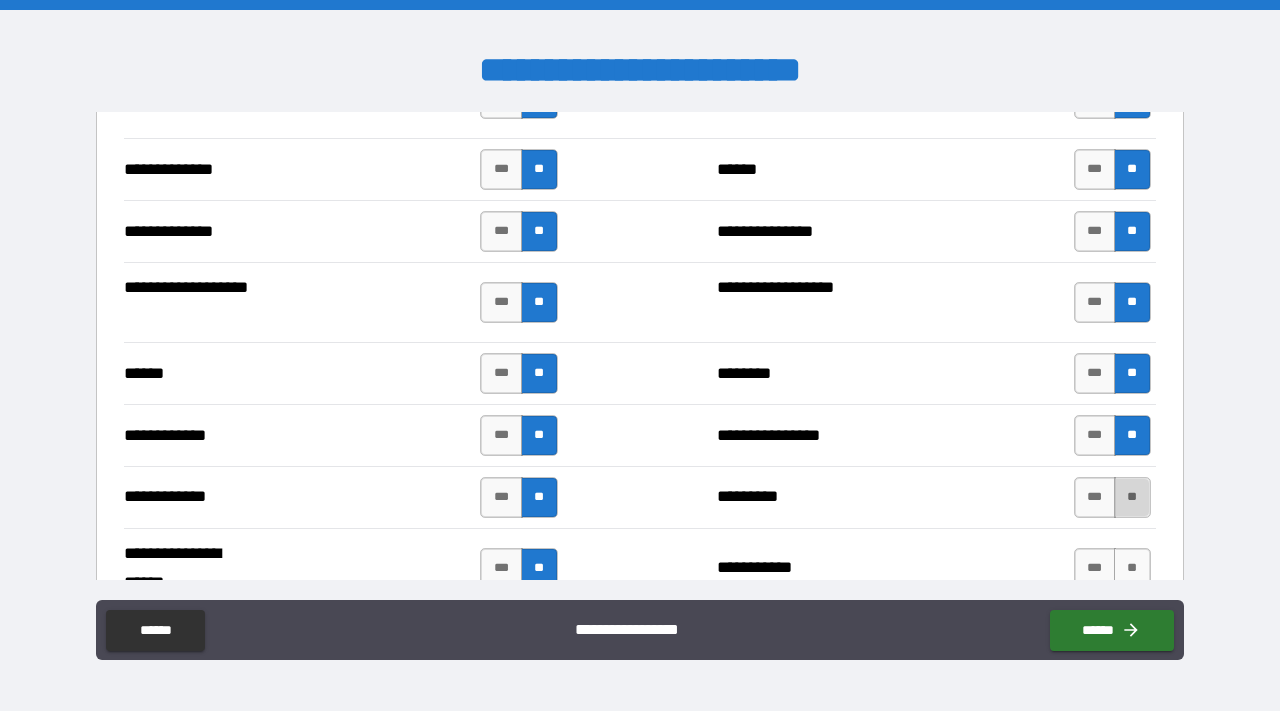 click on "**" at bounding box center (1132, 497) 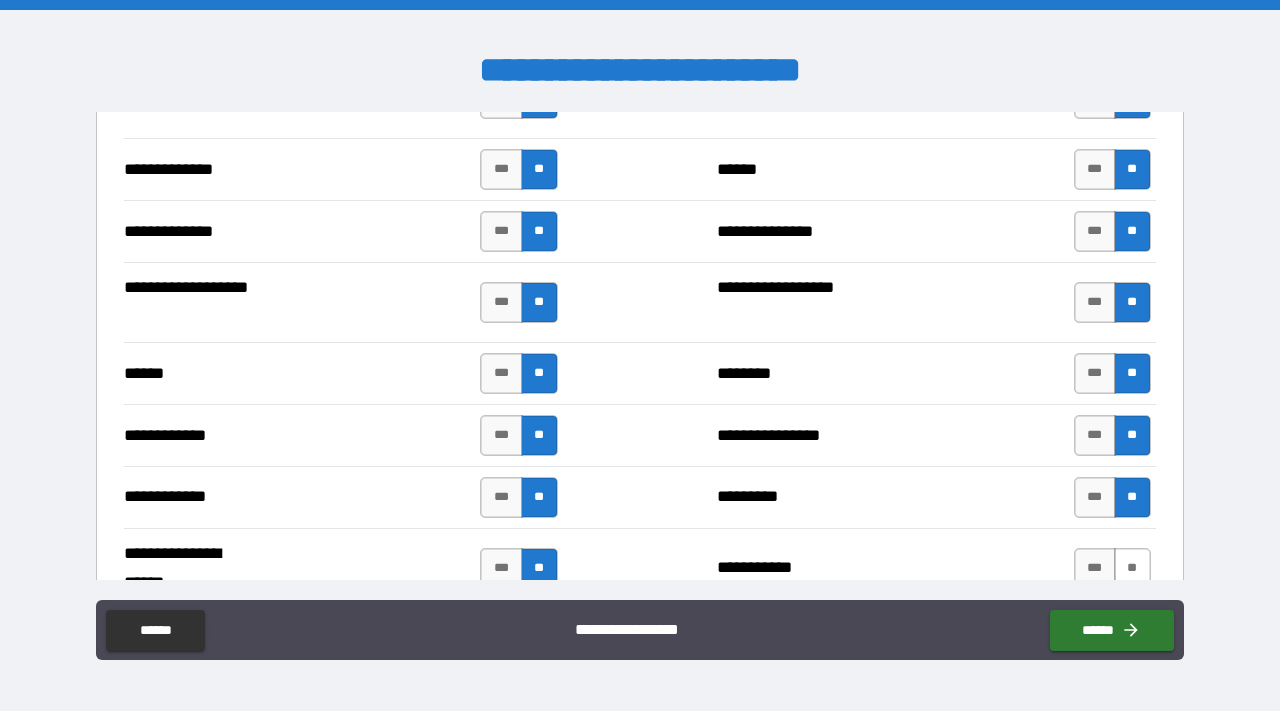 click on "**" at bounding box center (1132, 568) 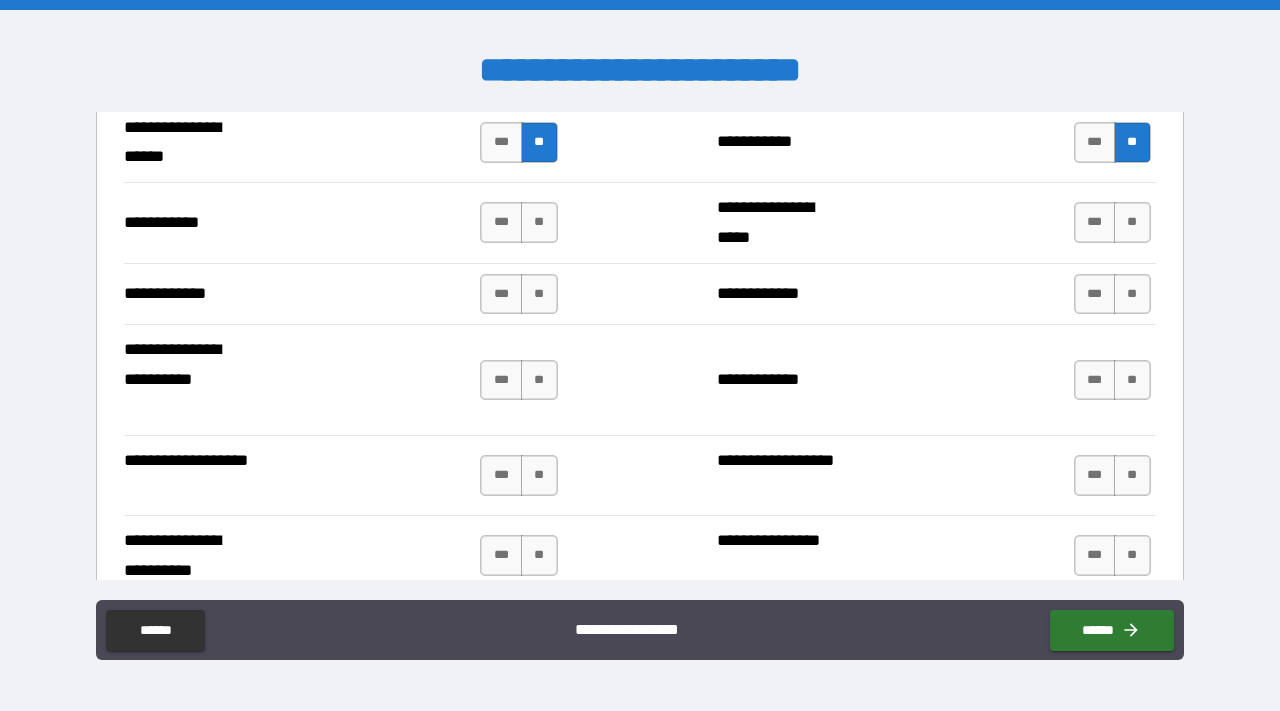 scroll, scrollTop: 4089, scrollLeft: 0, axis: vertical 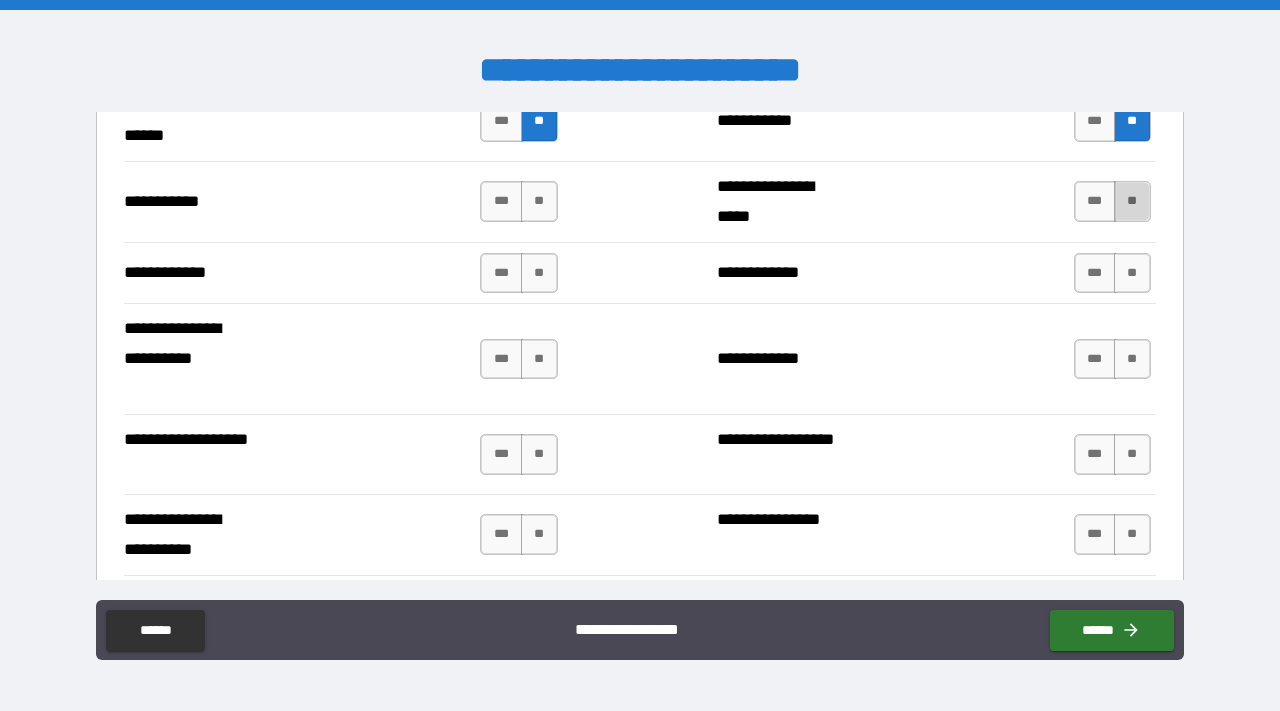 click on "**" at bounding box center (1132, 201) 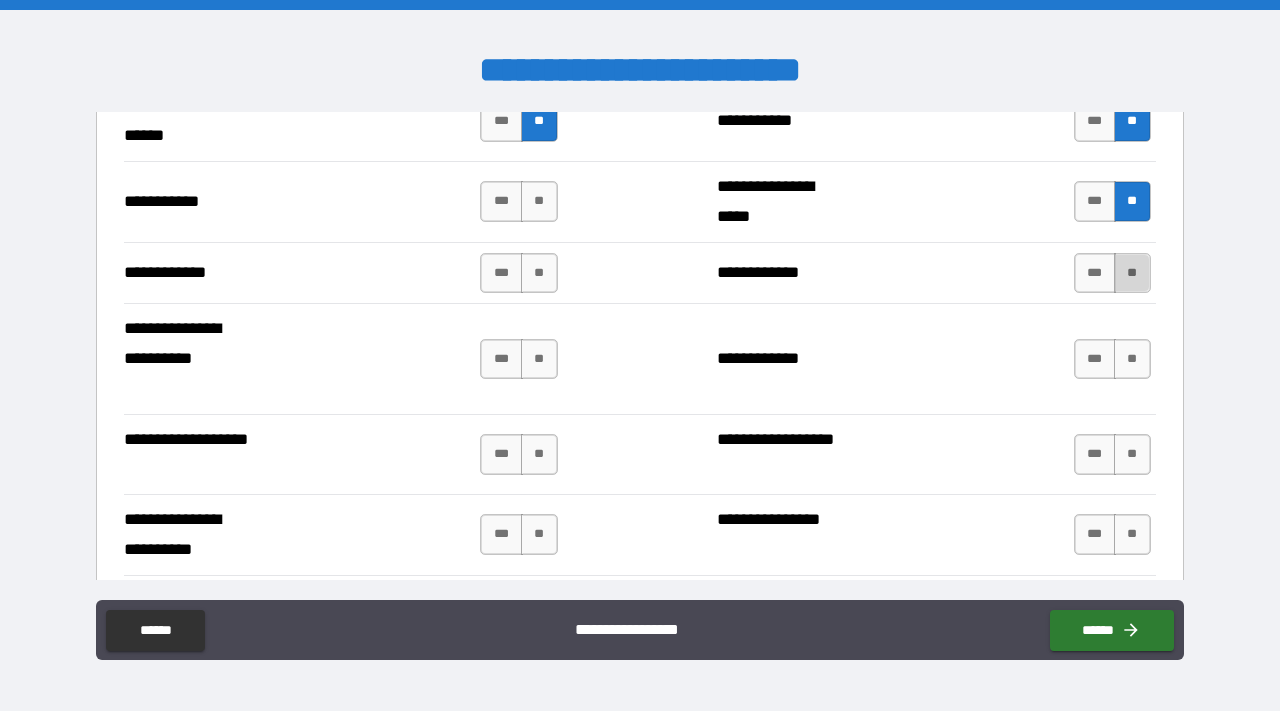 click on "**" at bounding box center [1132, 273] 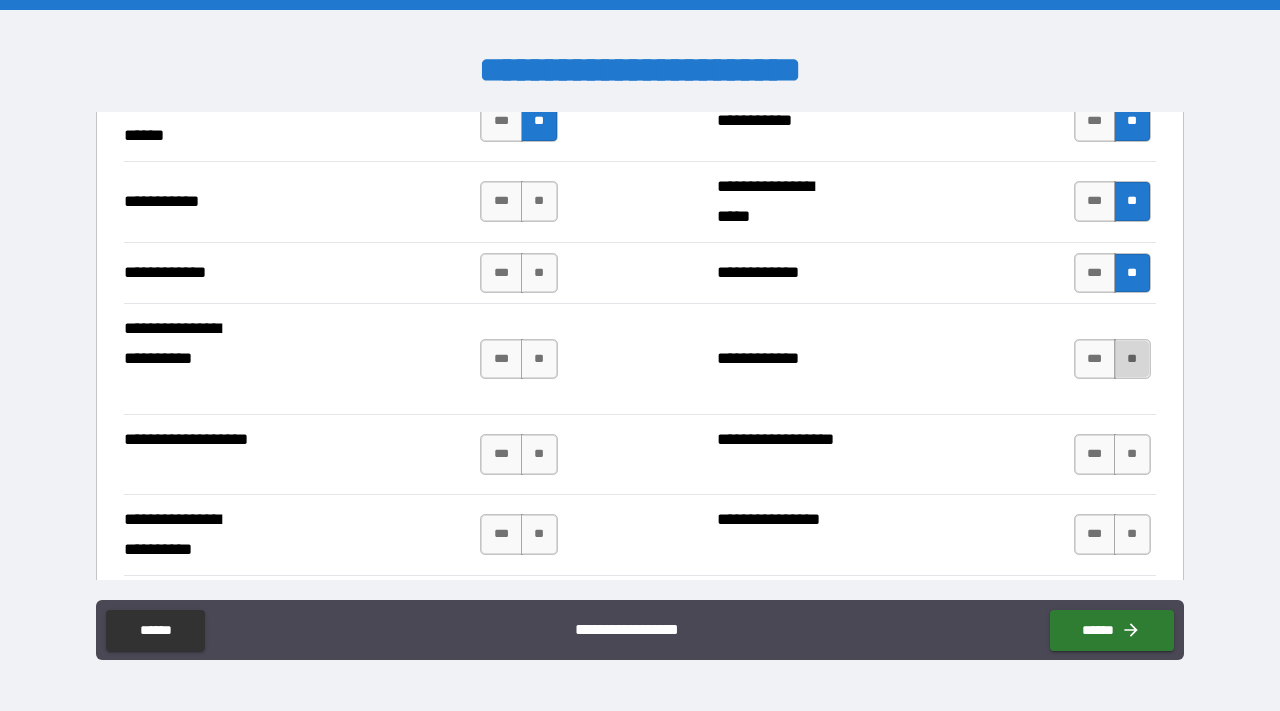 click on "**" at bounding box center [1132, 359] 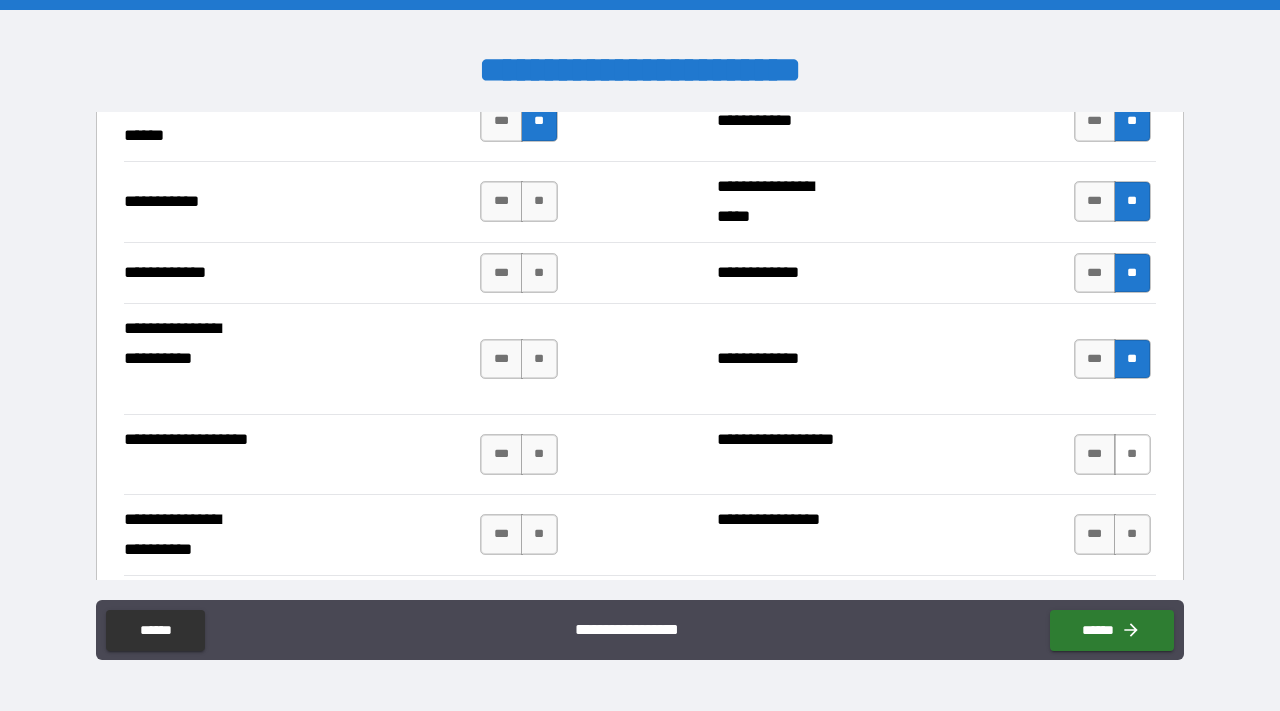 click on "**" at bounding box center [1132, 454] 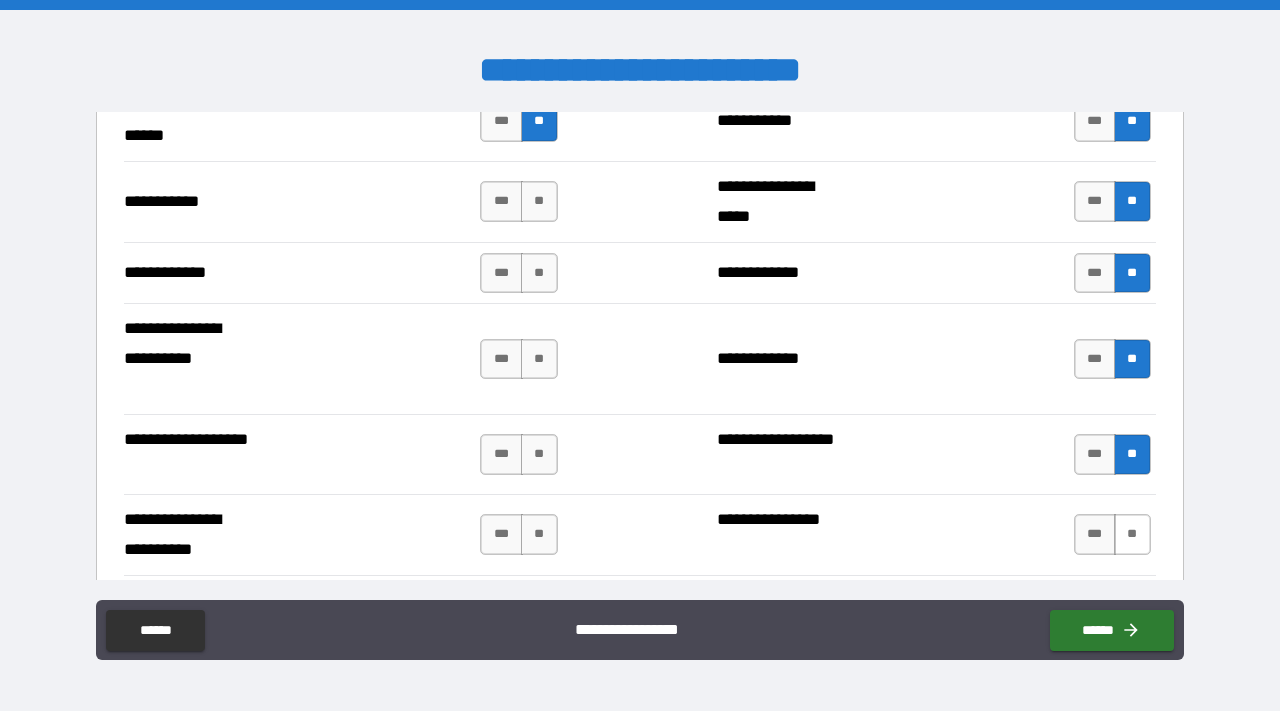 click on "**" at bounding box center [1132, 534] 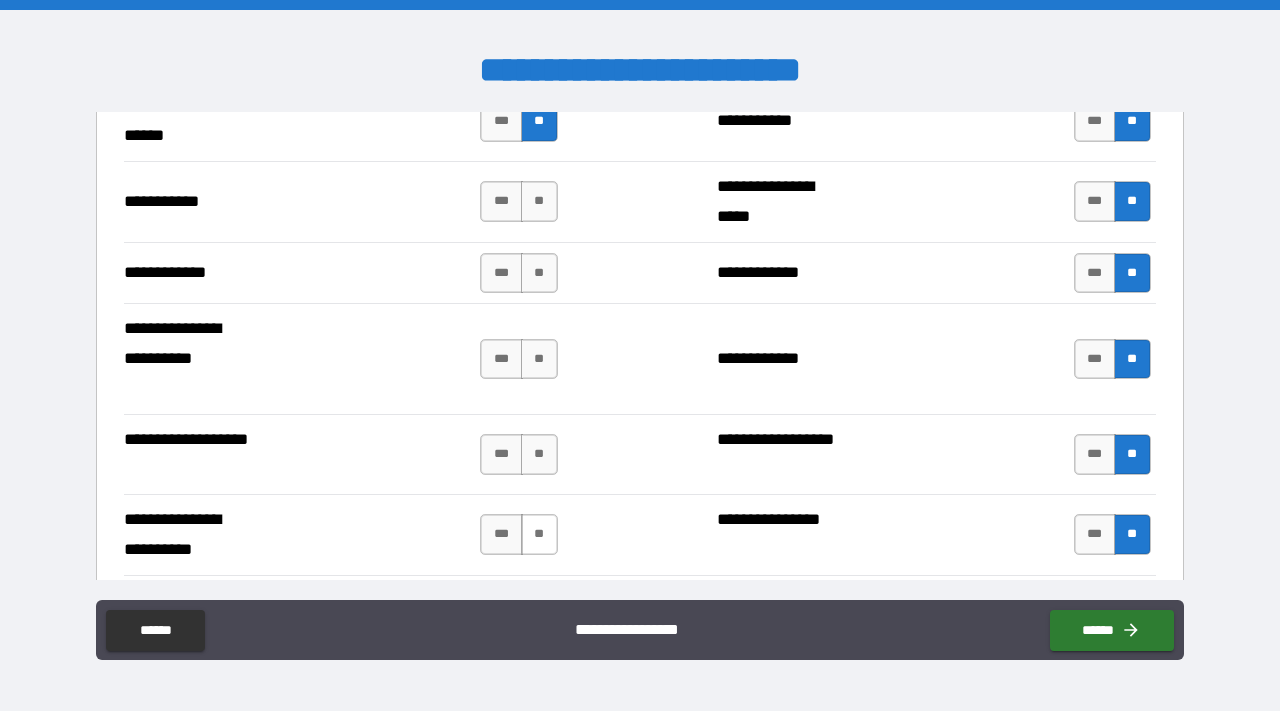 click on "**" at bounding box center (539, 534) 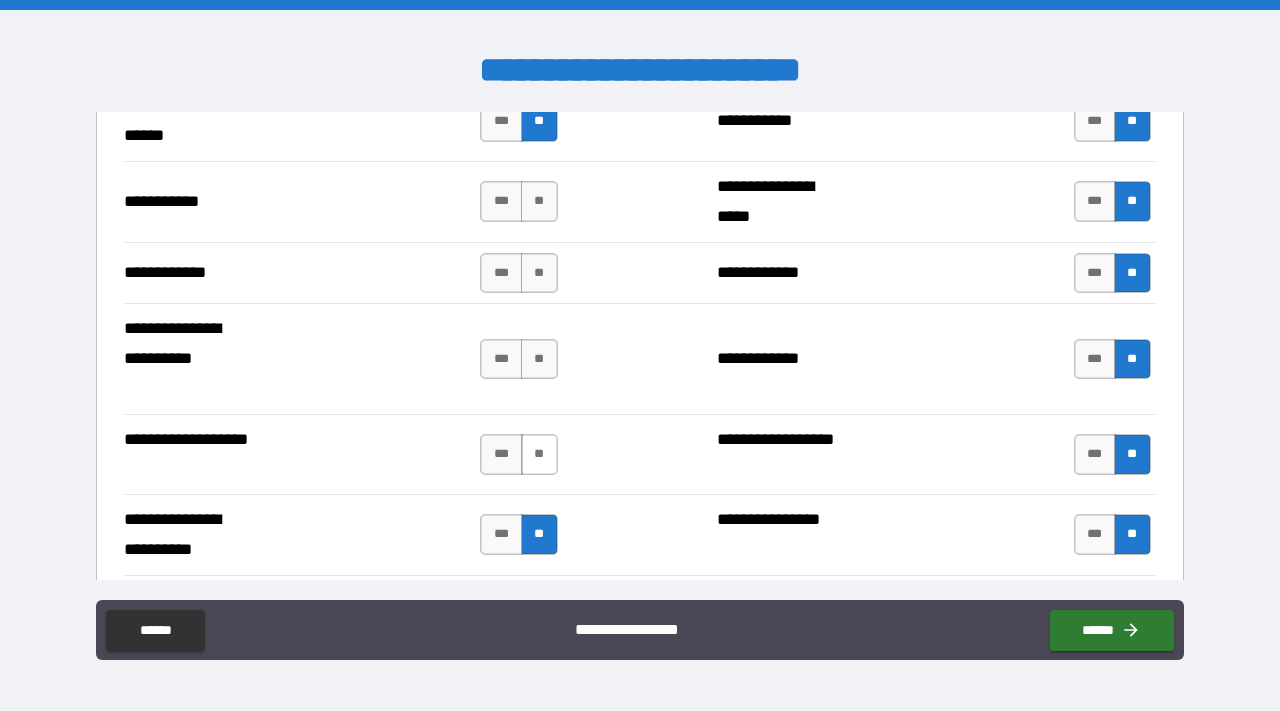 click on "**" at bounding box center [539, 454] 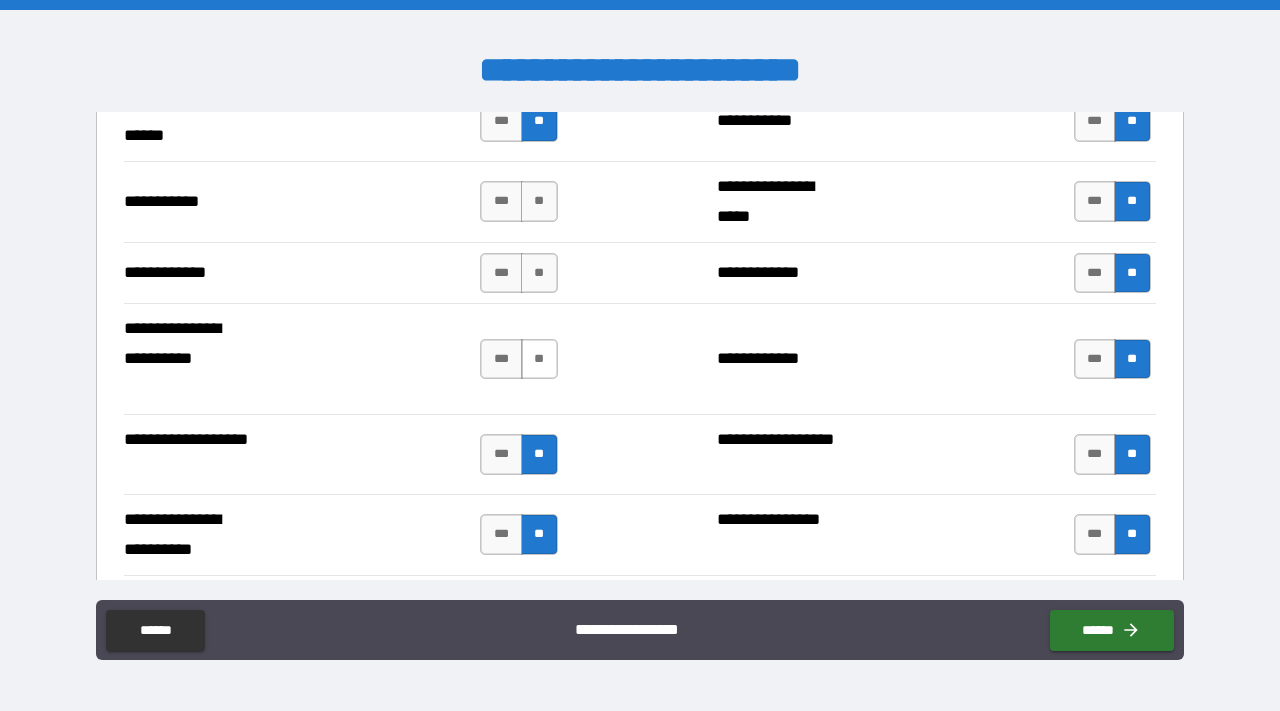 click on "**" at bounding box center [539, 359] 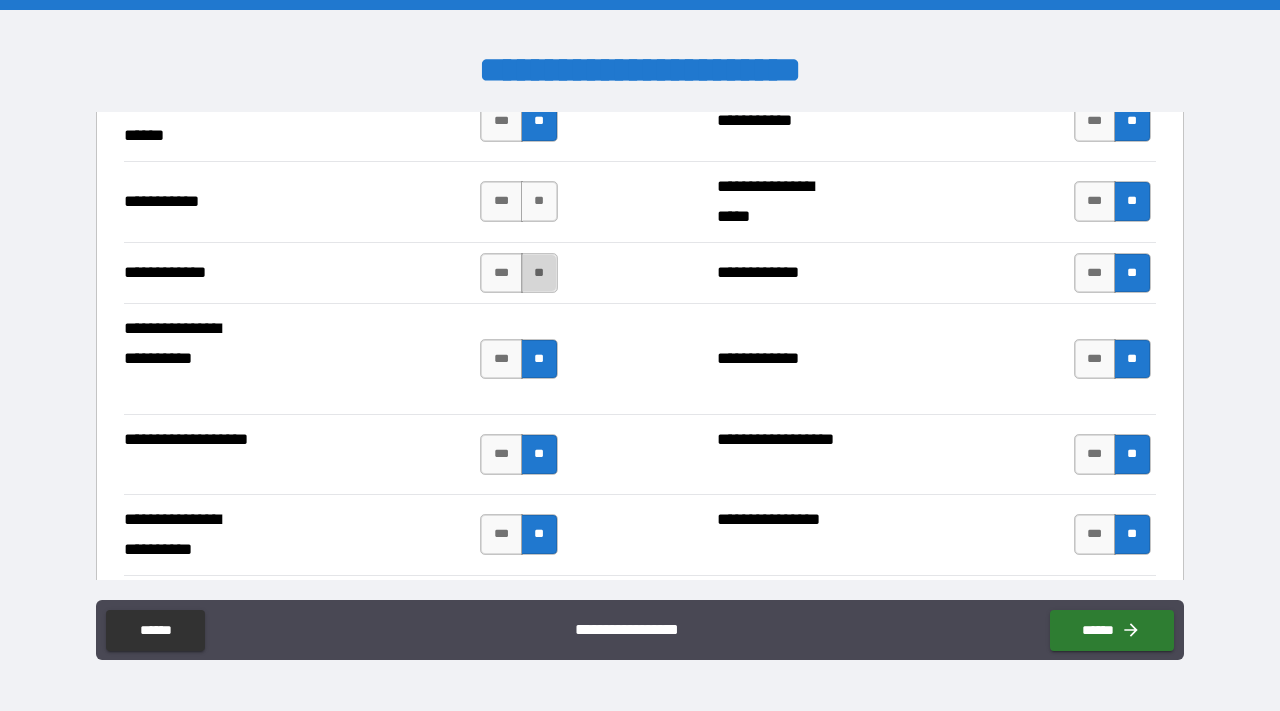 click on "**" at bounding box center [539, 273] 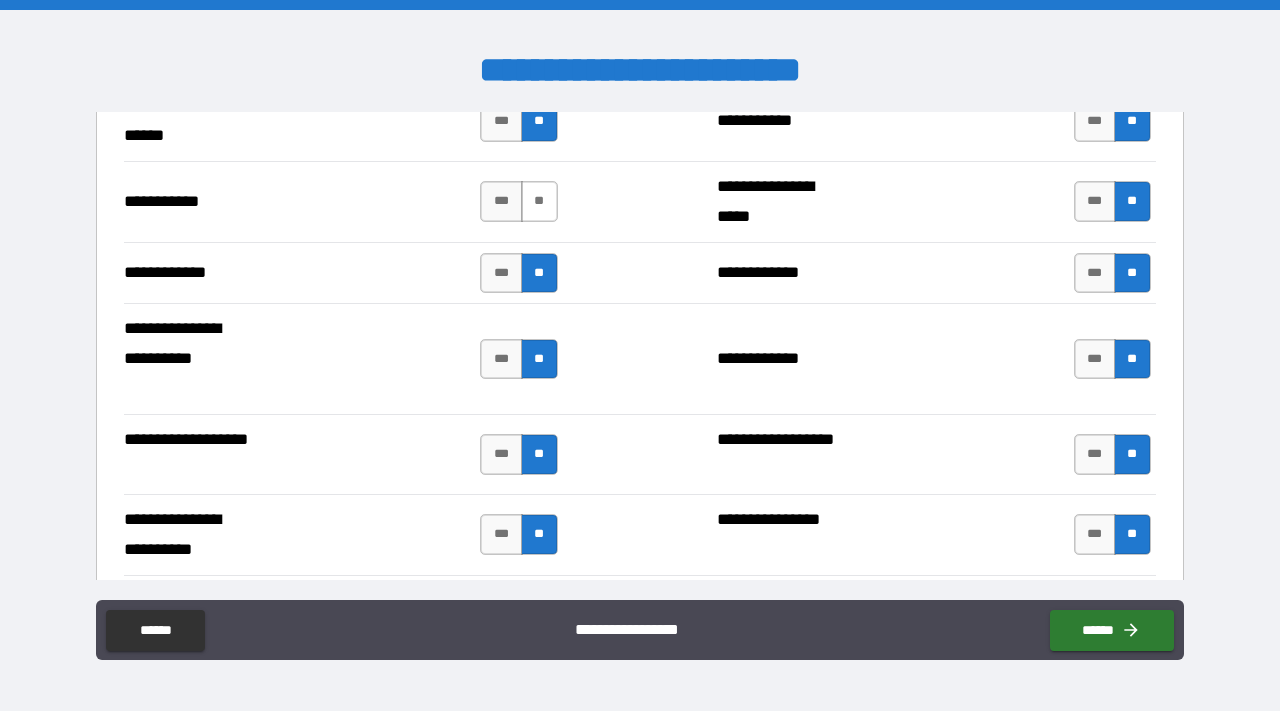 click on "**" at bounding box center [539, 201] 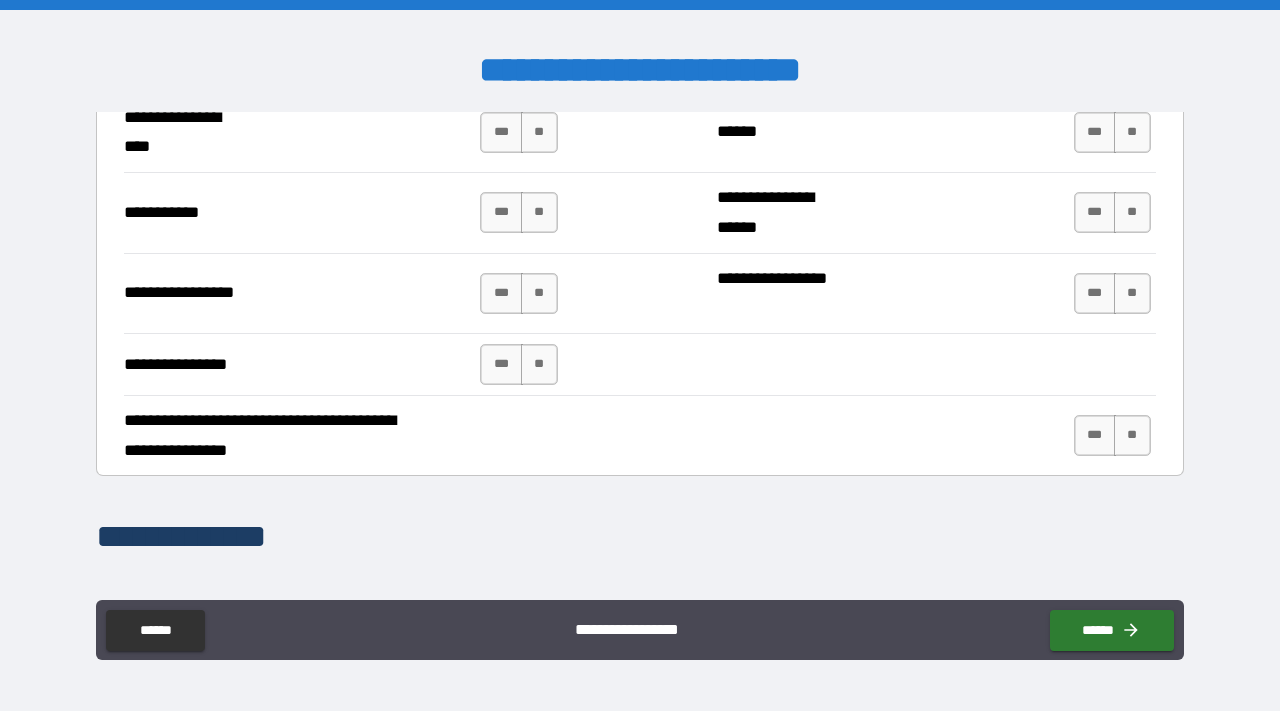 scroll, scrollTop: 4578, scrollLeft: 0, axis: vertical 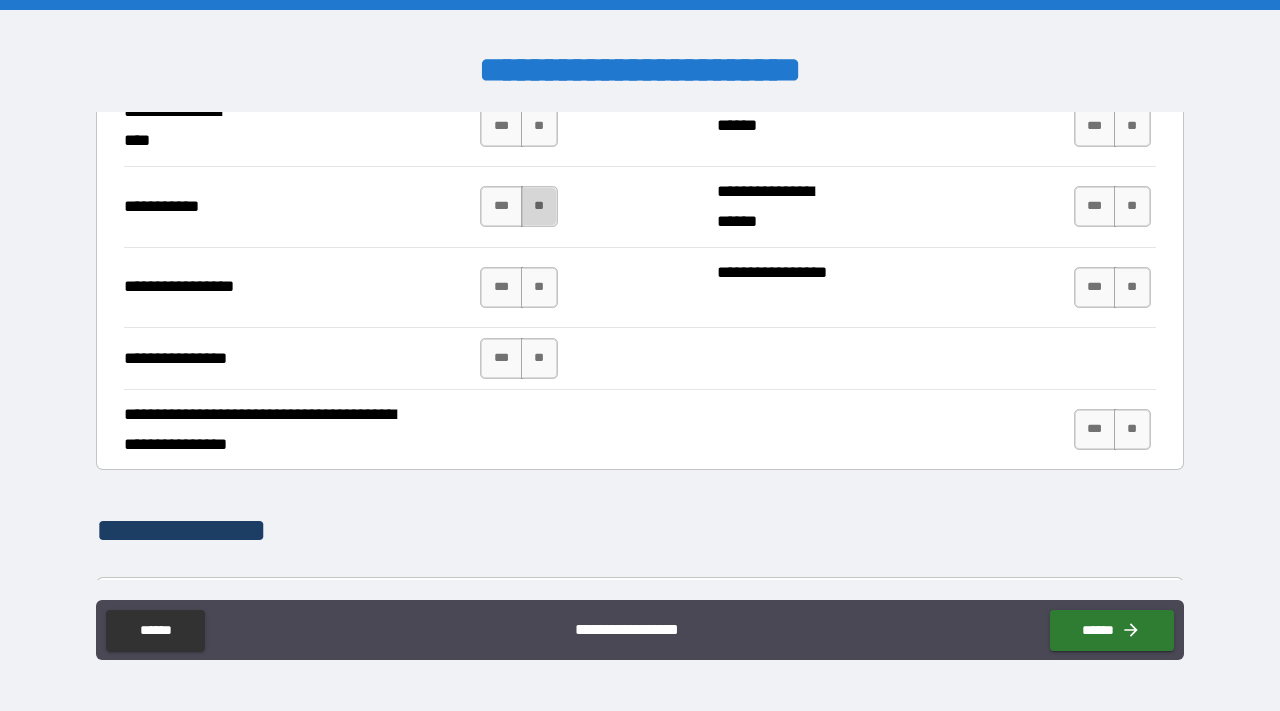 click on "**" at bounding box center (539, 206) 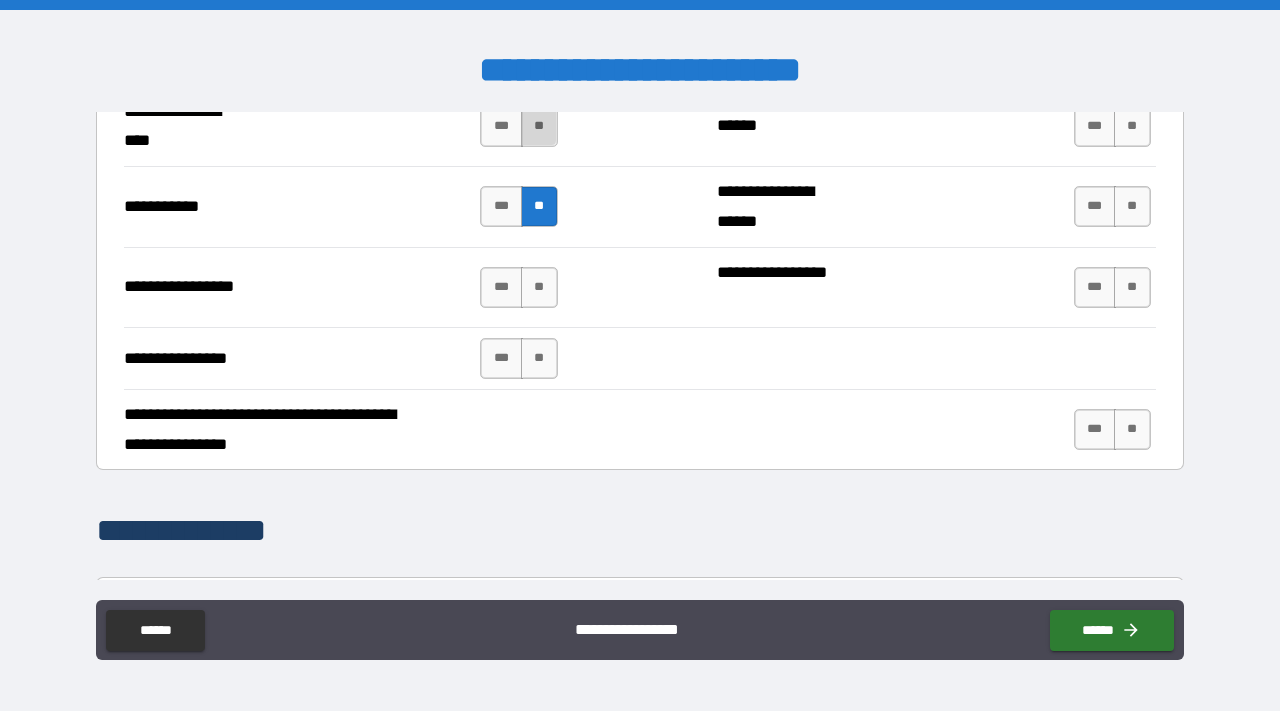 click on "**" at bounding box center (539, 126) 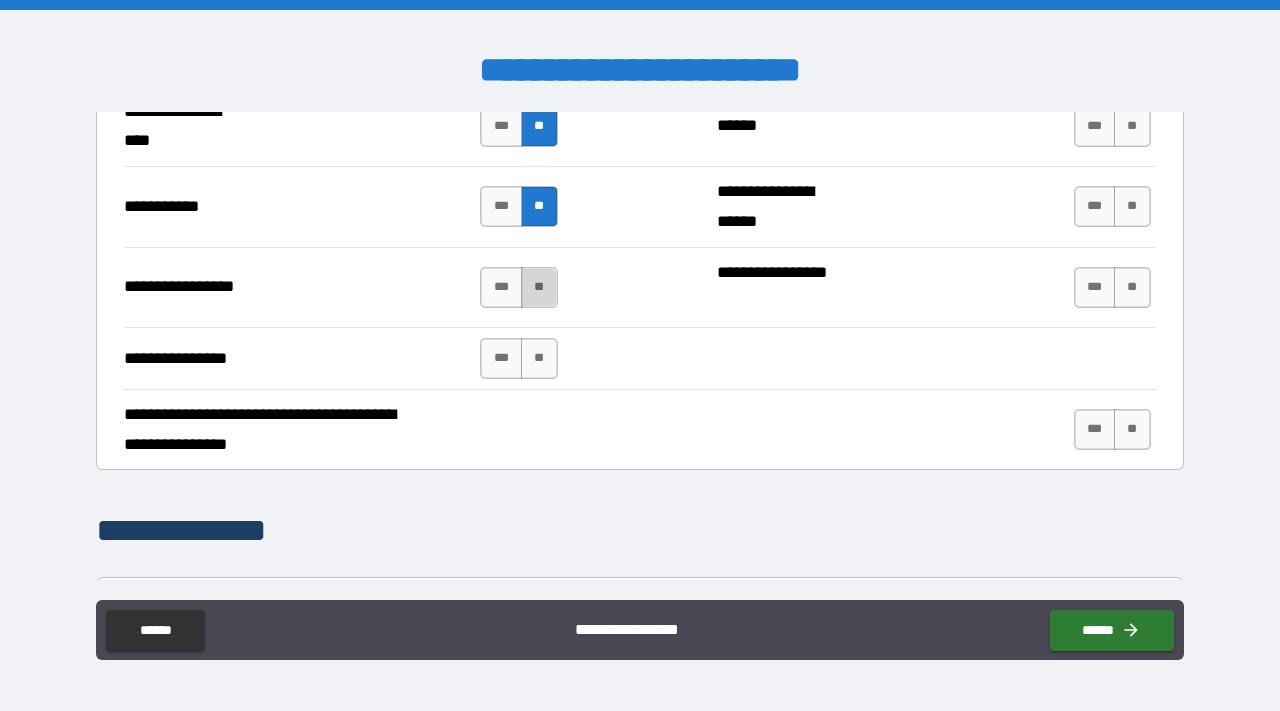 click on "**" at bounding box center [539, 287] 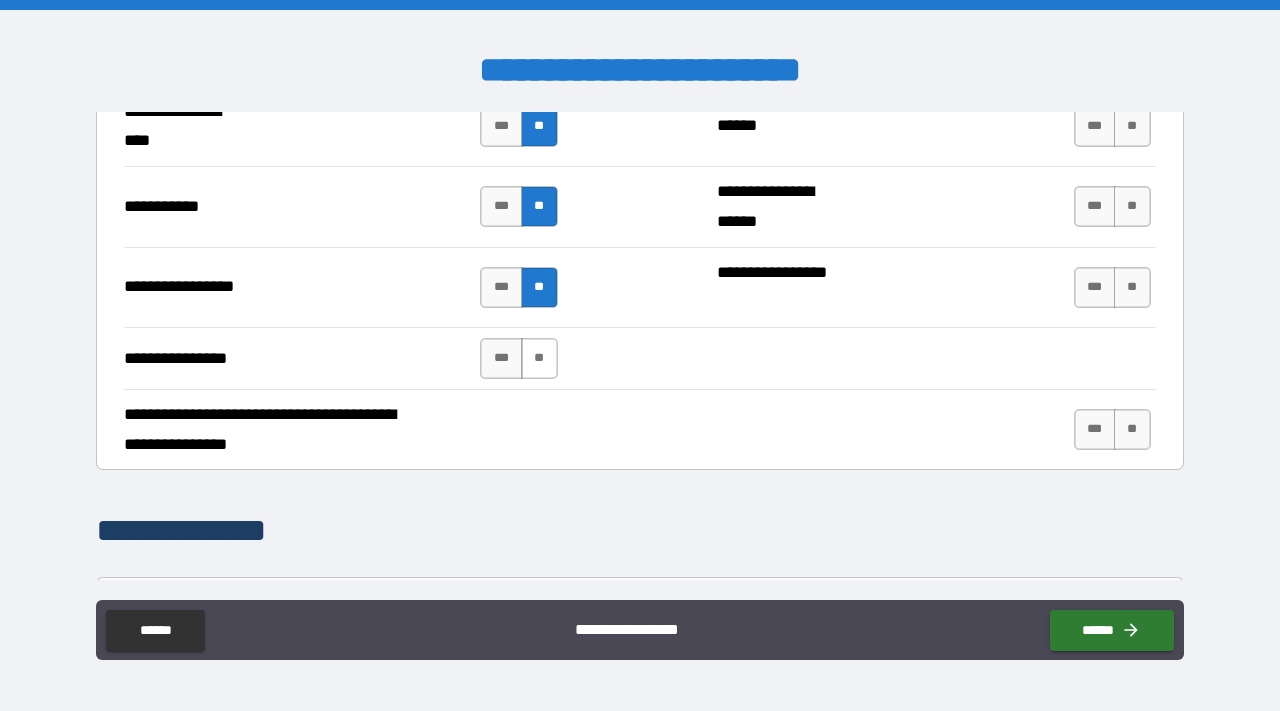 click on "**" at bounding box center [539, 358] 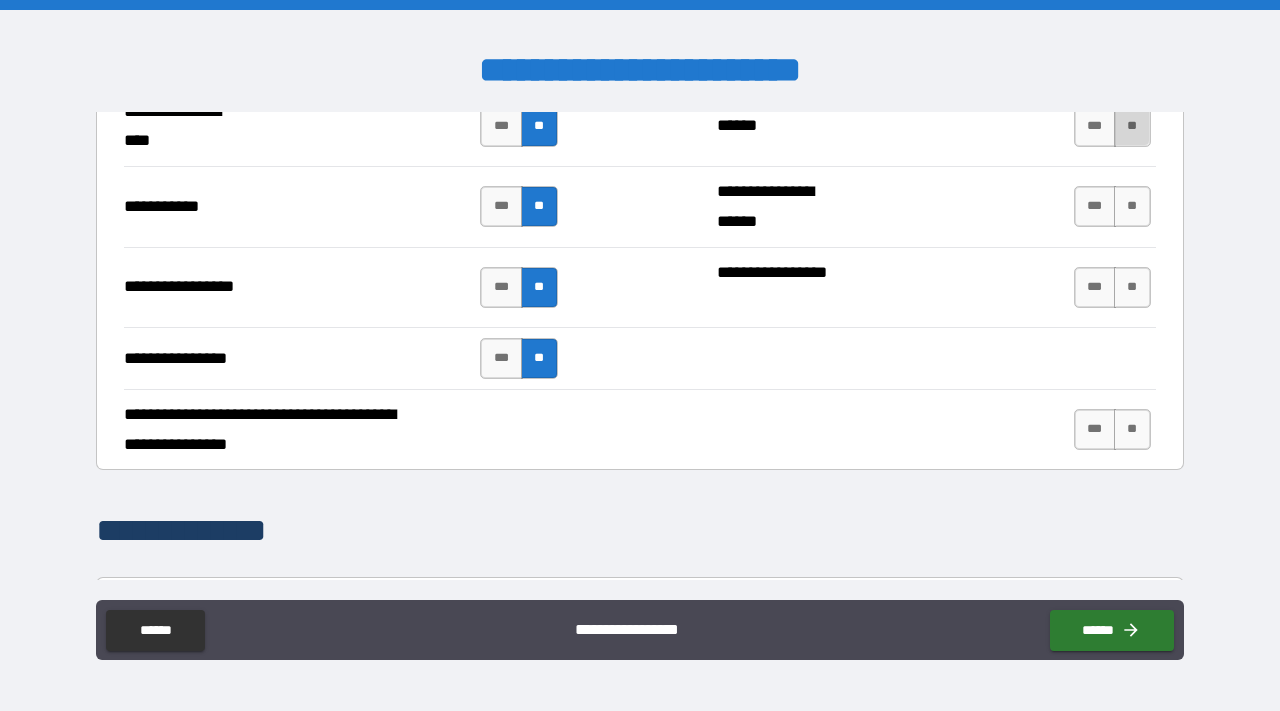click on "**" at bounding box center [1132, 126] 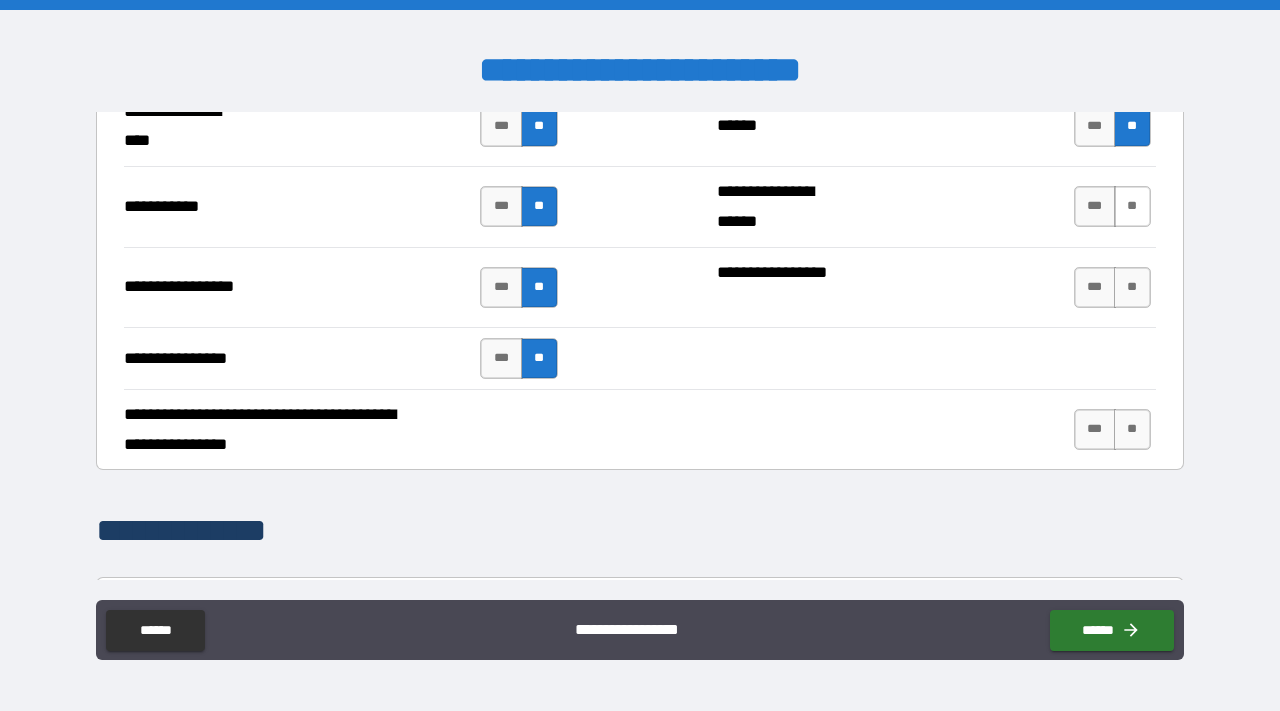 click on "**" at bounding box center (1132, 206) 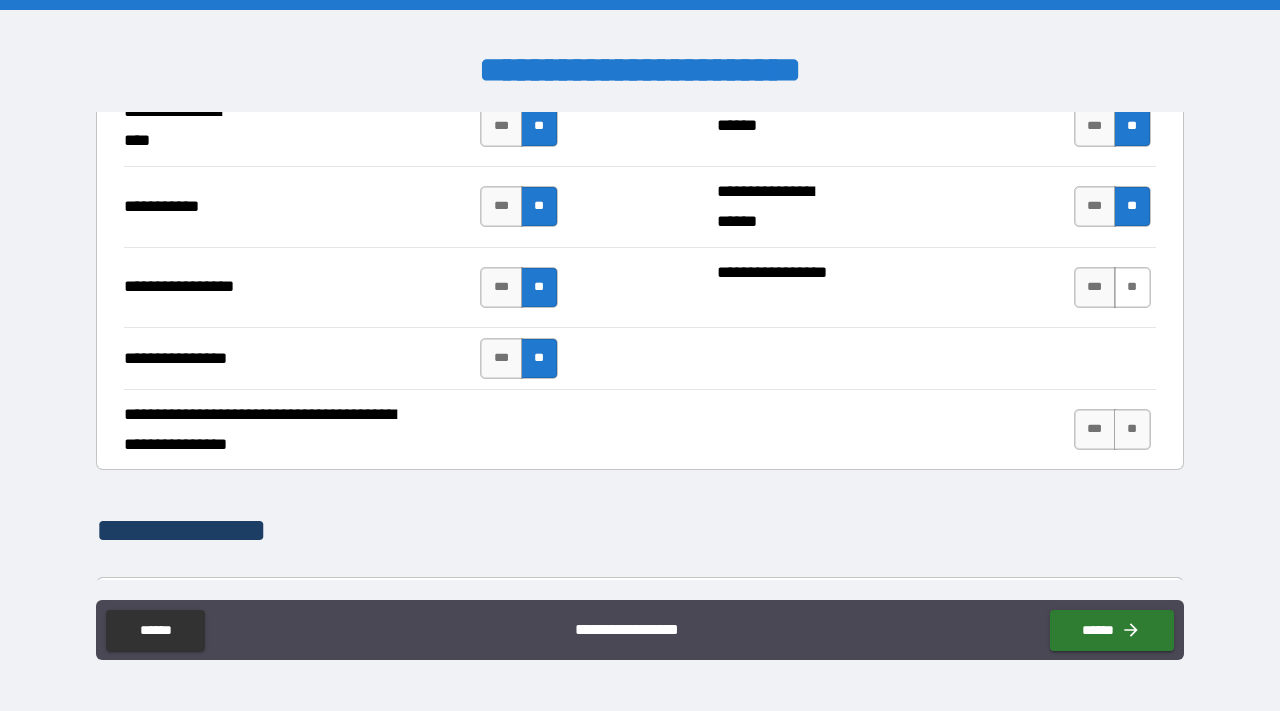 click on "**" at bounding box center [1132, 287] 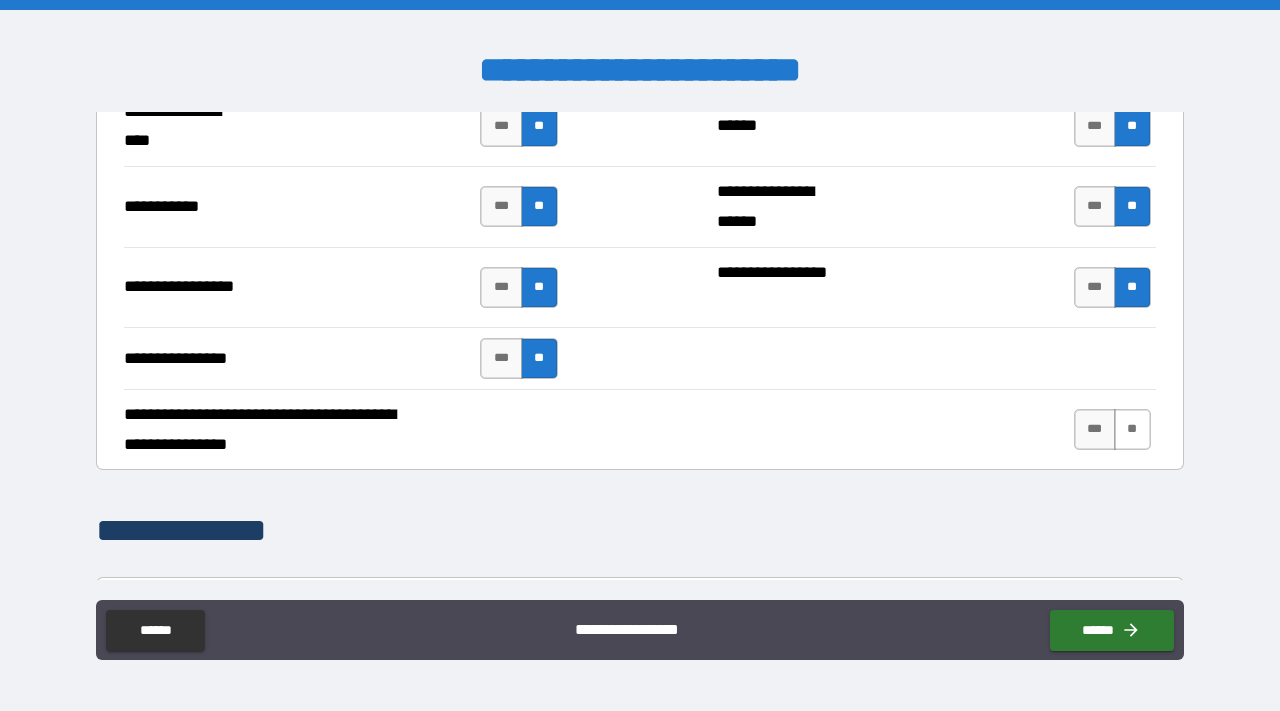 click on "**" at bounding box center (1132, 429) 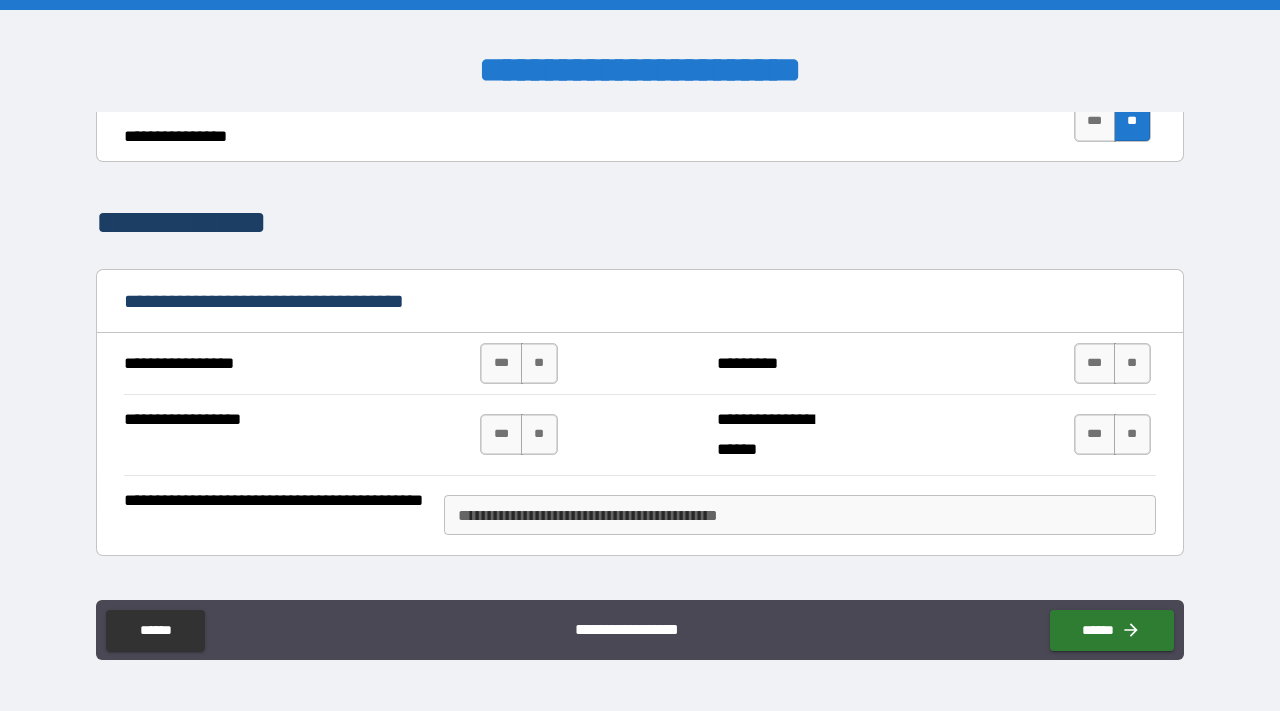 scroll, scrollTop: 4893, scrollLeft: 0, axis: vertical 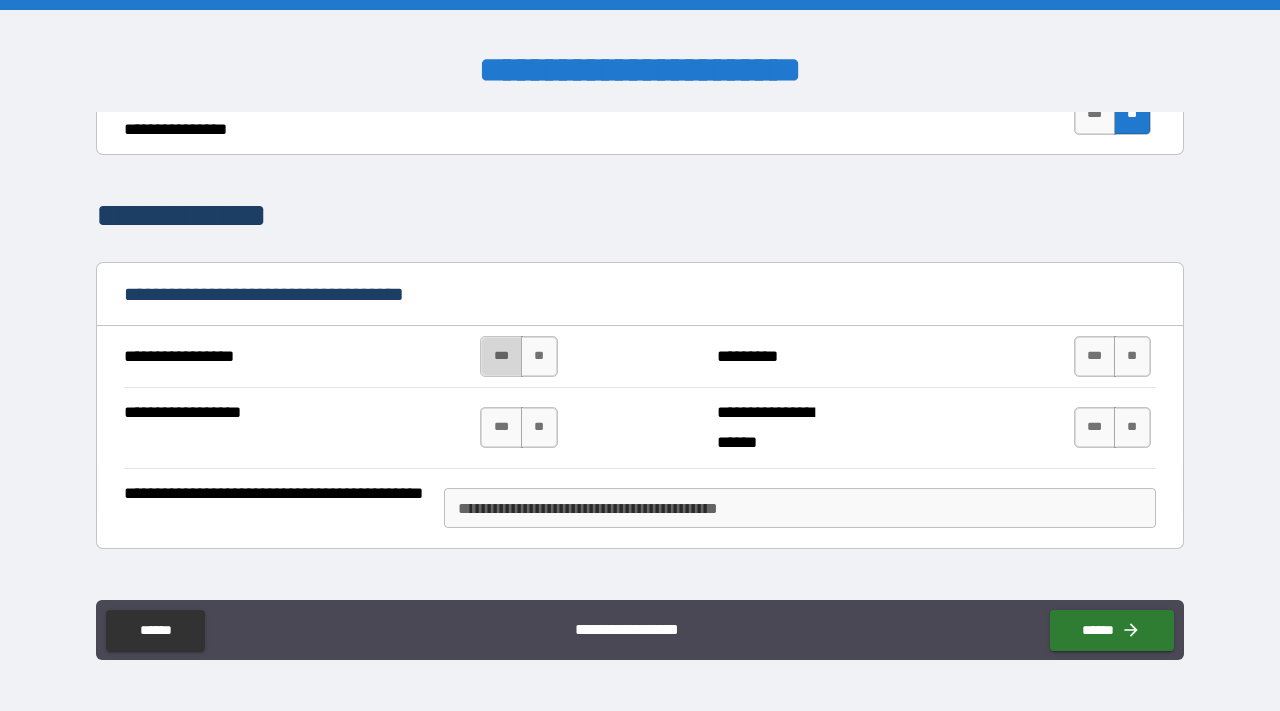 click on "***" at bounding box center (501, 356) 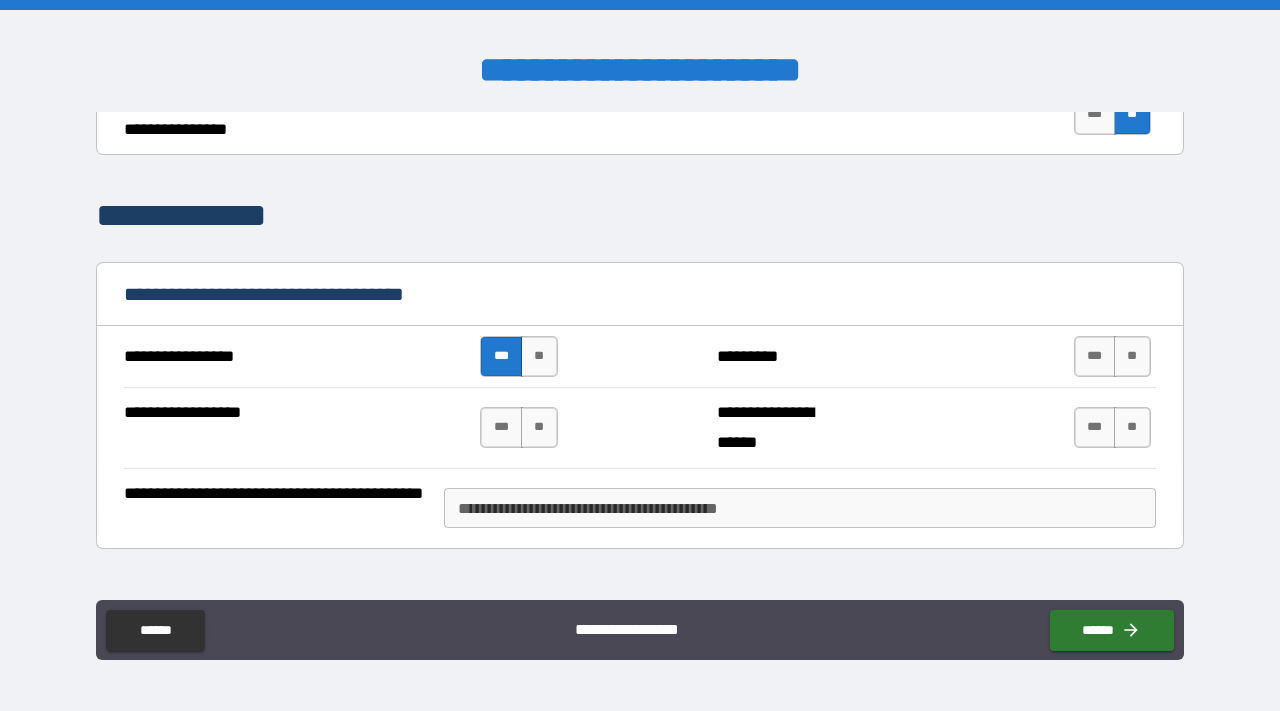 click on "**********" at bounding box center [800, 508] 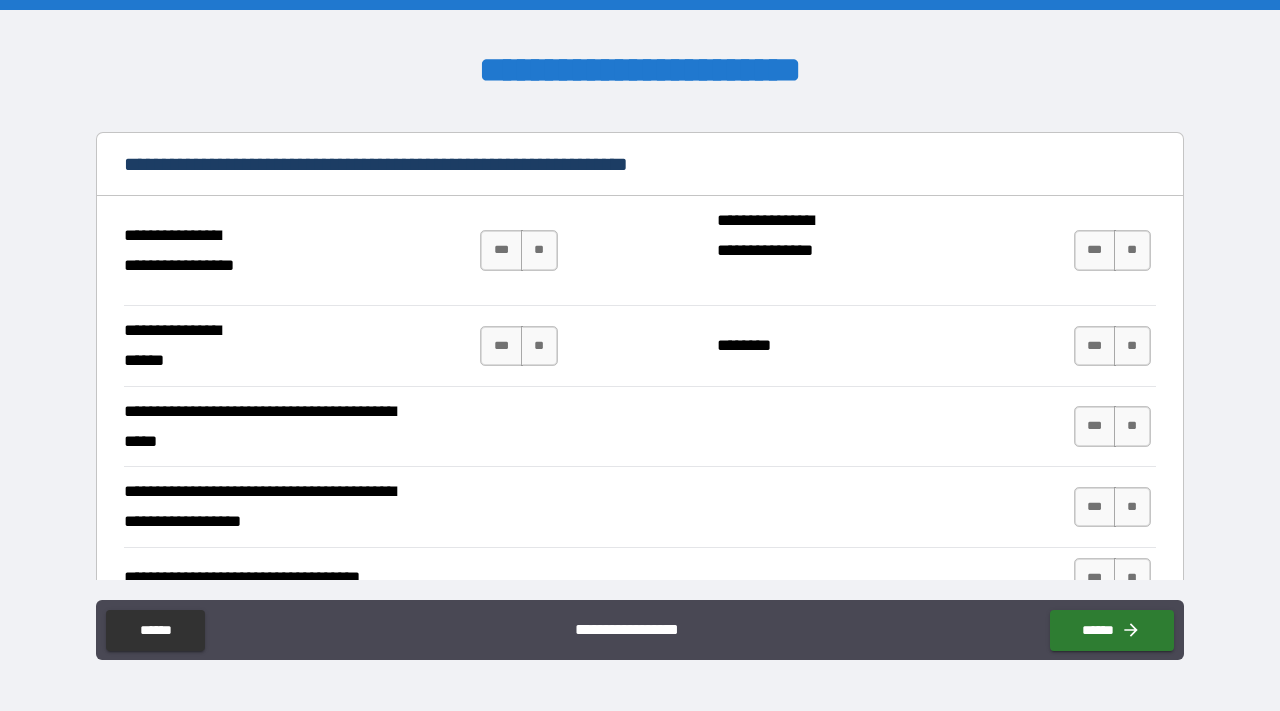 scroll, scrollTop: 5431, scrollLeft: 0, axis: vertical 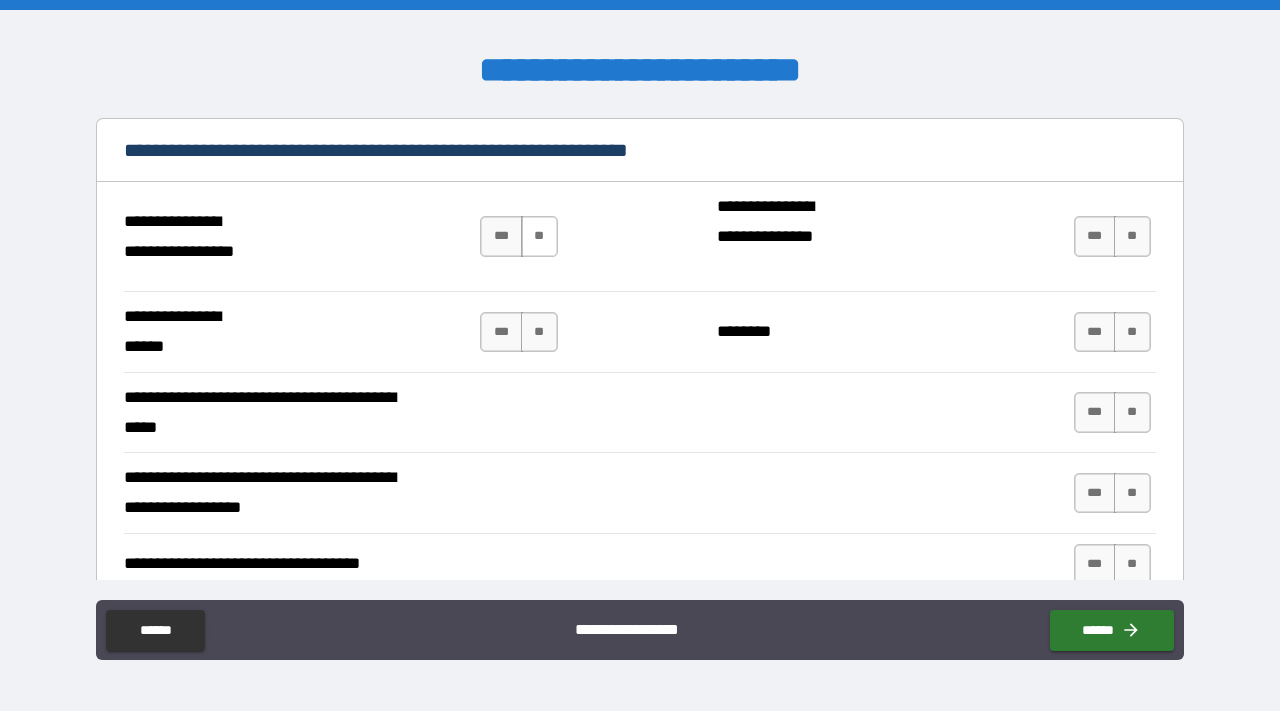 type on "**********" 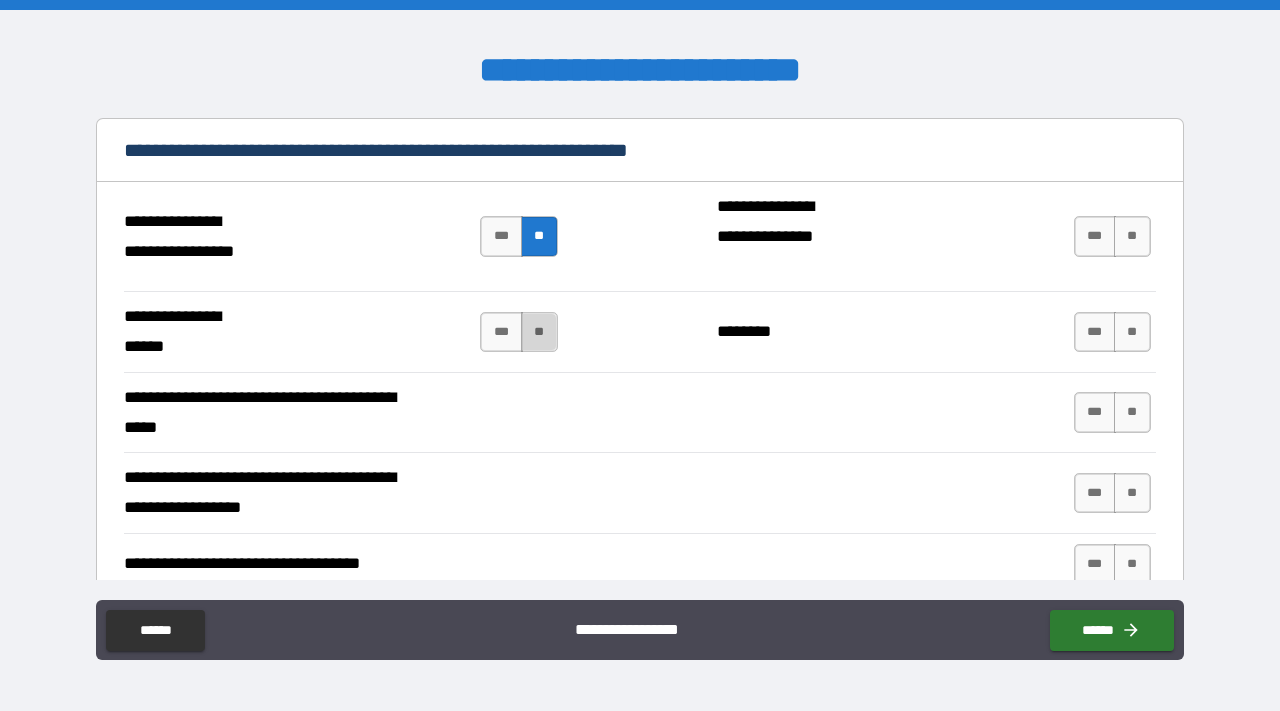 click on "**" at bounding box center [539, 332] 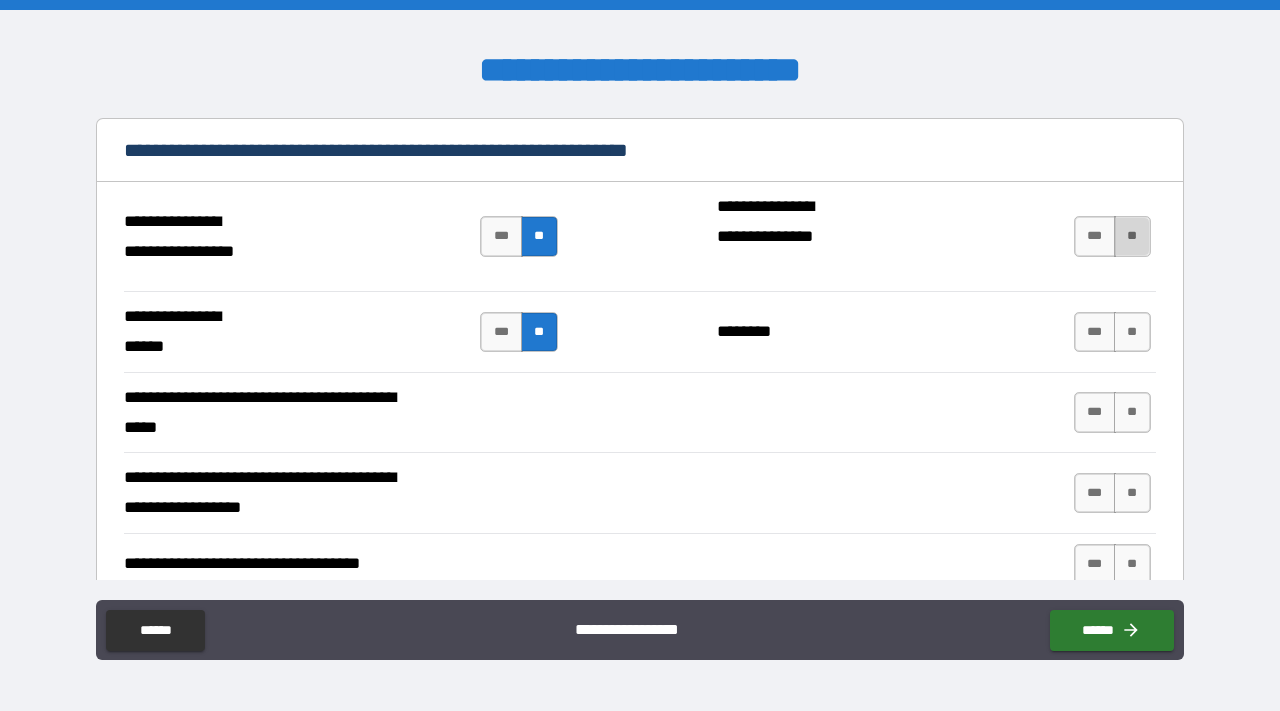 click on "**" at bounding box center [1132, 236] 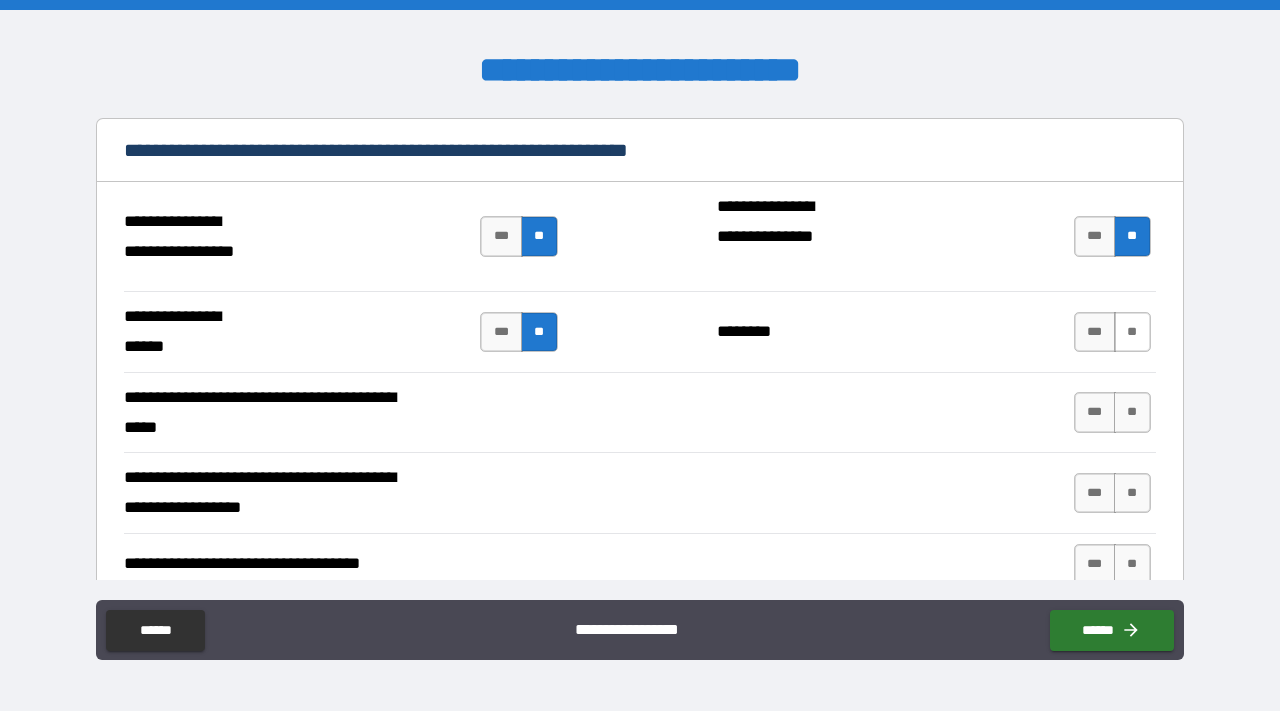 click on "**" at bounding box center [1132, 332] 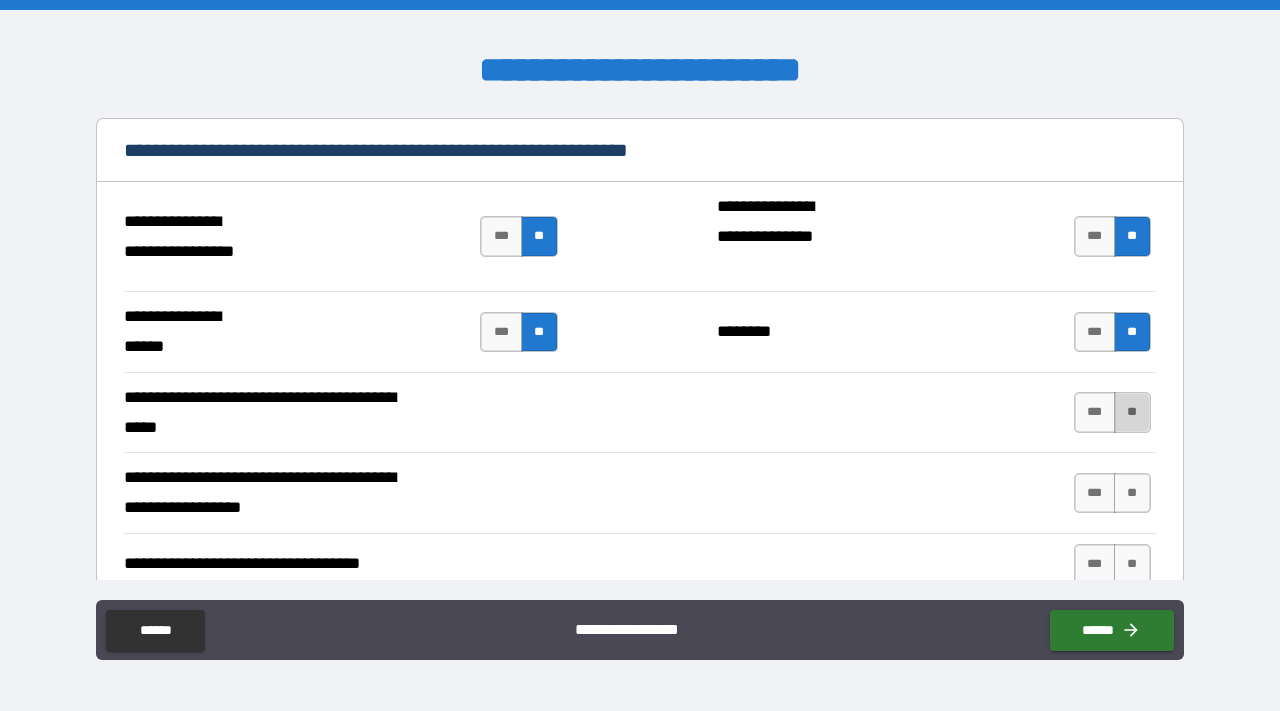 click on "**" at bounding box center (1132, 412) 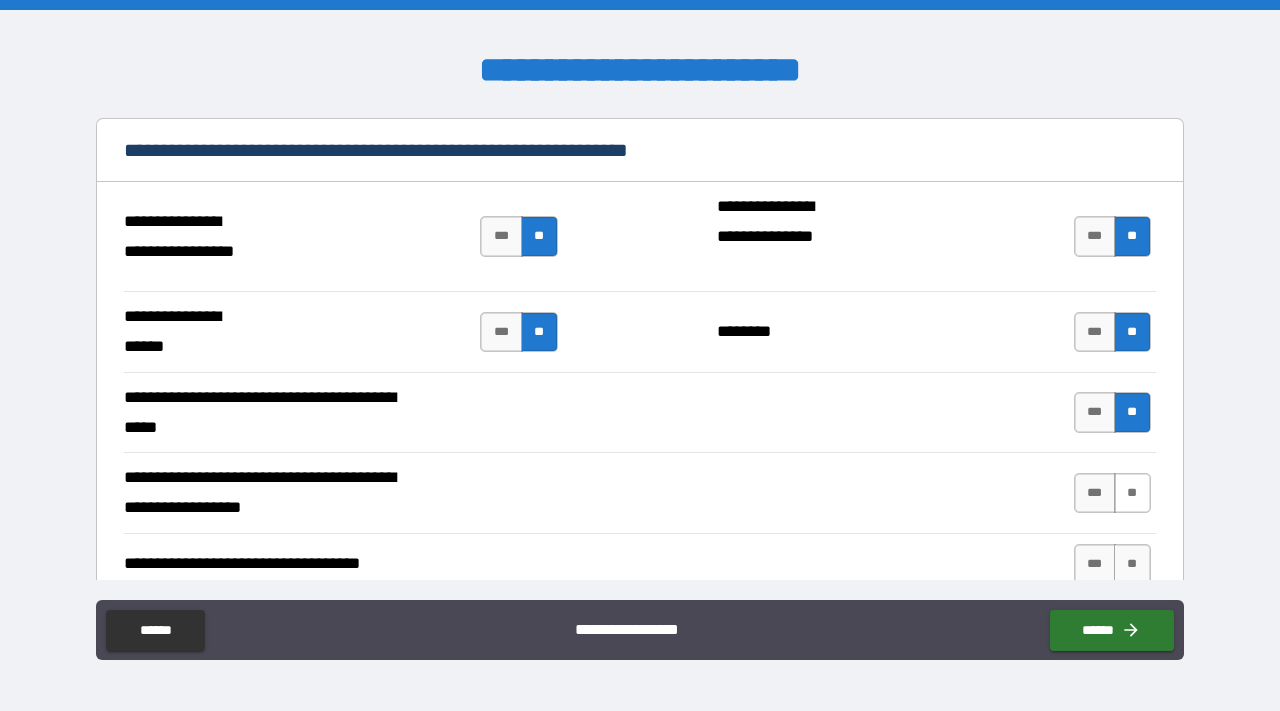 click on "**" at bounding box center [1132, 493] 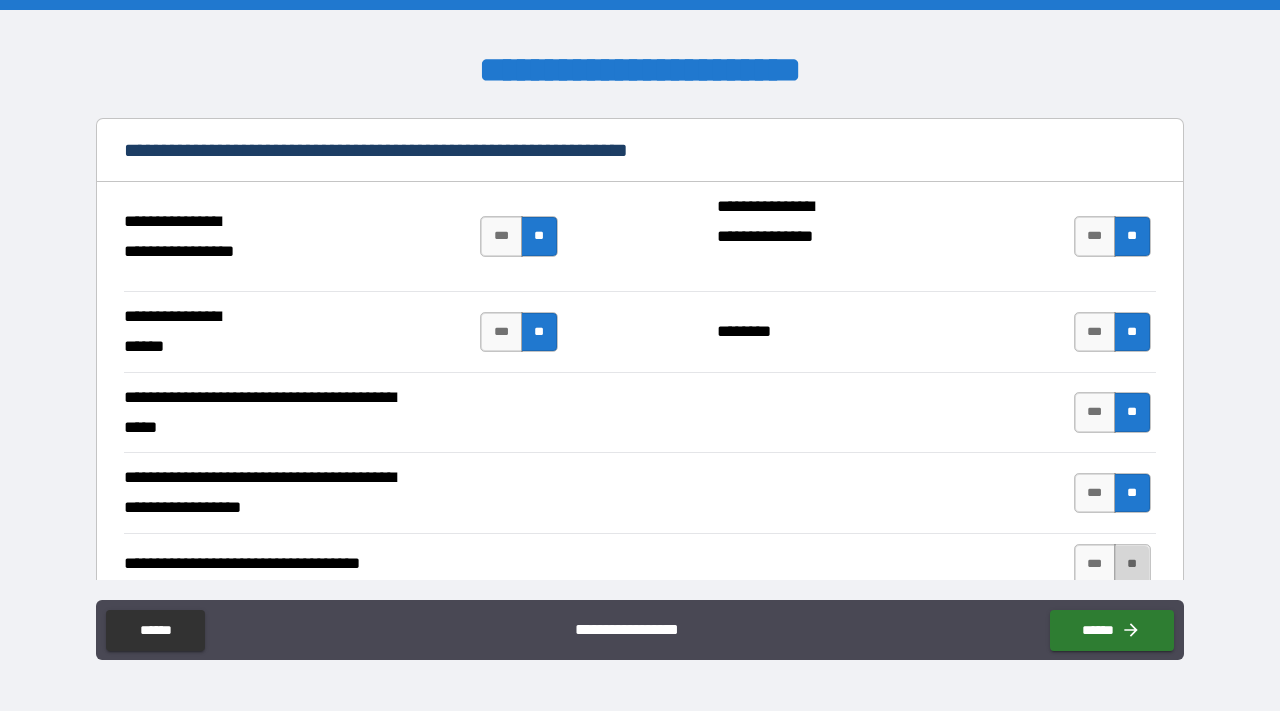 click on "**" at bounding box center [1132, 564] 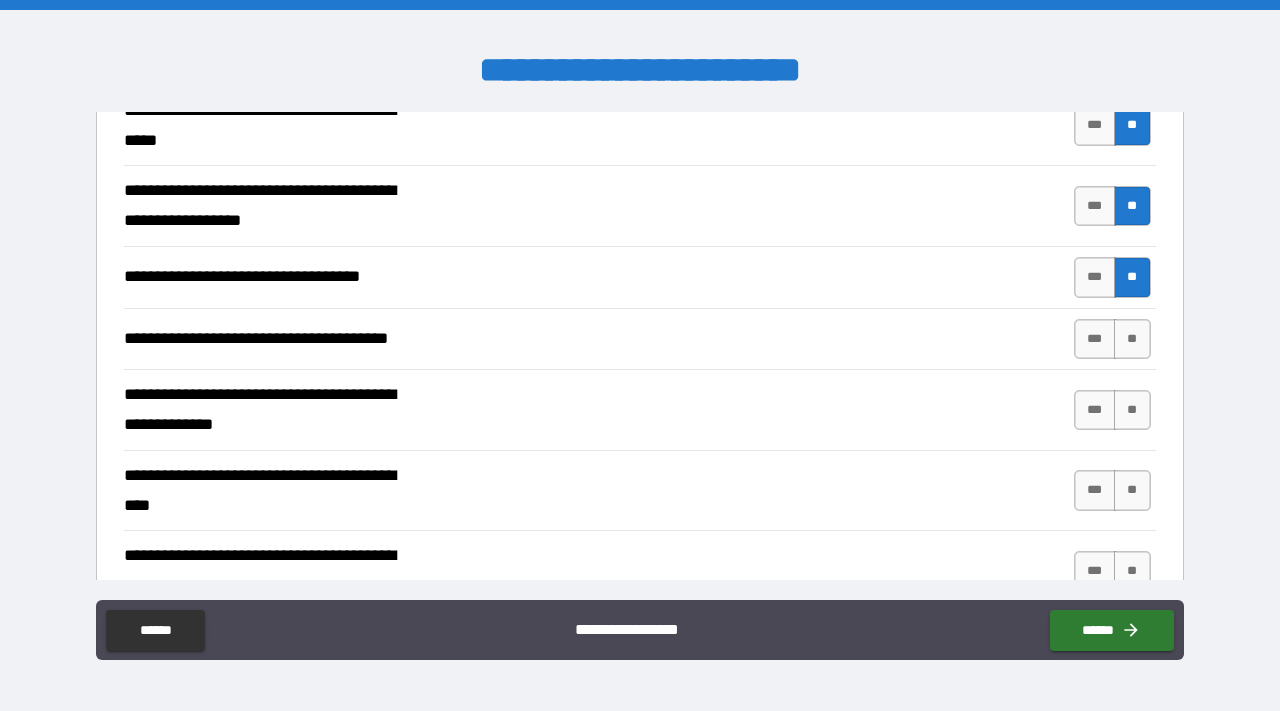 scroll, scrollTop: 5732, scrollLeft: 0, axis: vertical 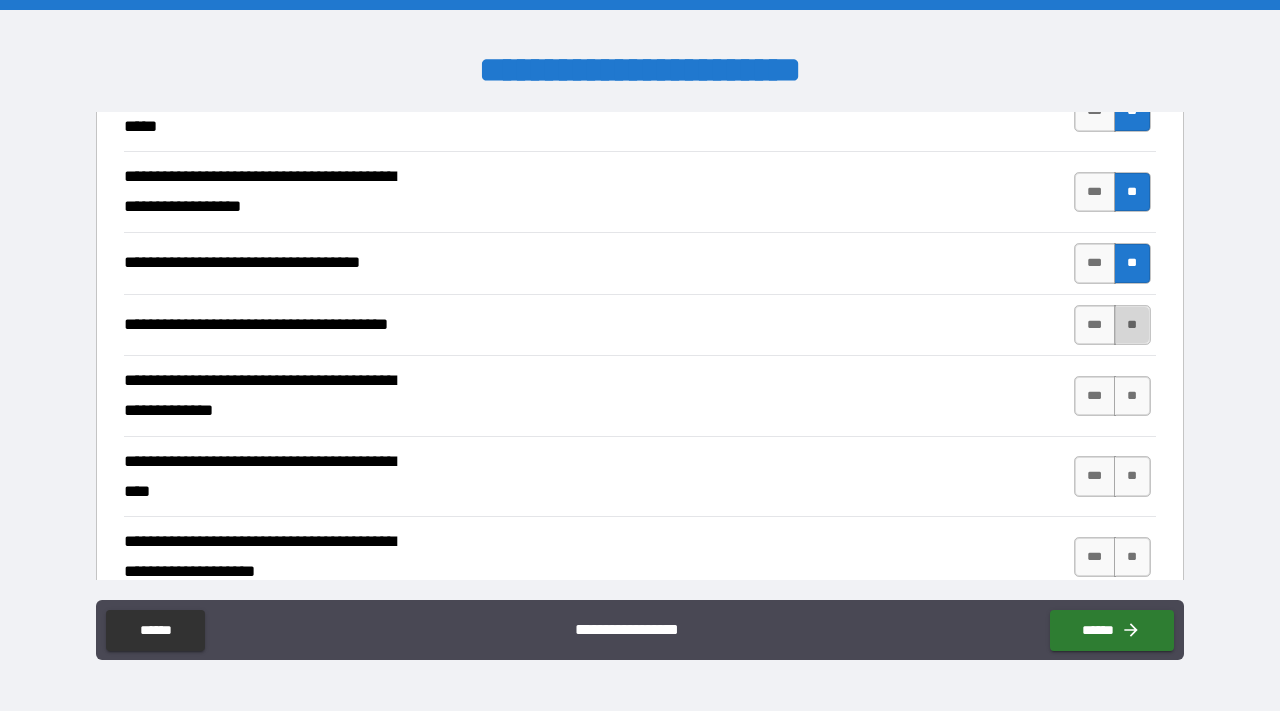 click on "**" at bounding box center [1132, 325] 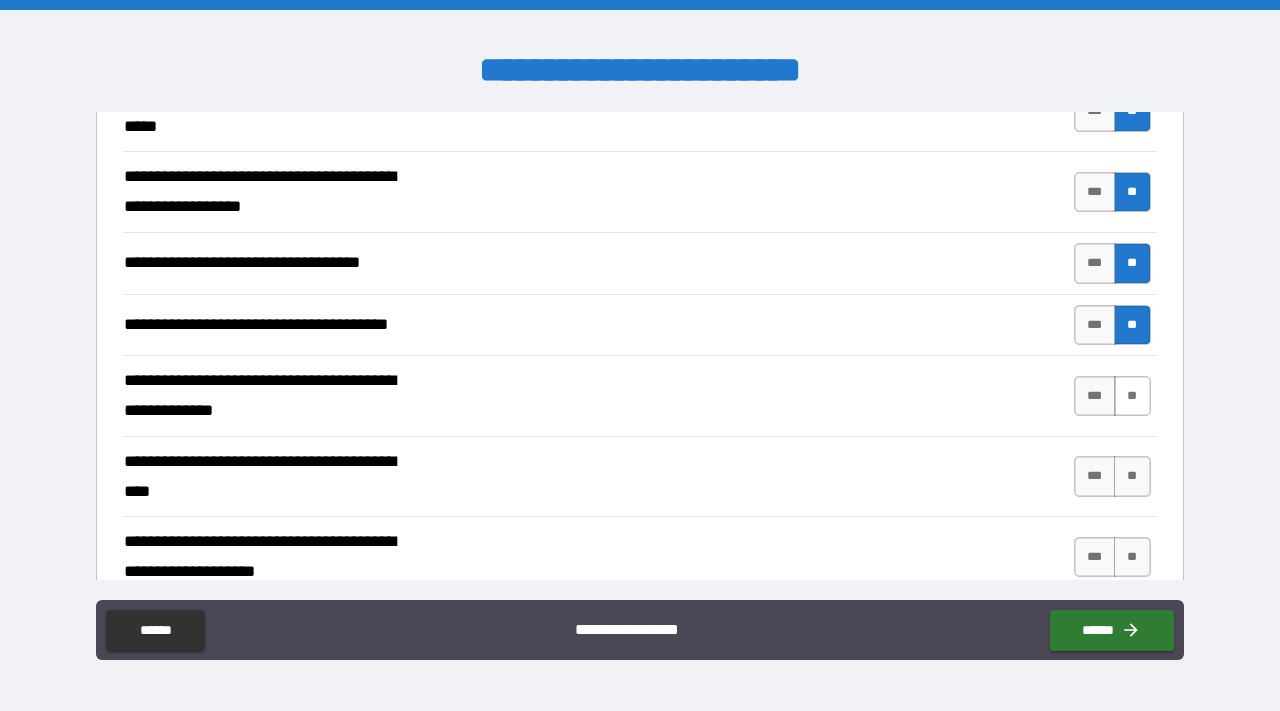 click on "**" at bounding box center (1132, 396) 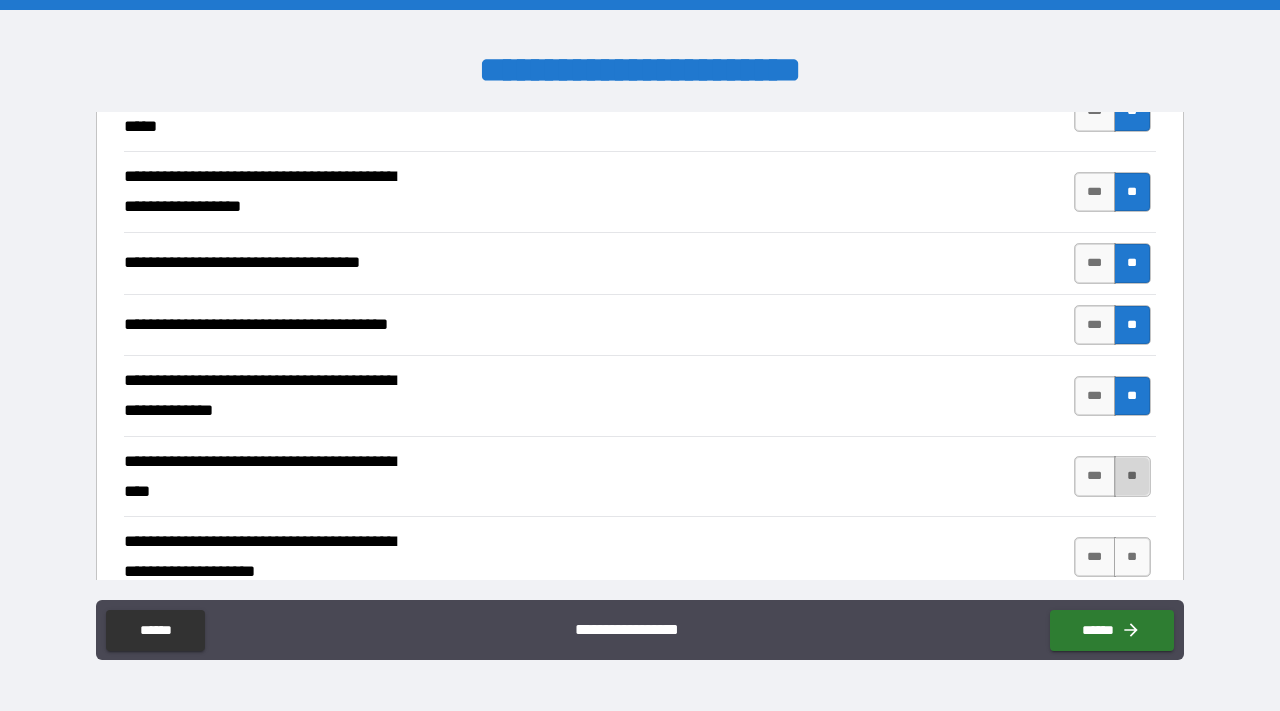 click on "**" at bounding box center (1132, 476) 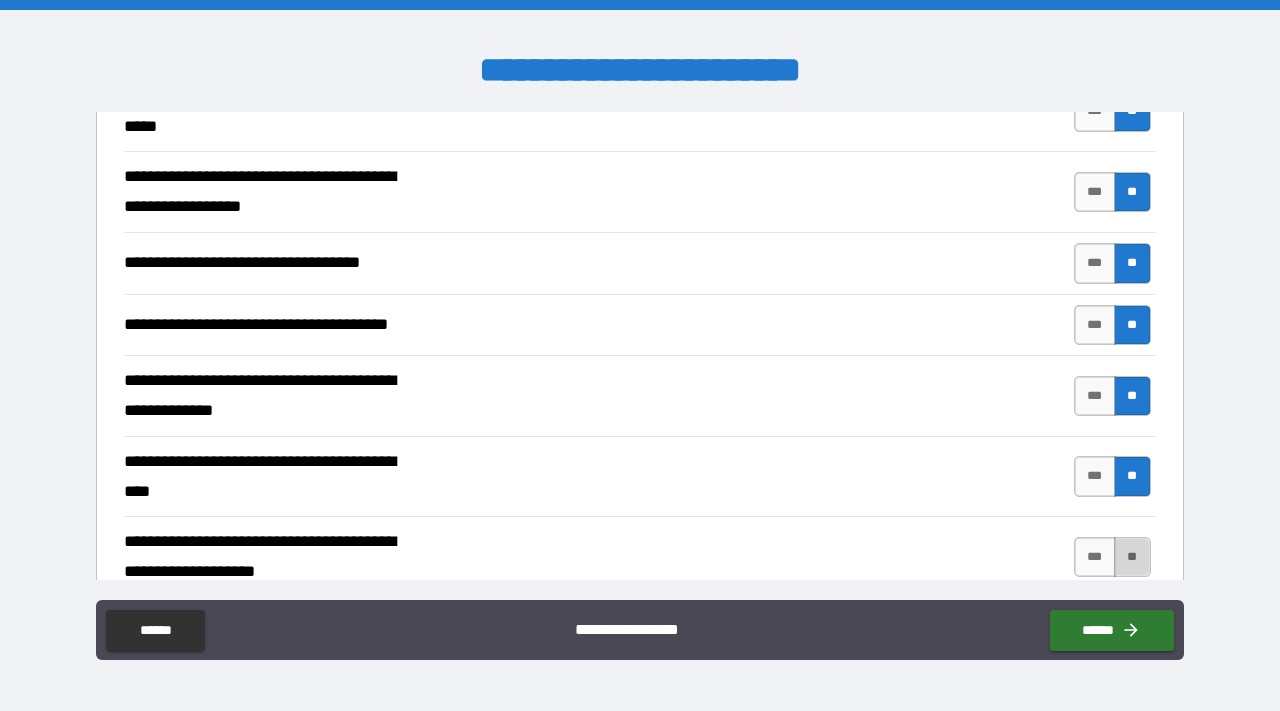 click on "**" at bounding box center [1132, 557] 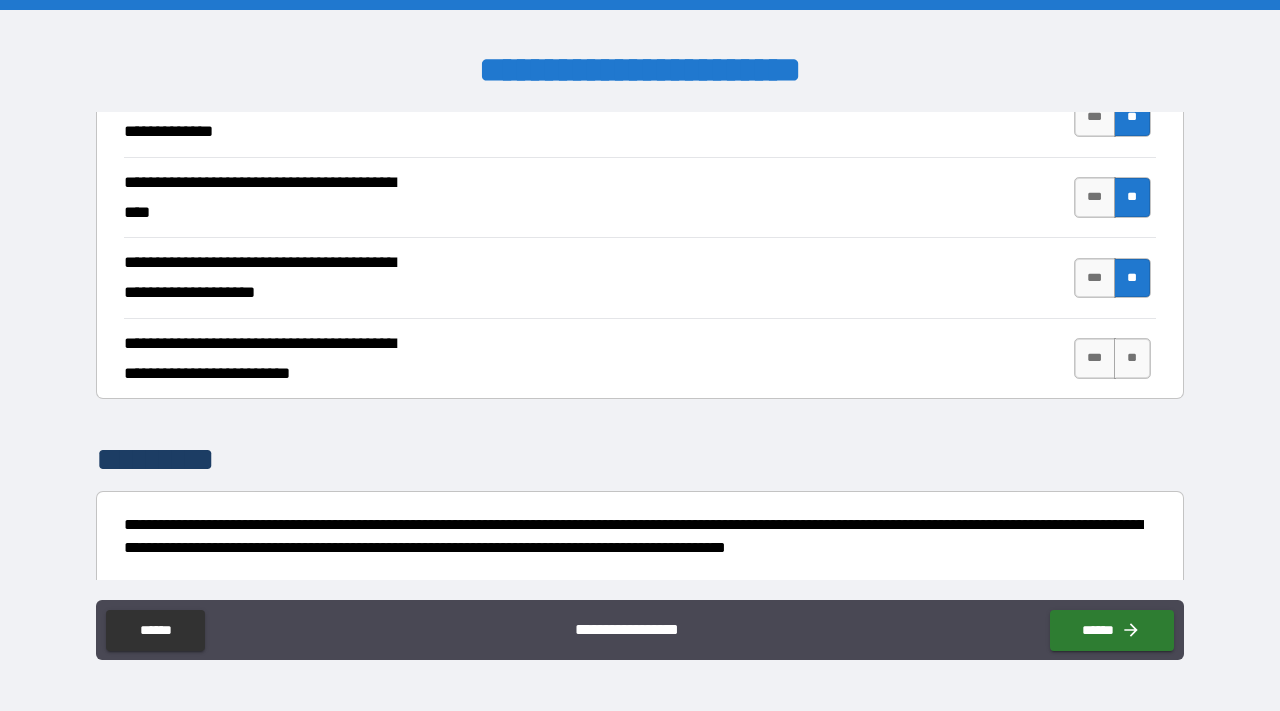 scroll, scrollTop: 6018, scrollLeft: 0, axis: vertical 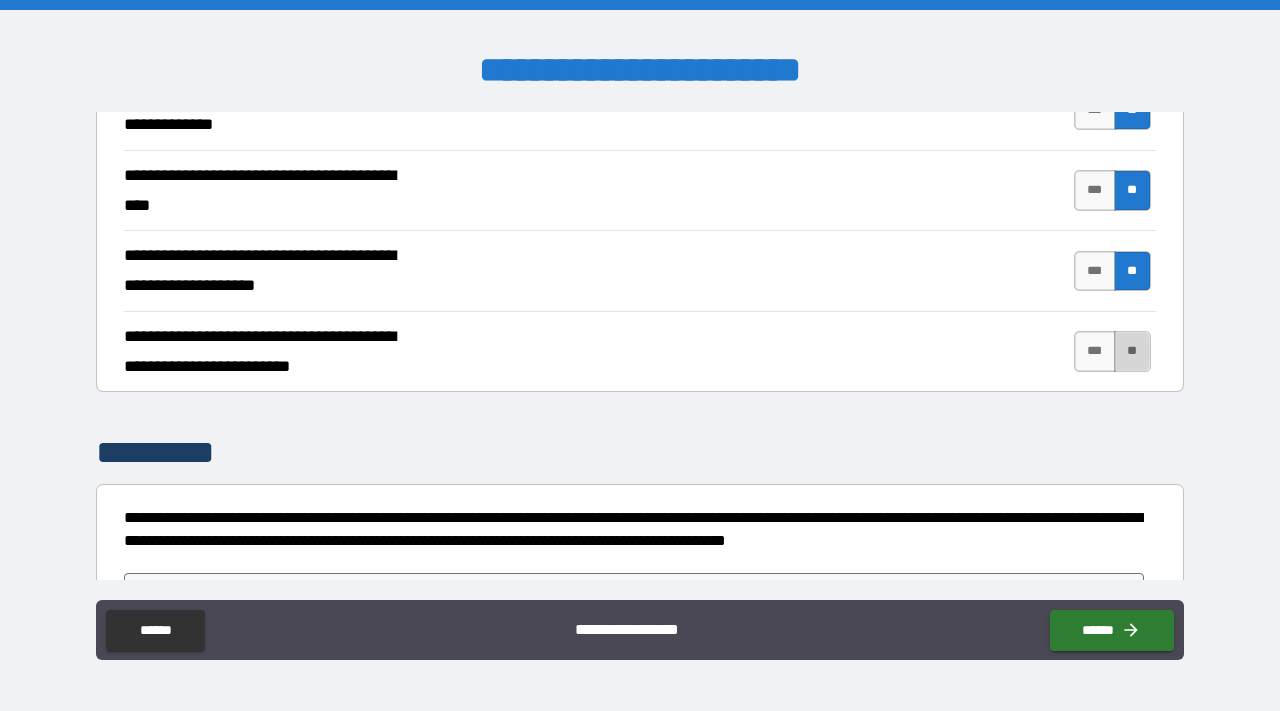 click on "**" at bounding box center [1132, 351] 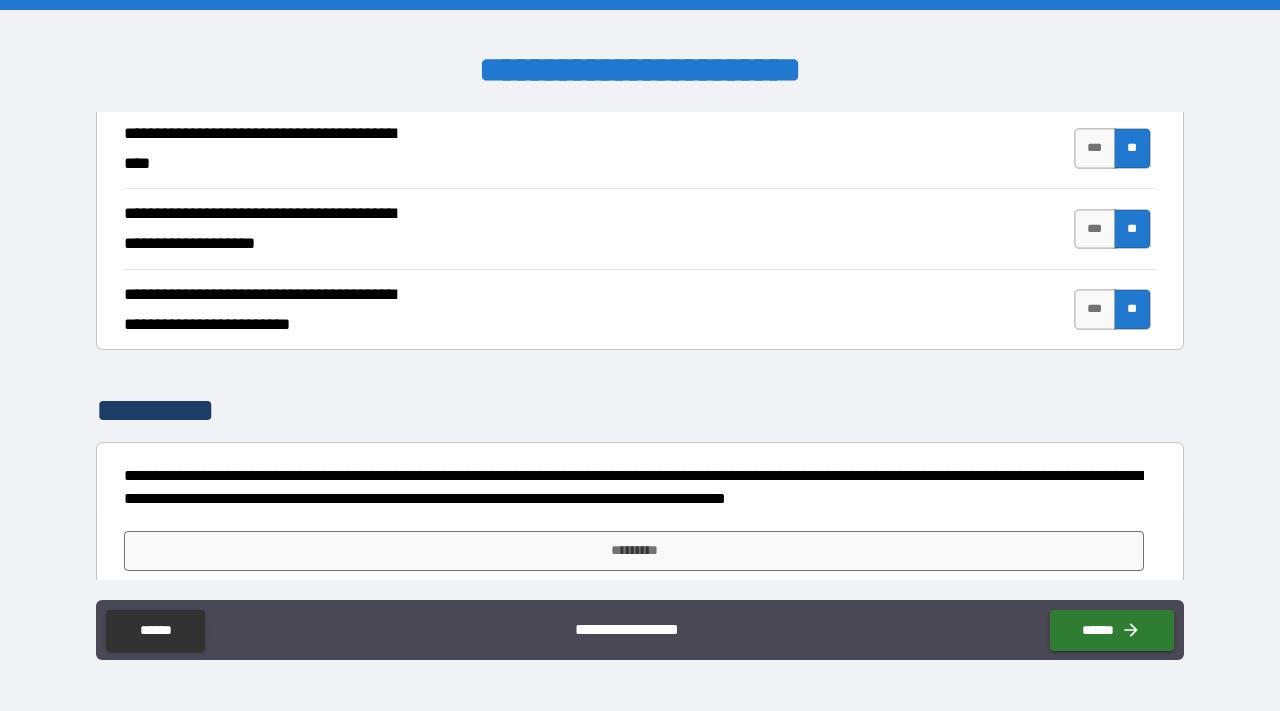 scroll, scrollTop: 6081, scrollLeft: 0, axis: vertical 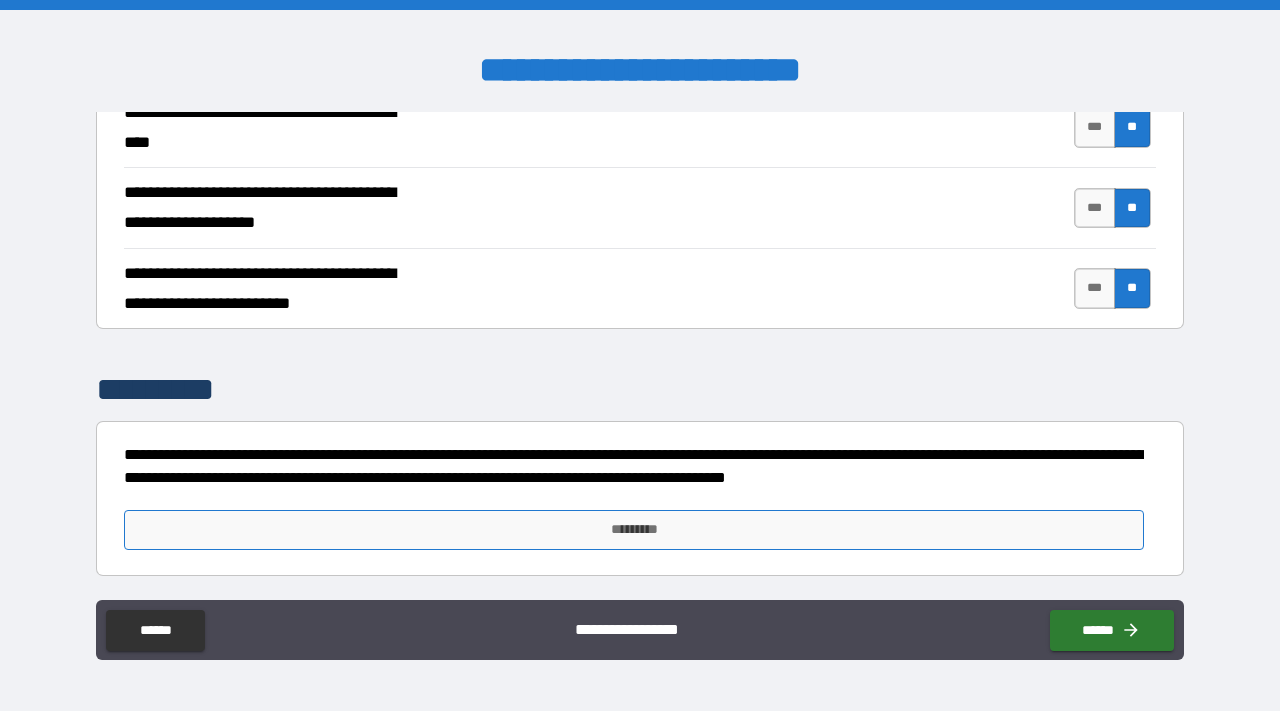 click on "*********" at bounding box center [634, 530] 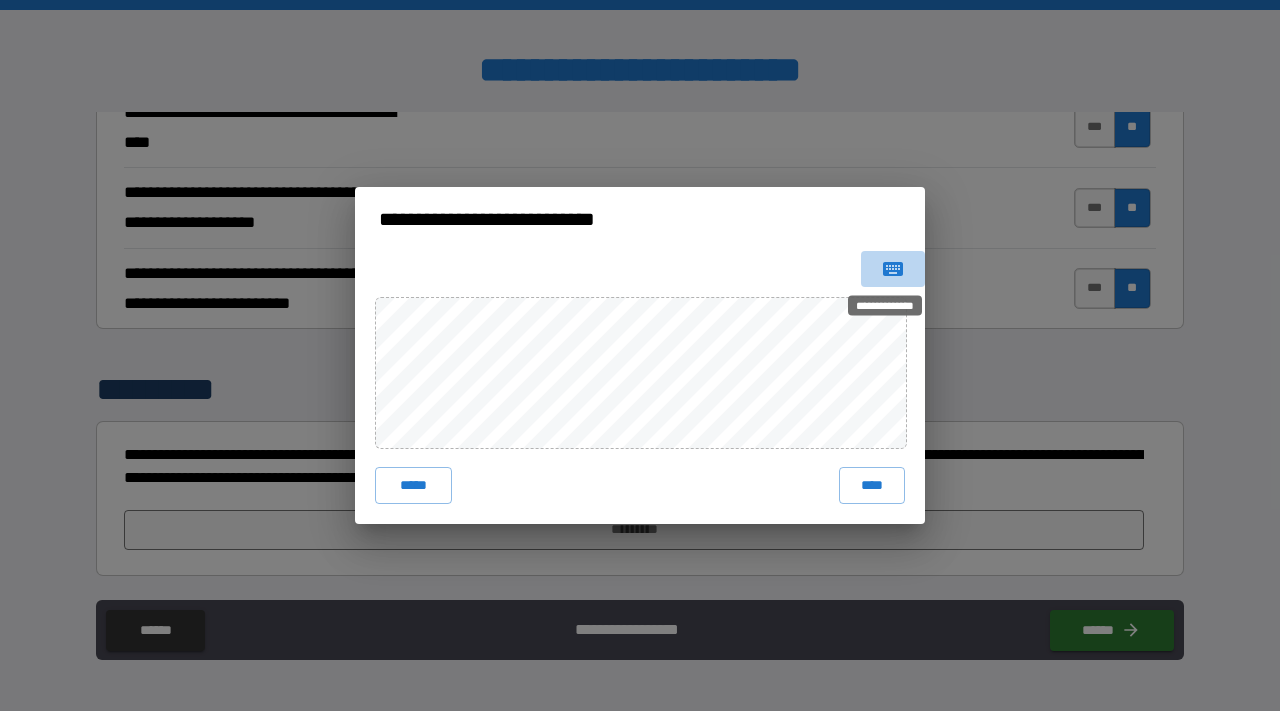 click 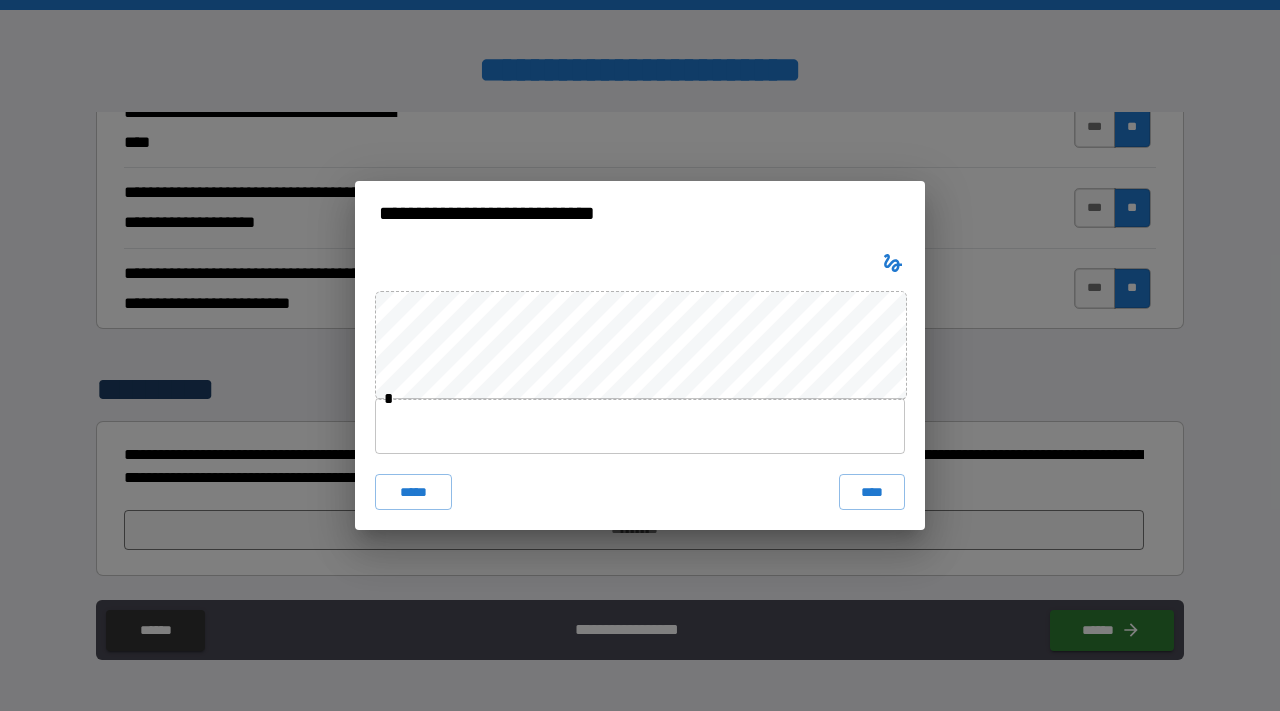 type 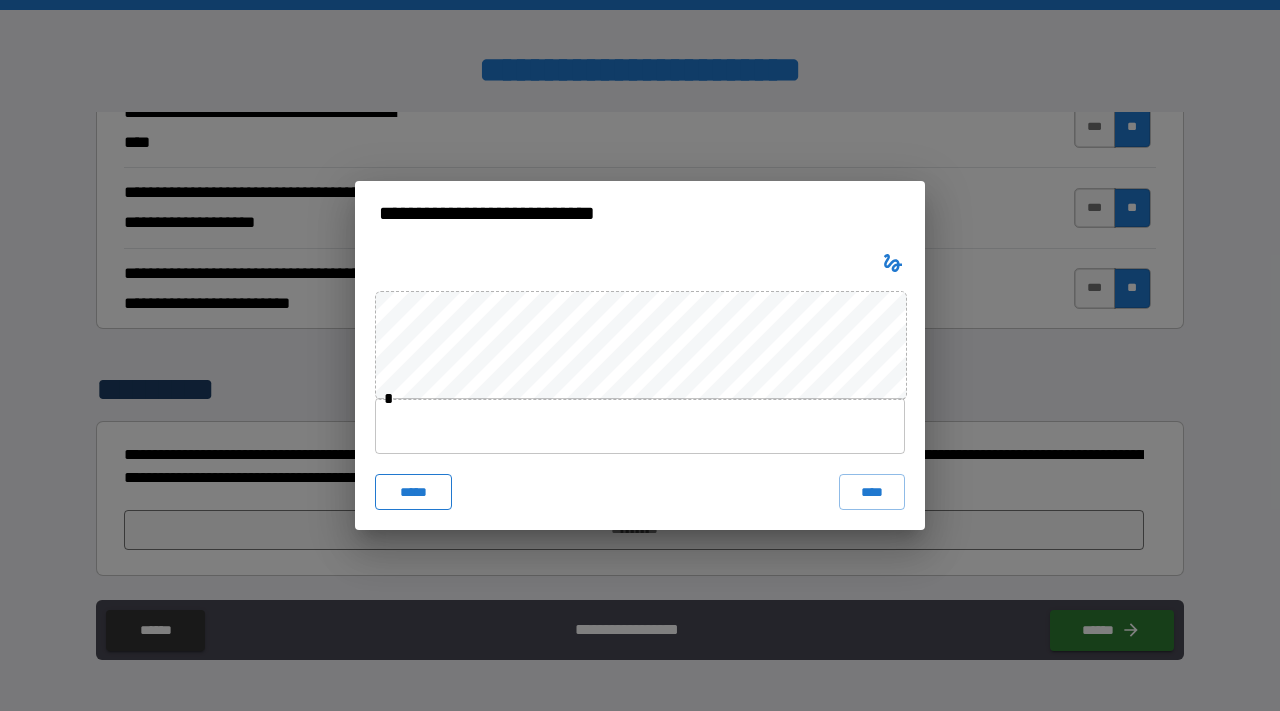 click on "*****" at bounding box center [413, 492] 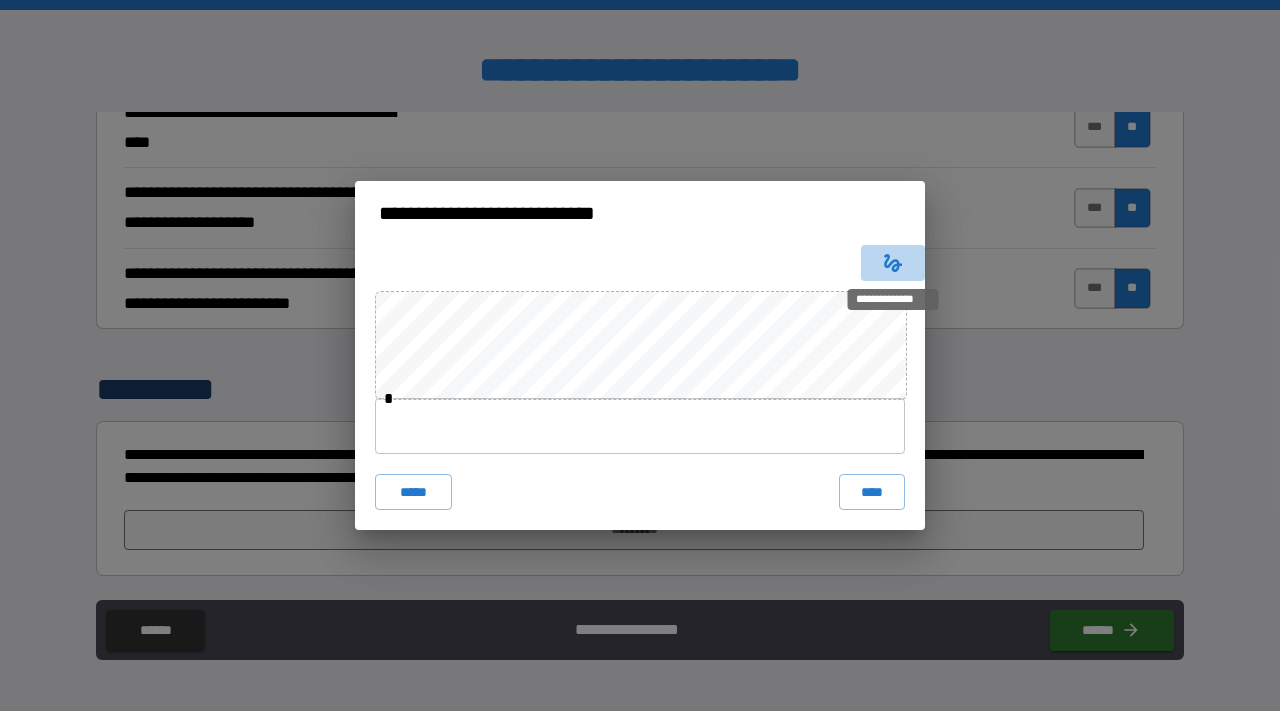 click 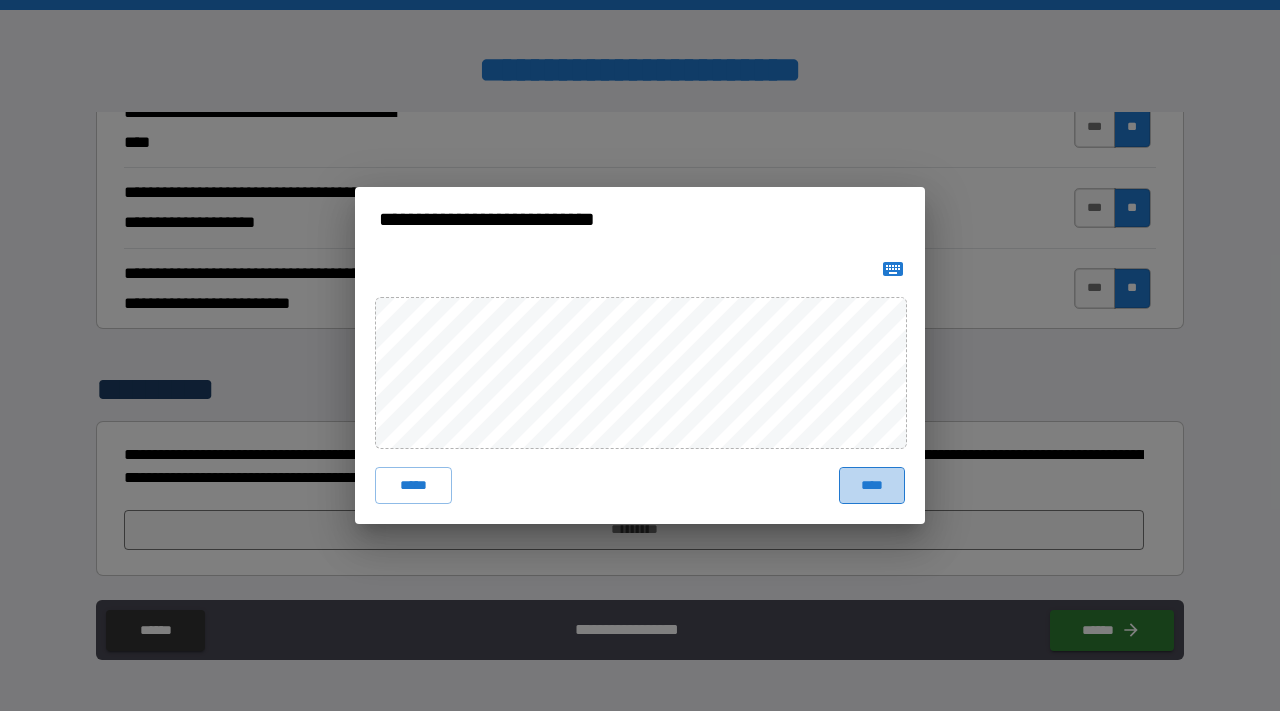 click on "****" at bounding box center (872, 485) 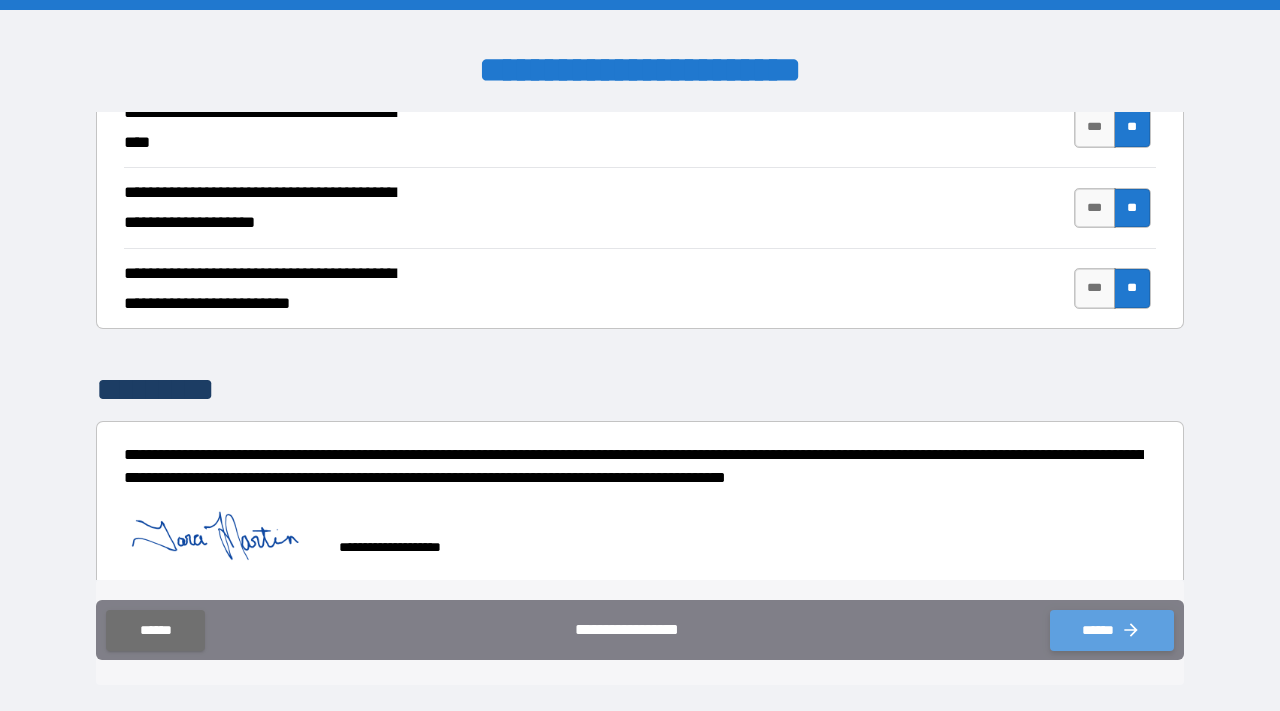 click on "******" at bounding box center (1112, 630) 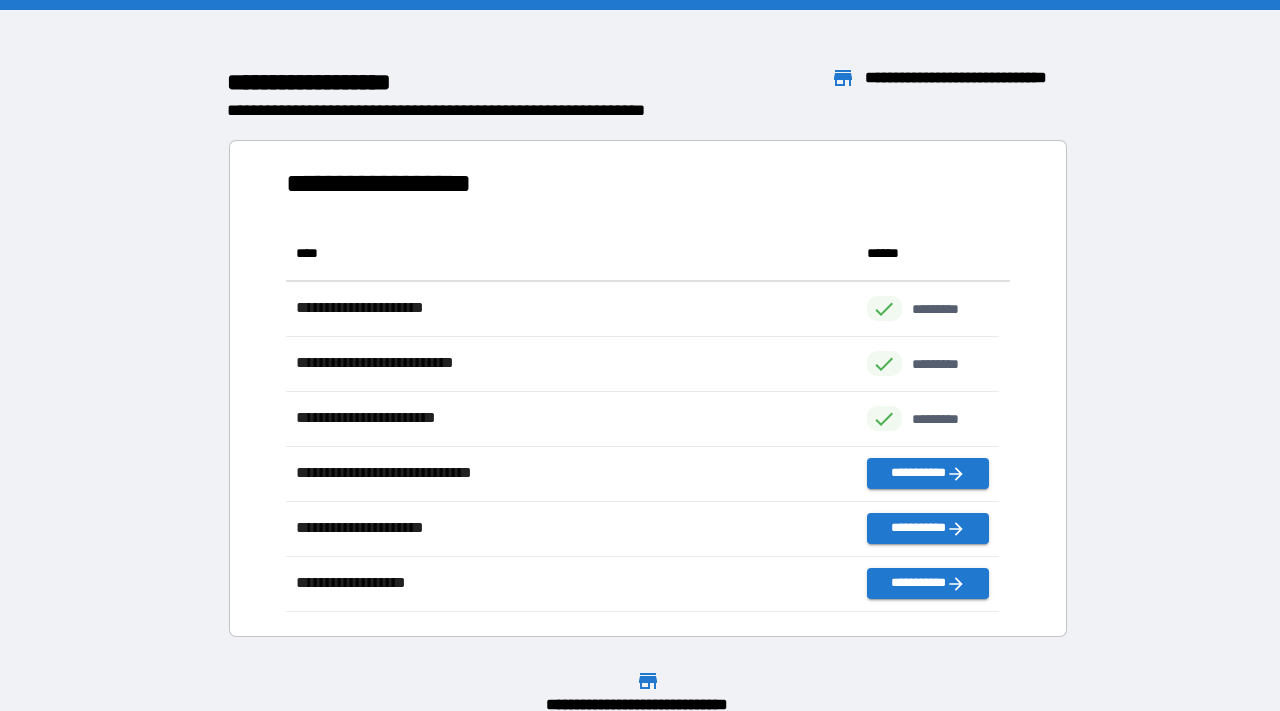 scroll, scrollTop: 16, scrollLeft: 15, axis: both 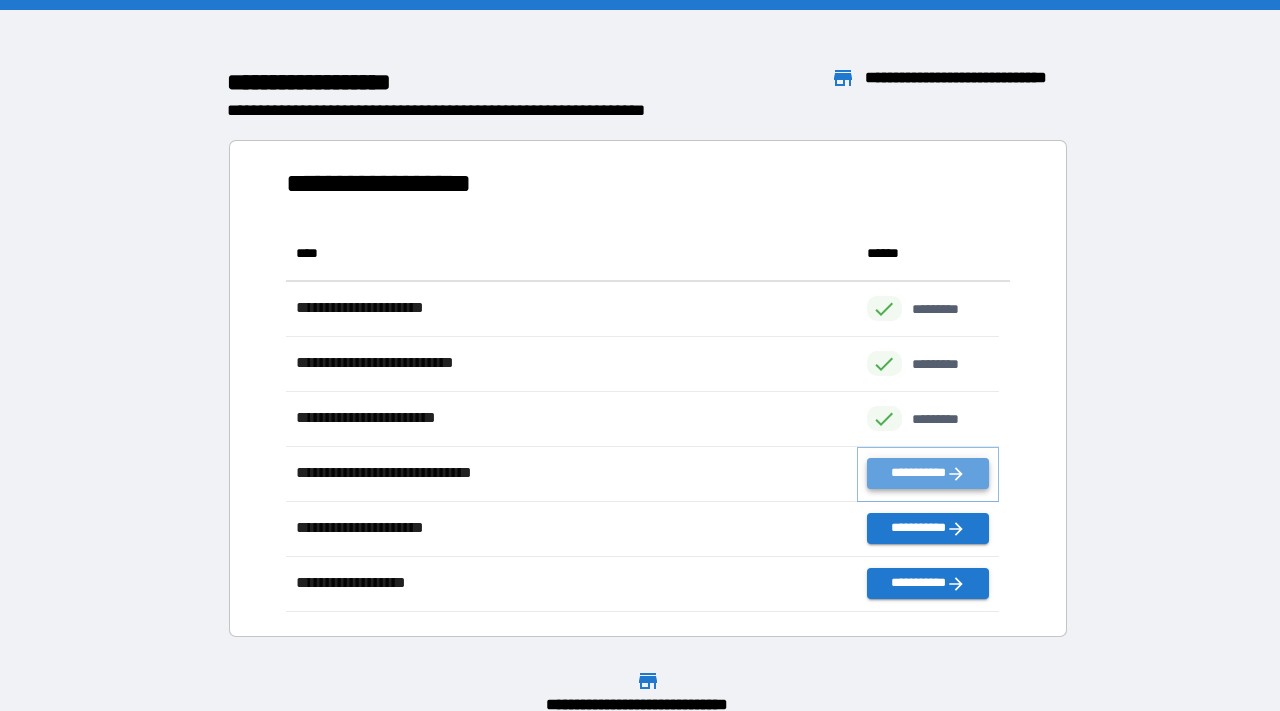 click on "**********" at bounding box center [928, 473] 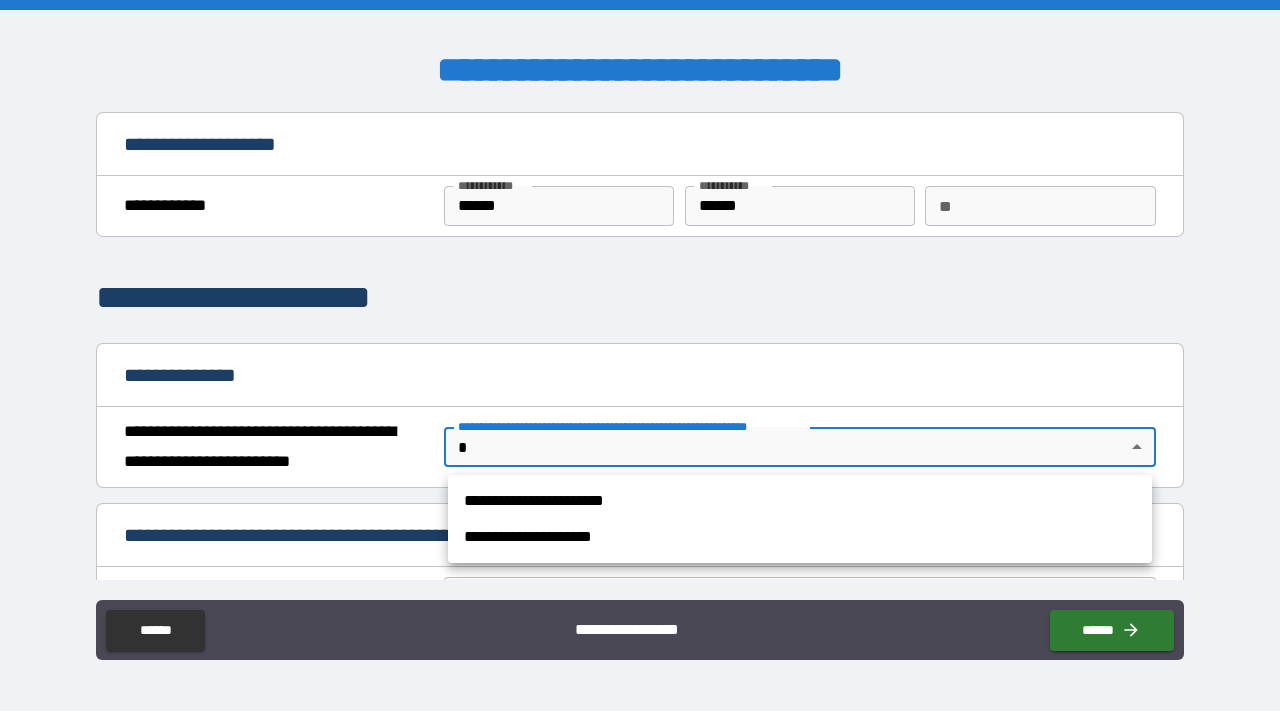 click on "**********" at bounding box center (640, 355) 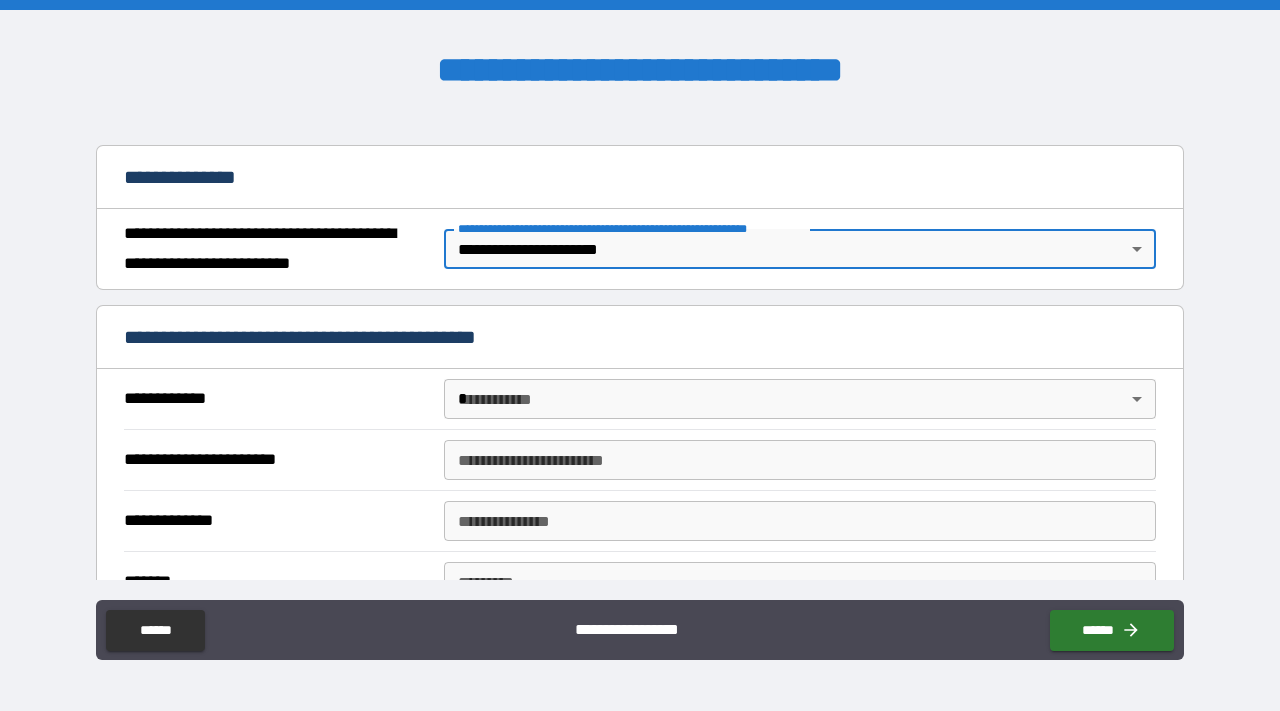 scroll, scrollTop: 201, scrollLeft: 0, axis: vertical 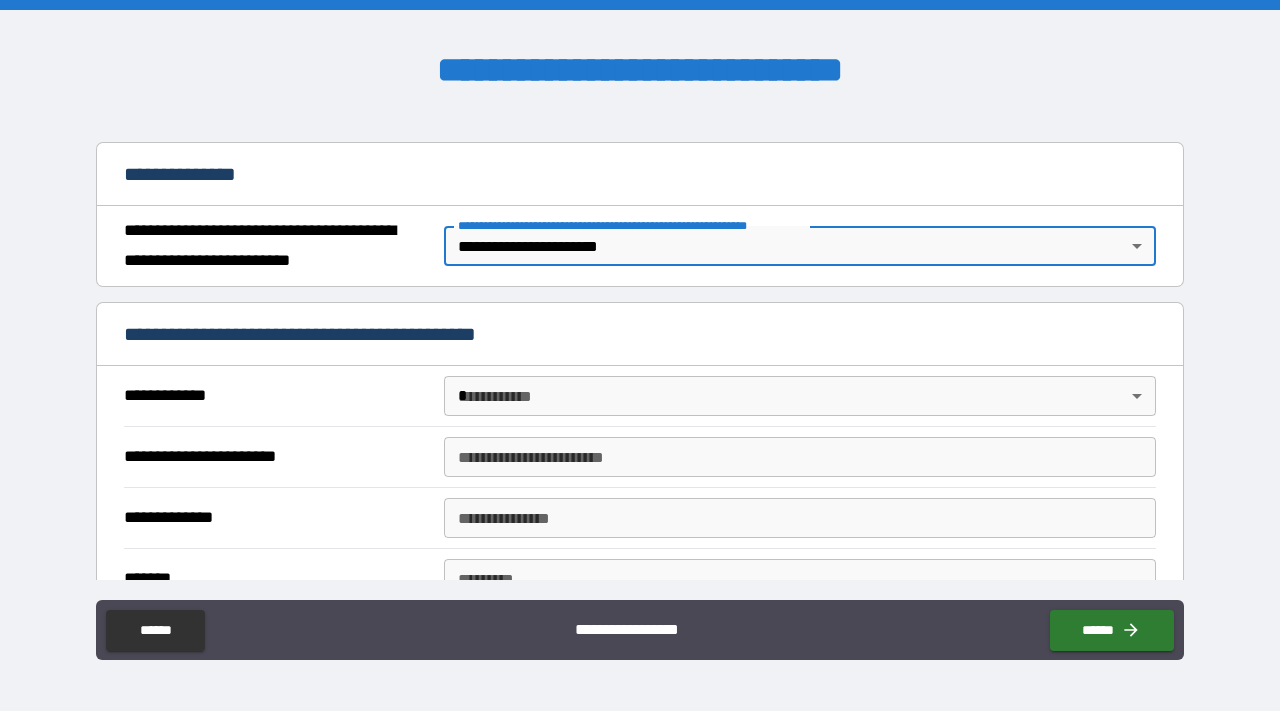 click on "**********" at bounding box center (640, 401) 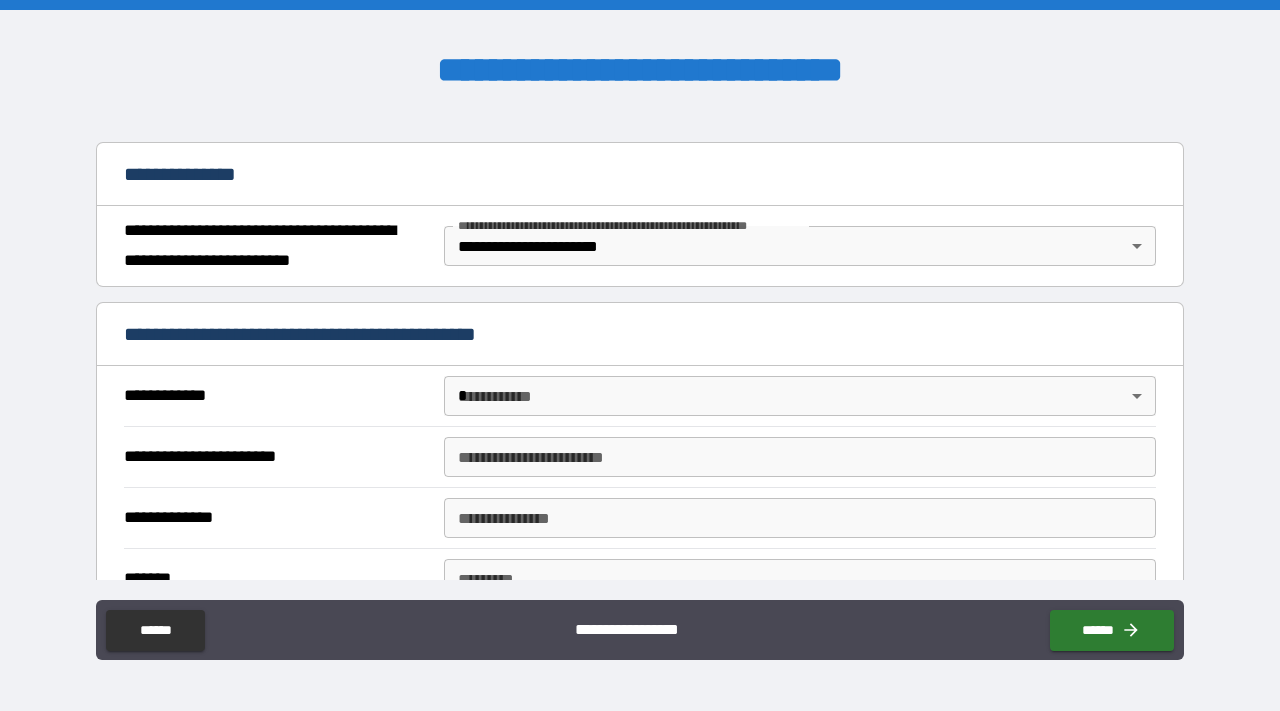 click on "**********" at bounding box center (640, 355) 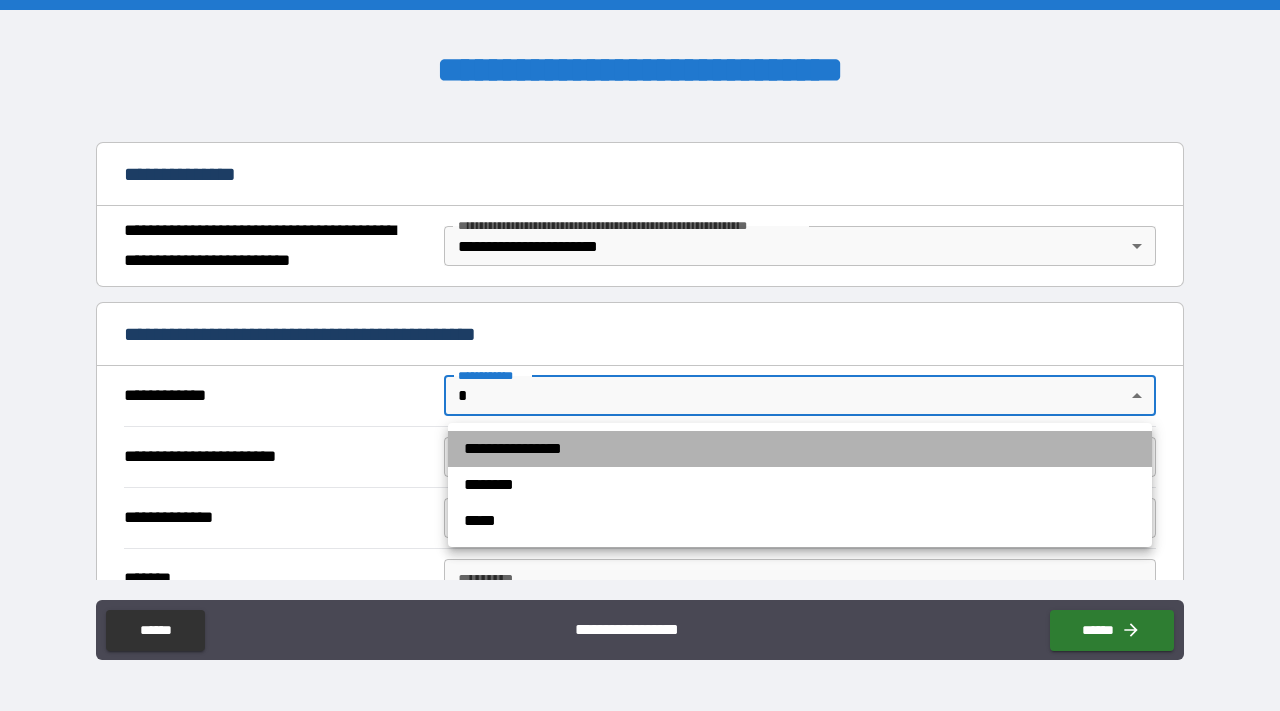 click on "**********" at bounding box center (800, 449) 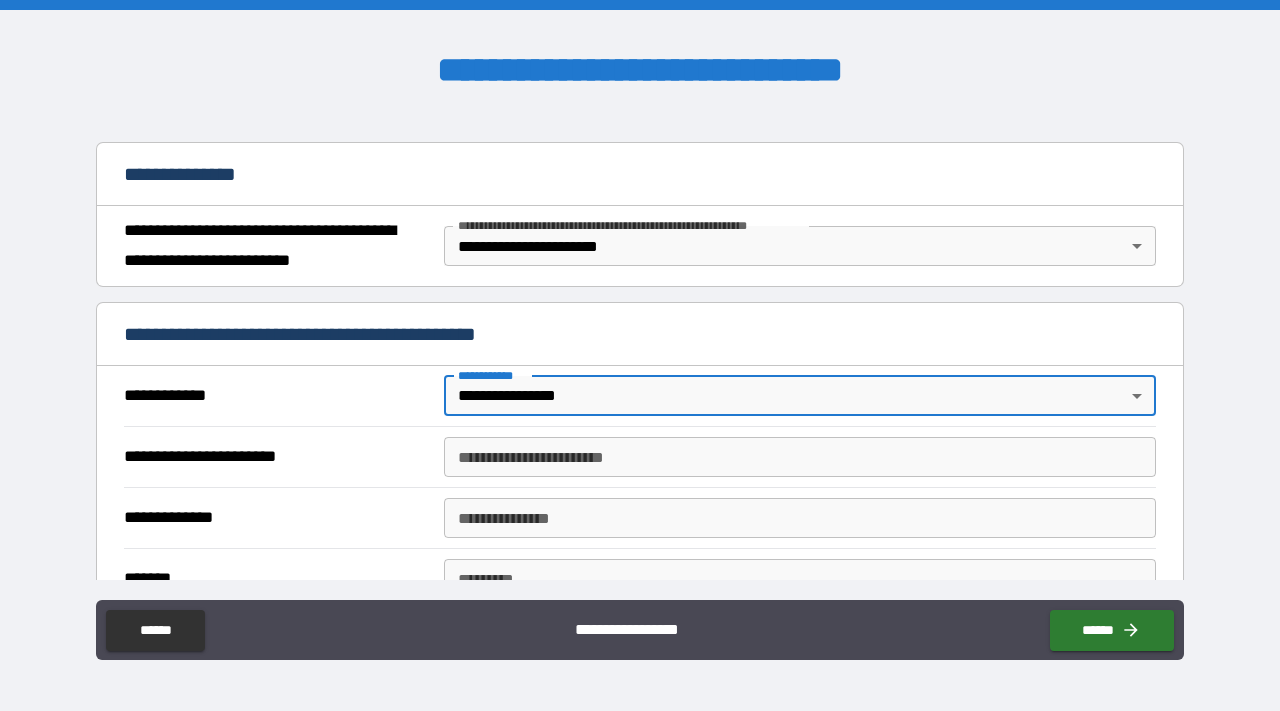click on "**********" at bounding box center (800, 457) 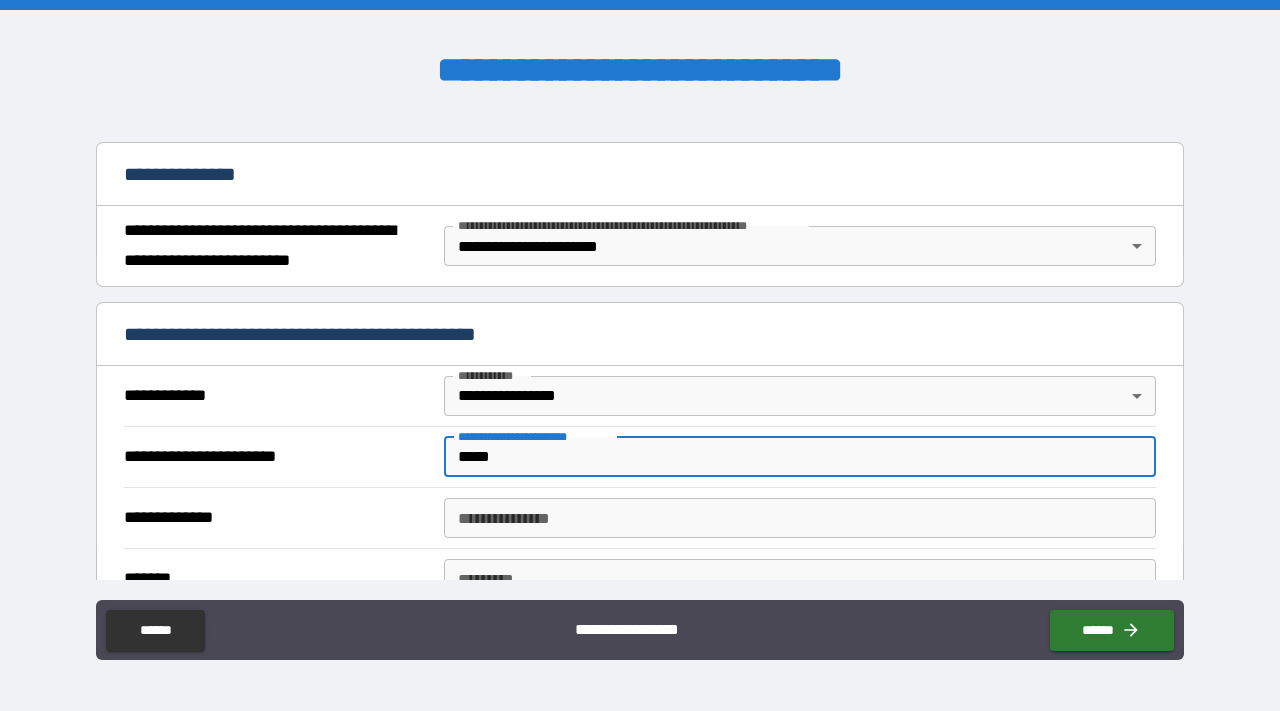 type on "*****" 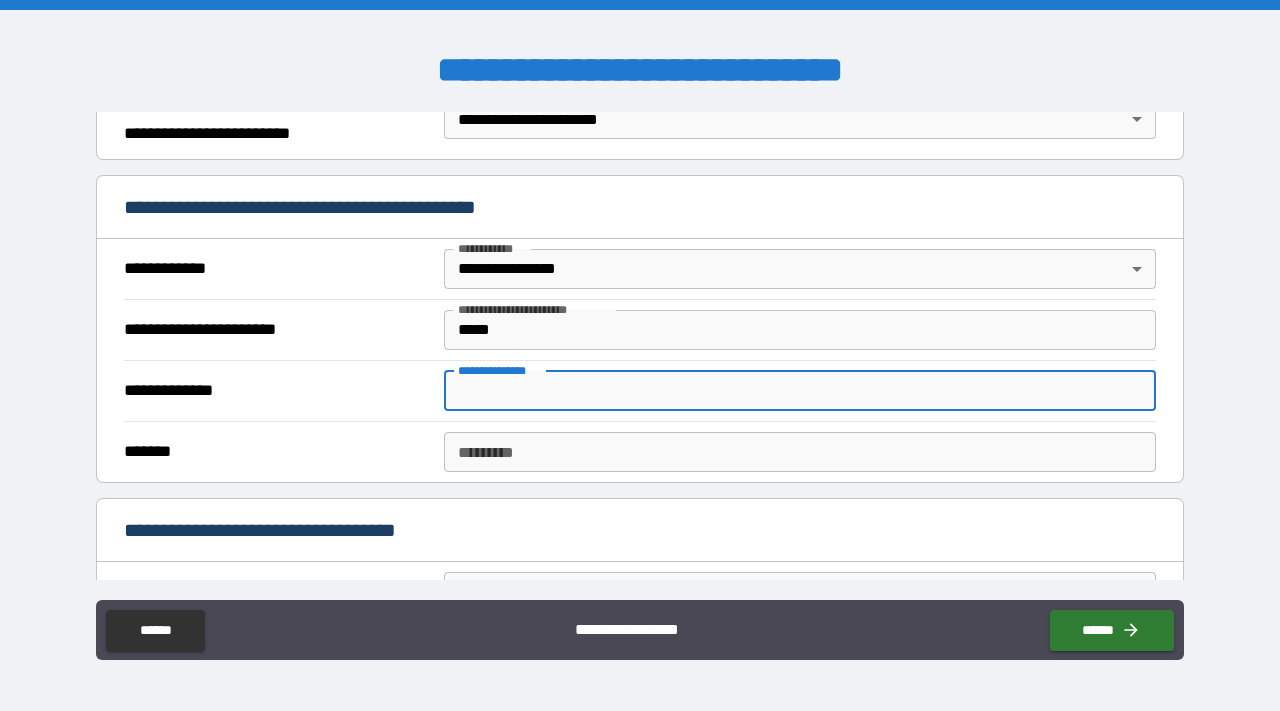 scroll, scrollTop: 332, scrollLeft: 0, axis: vertical 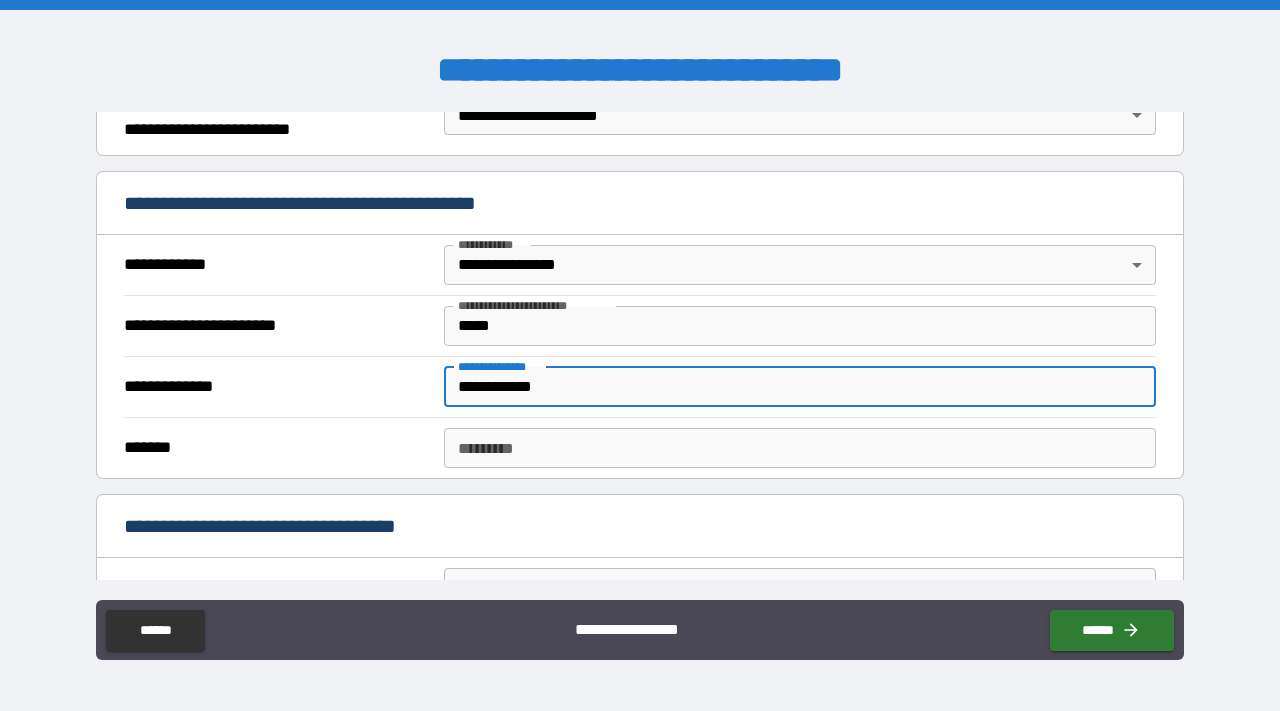type on "**********" 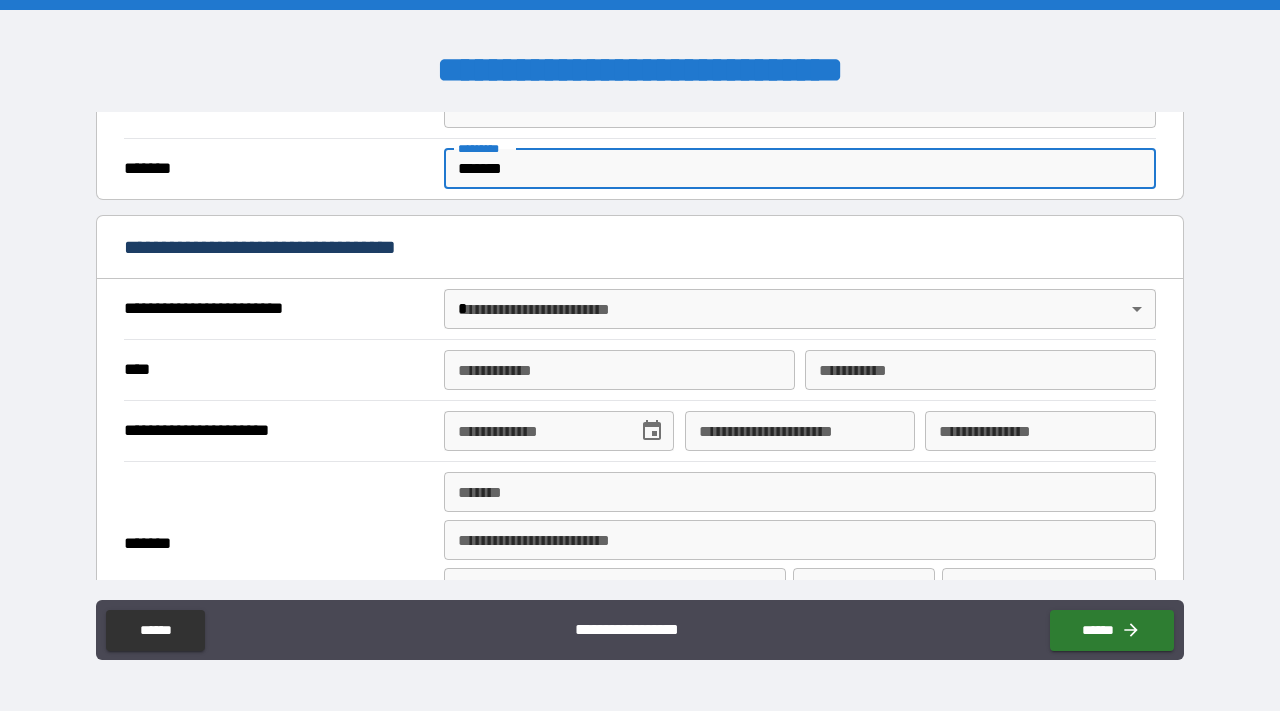 scroll, scrollTop: 644, scrollLeft: 0, axis: vertical 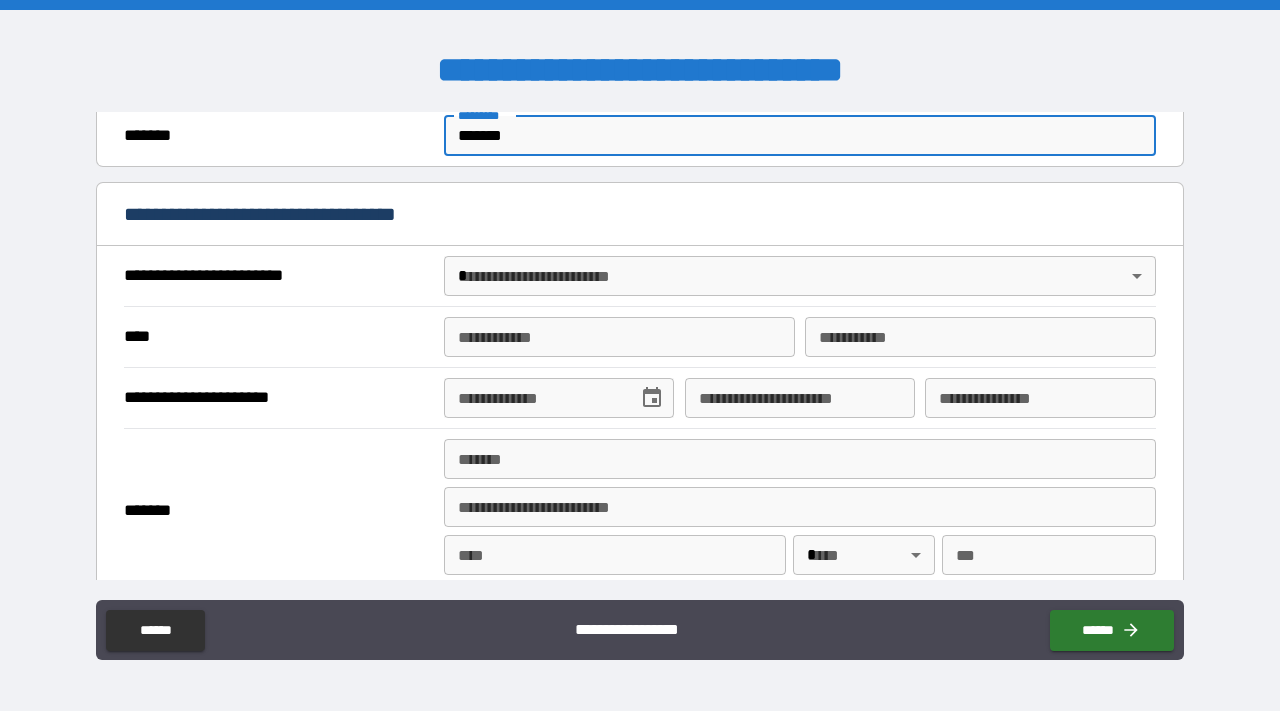 type on "*******" 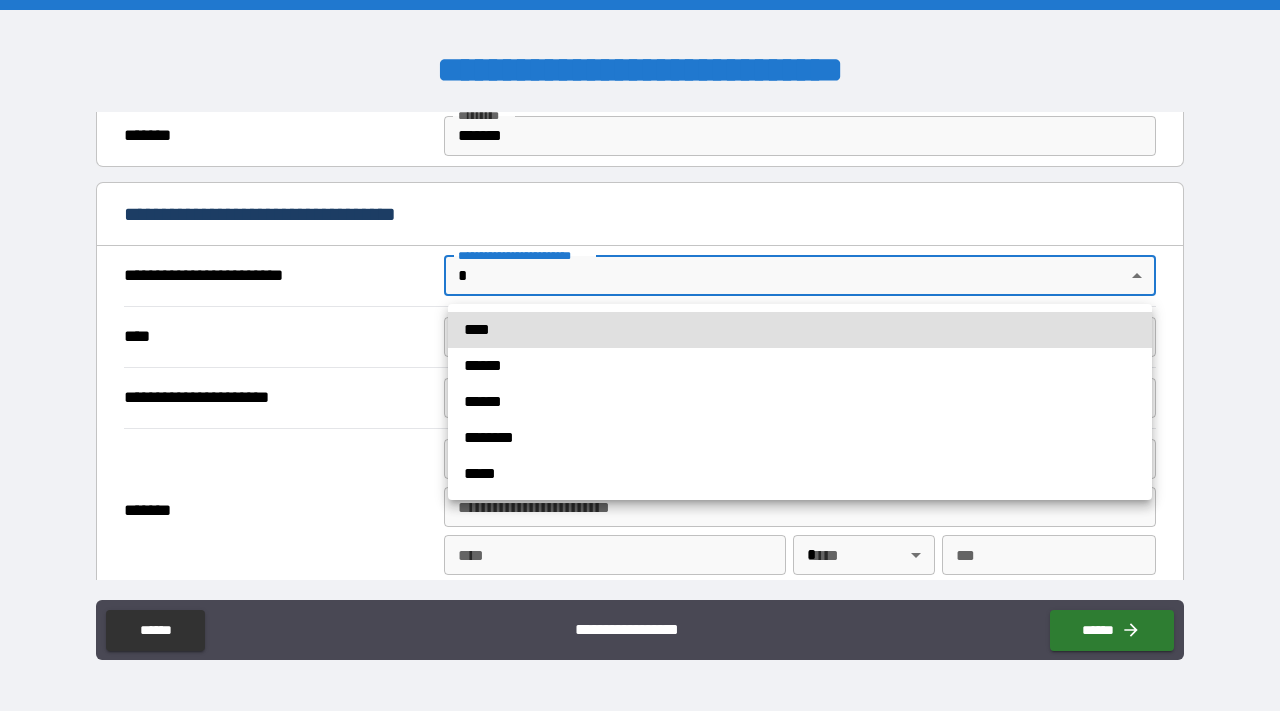 click on "**********" at bounding box center [640, 355] 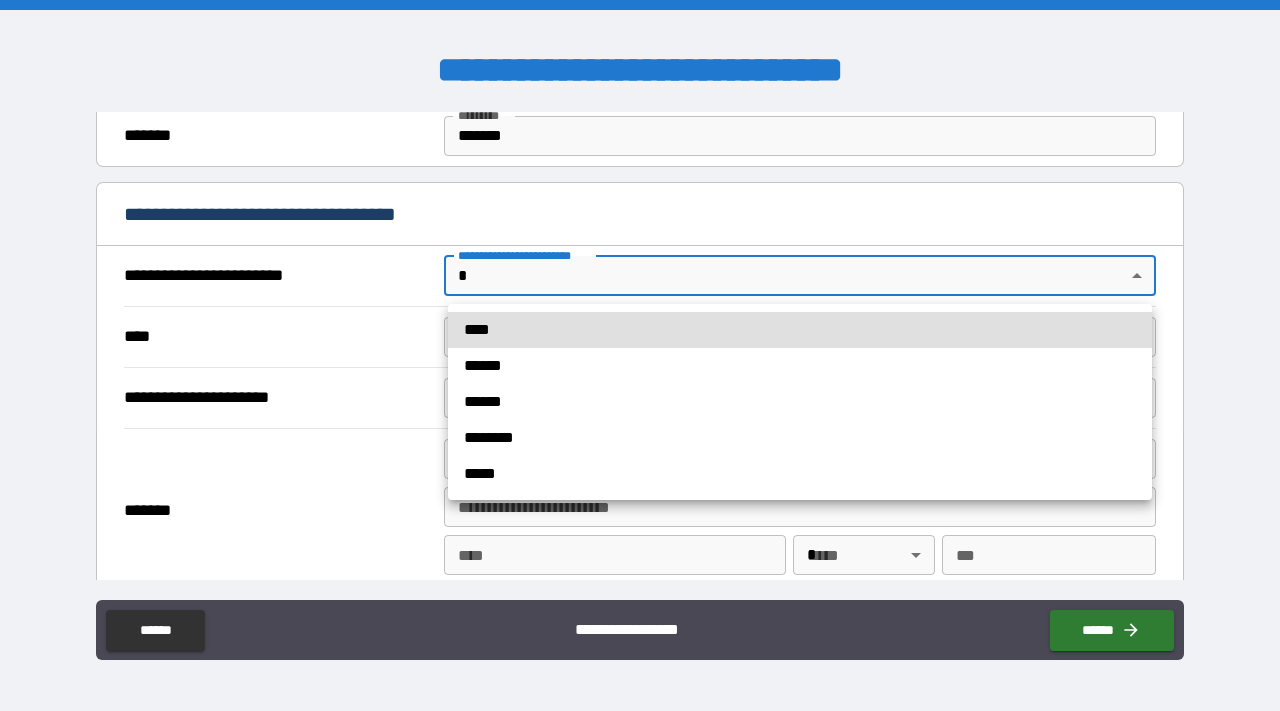 click on "******" at bounding box center (800, 366) 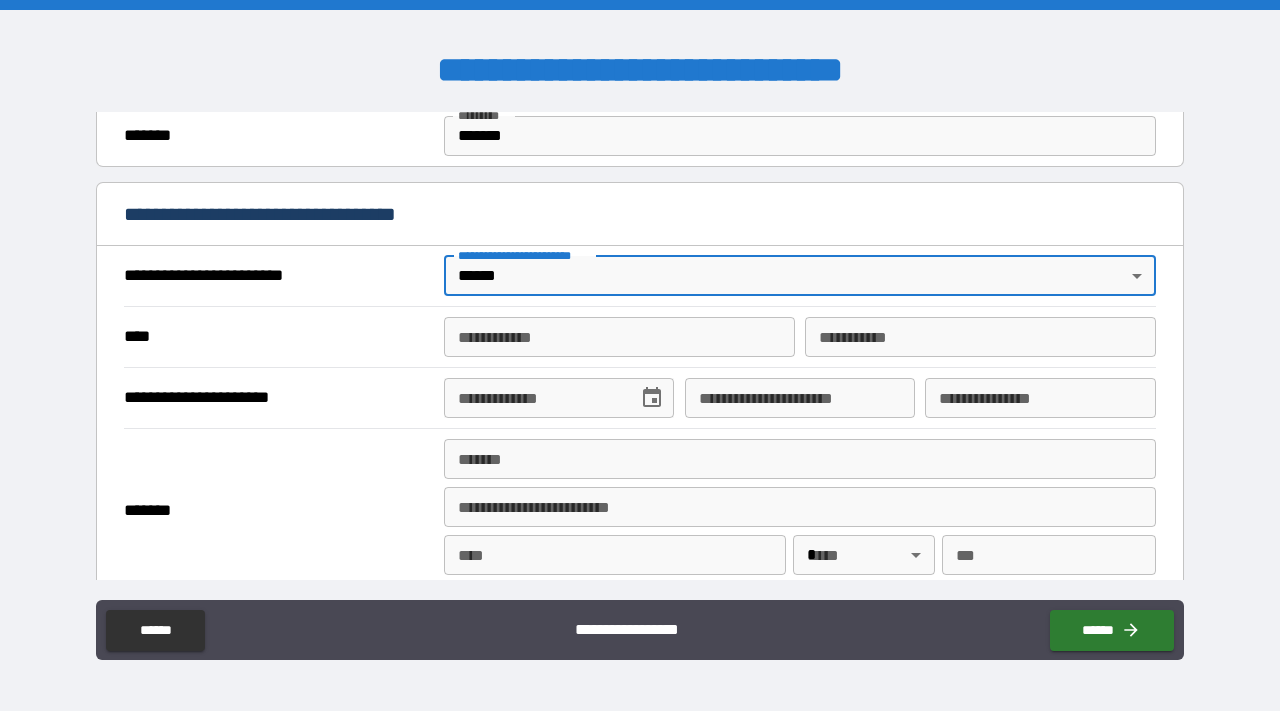 click on "**********" at bounding box center (619, 337) 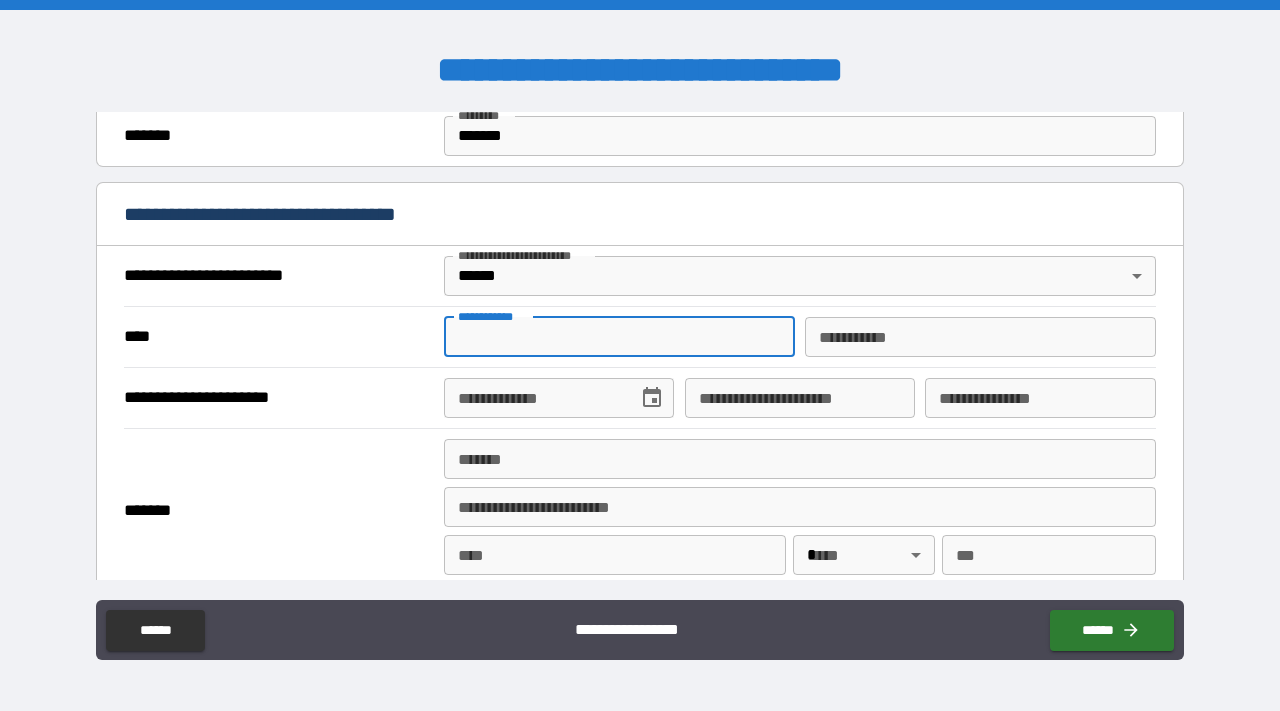 click on "**********" at bounding box center (619, 337) 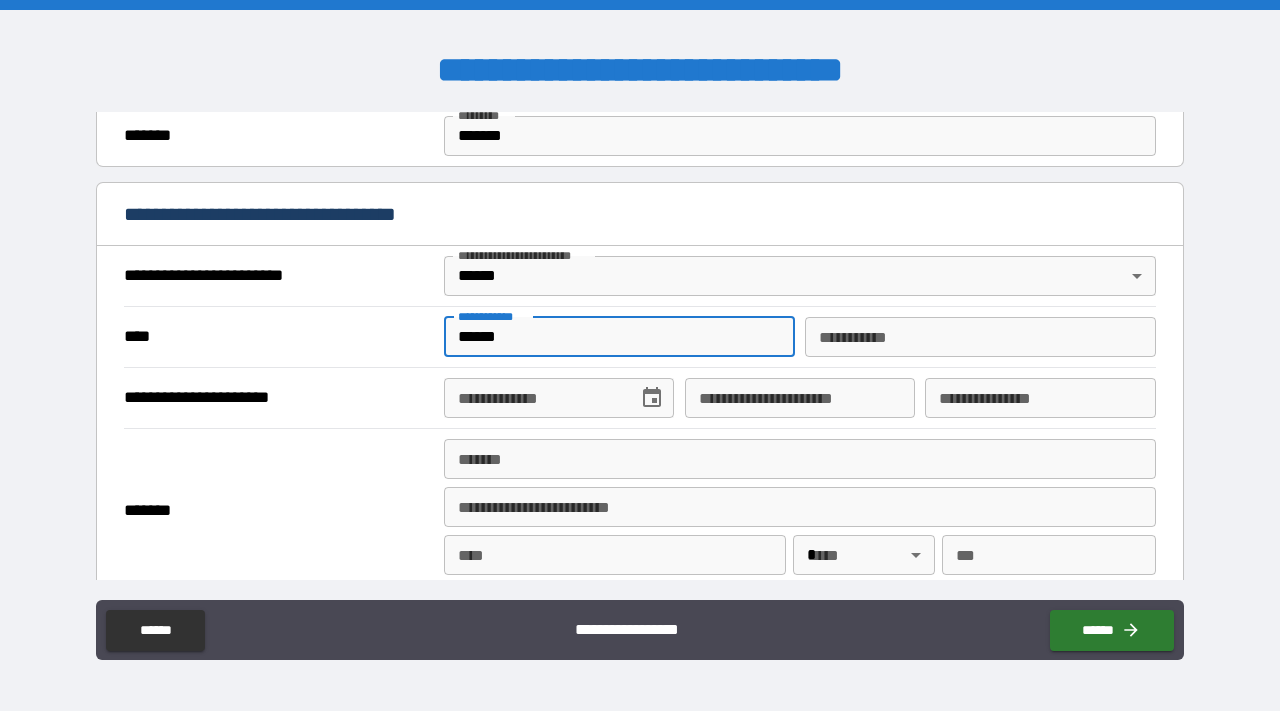 type on "******" 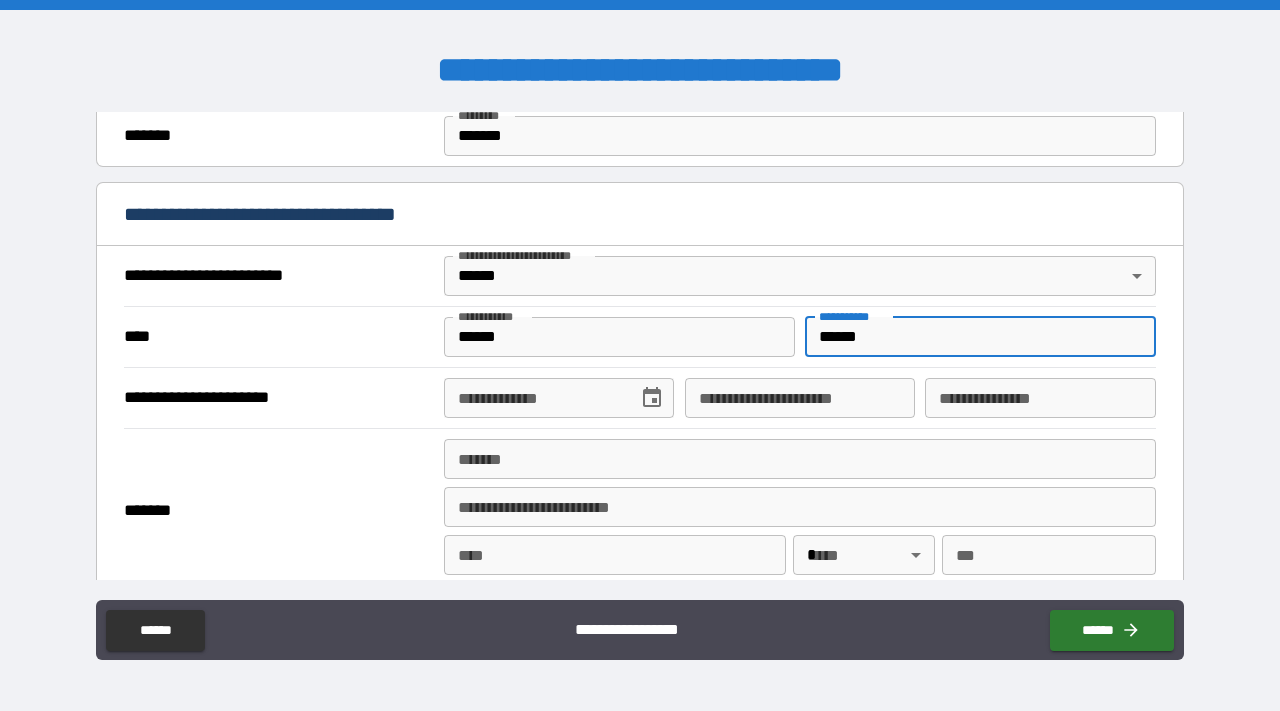 type on "******" 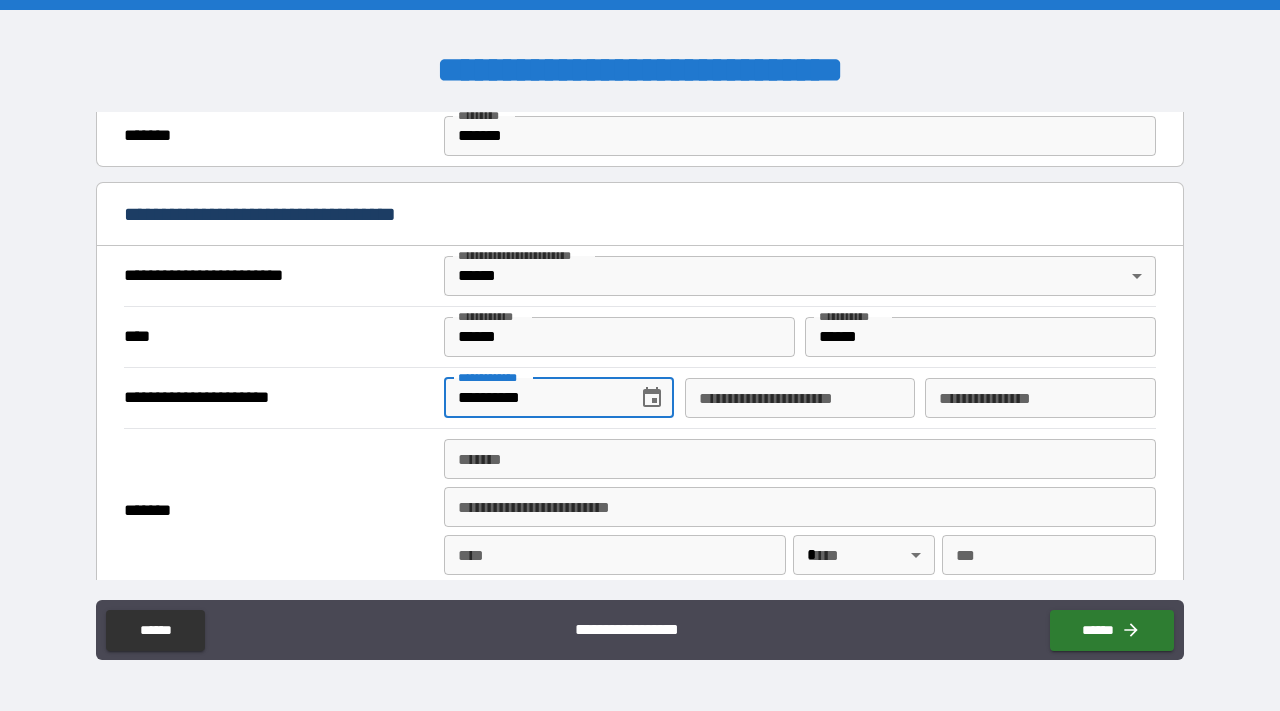 type on "**********" 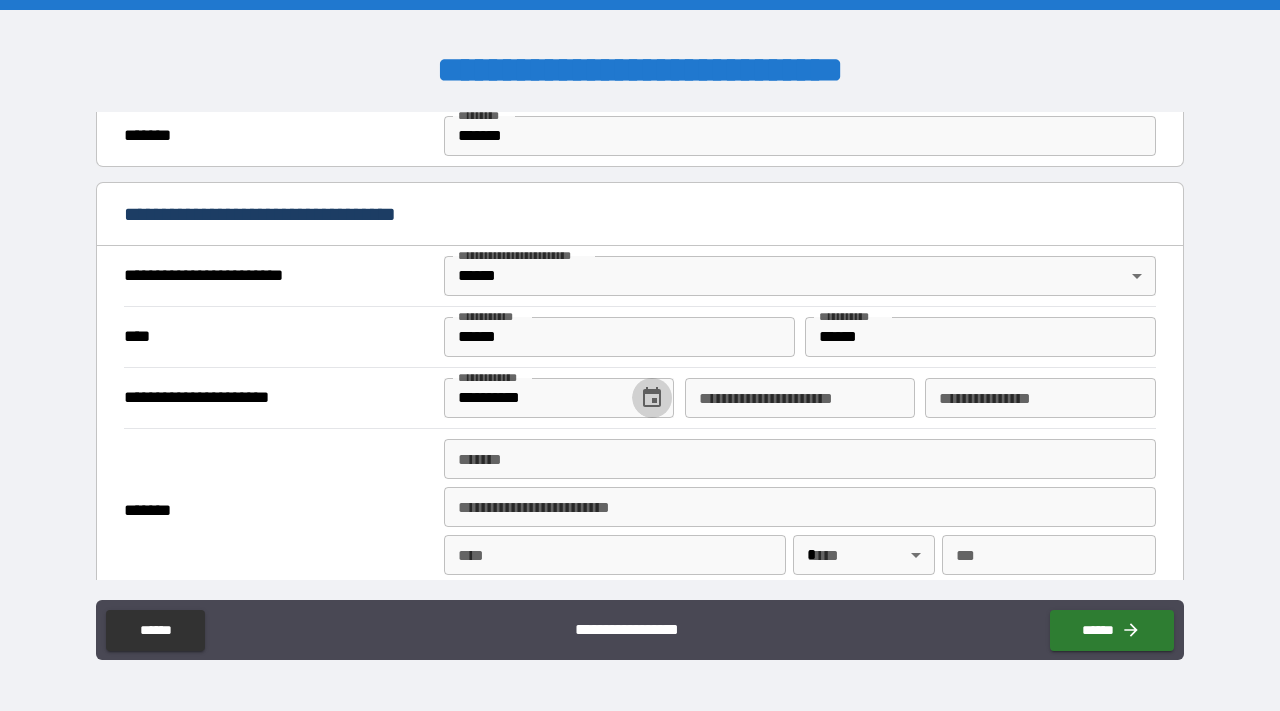 type 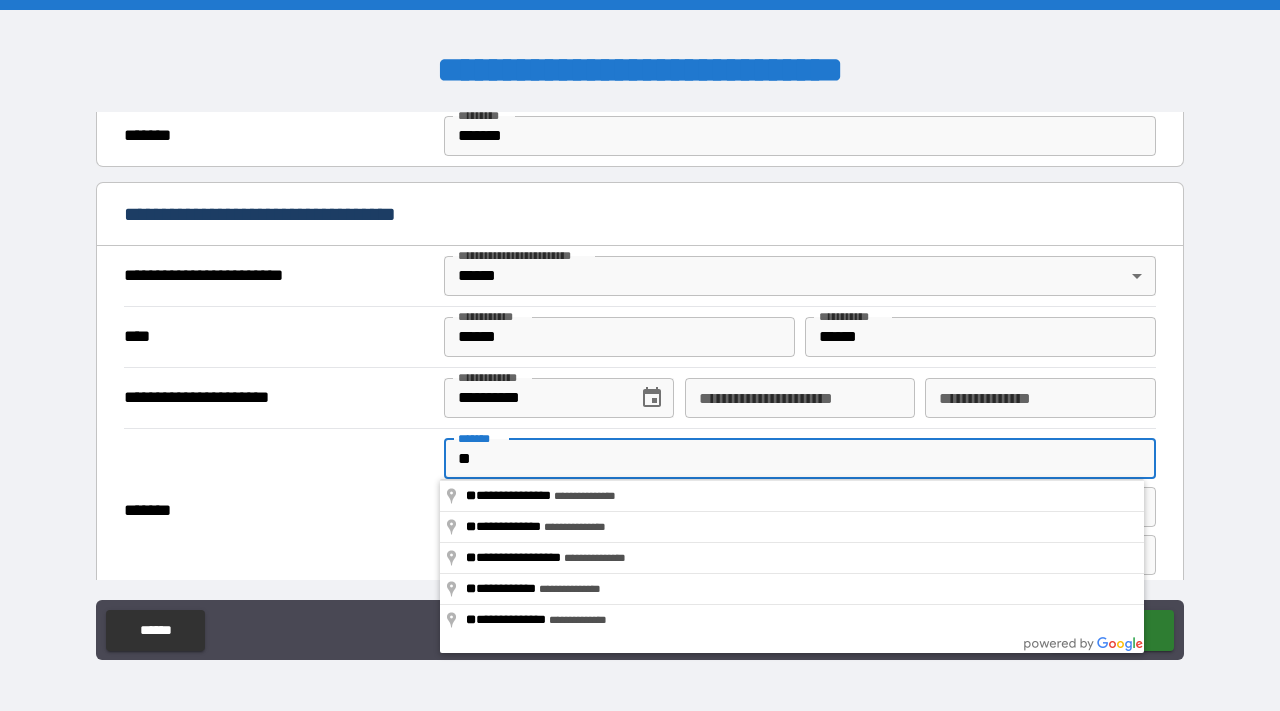 type on "**********" 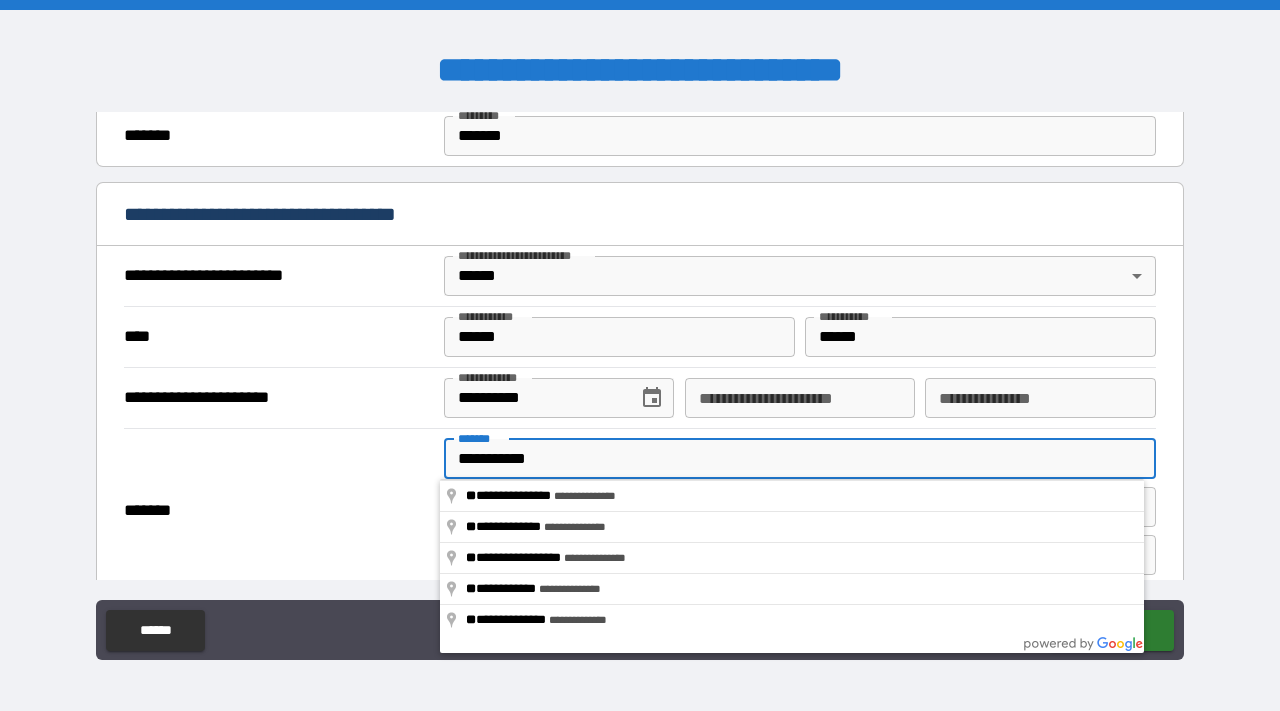 type on "******" 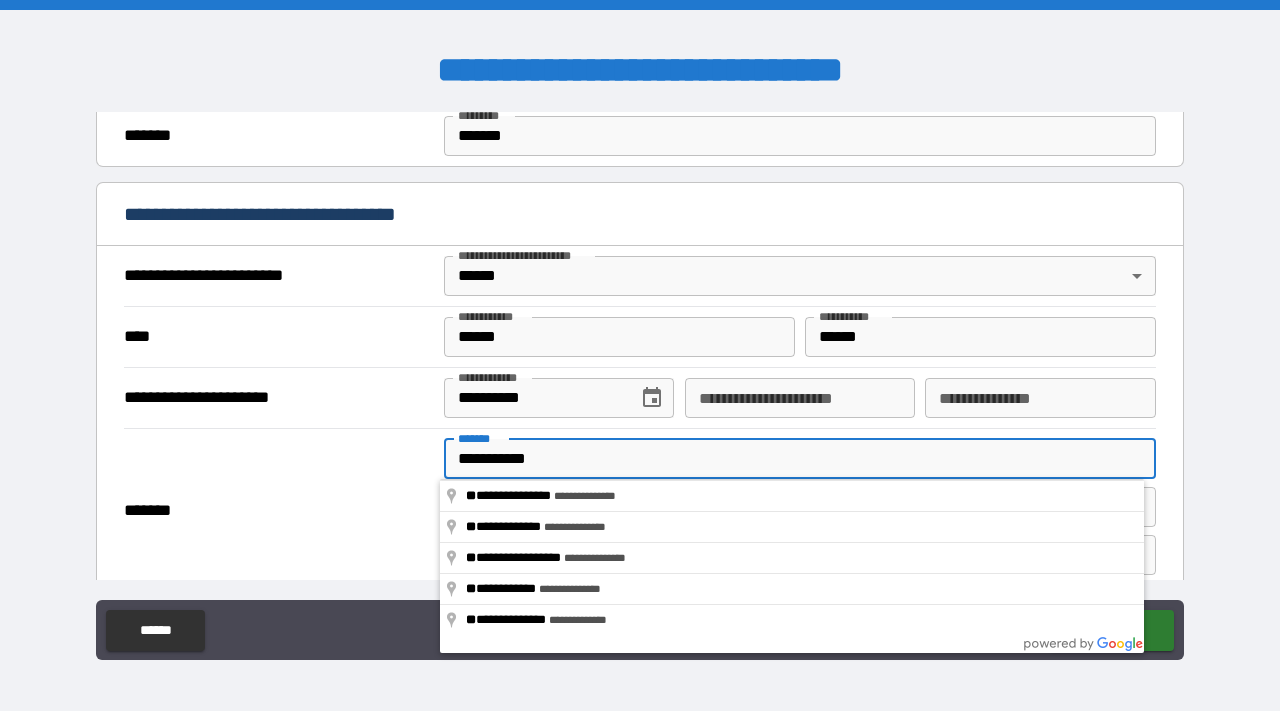 type on "**" 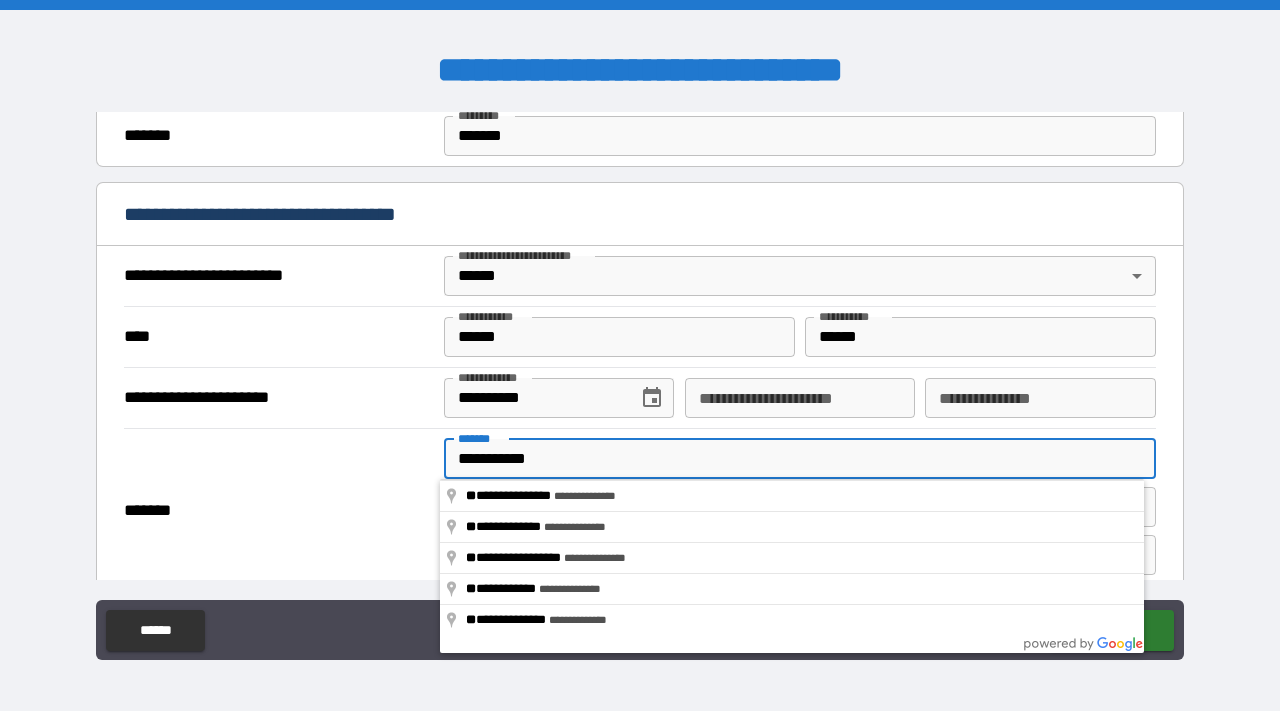 click on "*******" at bounding box center (279, 511) 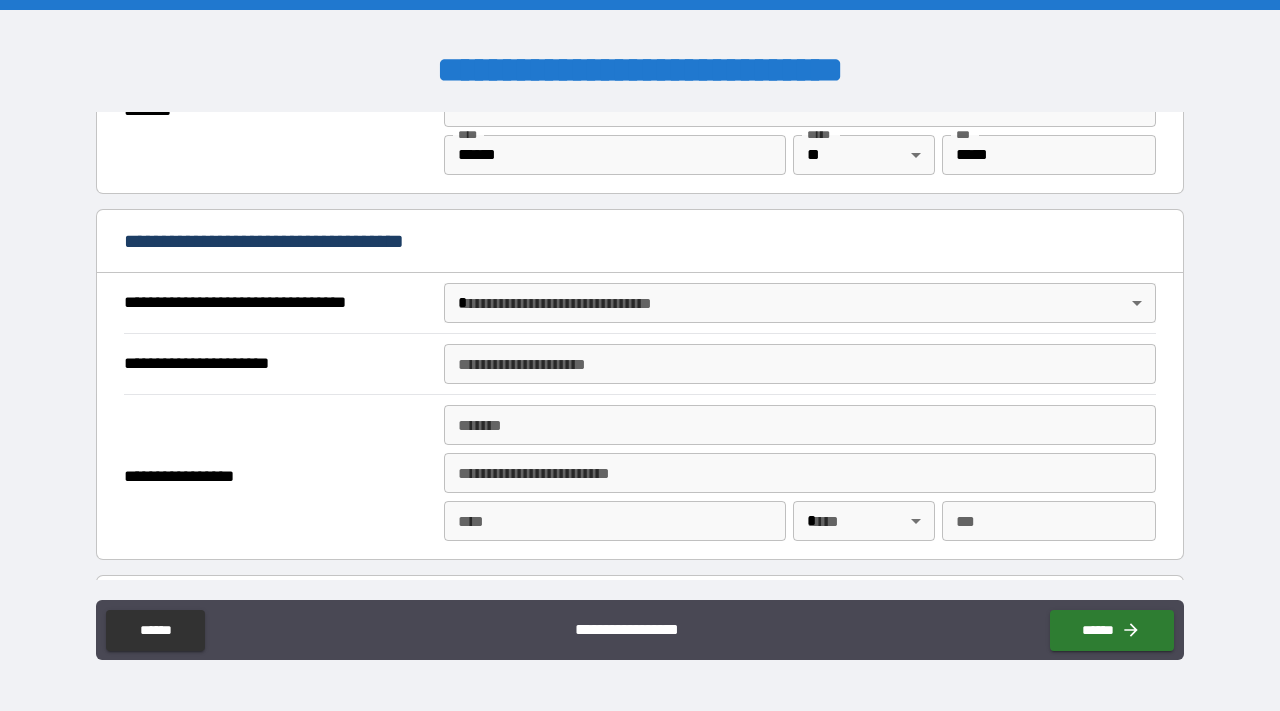 scroll, scrollTop: 1047, scrollLeft: 0, axis: vertical 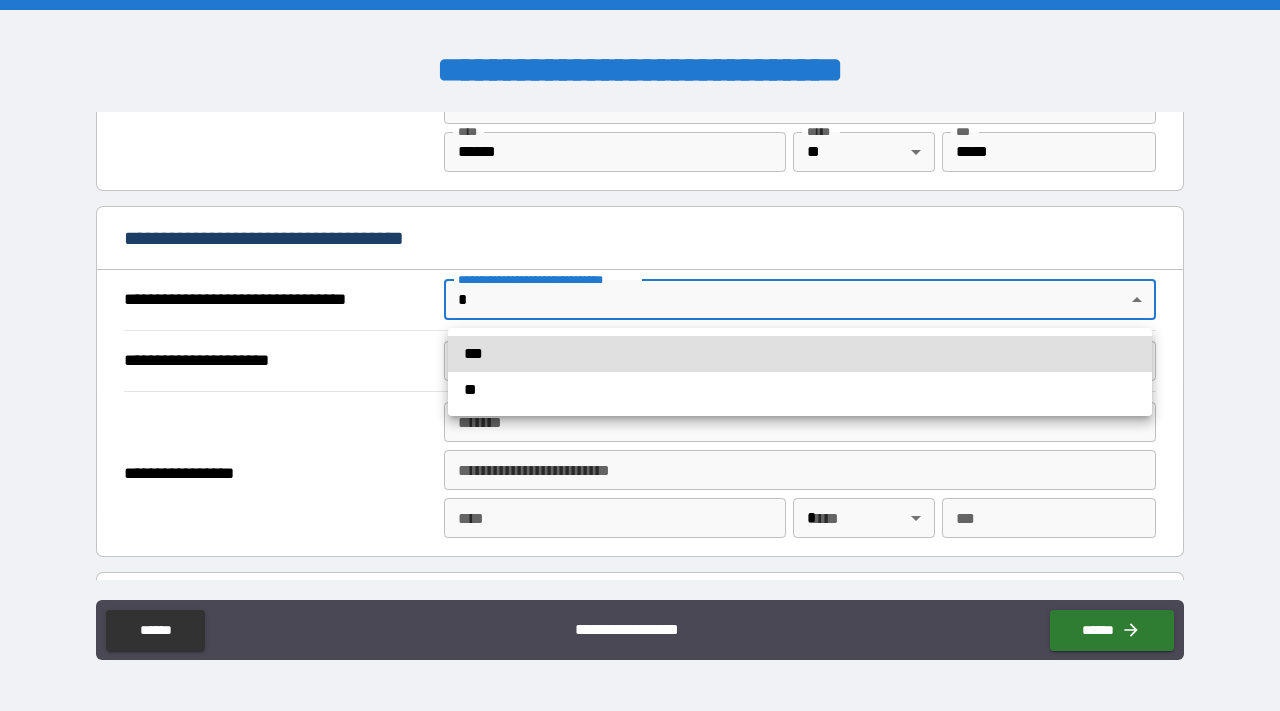click on "**********" at bounding box center (640, 355) 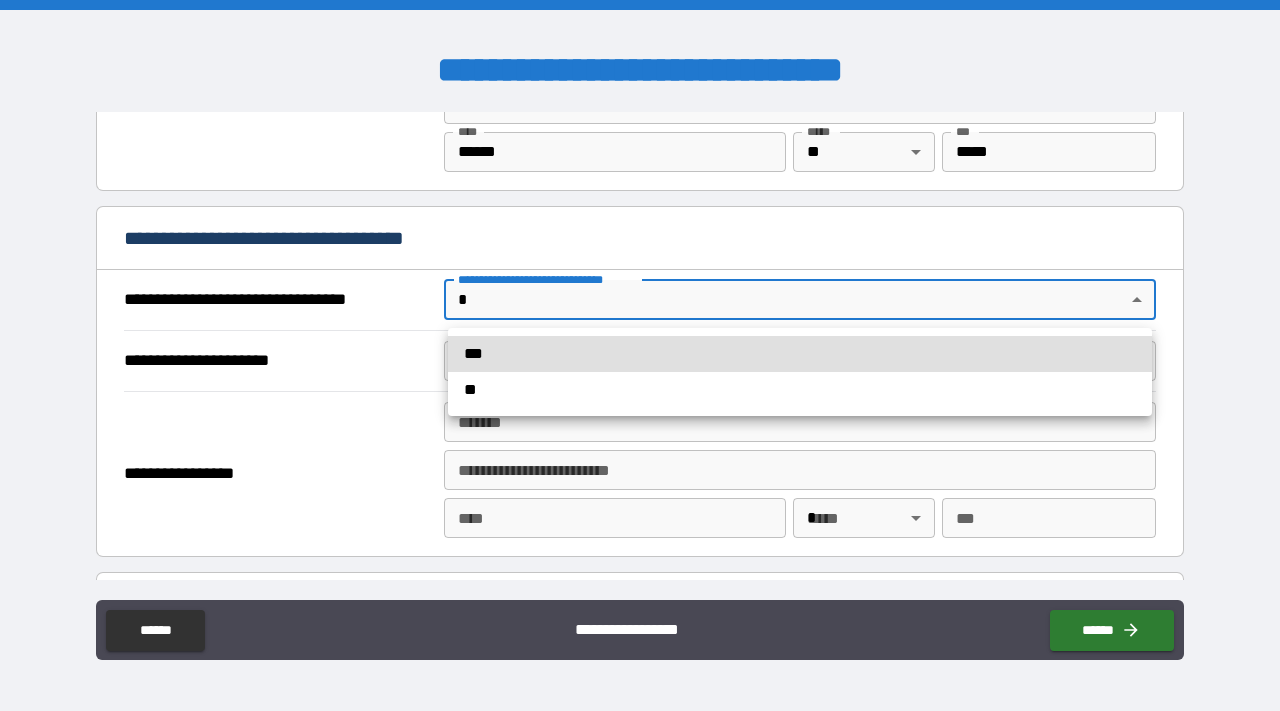 click on "***" at bounding box center [800, 354] 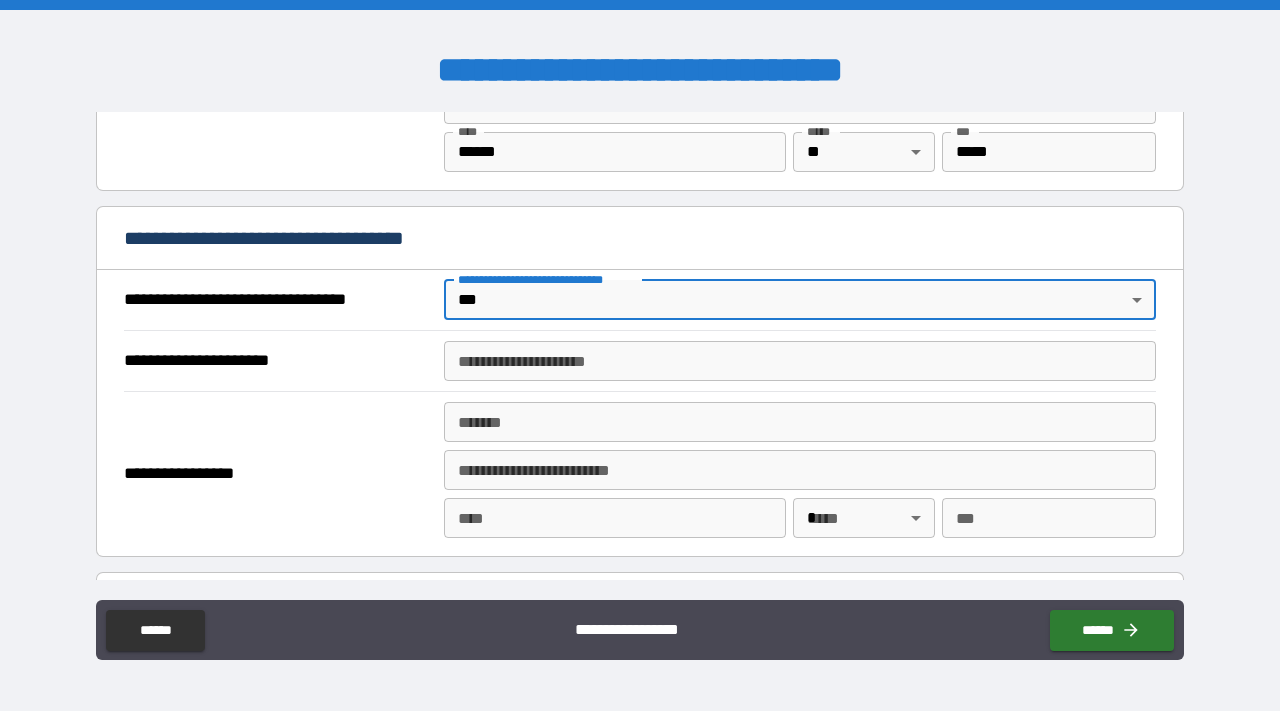 click on "**********" at bounding box center (800, 361) 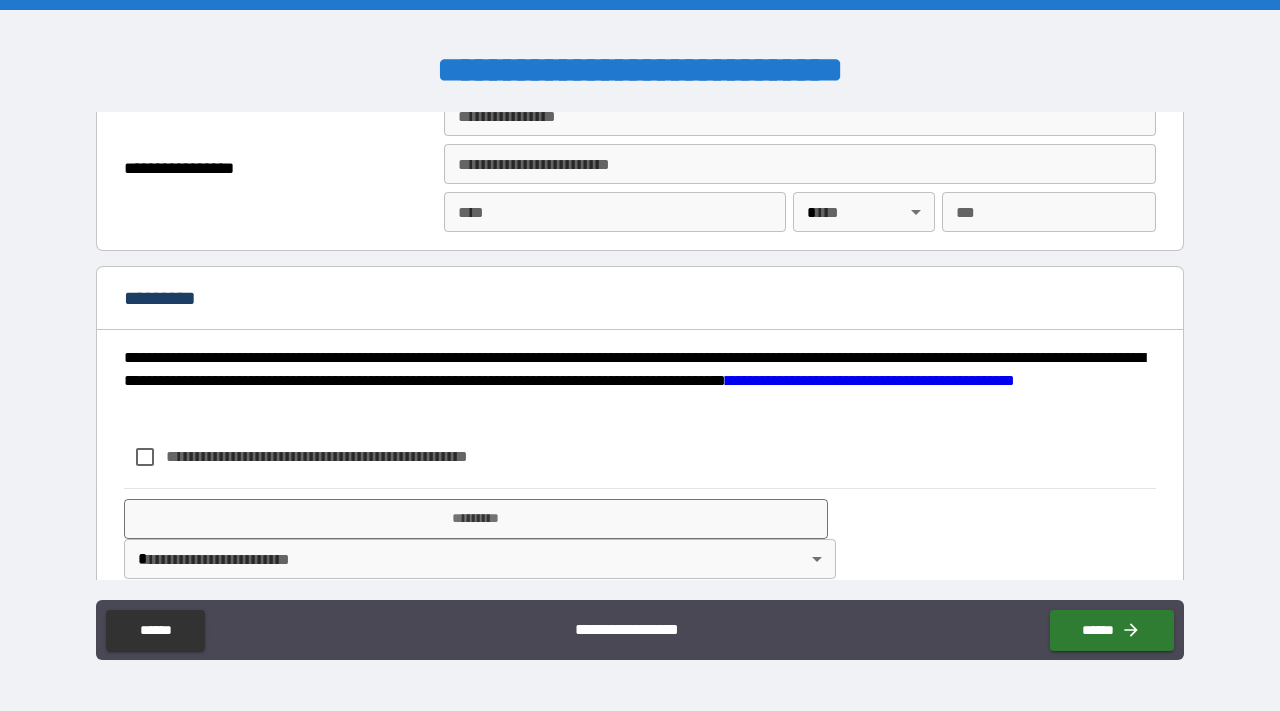 scroll, scrollTop: 2578, scrollLeft: 0, axis: vertical 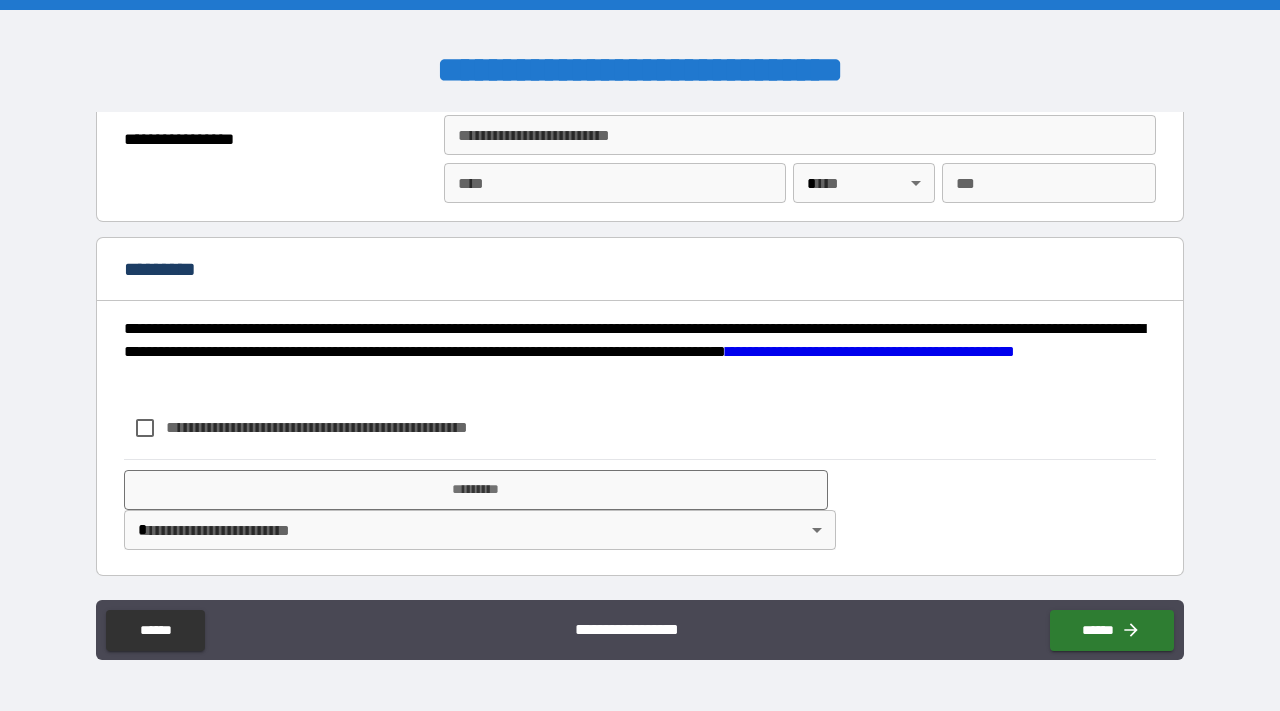 type on "**********" 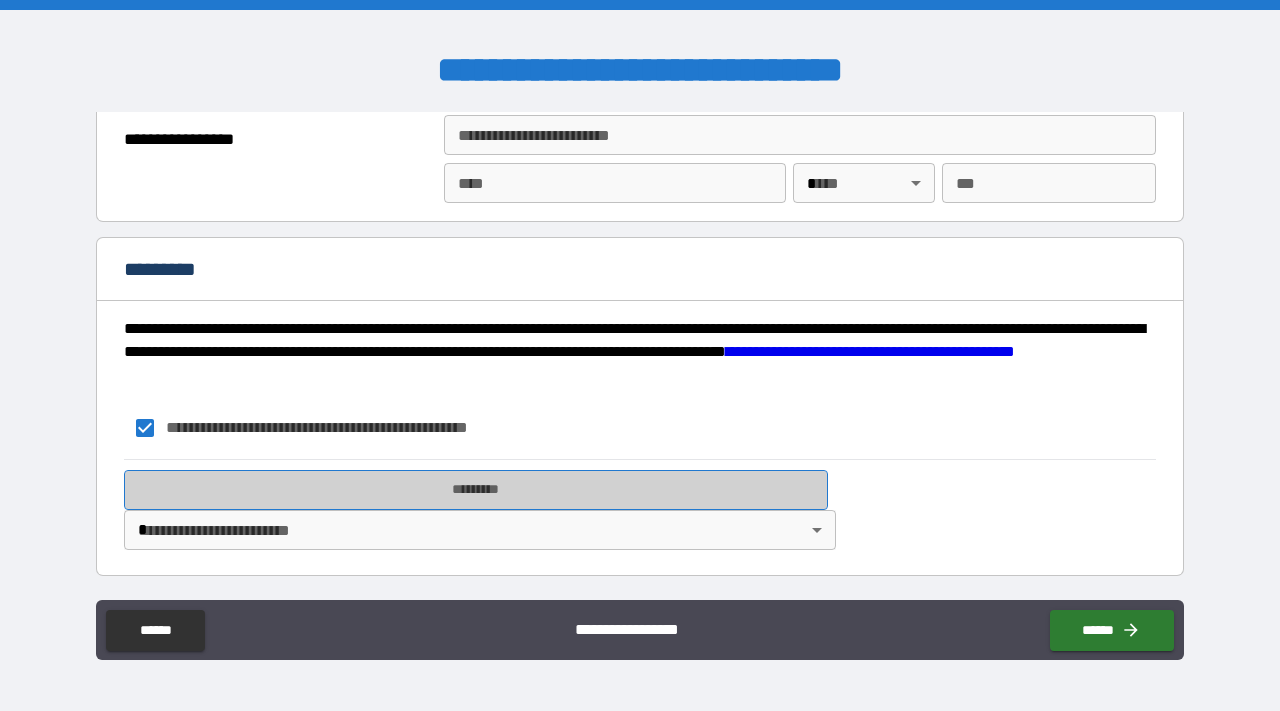 click on "*********" at bounding box center (476, 490) 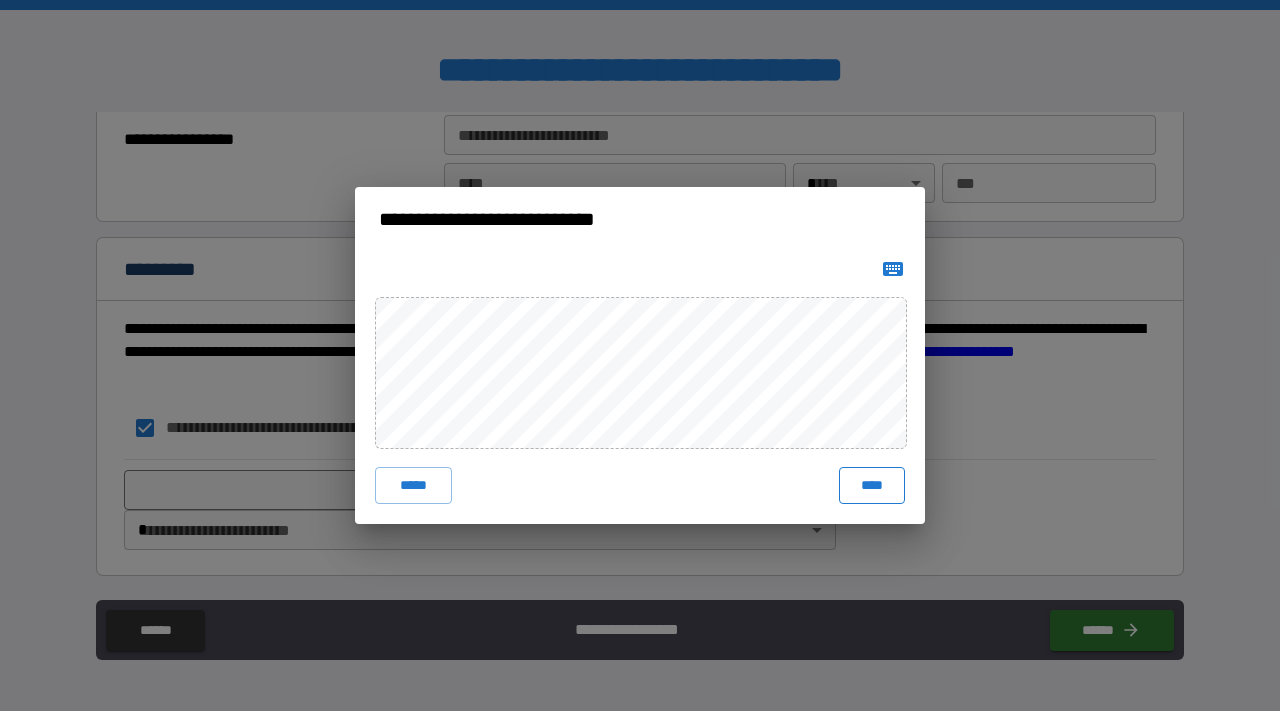 click on "****" at bounding box center (872, 485) 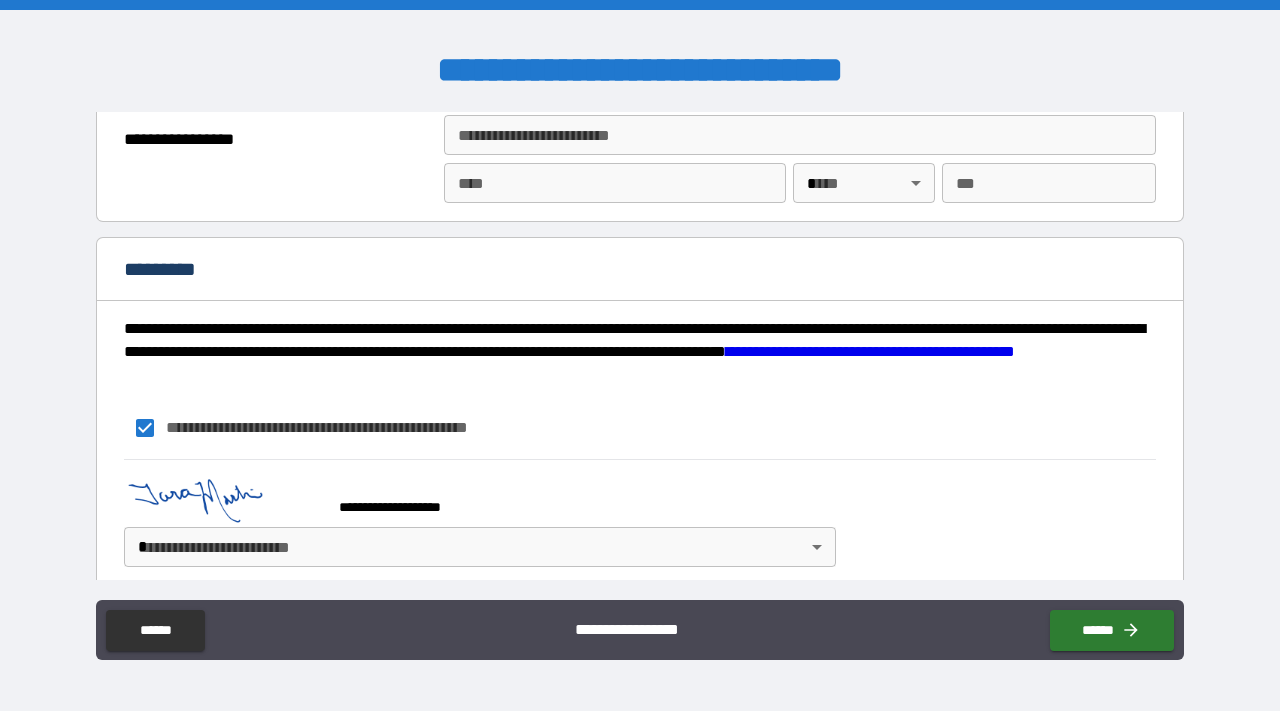 click on "**********" at bounding box center (640, 355) 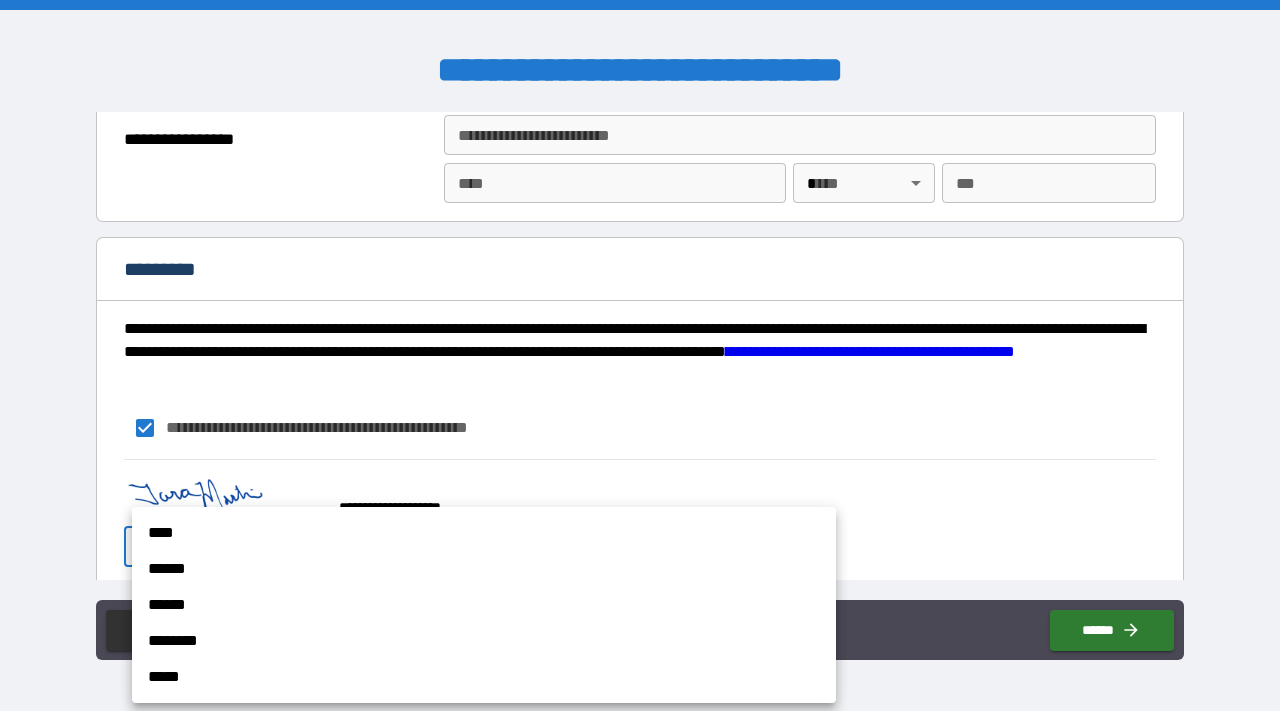 click on "******" at bounding box center [484, 569] 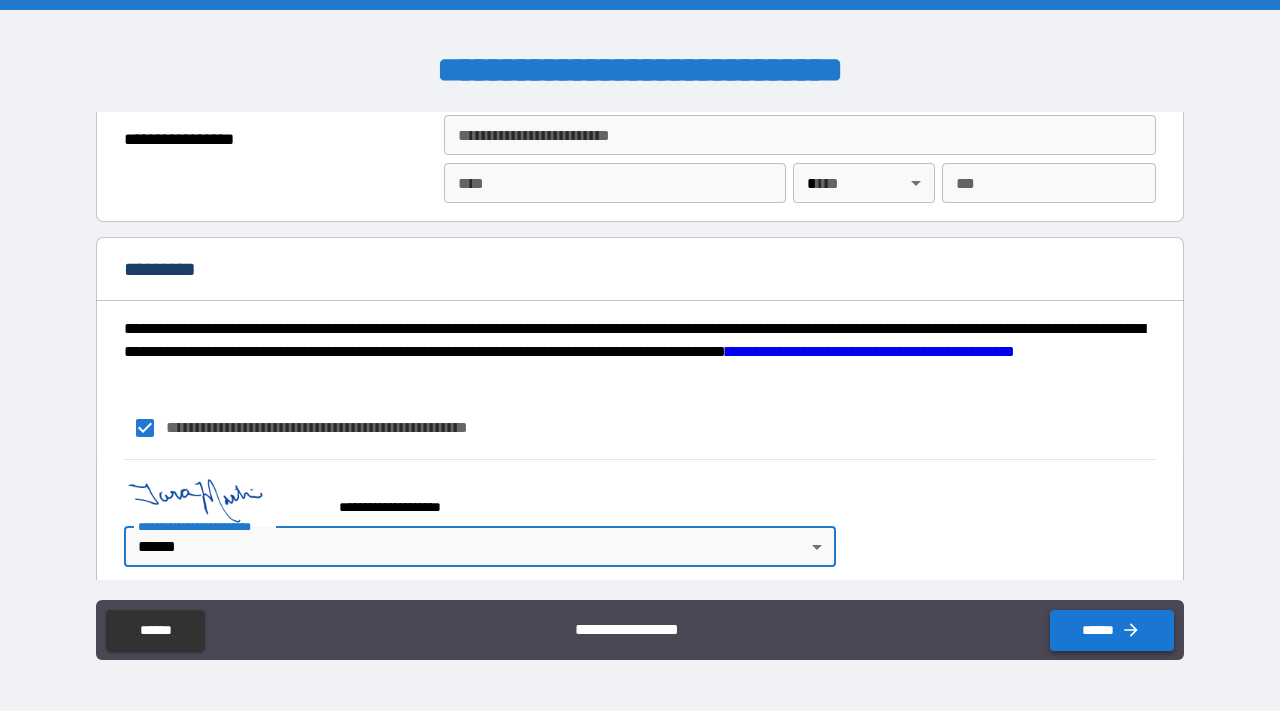 click on "******" at bounding box center (1112, 630) 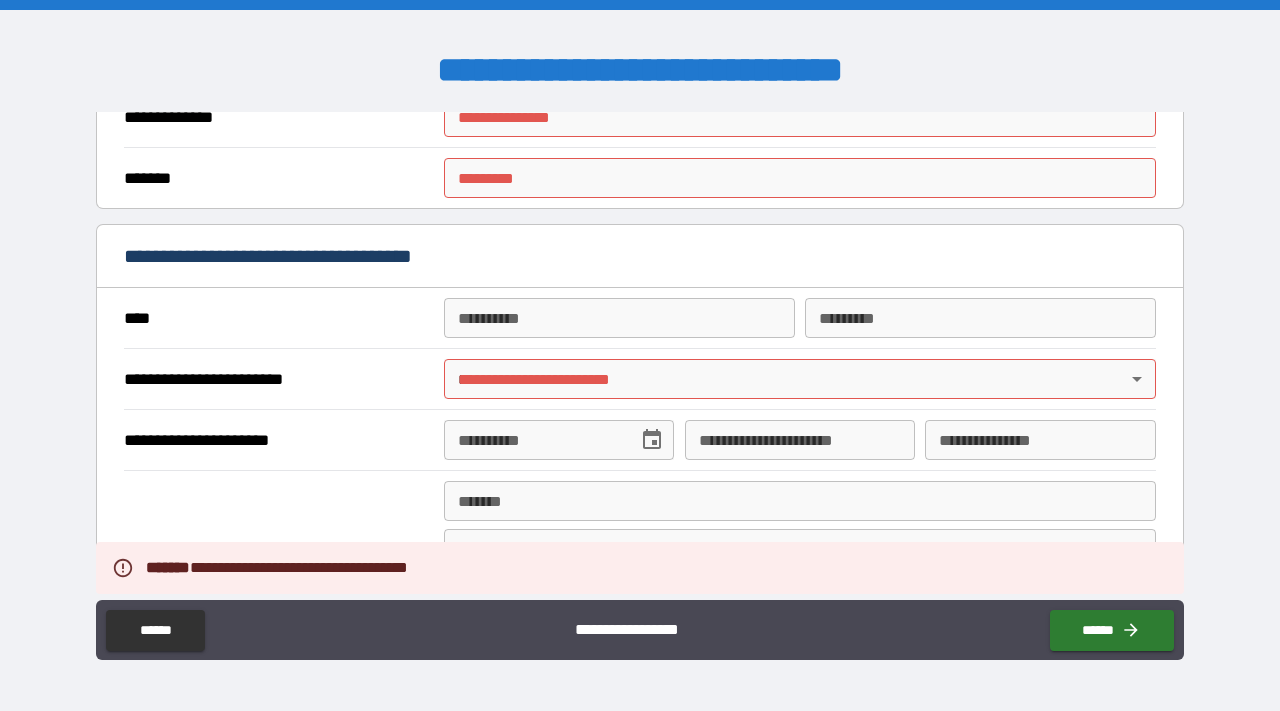 scroll, scrollTop: 1785, scrollLeft: 0, axis: vertical 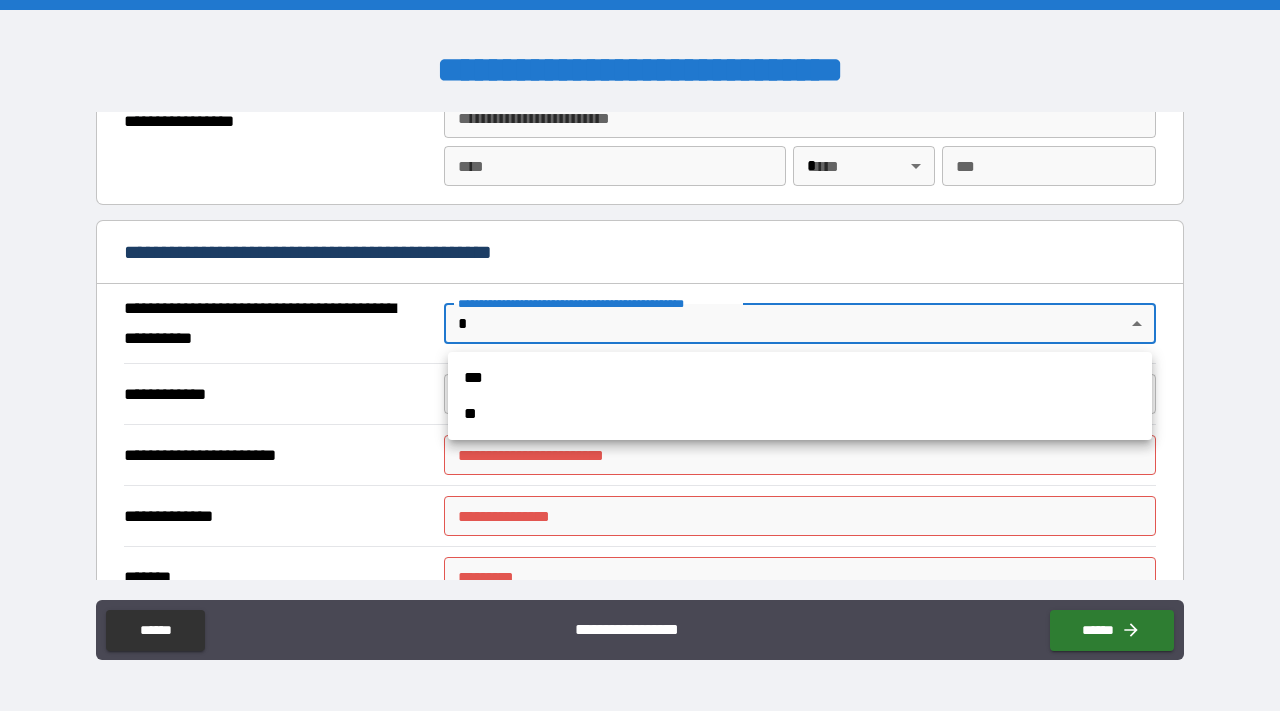 click on "**********" at bounding box center [640, 355] 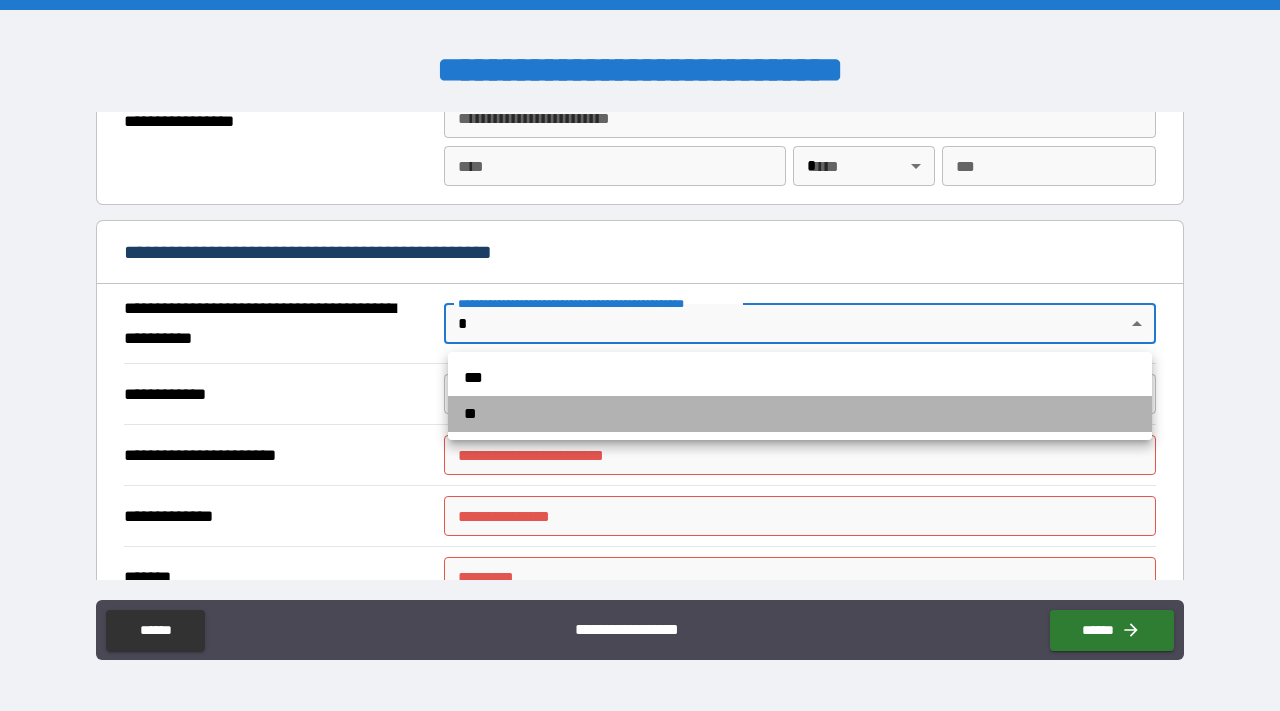 click on "**" at bounding box center (800, 414) 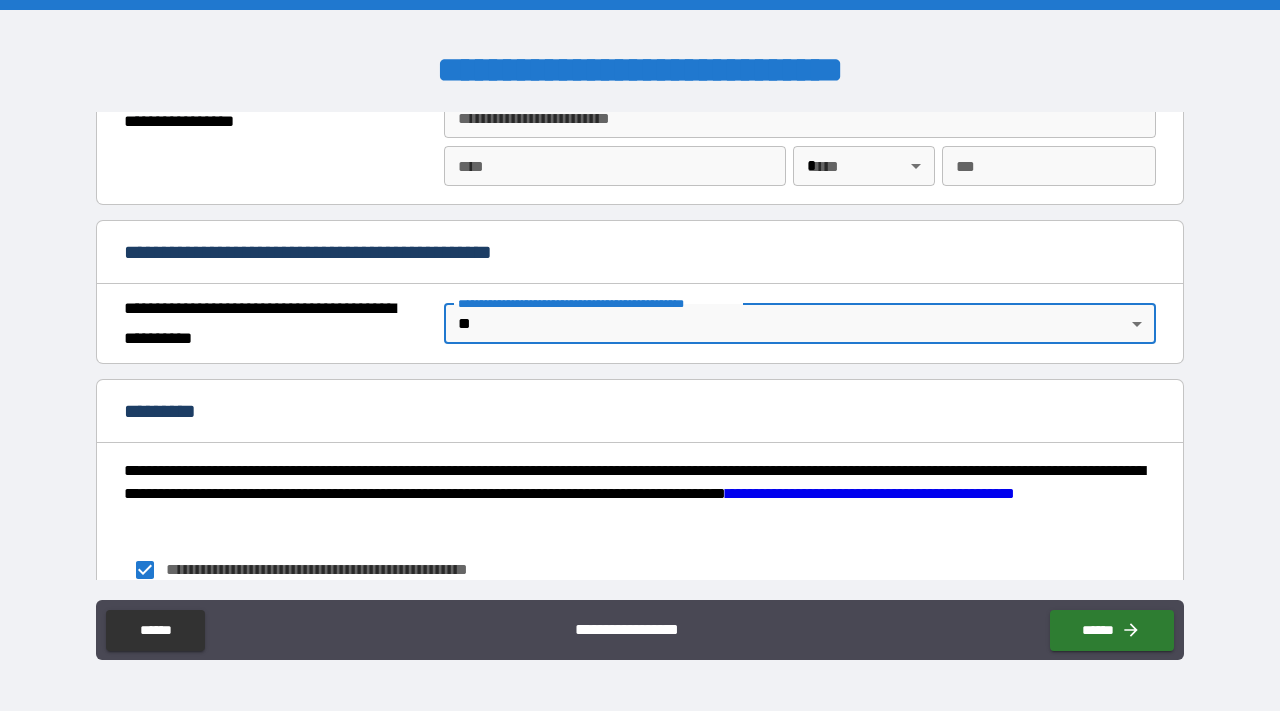 scroll, scrollTop: 1559, scrollLeft: 0, axis: vertical 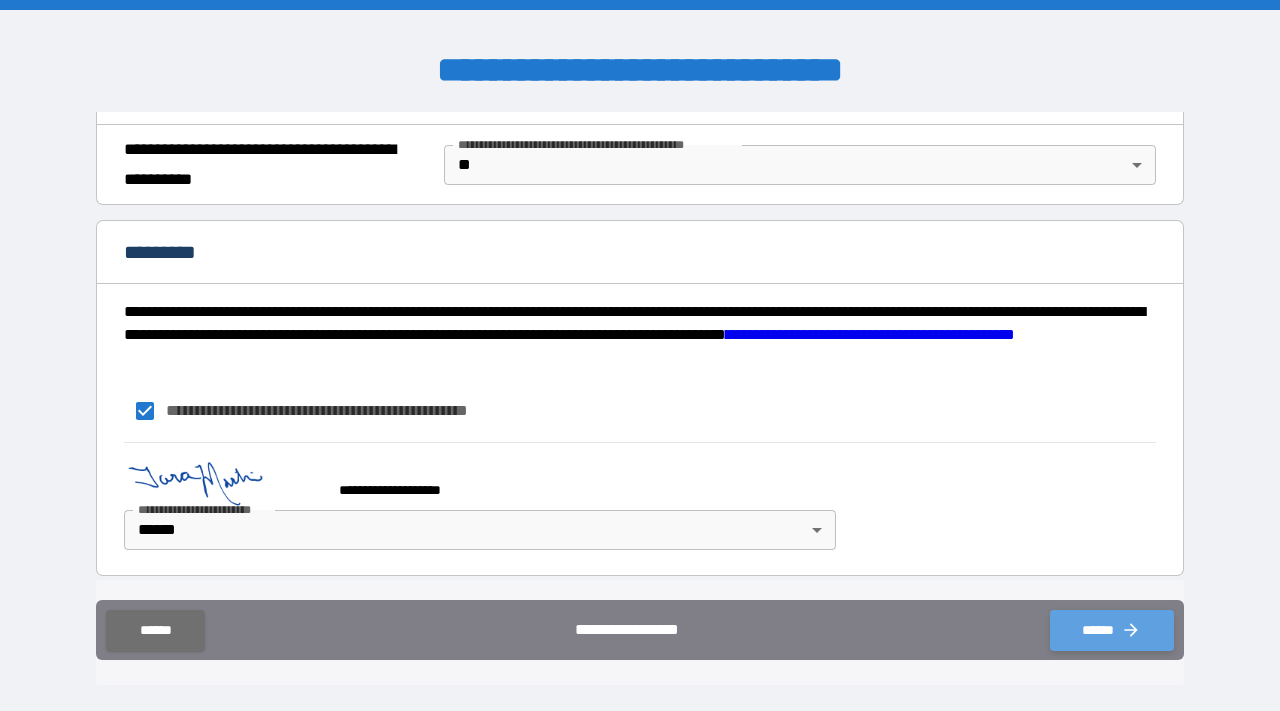 click 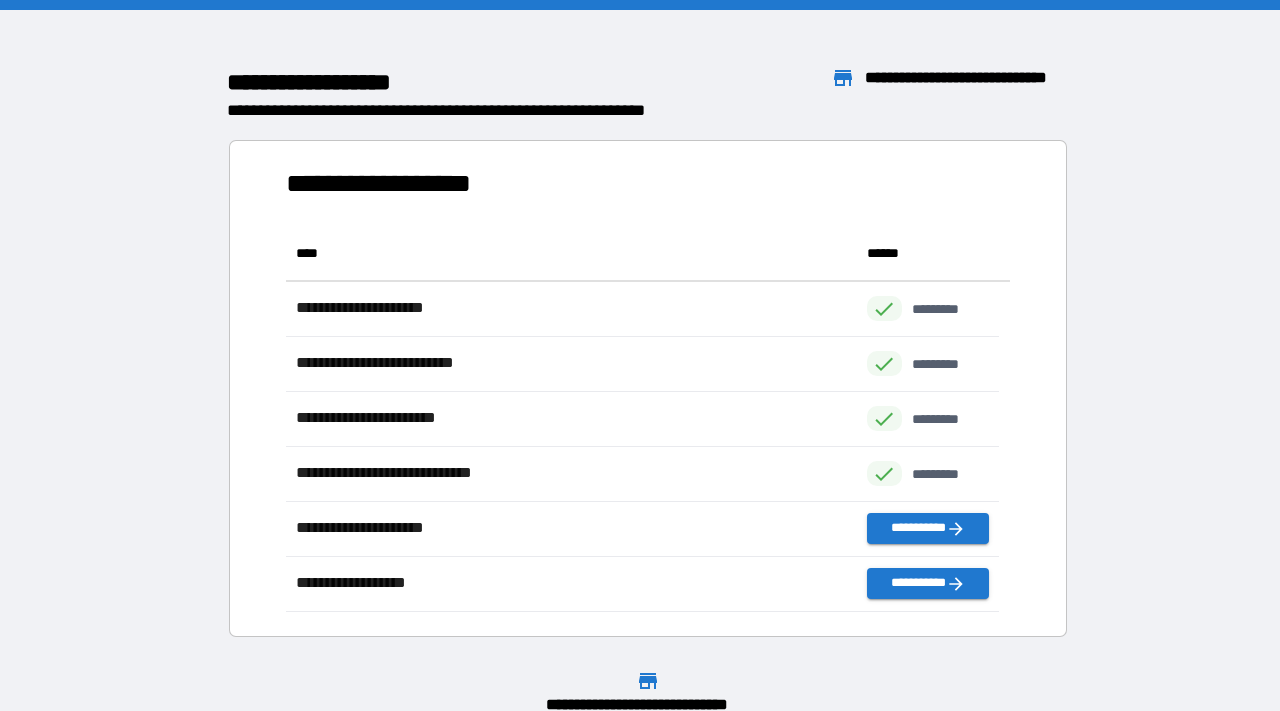 scroll, scrollTop: 16, scrollLeft: 15, axis: both 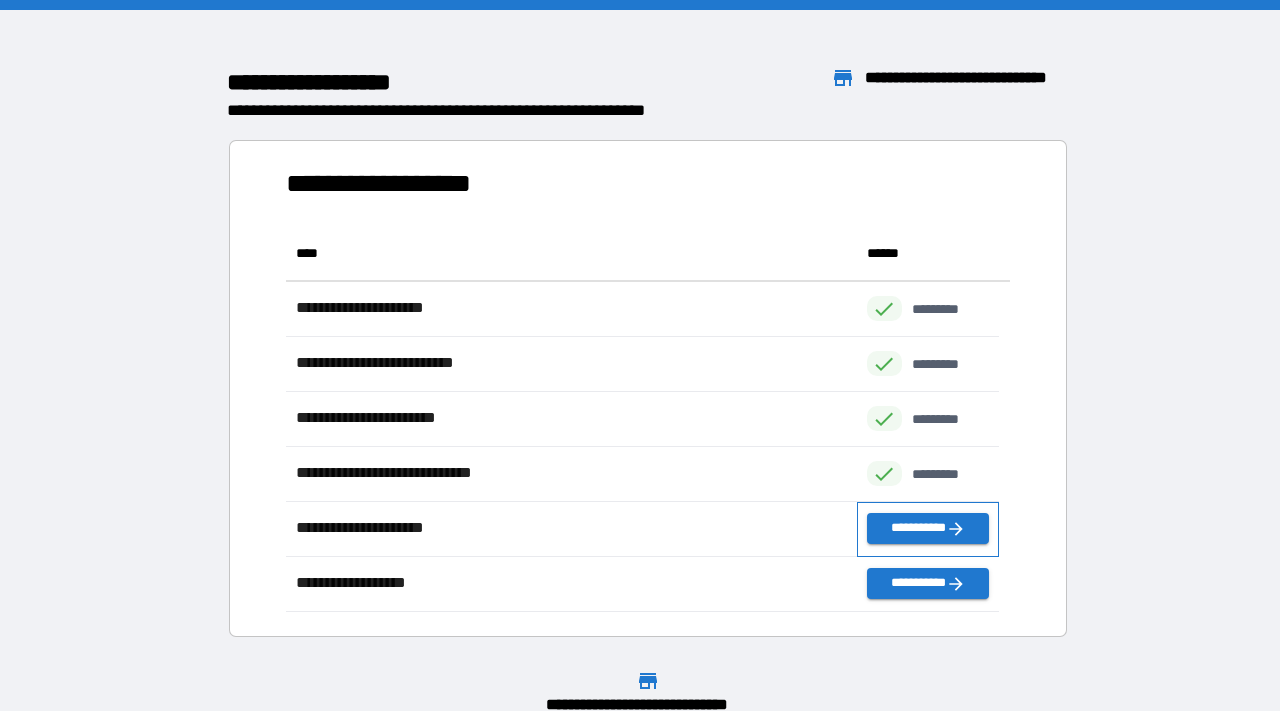 click on "**********" at bounding box center (928, 529) 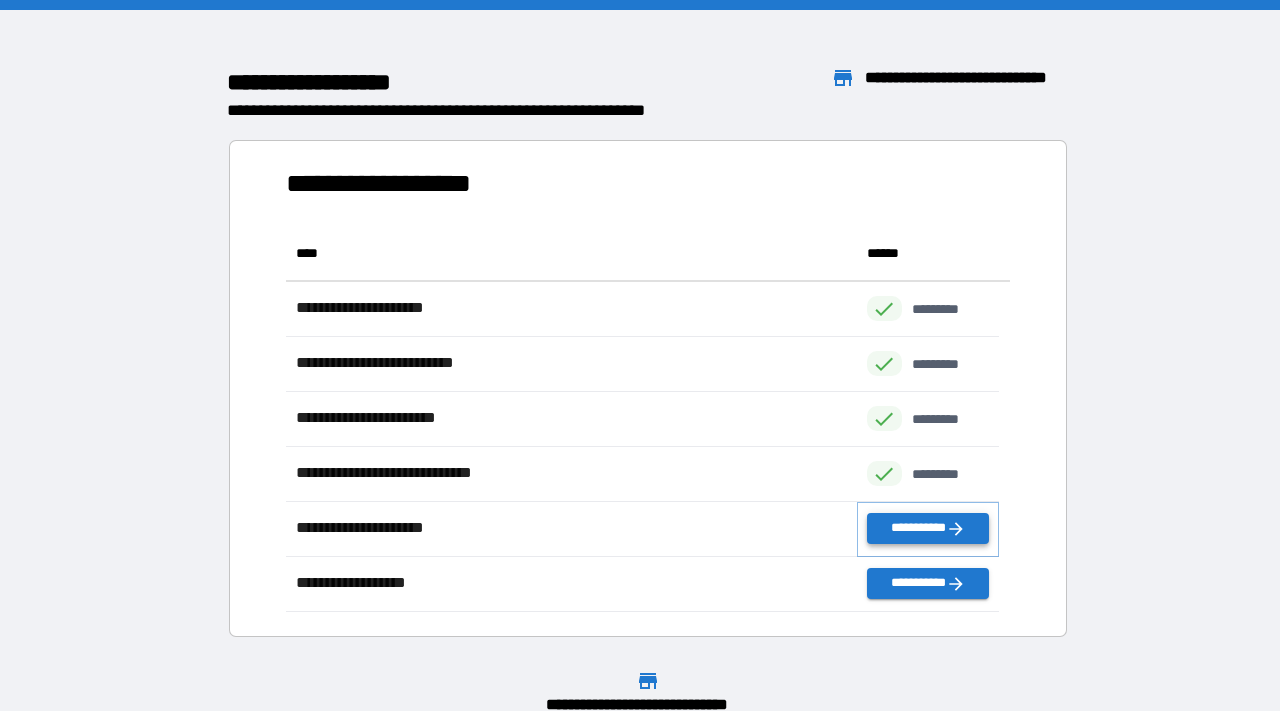click 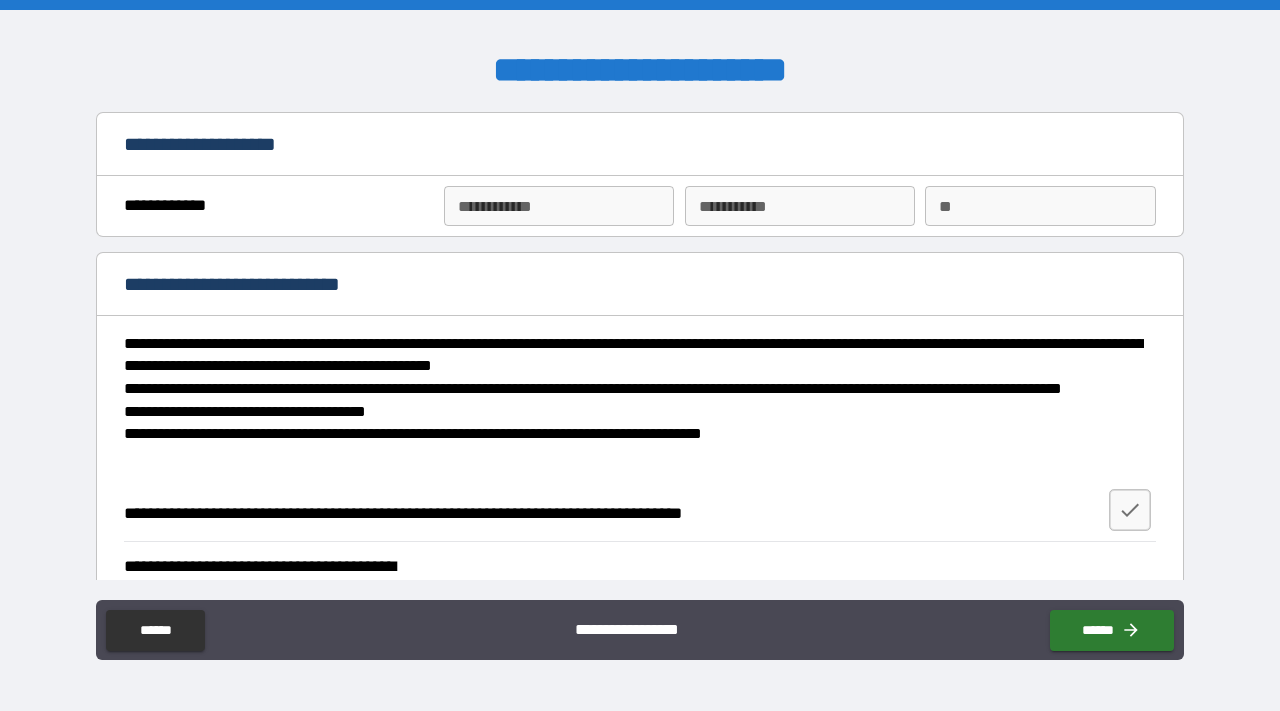 type on "*" 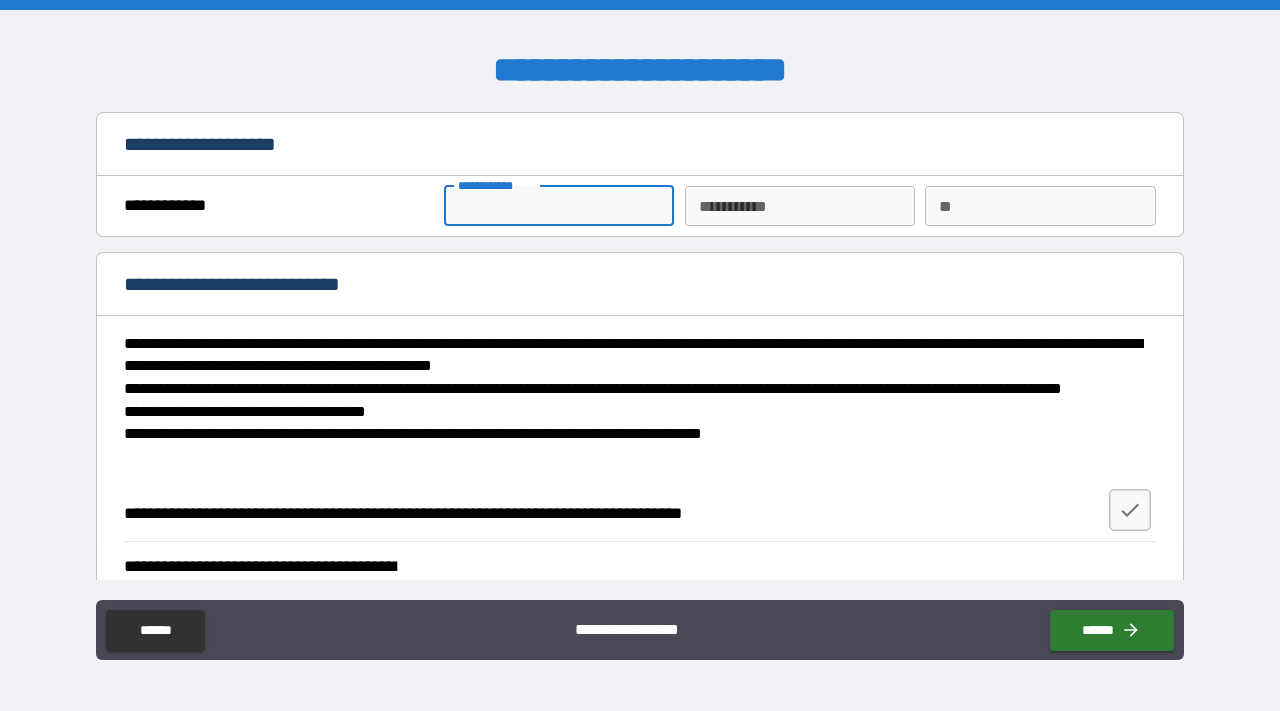 click on "**********" at bounding box center [559, 206] 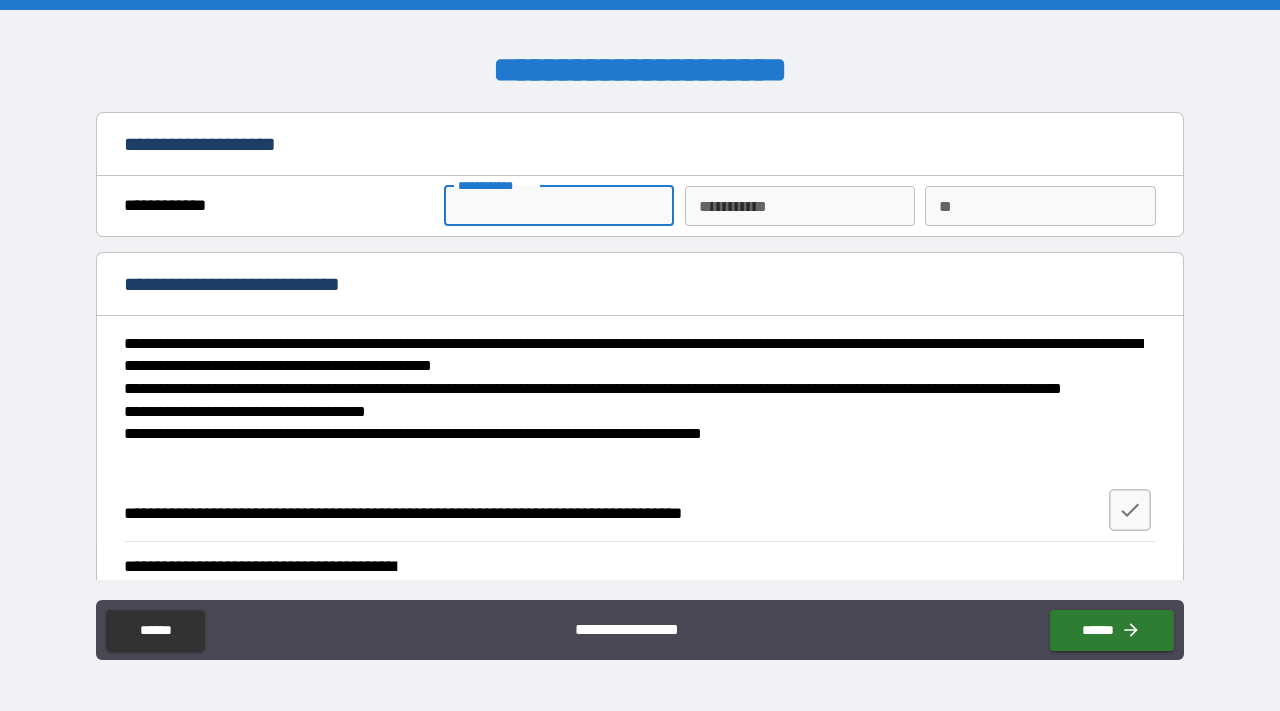 type on "*" 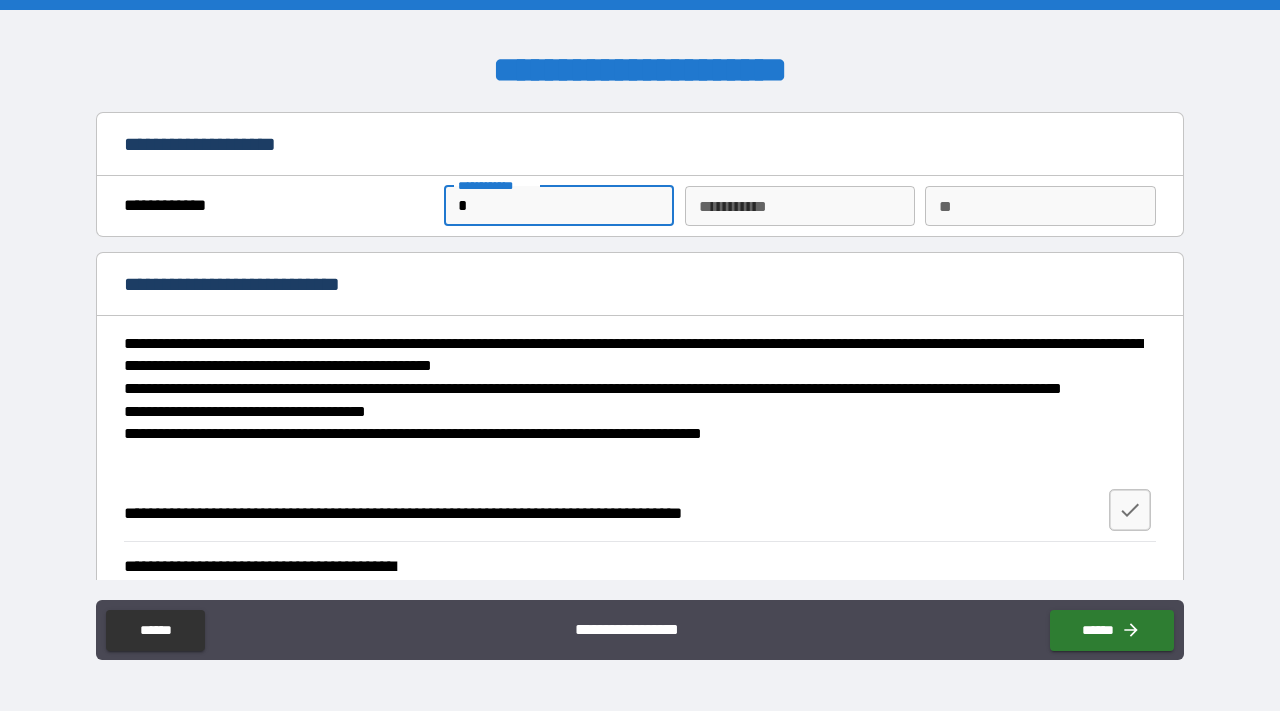 type on "**" 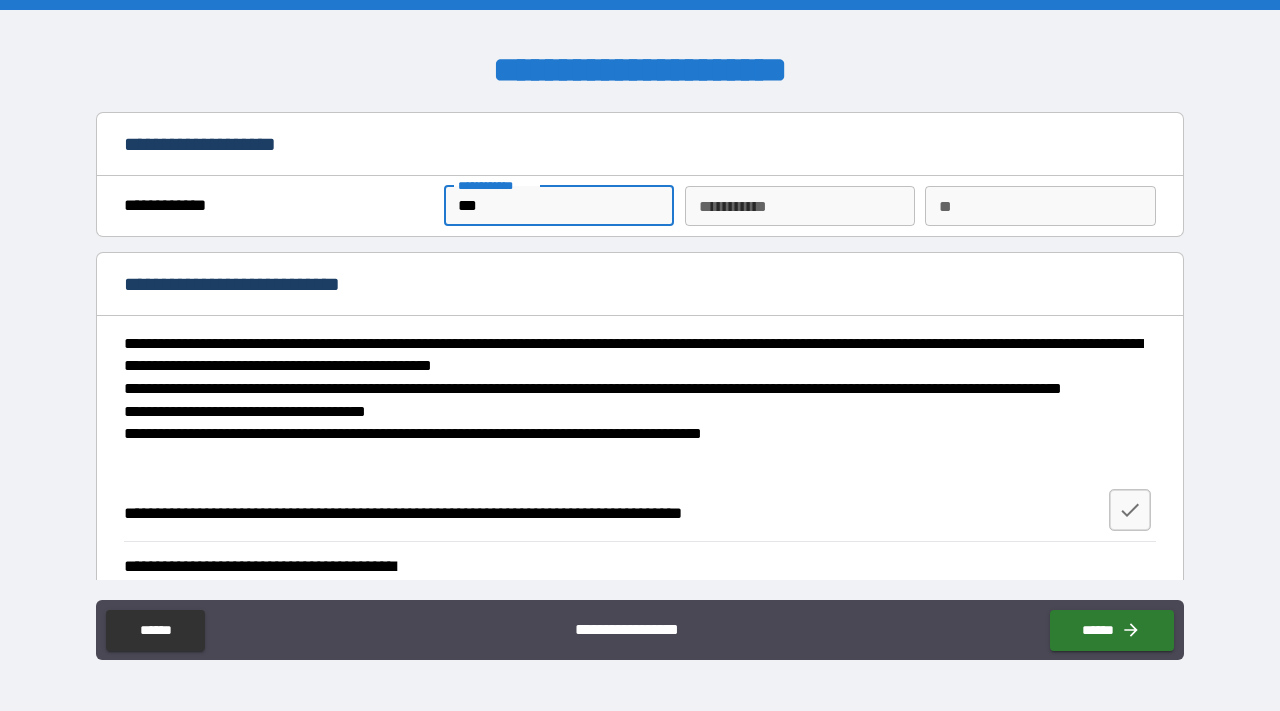 type on "****" 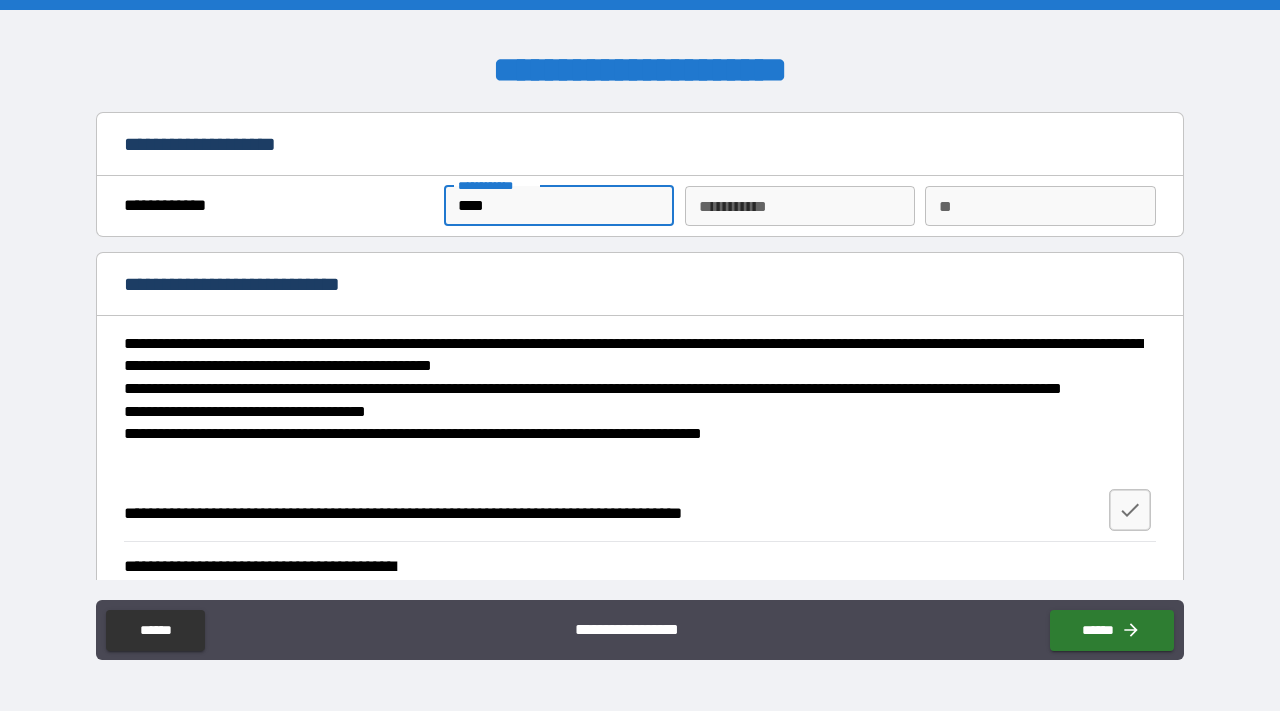 type on "*****" 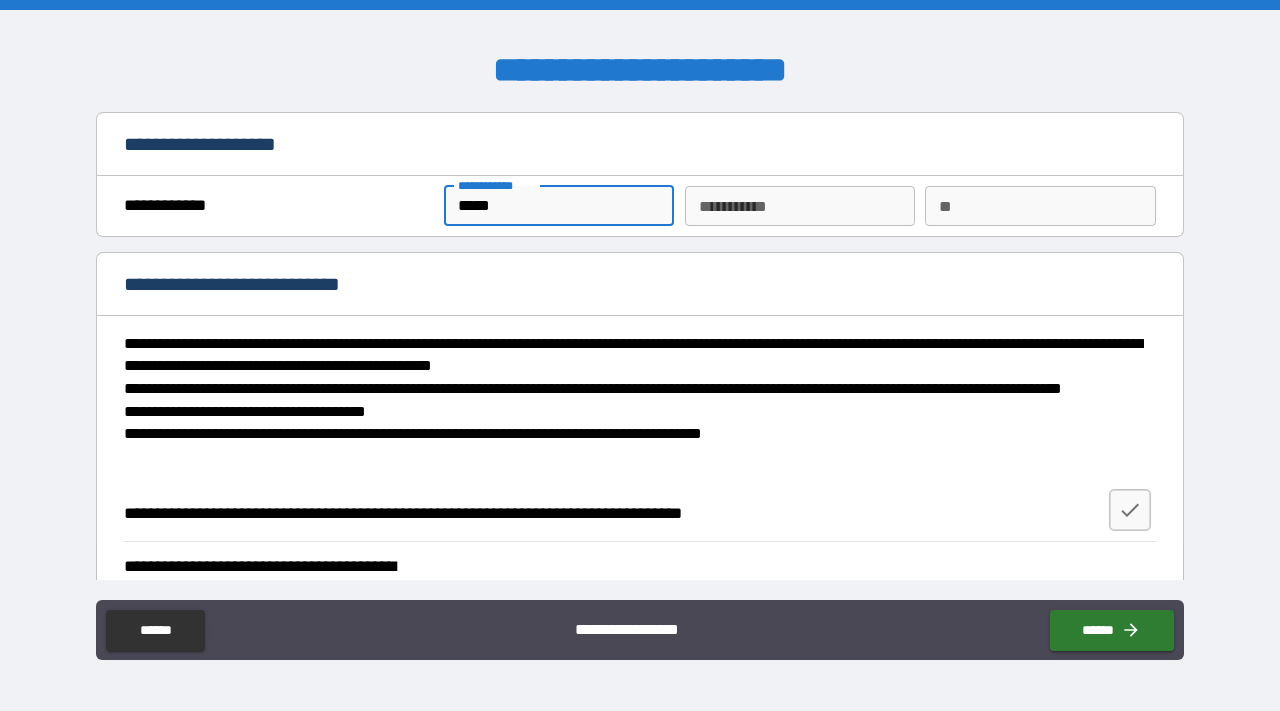 type on "******" 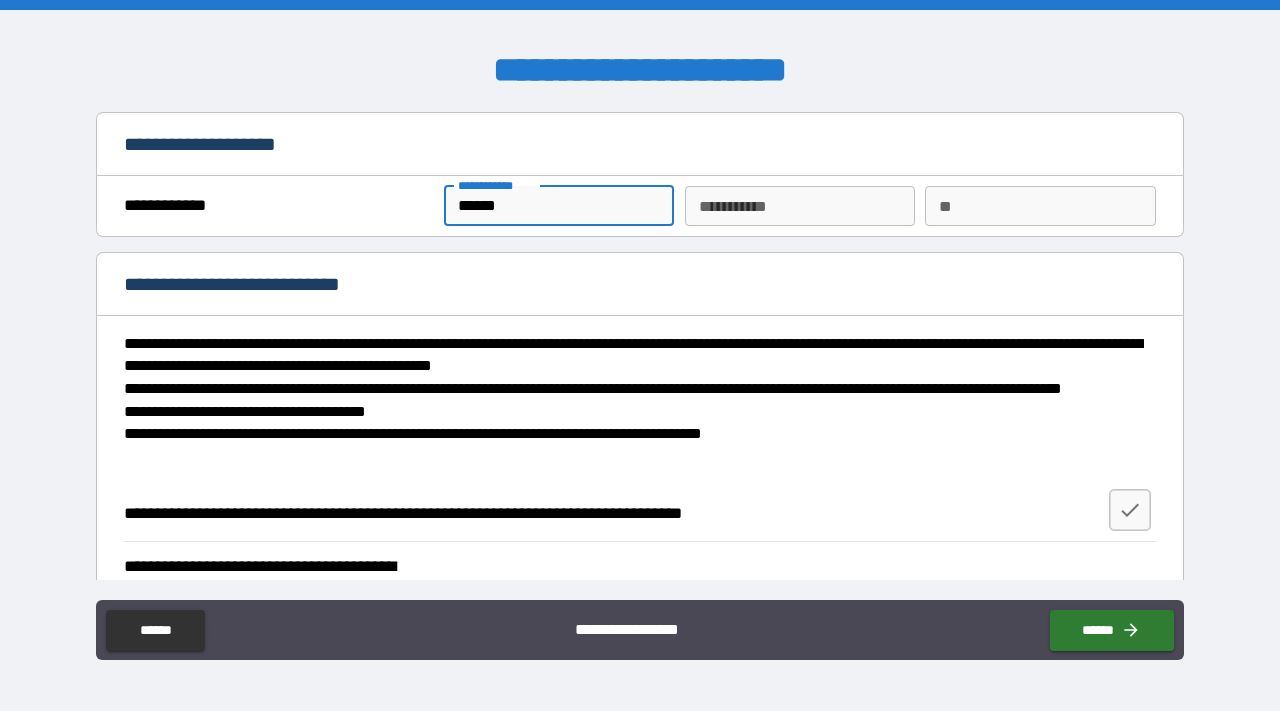 type on "*******" 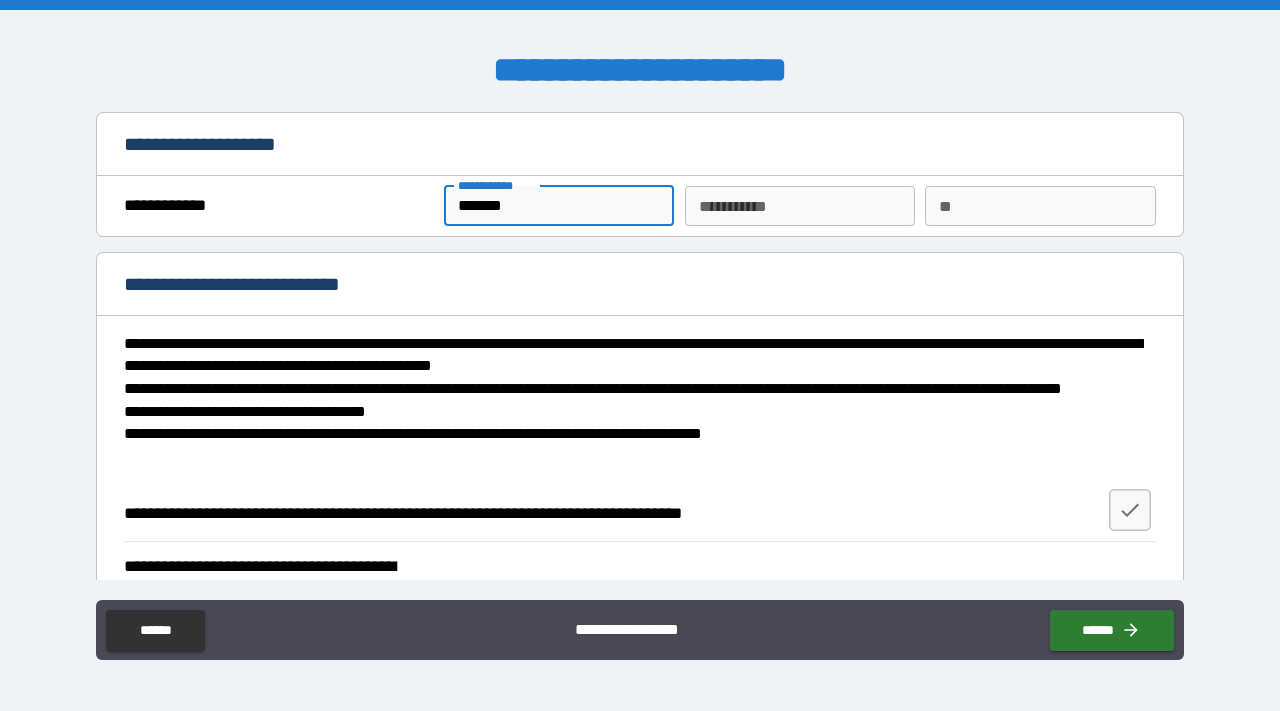 type on "*" 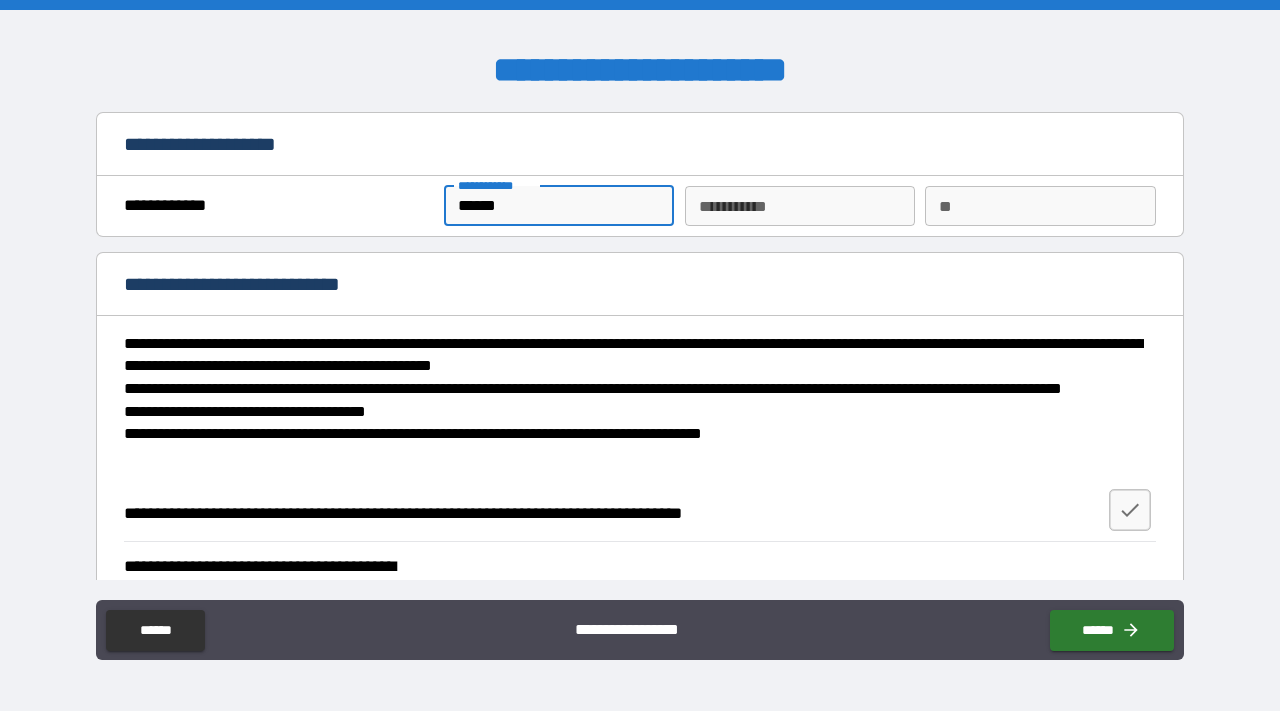 type on "*****" 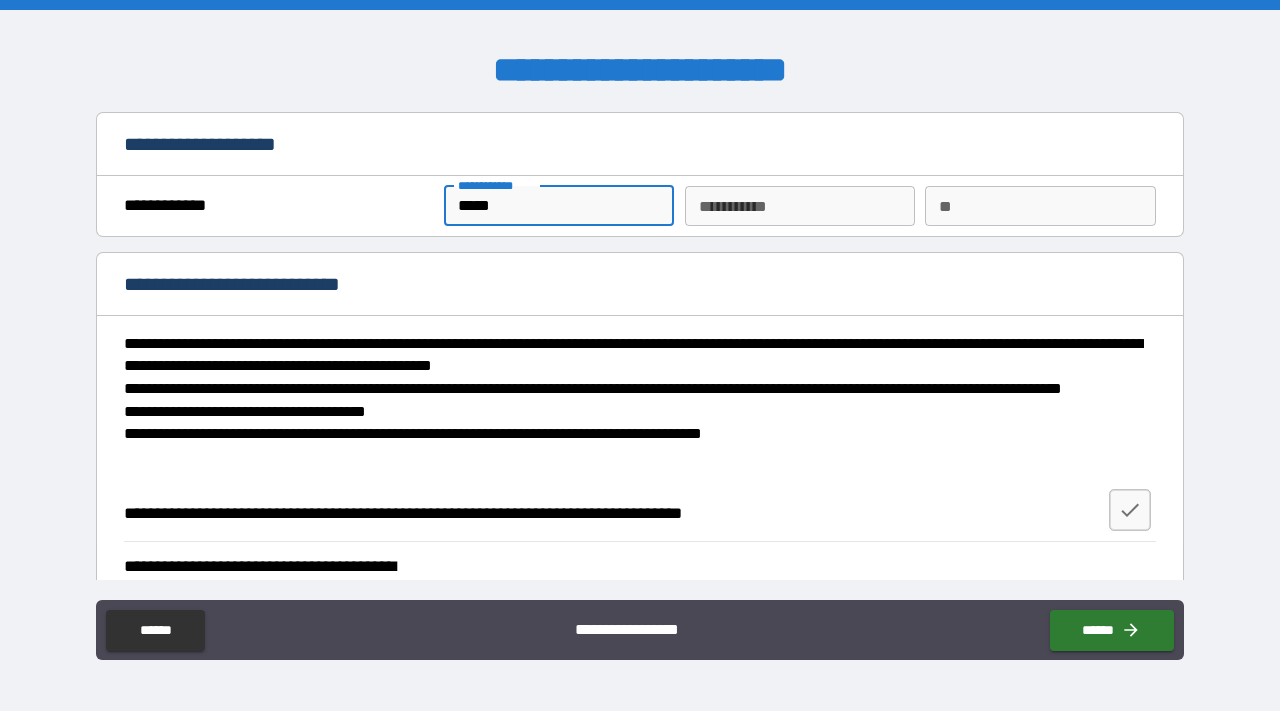 type on "****" 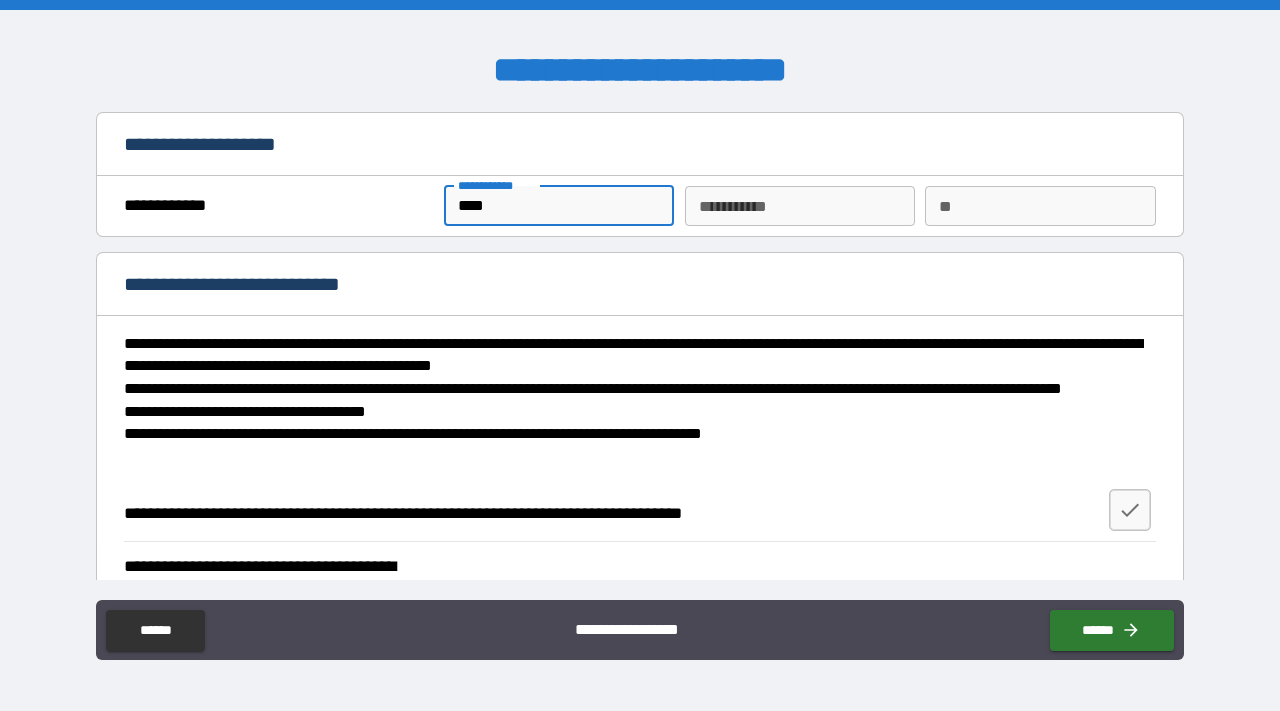 type on "***" 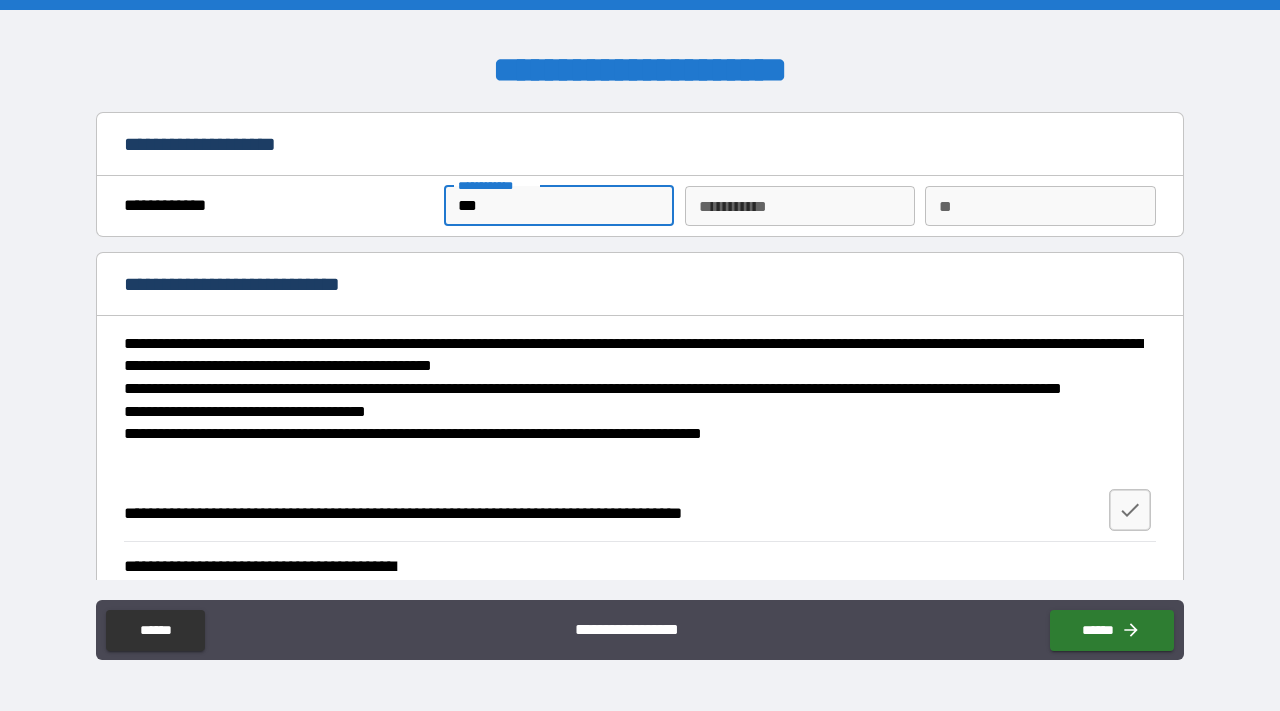 type on "*" 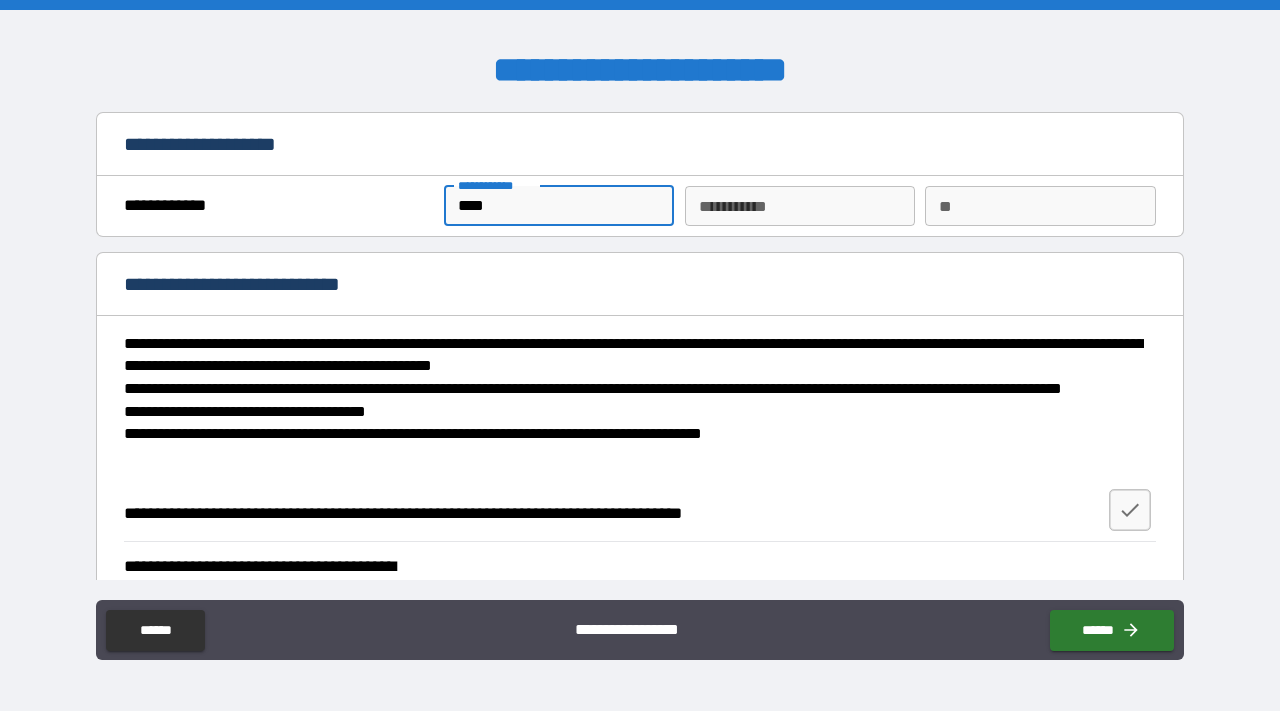 type on "*" 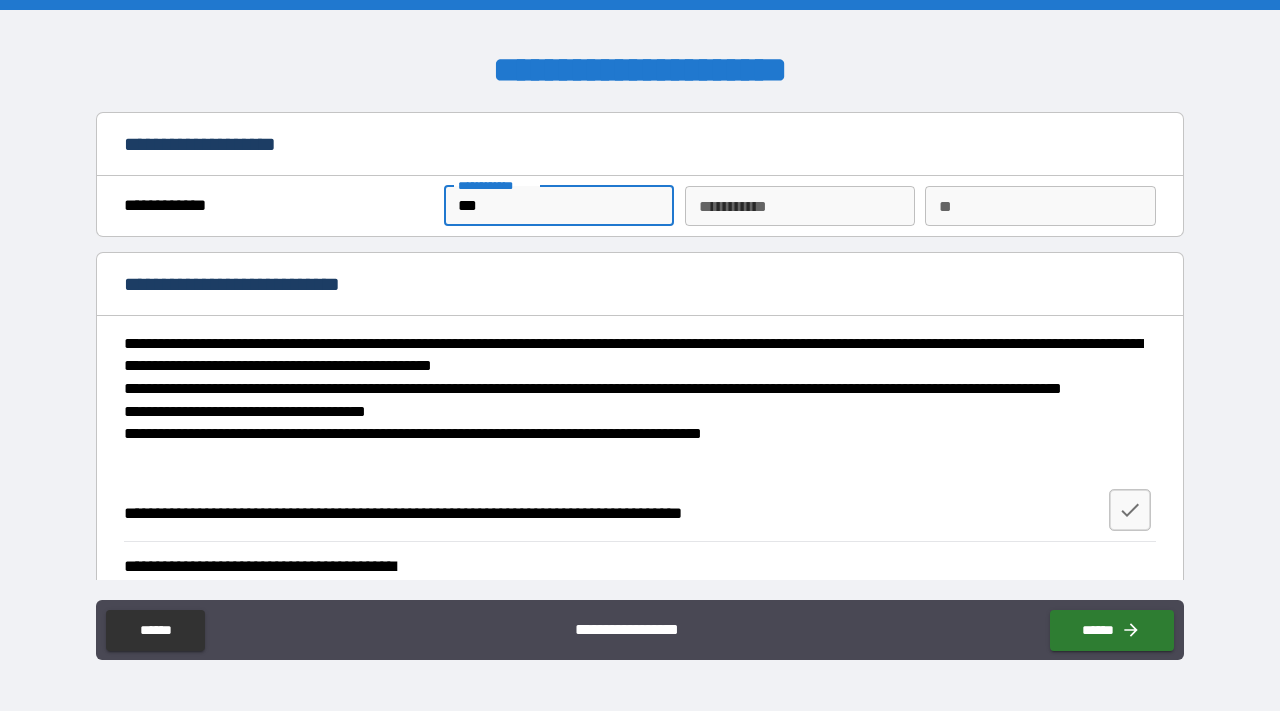 type on "**" 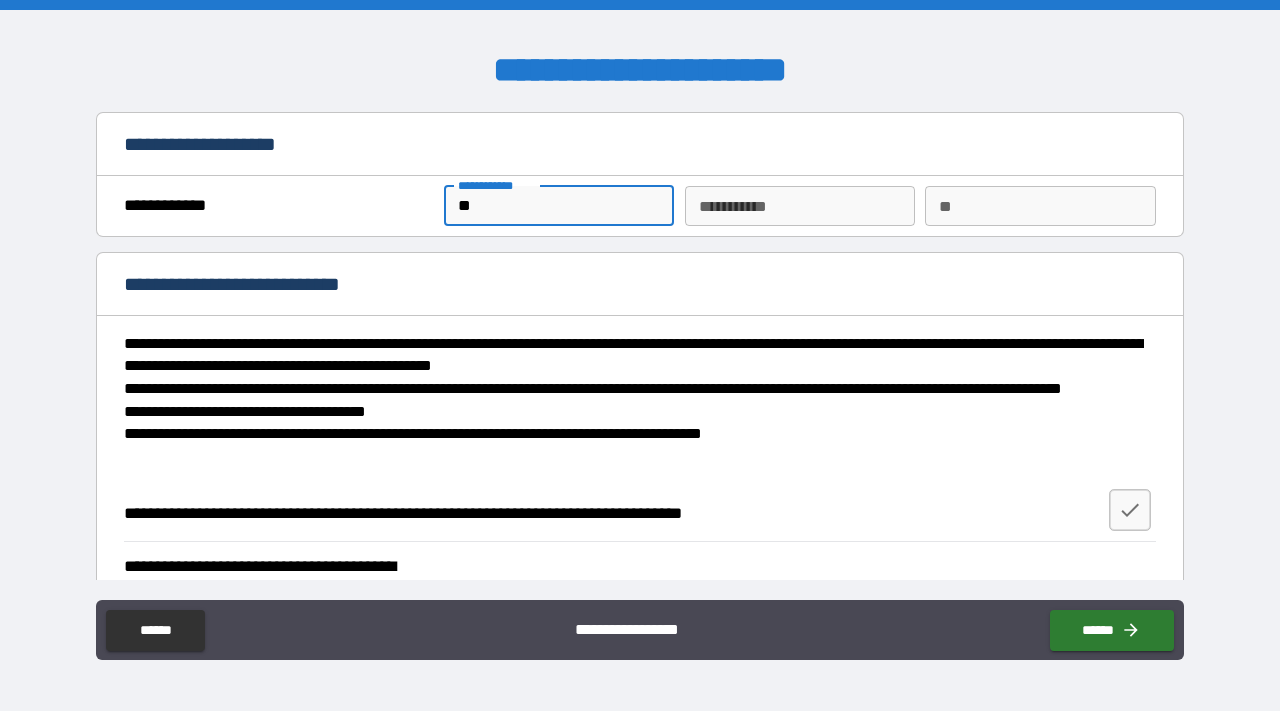 type on "***" 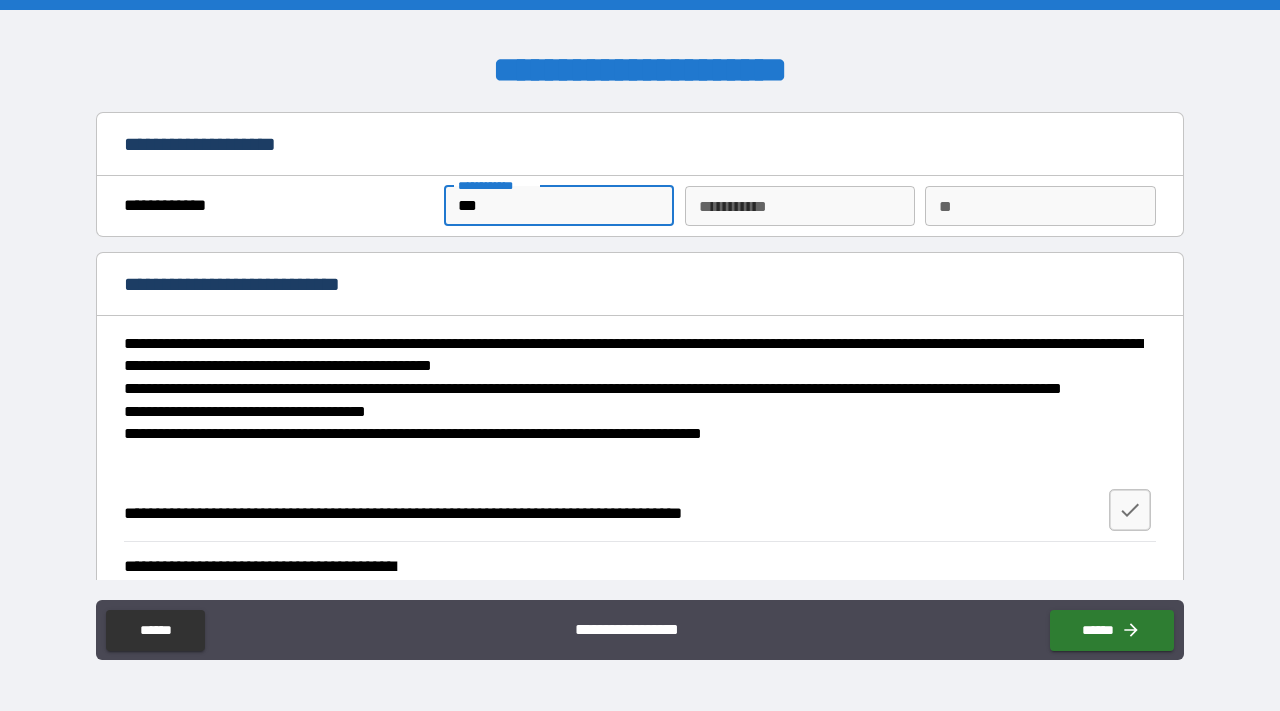 type on "*" 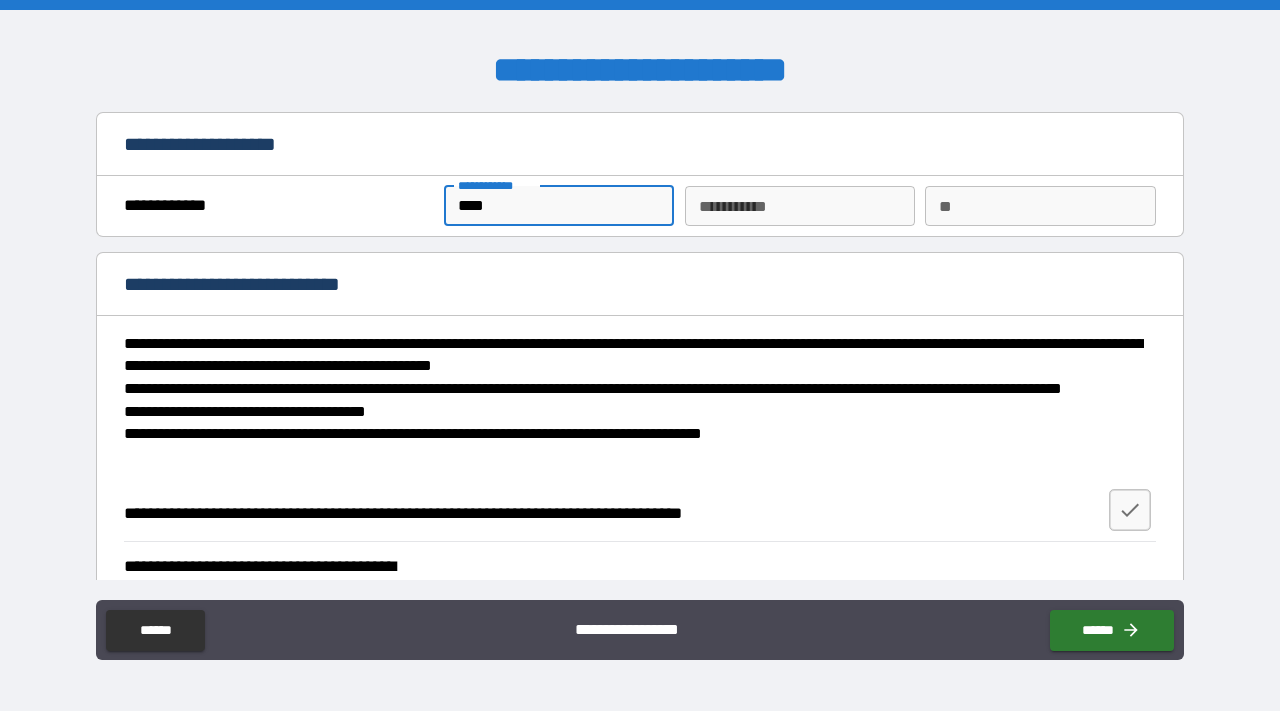 type on "*****" 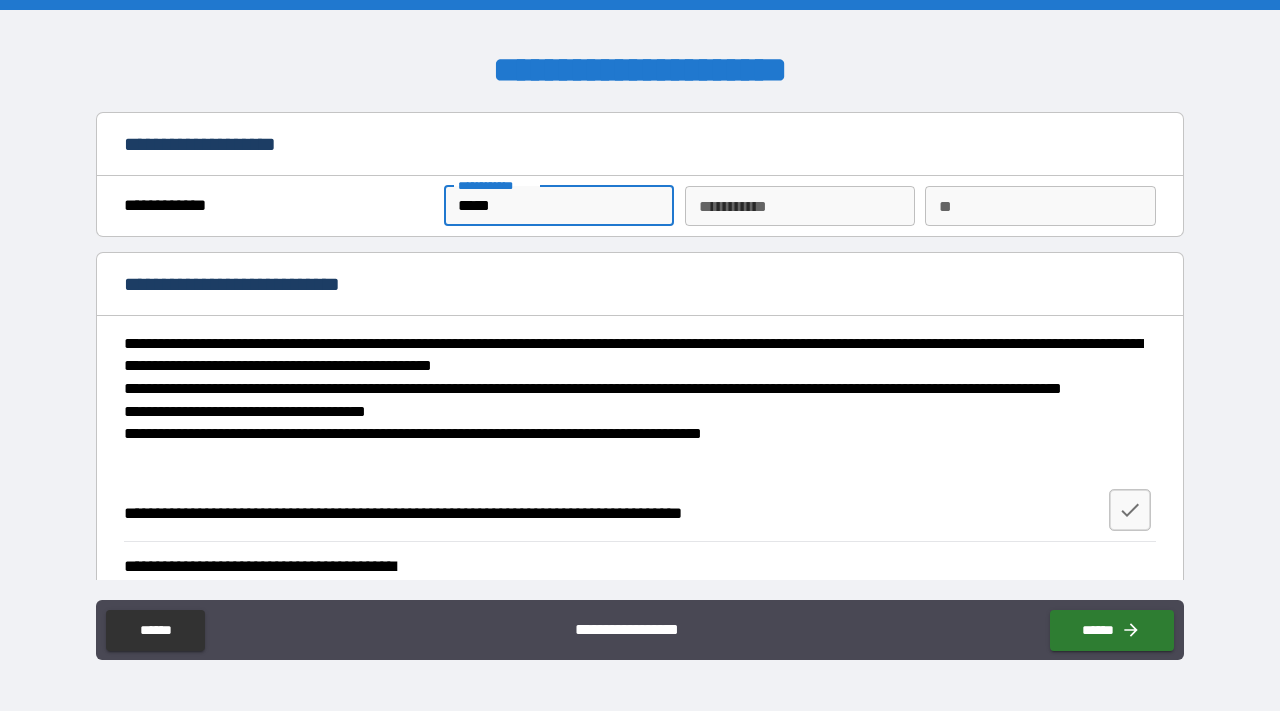 type on "******" 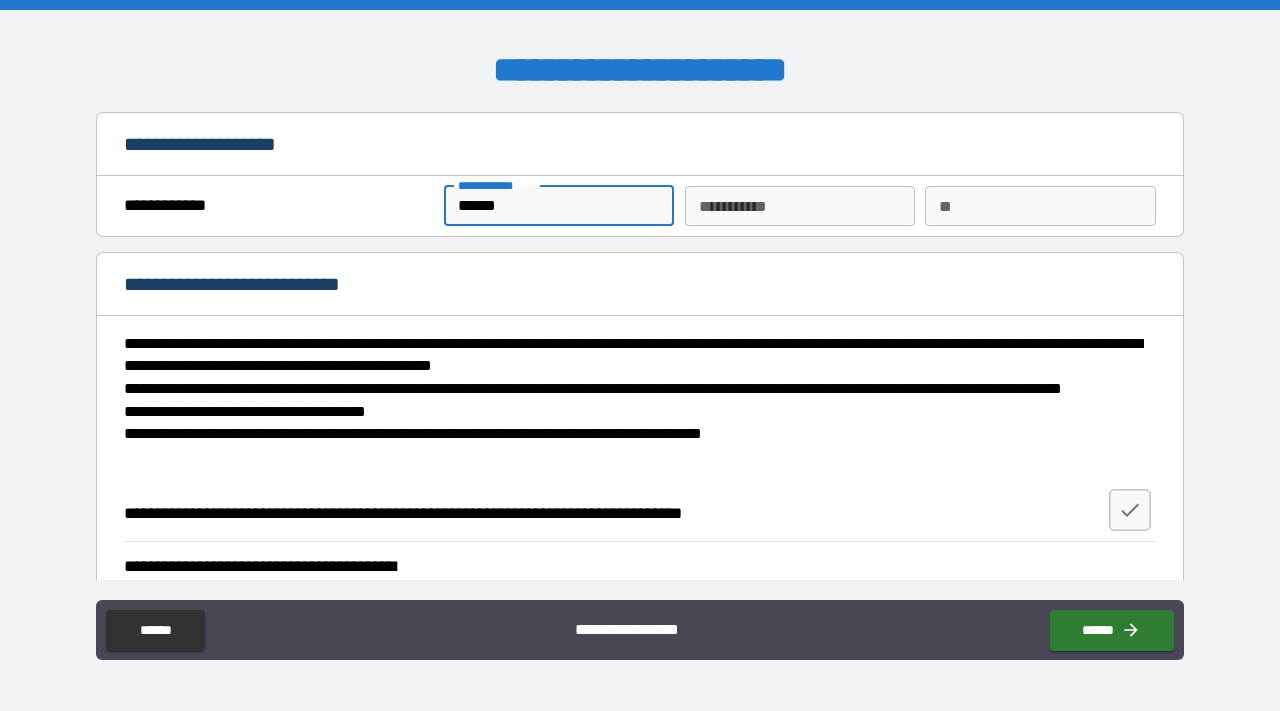 type on "*" 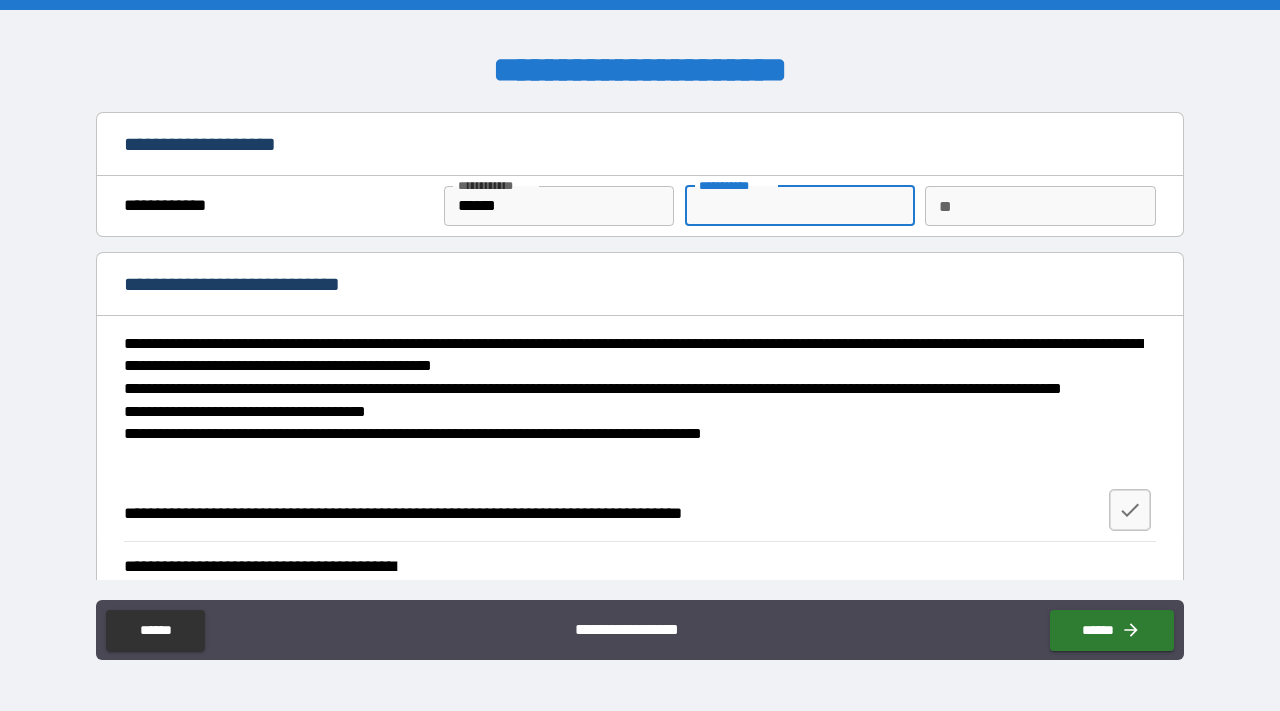 type on "*" 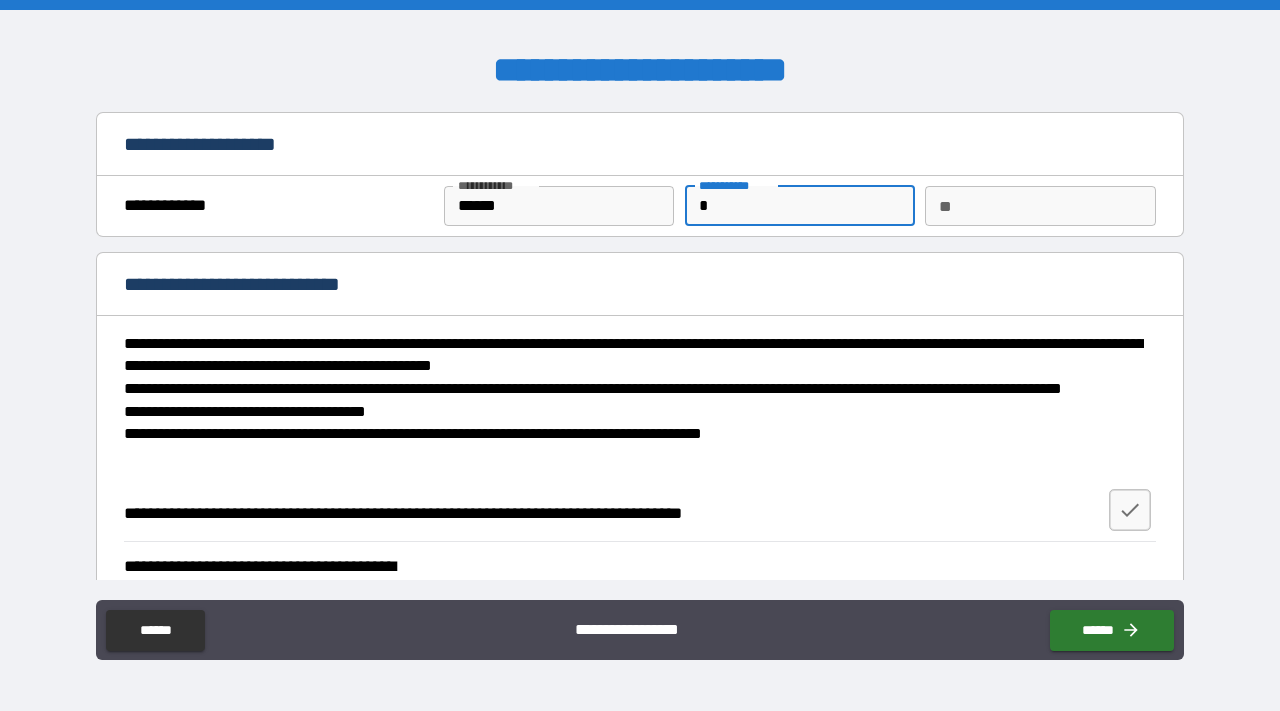 type on "*" 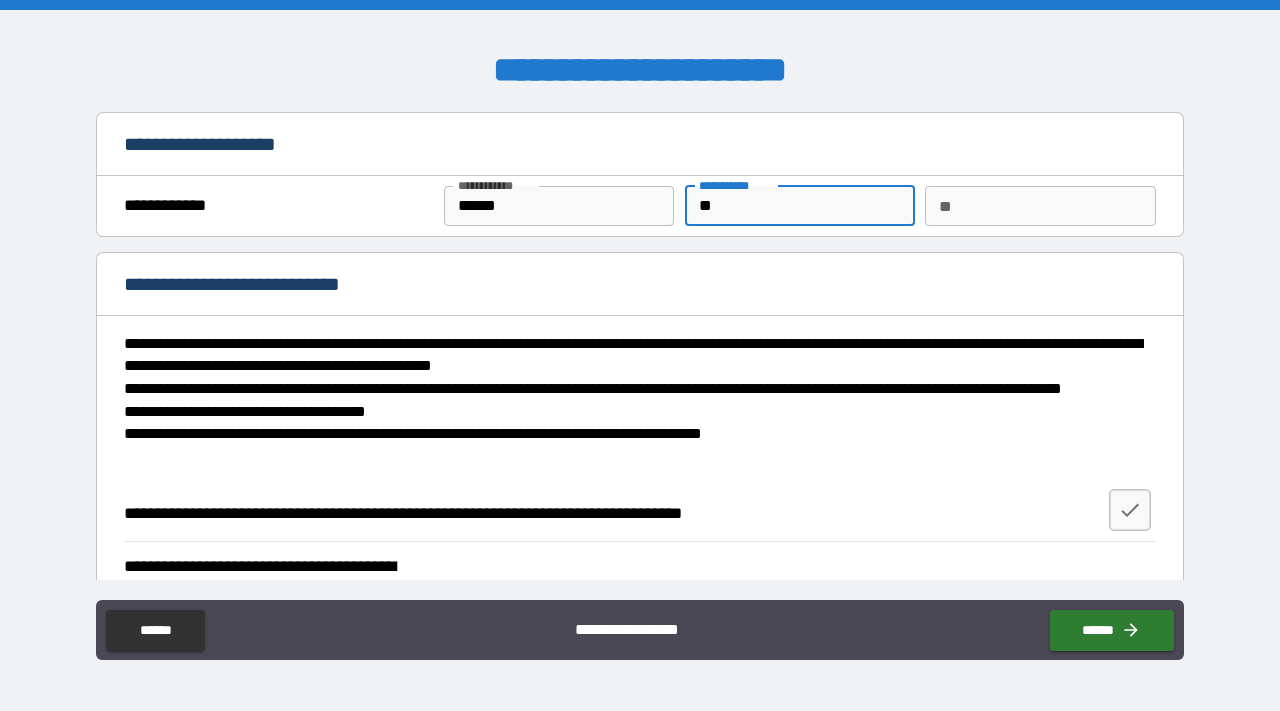 type on "***" 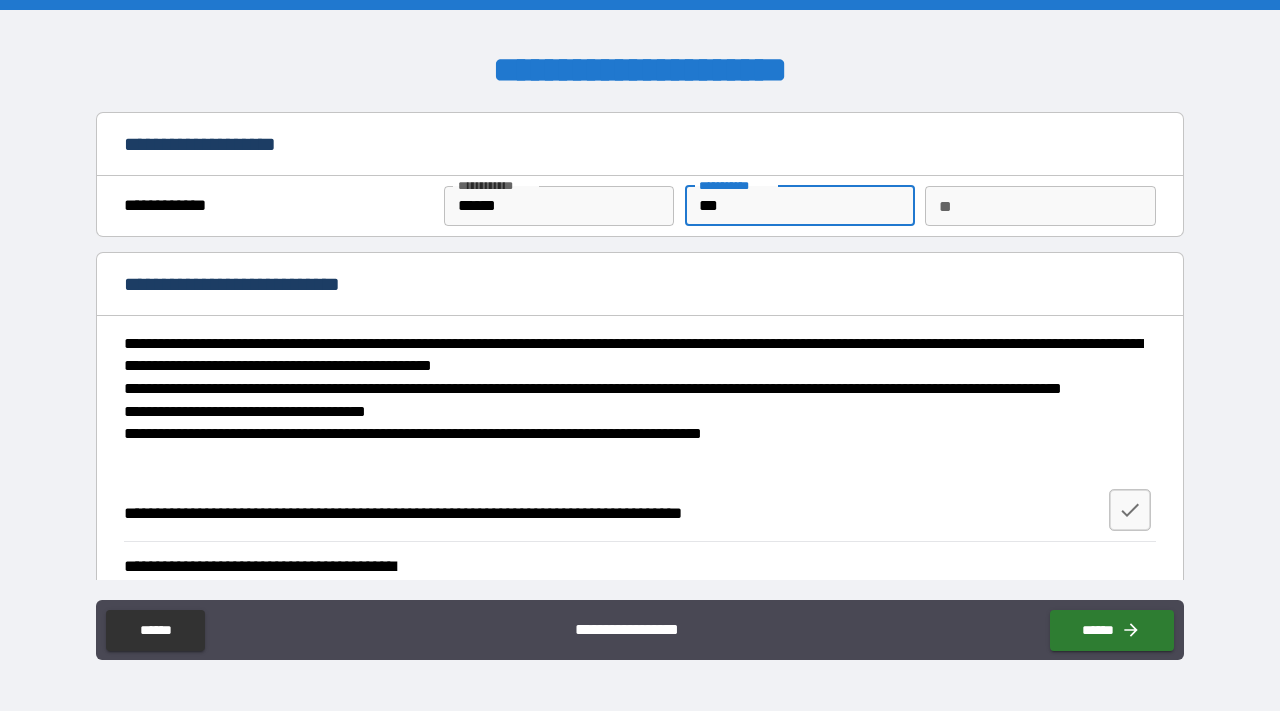 type on "****" 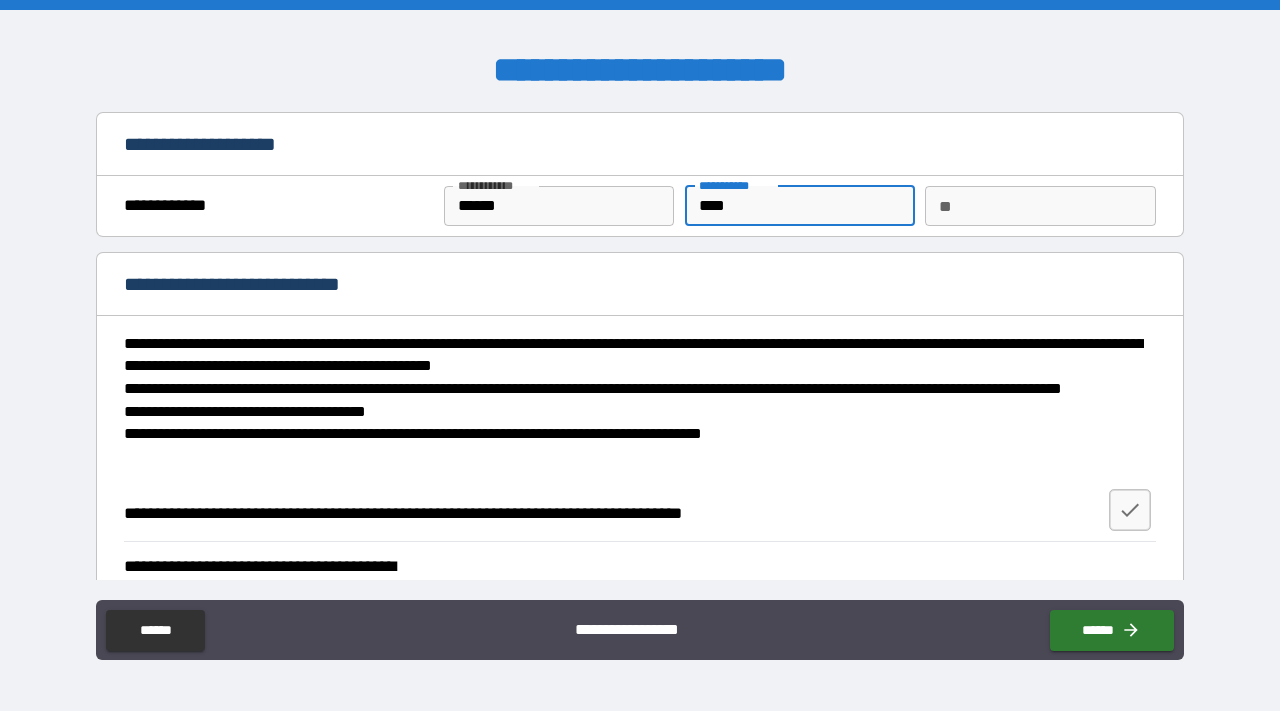 type on "*****" 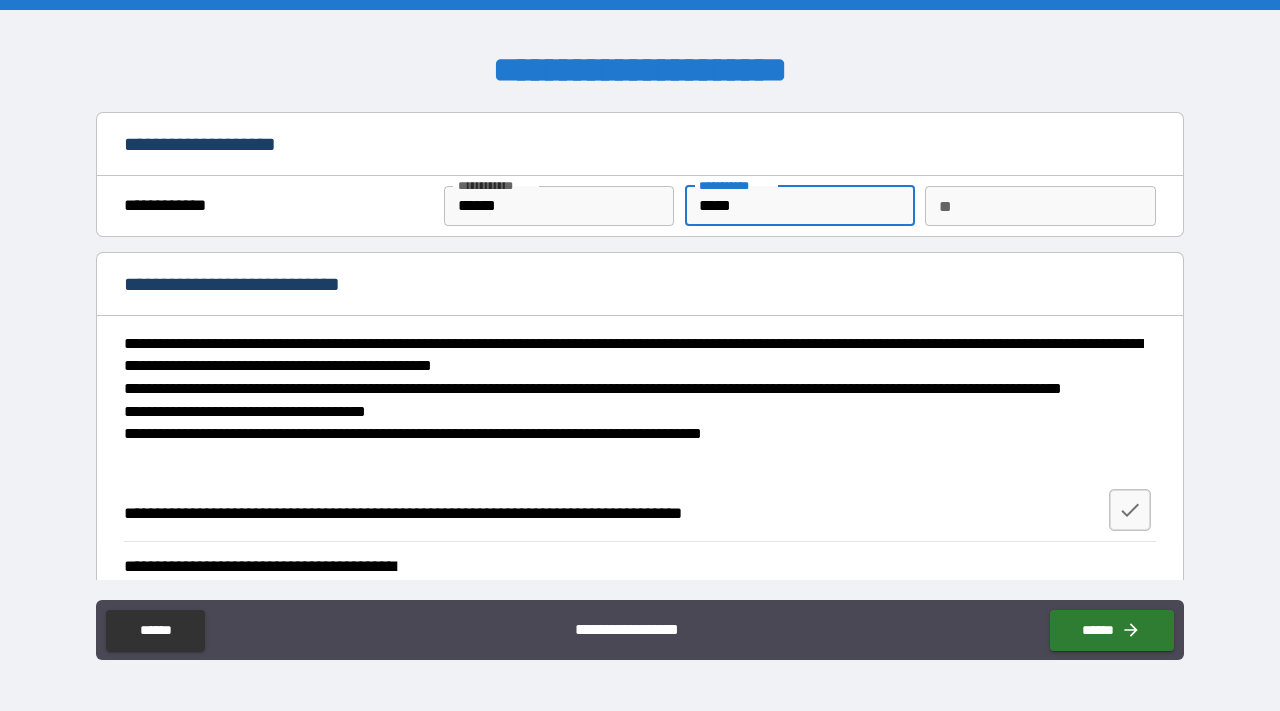 type on "******" 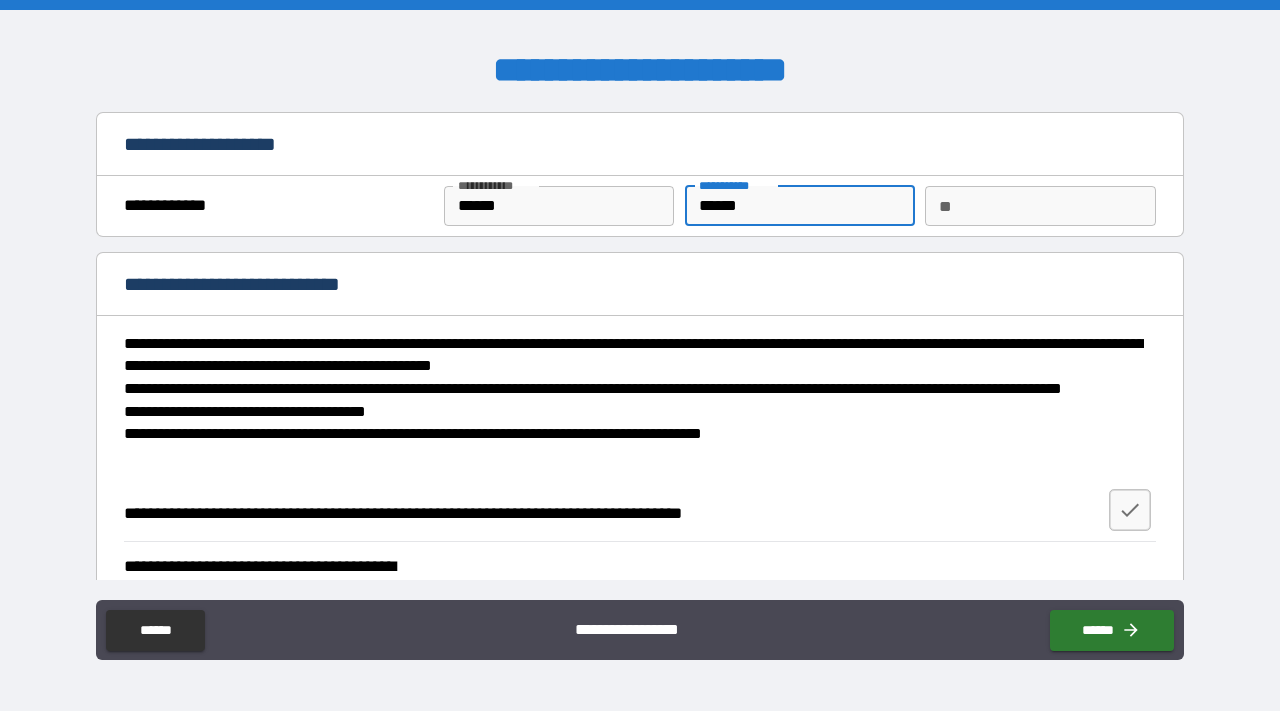 type on "*" 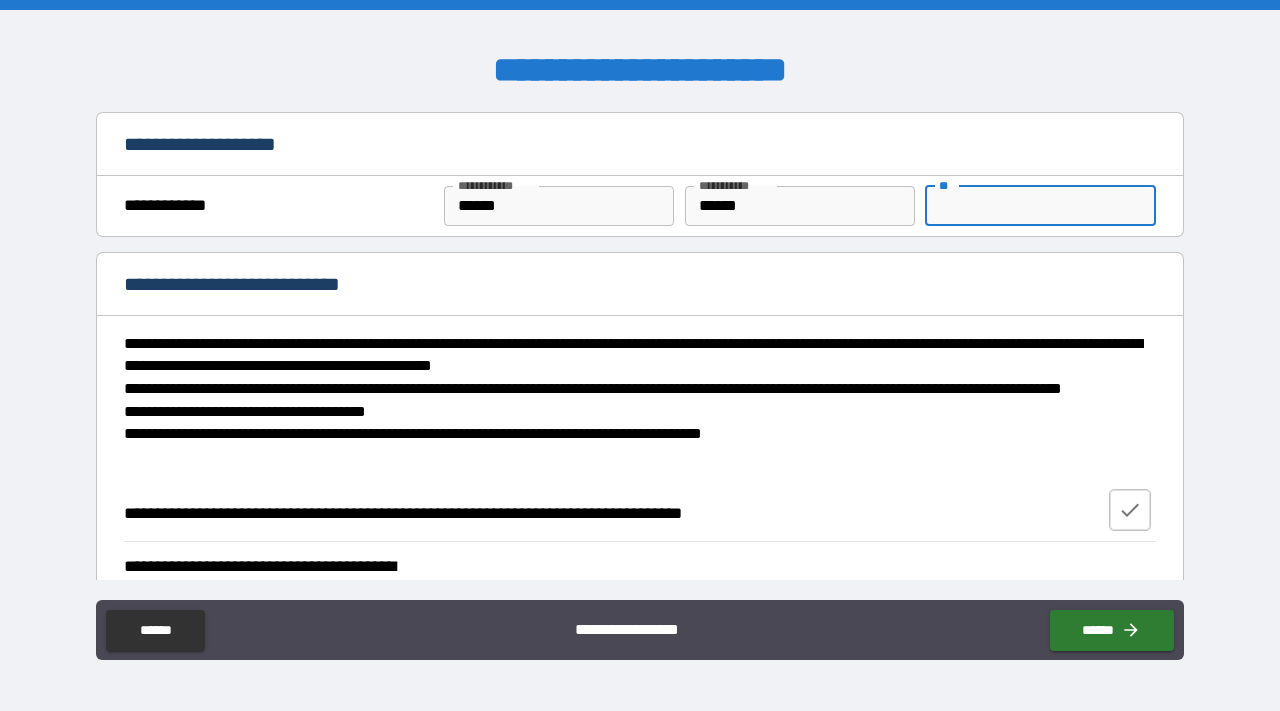 click at bounding box center (1130, 510) 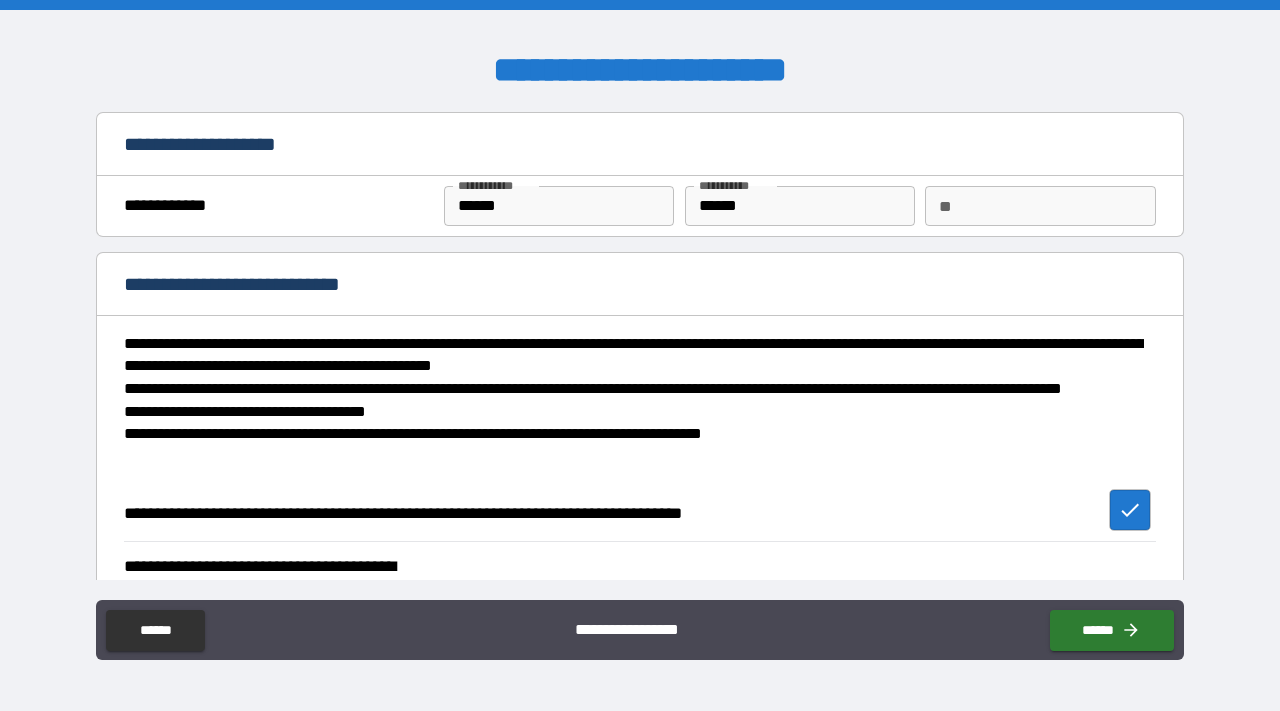 type on "*" 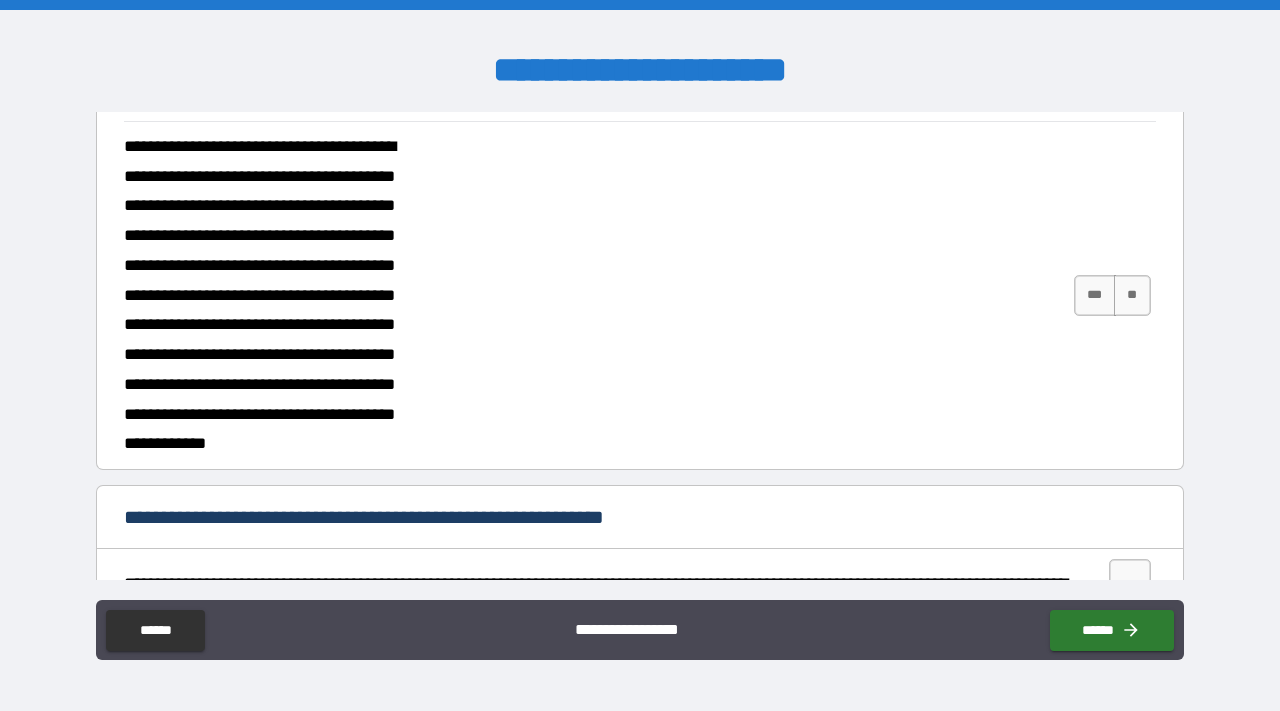 scroll, scrollTop: 415, scrollLeft: 0, axis: vertical 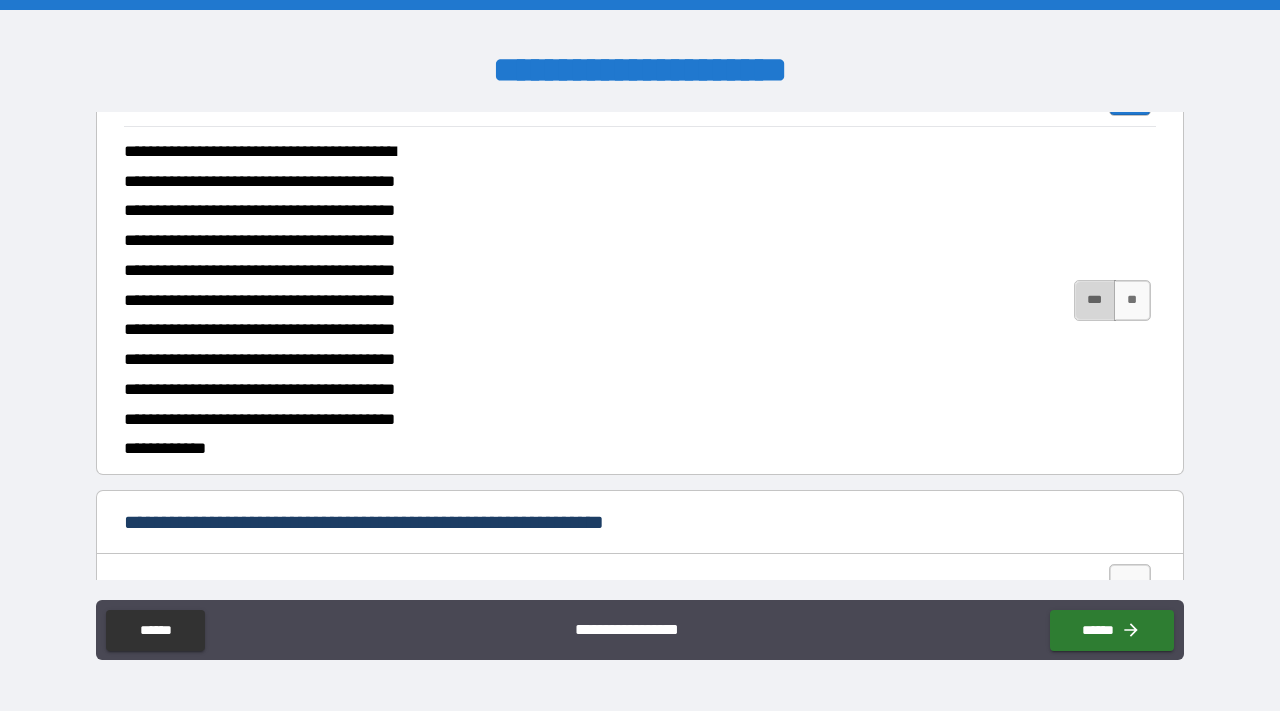 click on "***" at bounding box center [1095, 300] 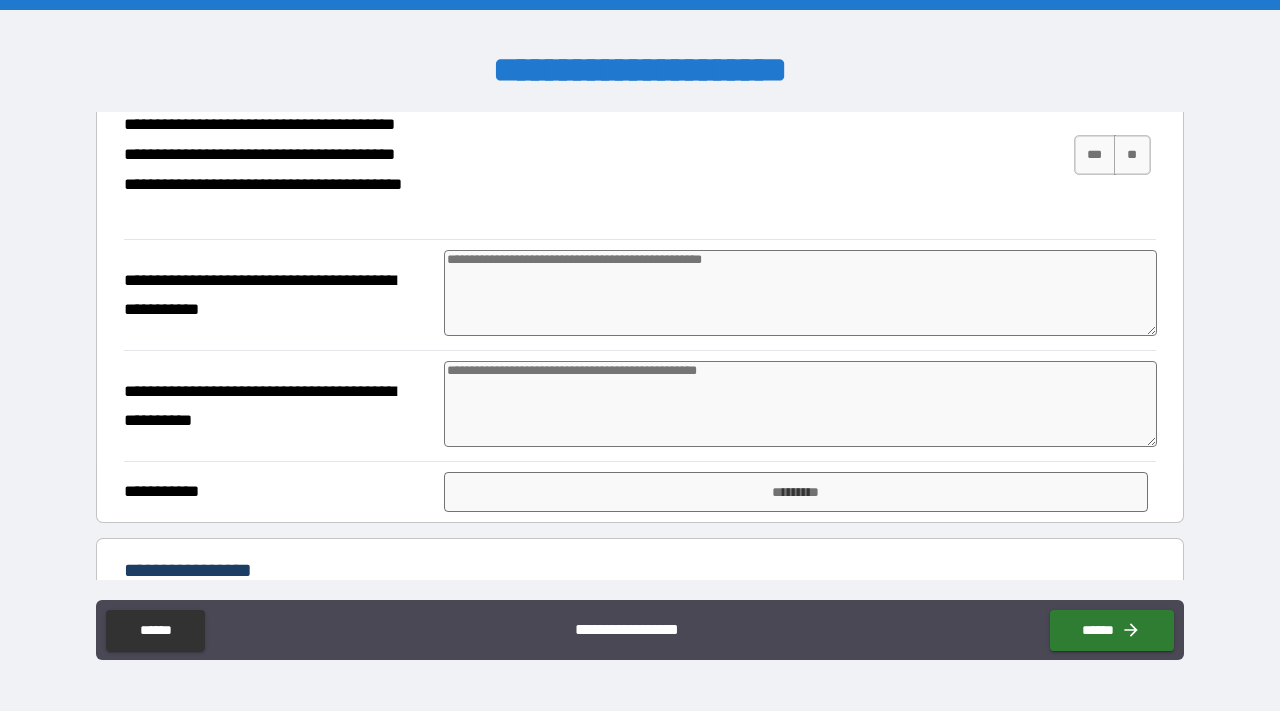 scroll, scrollTop: 1118, scrollLeft: 0, axis: vertical 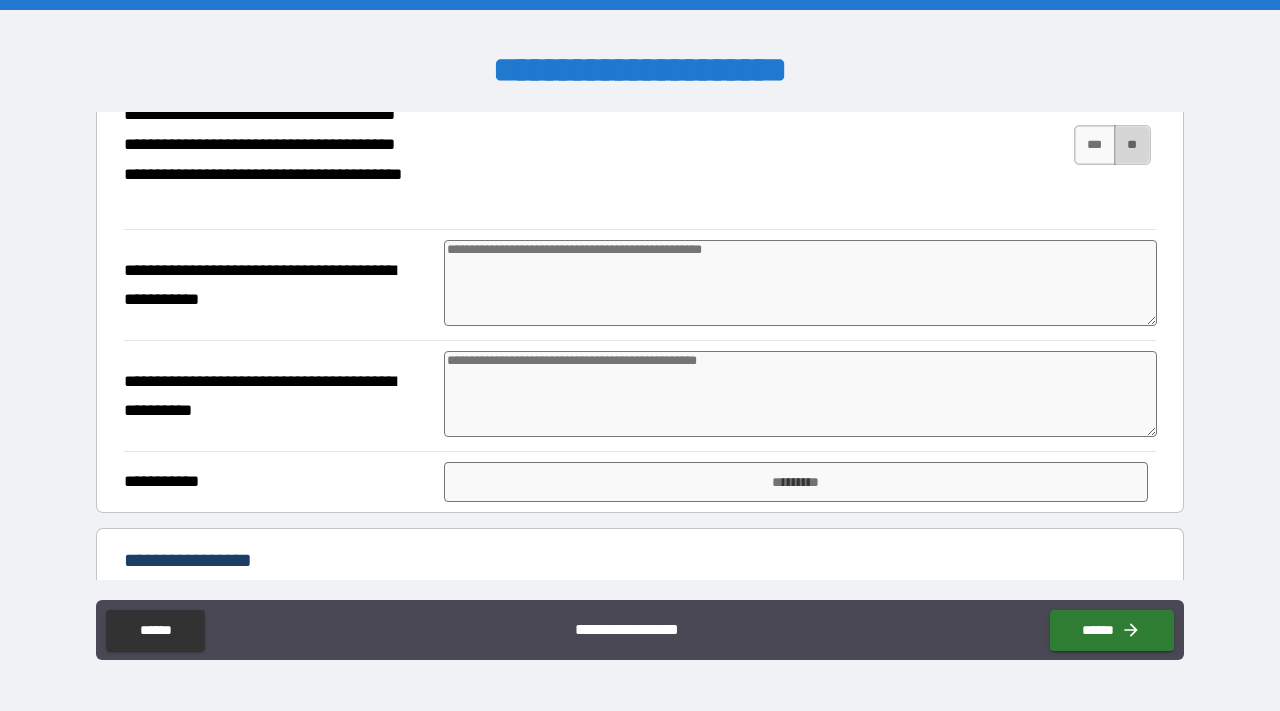 click on "**" at bounding box center (1132, 145) 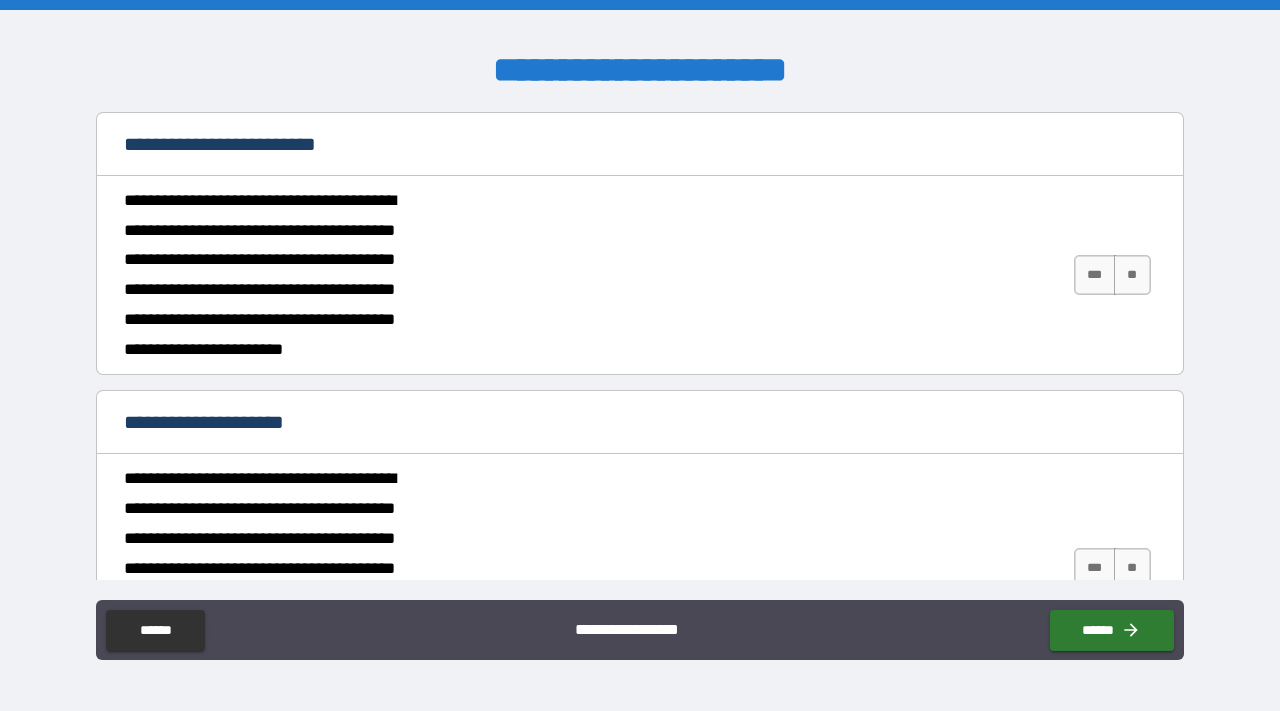 scroll, scrollTop: 1892, scrollLeft: 0, axis: vertical 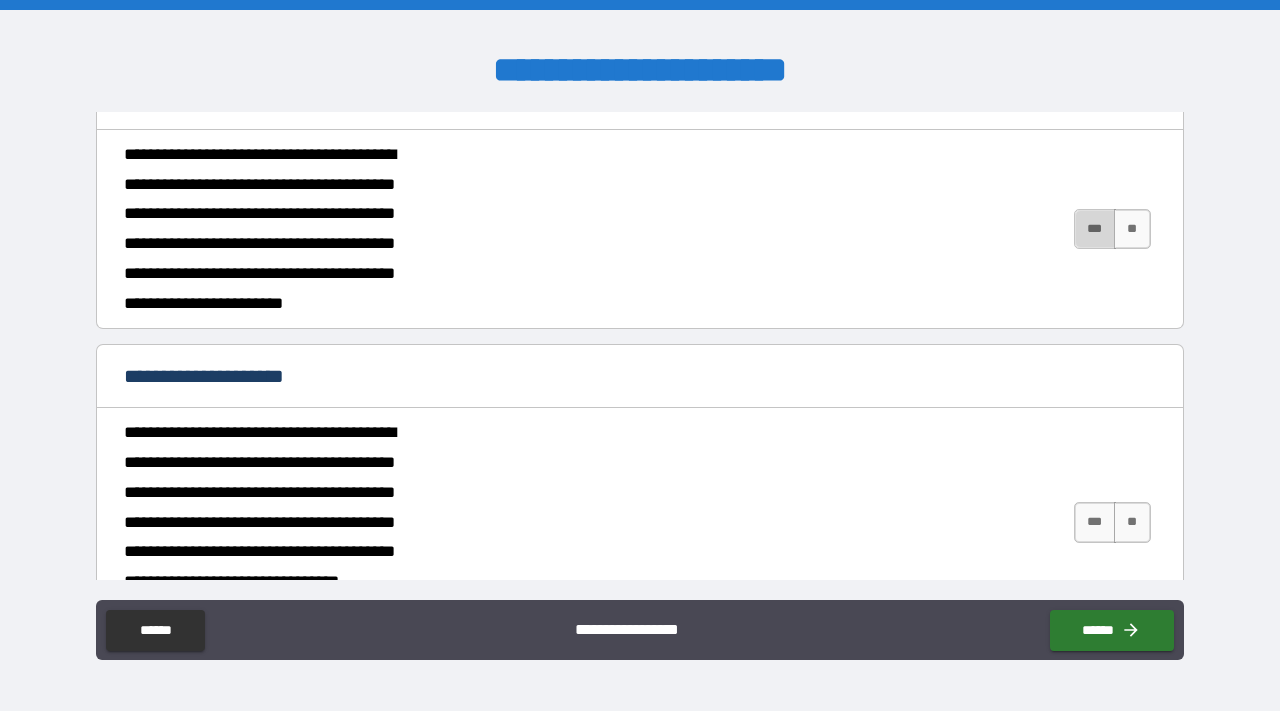 click on "***" at bounding box center [1095, 229] 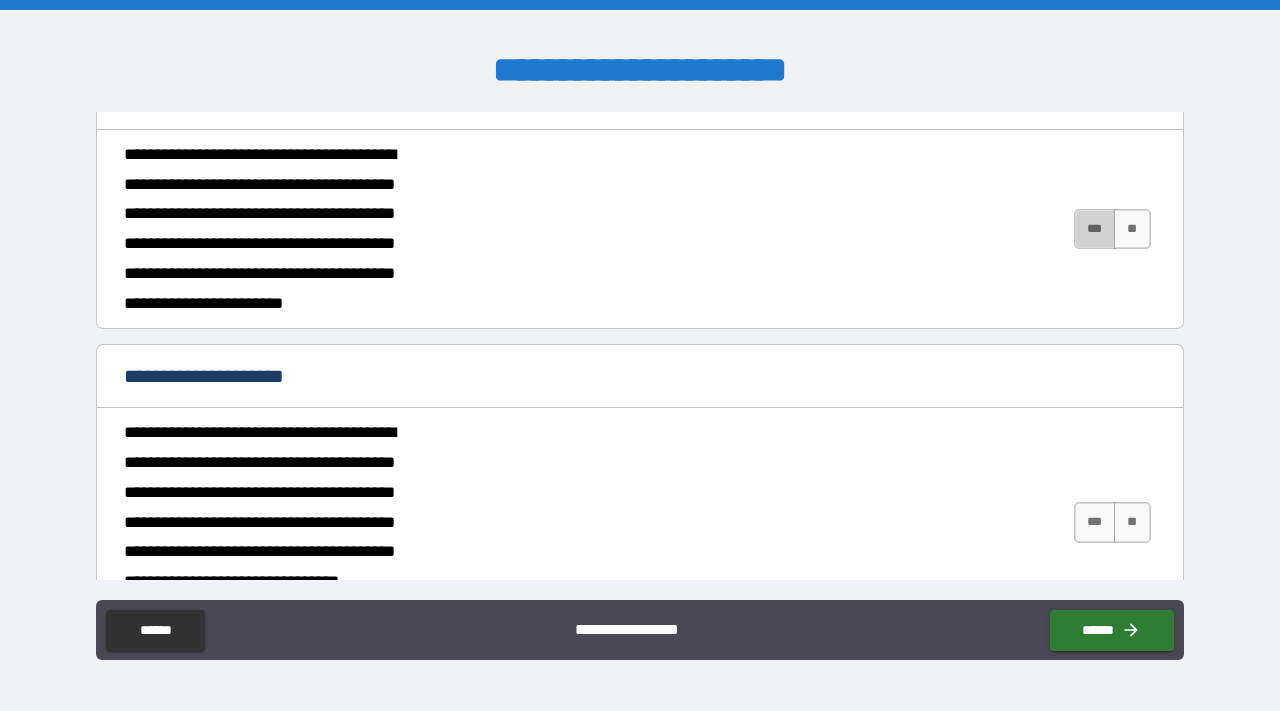 type on "*" 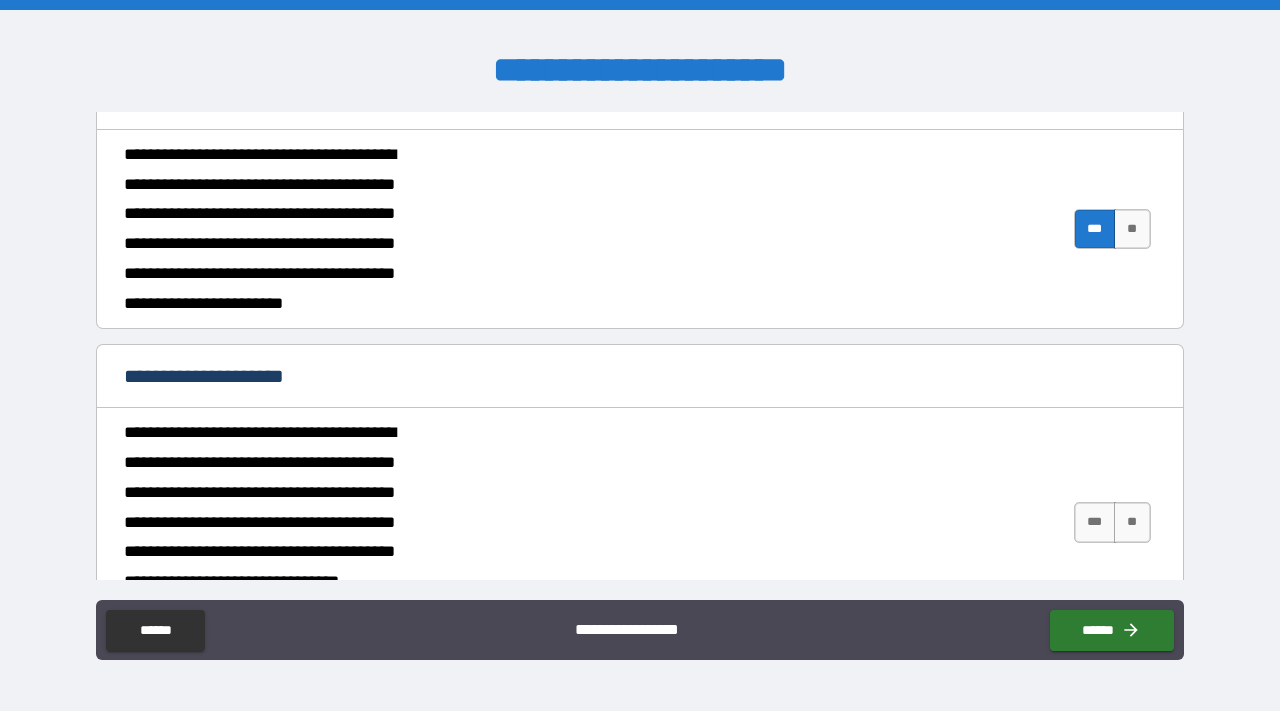 type on "*" 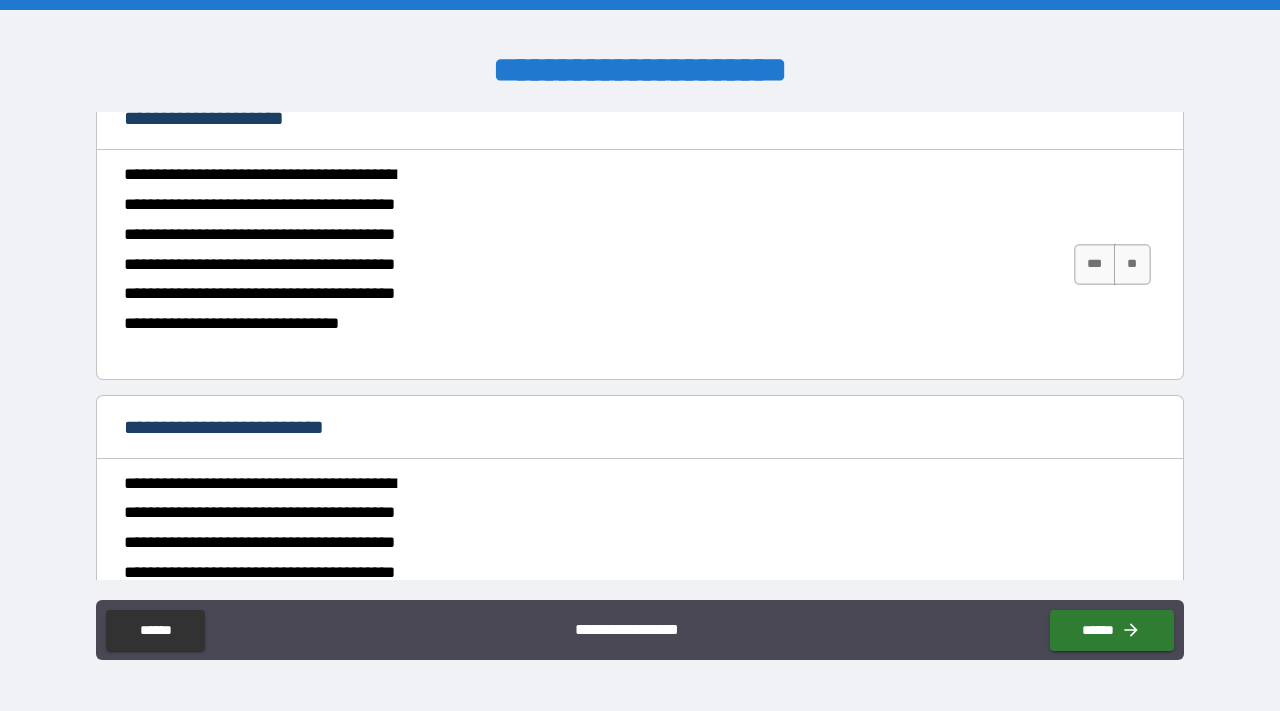 scroll, scrollTop: 2155, scrollLeft: 0, axis: vertical 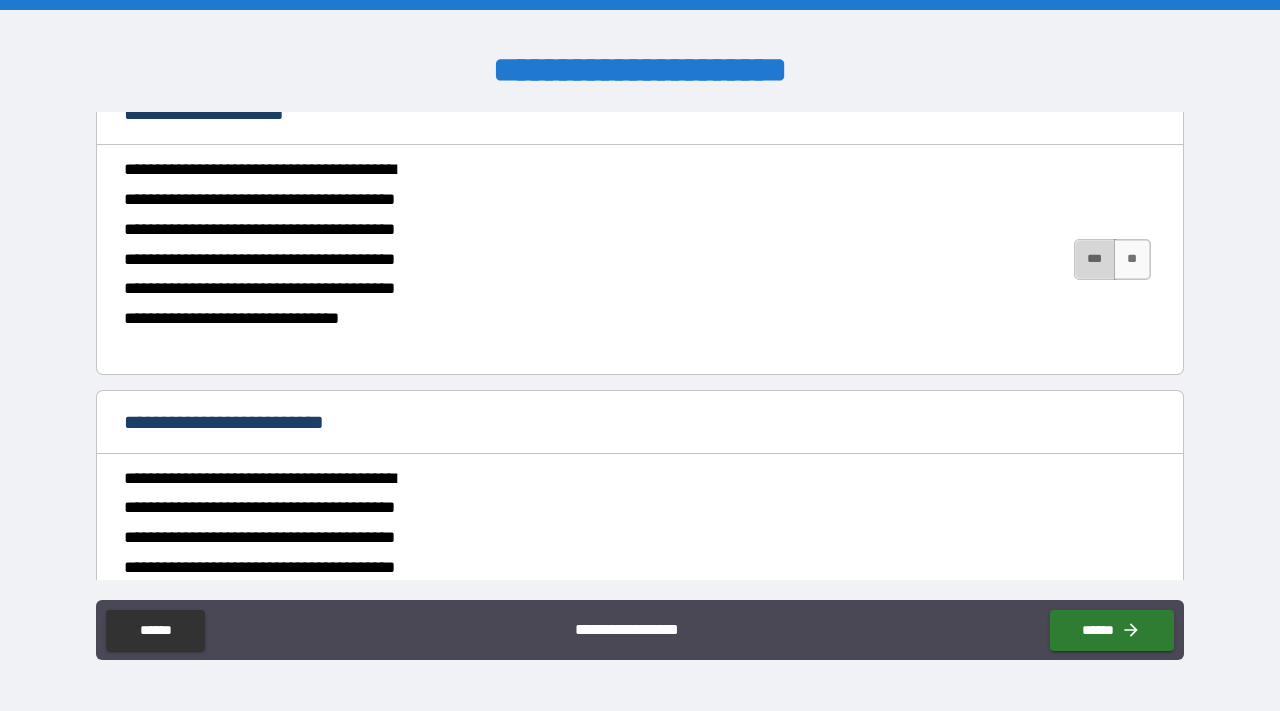 click on "***" at bounding box center (1095, 259) 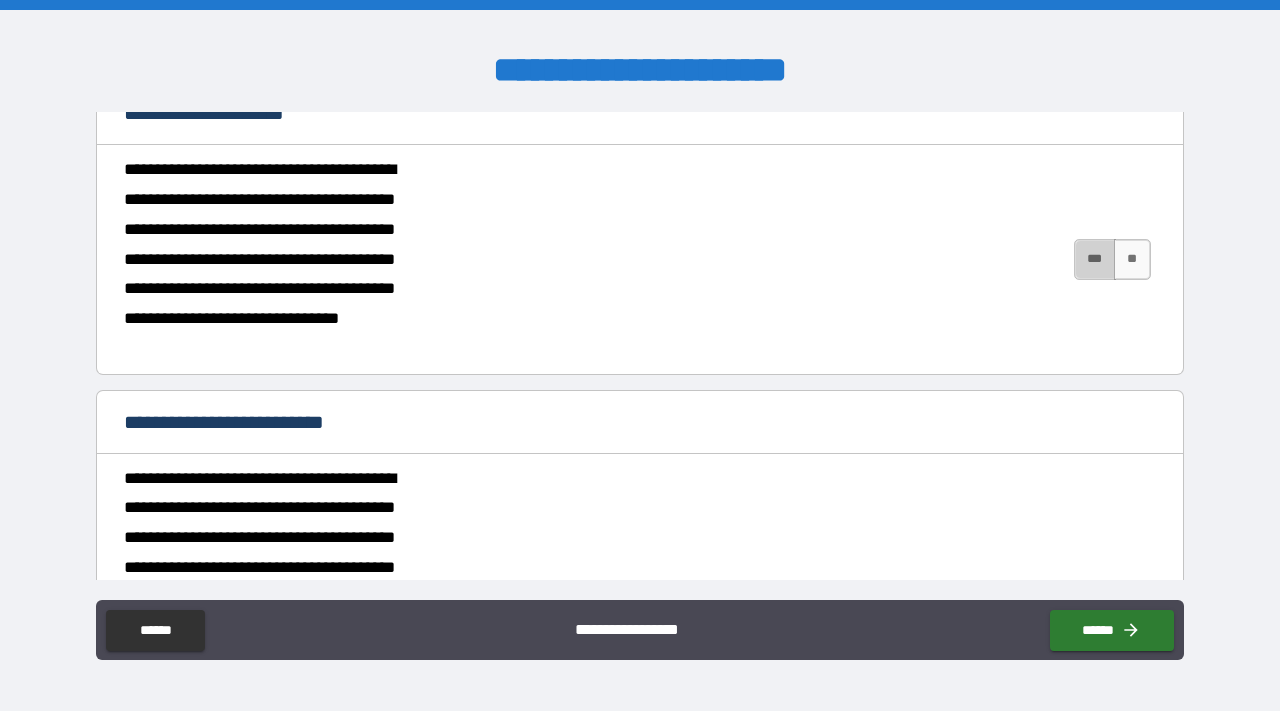 type on "*" 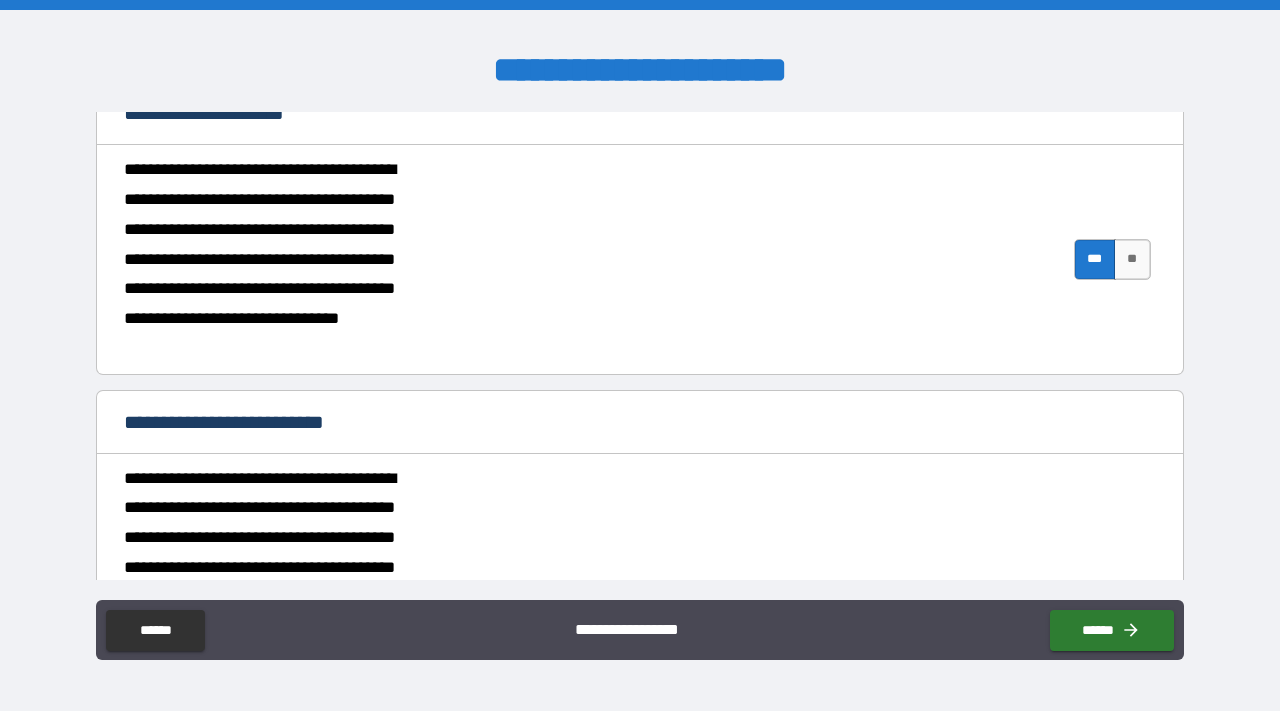 type on "*" 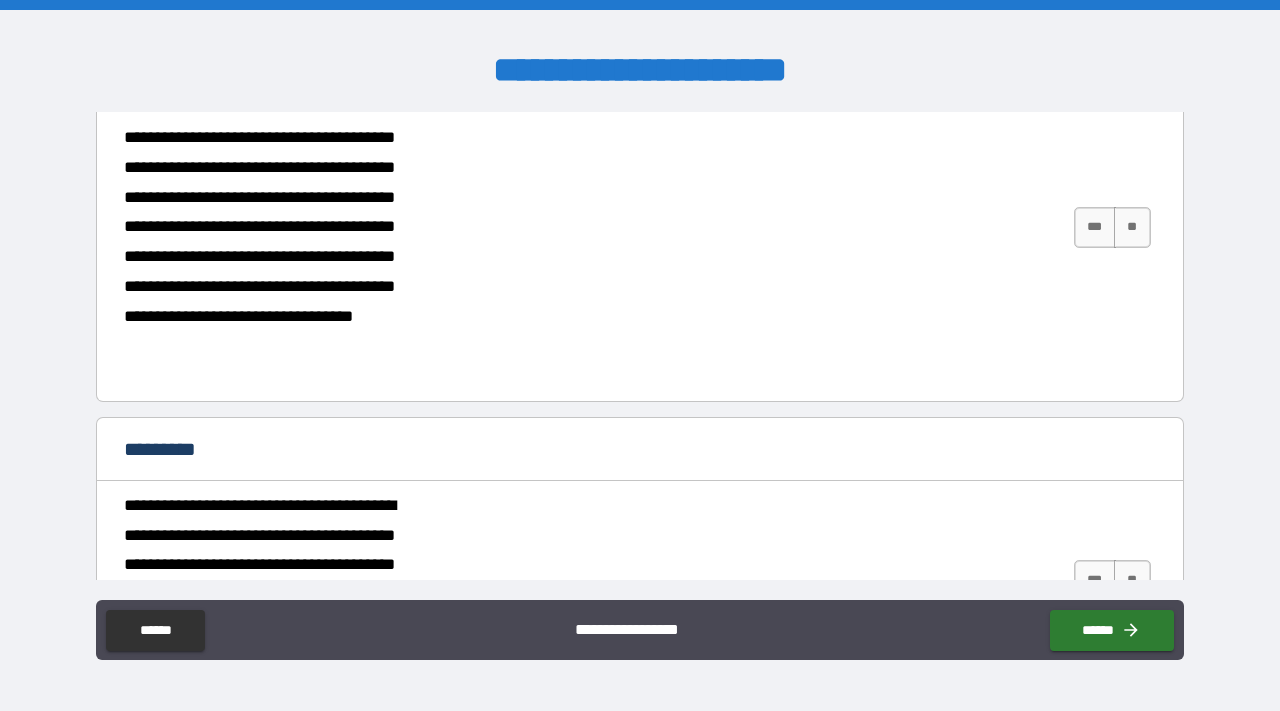 scroll, scrollTop: 2605, scrollLeft: 0, axis: vertical 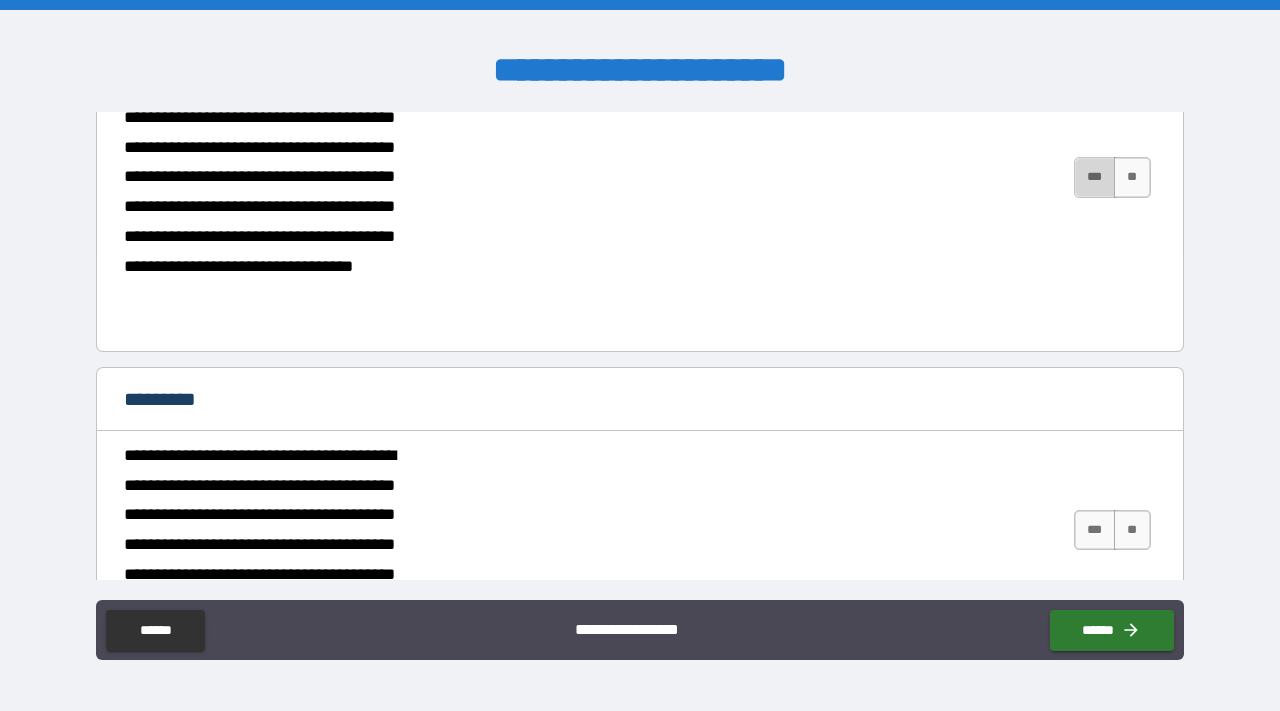 click on "***" at bounding box center (1095, 177) 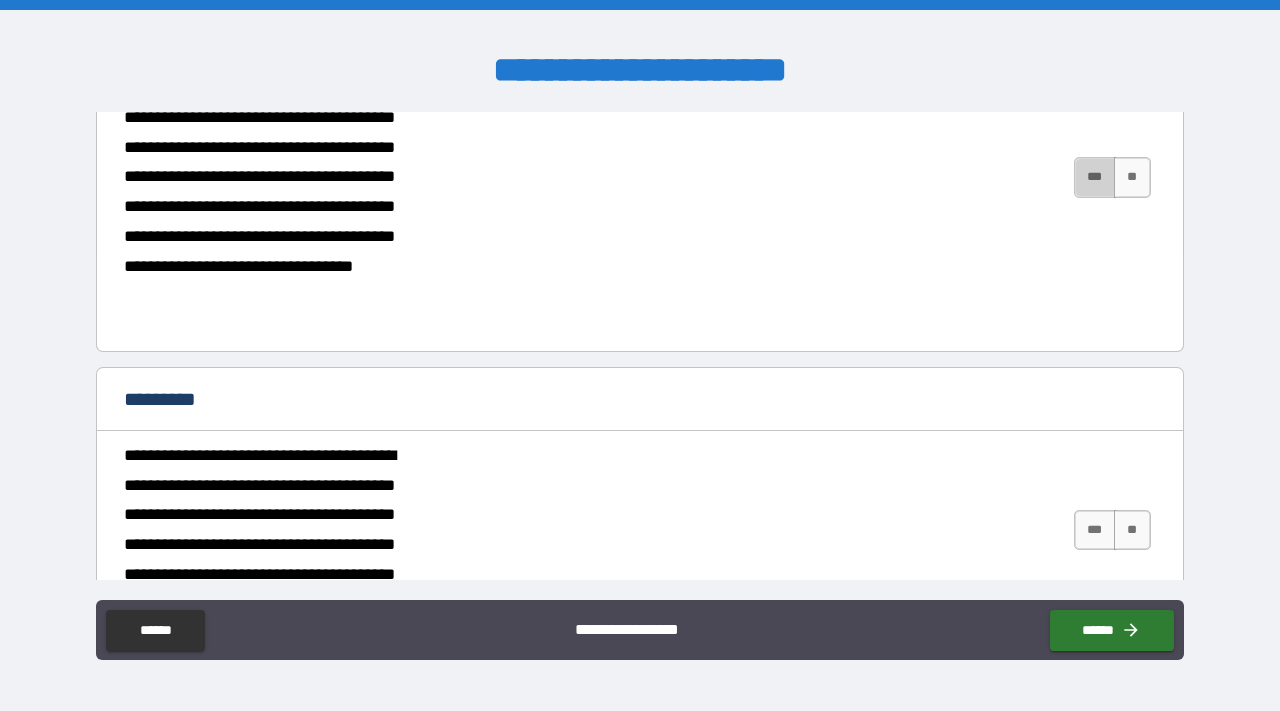 type on "*" 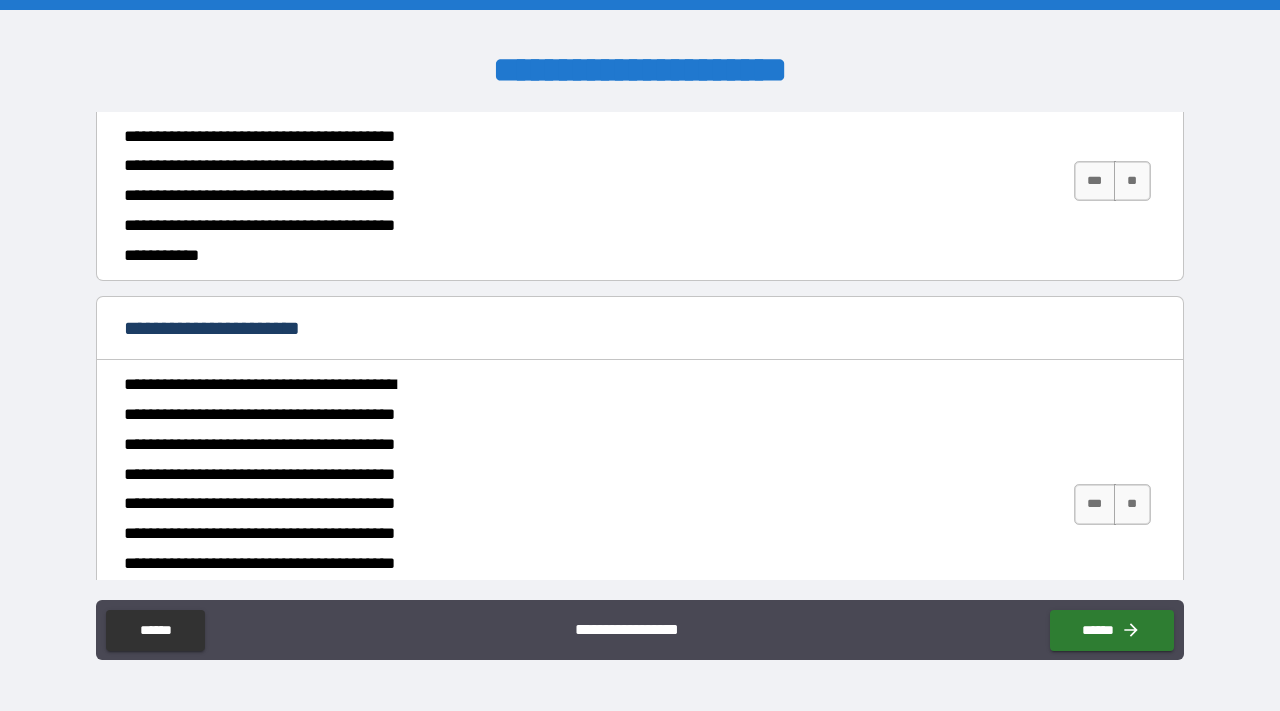 scroll, scrollTop: 2960, scrollLeft: 0, axis: vertical 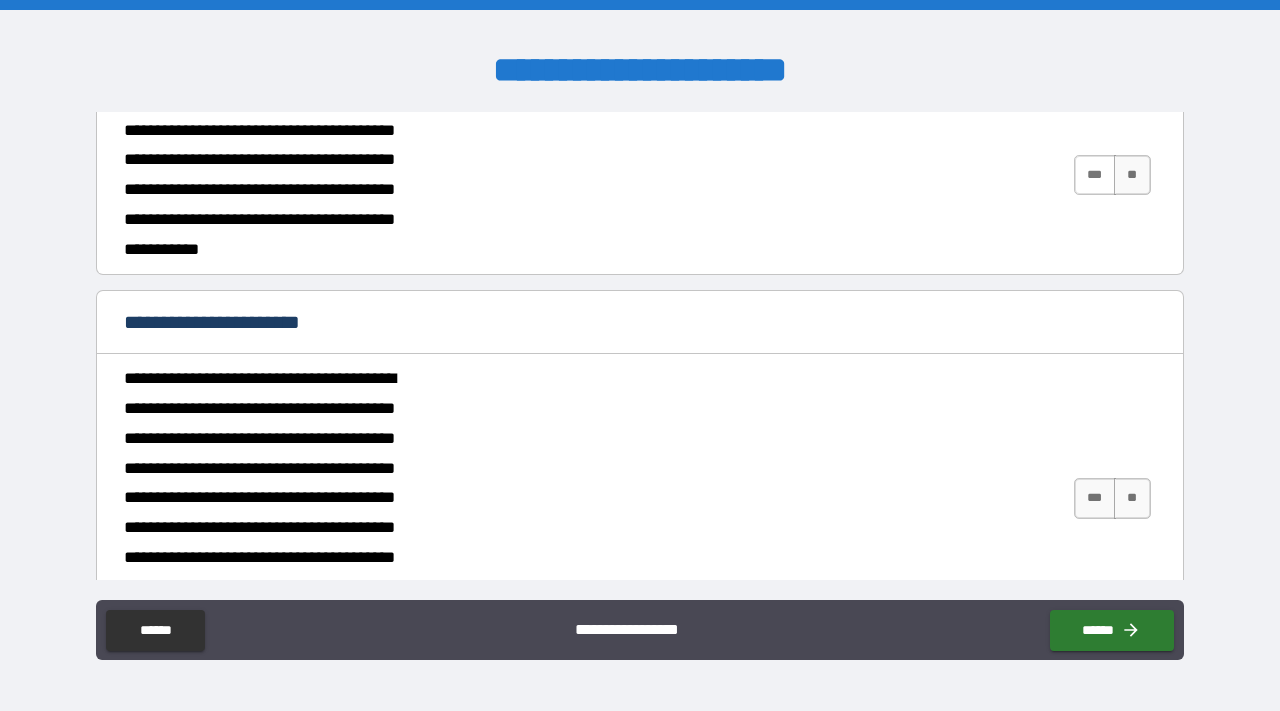 click on "***" at bounding box center (1095, 175) 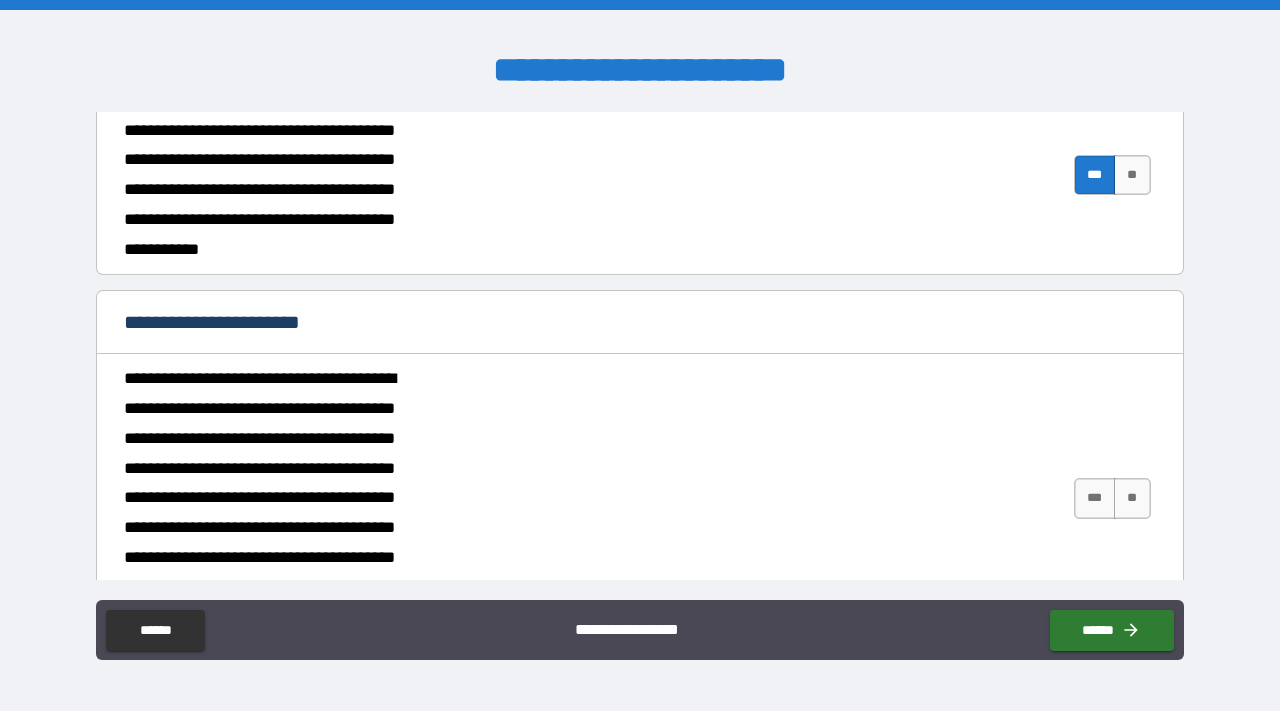 type on "*" 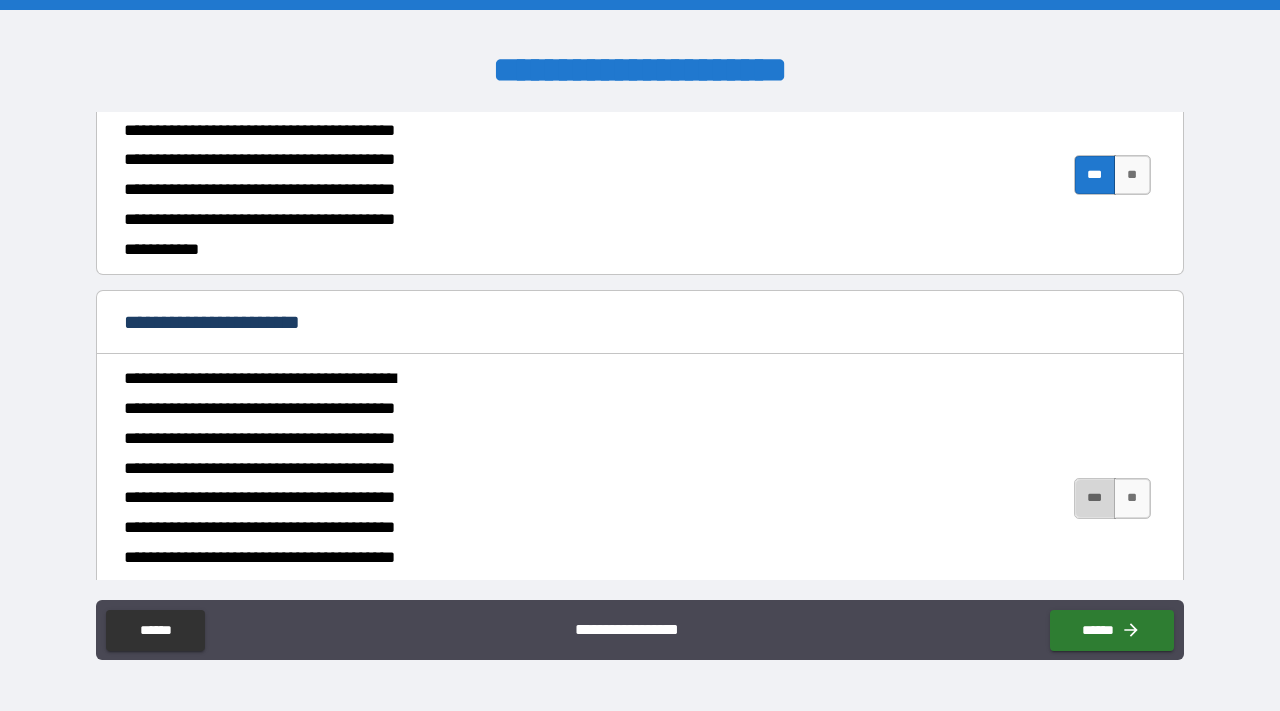 click on "***" at bounding box center [1095, 498] 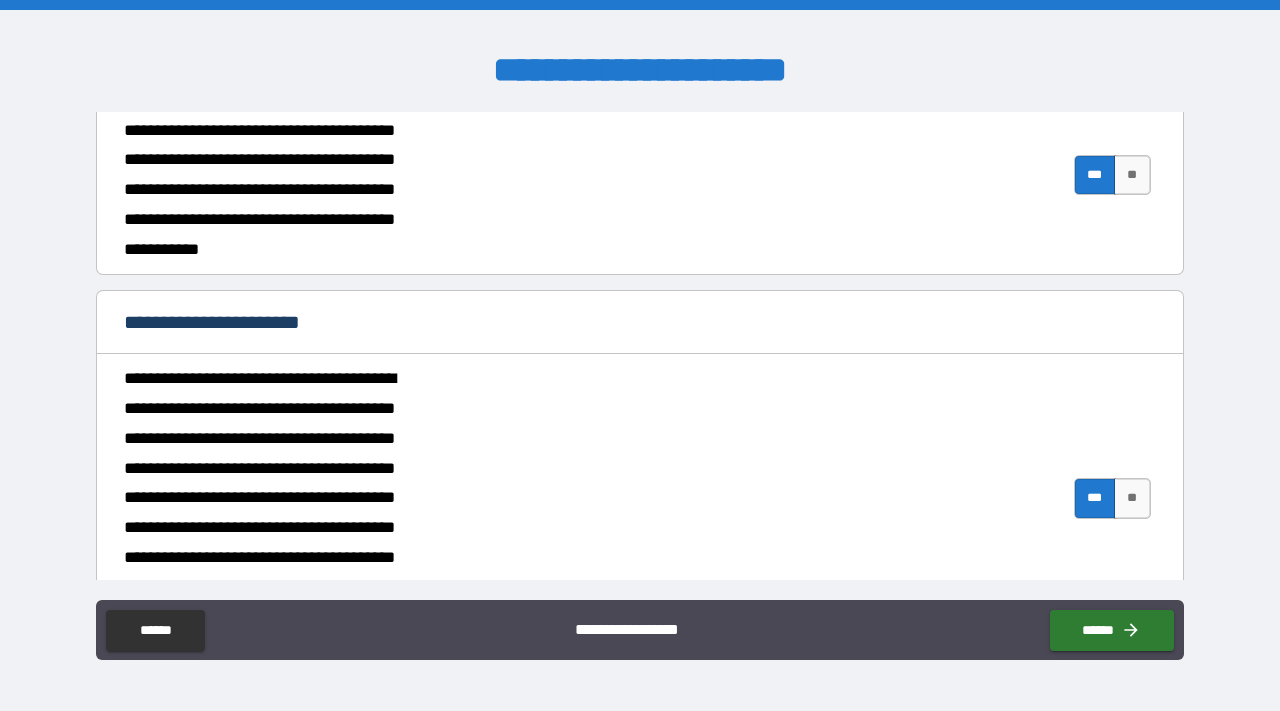type on "*" 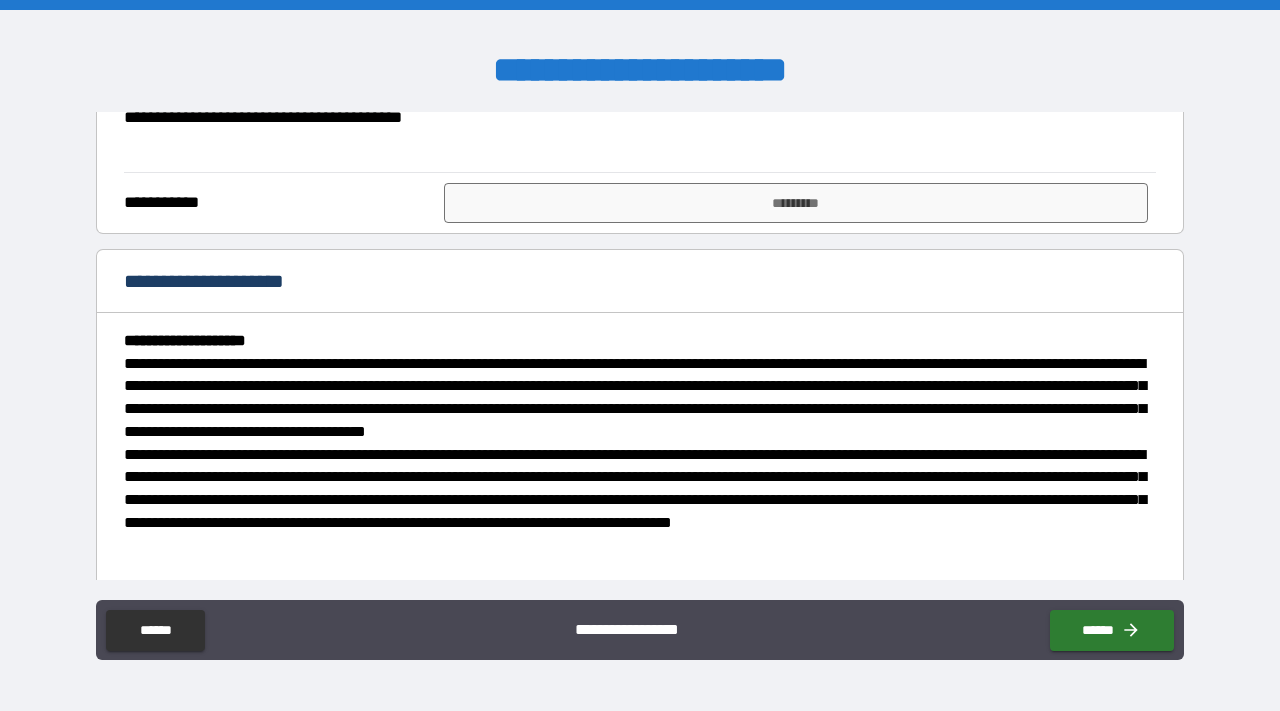 scroll, scrollTop: 3238, scrollLeft: 0, axis: vertical 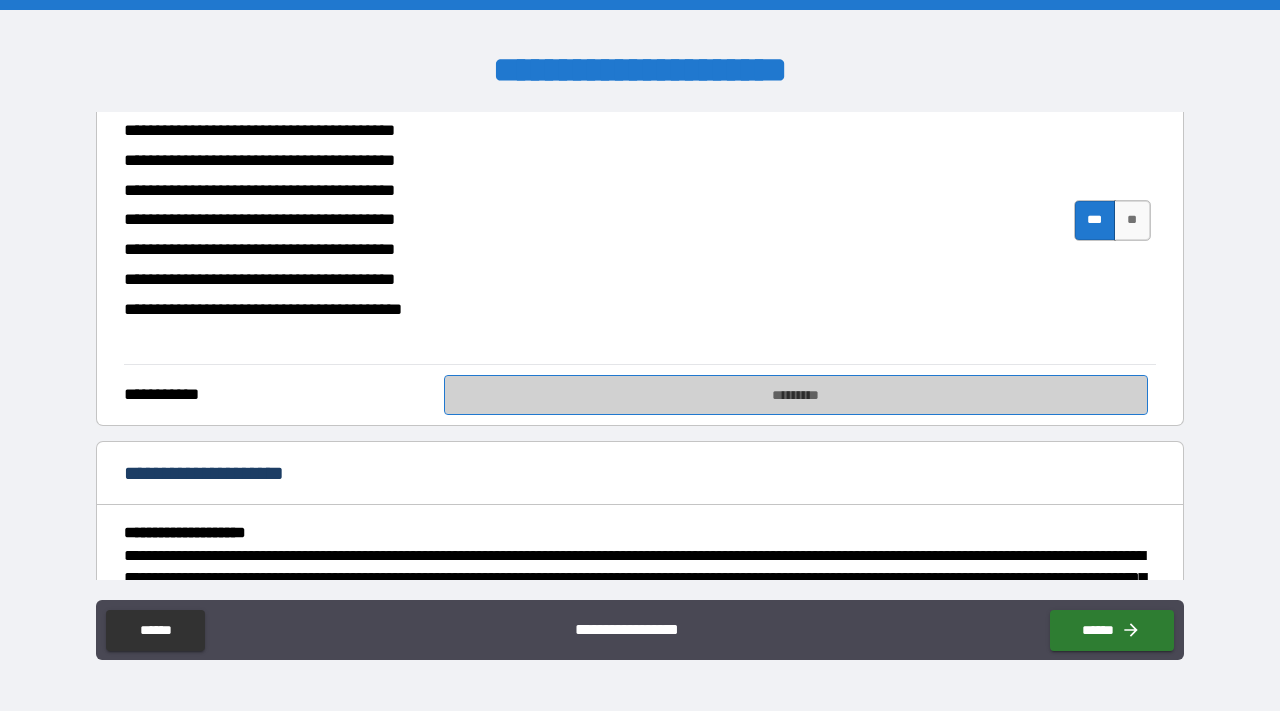 click on "*********" at bounding box center [796, 395] 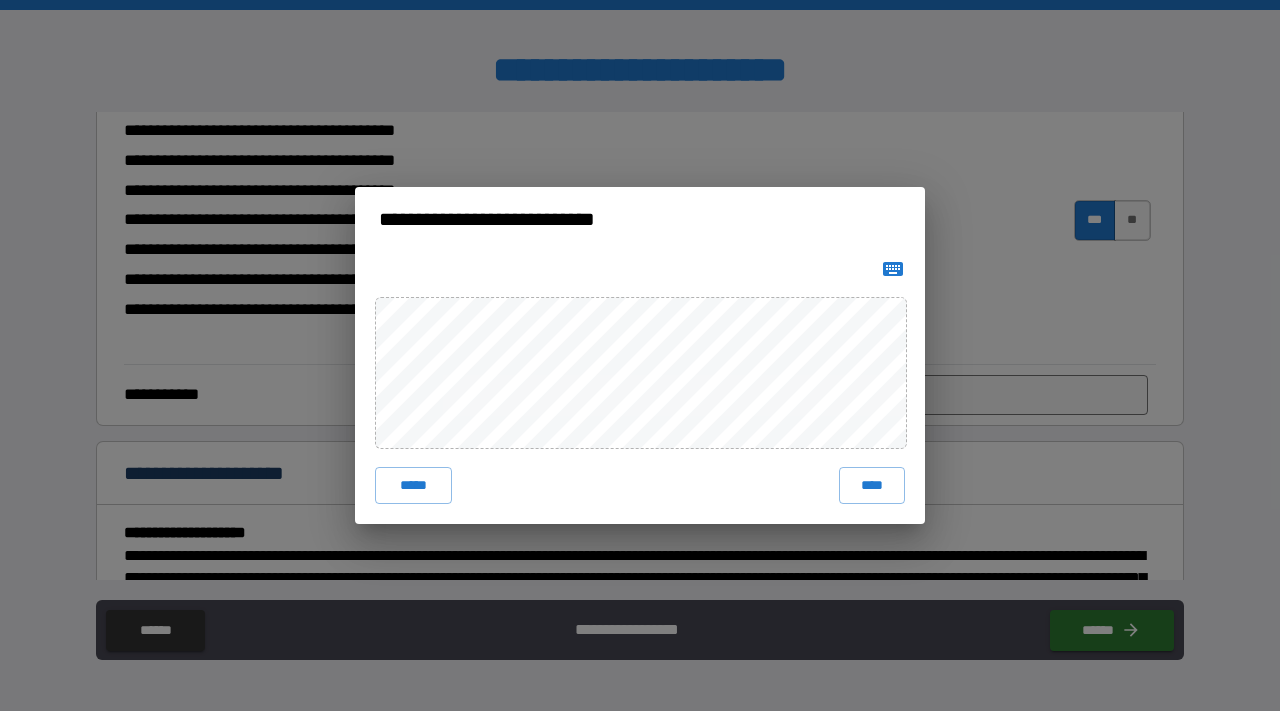 click on "***** ****" at bounding box center (640, 387) 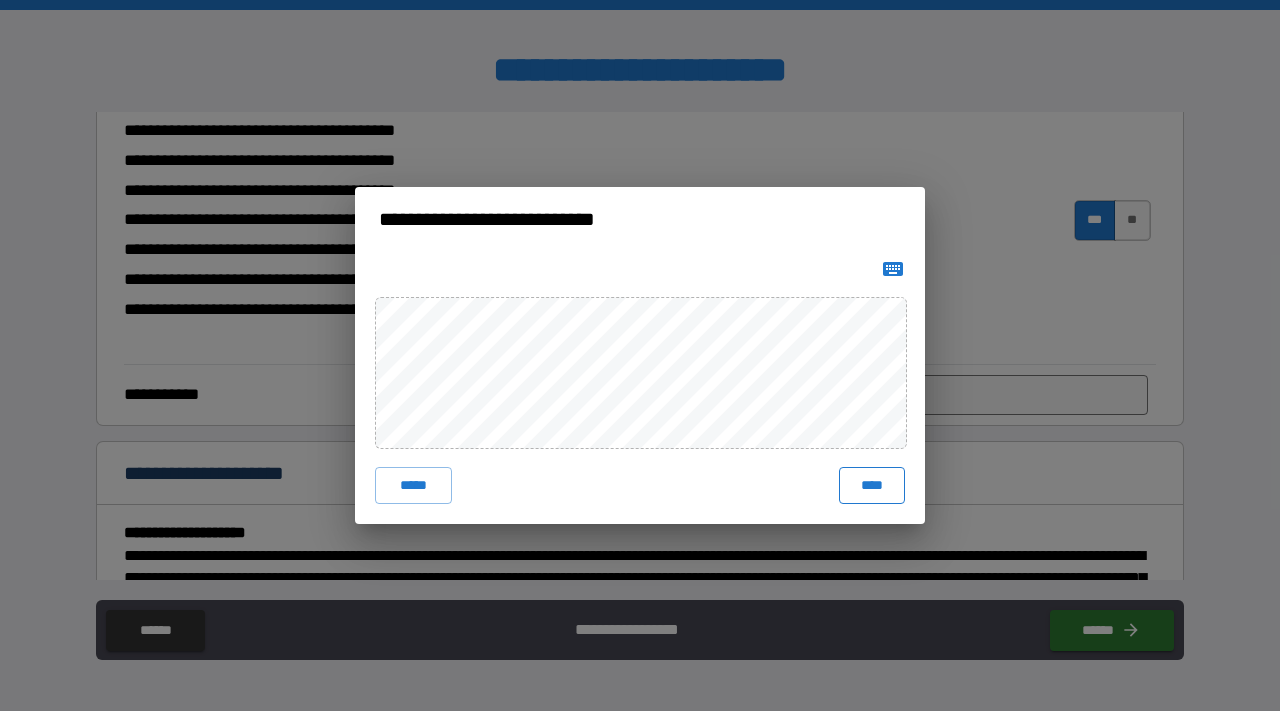 click on "****" at bounding box center (872, 485) 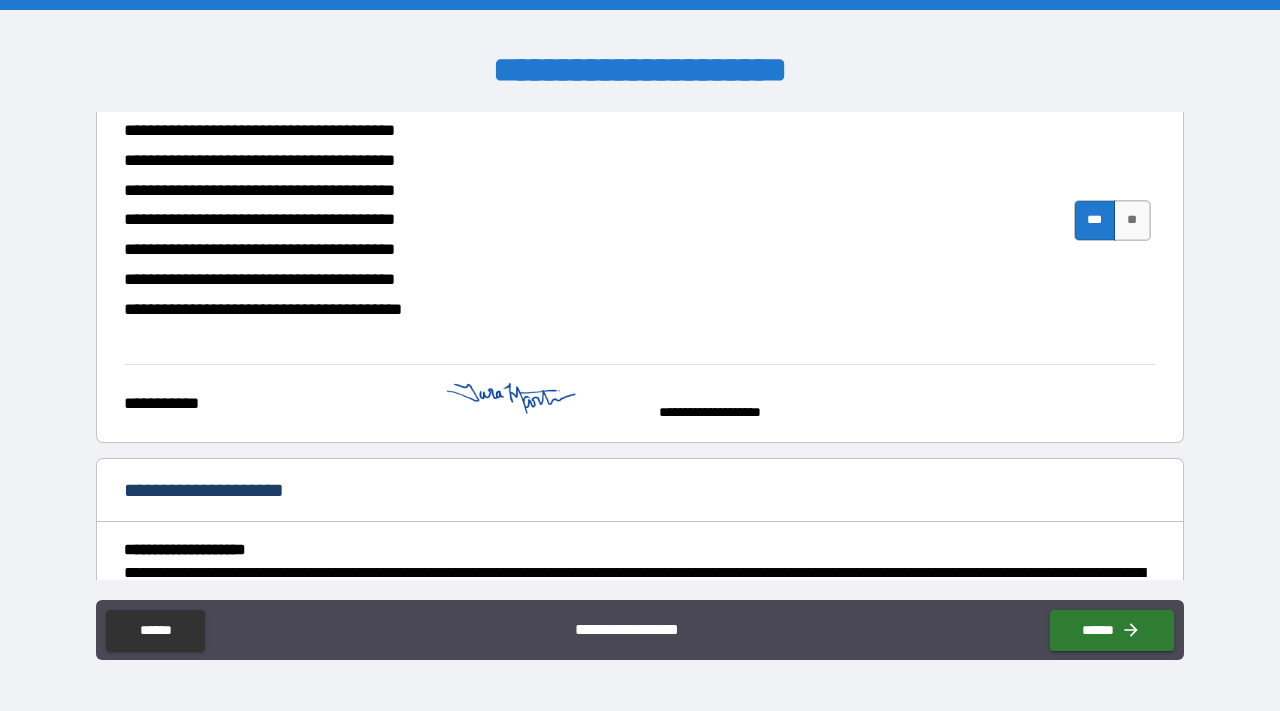 type on "*" 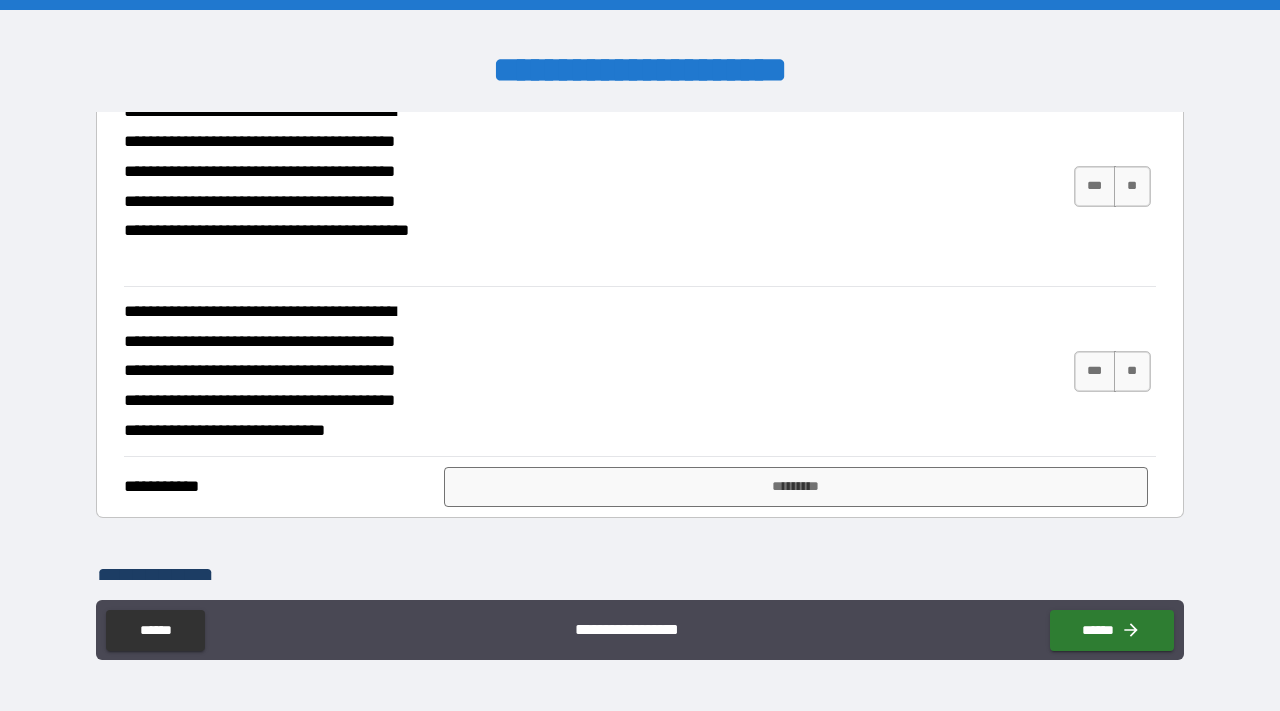 scroll, scrollTop: 3937, scrollLeft: 0, axis: vertical 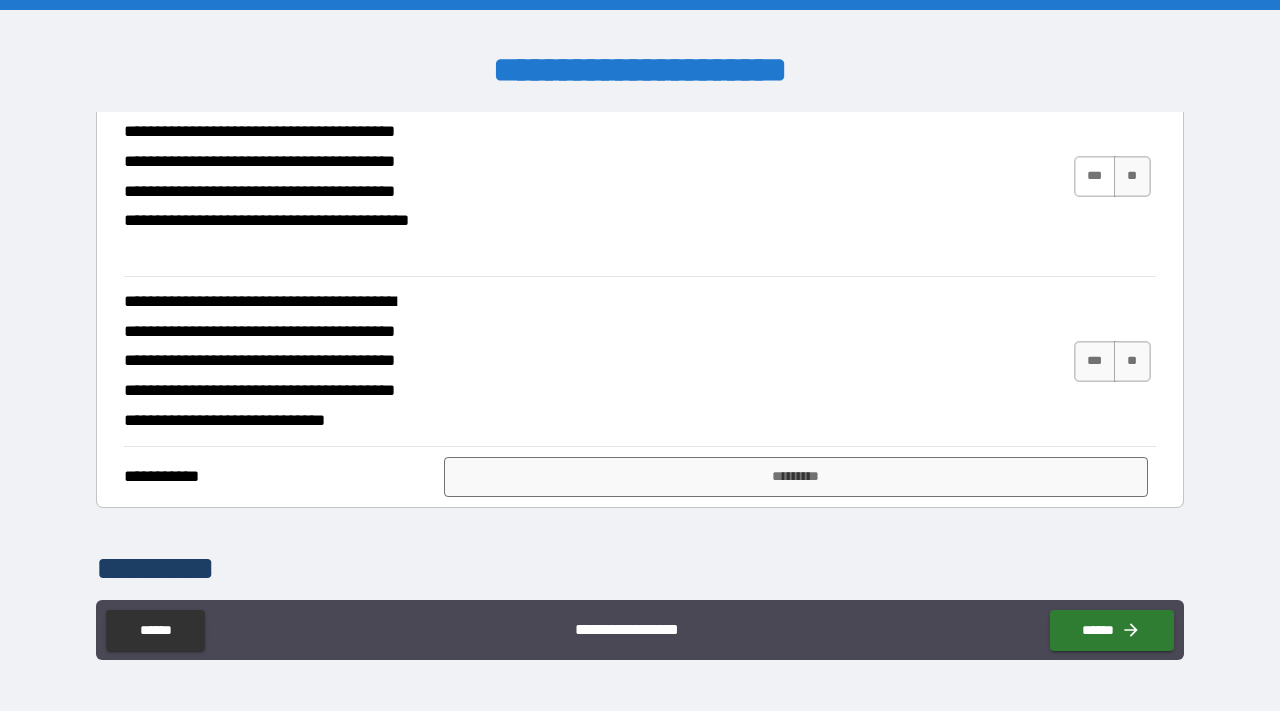 click on "***" at bounding box center (1095, 176) 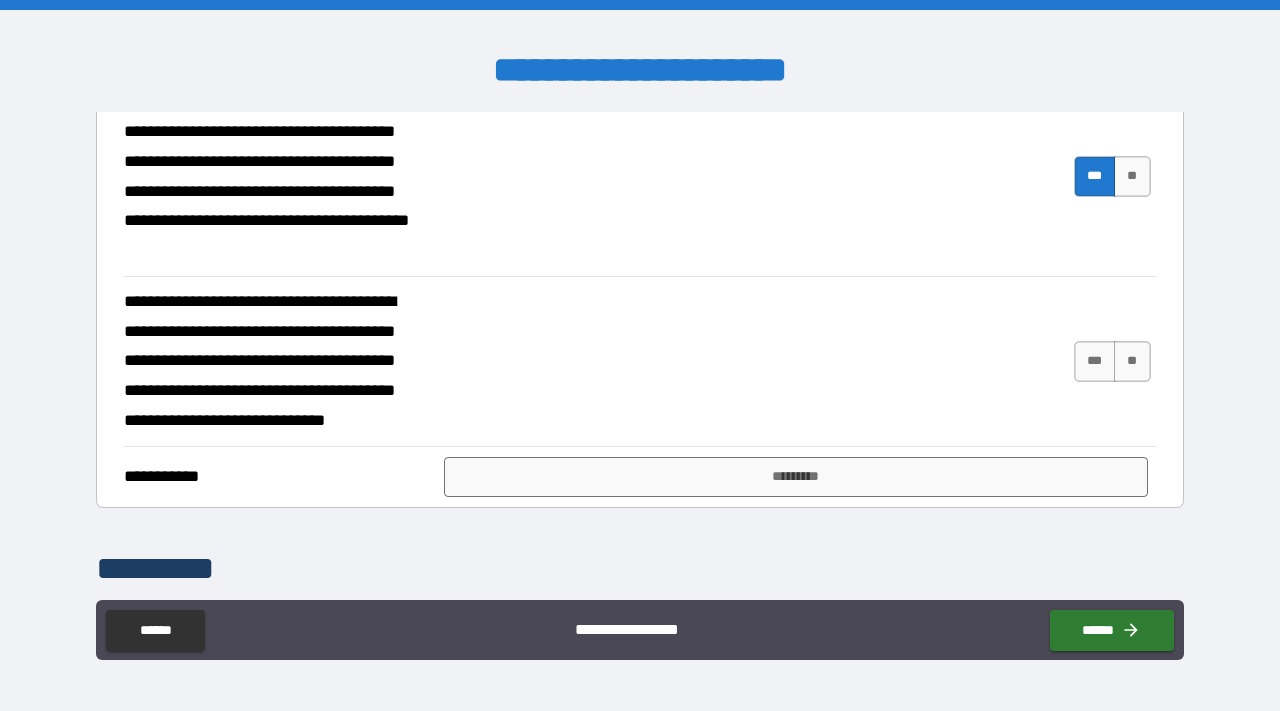 type on "*" 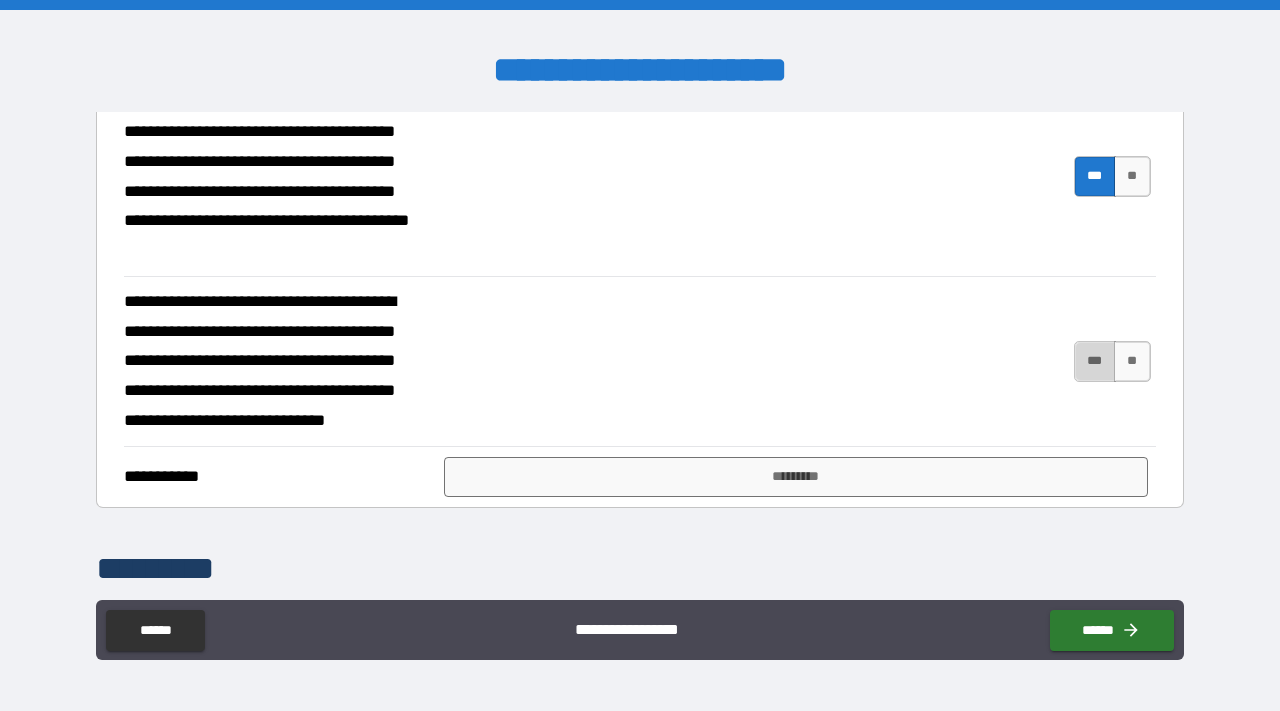 click on "***" at bounding box center [1095, 361] 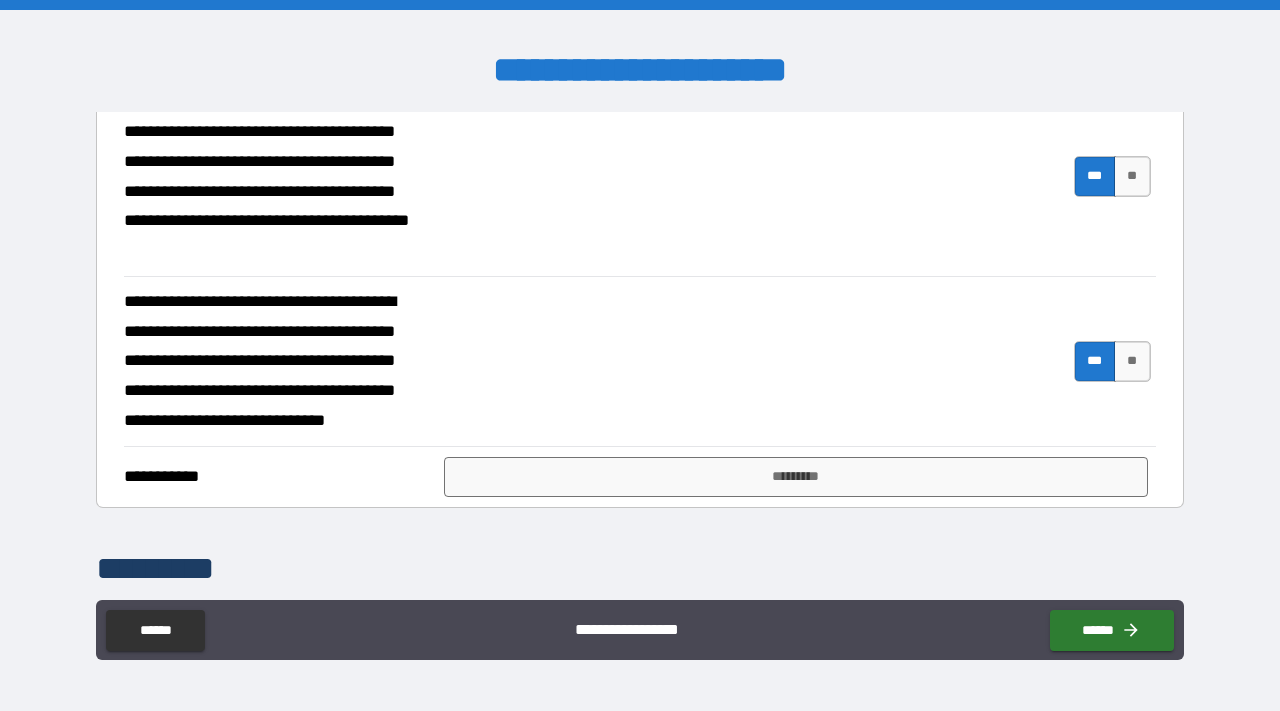 type on "*" 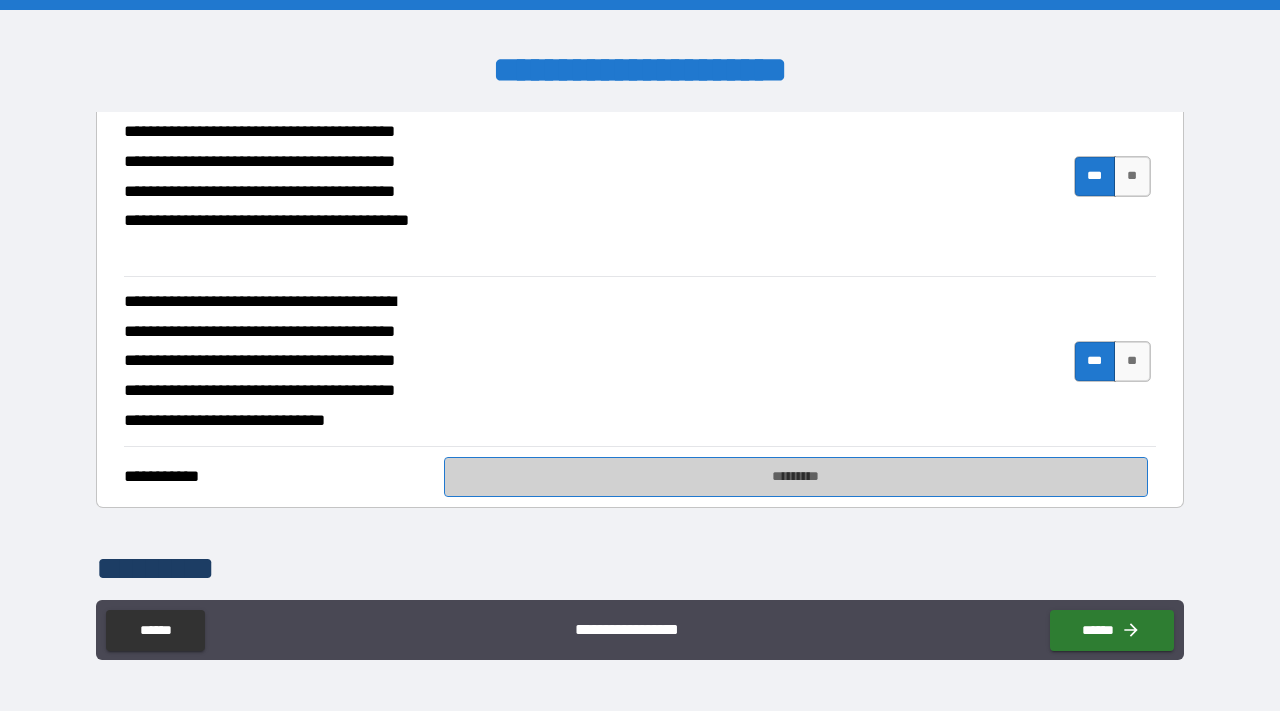 click on "*********" at bounding box center [796, 477] 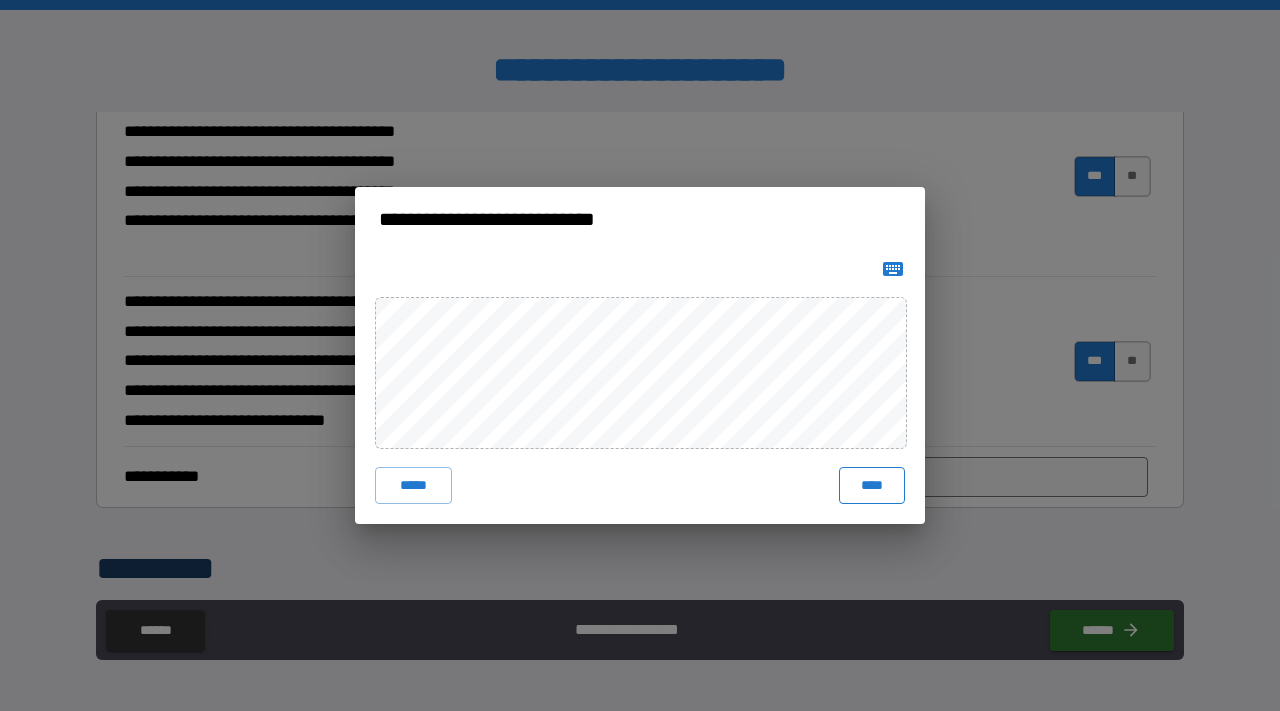 click on "****" at bounding box center (872, 485) 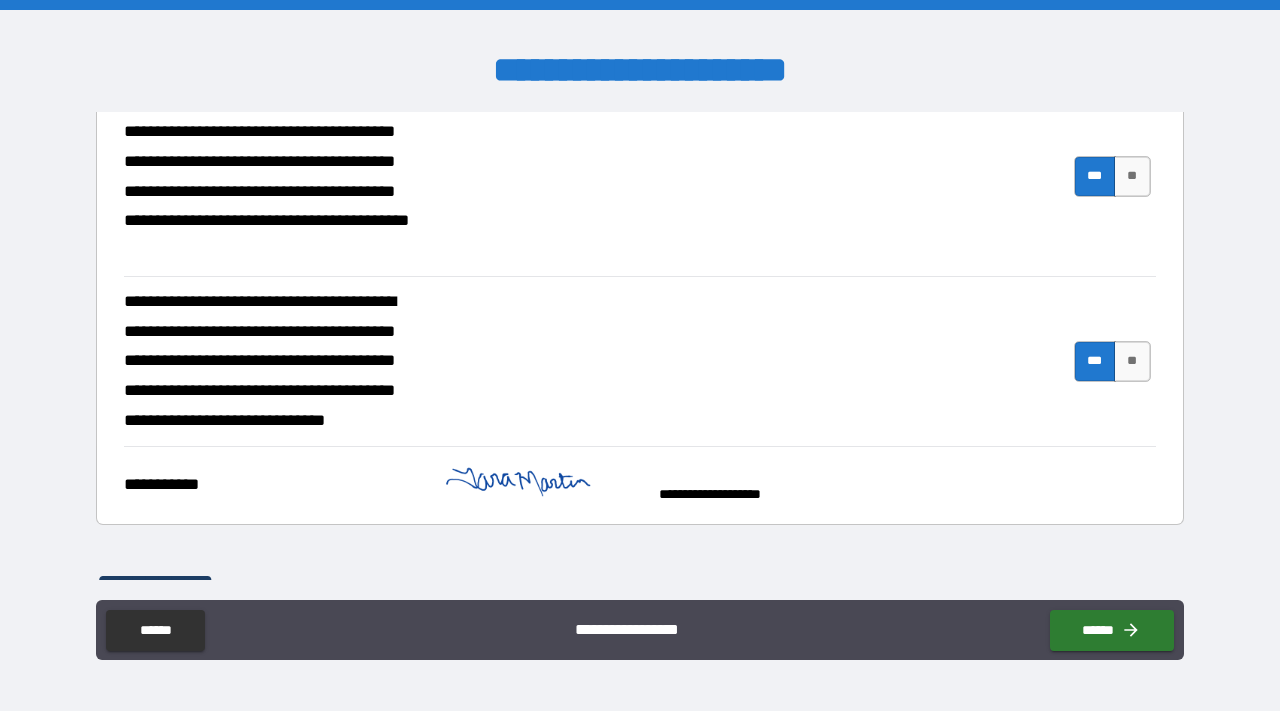 type on "*" 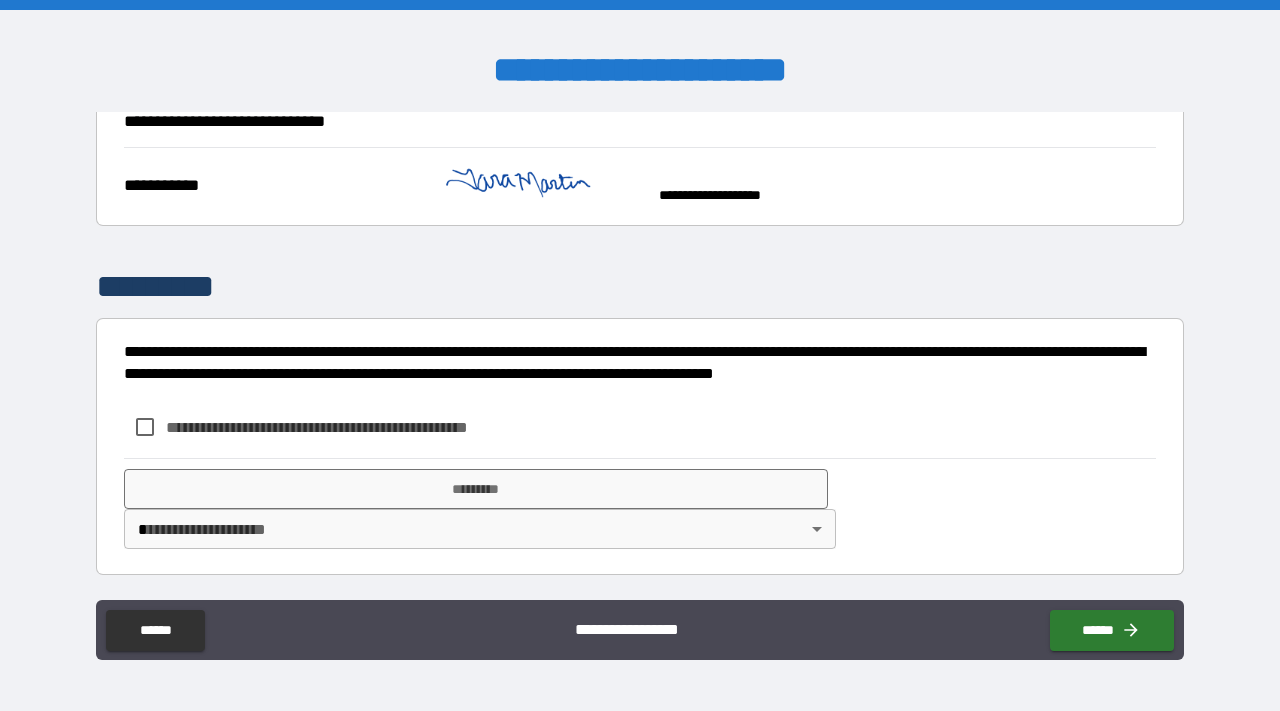 click on "**********" at bounding box center (350, 427) 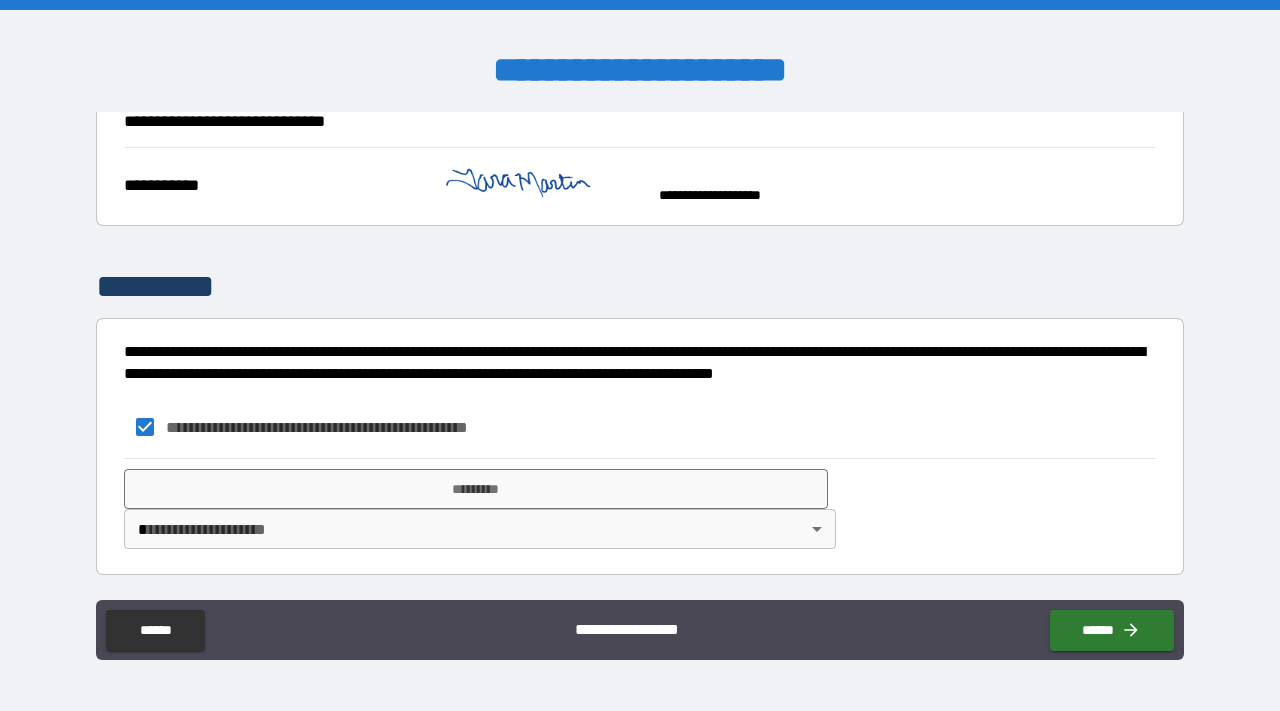 type on "*" 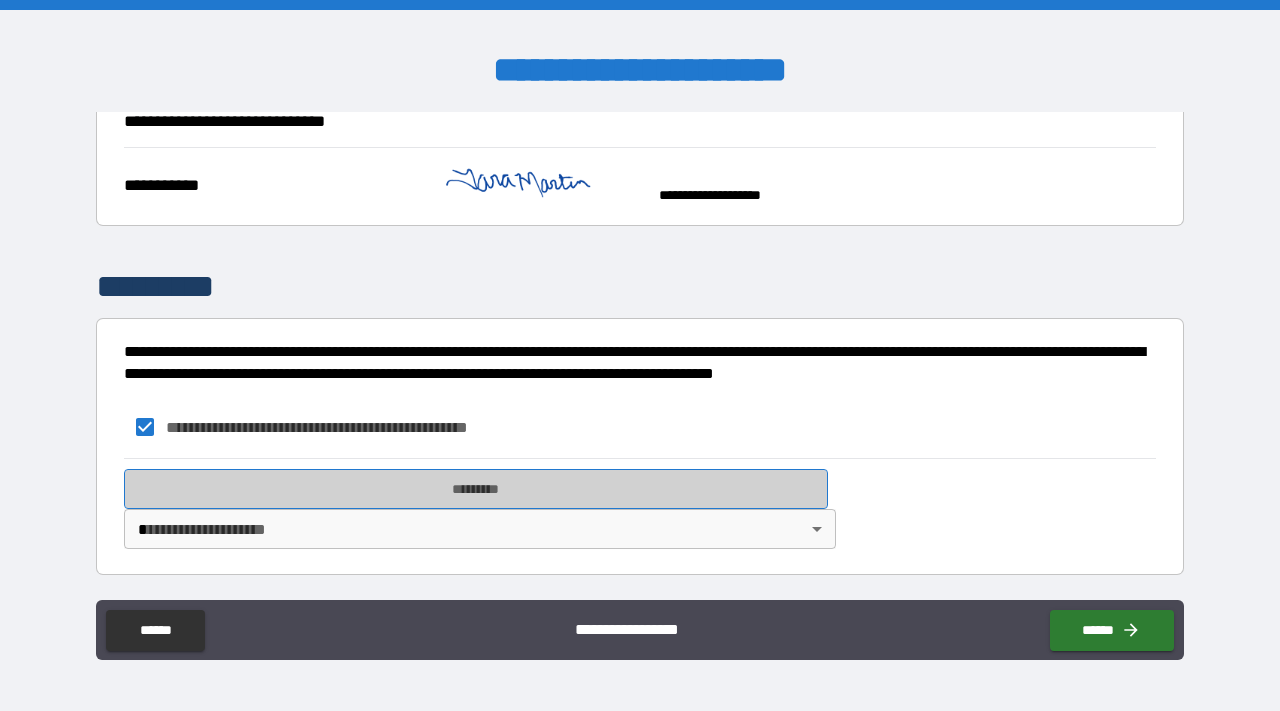 click on "*********" at bounding box center [476, 489] 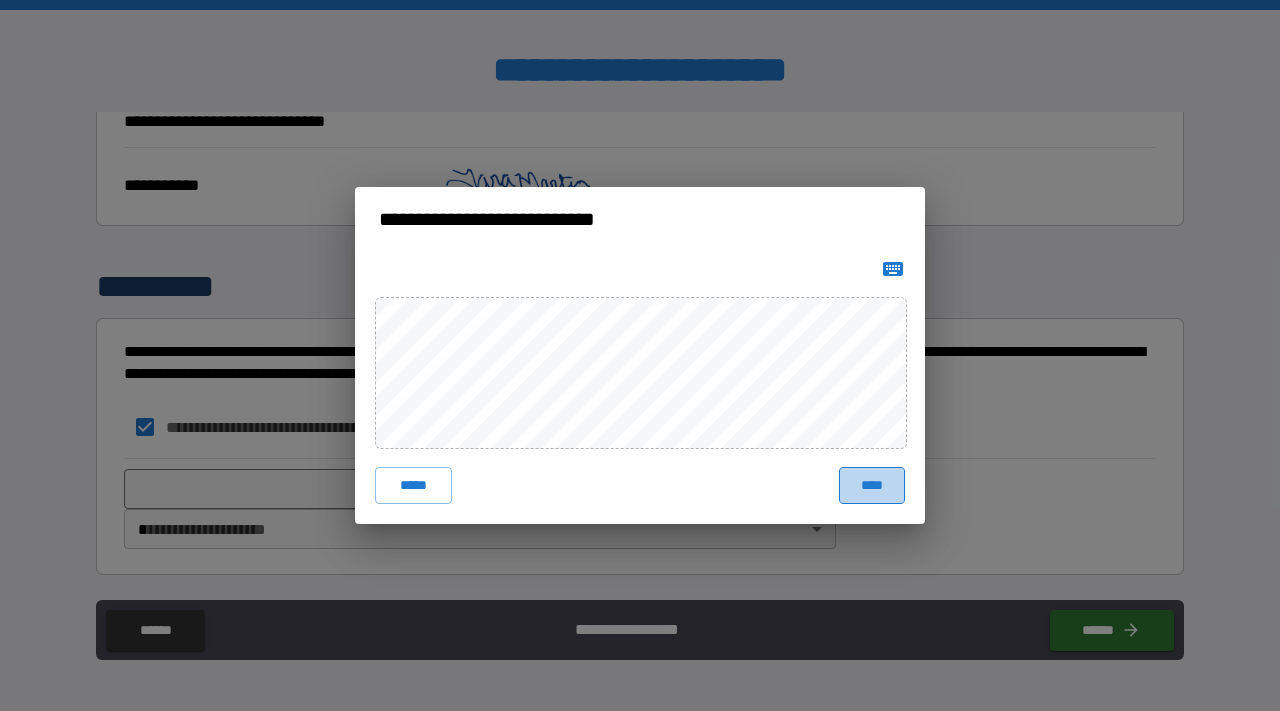 click on "****" at bounding box center (872, 485) 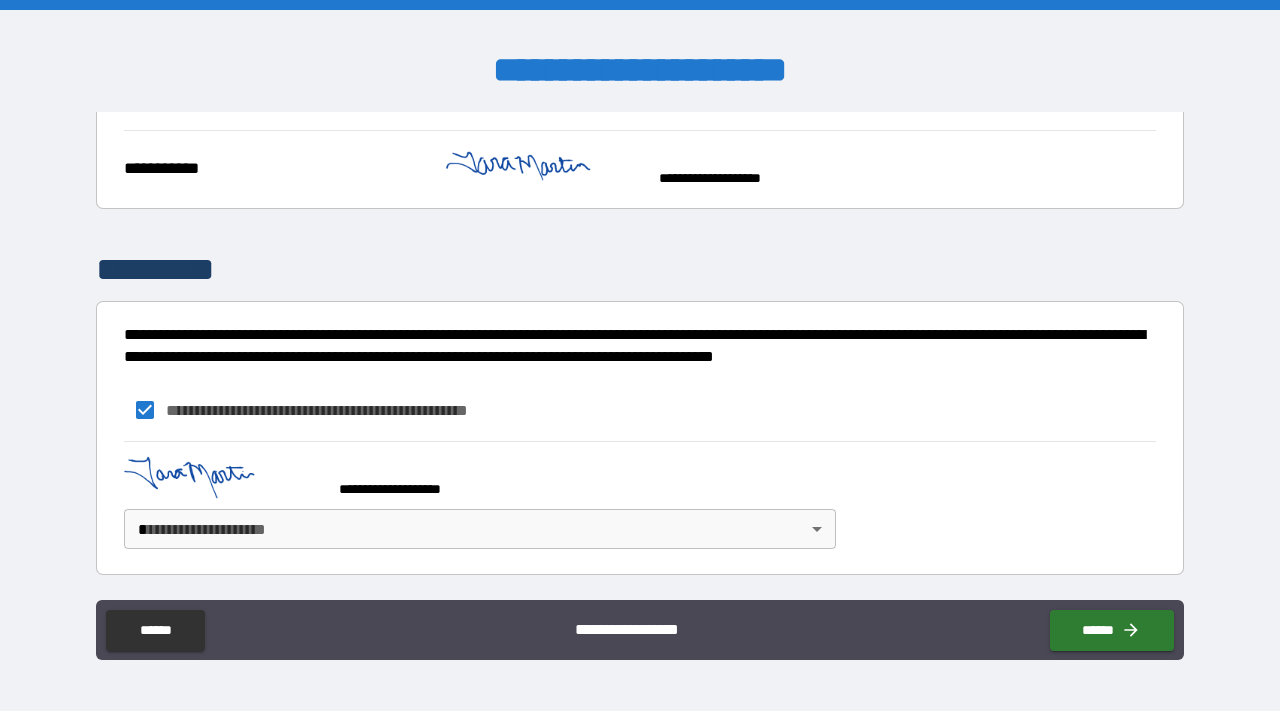 type on "*" 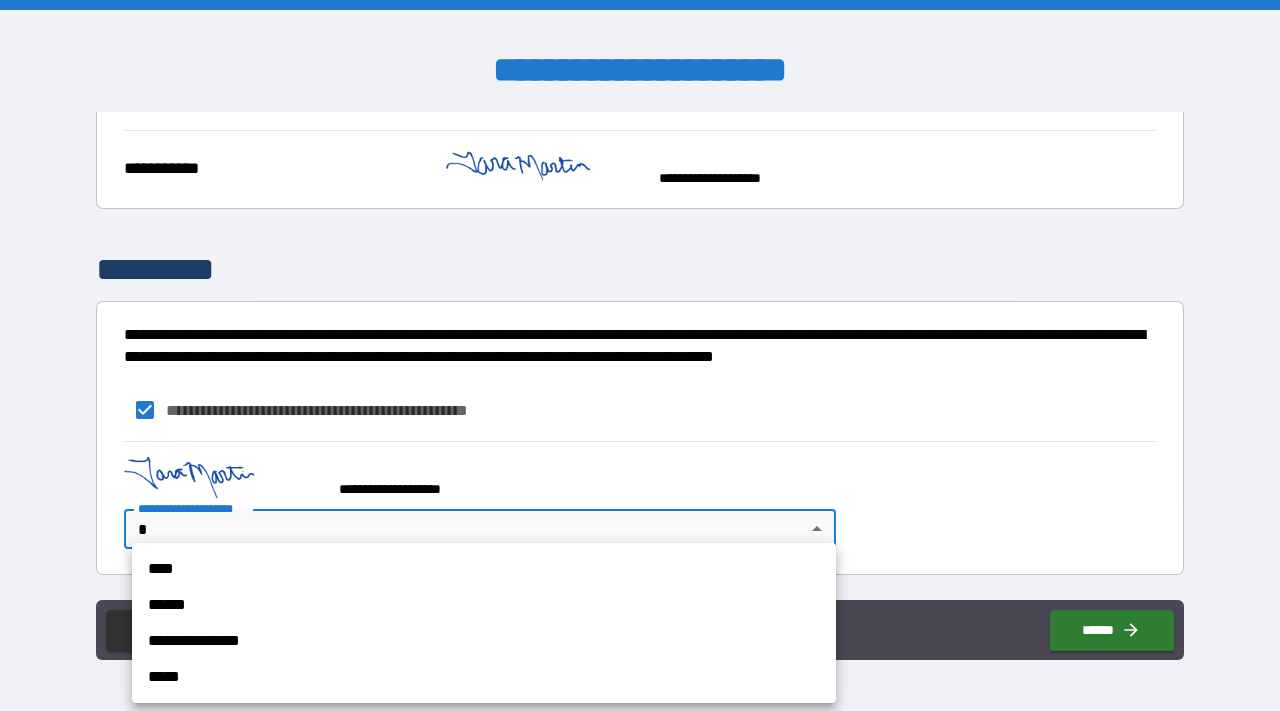 click on "**********" at bounding box center (640, 355) 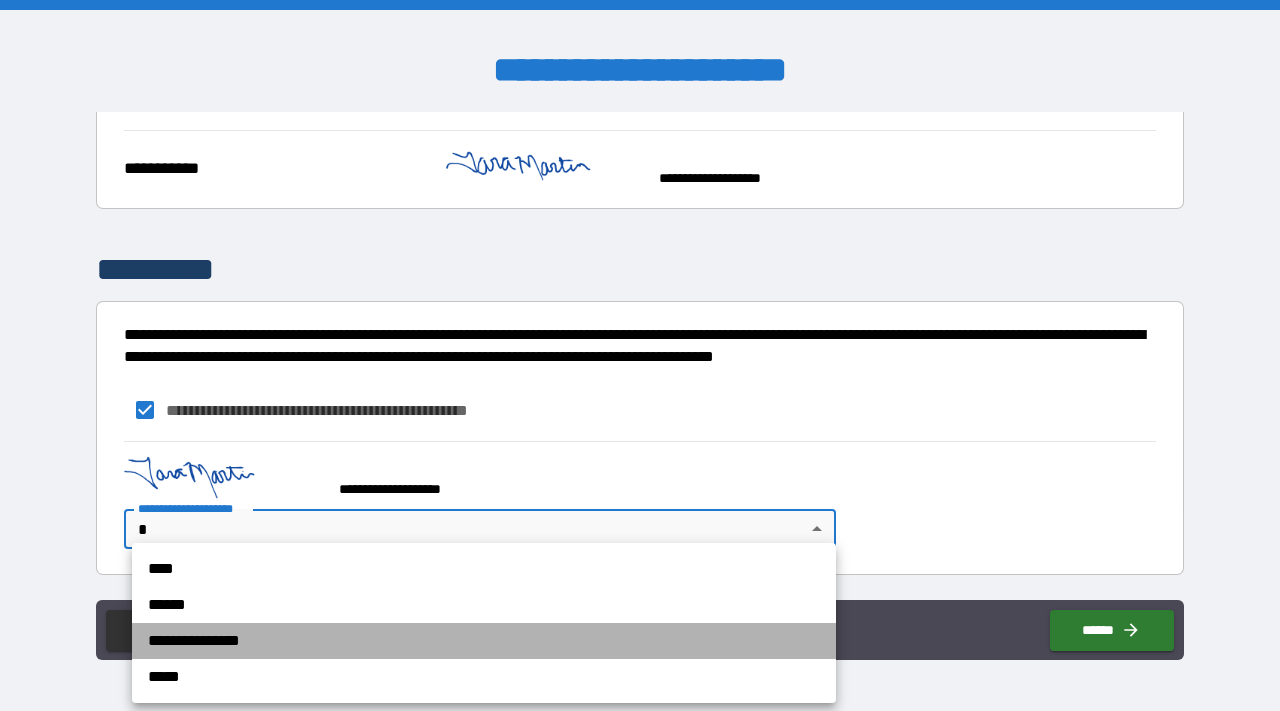 click on "**********" at bounding box center (484, 641) 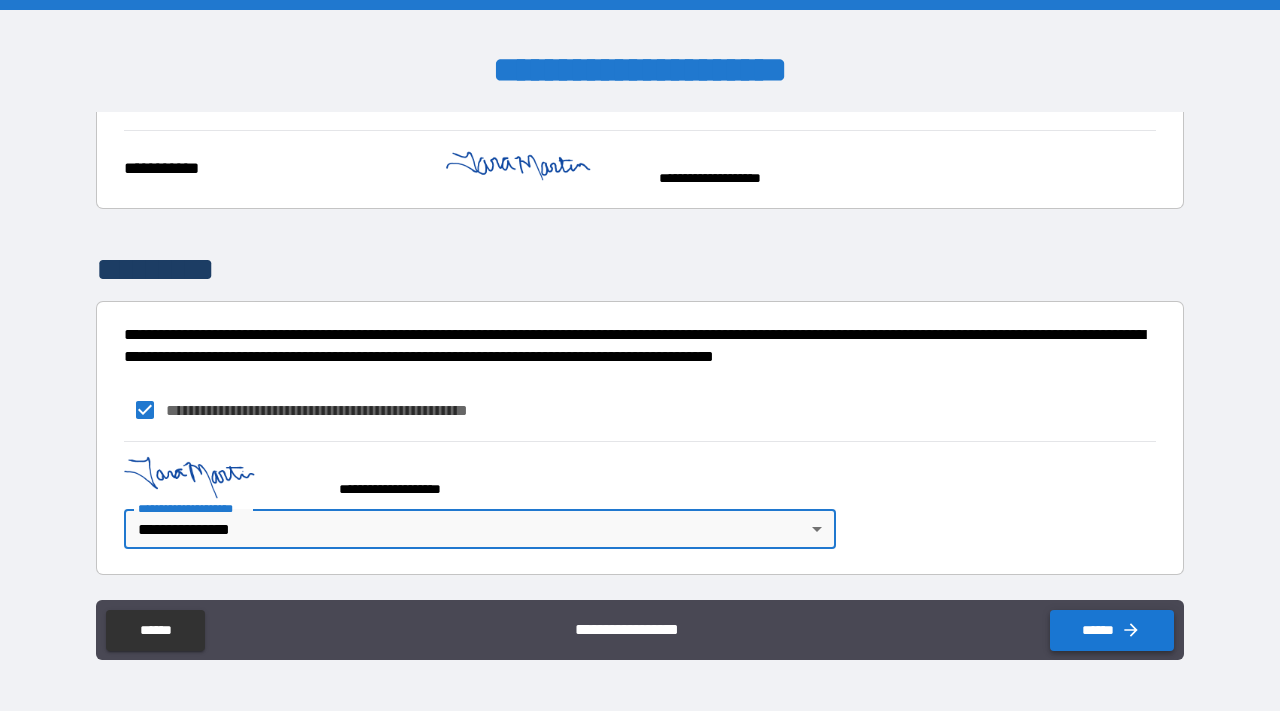 click on "******" at bounding box center (1112, 630) 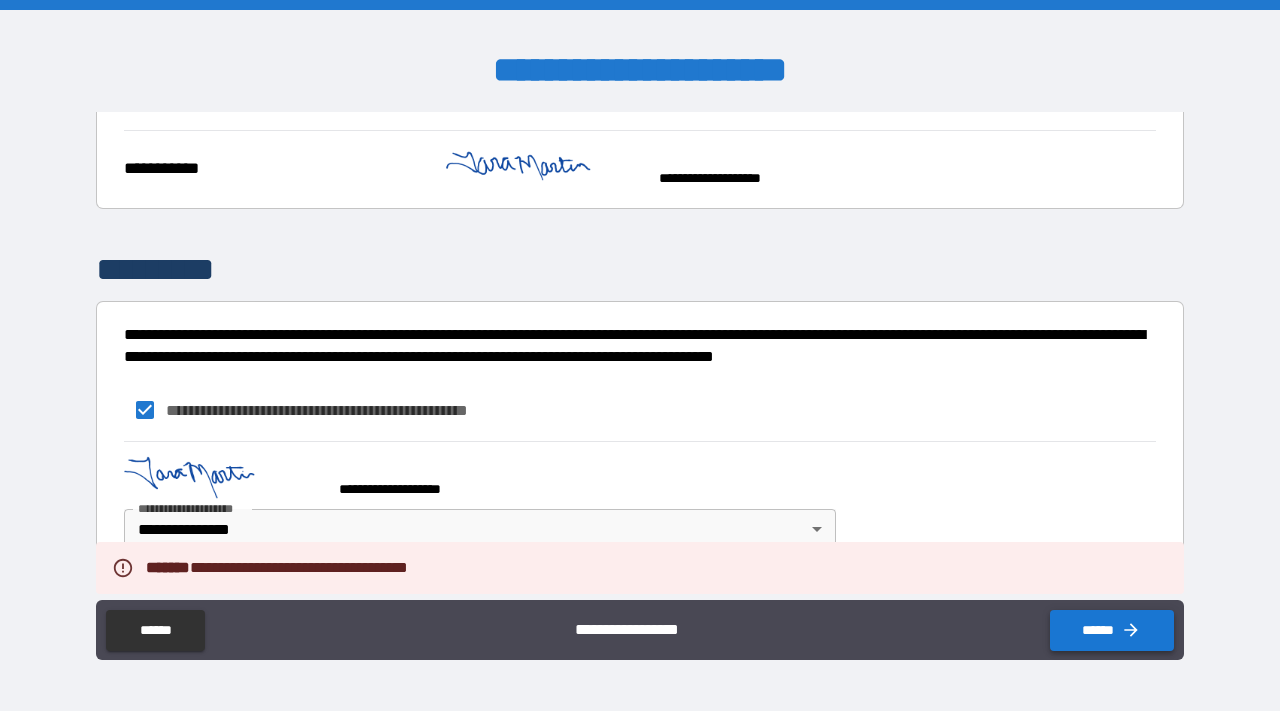 type on "*" 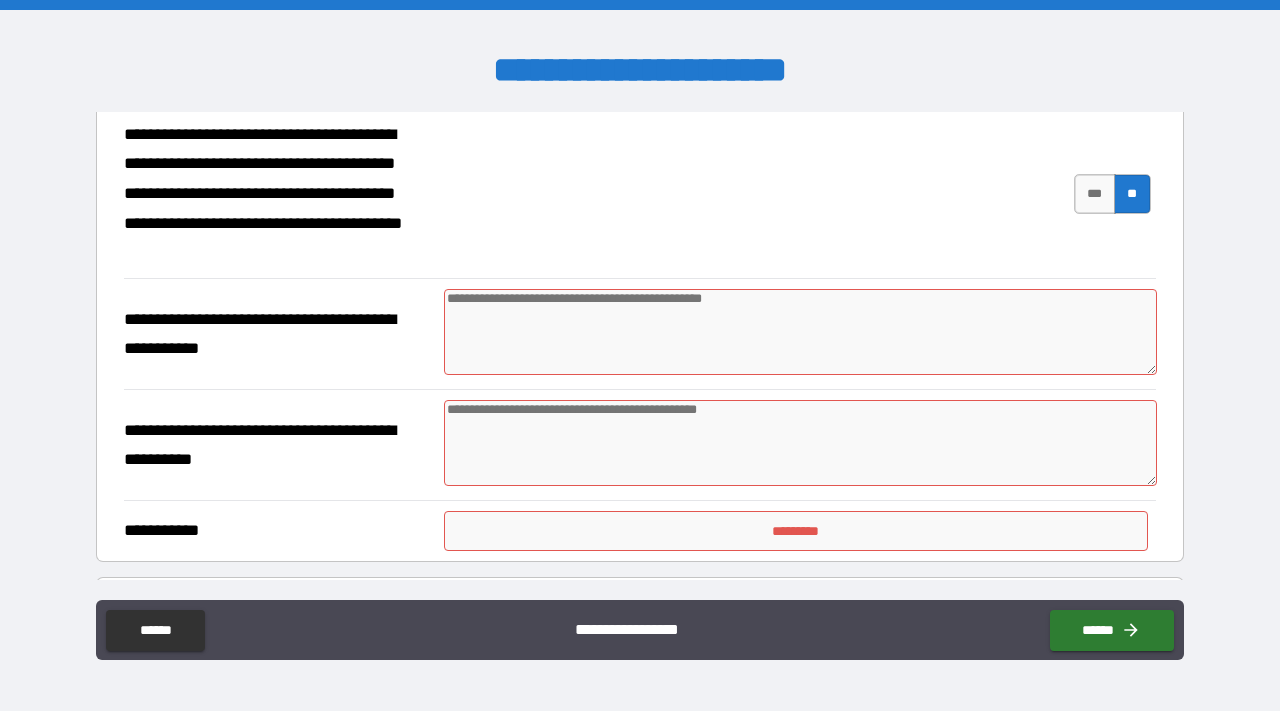 scroll, scrollTop: 1058, scrollLeft: 0, axis: vertical 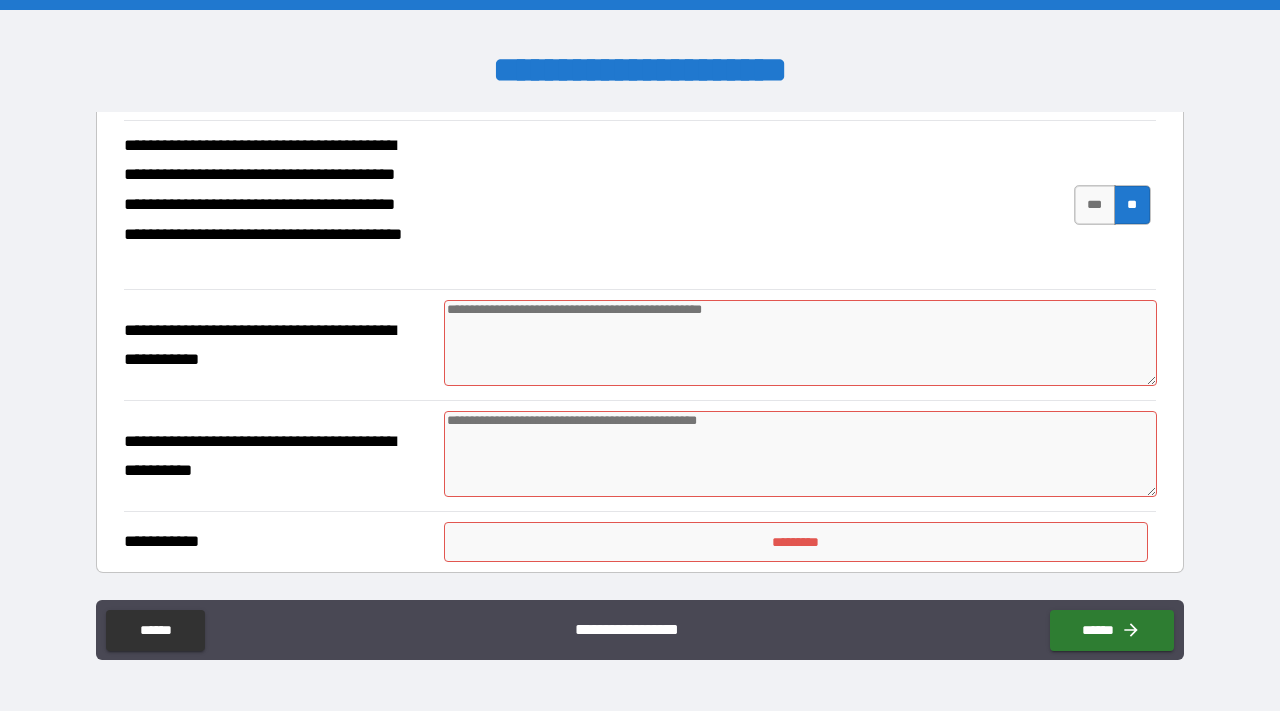 click at bounding box center (800, 343) 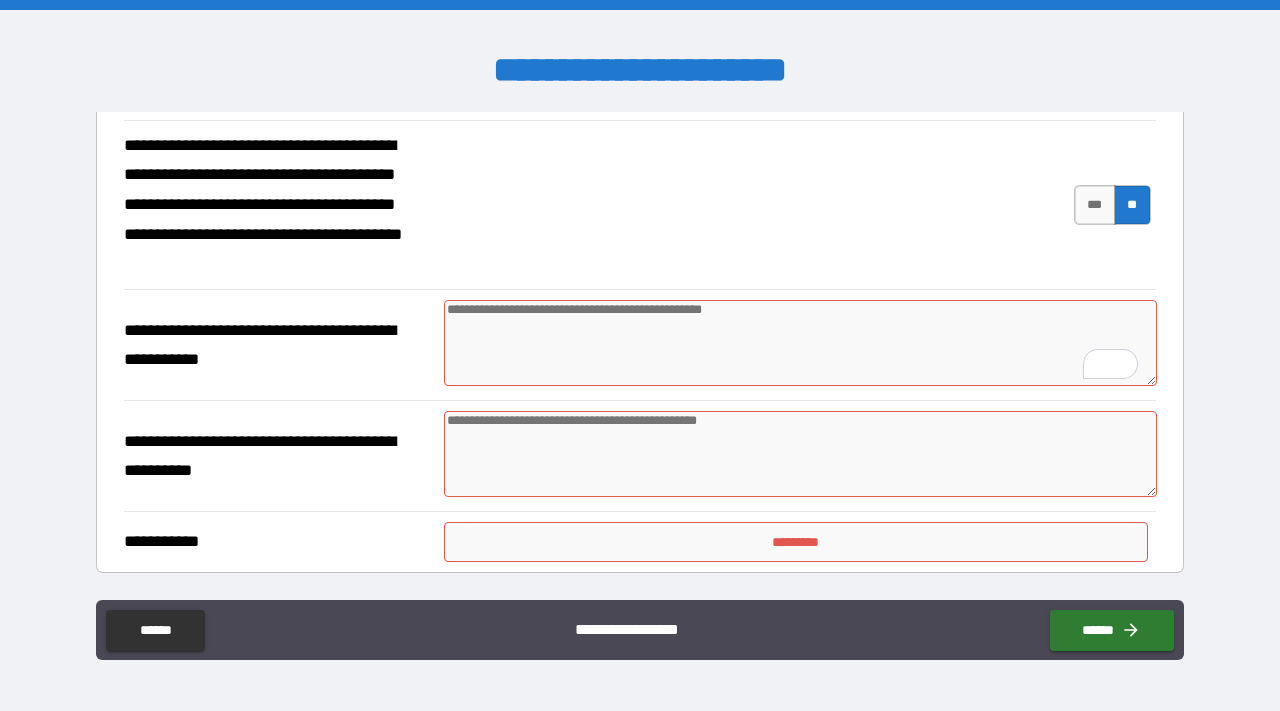 type on "*" 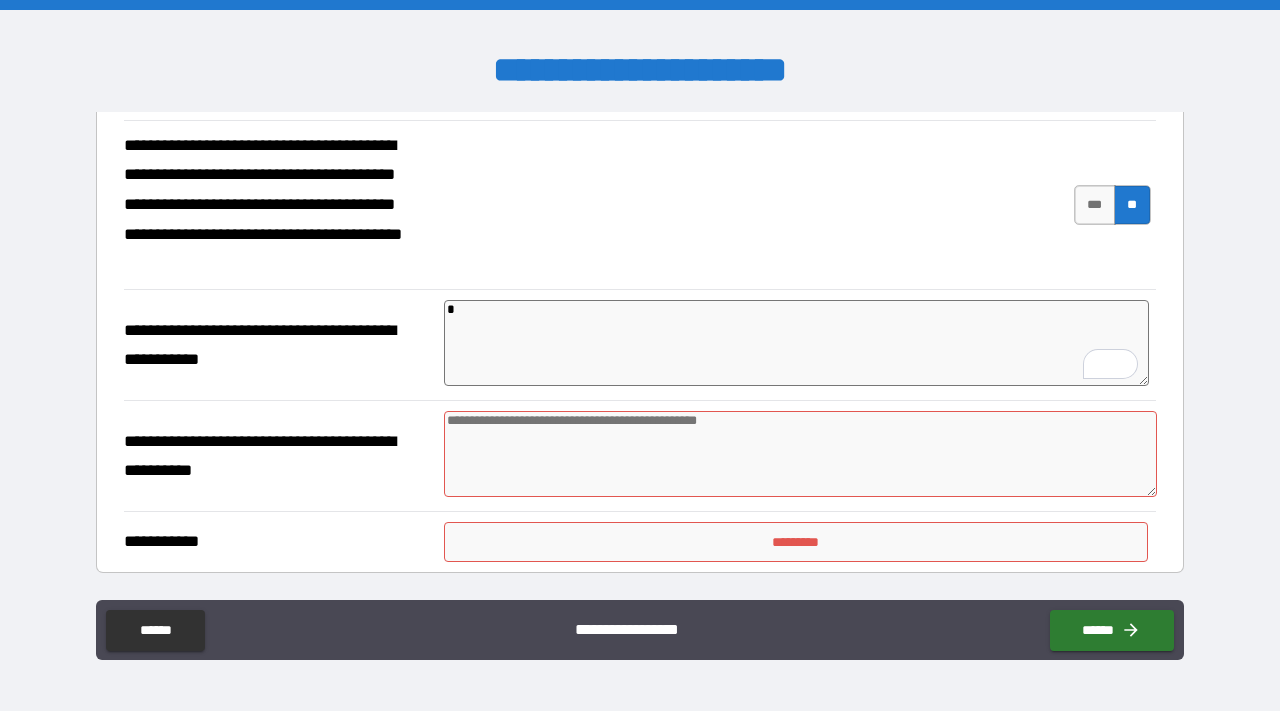 type on "*" 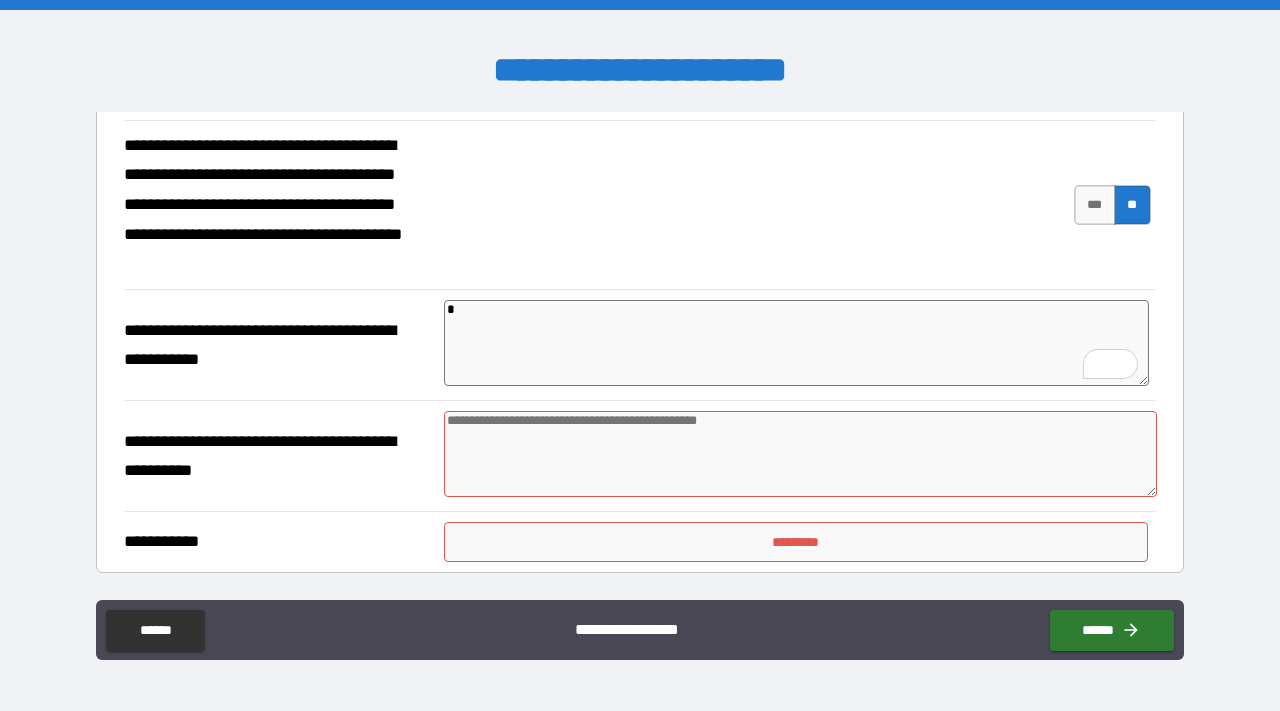 type on "*" 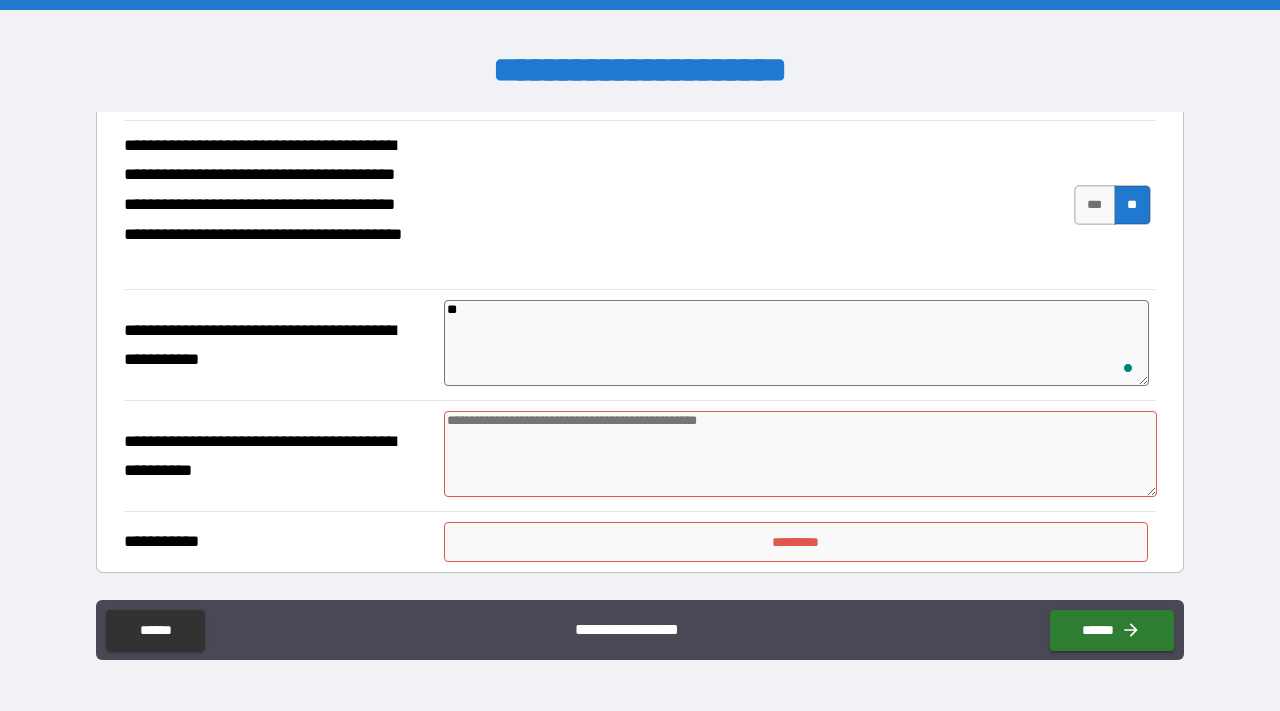 type on "*" 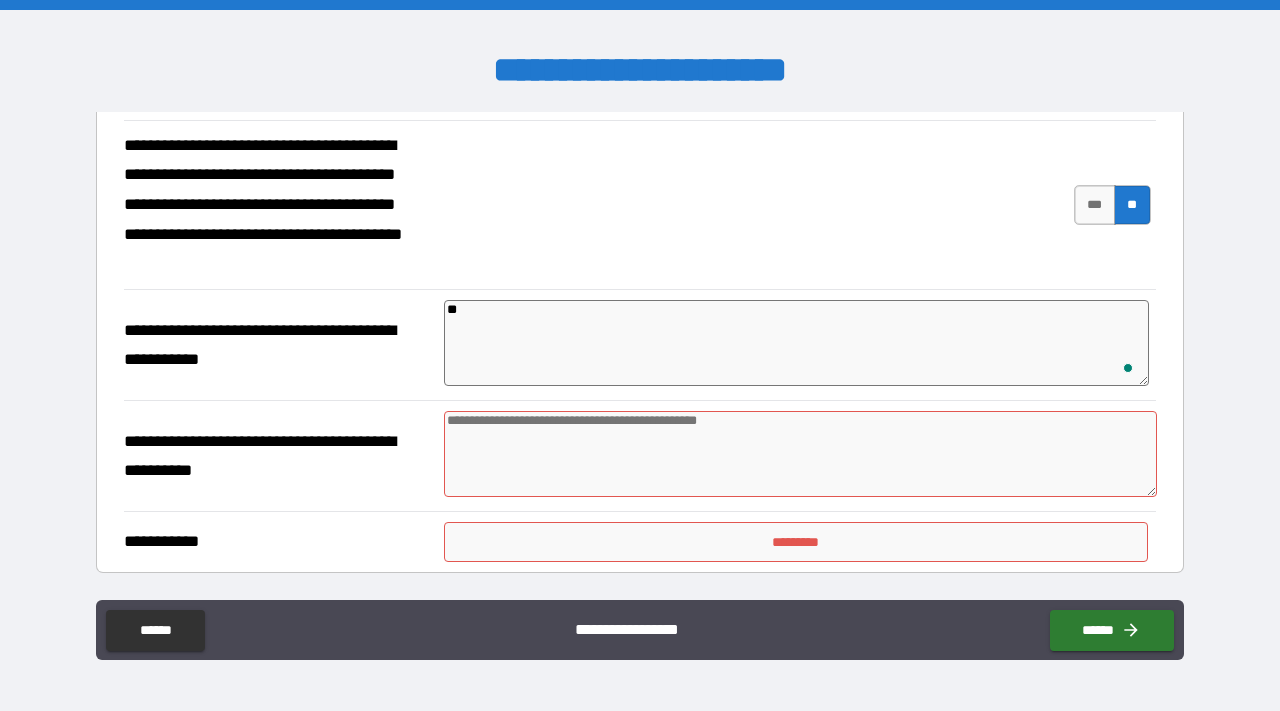 type on "*" 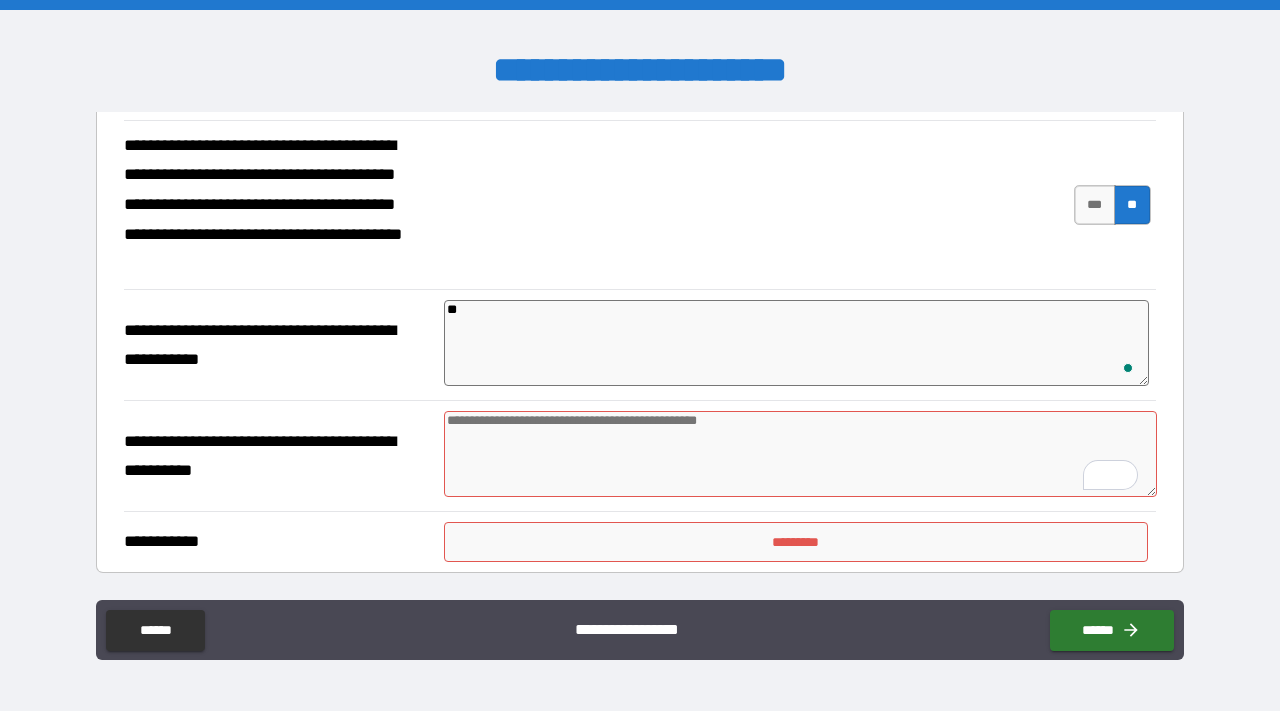 scroll, scrollTop: 1058, scrollLeft: 0, axis: vertical 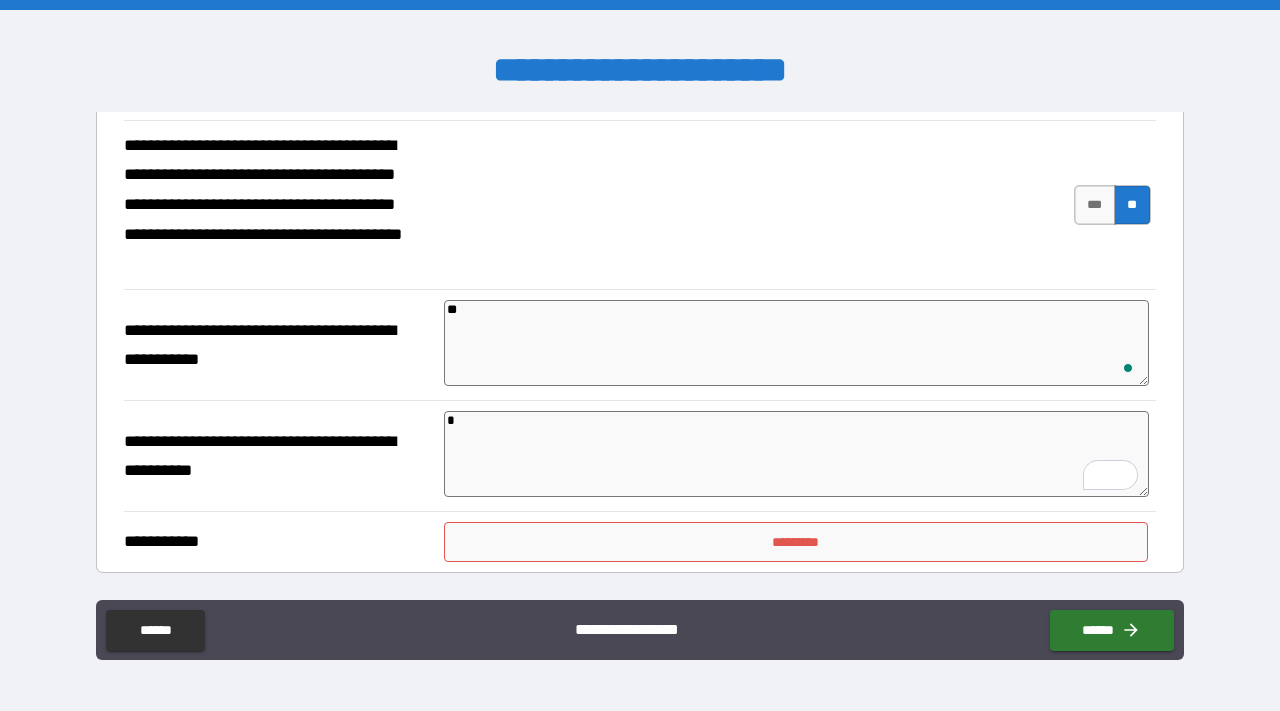 type on "*" 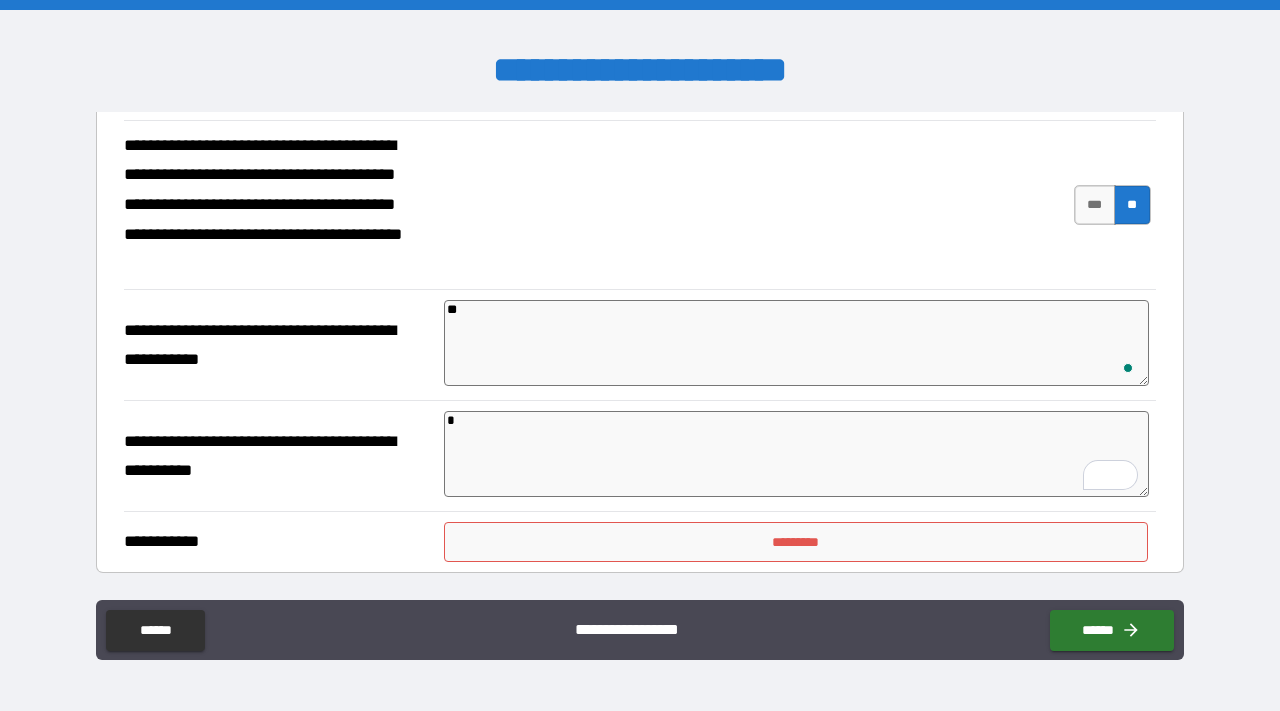 type on "**" 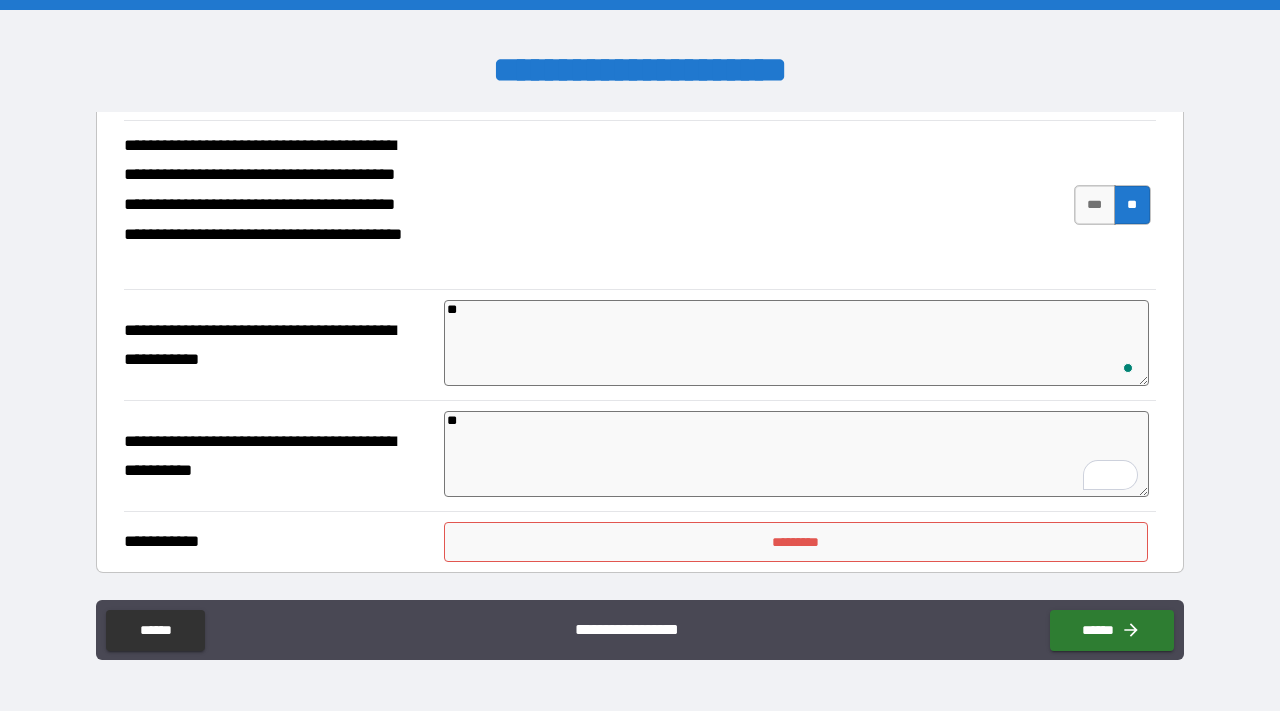 type on "*" 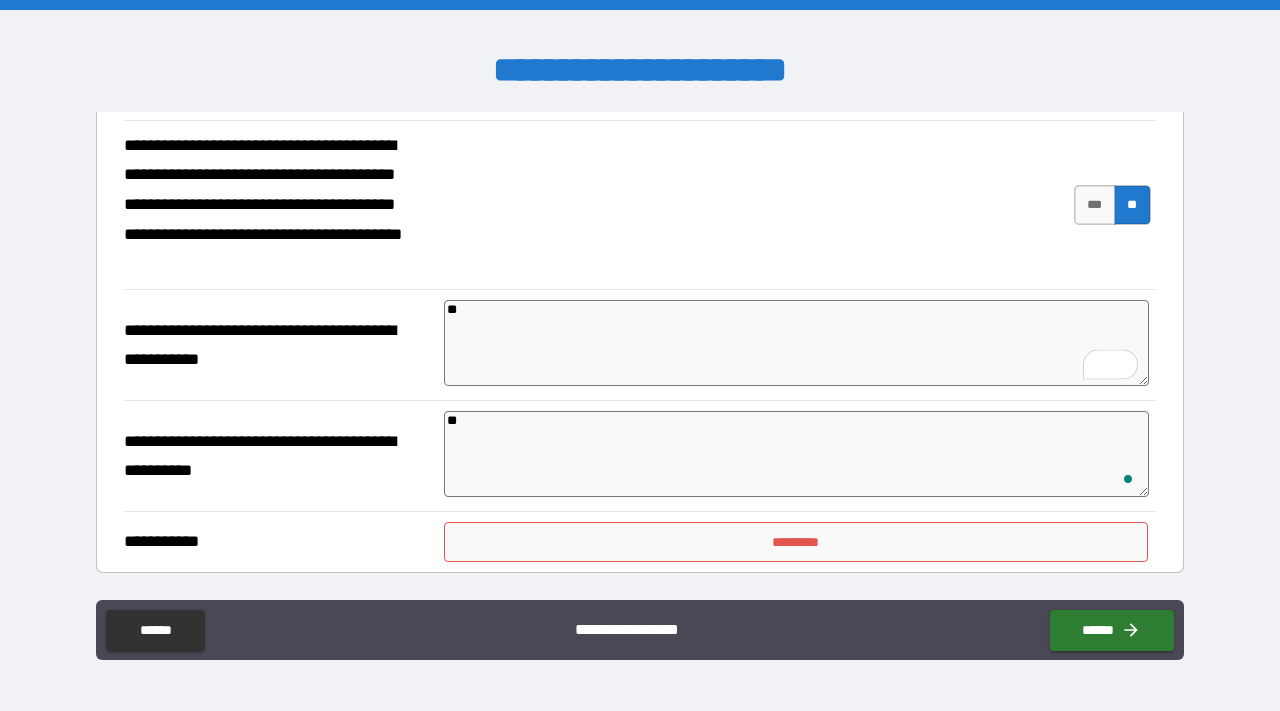 type on "**" 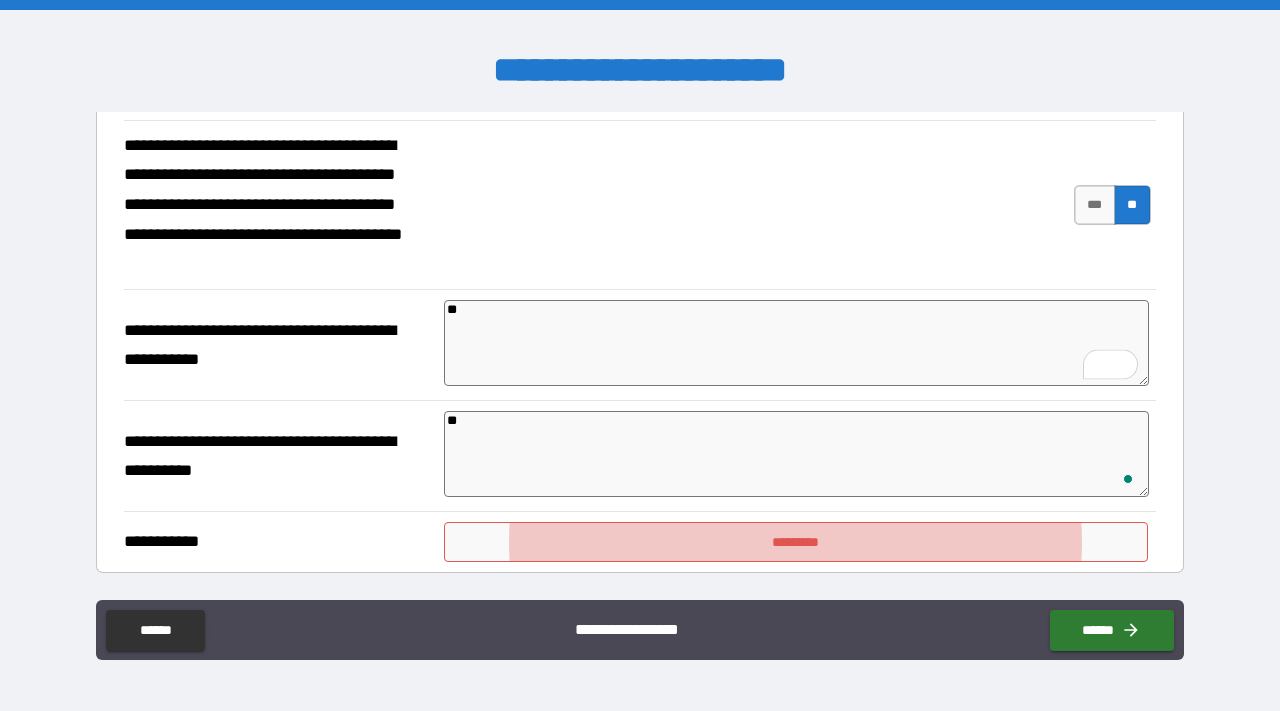 scroll, scrollTop: 1058, scrollLeft: 0, axis: vertical 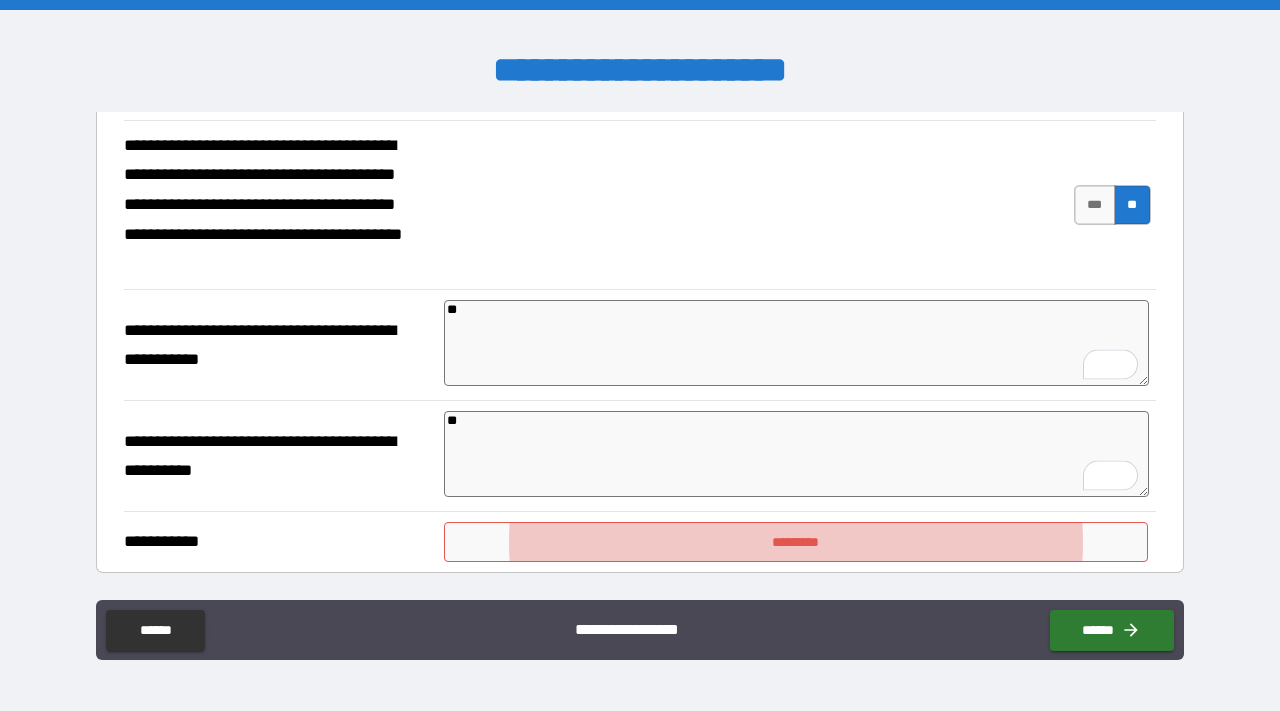 click on "*********" at bounding box center [796, 542] 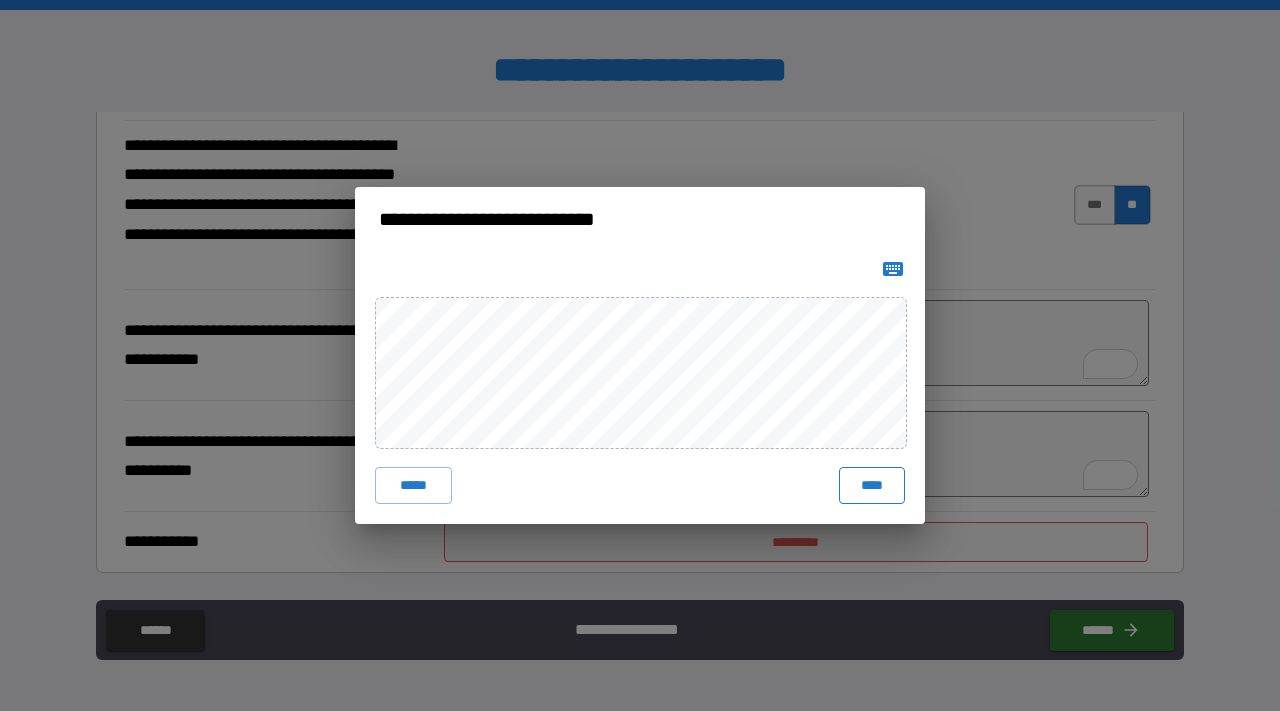 click on "****" at bounding box center (872, 485) 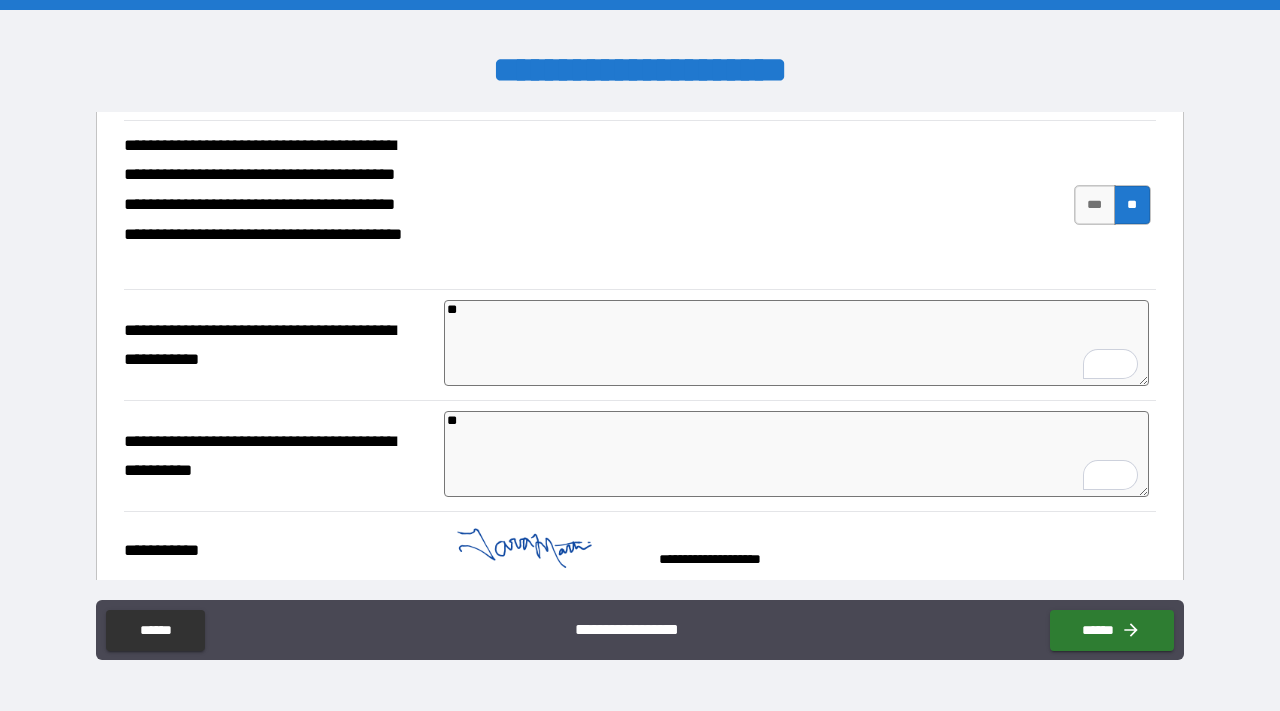 type 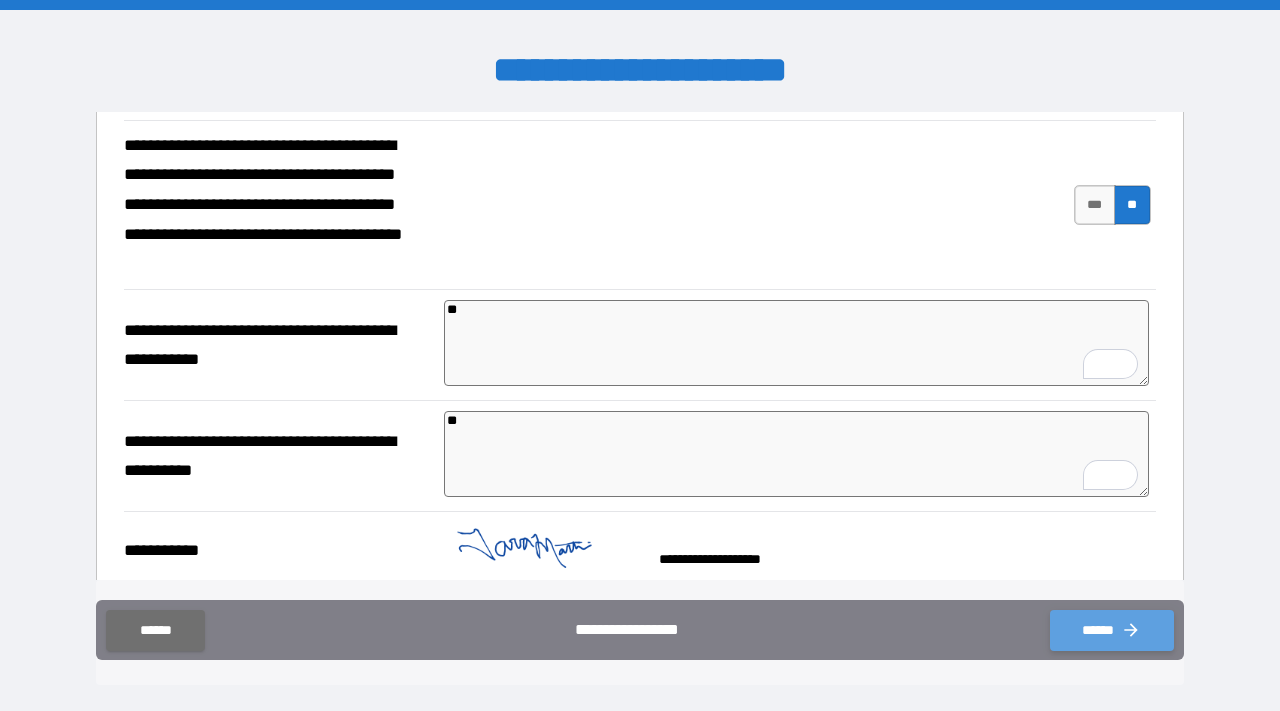 click on "******" at bounding box center [1112, 630] 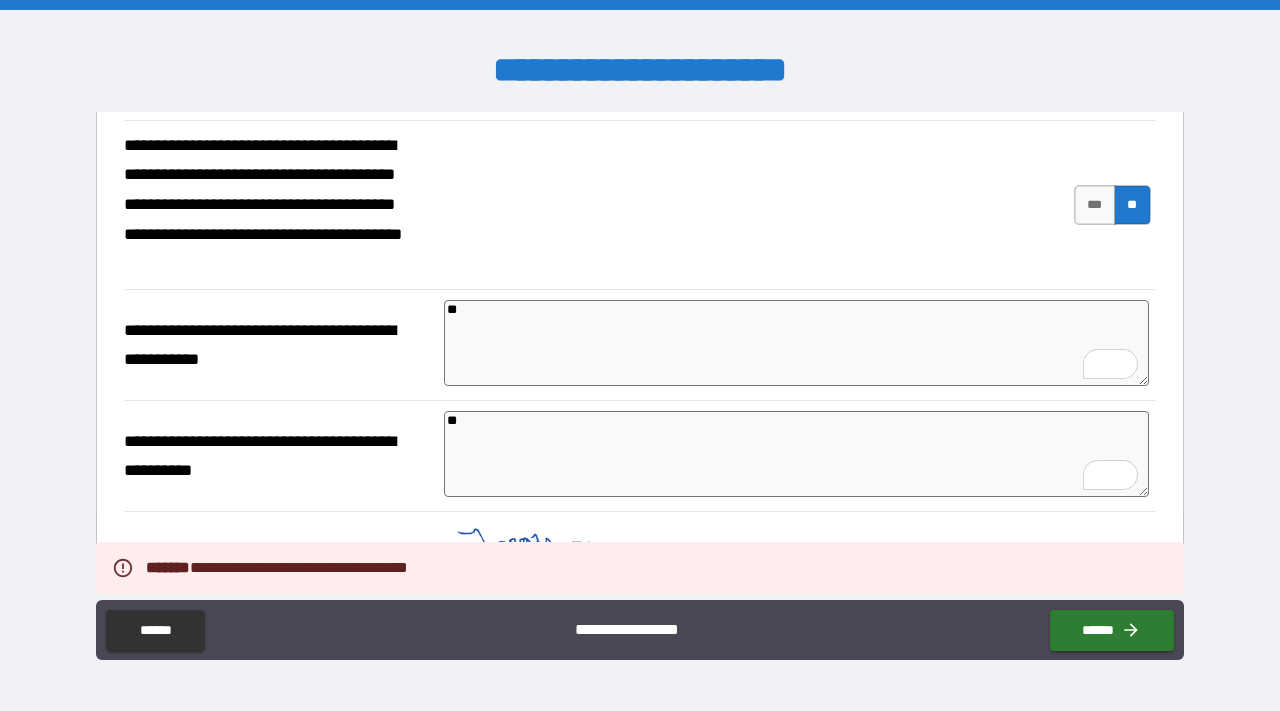 scroll, scrollTop: 1154, scrollLeft: 0, axis: vertical 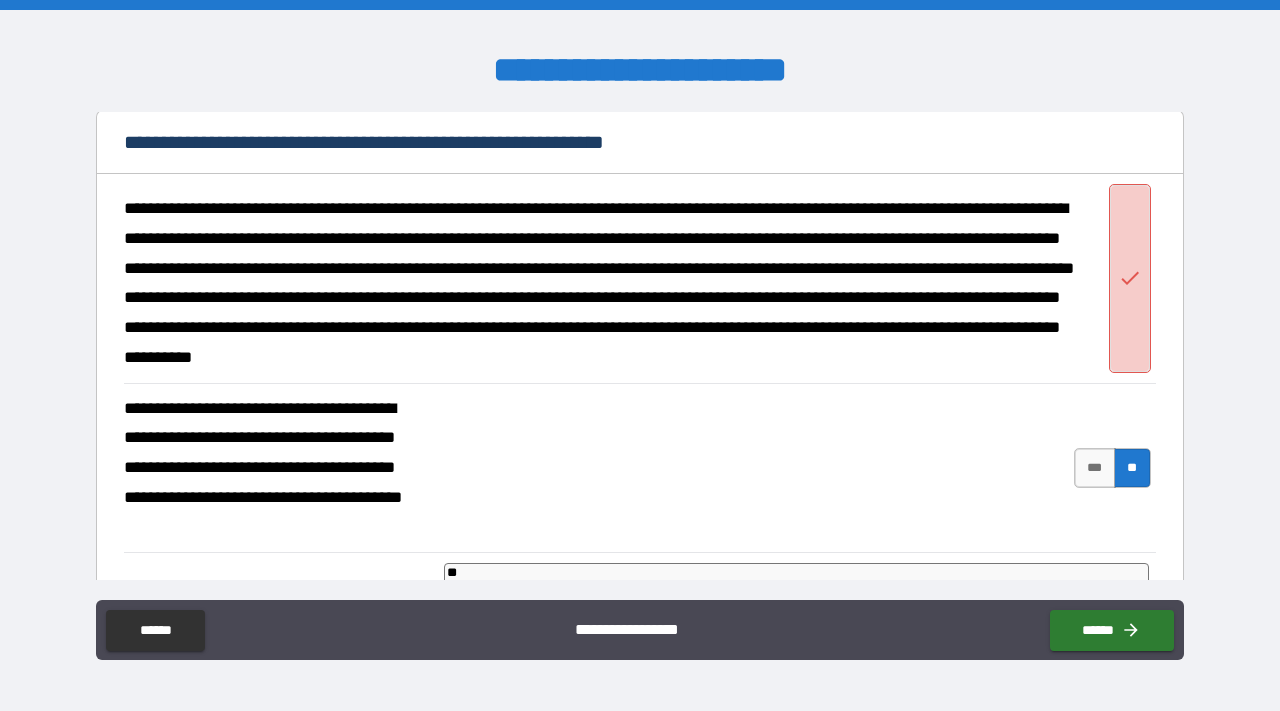click at bounding box center [1130, 278] 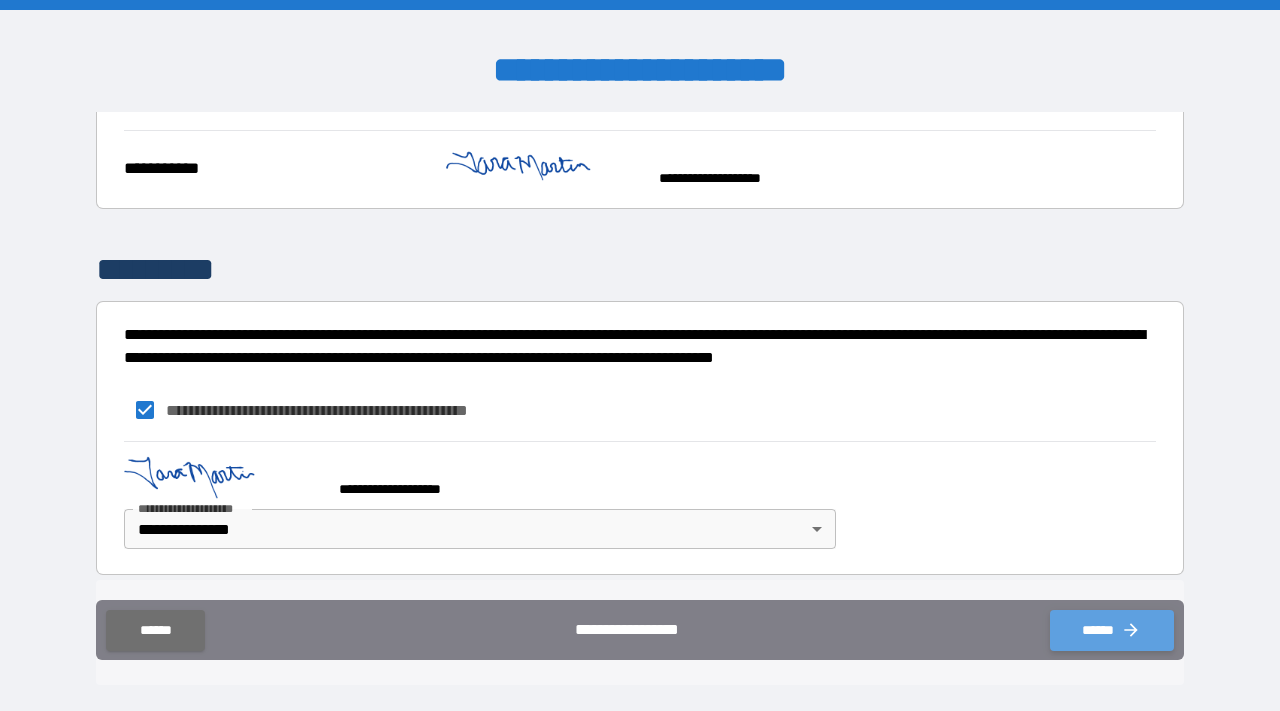click on "******" at bounding box center [1112, 630] 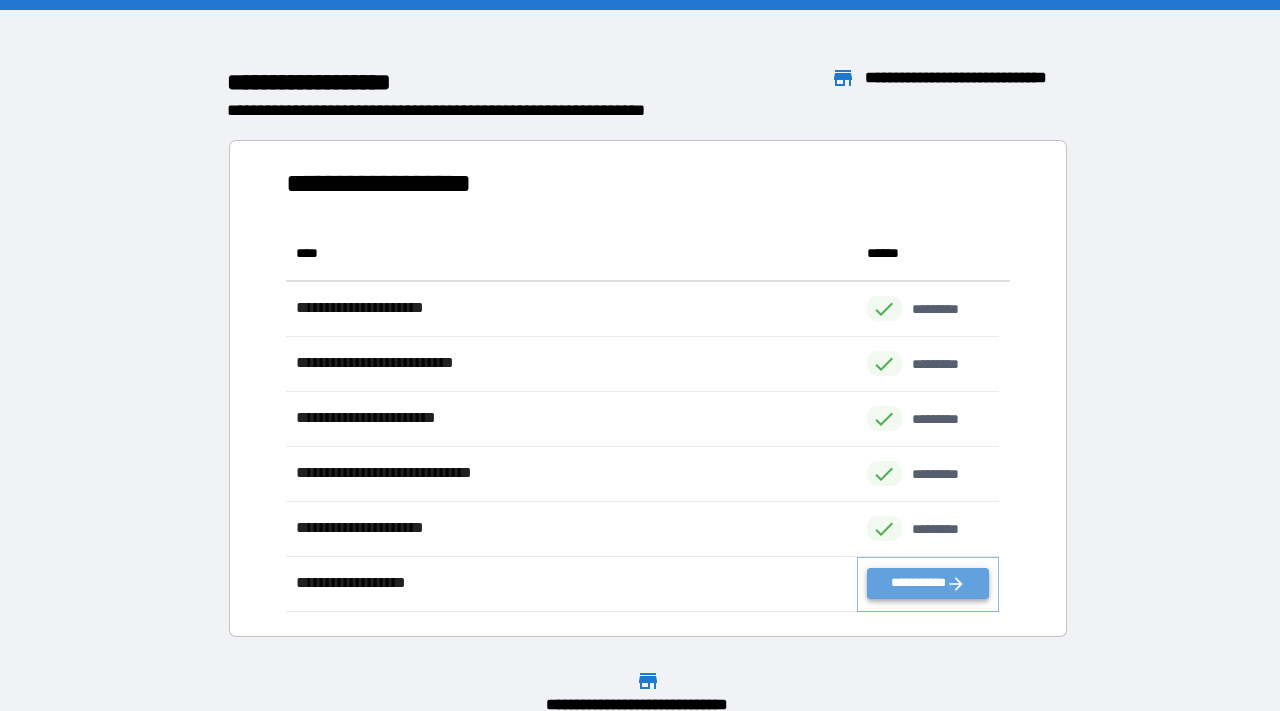 click 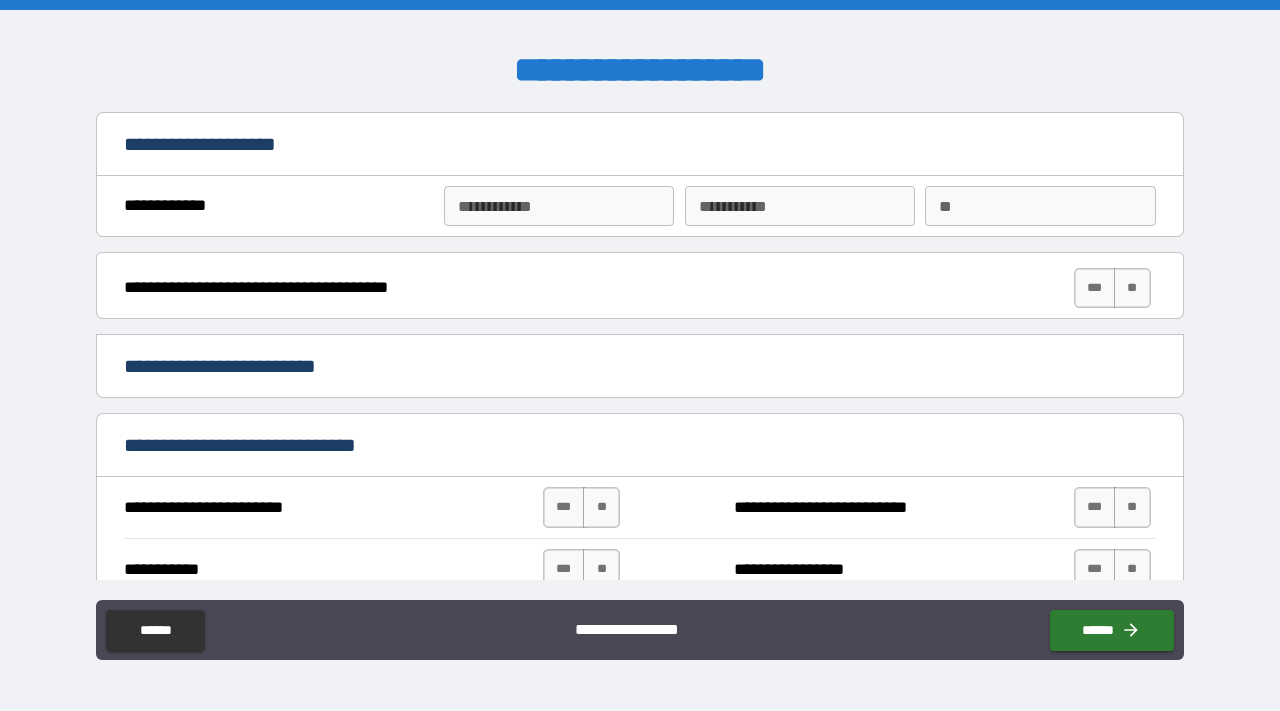 click on "**********" at bounding box center (559, 206) 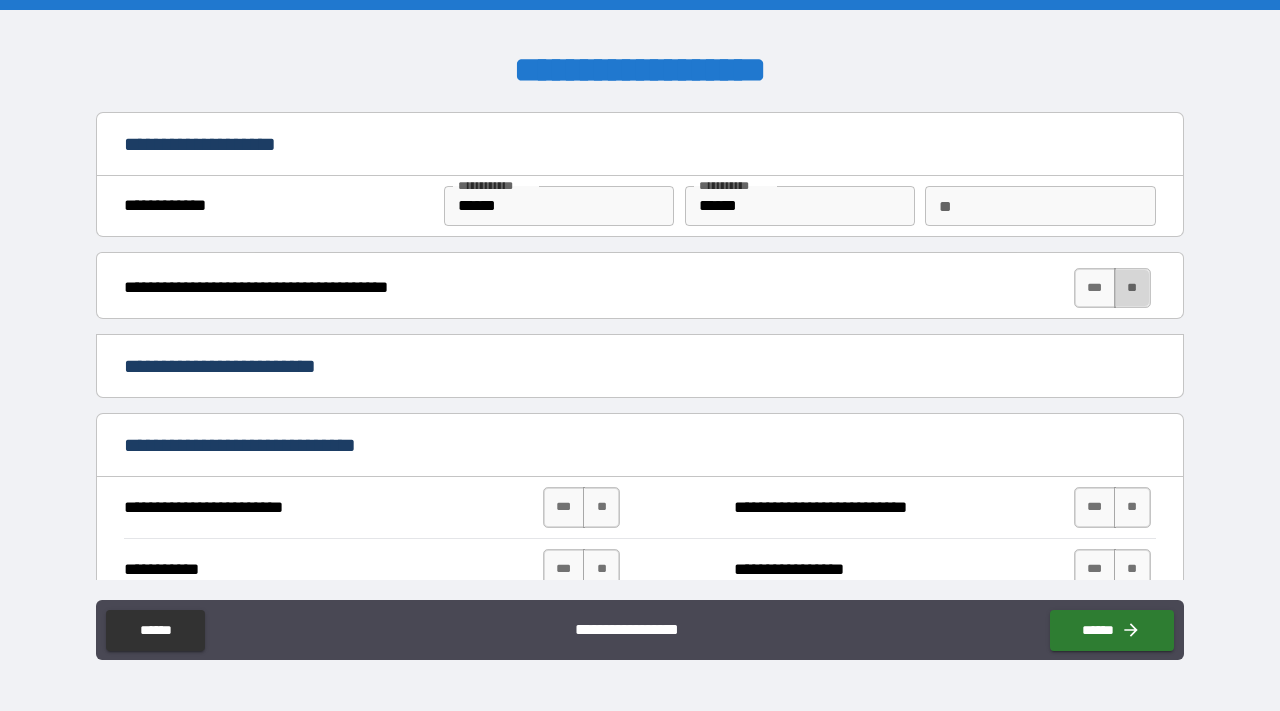 click on "**" at bounding box center (1132, 288) 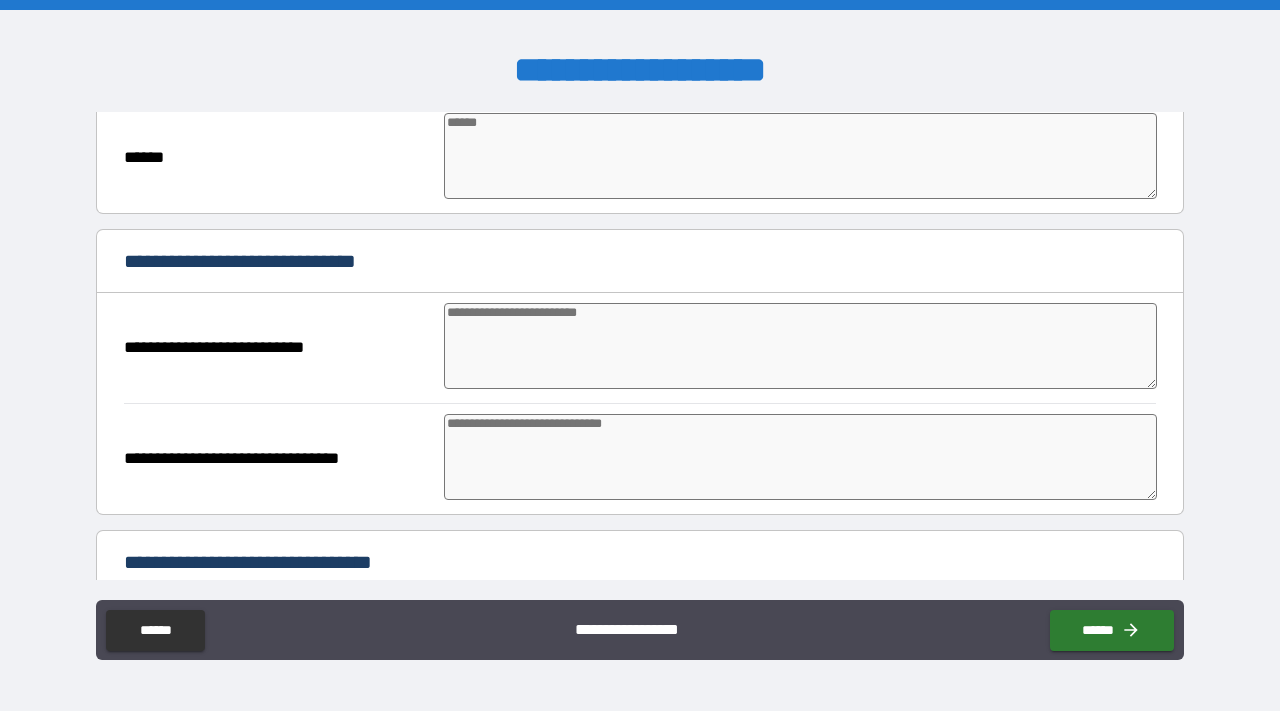 click at bounding box center [800, 346] 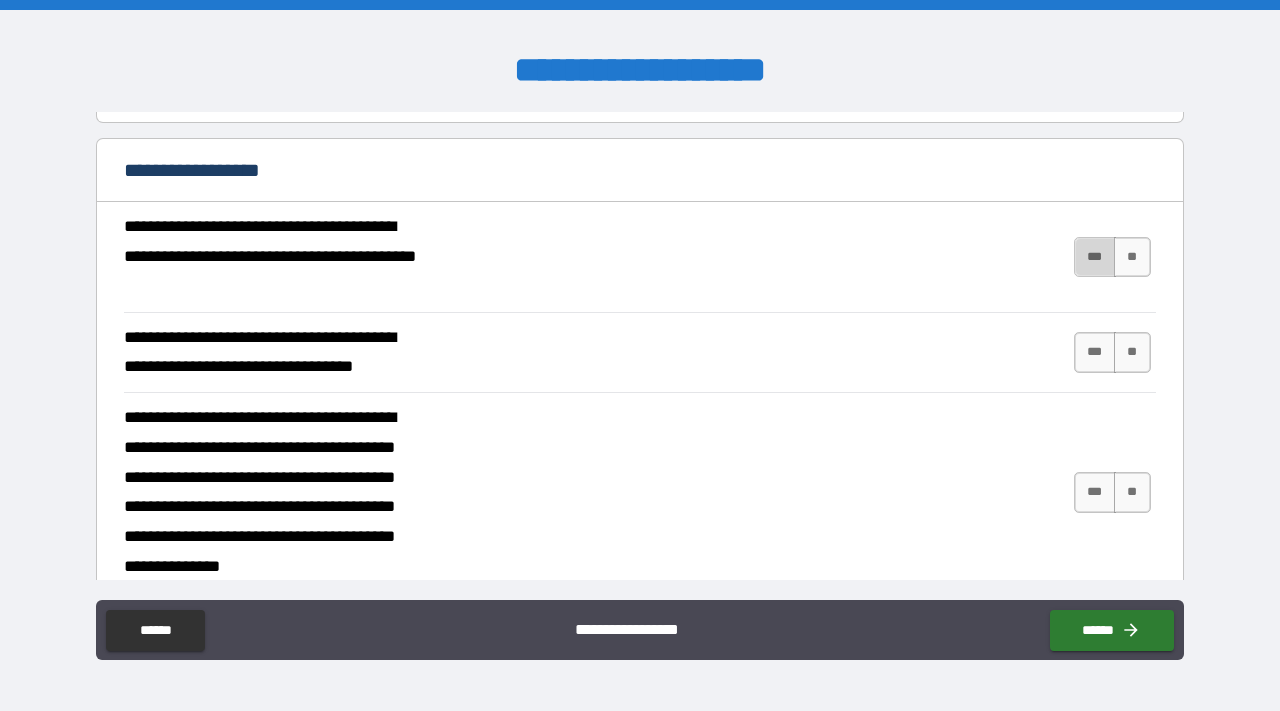 click on "***" at bounding box center (1095, 257) 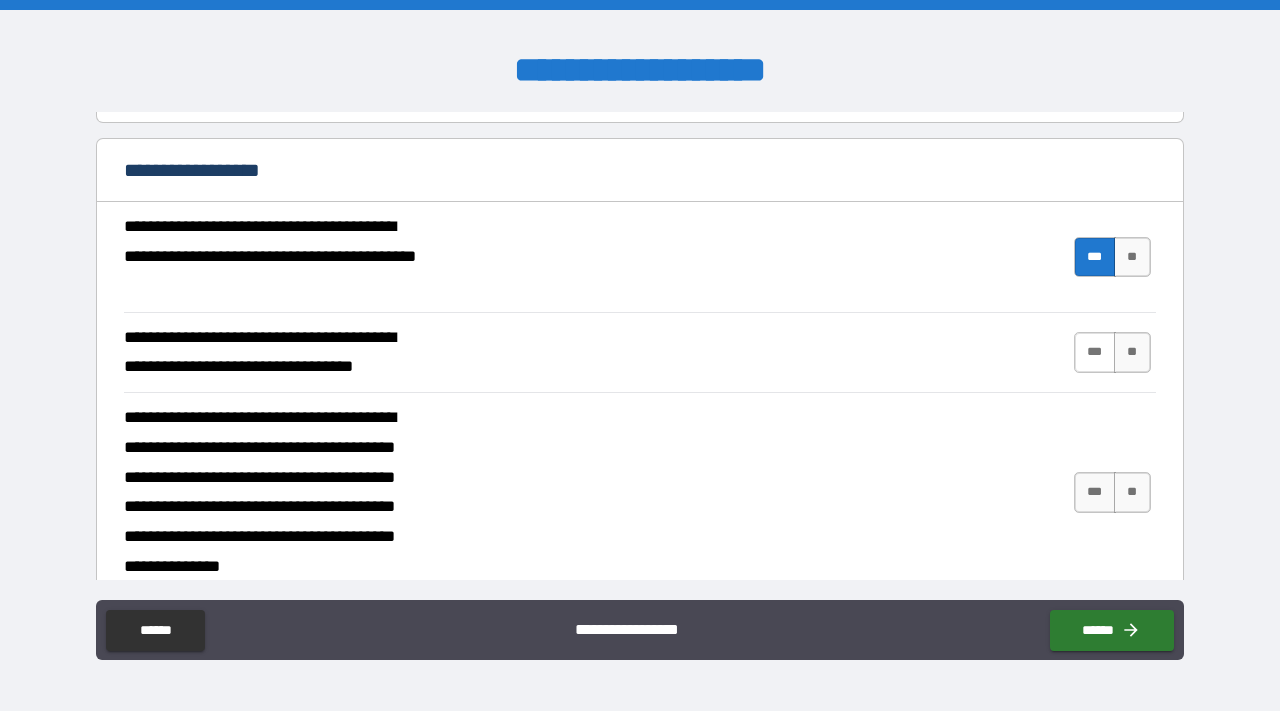 click on "***" at bounding box center [1095, 352] 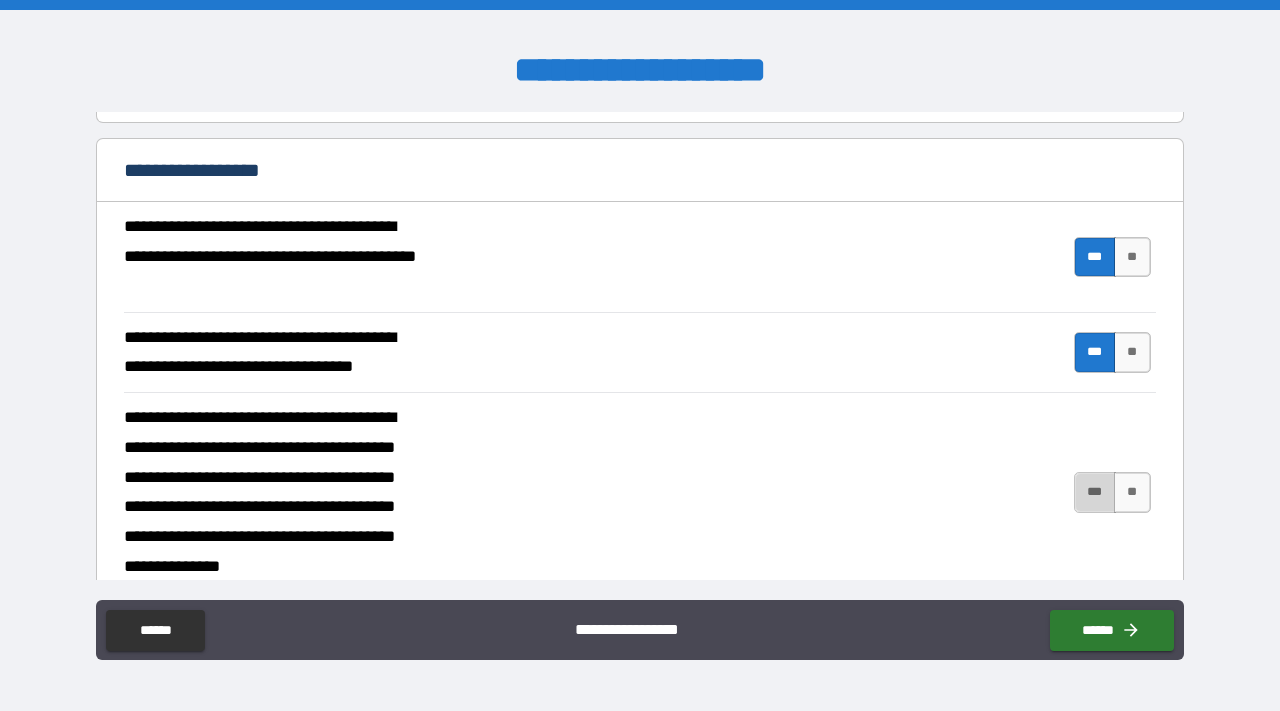 click on "***" at bounding box center [1095, 492] 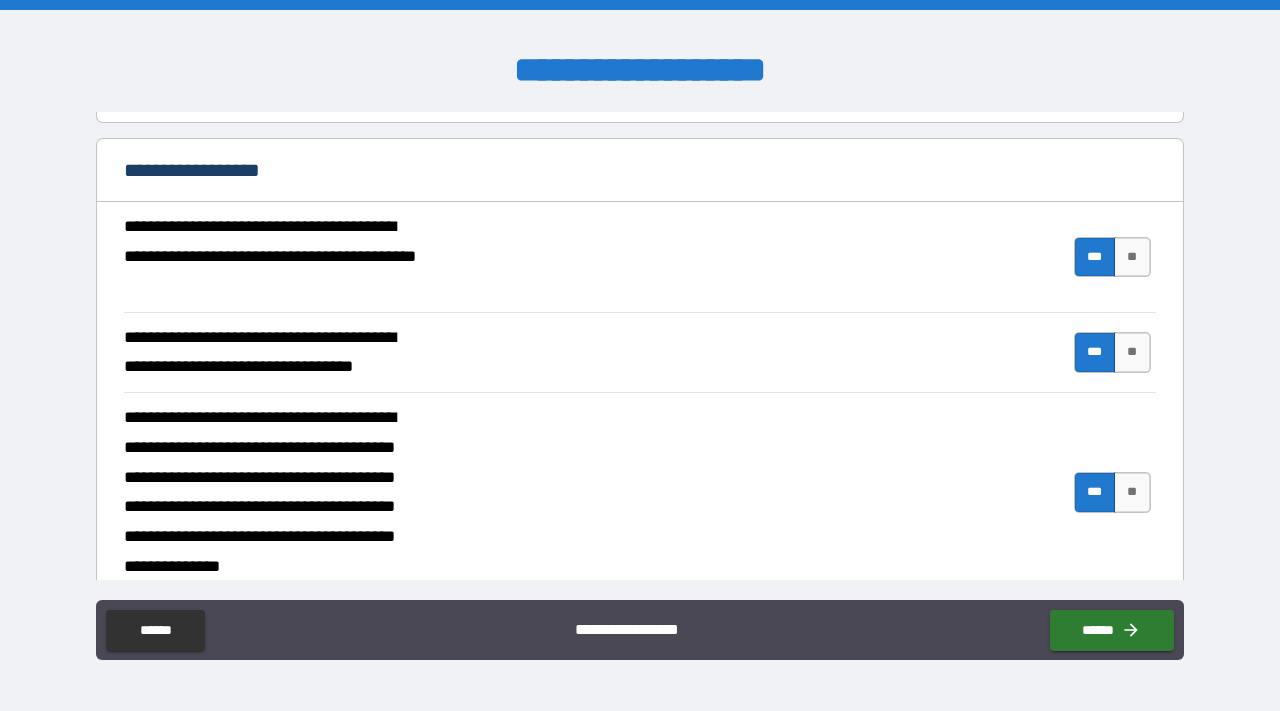 drag, startPoint x: 1170, startPoint y: 421, endPoint x: 1182, endPoint y: 476, distance: 56.293873 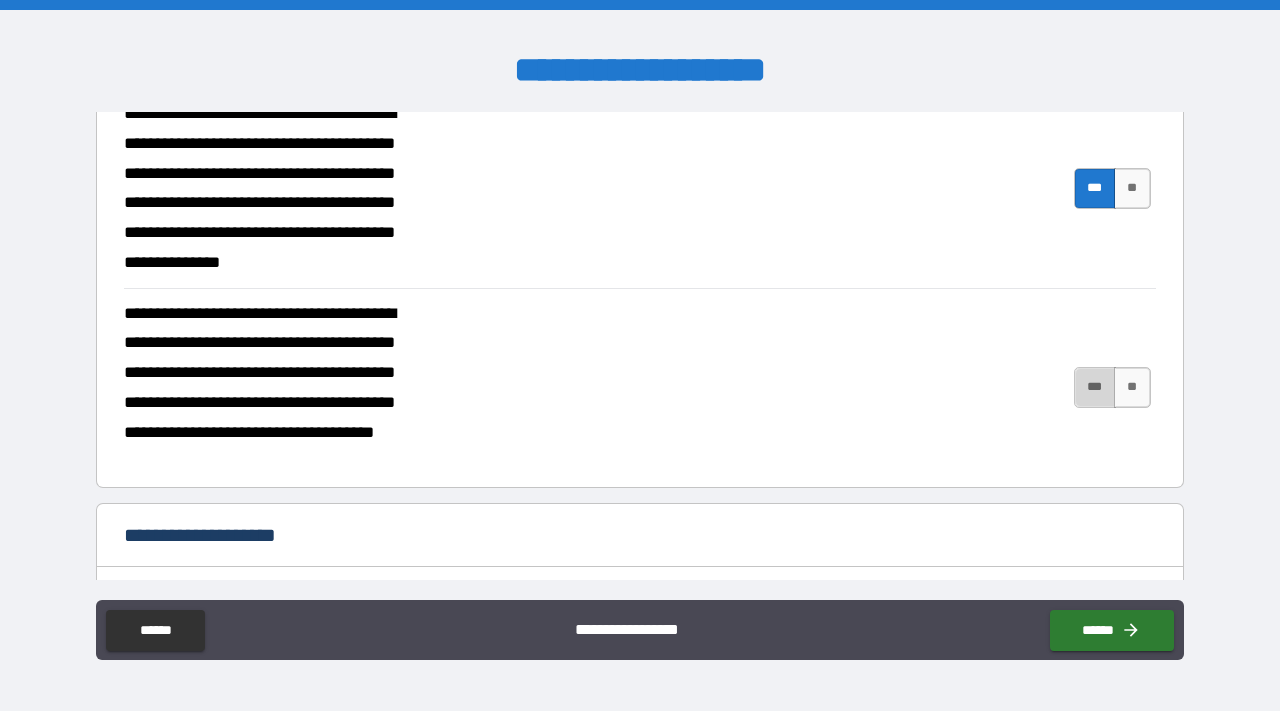 click on "***" at bounding box center (1095, 387) 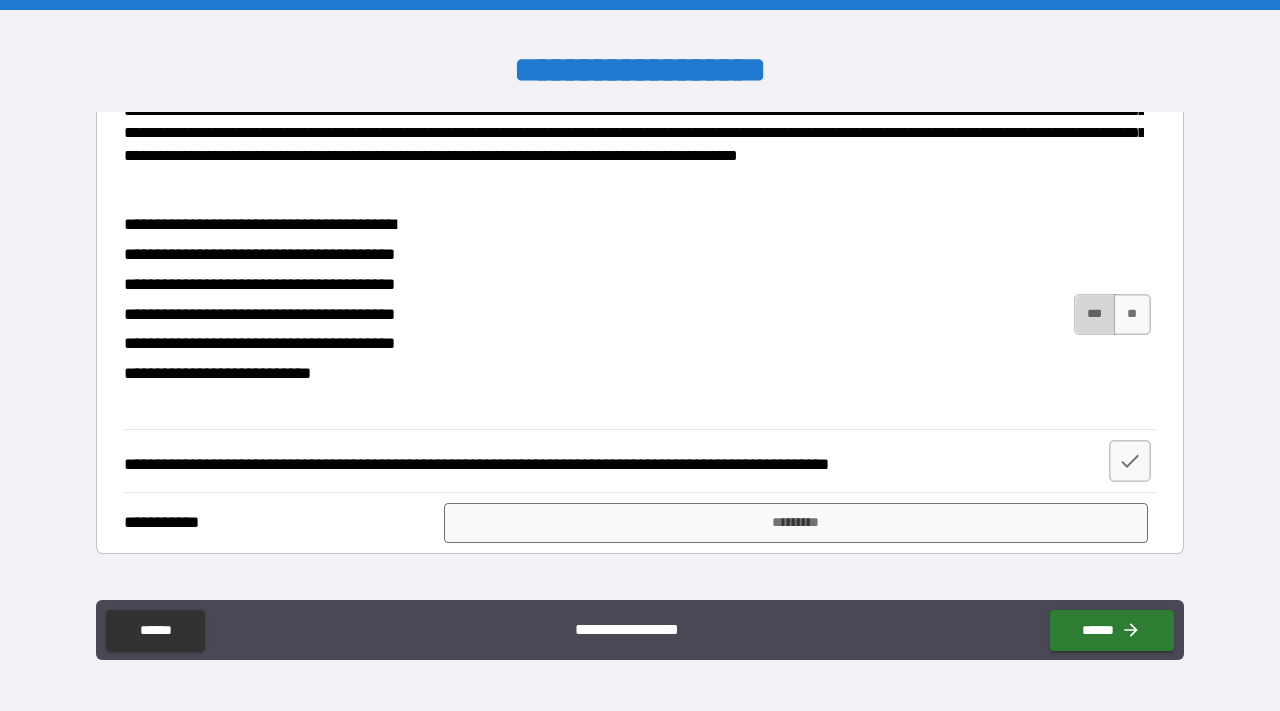 click on "***" at bounding box center [1095, 314] 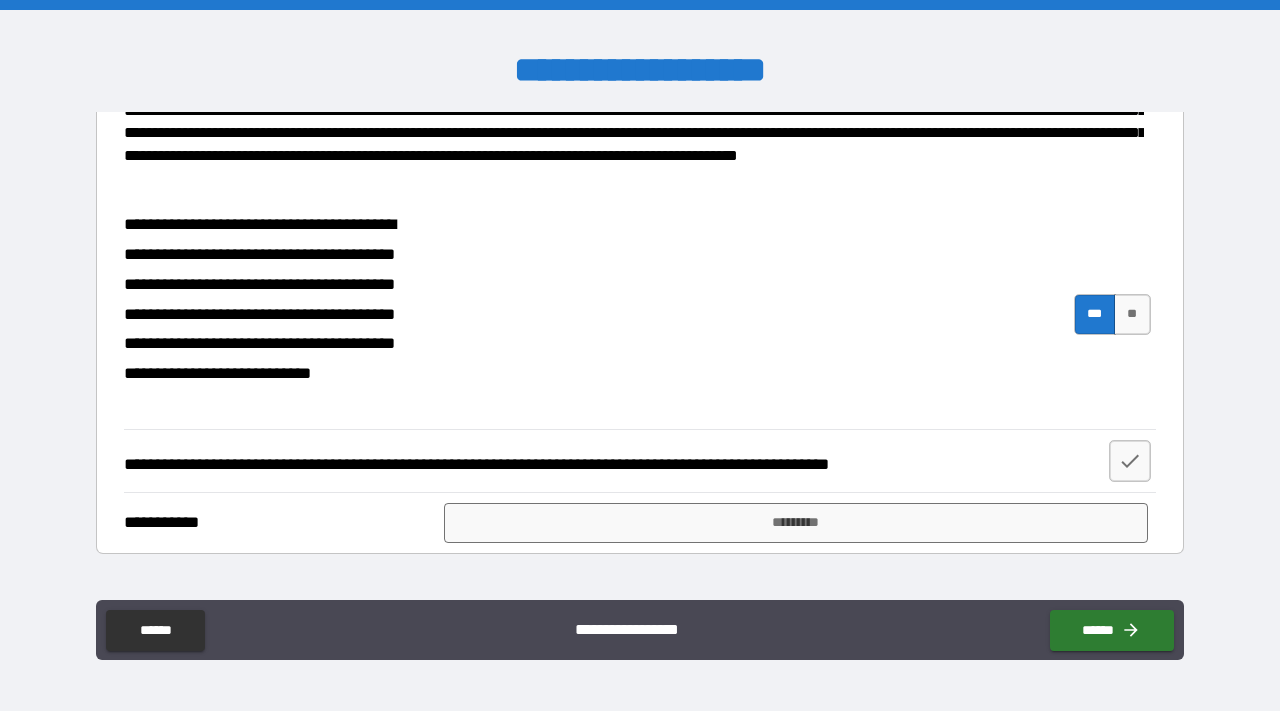 click on "**********" at bounding box center (640, 460) 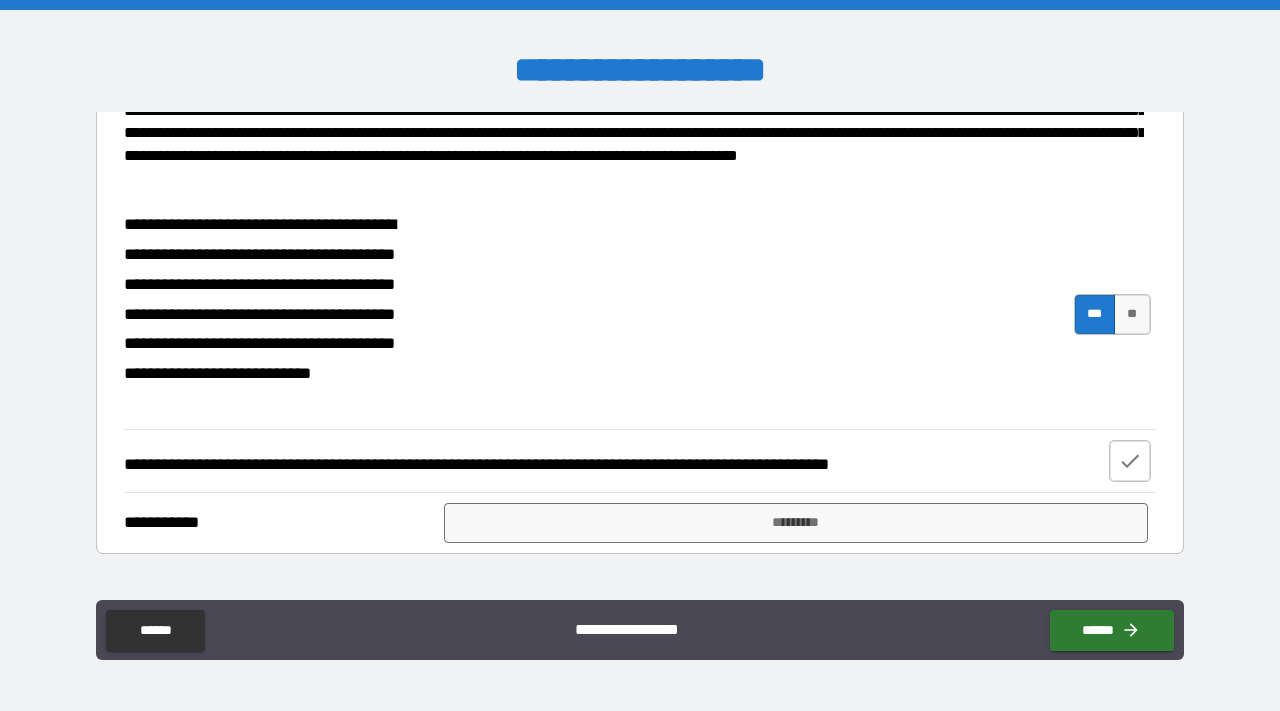 click 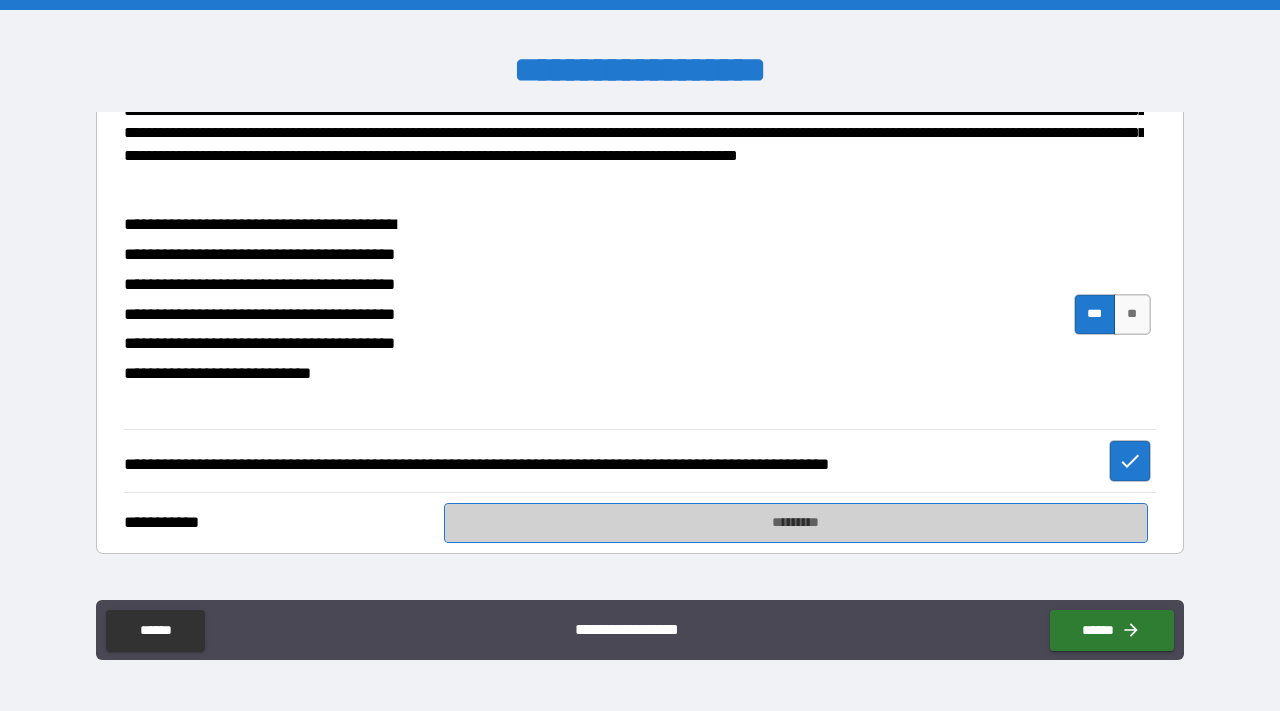click on "*********" at bounding box center (796, 523) 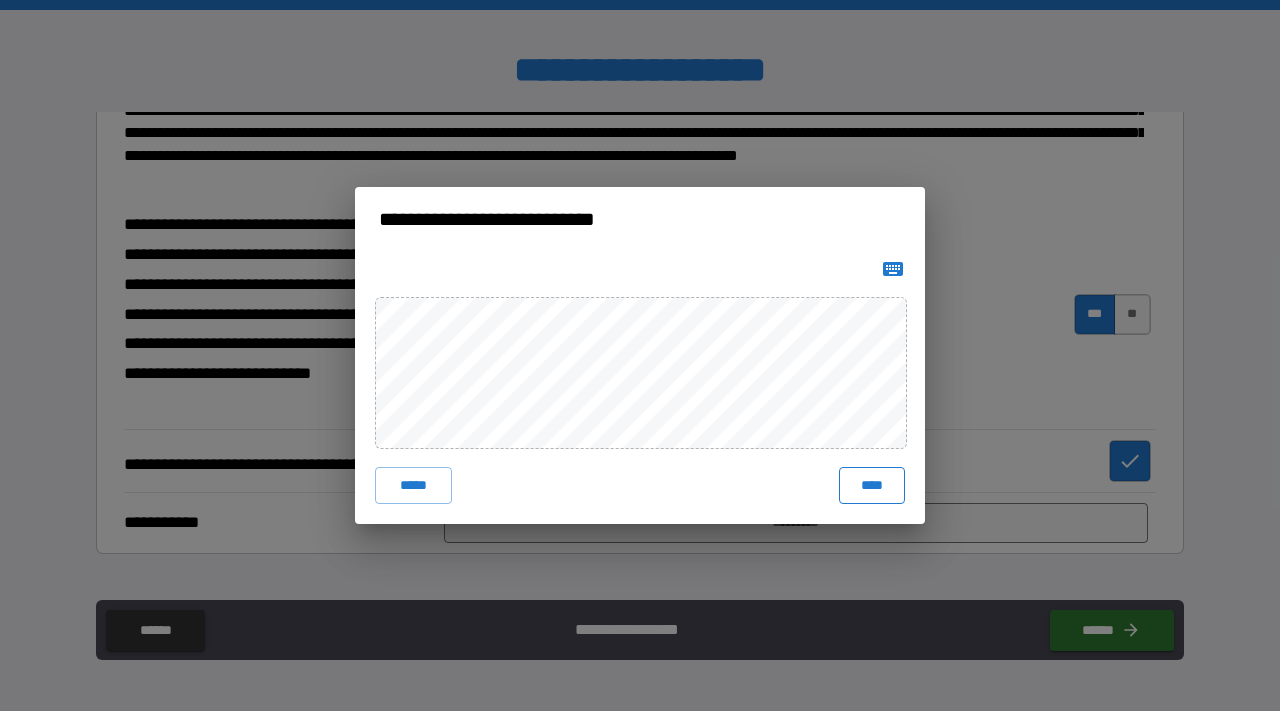click on "****" at bounding box center [872, 485] 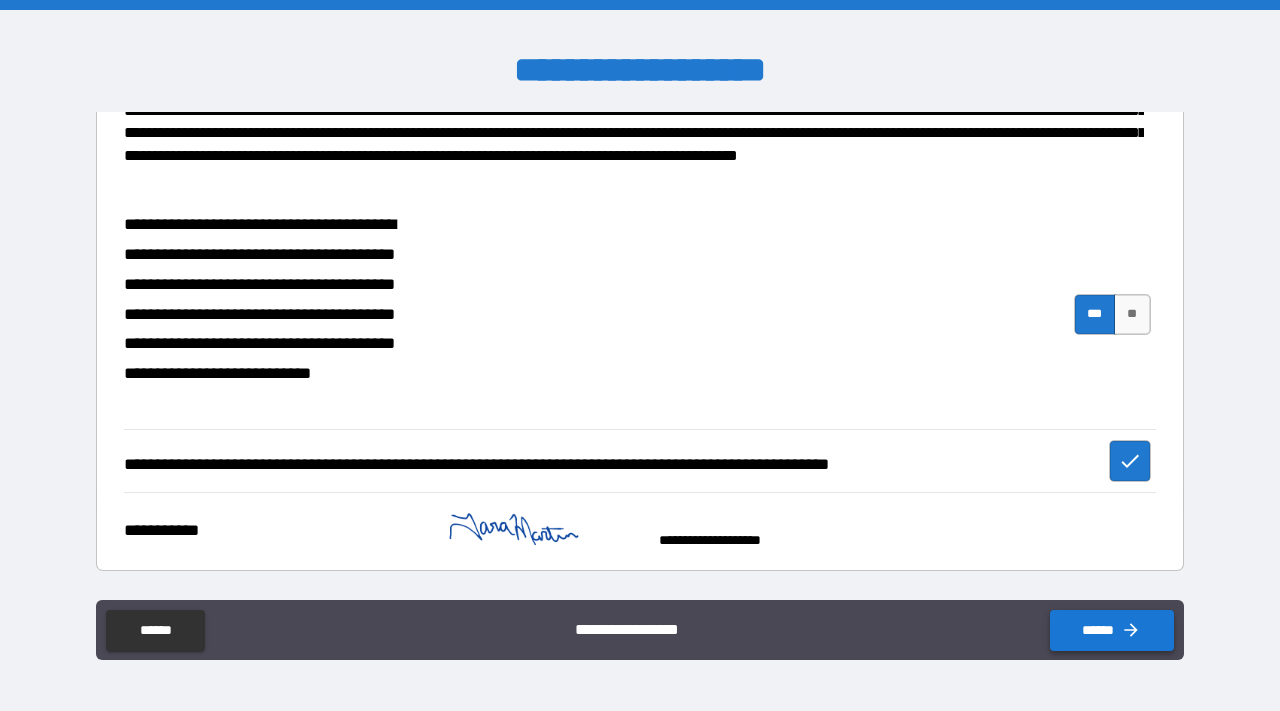 click on "******" at bounding box center (1112, 630) 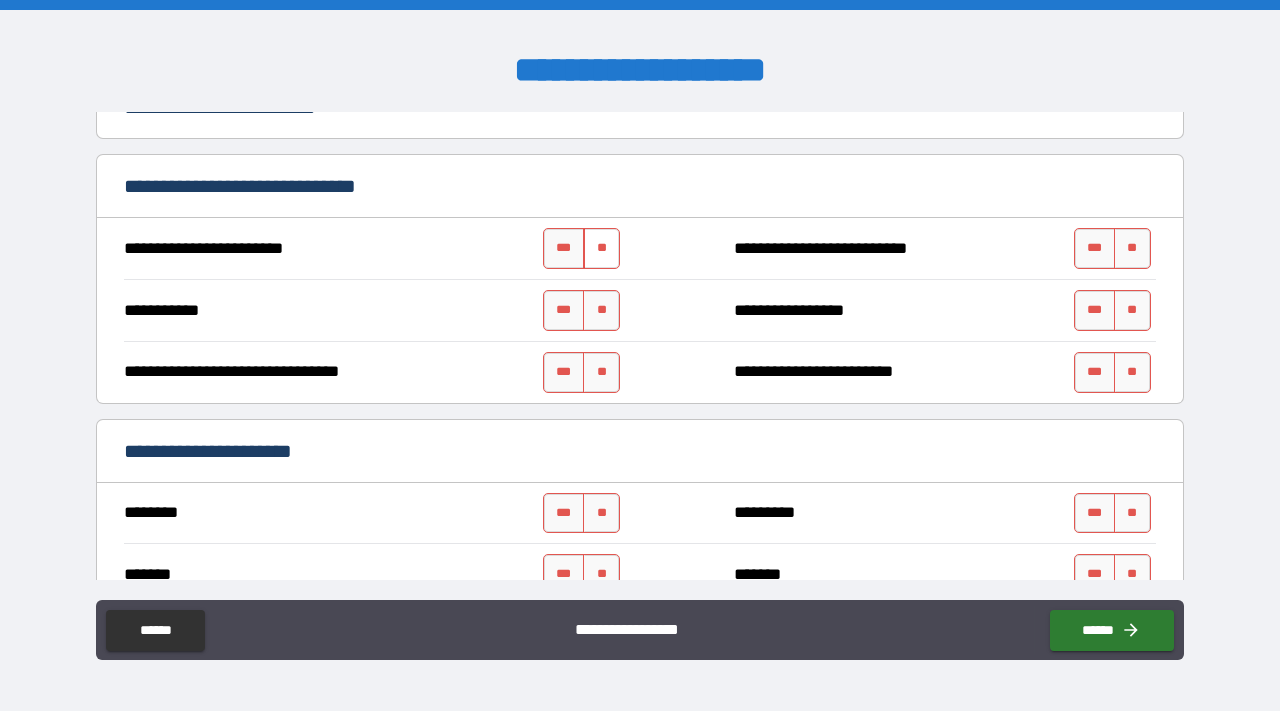 click on "**" at bounding box center [601, 248] 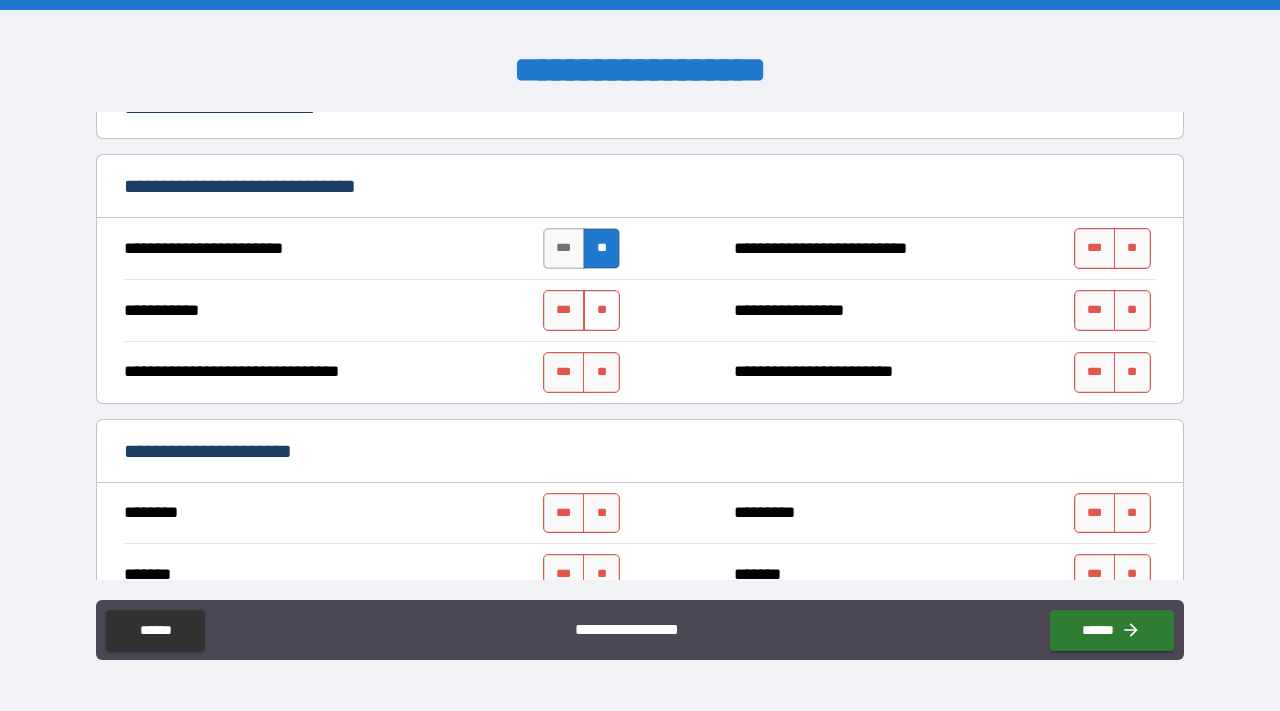 drag, startPoint x: 599, startPoint y: 285, endPoint x: 599, endPoint y: 300, distance: 15 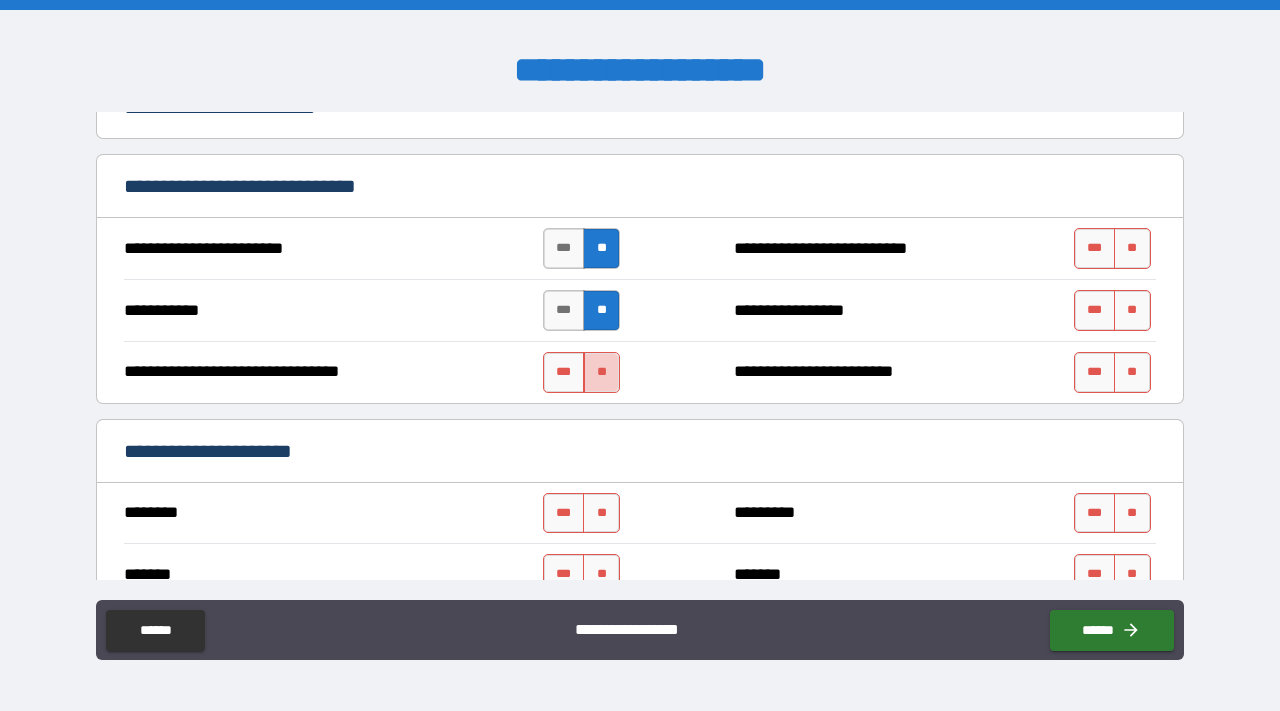 click on "**" at bounding box center (601, 372) 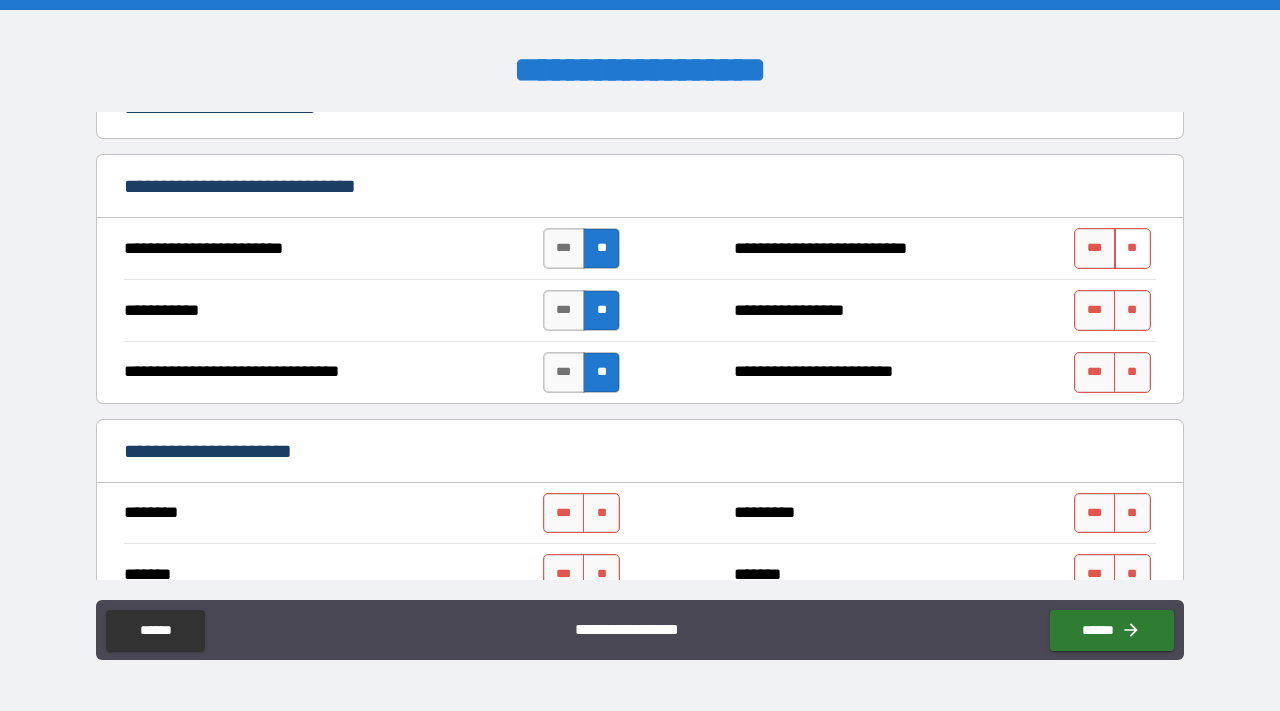 click on "**" at bounding box center (1132, 248) 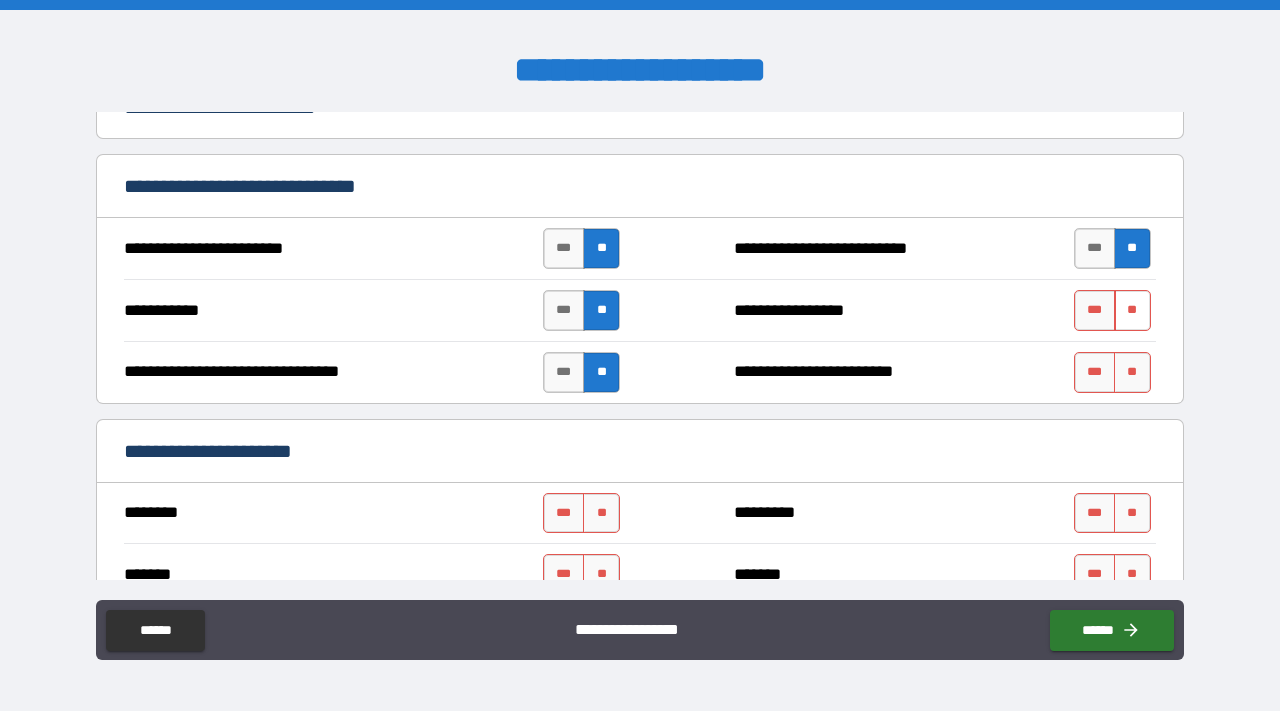 click on "**" at bounding box center [1132, 310] 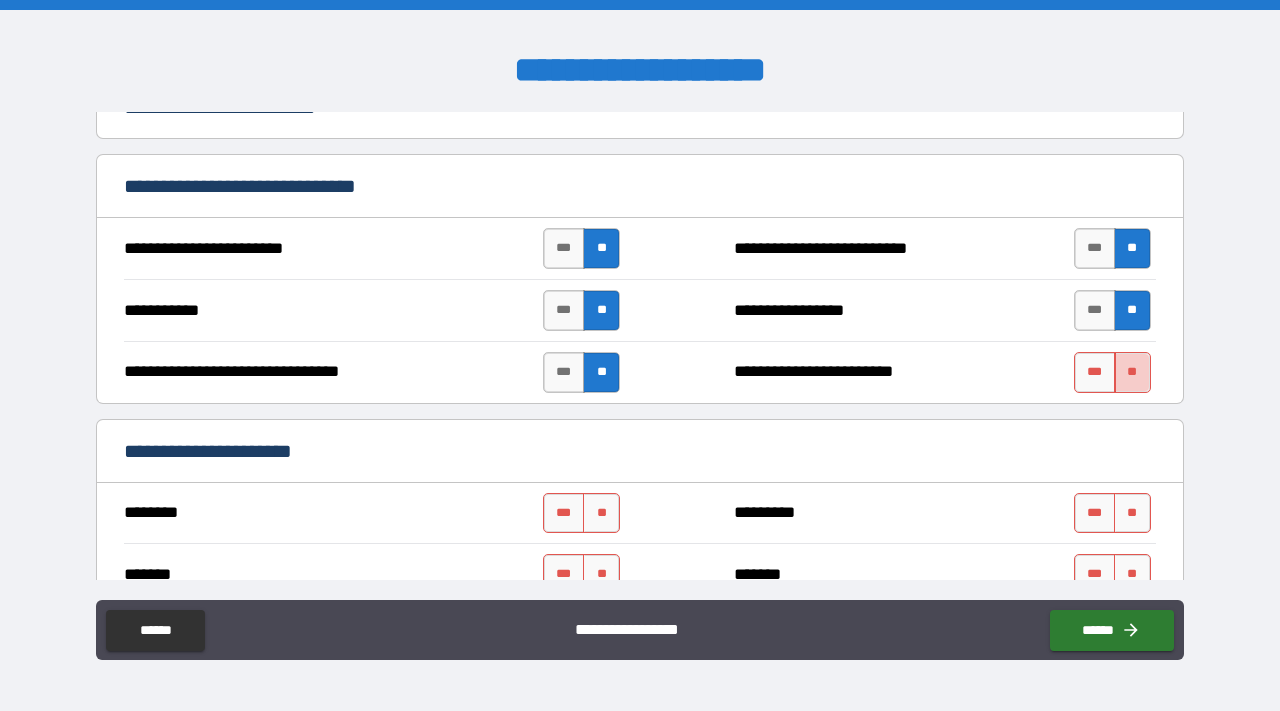 click on "**" at bounding box center (1132, 372) 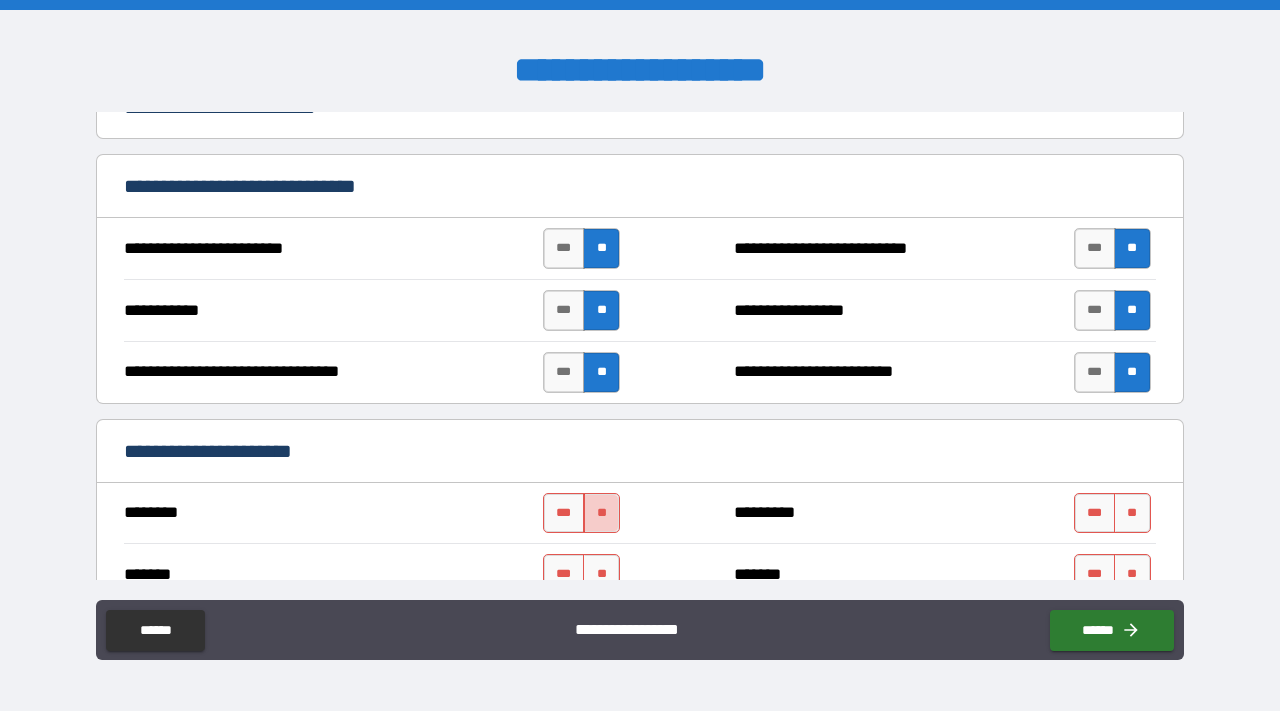click on "**" at bounding box center [601, 513] 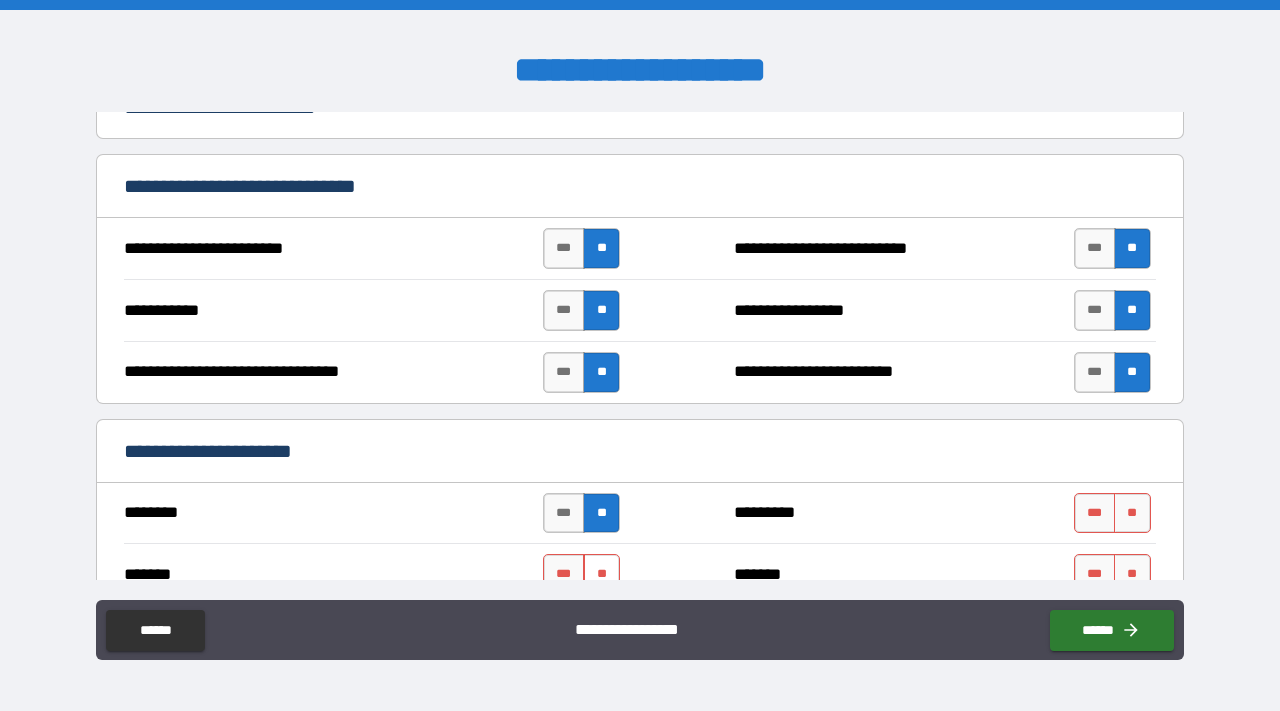 click on "**" at bounding box center (601, 574) 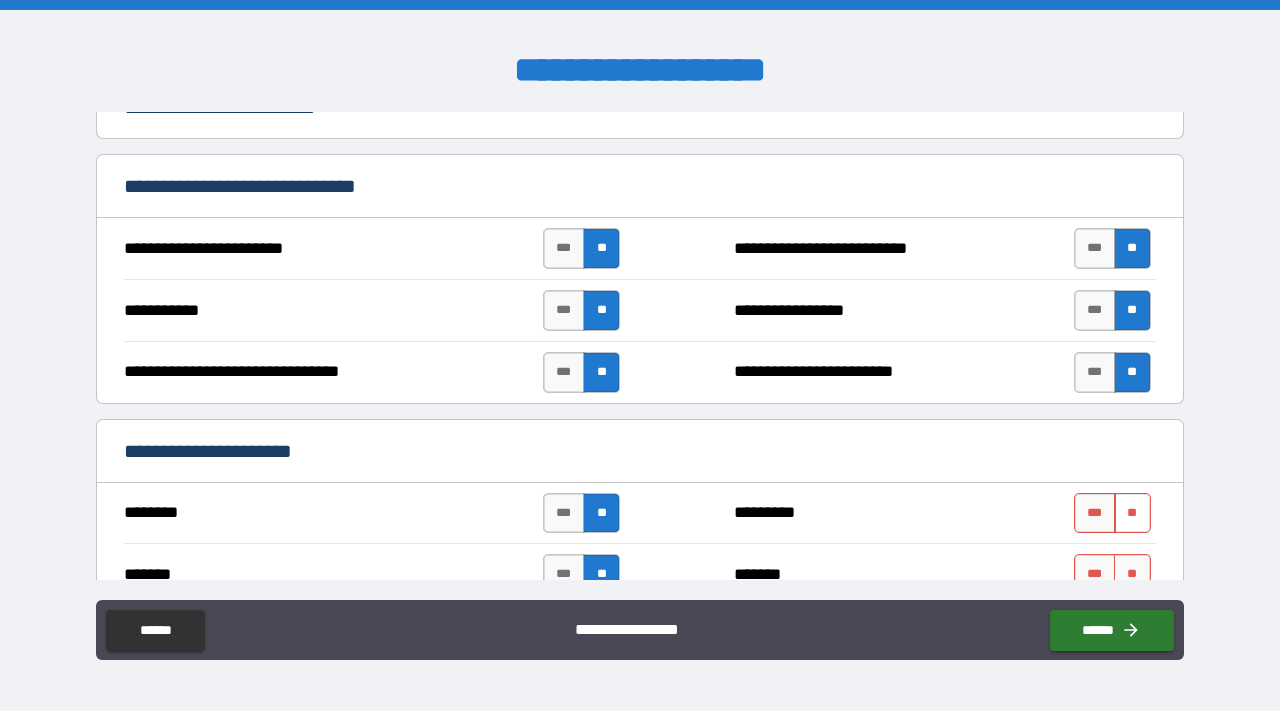 drag, startPoint x: 1145, startPoint y: 493, endPoint x: 1131, endPoint y: 497, distance: 14.56022 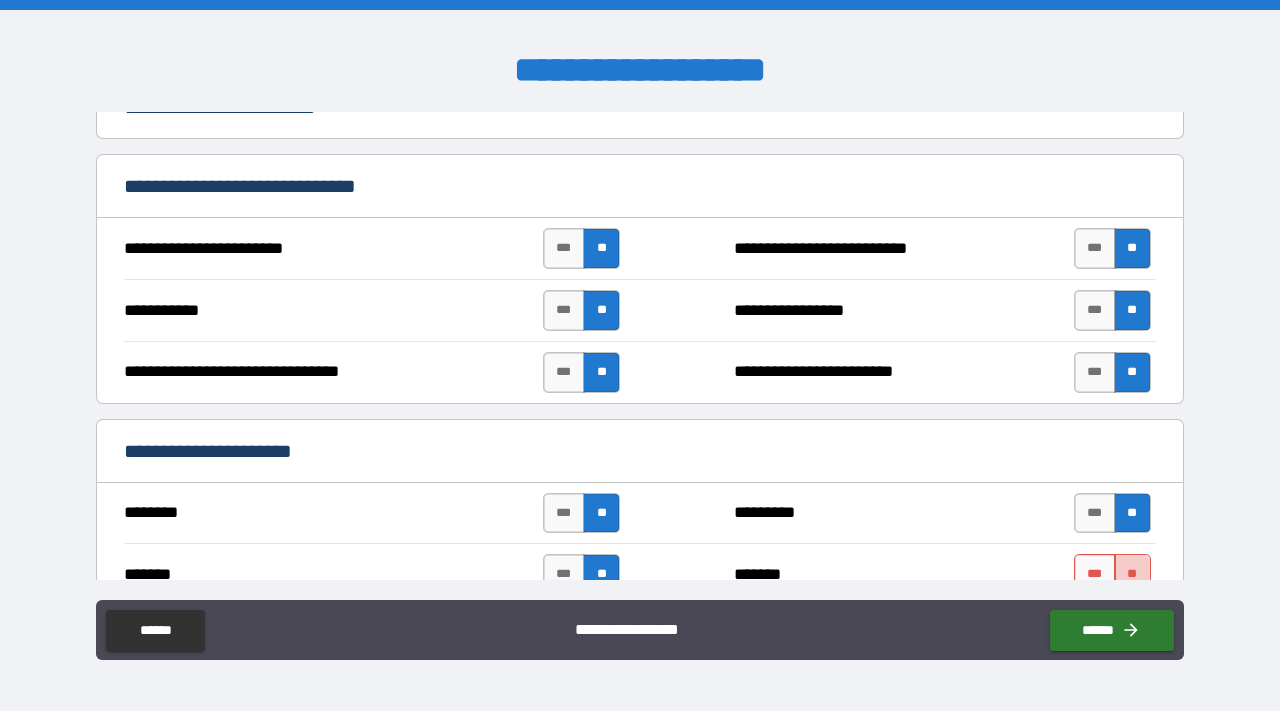 click on "**" at bounding box center (1132, 574) 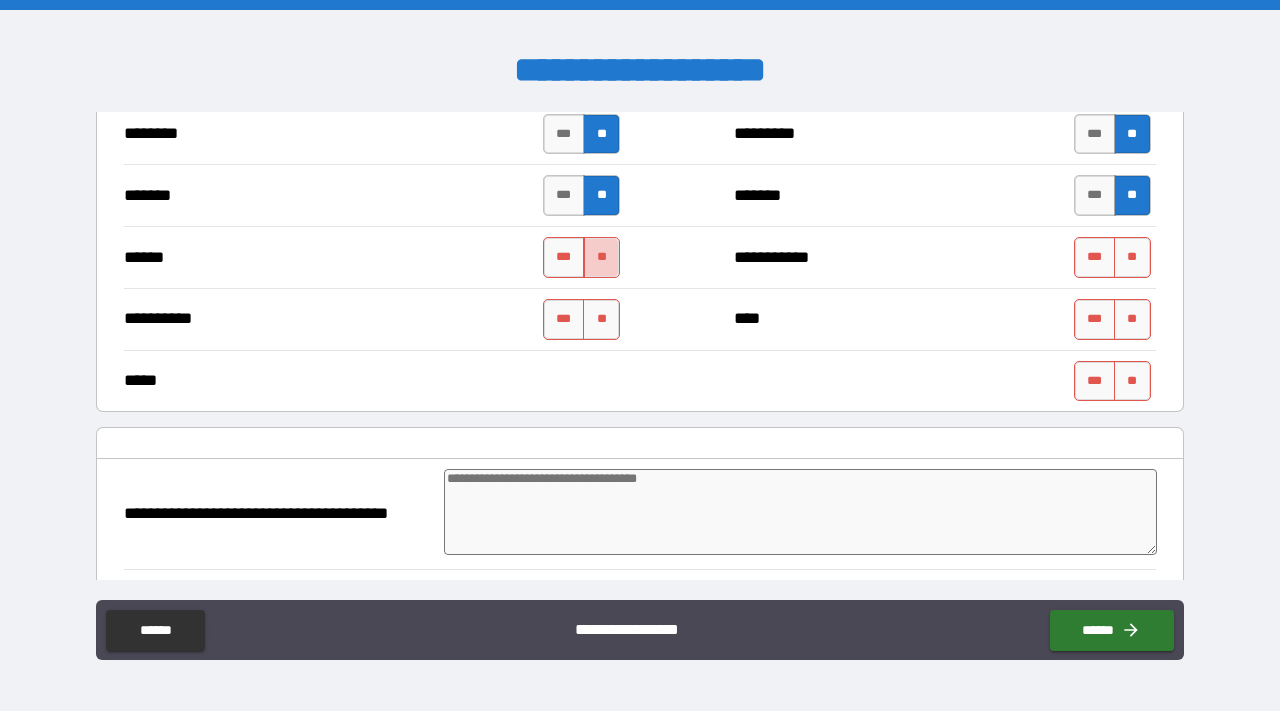click on "**" at bounding box center [601, 257] 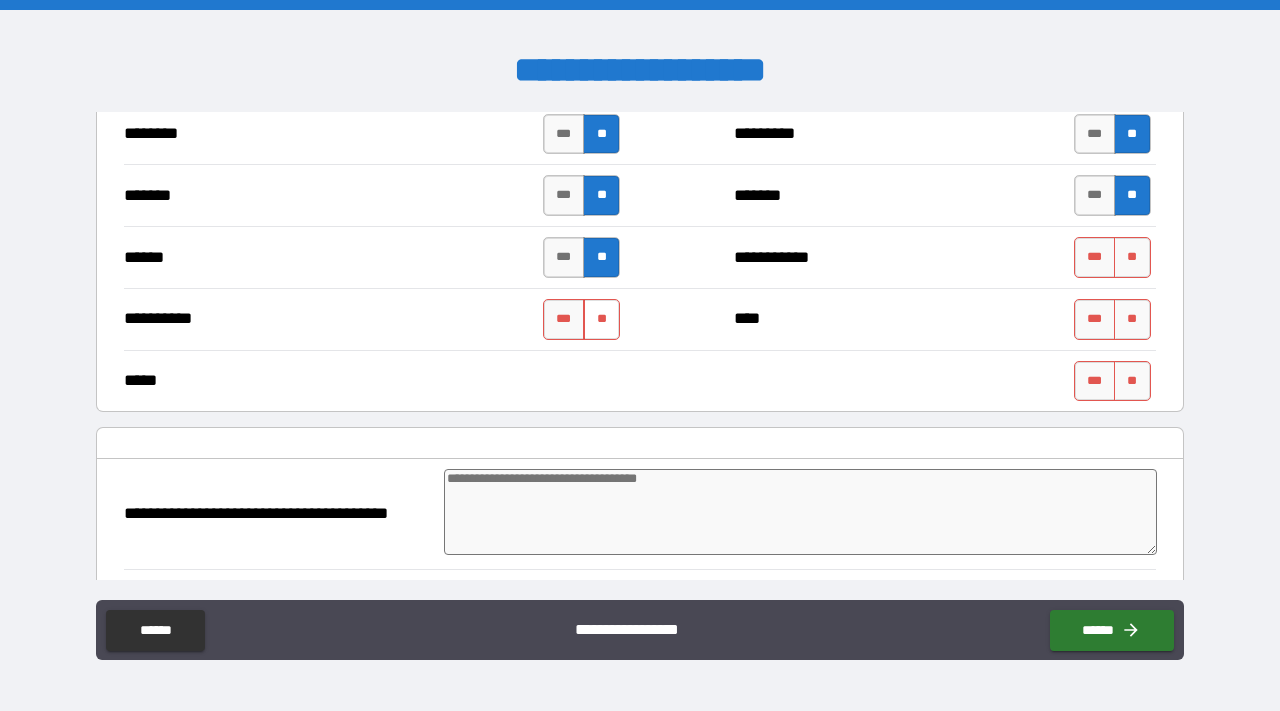 drag, startPoint x: 597, startPoint y: 327, endPoint x: 611, endPoint y: 327, distance: 14 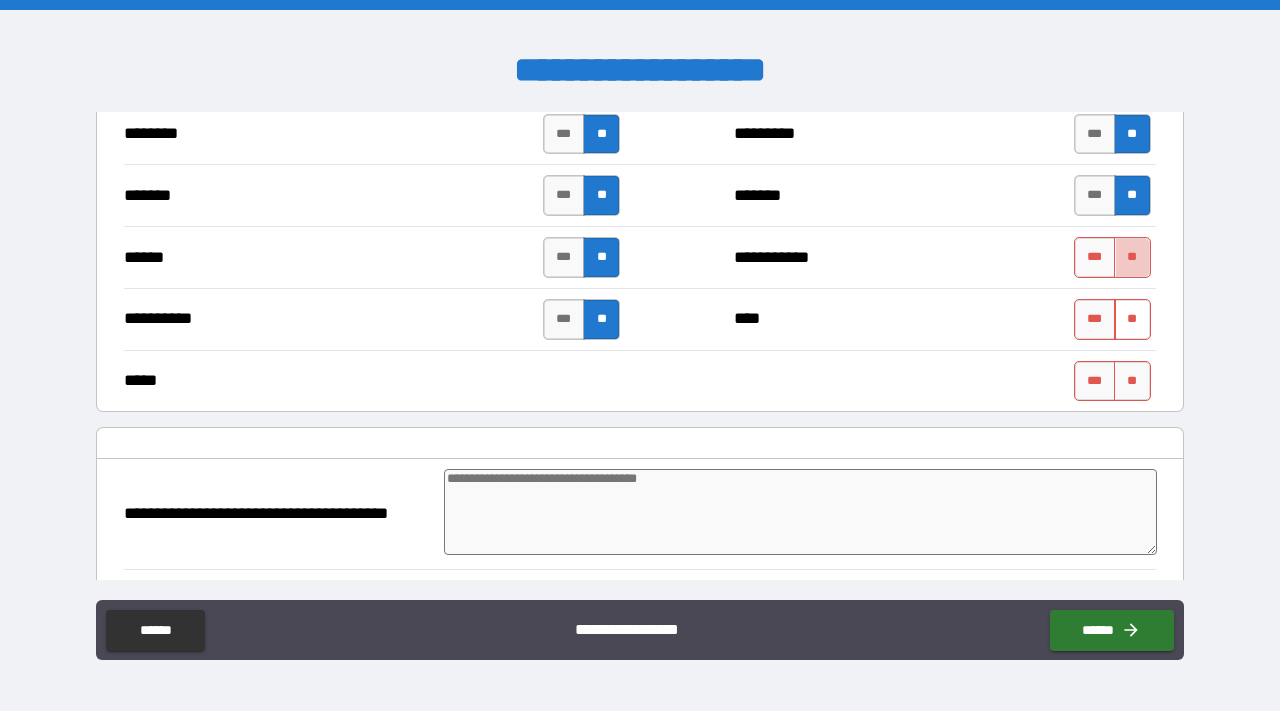 drag, startPoint x: 1111, startPoint y: 259, endPoint x: 1115, endPoint y: 306, distance: 47.169907 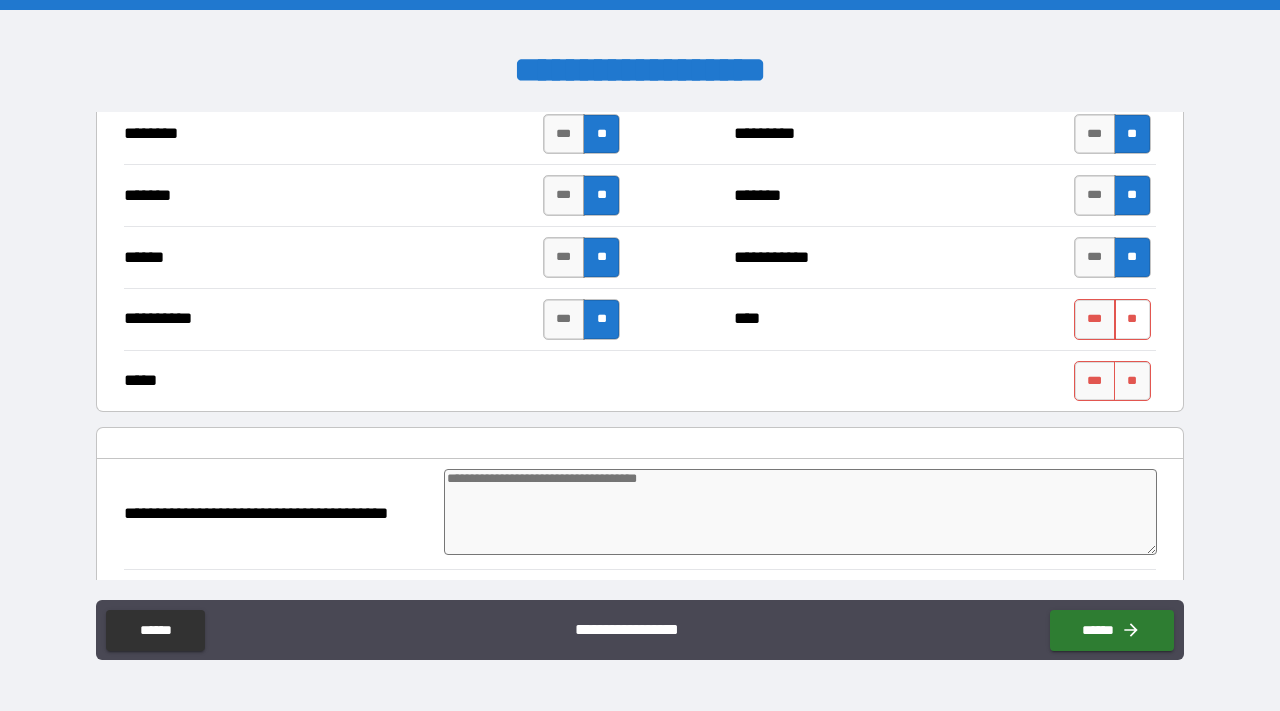 click on "**" at bounding box center [1132, 319] 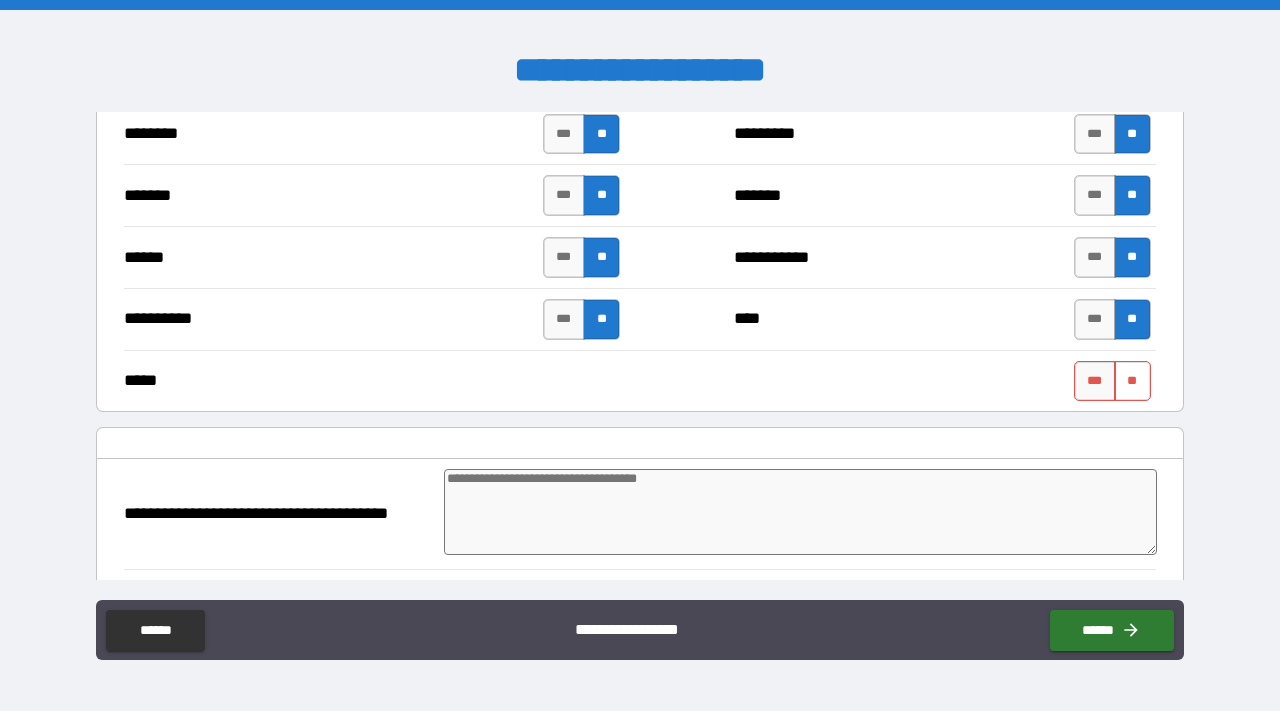 click on "**" at bounding box center [1132, 381] 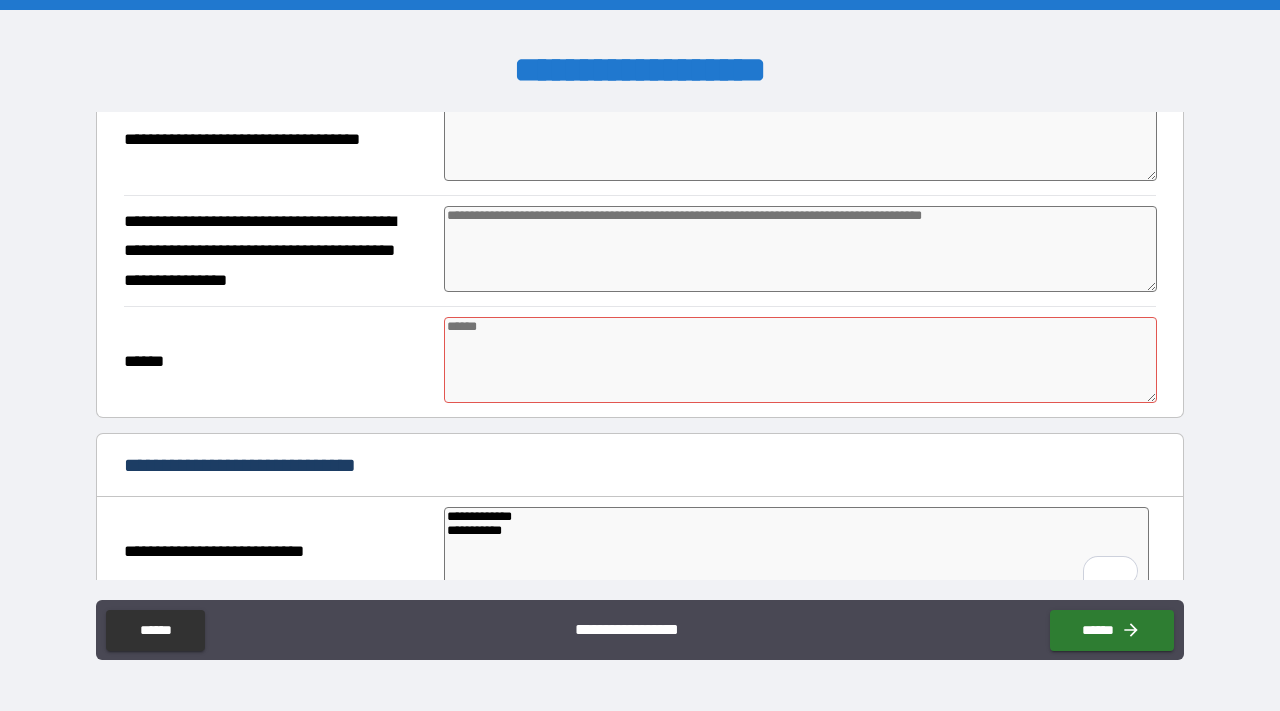 click at bounding box center [800, 360] 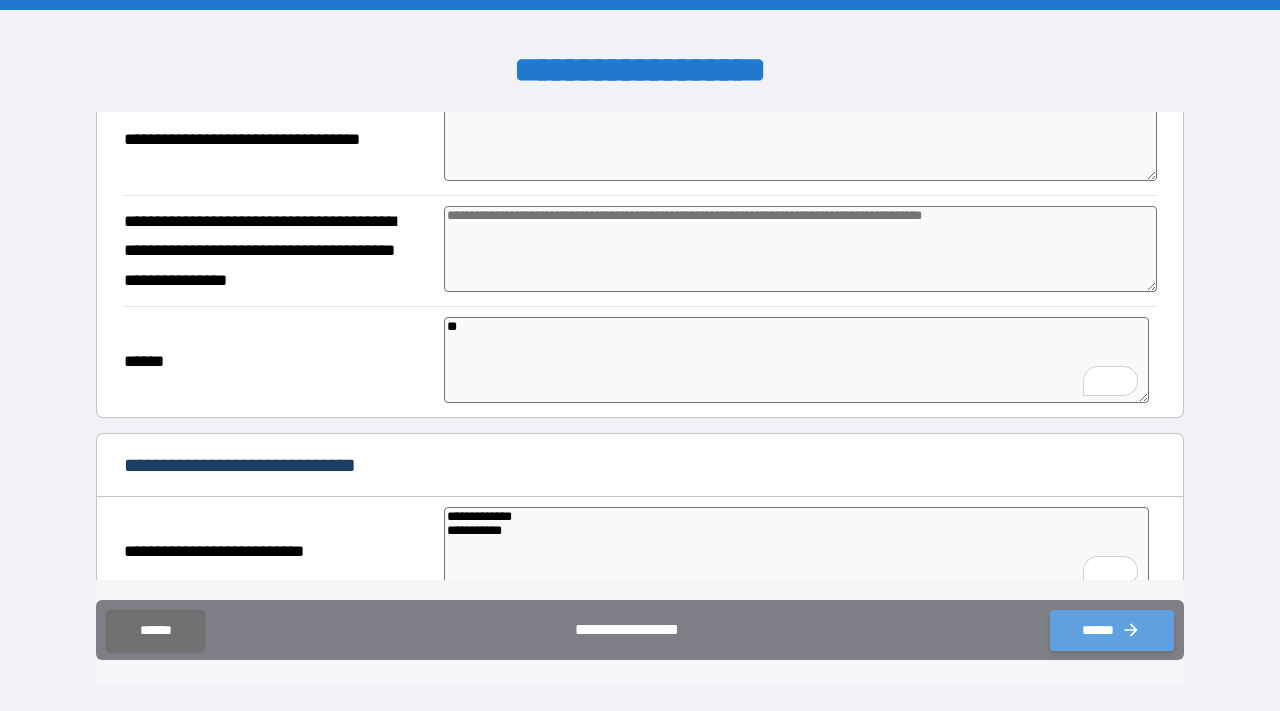 click on "******" at bounding box center [1112, 630] 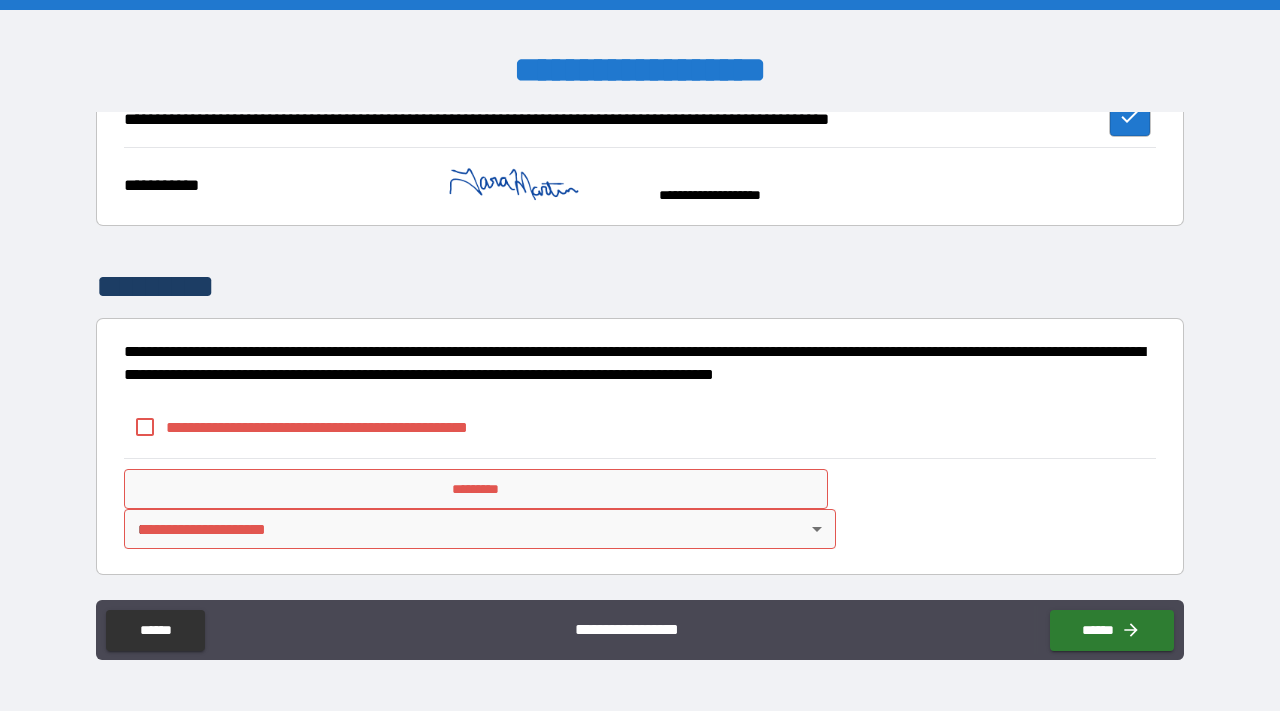 click on "**********" at bounding box center [350, 427] 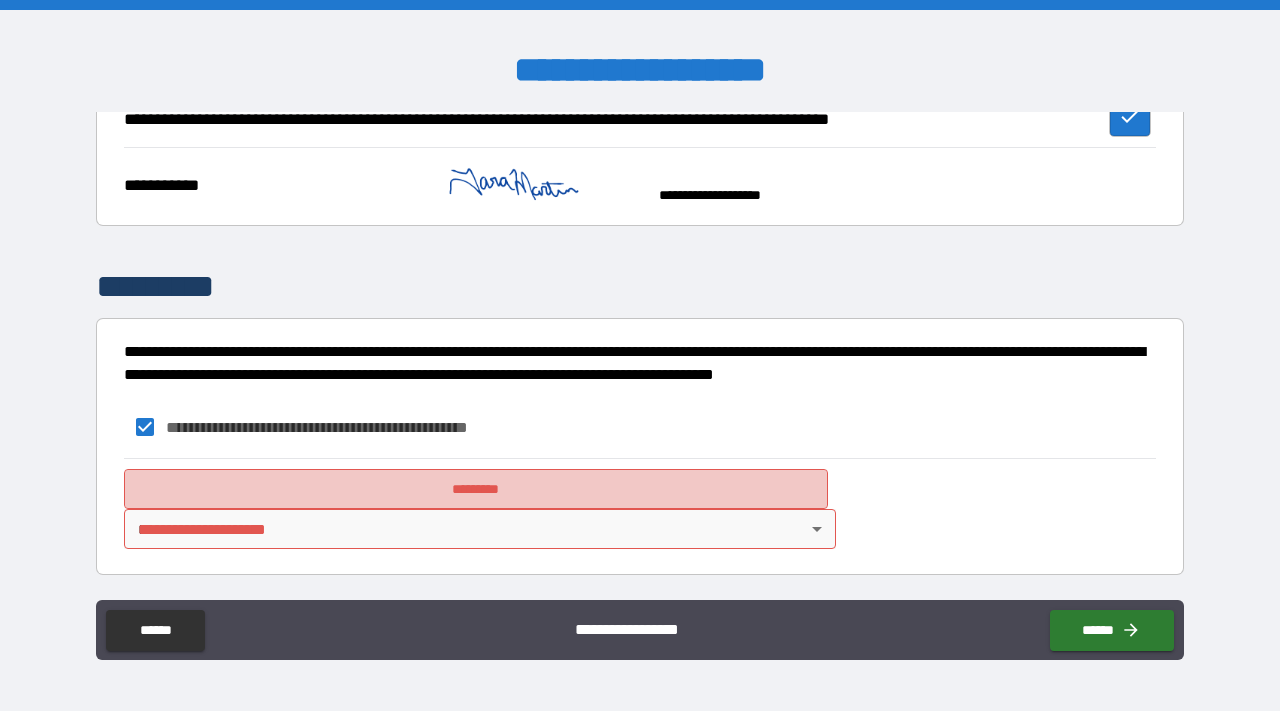 click on "*********" at bounding box center [476, 489] 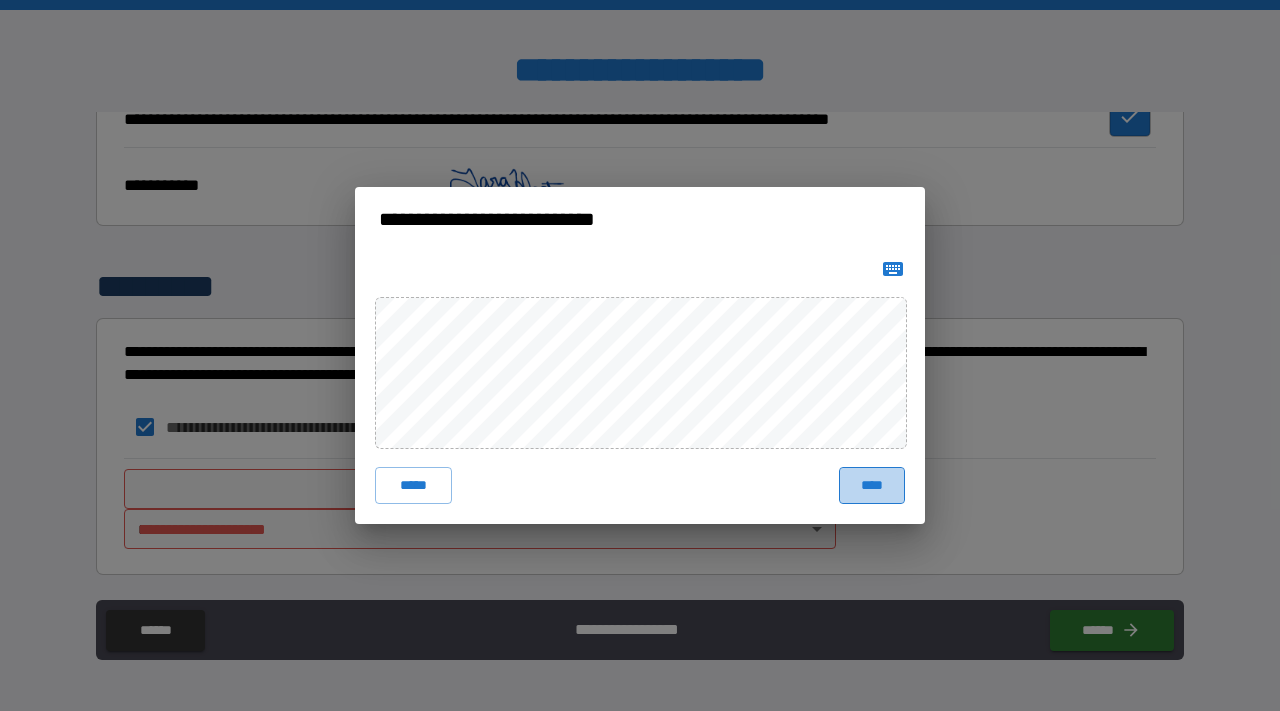 click on "****" at bounding box center [872, 485] 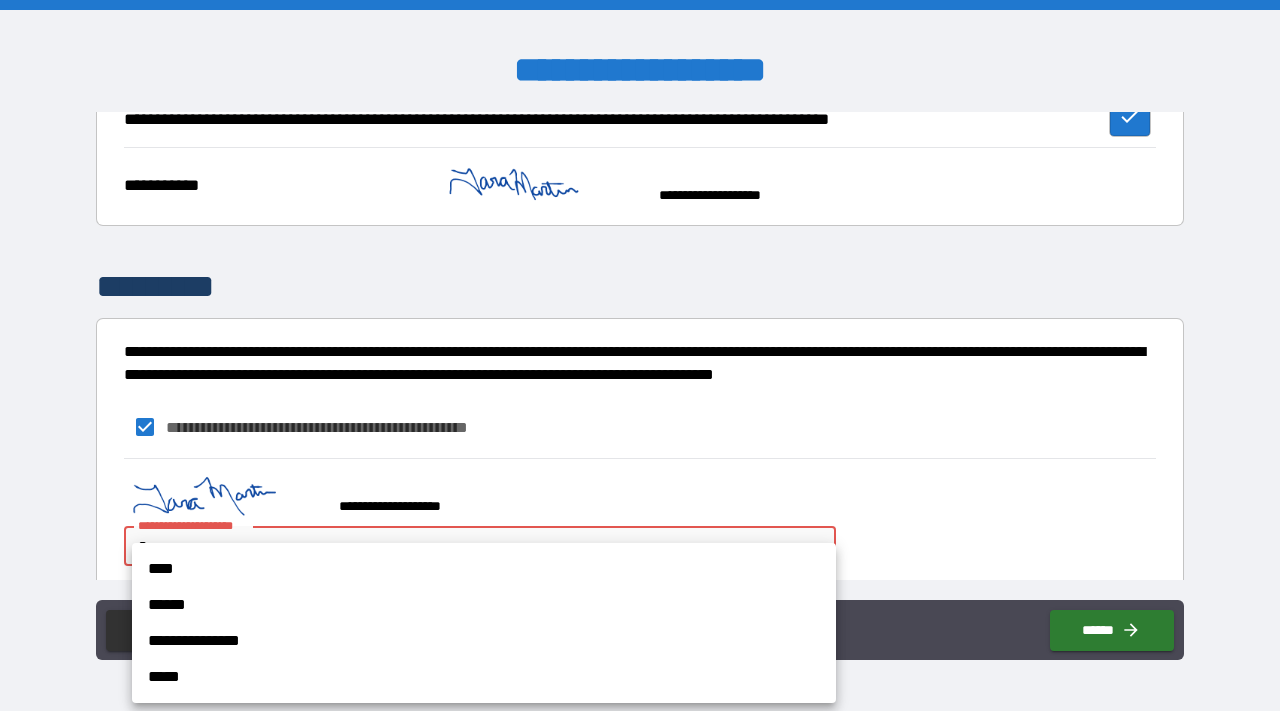 click on "**********" at bounding box center (640, 355) 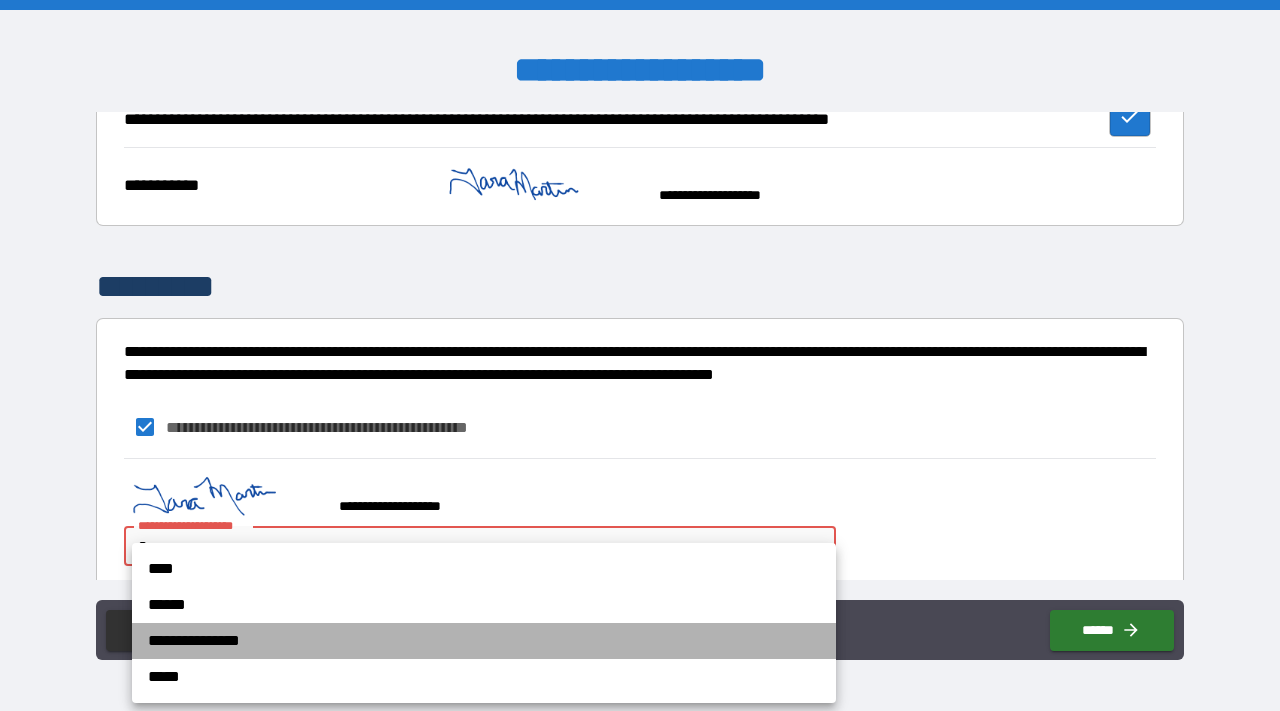 click on "**********" at bounding box center [484, 641] 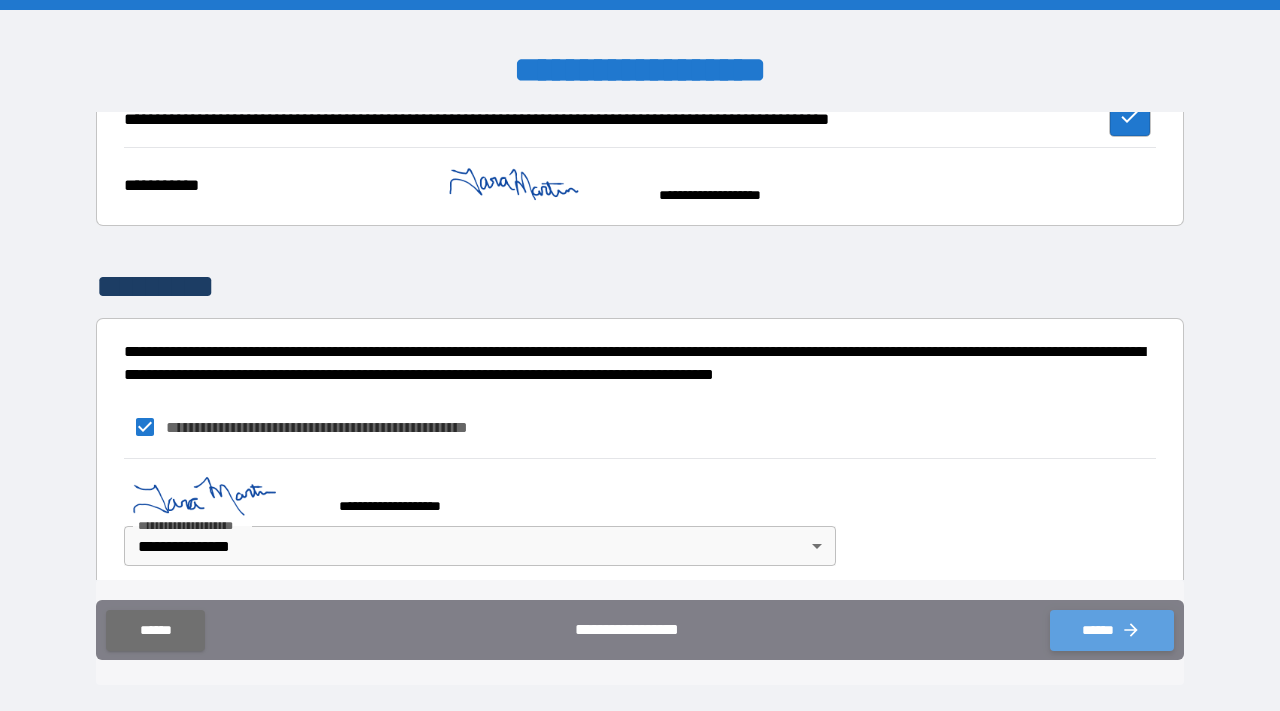 click on "******" at bounding box center [1112, 630] 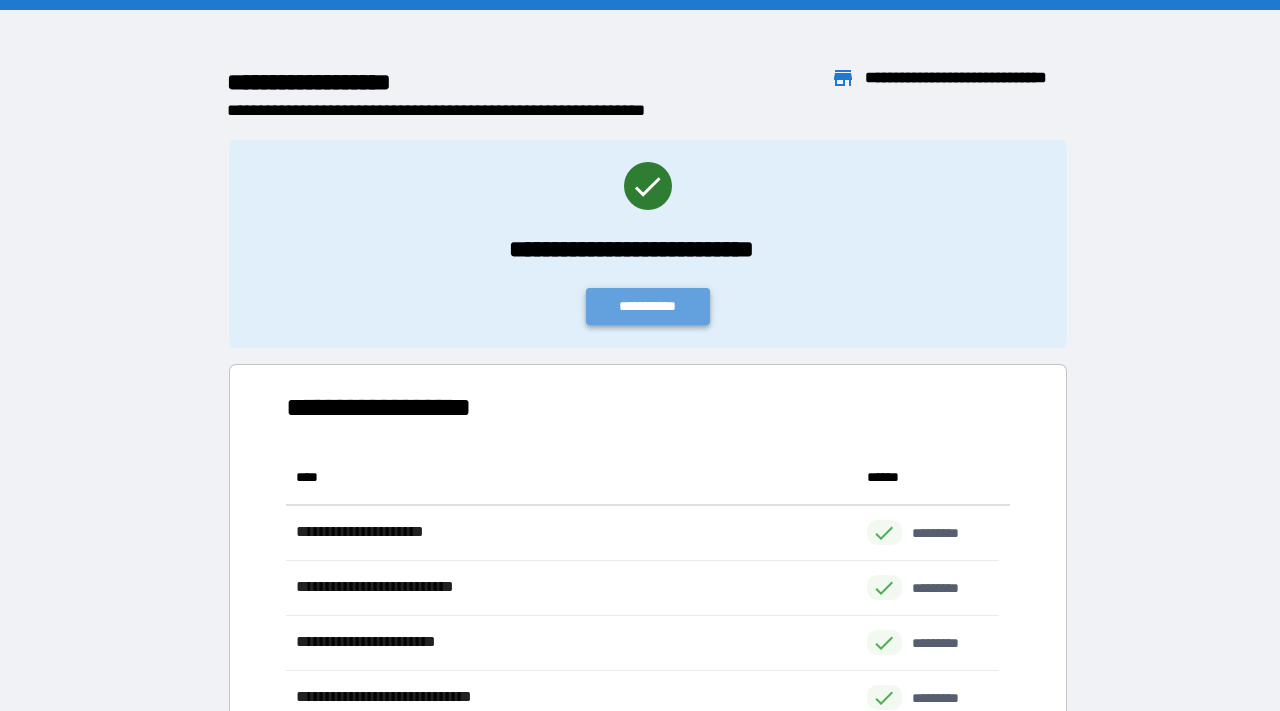 click on "**********" at bounding box center [648, 306] 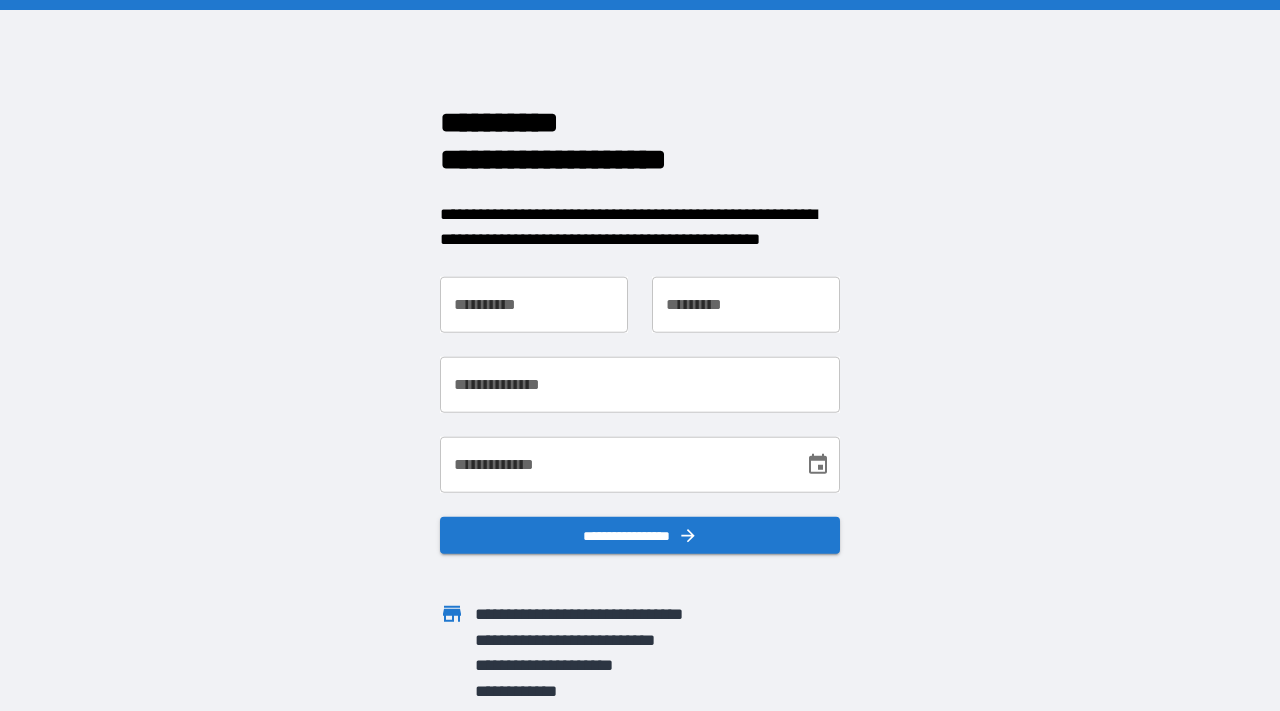 scroll, scrollTop: 0, scrollLeft: 0, axis: both 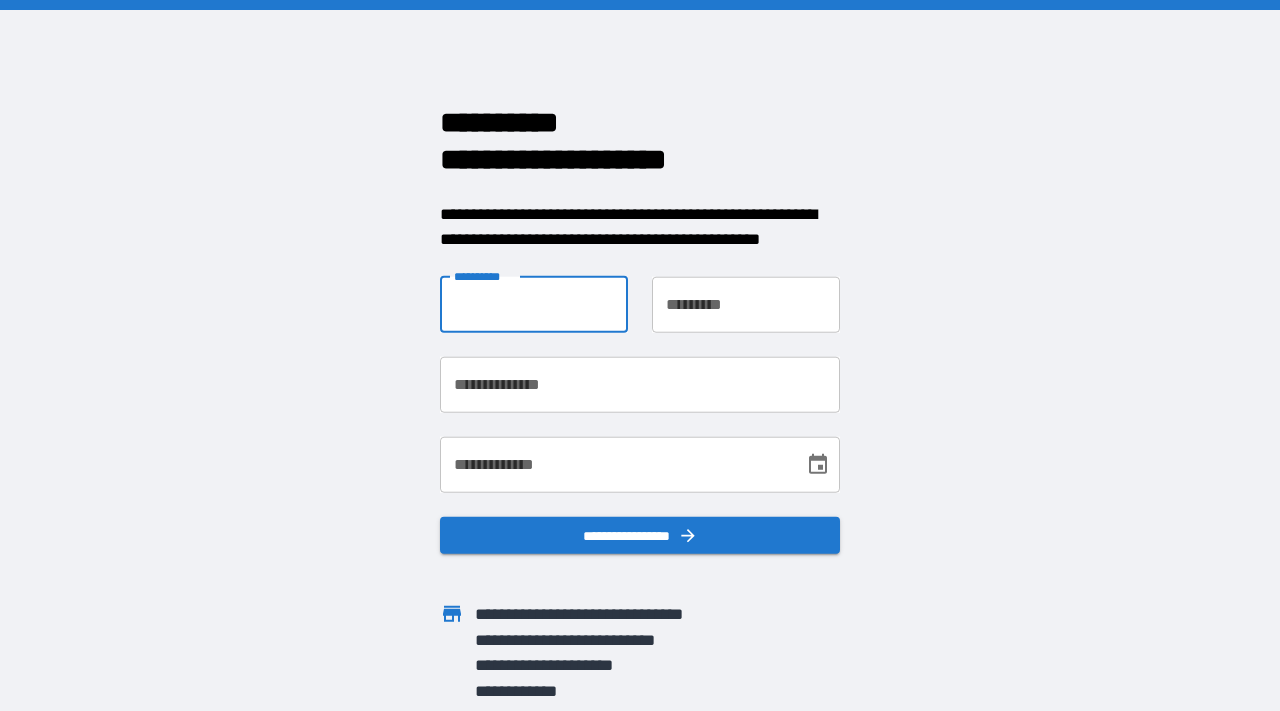 click on "**********" at bounding box center [534, 304] 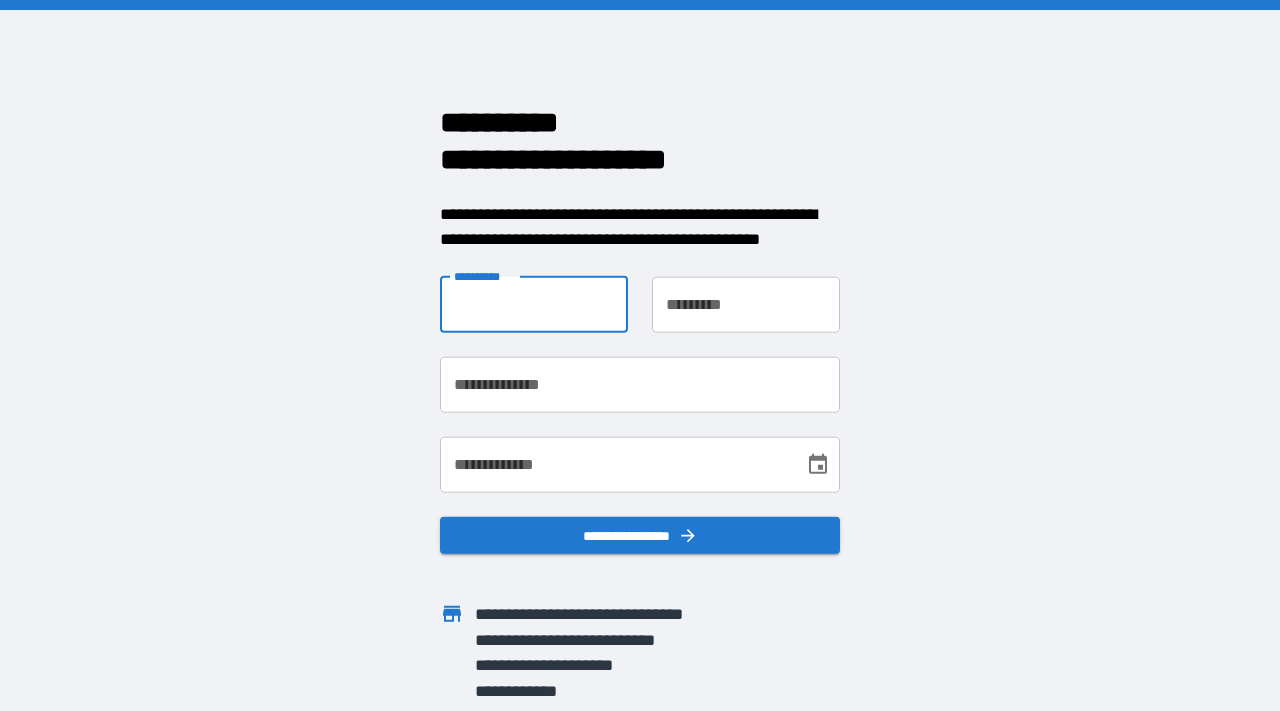 type on "******" 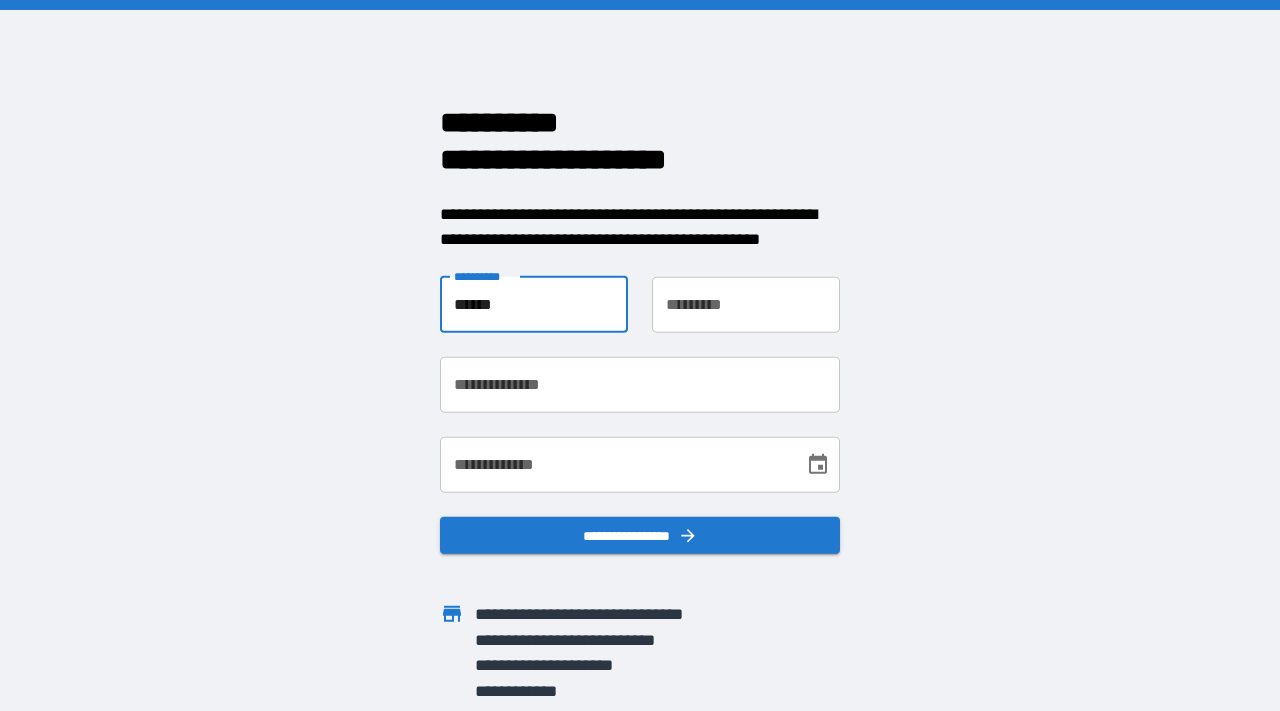 type on "******" 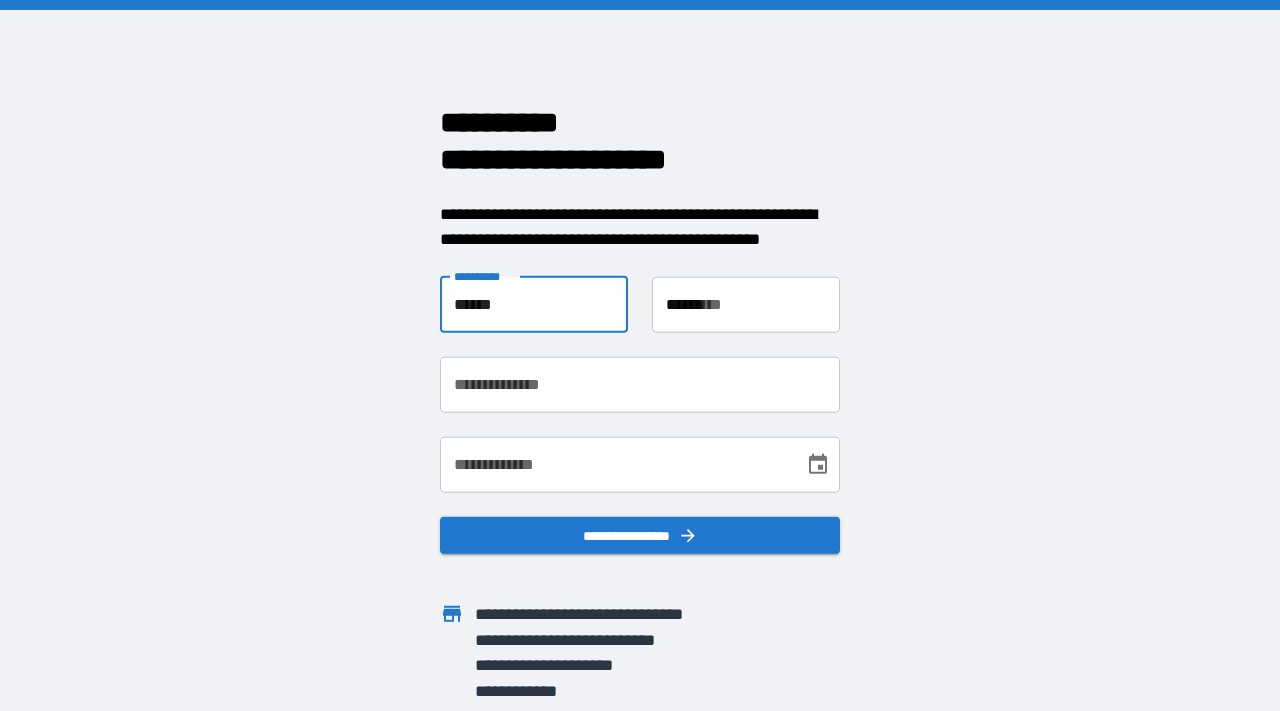 type on "**********" 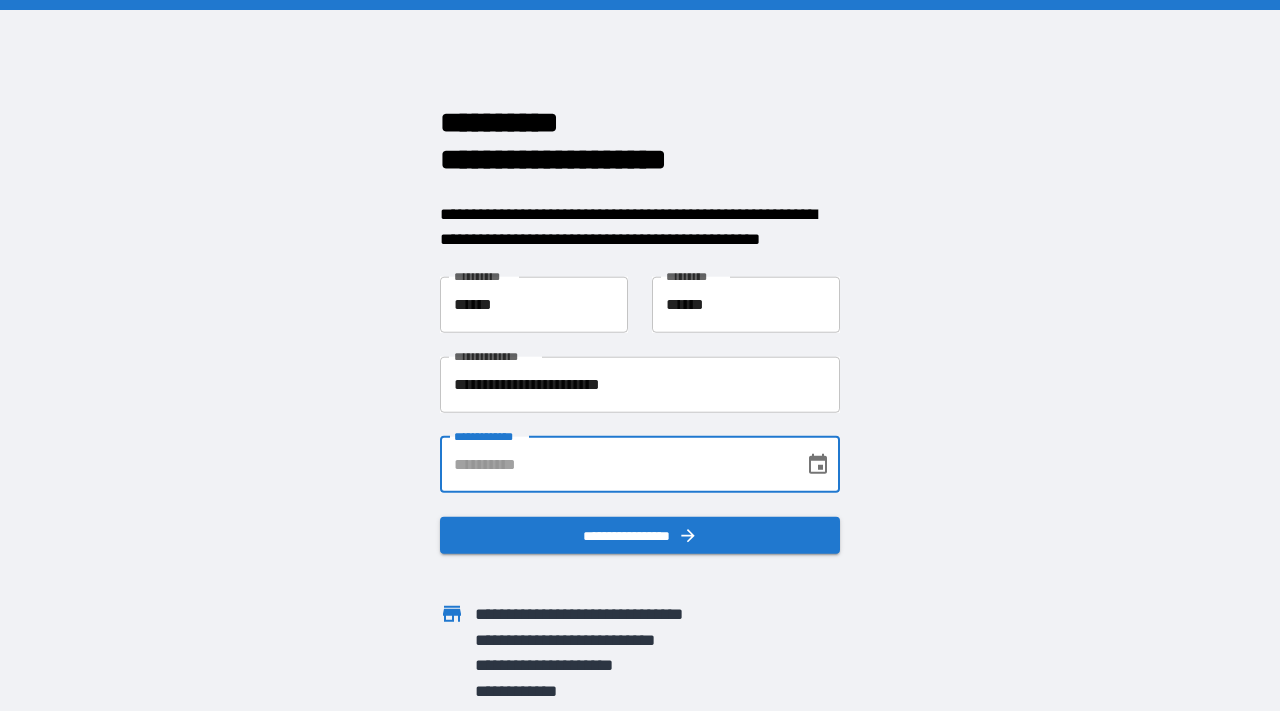 click on "**********" at bounding box center (615, 464) 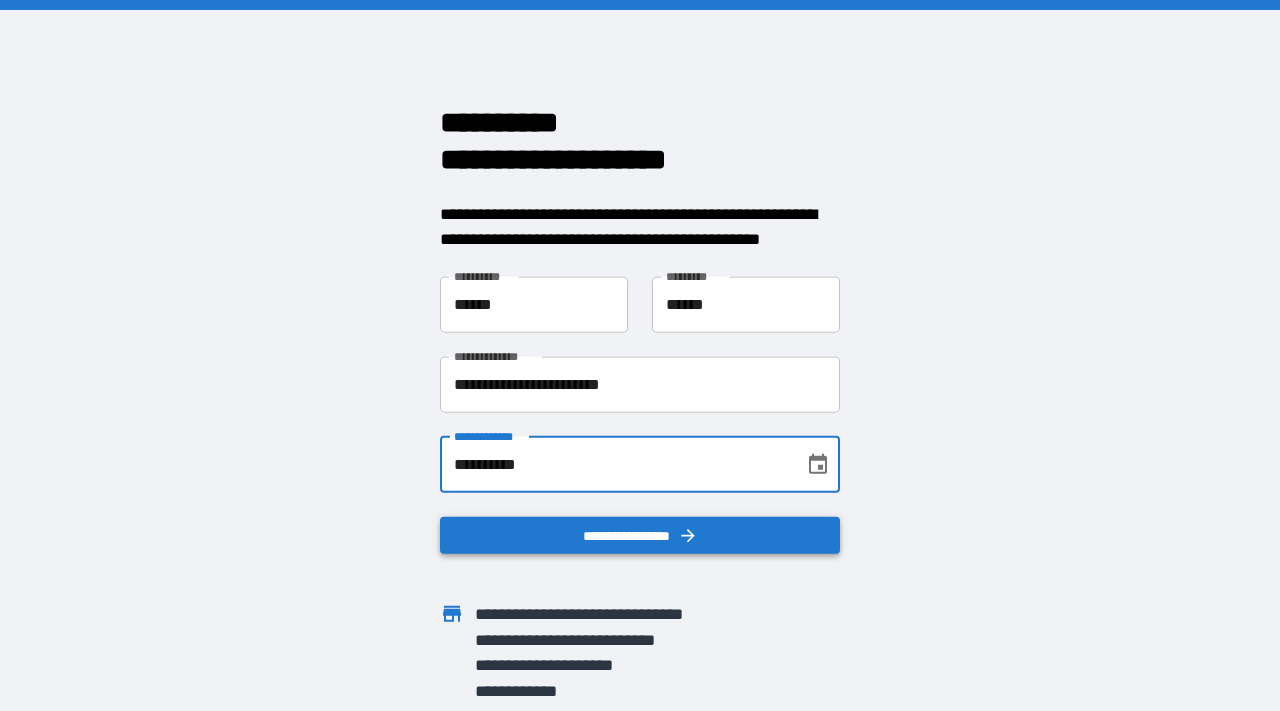 type on "**********" 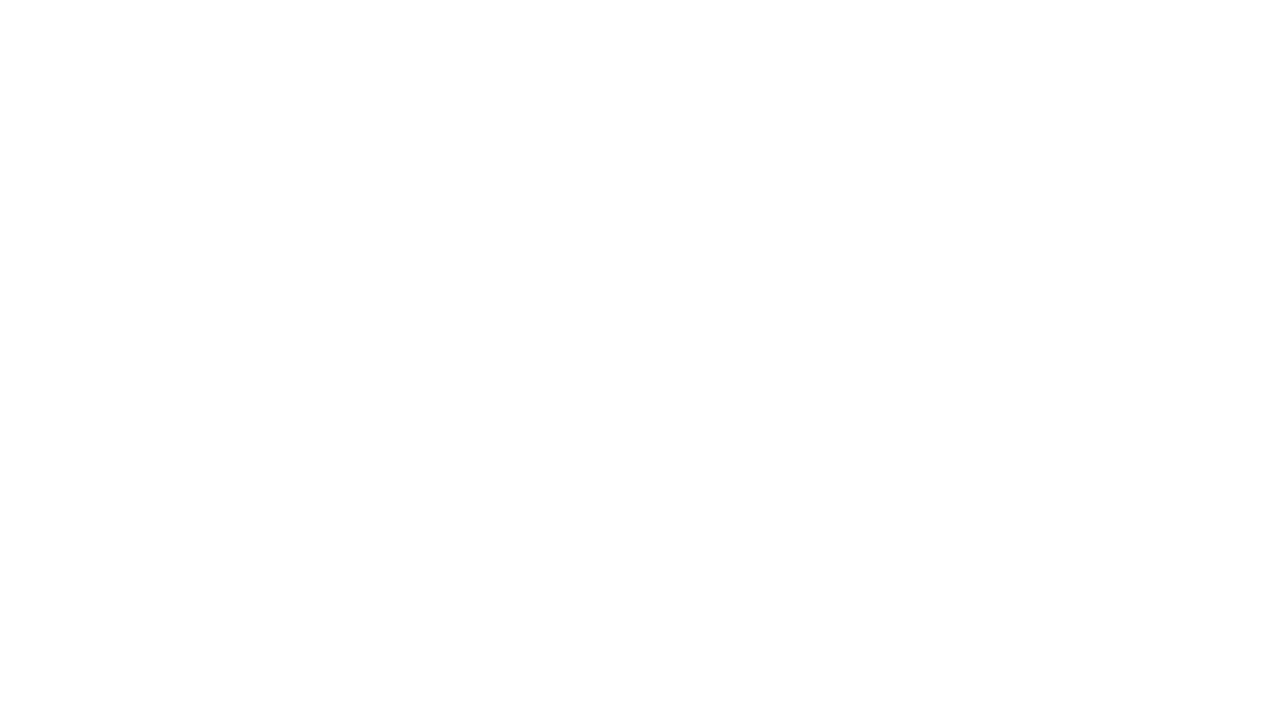 scroll, scrollTop: 0, scrollLeft: 0, axis: both 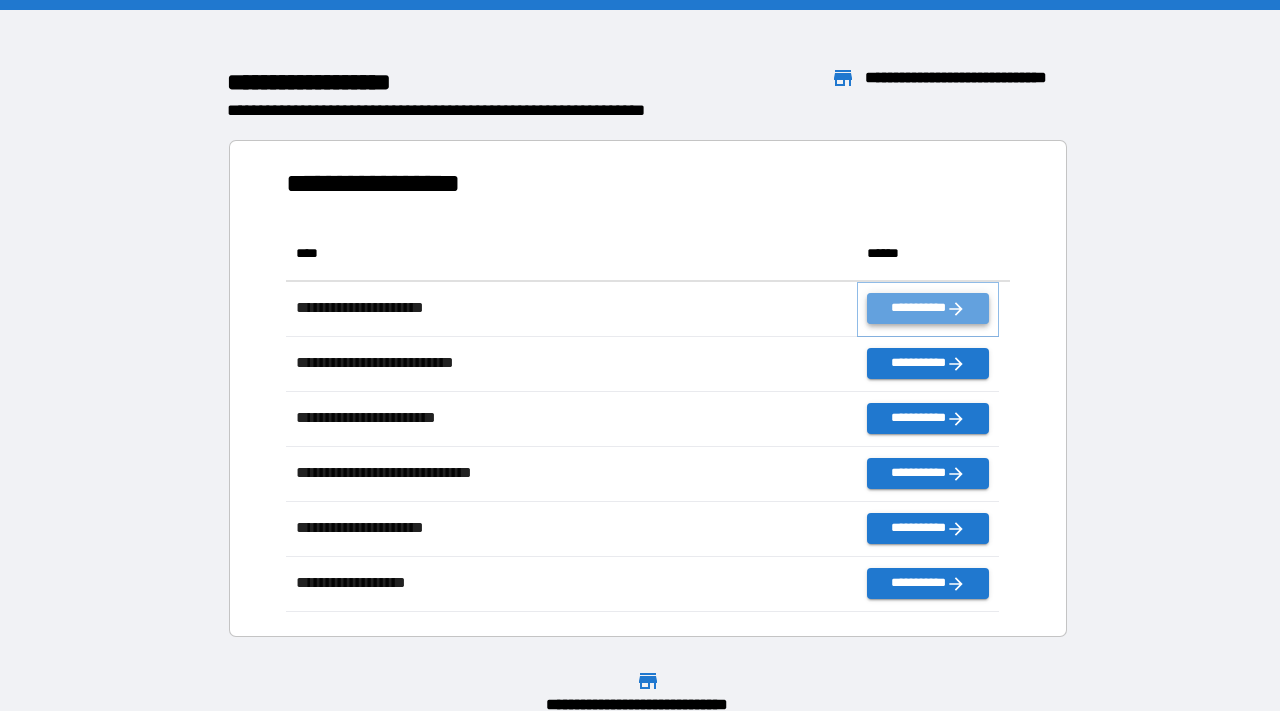click on "**********" at bounding box center (928, 308) 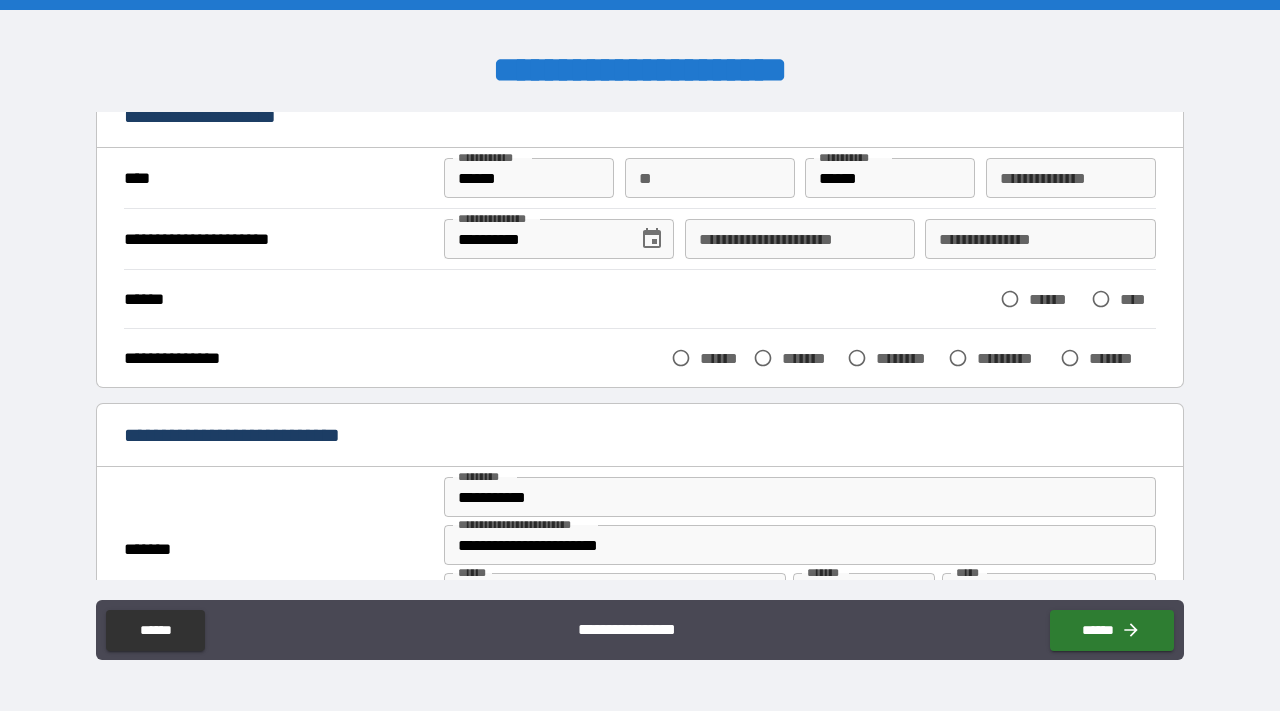 scroll, scrollTop: 164, scrollLeft: 0, axis: vertical 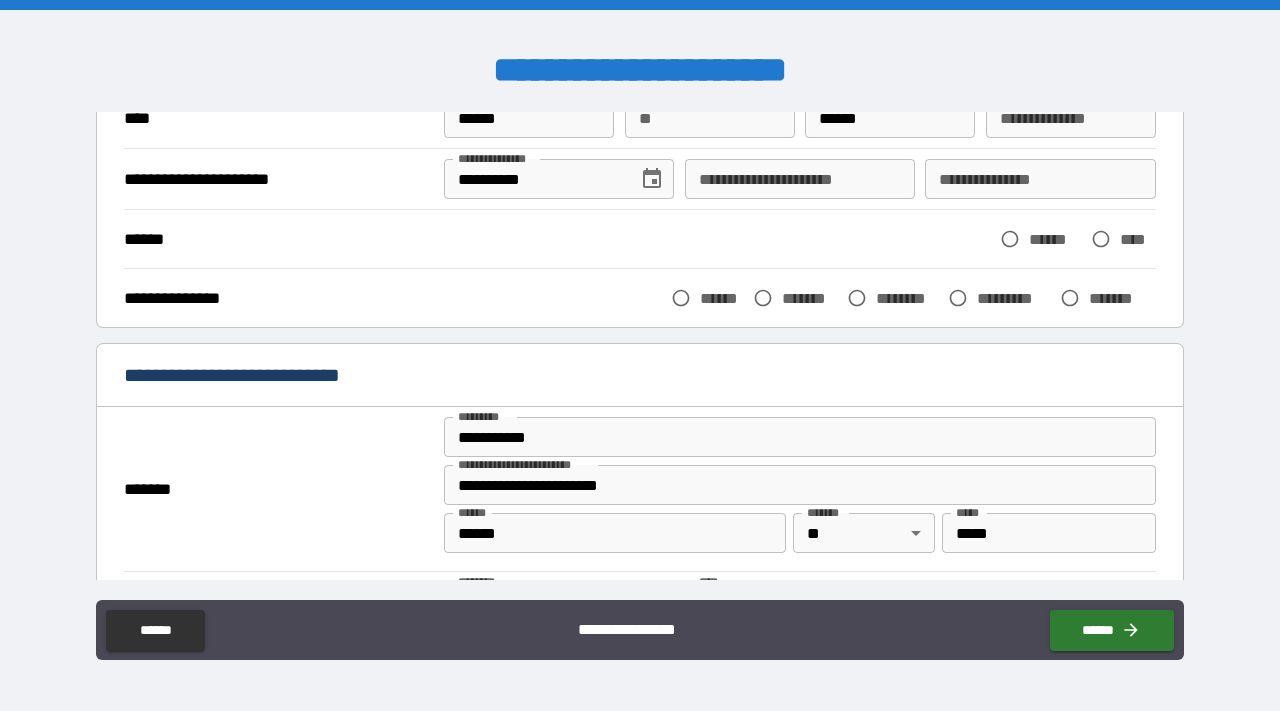 click on "****" at bounding box center (1138, 239) 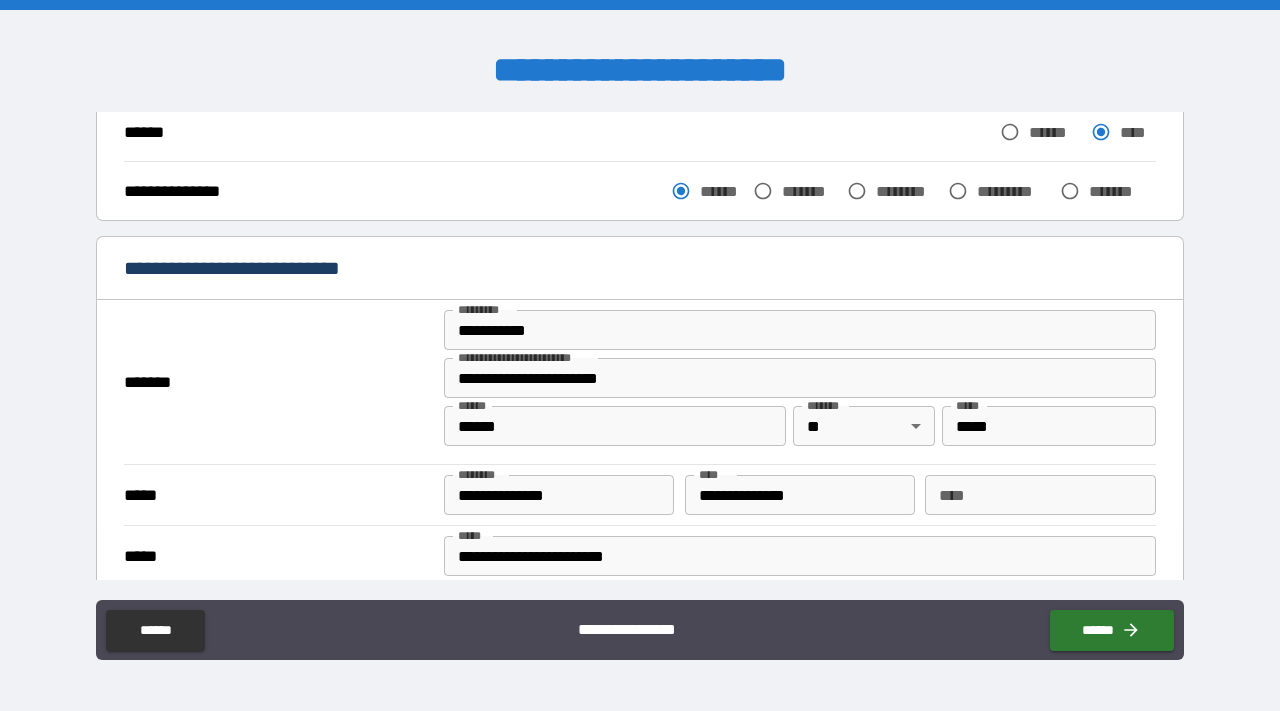 scroll, scrollTop: 321, scrollLeft: 0, axis: vertical 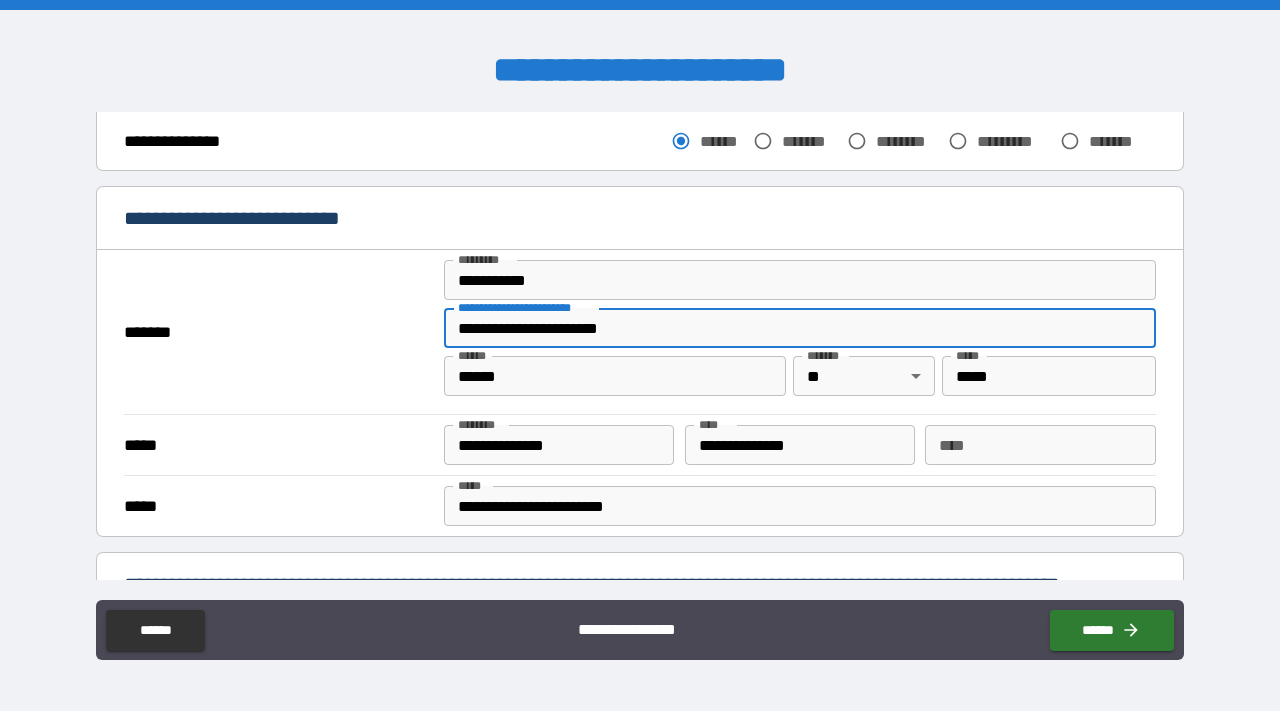 drag, startPoint x: 645, startPoint y: 339, endPoint x: 406, endPoint y: 323, distance: 239.53497 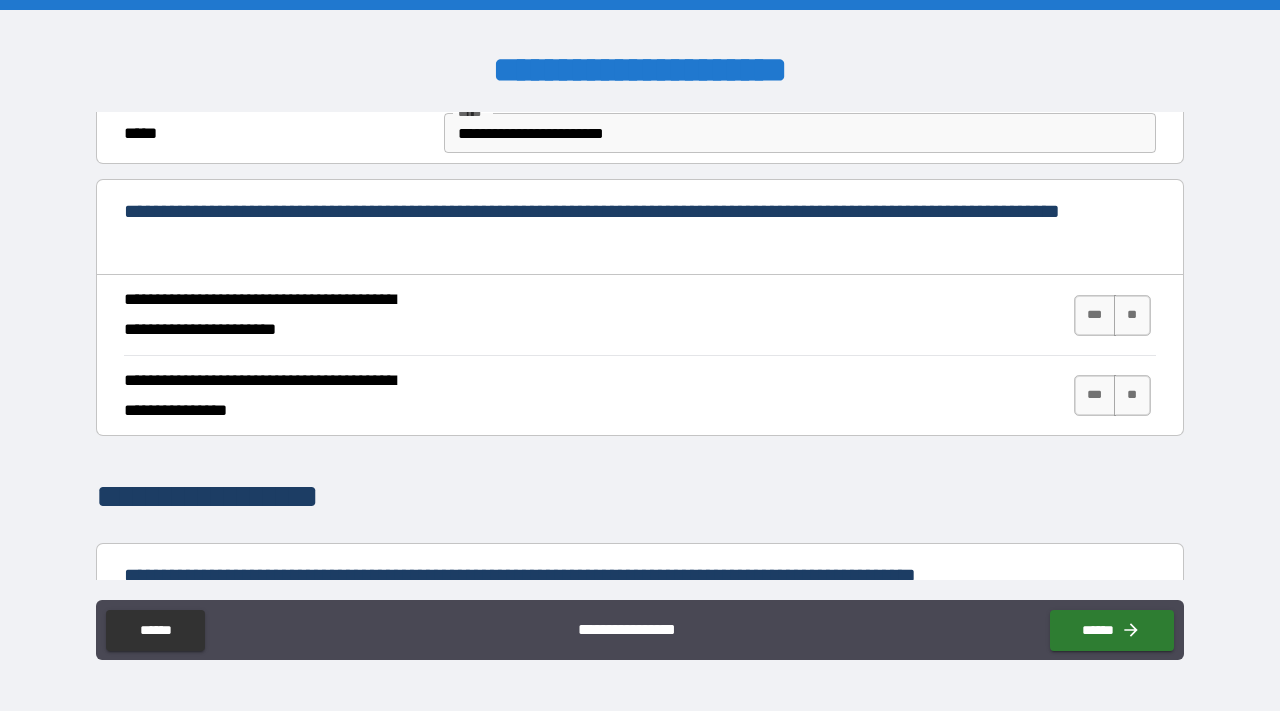 scroll, scrollTop: 712, scrollLeft: 0, axis: vertical 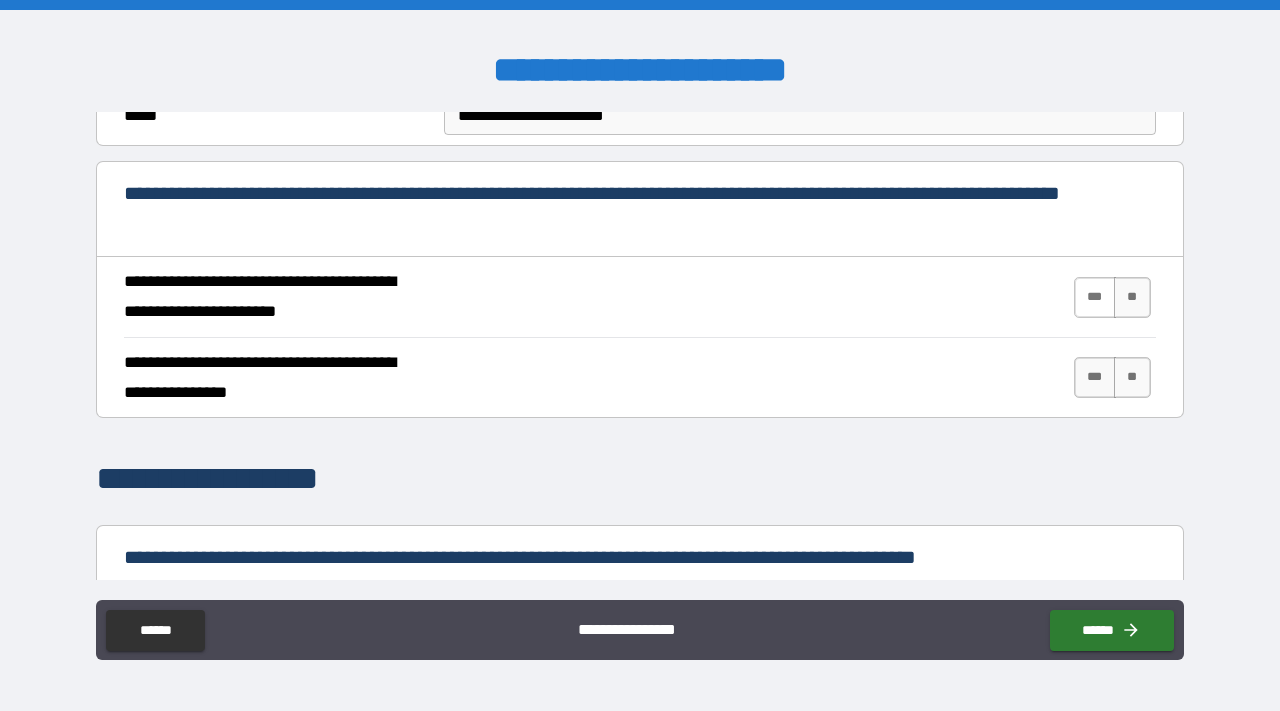 type 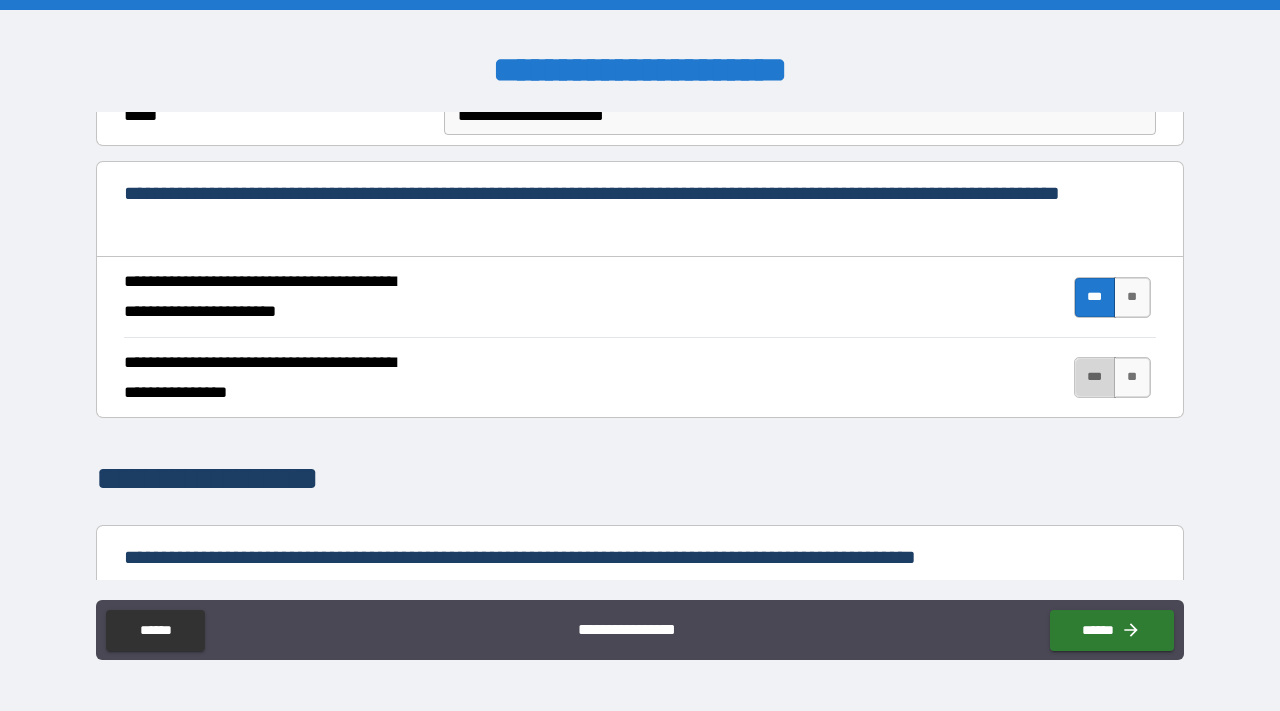 click on "***" at bounding box center (1095, 377) 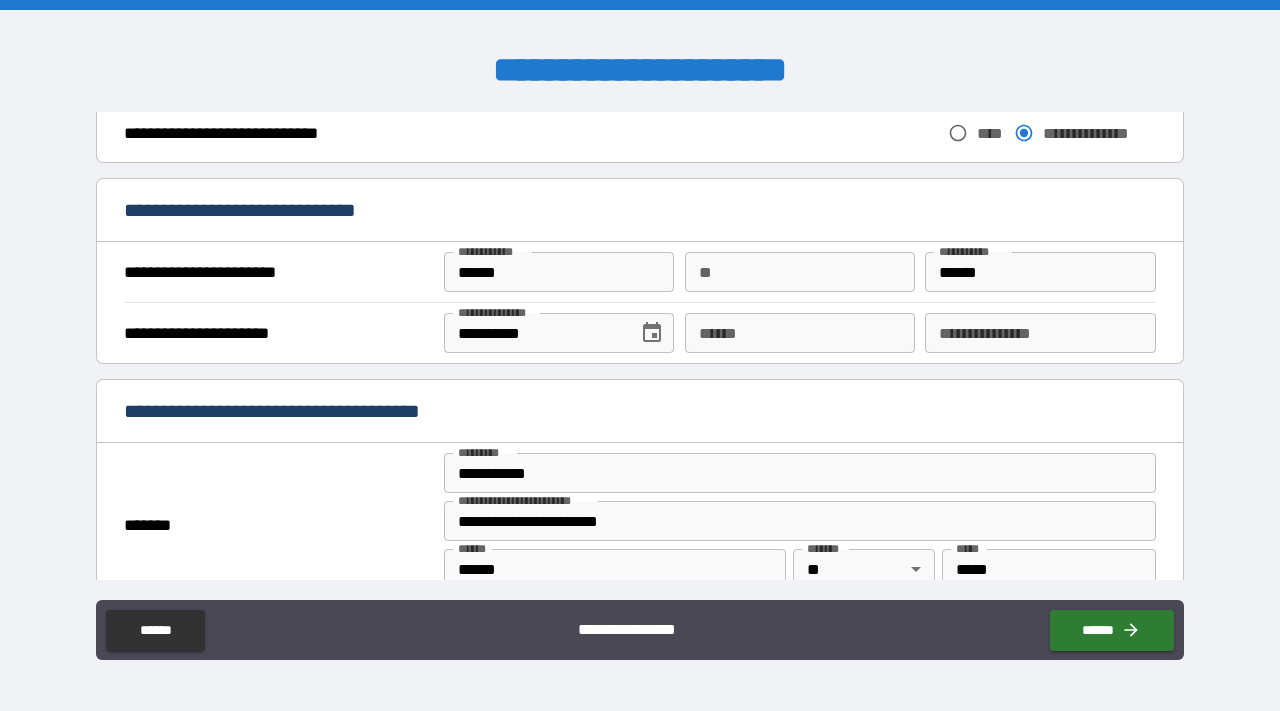 scroll, scrollTop: 1200, scrollLeft: 0, axis: vertical 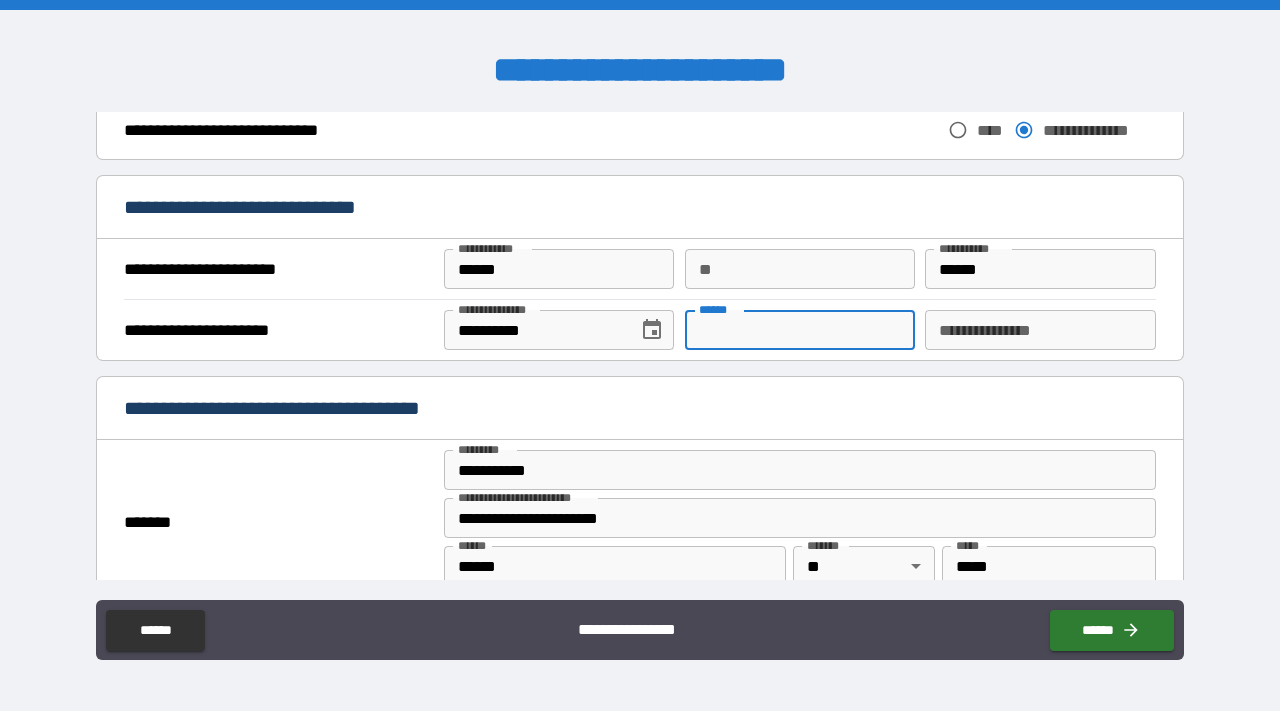 click on "****   *" at bounding box center (800, 330) 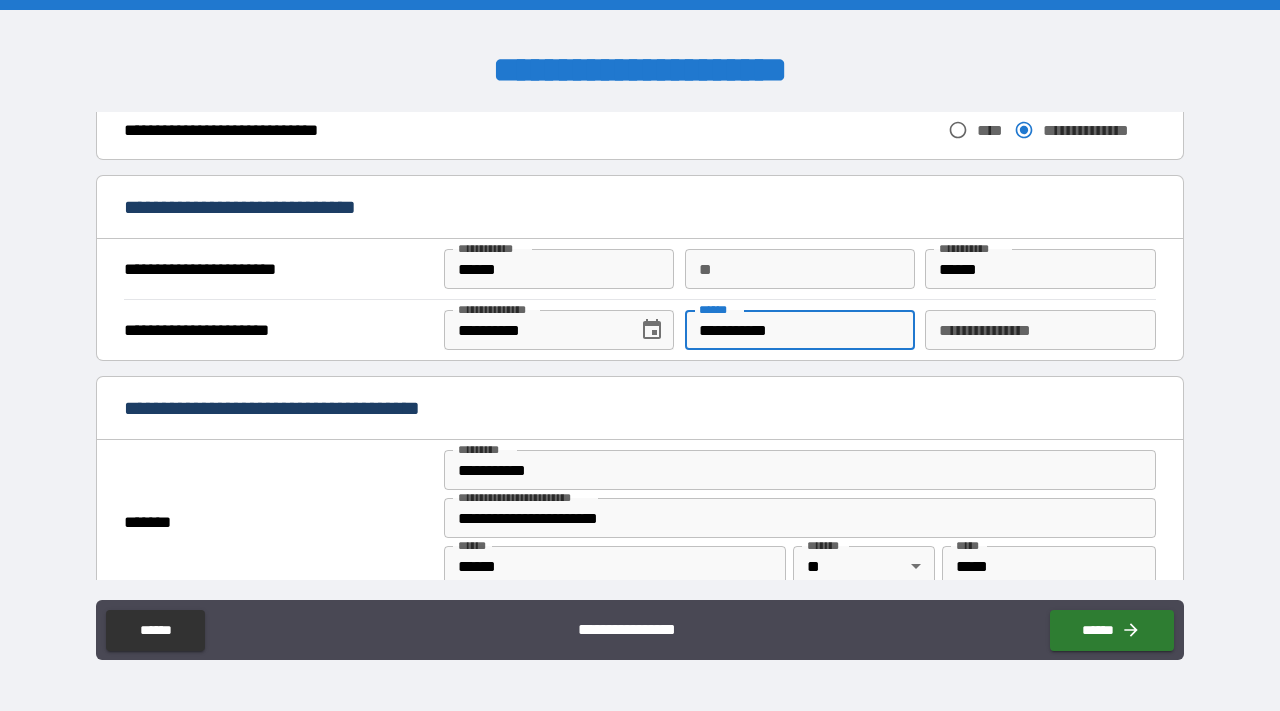 type on "**********" 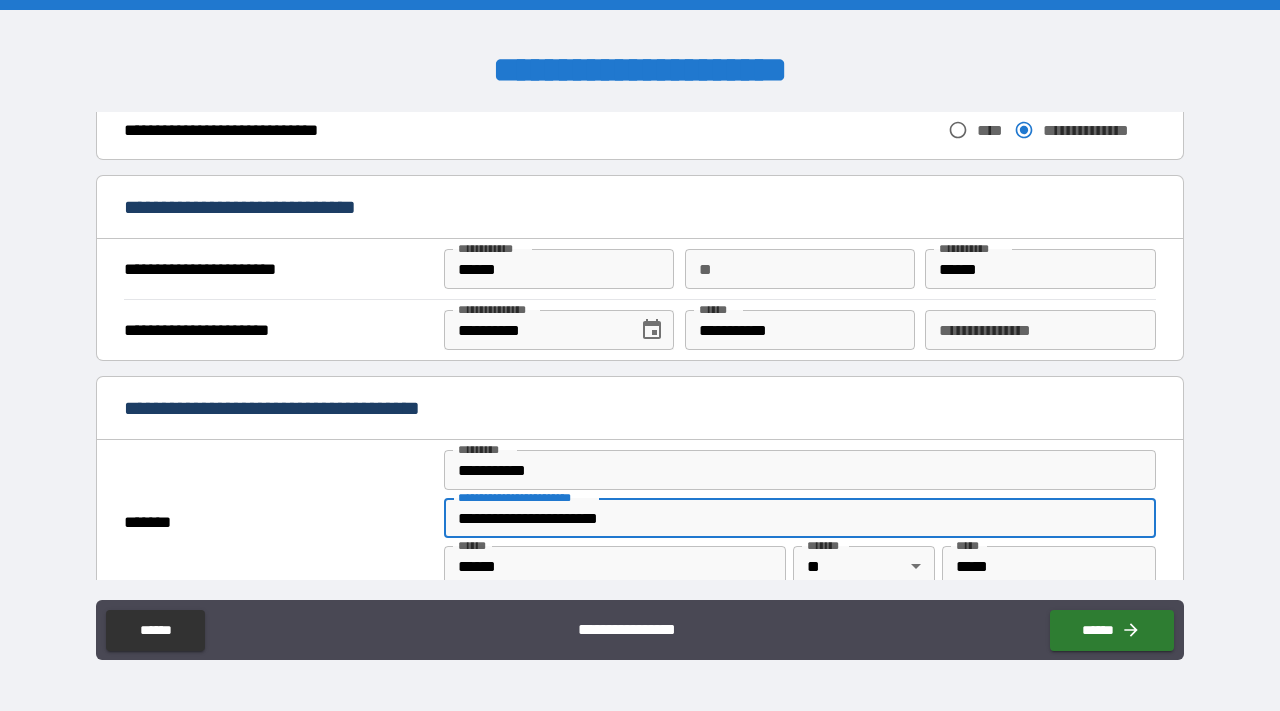 drag, startPoint x: 719, startPoint y: 517, endPoint x: 406, endPoint y: 511, distance: 313.0575 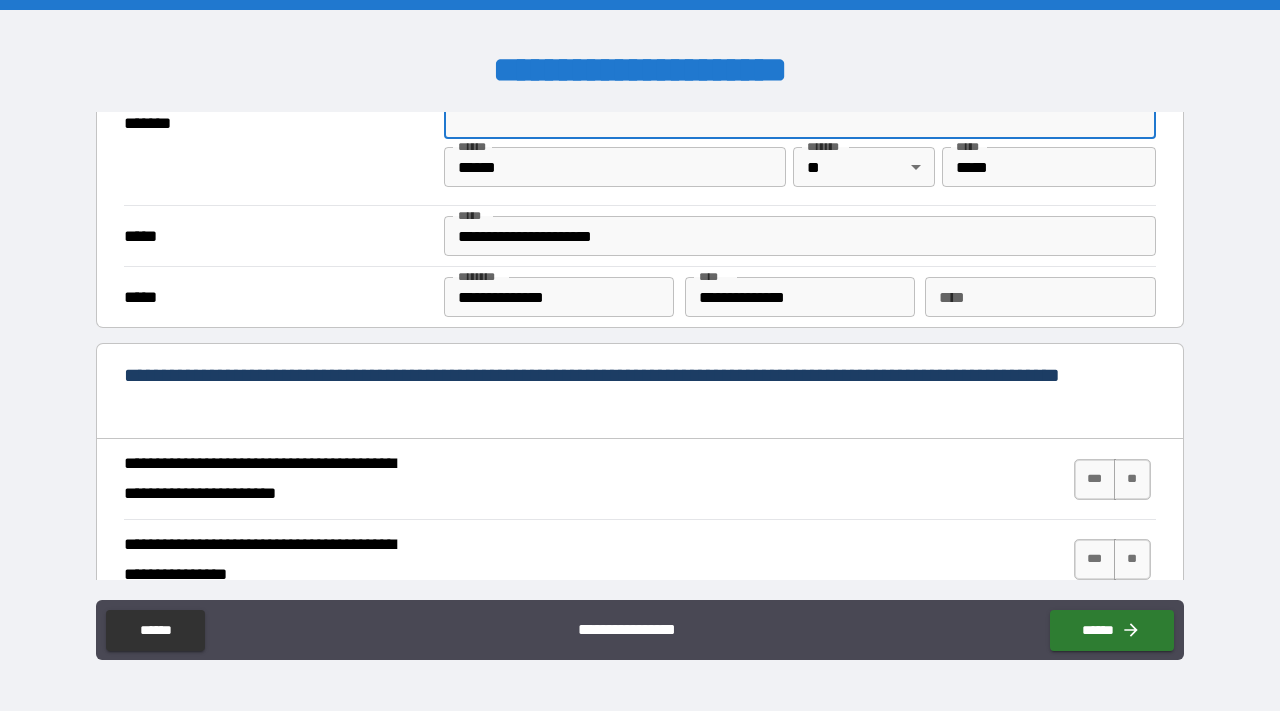 scroll, scrollTop: 1622, scrollLeft: 0, axis: vertical 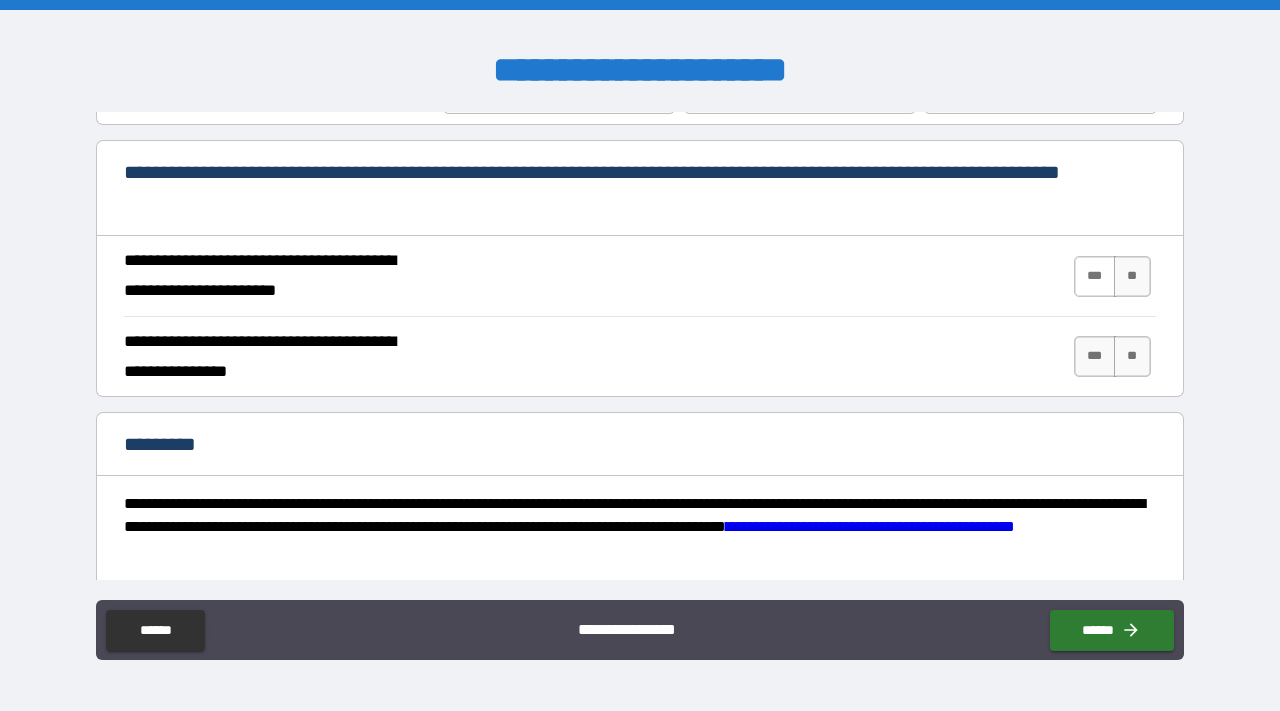 type 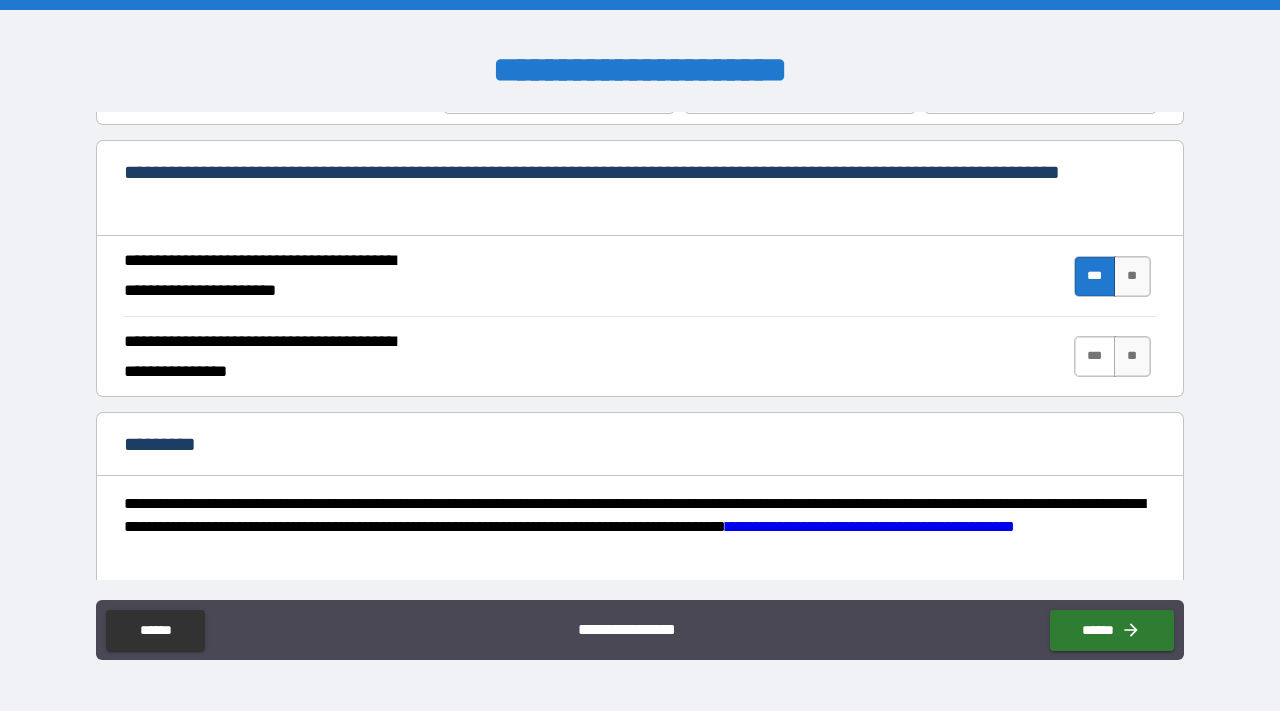 click on "***" at bounding box center [1095, 356] 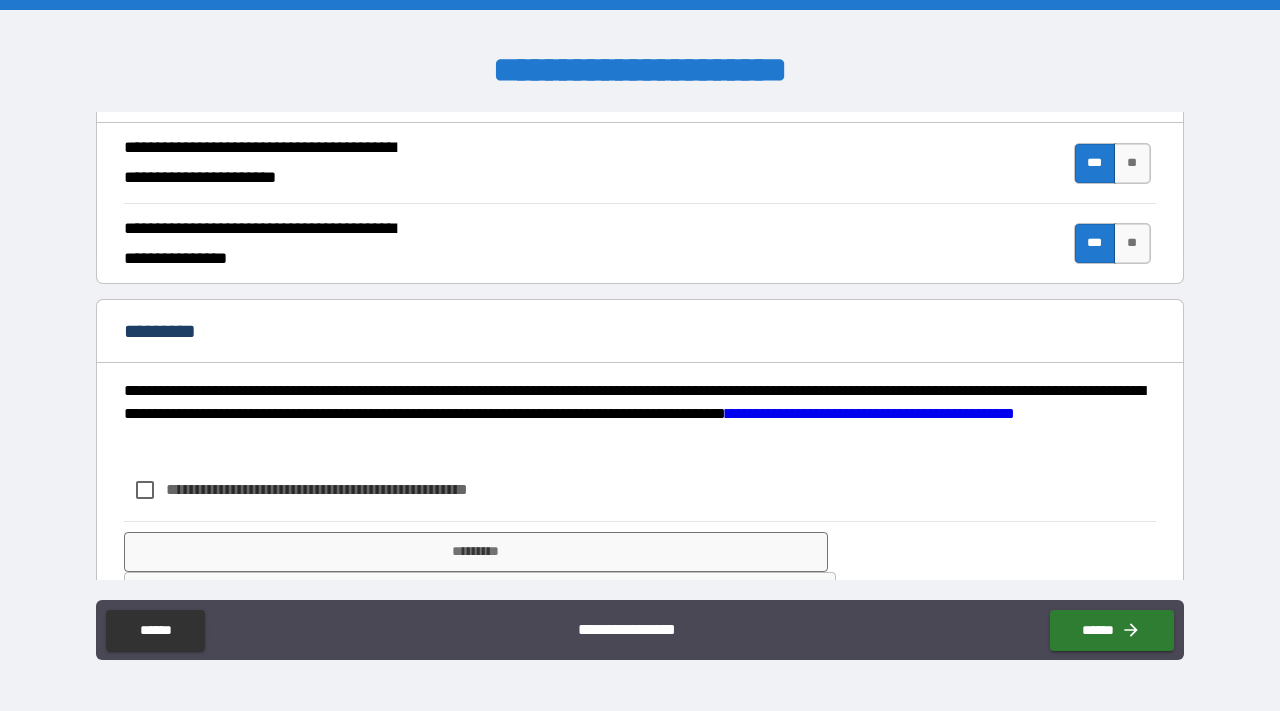 scroll, scrollTop: 1977, scrollLeft: 0, axis: vertical 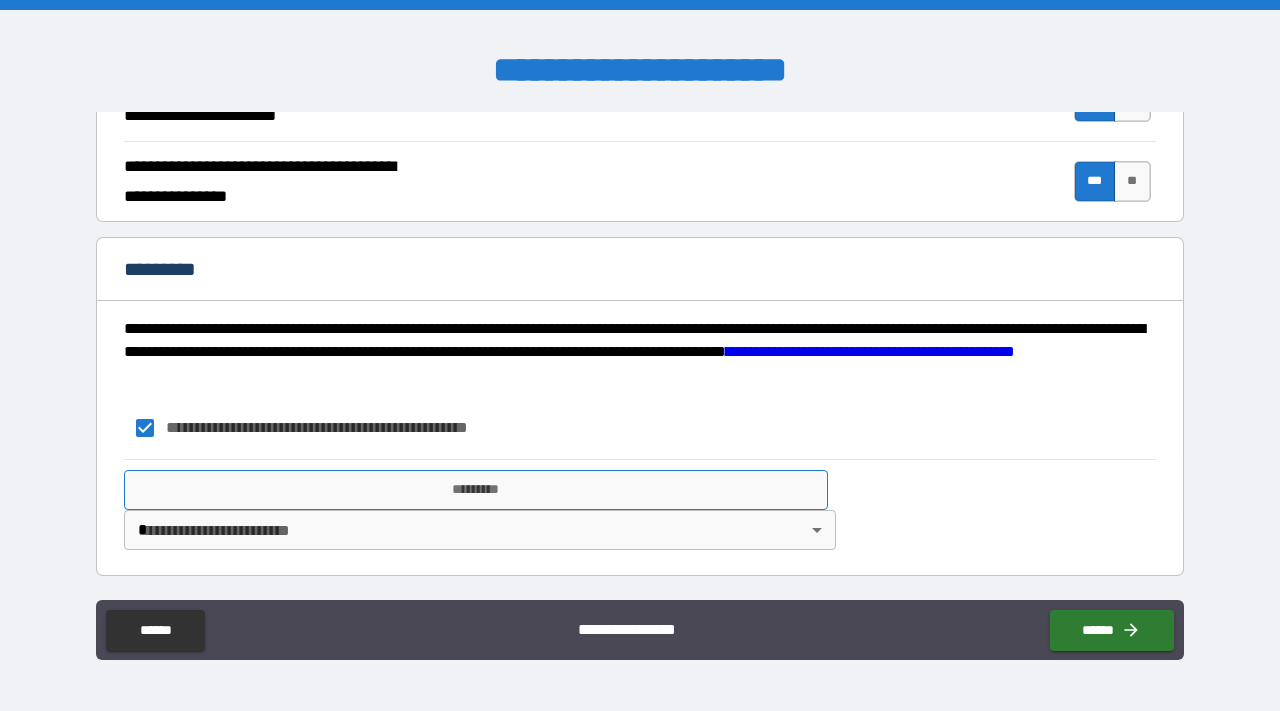 click on "*********" at bounding box center (476, 490) 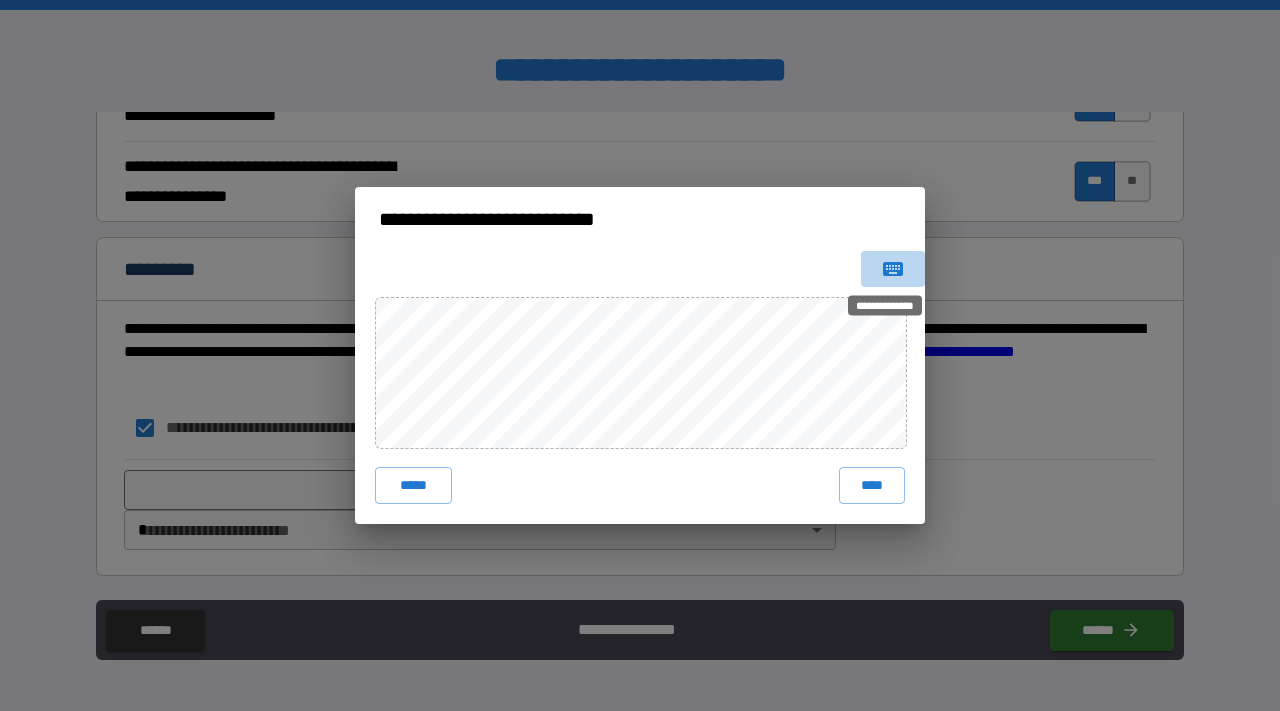 click 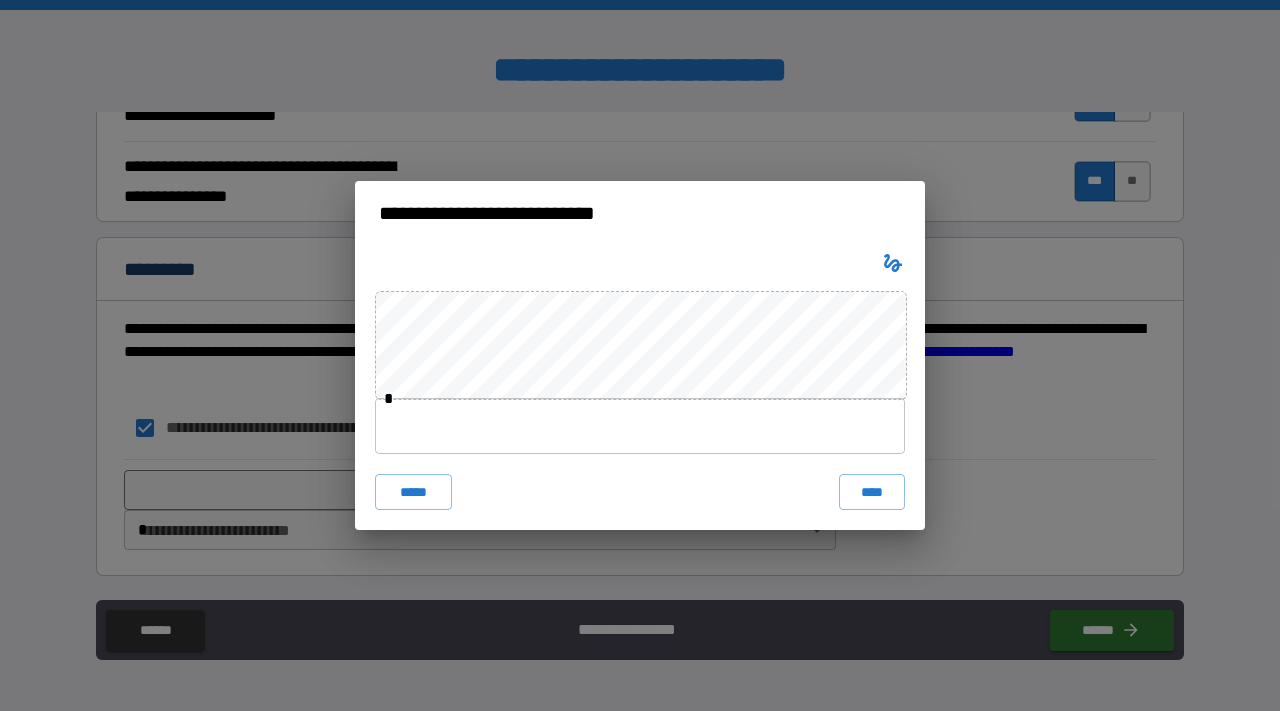 click at bounding box center [640, 426] 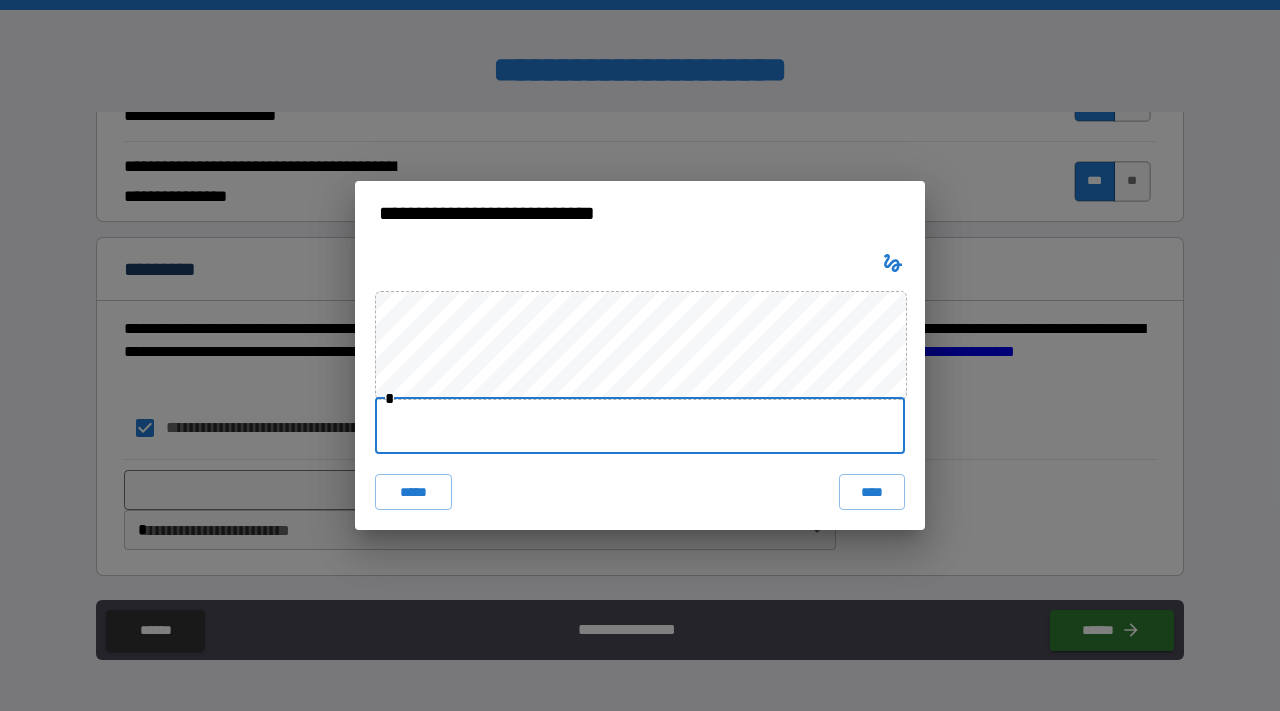 type on "**********" 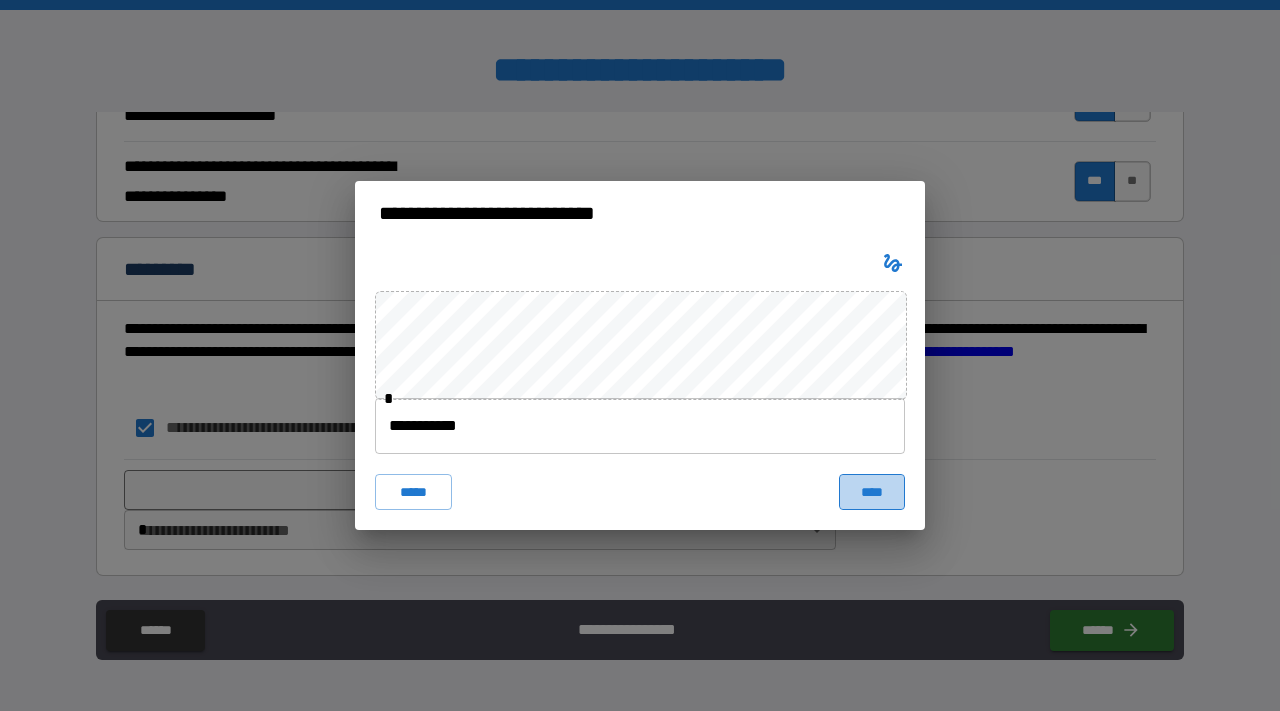 click on "****" at bounding box center (872, 492) 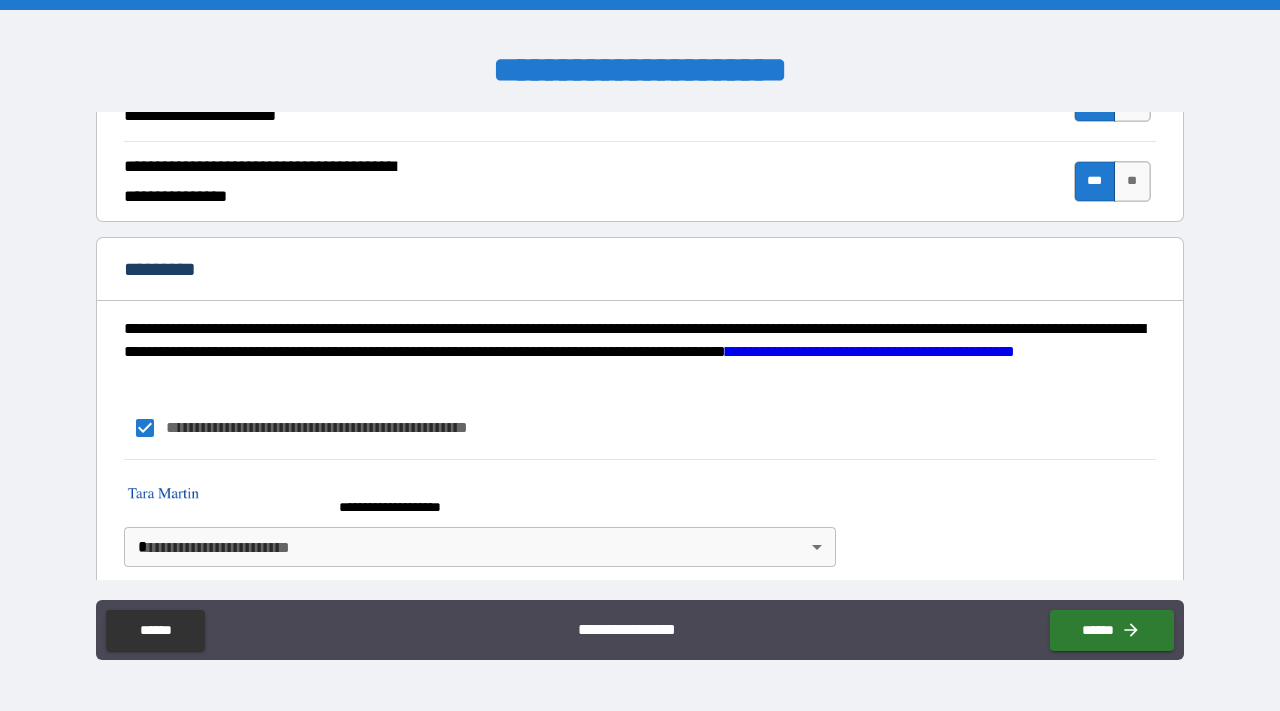 click on "**********" at bounding box center [640, 355] 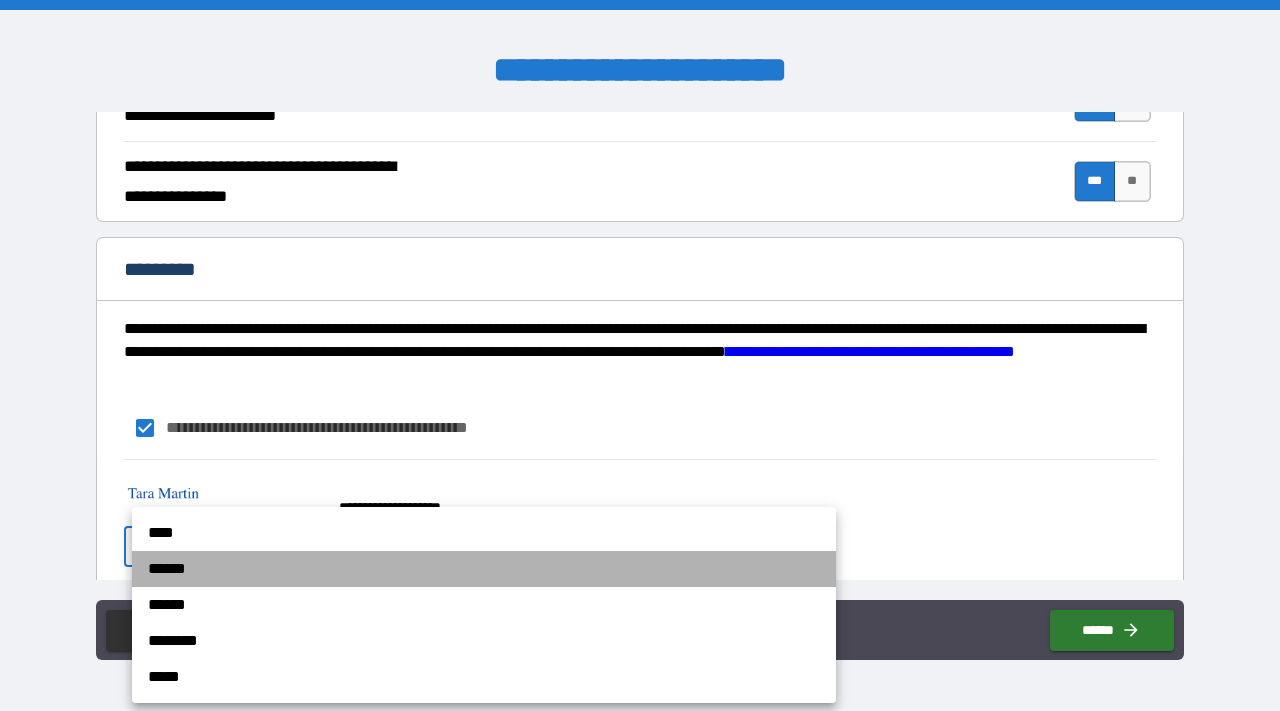 click on "******" at bounding box center [484, 569] 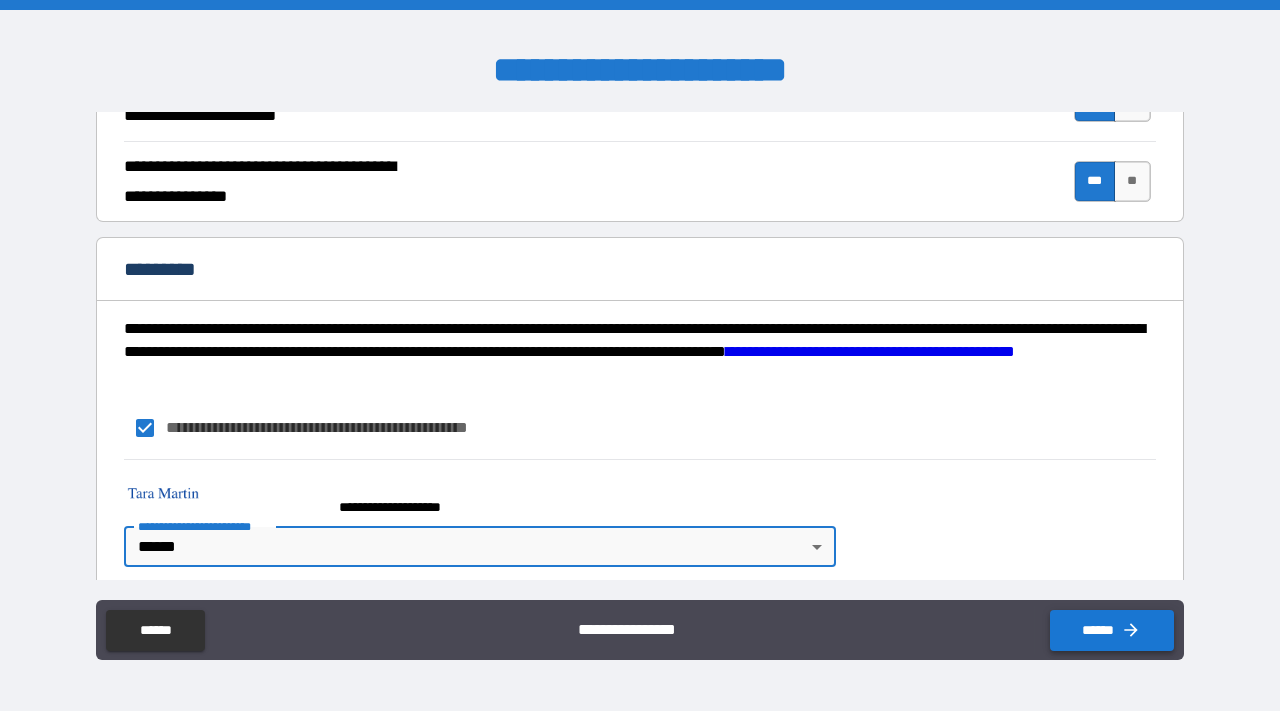click on "******" at bounding box center (1112, 630) 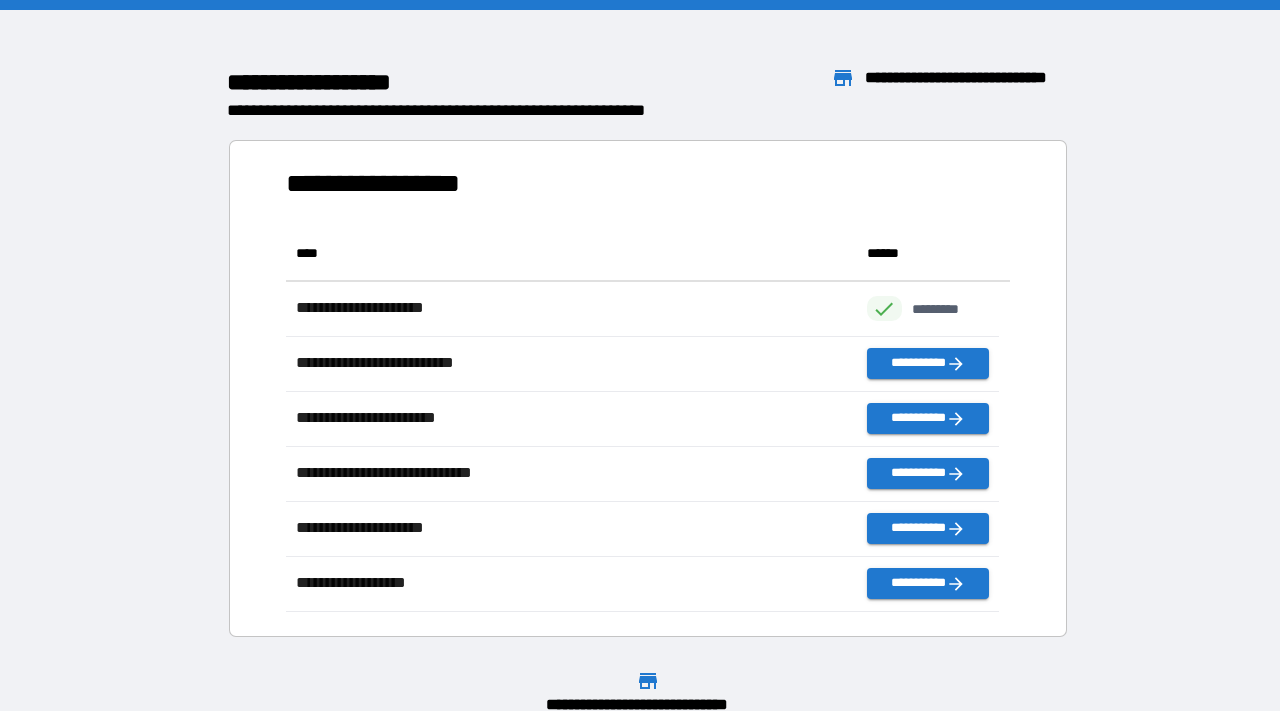 scroll, scrollTop: 16, scrollLeft: 15, axis: both 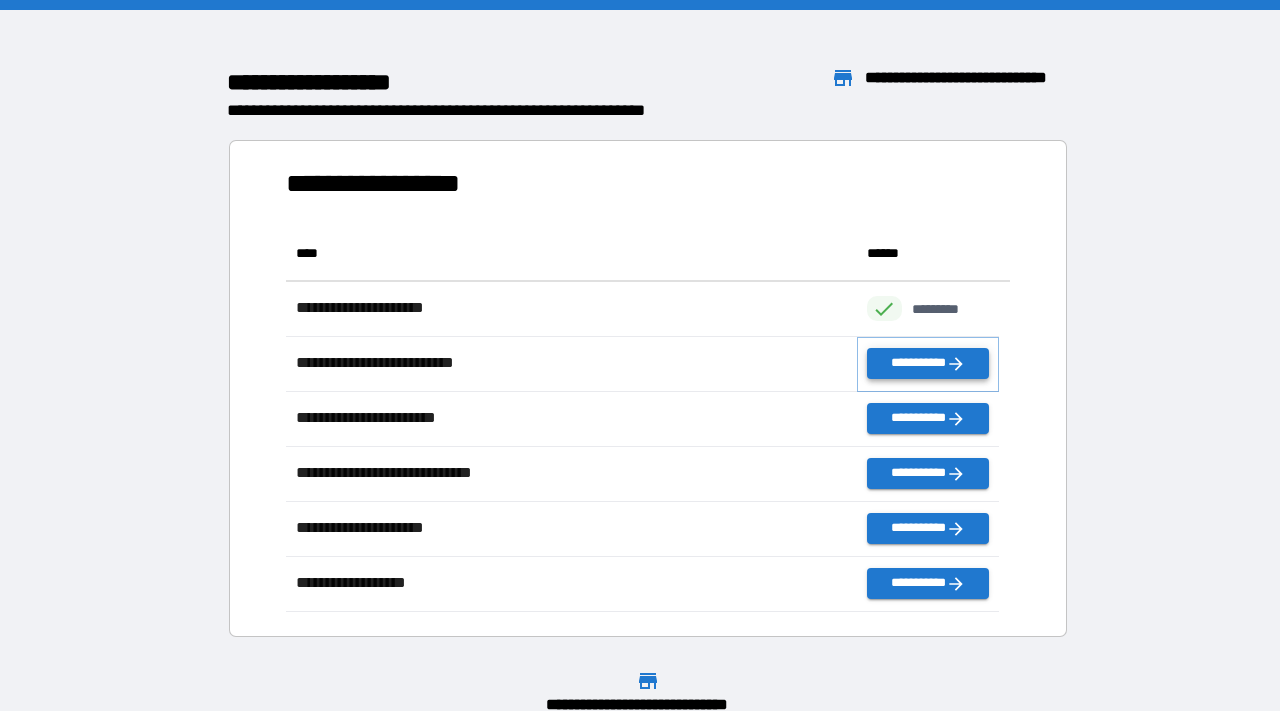 click on "**********" at bounding box center [928, 363] 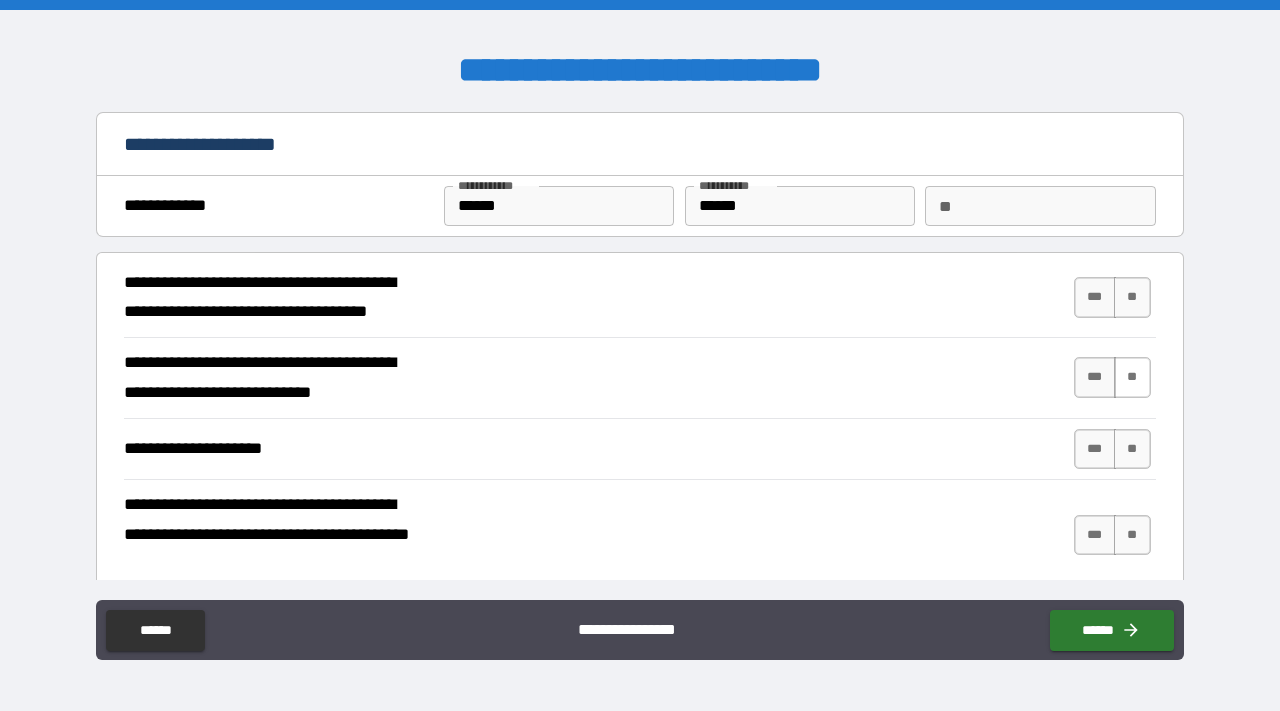 drag, startPoint x: 1120, startPoint y: 298, endPoint x: 1121, endPoint y: 364, distance: 66.007576 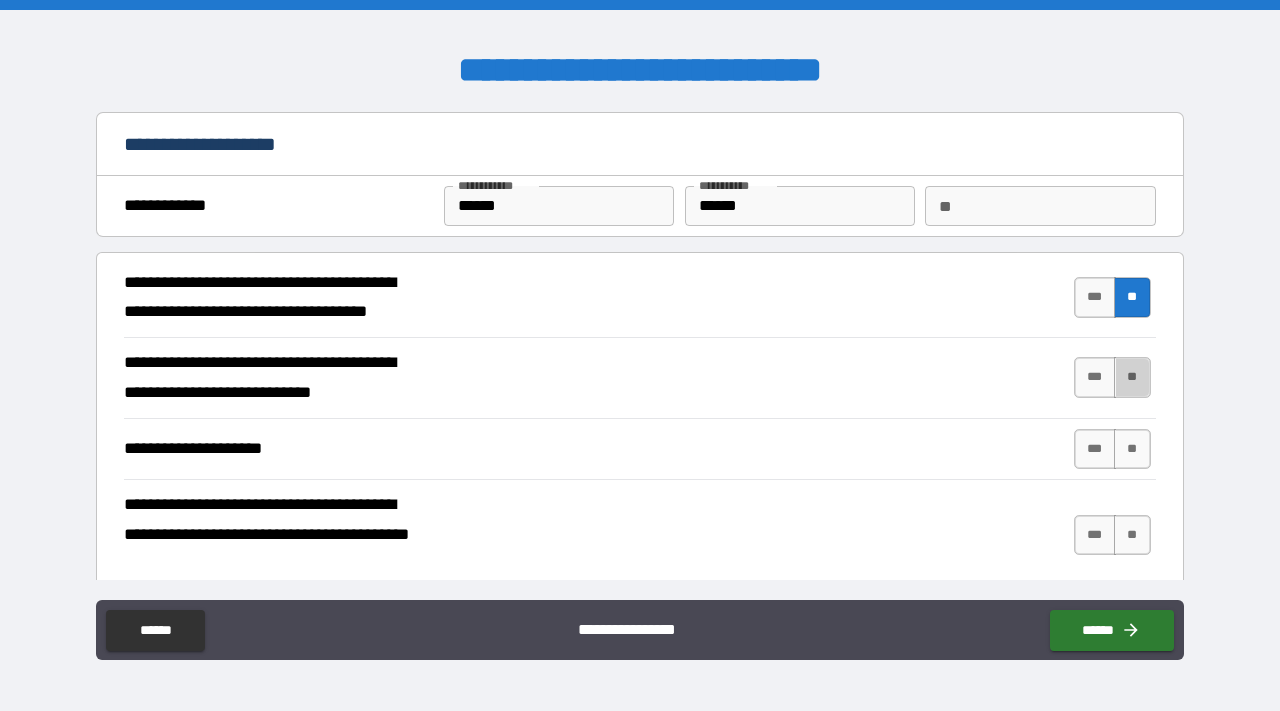 drag, startPoint x: 1121, startPoint y: 379, endPoint x: 1121, endPoint y: 424, distance: 45 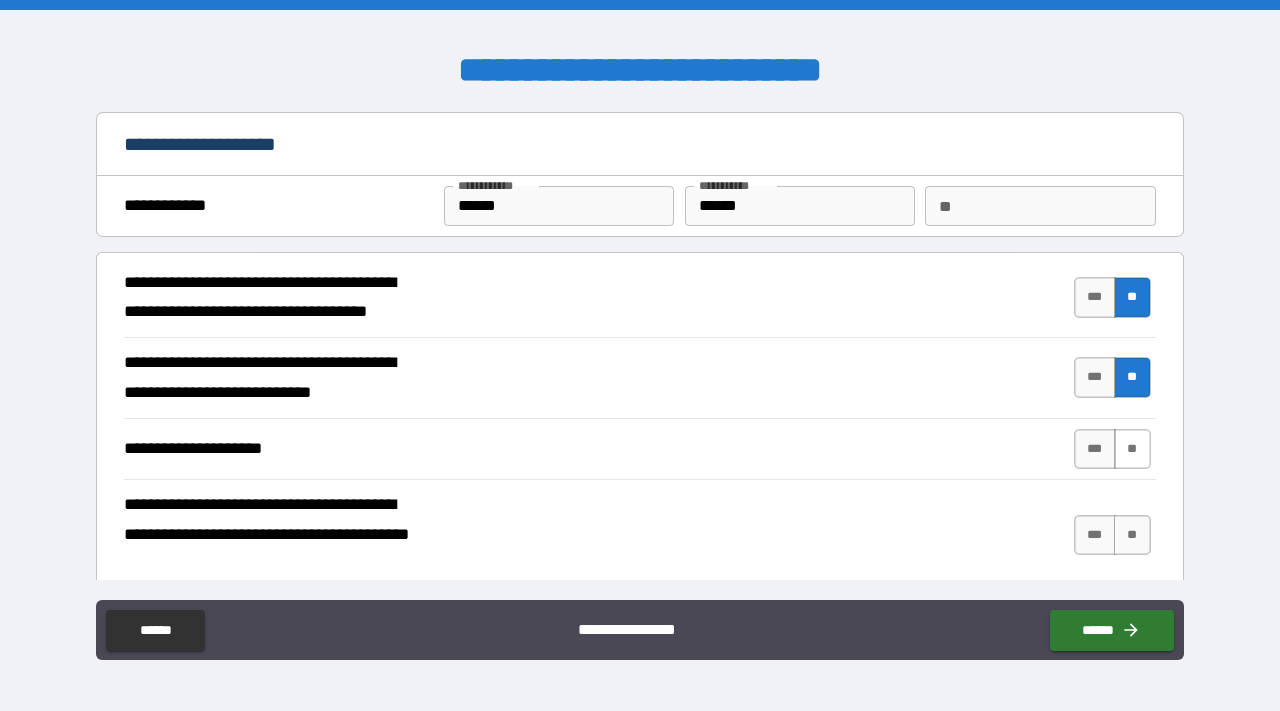 click on "**" at bounding box center (1132, 449) 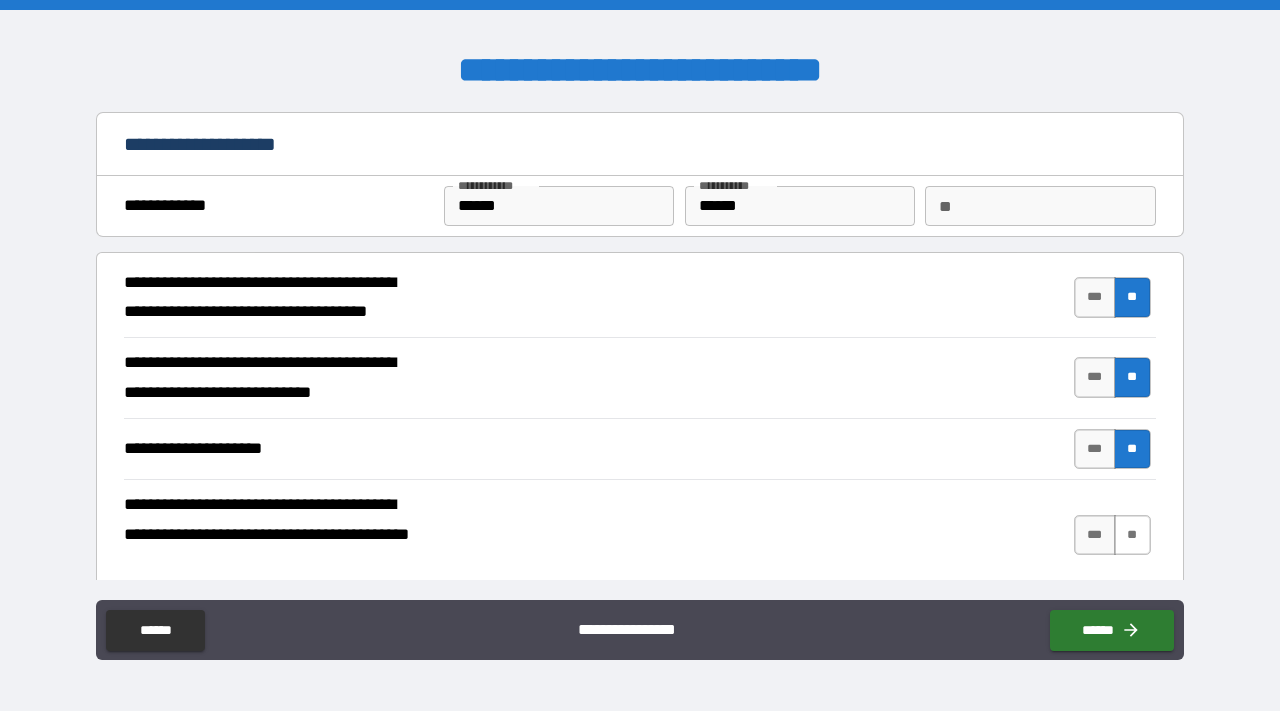 click on "*** **" at bounding box center (1115, 534) 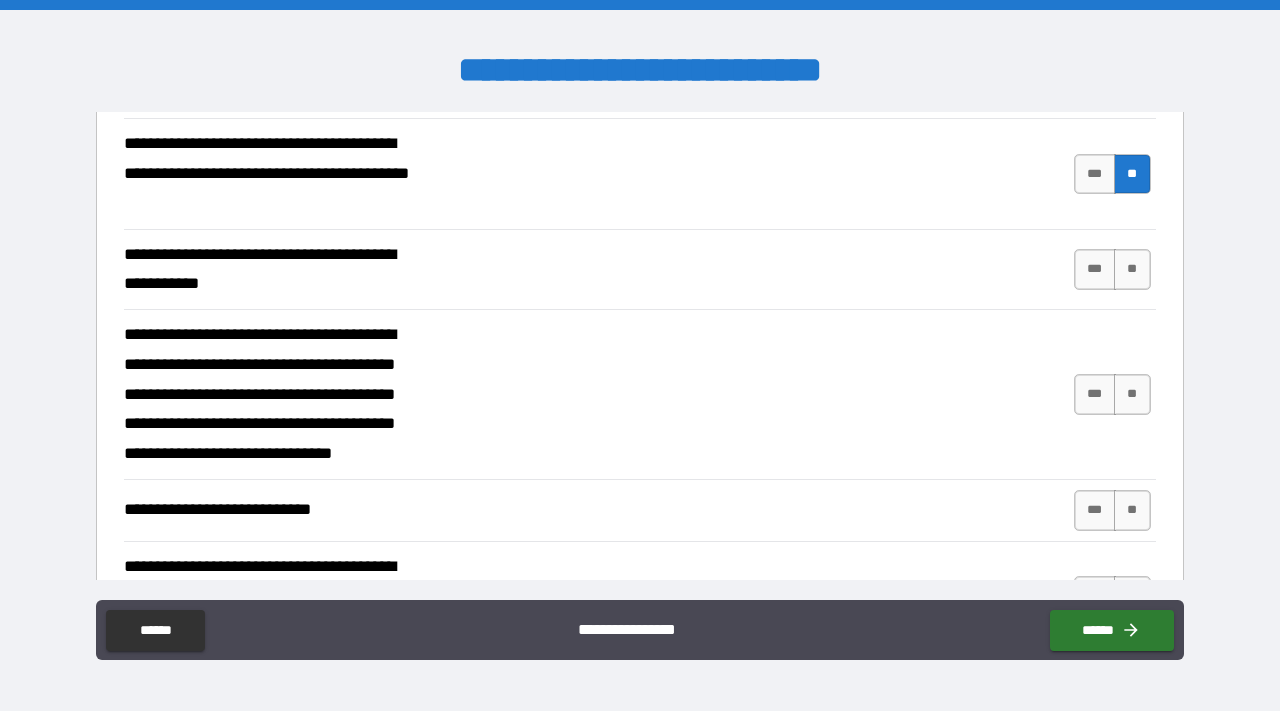 scroll, scrollTop: 366, scrollLeft: 0, axis: vertical 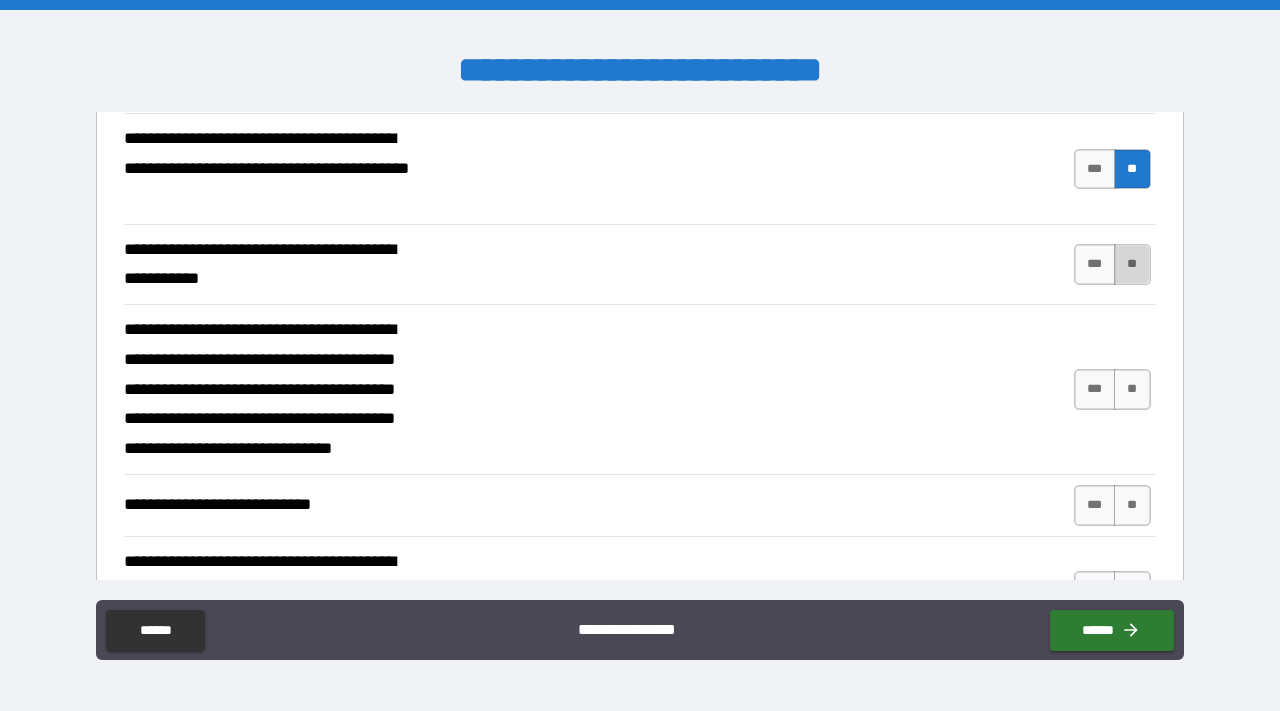 click on "**" at bounding box center [1132, 264] 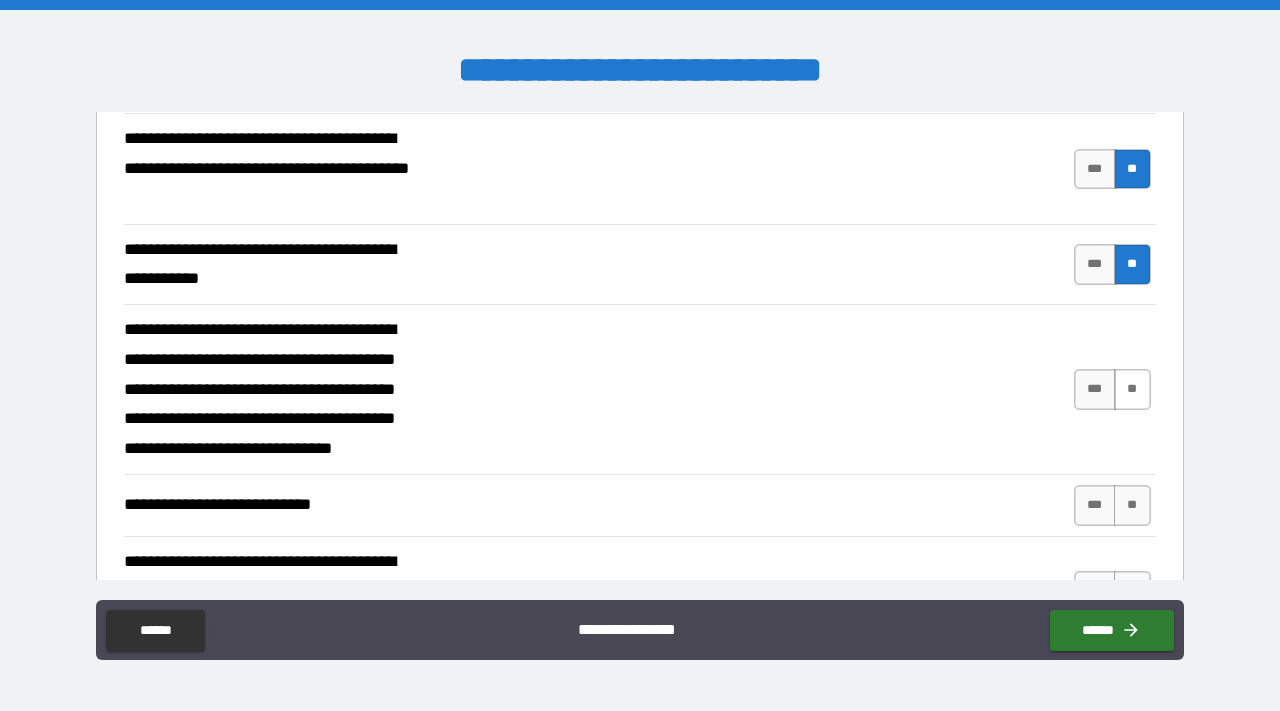 click on "**" at bounding box center [1132, 389] 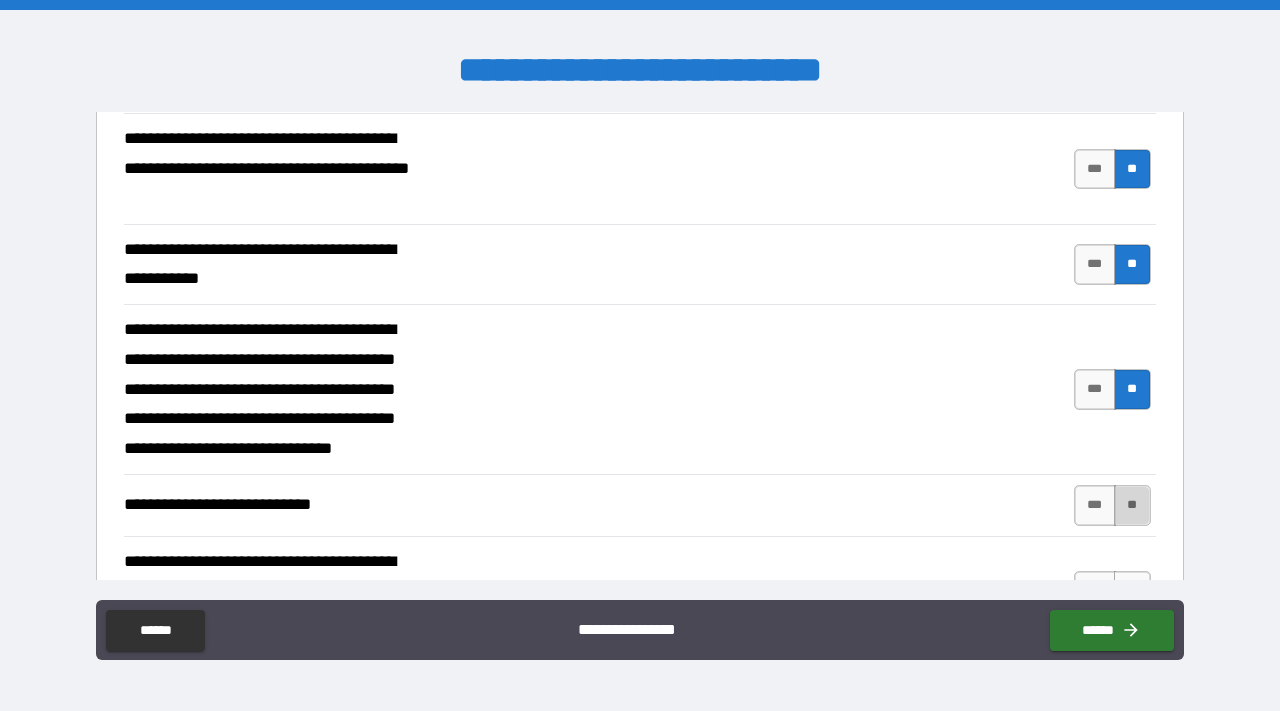 click on "**" at bounding box center [1132, 505] 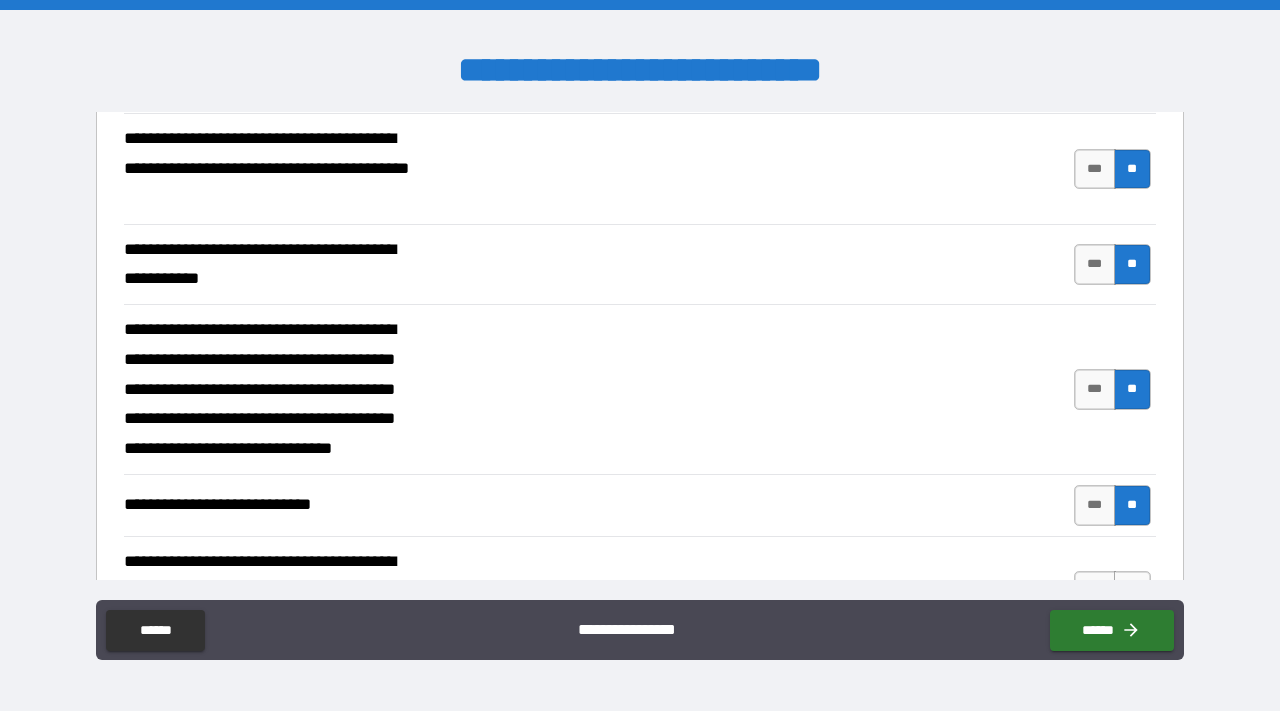 drag, startPoint x: 1183, startPoint y: 394, endPoint x: 1194, endPoint y: 476, distance: 82.73451 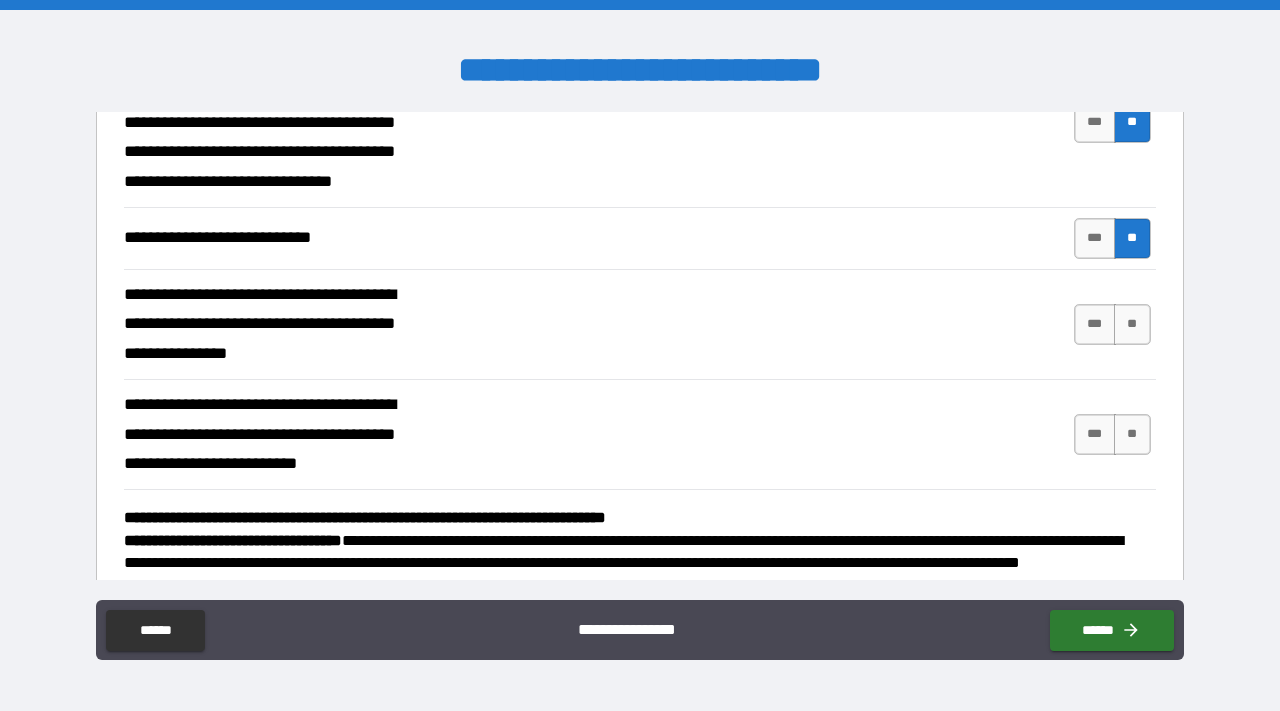 scroll, scrollTop: 641, scrollLeft: 0, axis: vertical 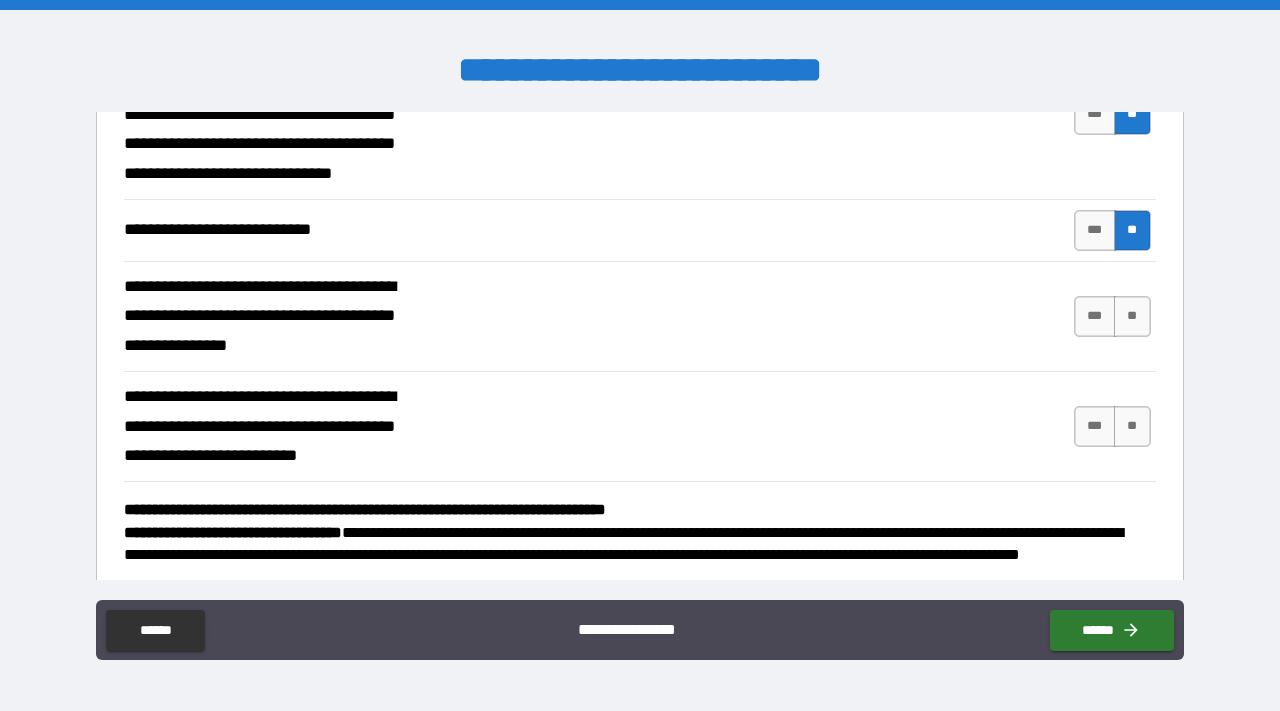 click on "*** **" at bounding box center [1115, 316] 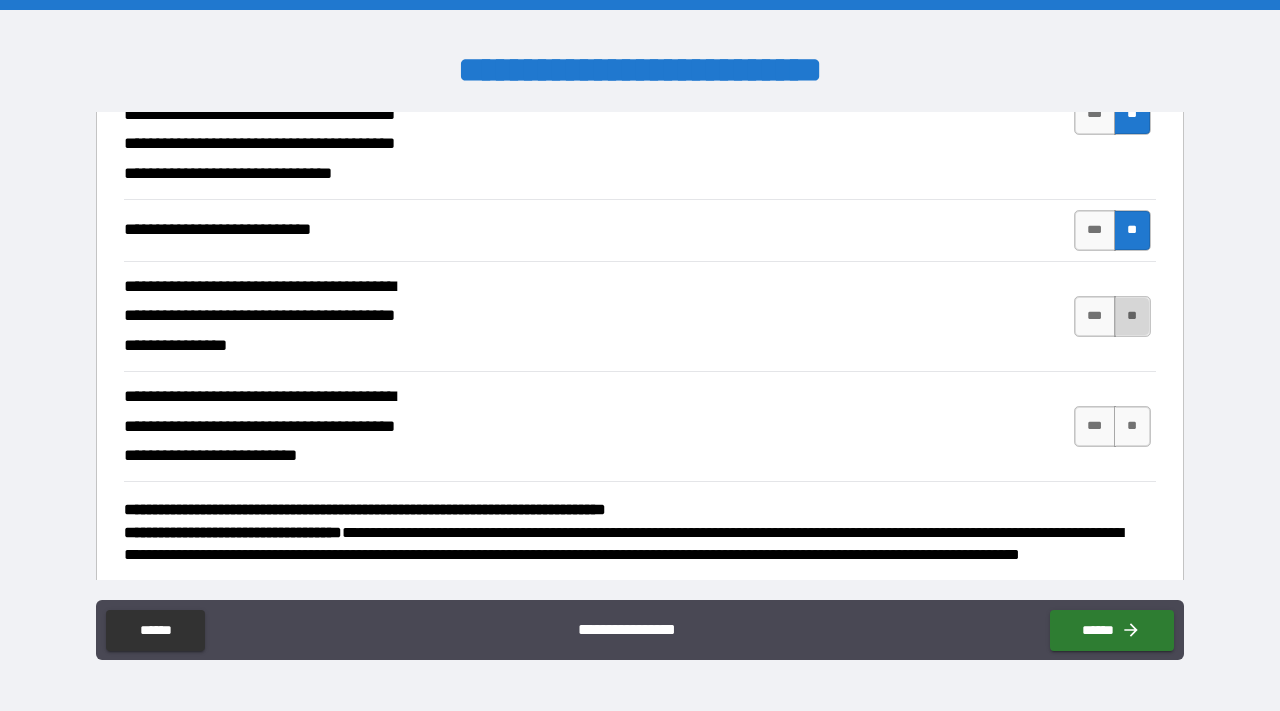 click on "**" at bounding box center [1132, 316] 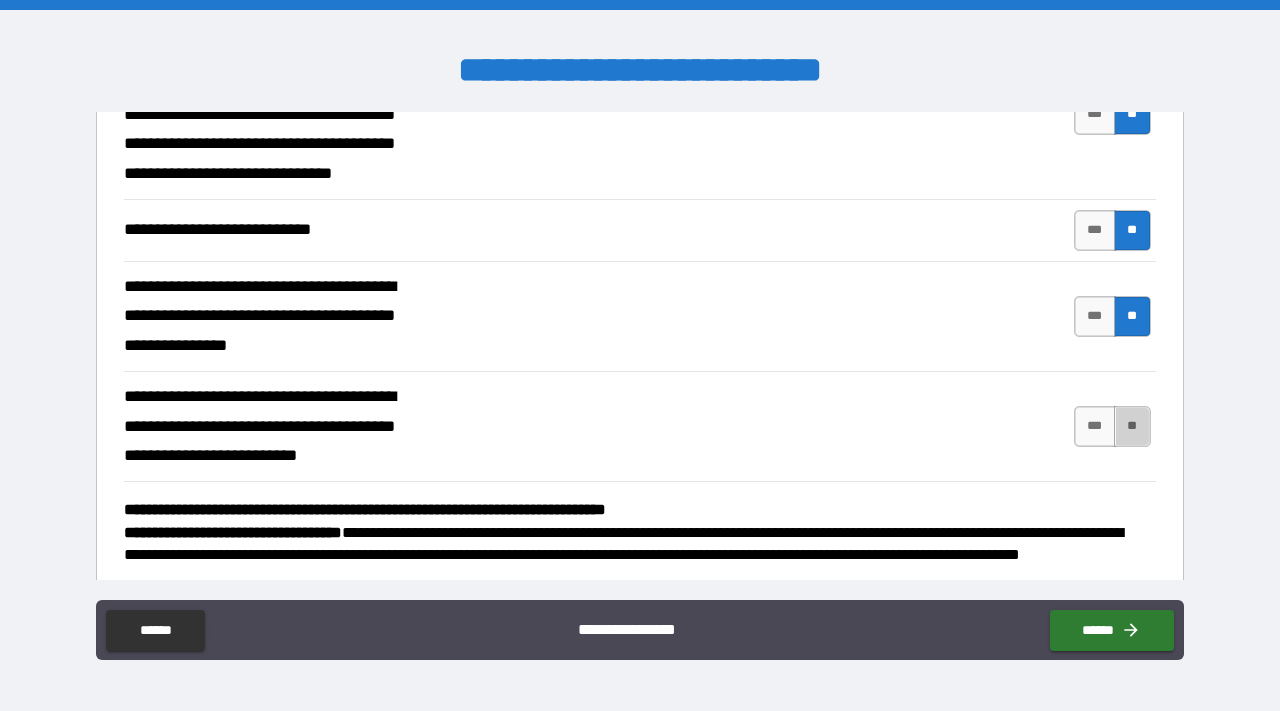 drag, startPoint x: 1119, startPoint y: 429, endPoint x: 1155, endPoint y: 436, distance: 36.67424 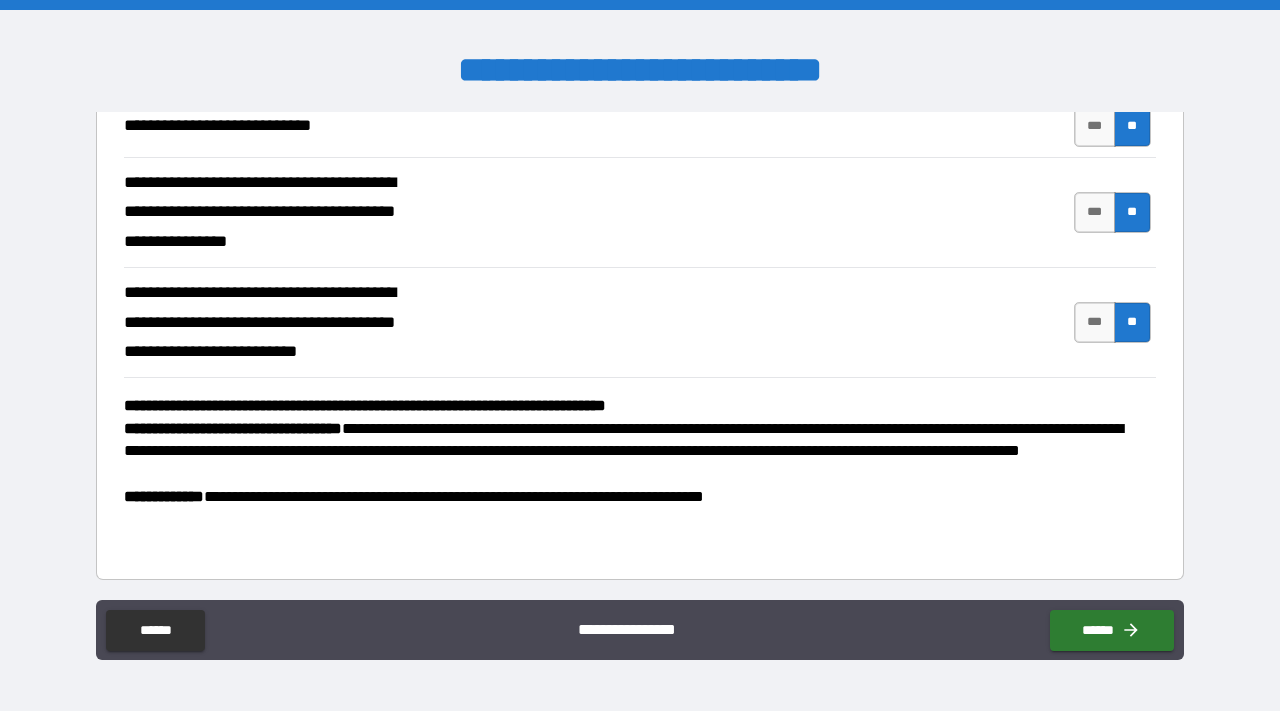 scroll, scrollTop: 750, scrollLeft: 0, axis: vertical 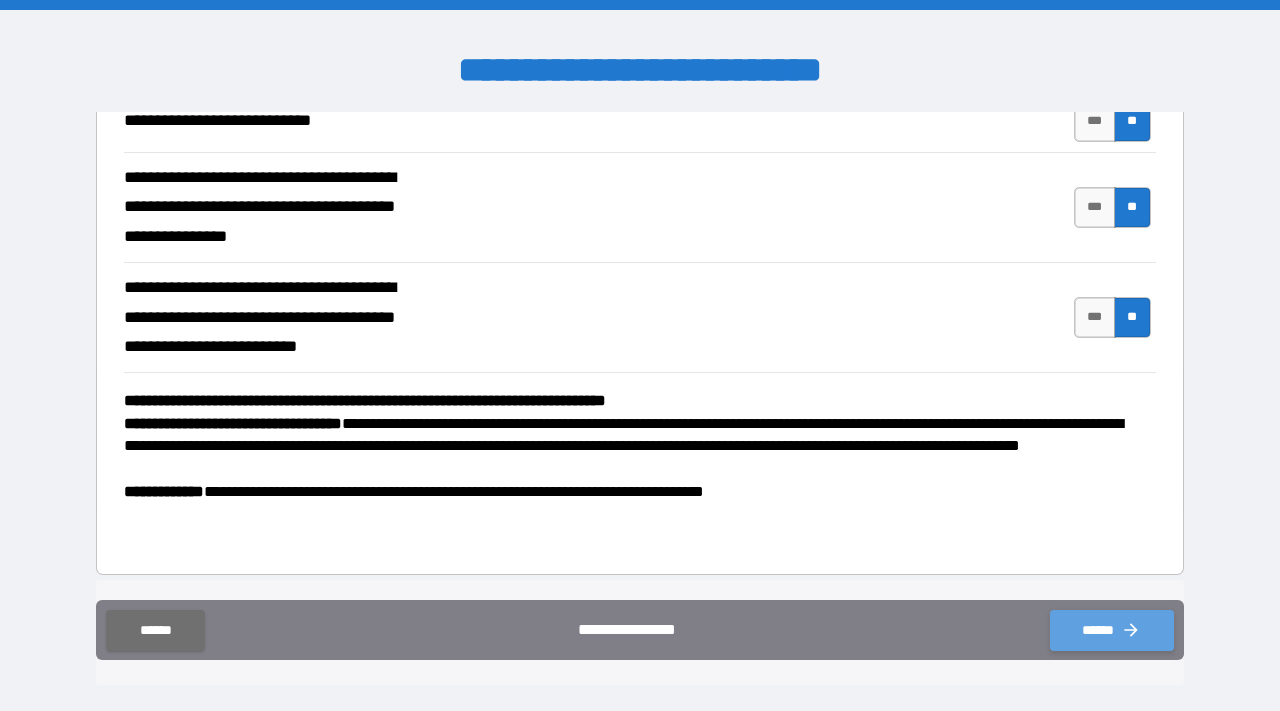 click 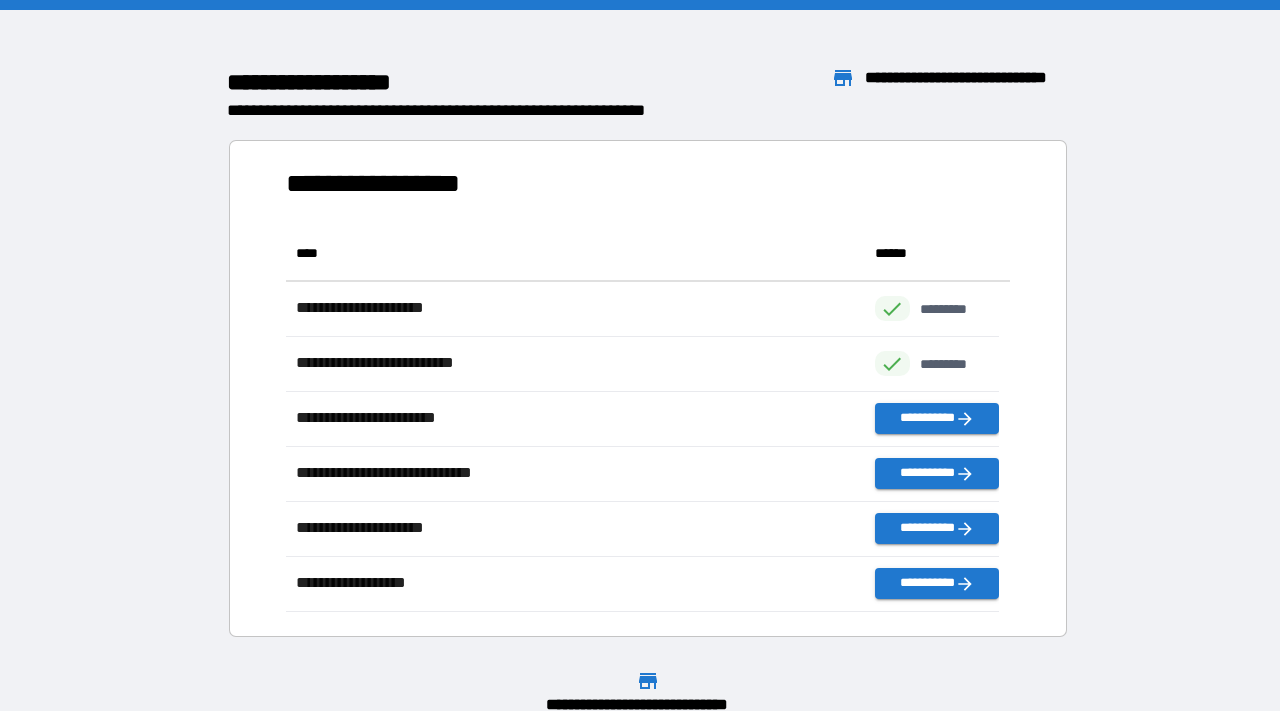 scroll, scrollTop: 371, scrollLeft: 698, axis: both 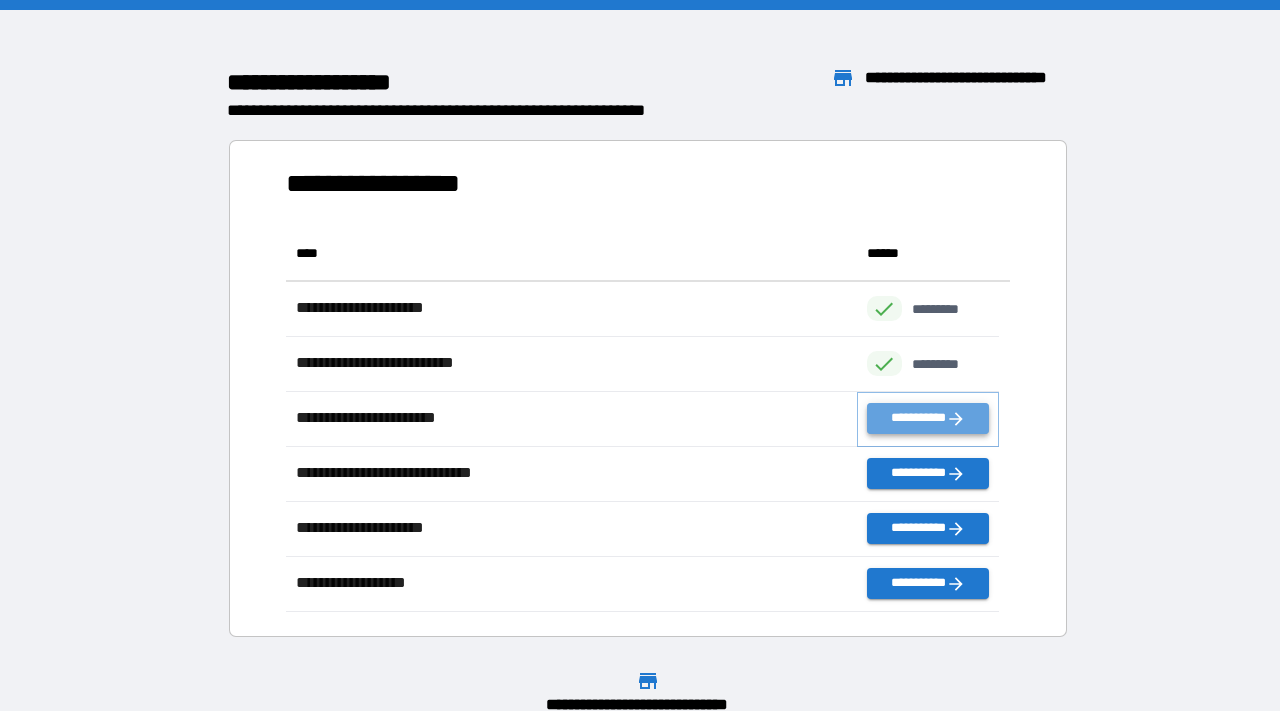click on "**********" at bounding box center (928, 418) 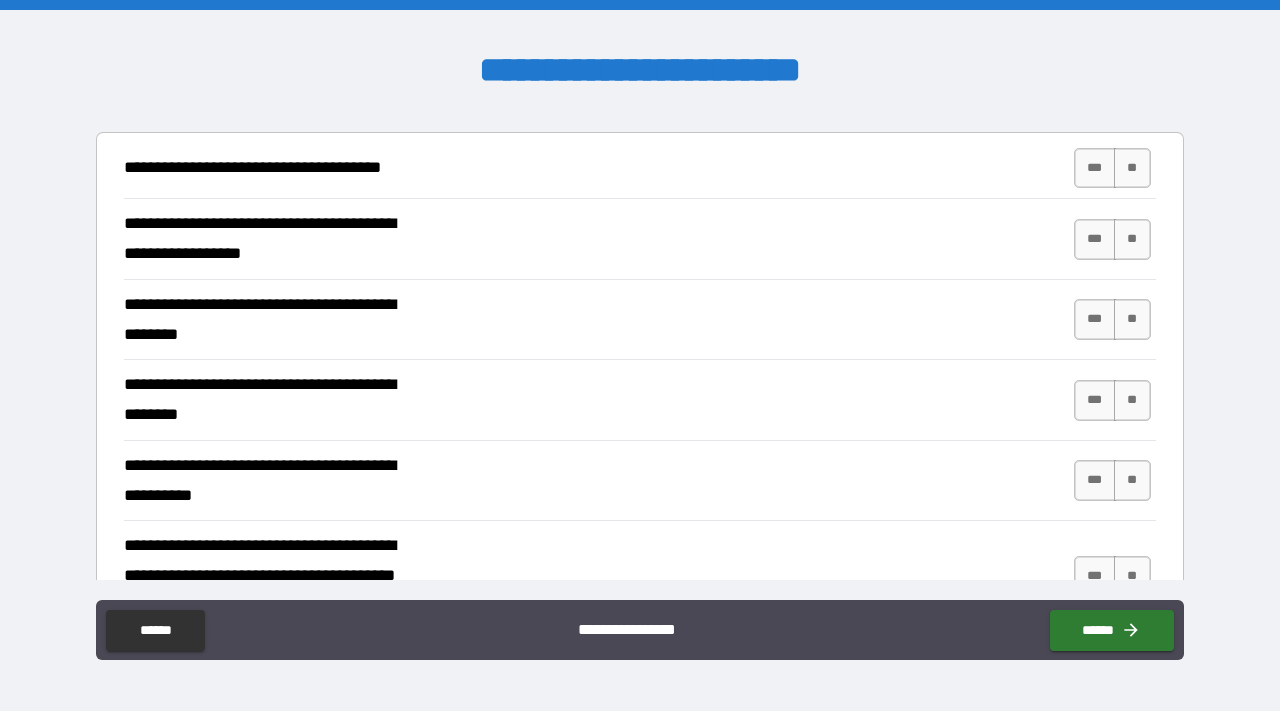scroll, scrollTop: 398, scrollLeft: 0, axis: vertical 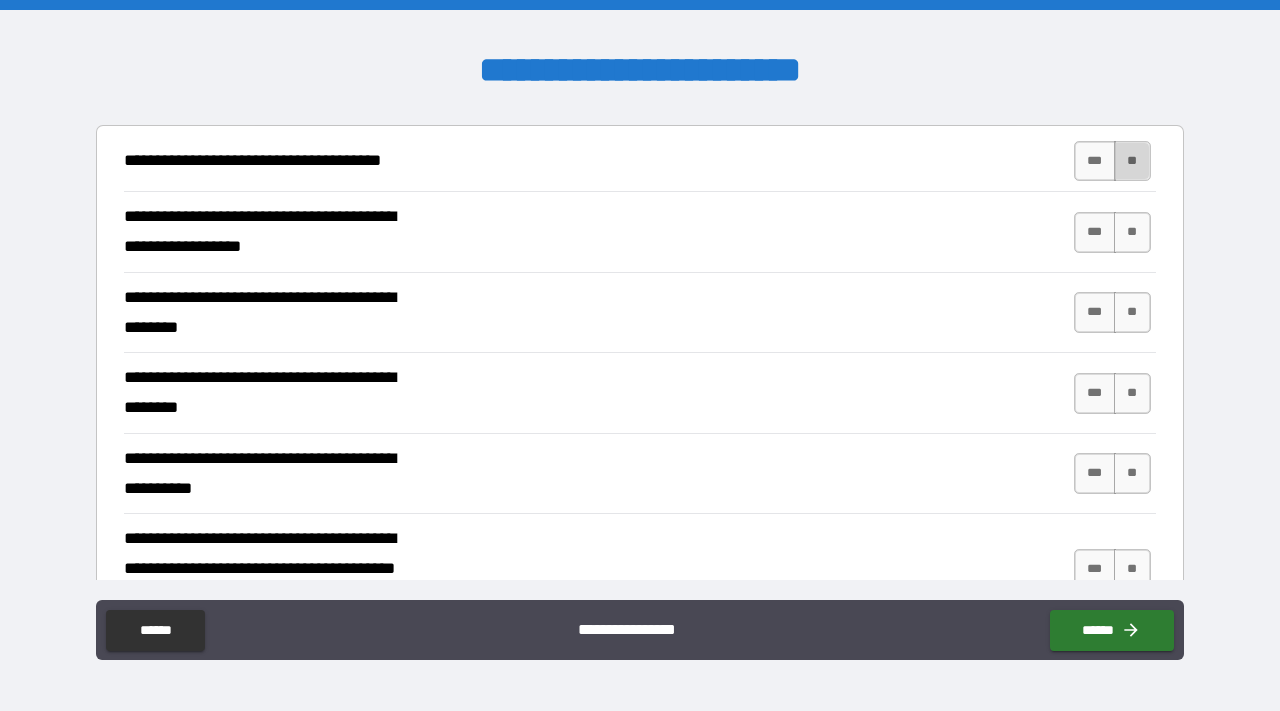 click on "**" at bounding box center [1132, 161] 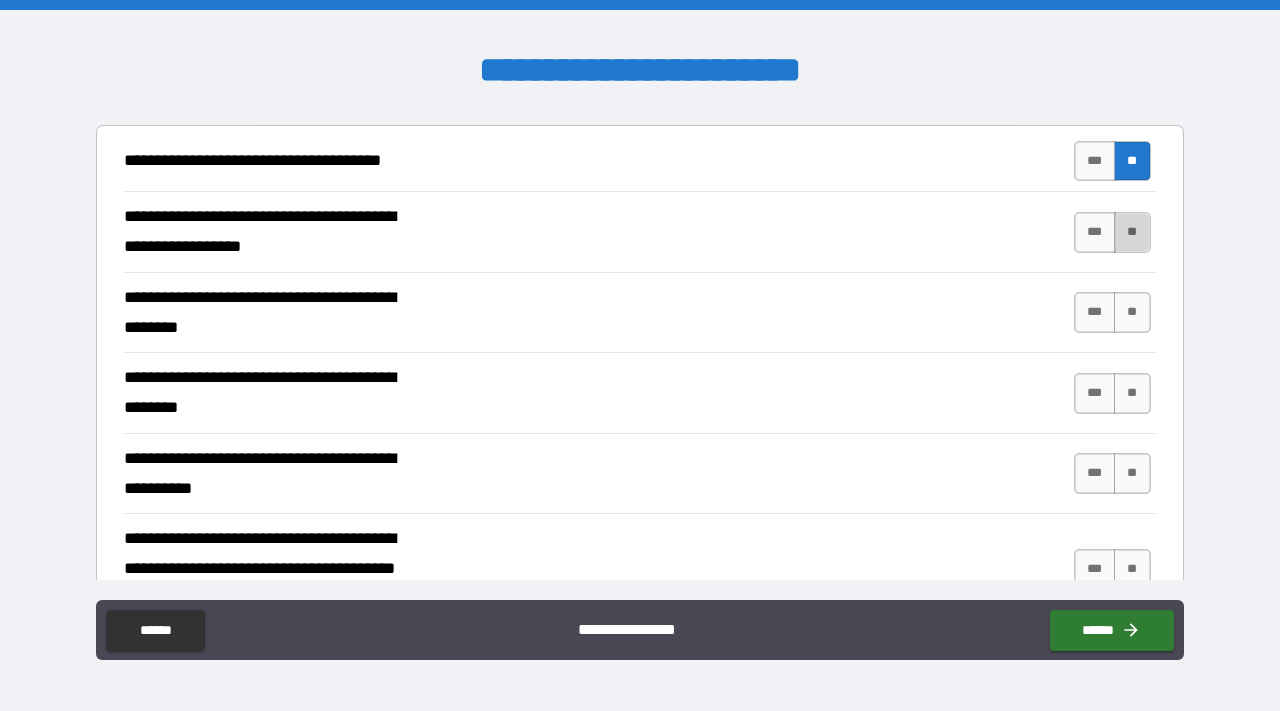 click on "**" at bounding box center (1132, 232) 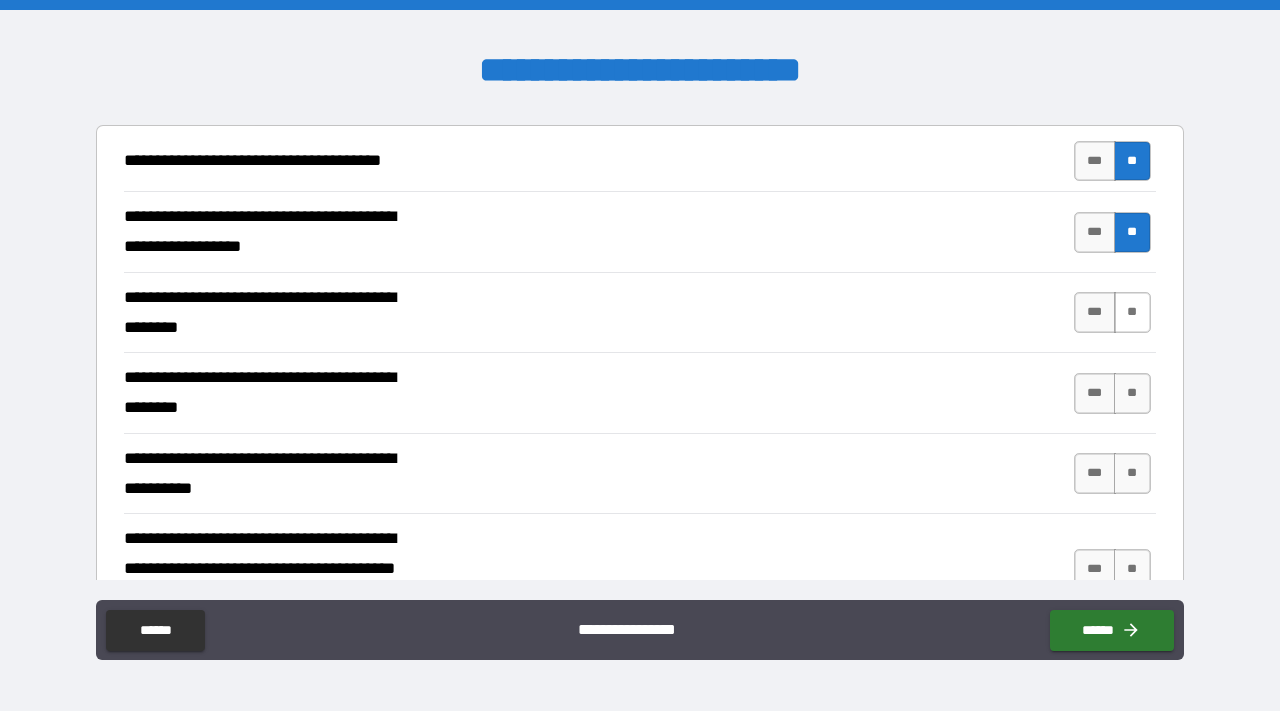 click on "**" at bounding box center (1132, 312) 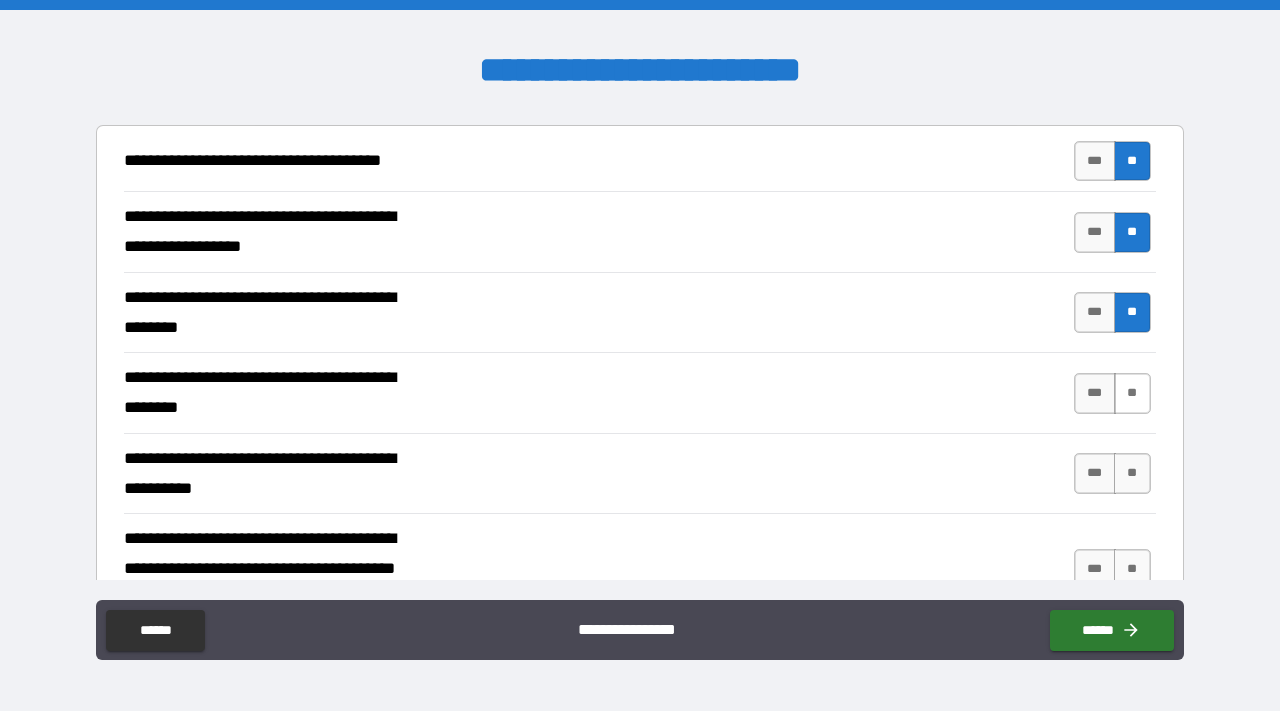 click on "**" at bounding box center (1132, 393) 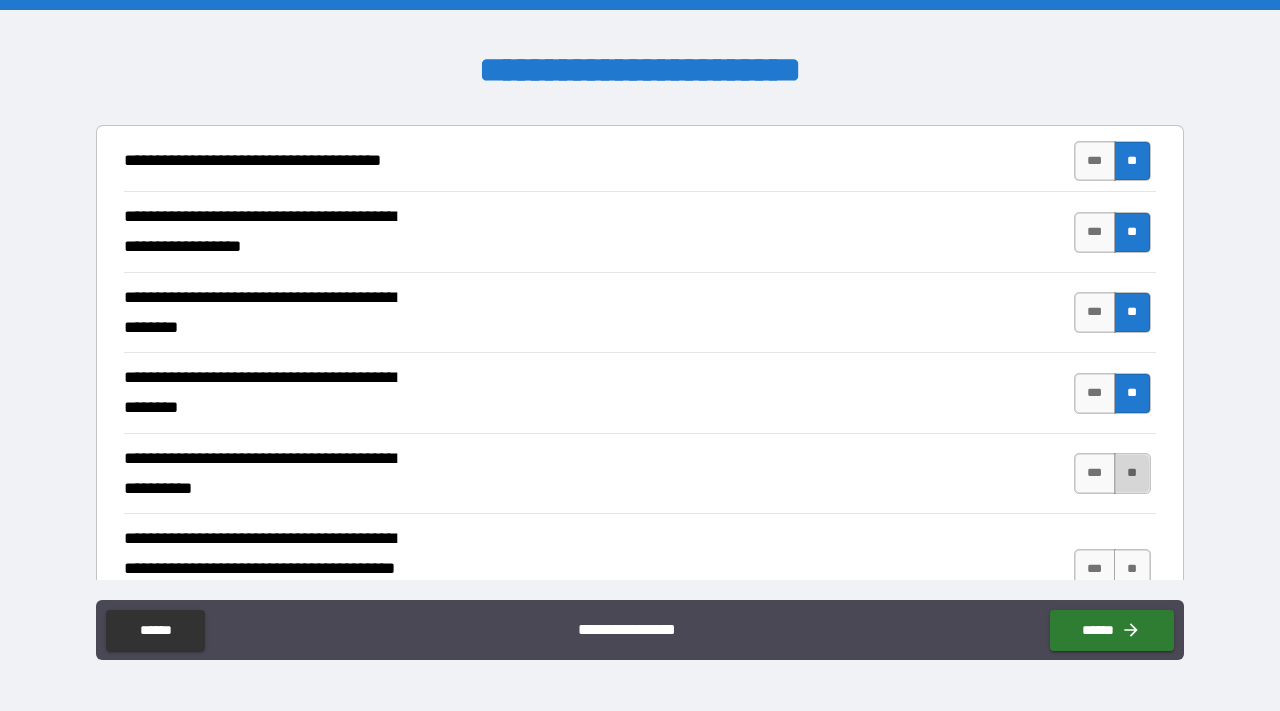 click on "**" at bounding box center (1132, 473) 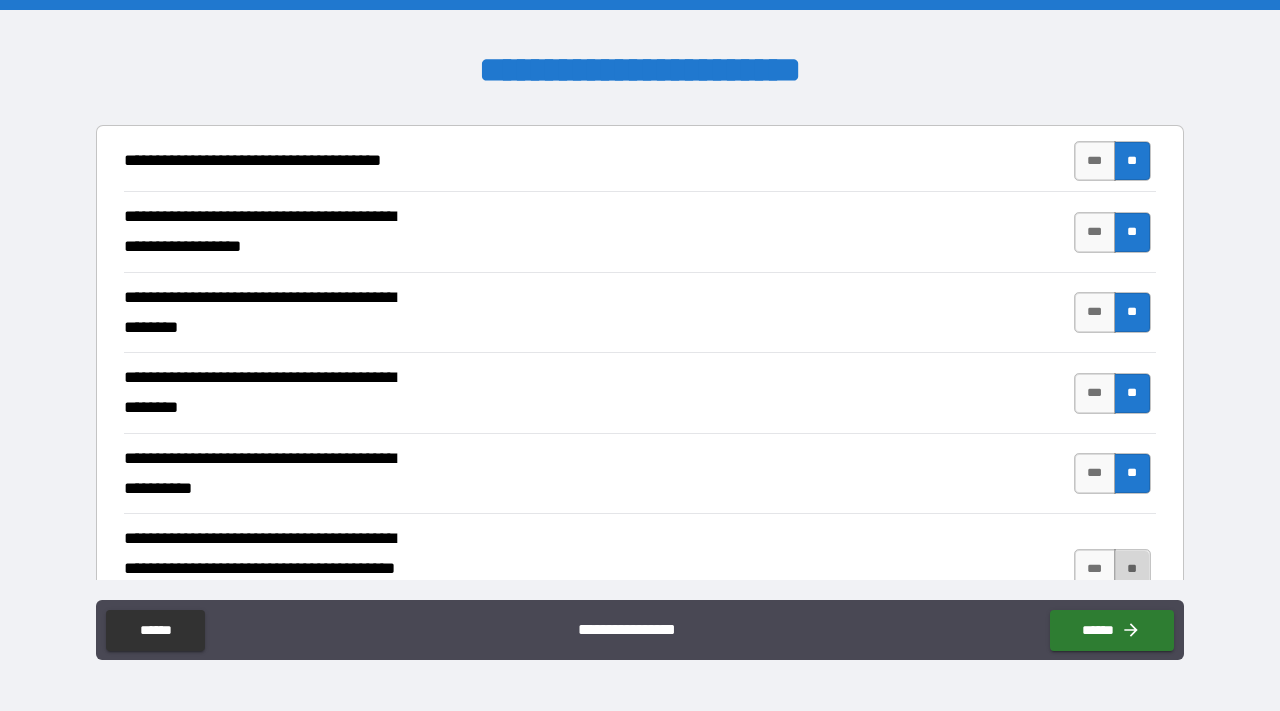 click on "**" at bounding box center [1132, 569] 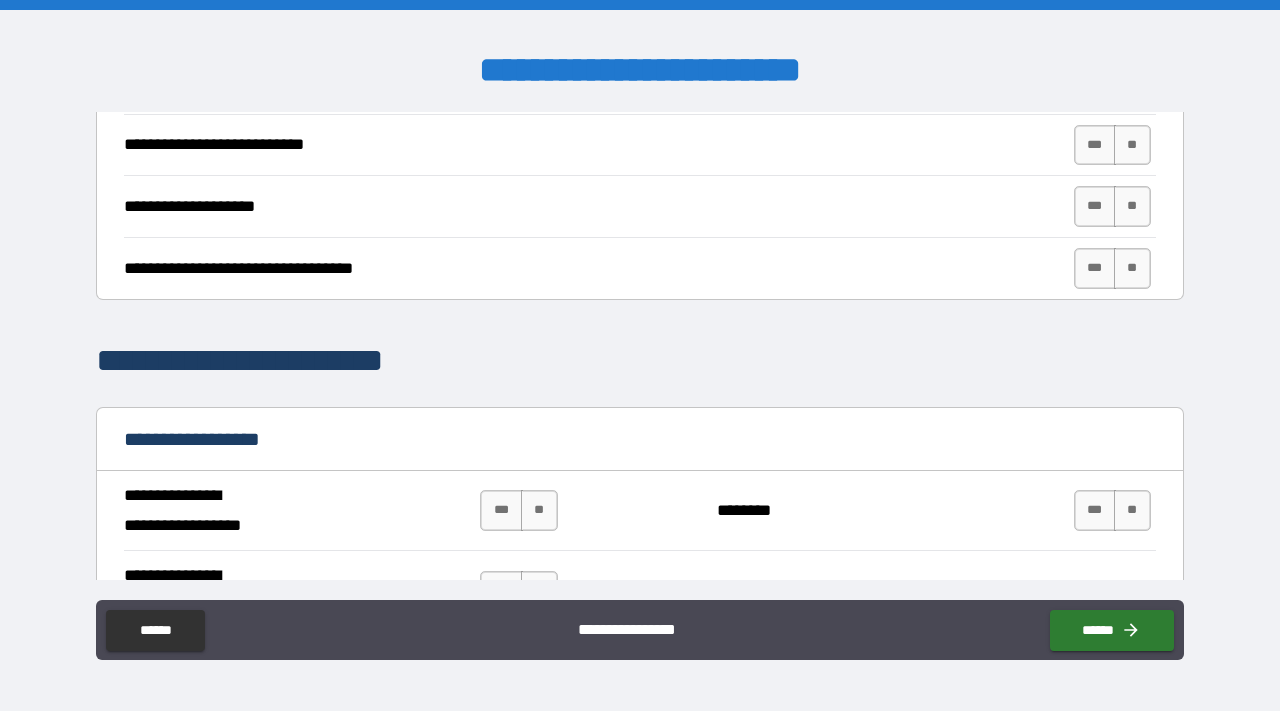 scroll, scrollTop: 901, scrollLeft: 0, axis: vertical 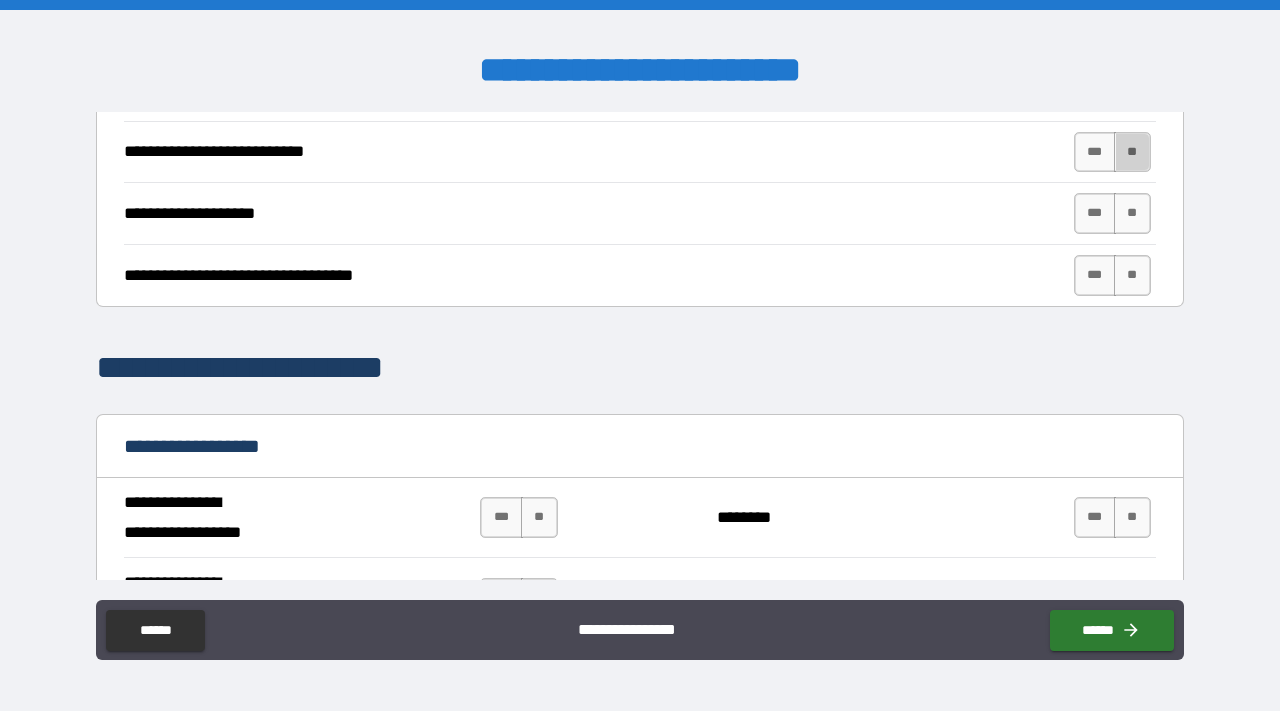 drag, startPoint x: 1124, startPoint y: 144, endPoint x: 1132, endPoint y: 187, distance: 43.737854 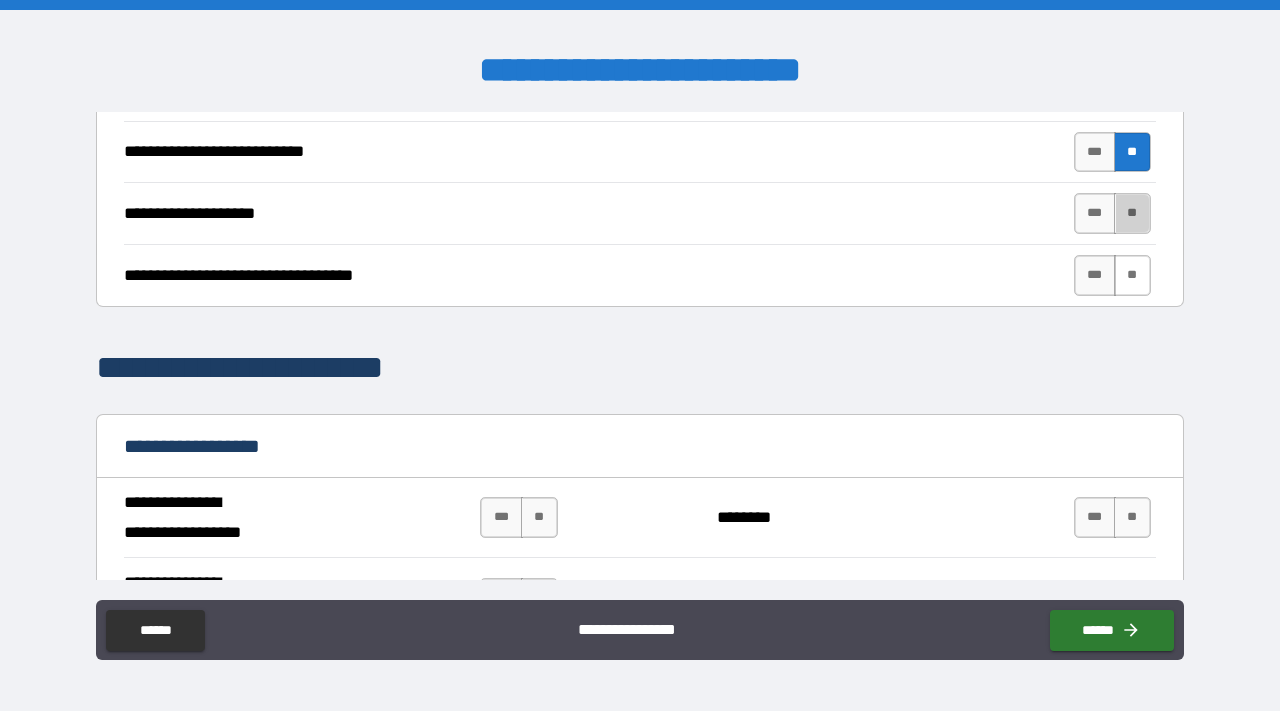 drag, startPoint x: 1132, startPoint y: 211, endPoint x: 1128, endPoint y: 270, distance: 59.135437 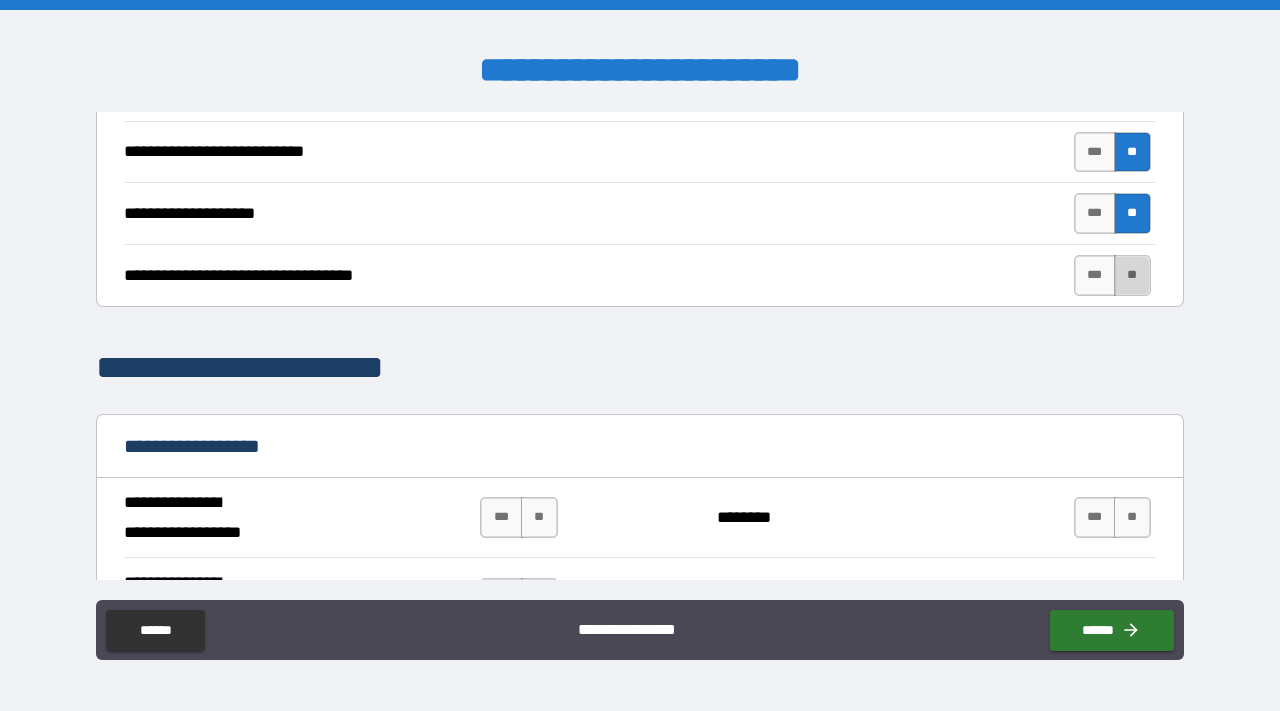 click on "**" at bounding box center [1132, 275] 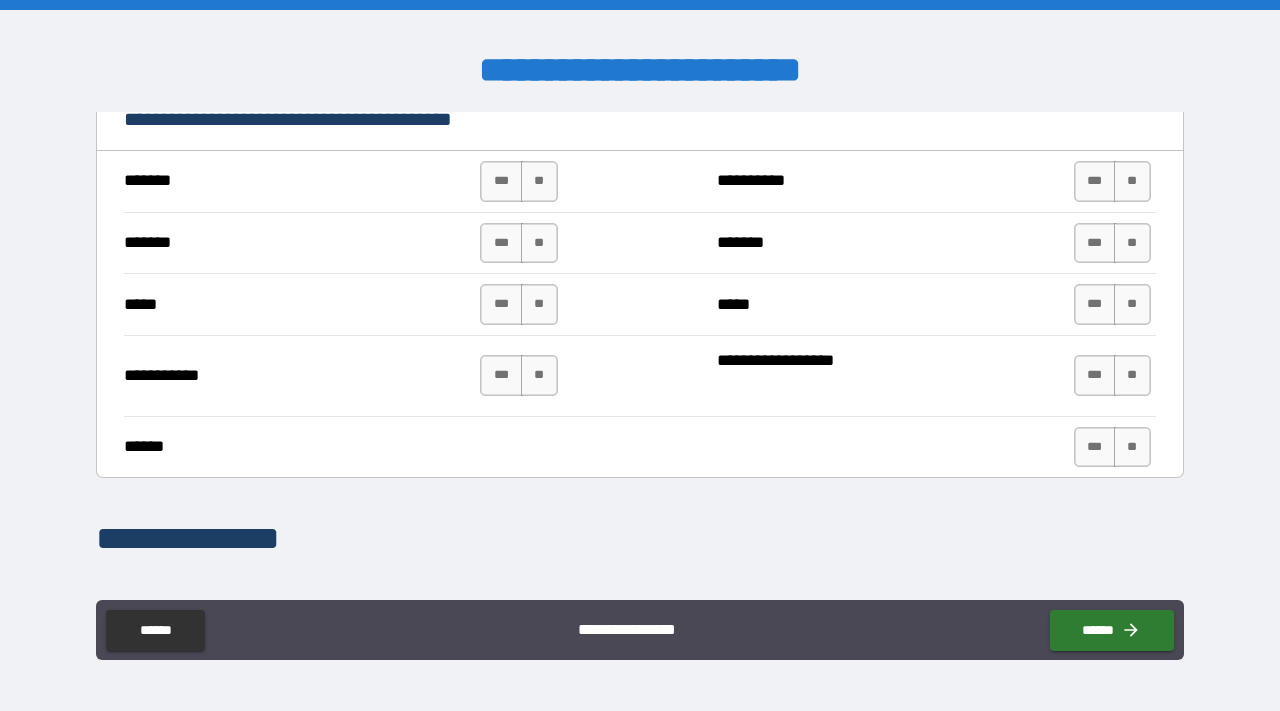 scroll, scrollTop: 1475, scrollLeft: 0, axis: vertical 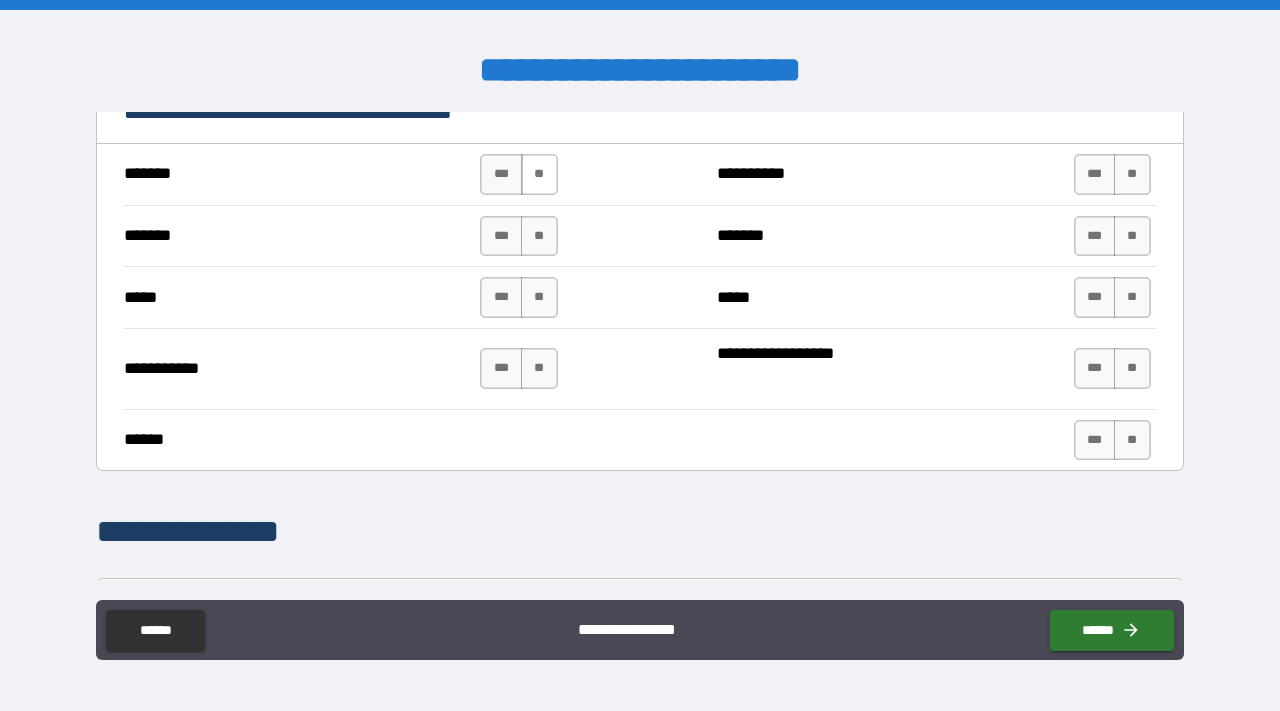 click on "**" at bounding box center (539, 174) 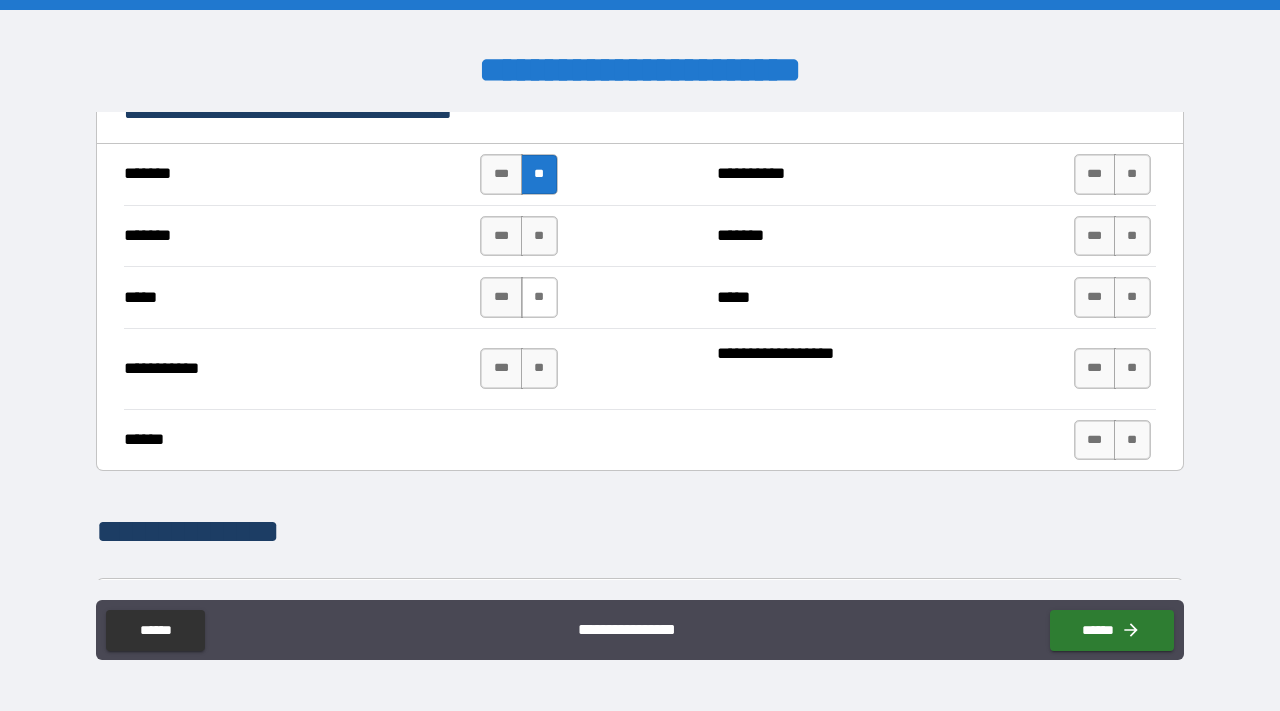 drag, startPoint x: 541, startPoint y: 241, endPoint x: 541, endPoint y: 291, distance: 50 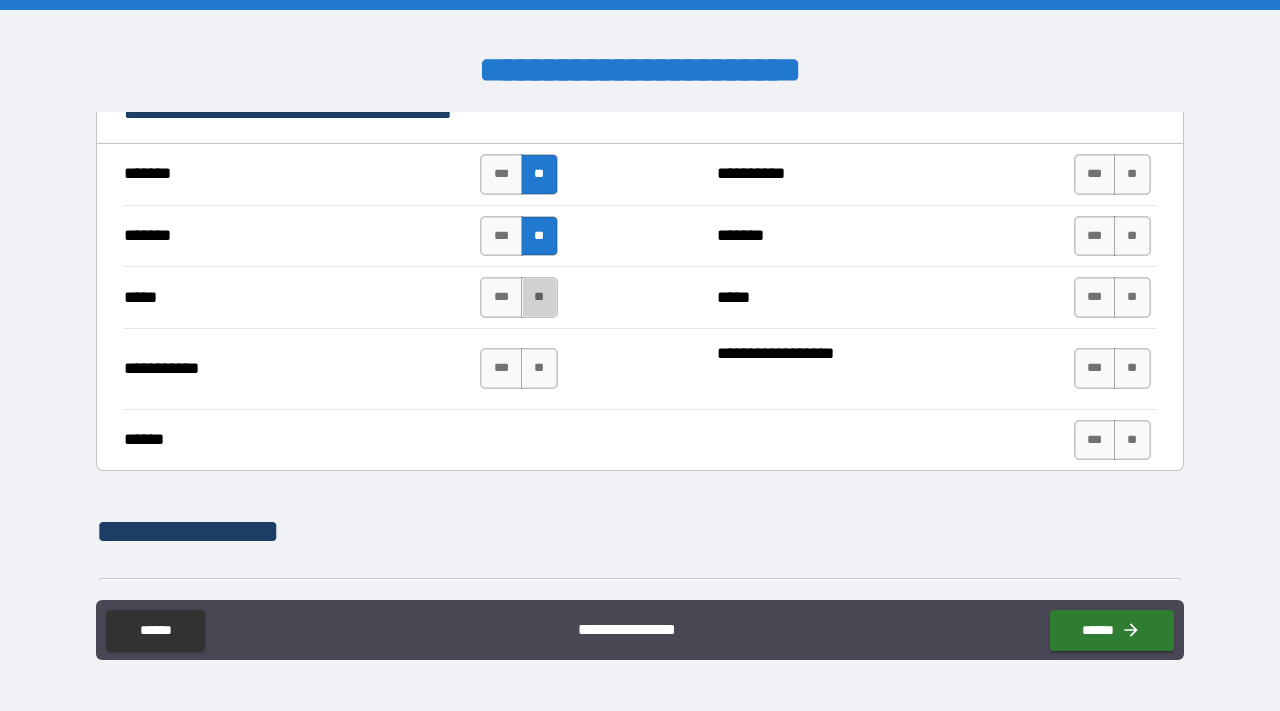 drag, startPoint x: 541, startPoint y: 314, endPoint x: 541, endPoint y: 342, distance: 28 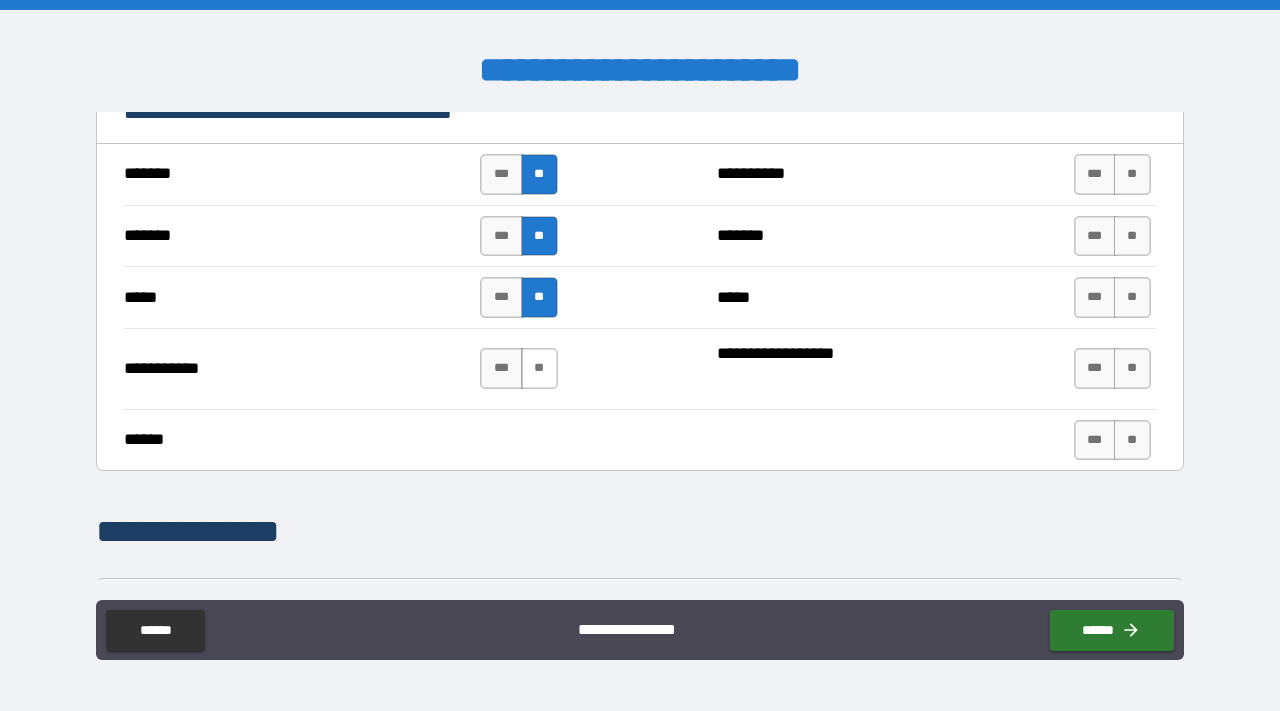 click on "**" at bounding box center (539, 368) 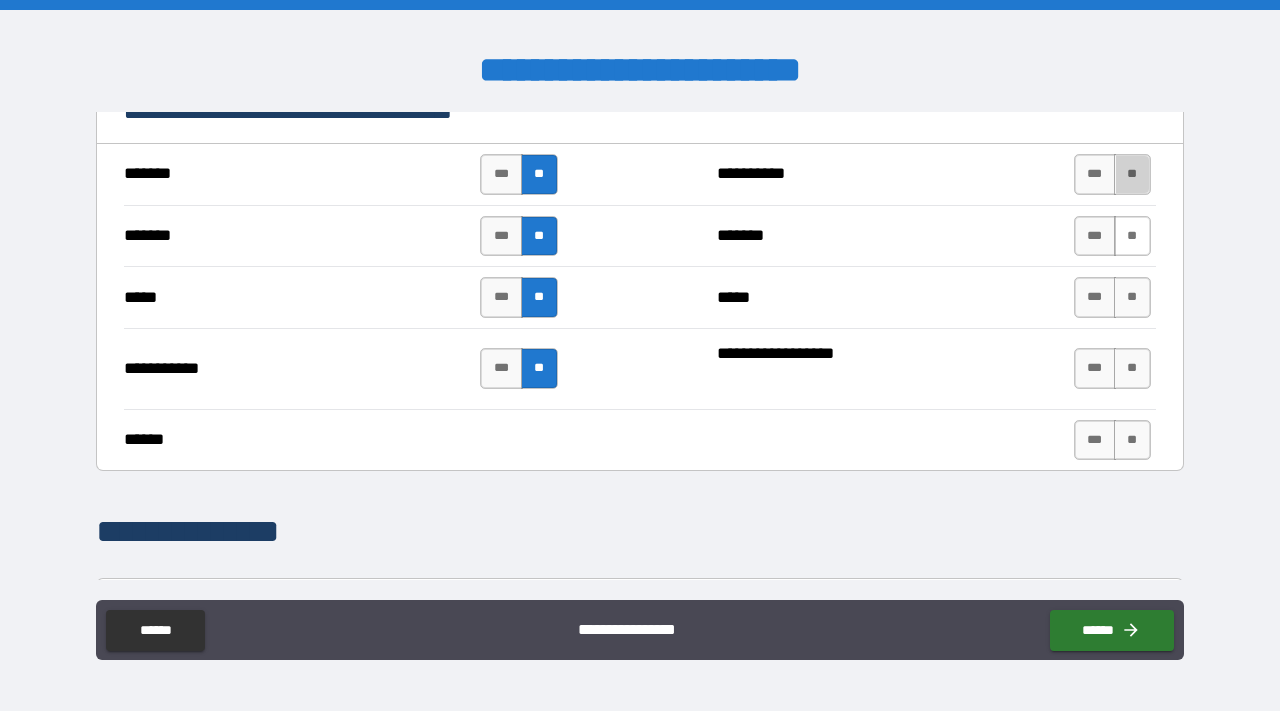 drag, startPoint x: 1122, startPoint y: 181, endPoint x: 1122, endPoint y: 219, distance: 38 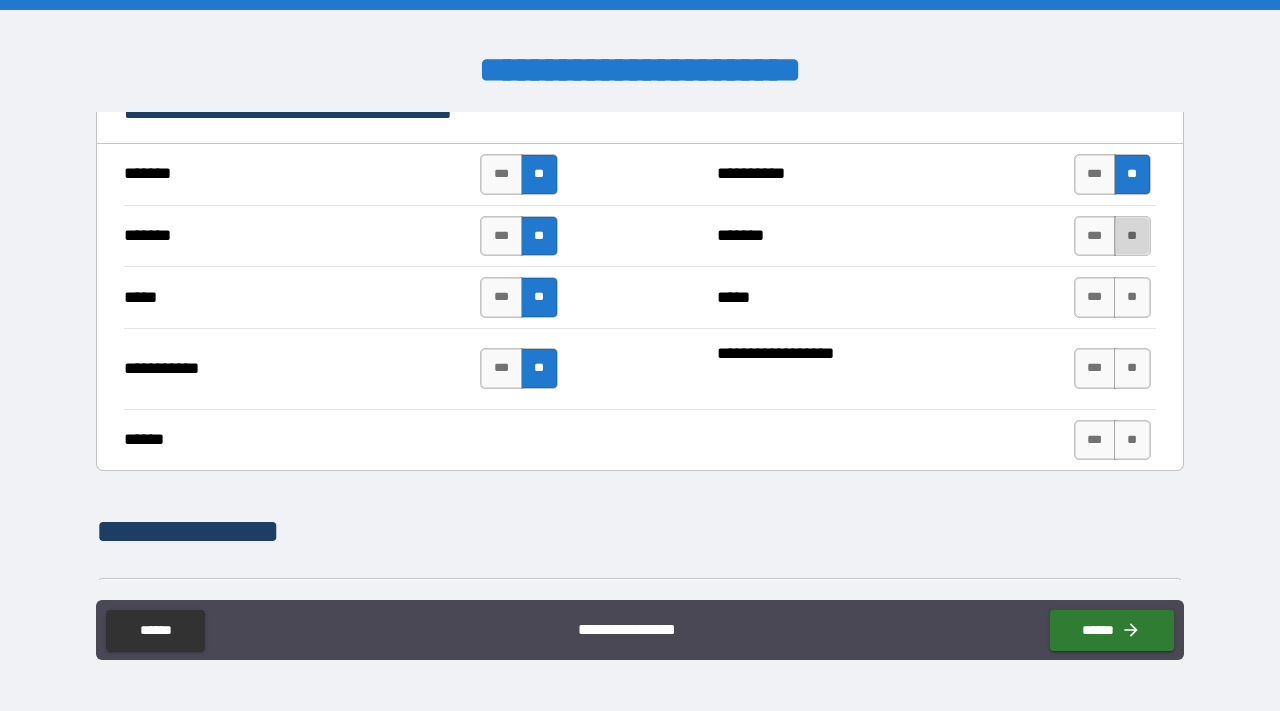 click on "**" at bounding box center (1132, 236) 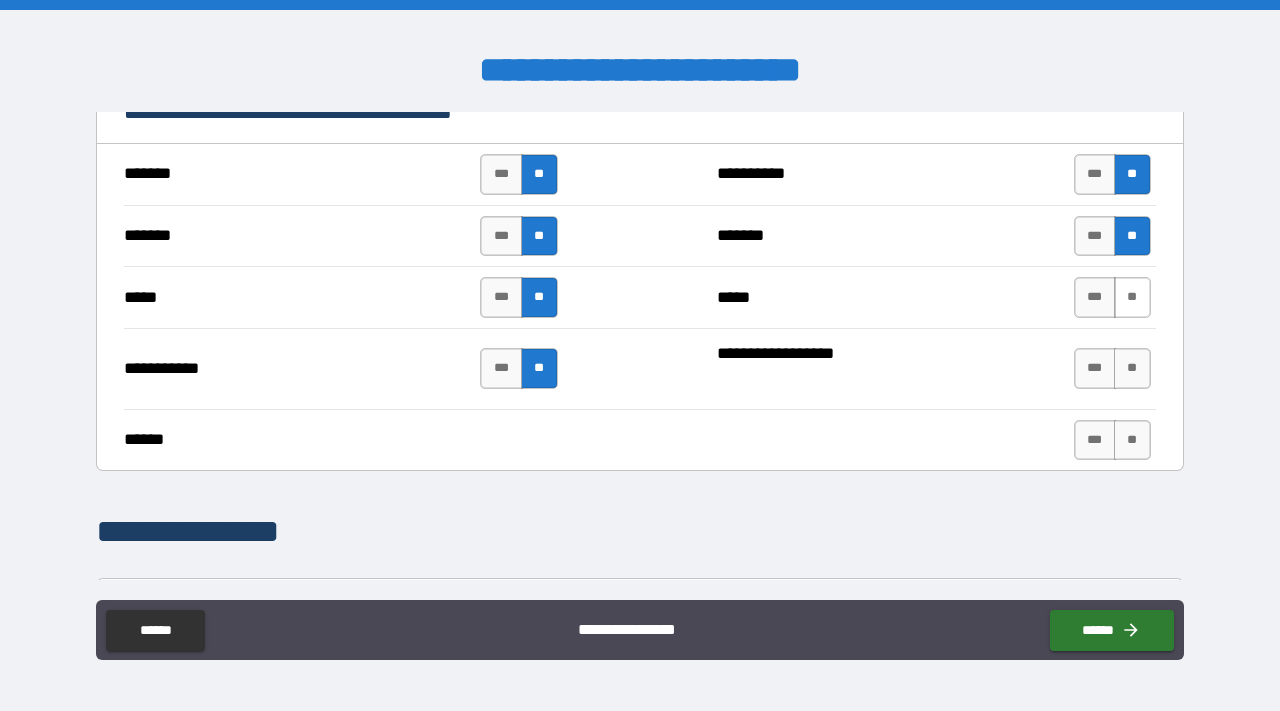 click on "**" at bounding box center (1132, 297) 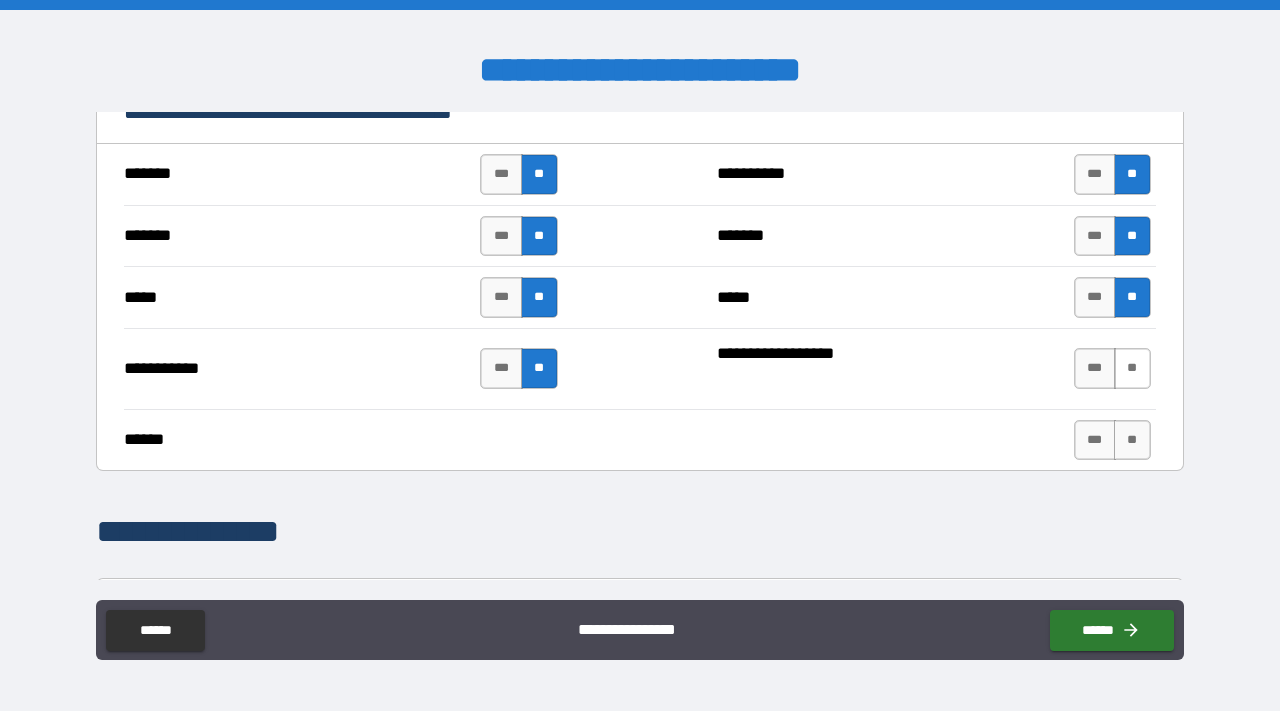click on "**" at bounding box center (1132, 368) 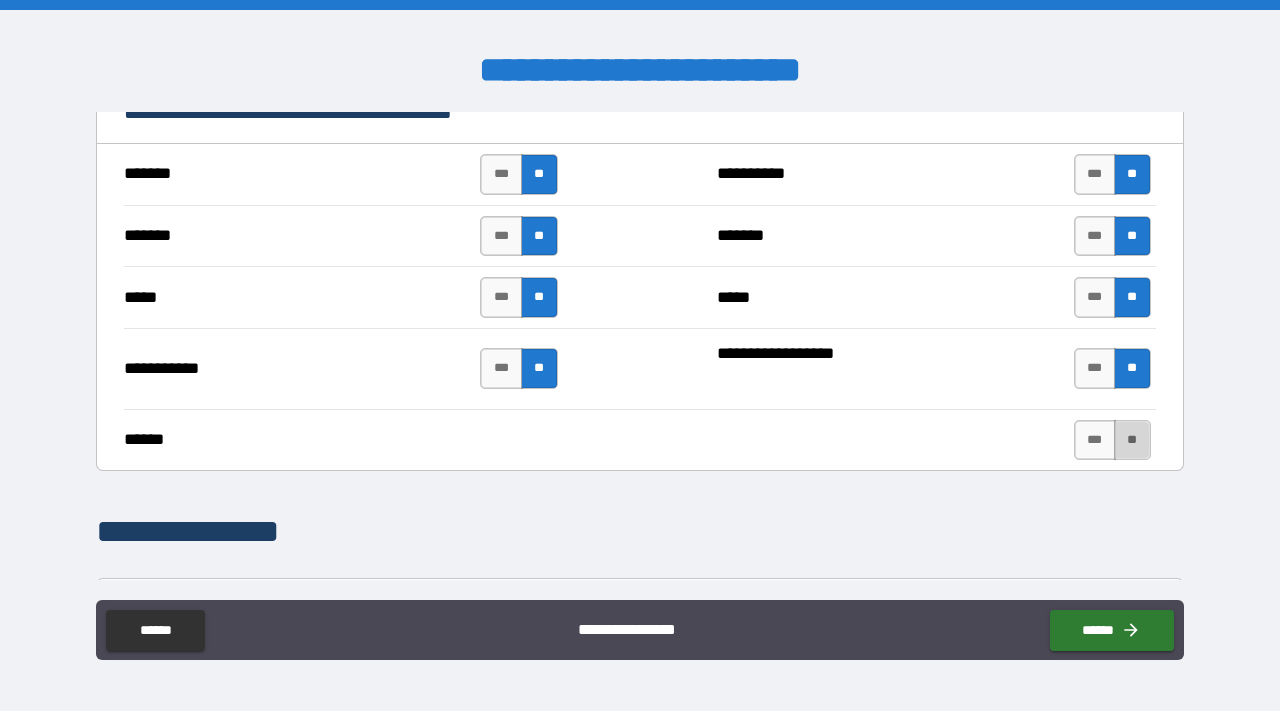 click on "**" at bounding box center [1132, 440] 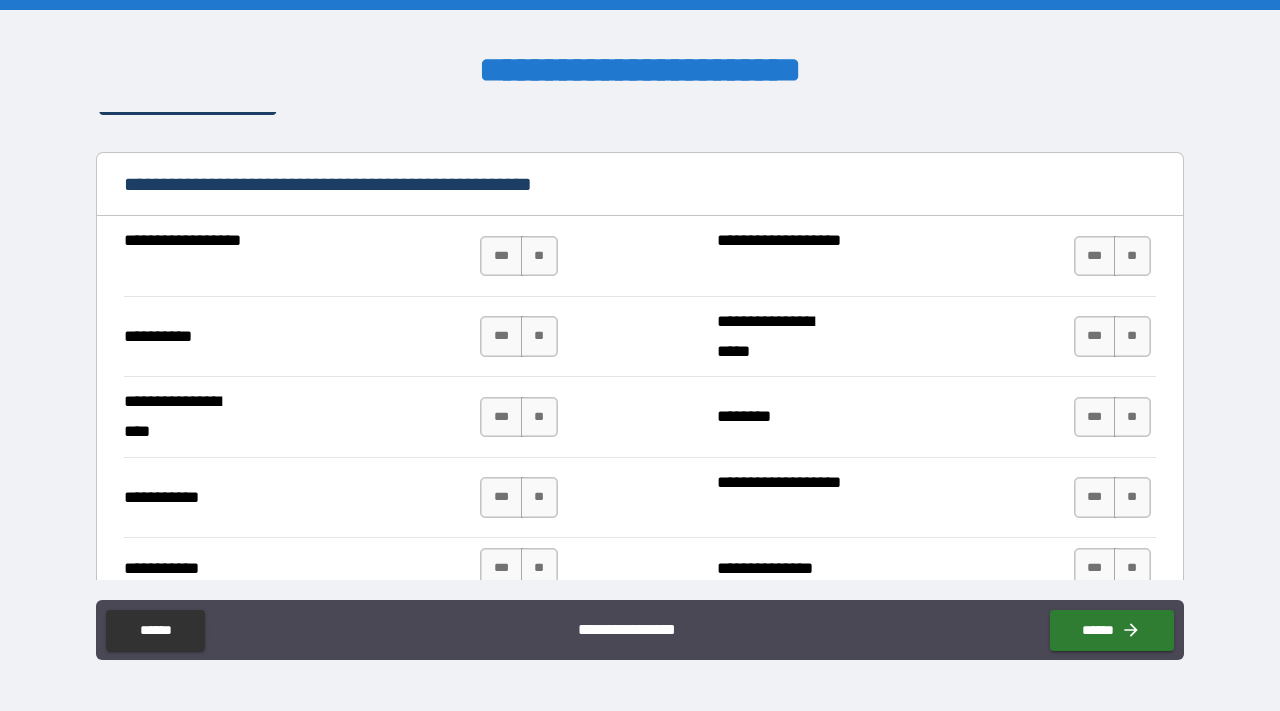 scroll, scrollTop: 1957, scrollLeft: 0, axis: vertical 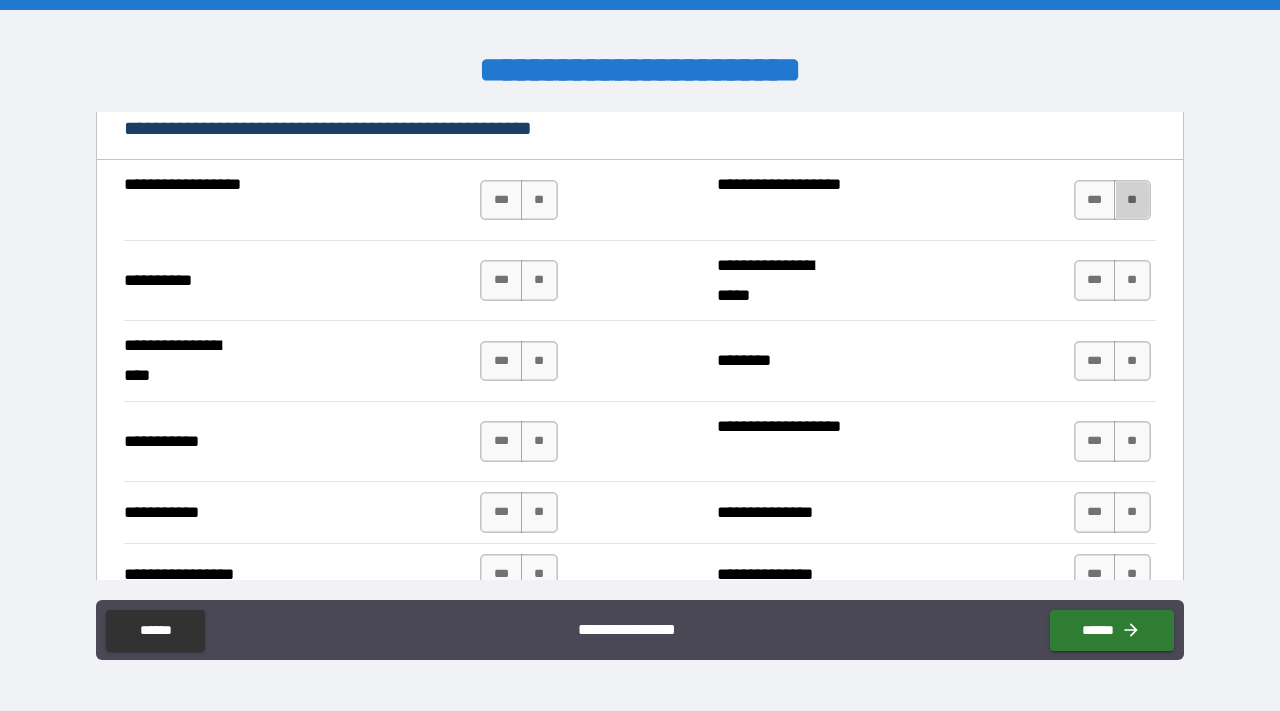 drag, startPoint x: 1116, startPoint y: 197, endPoint x: 1117, endPoint y: 241, distance: 44.011364 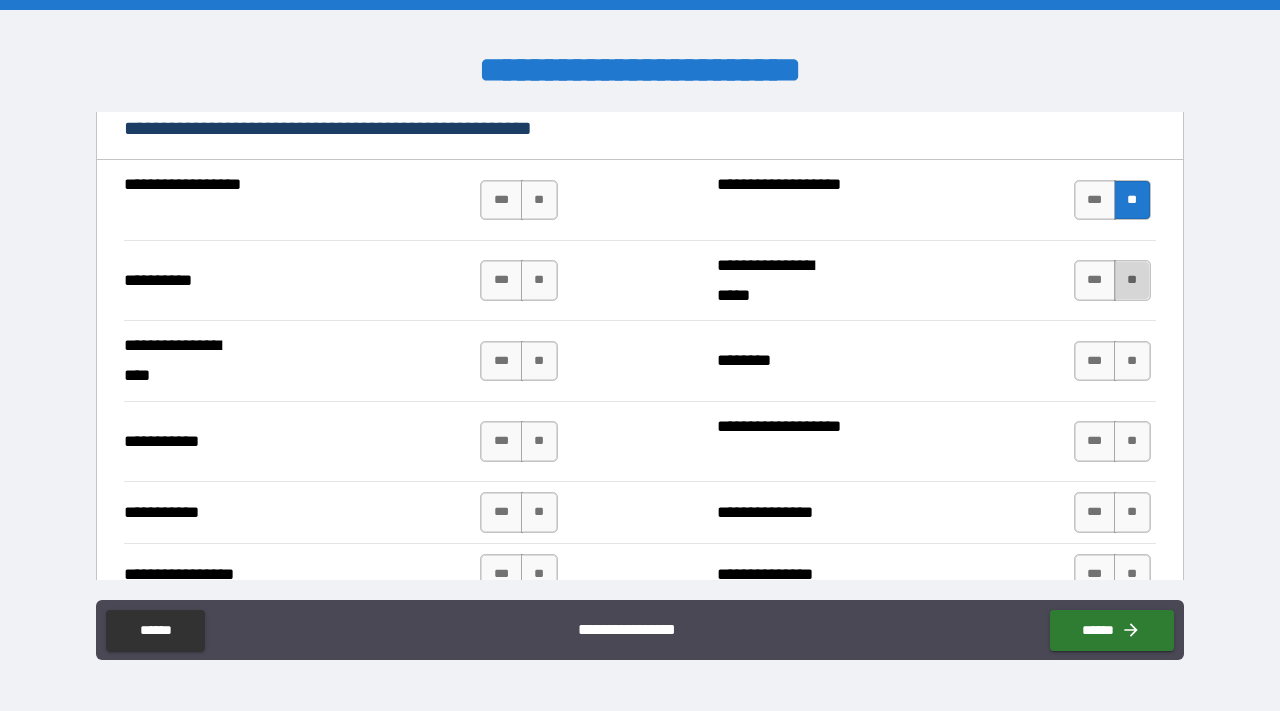click on "**" at bounding box center (1132, 280) 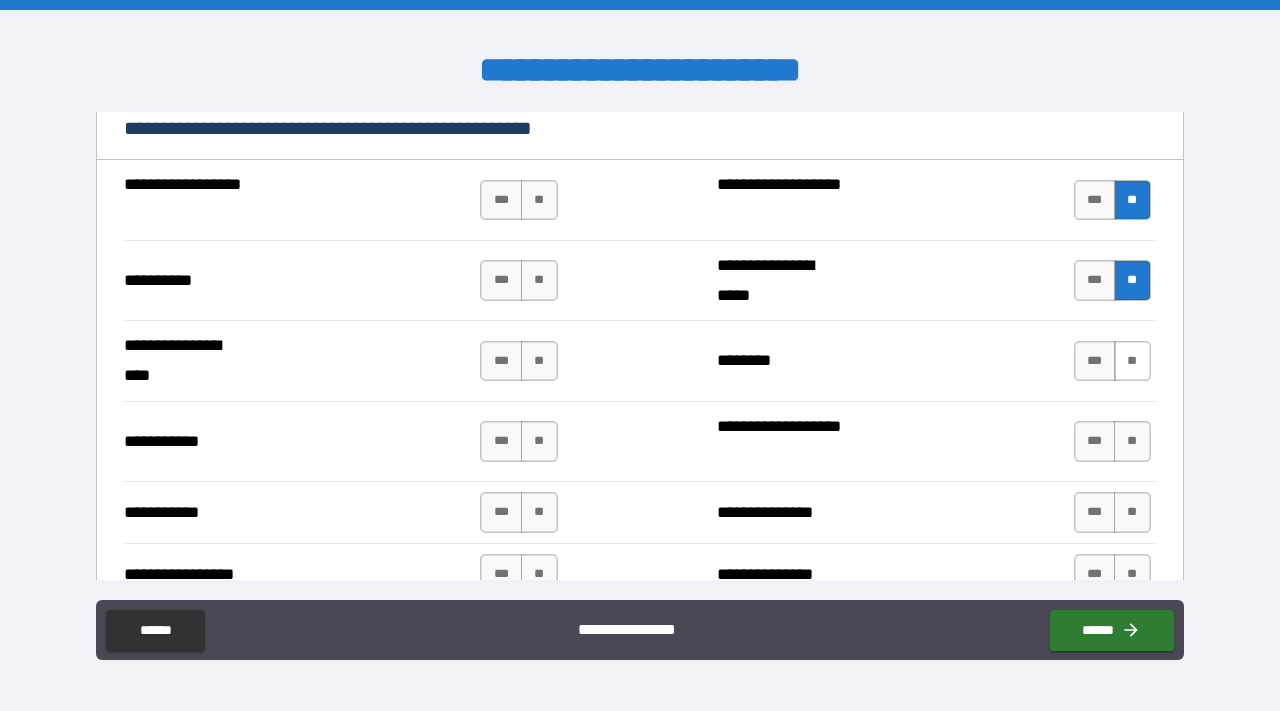 click on "**" at bounding box center [1132, 361] 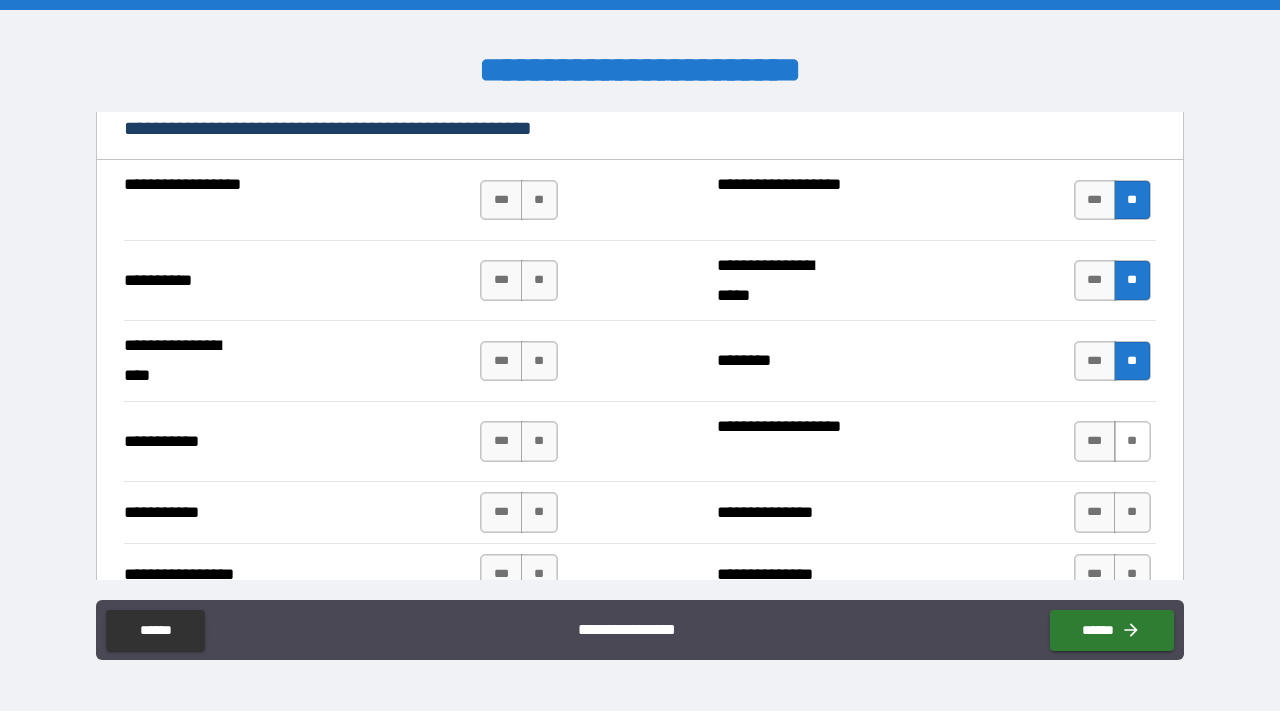 click on "**" at bounding box center [1132, 441] 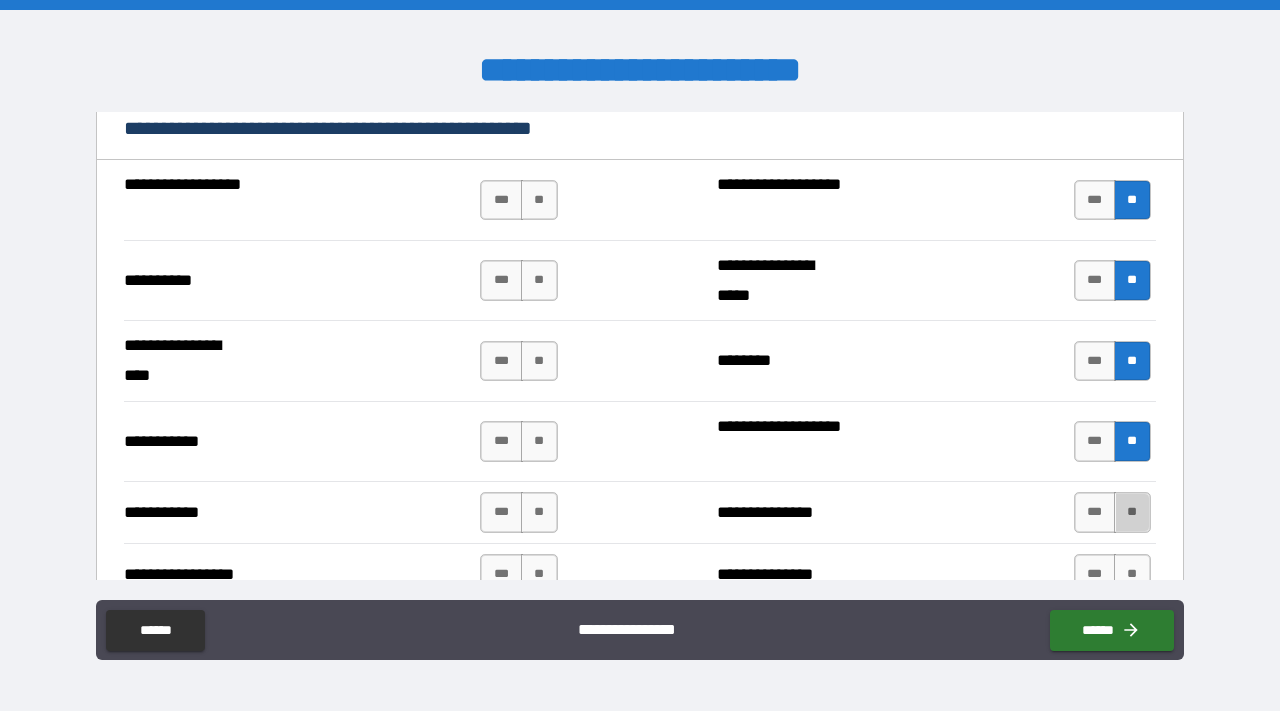 drag, startPoint x: 1122, startPoint y: 521, endPoint x: 1122, endPoint y: 538, distance: 17 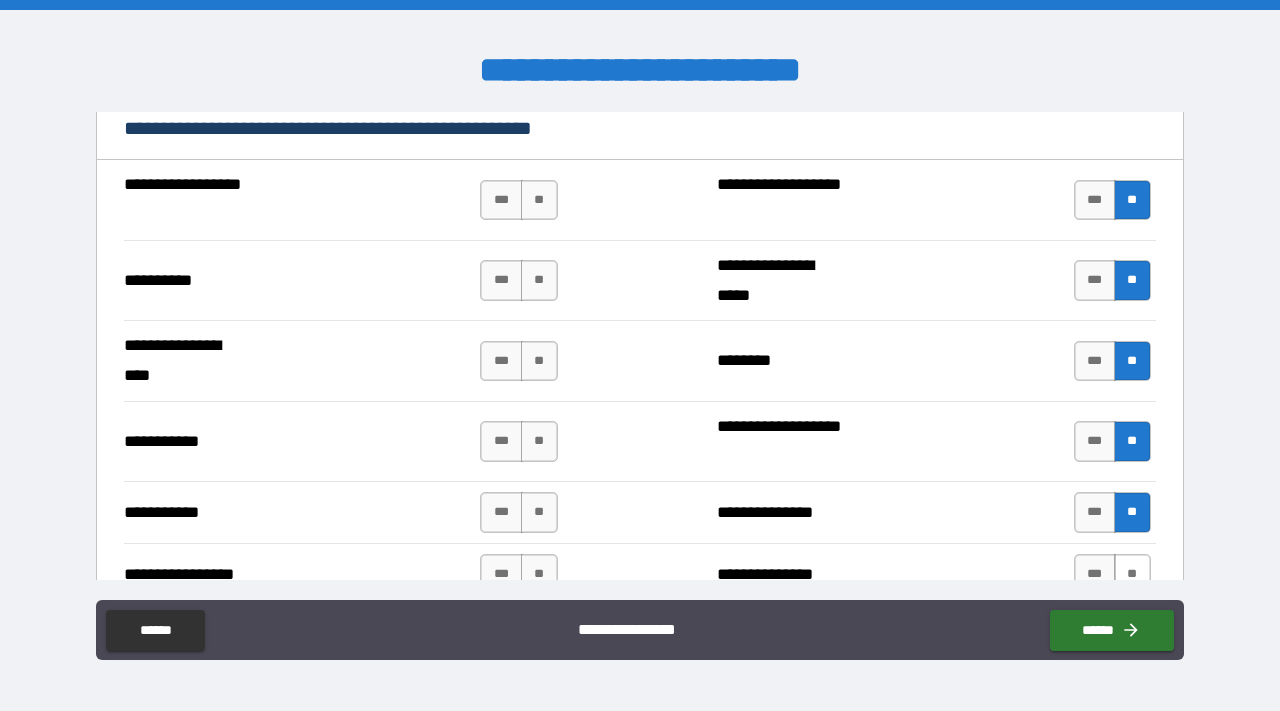 click on "**" at bounding box center (1132, 574) 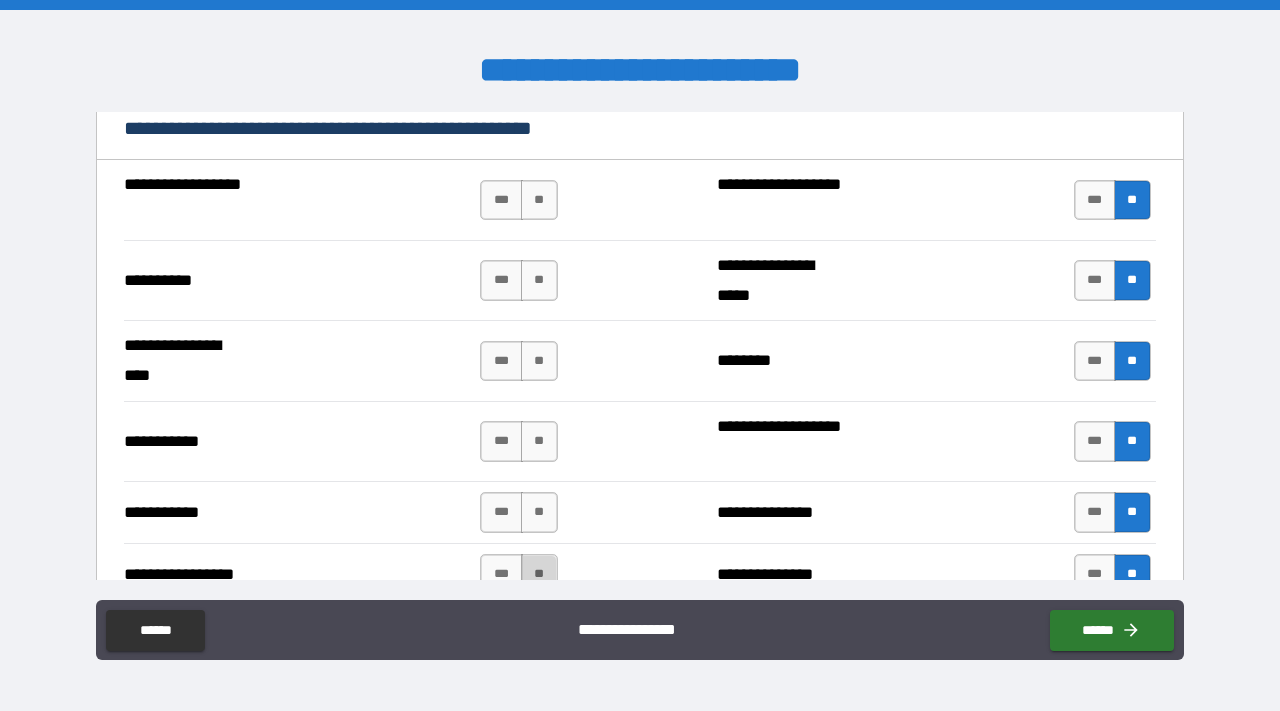 click on "**" at bounding box center (539, 574) 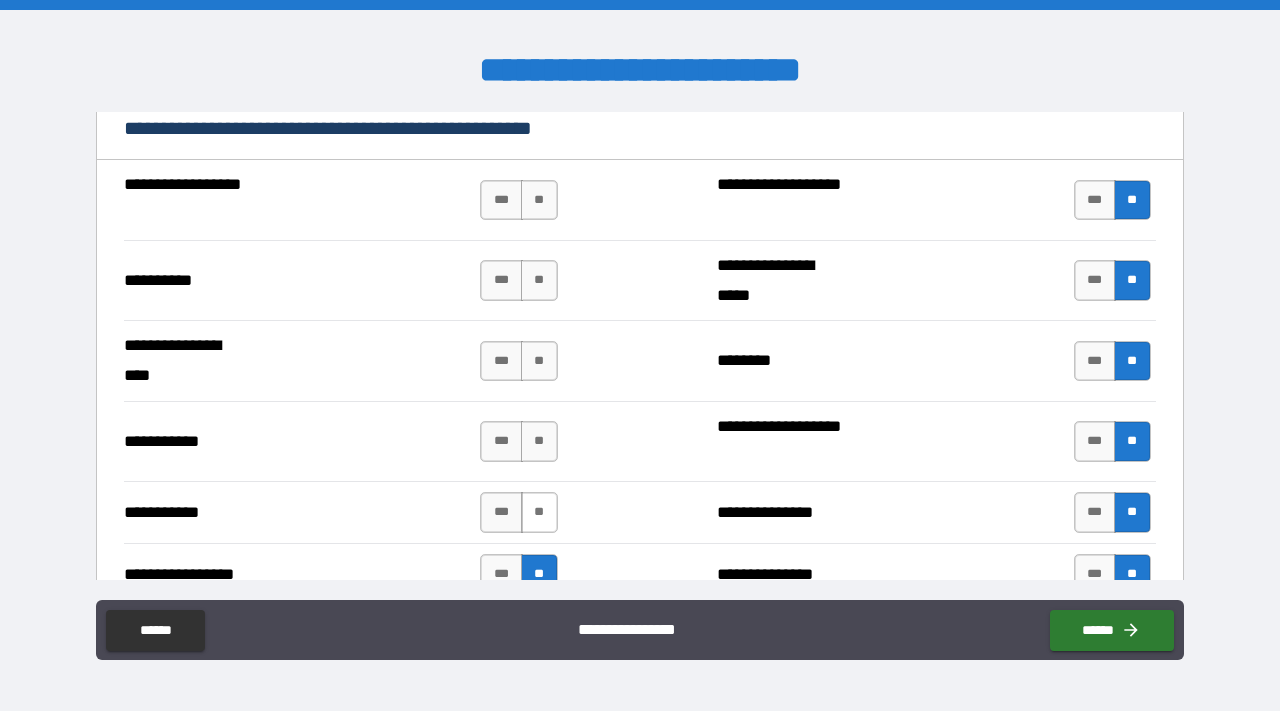 click on "**" at bounding box center [539, 512] 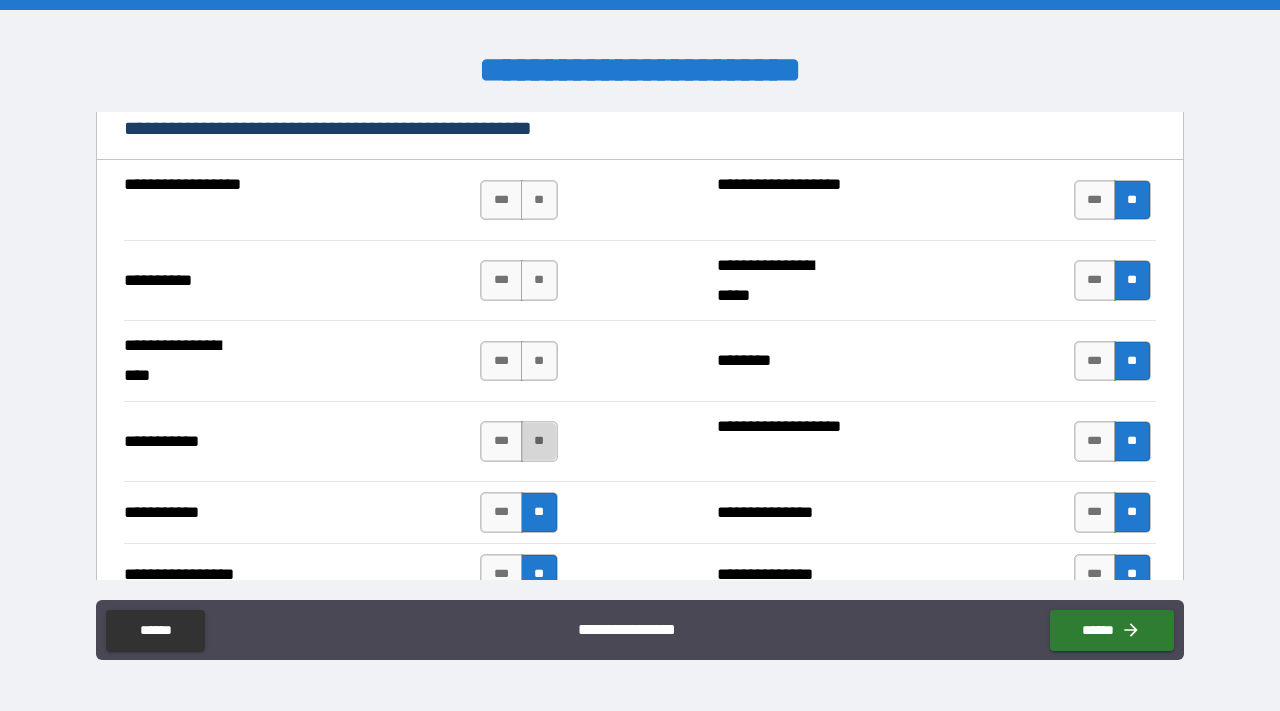 click on "**" at bounding box center (539, 441) 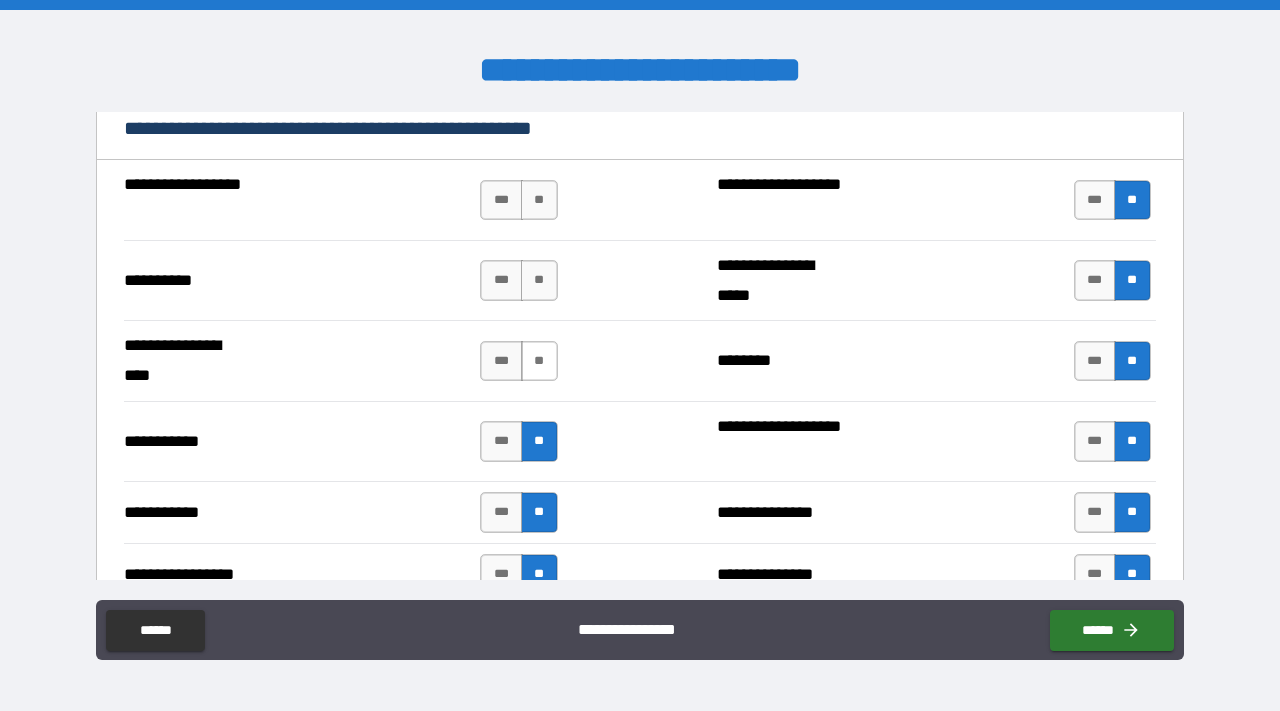 click on "**" at bounding box center (539, 361) 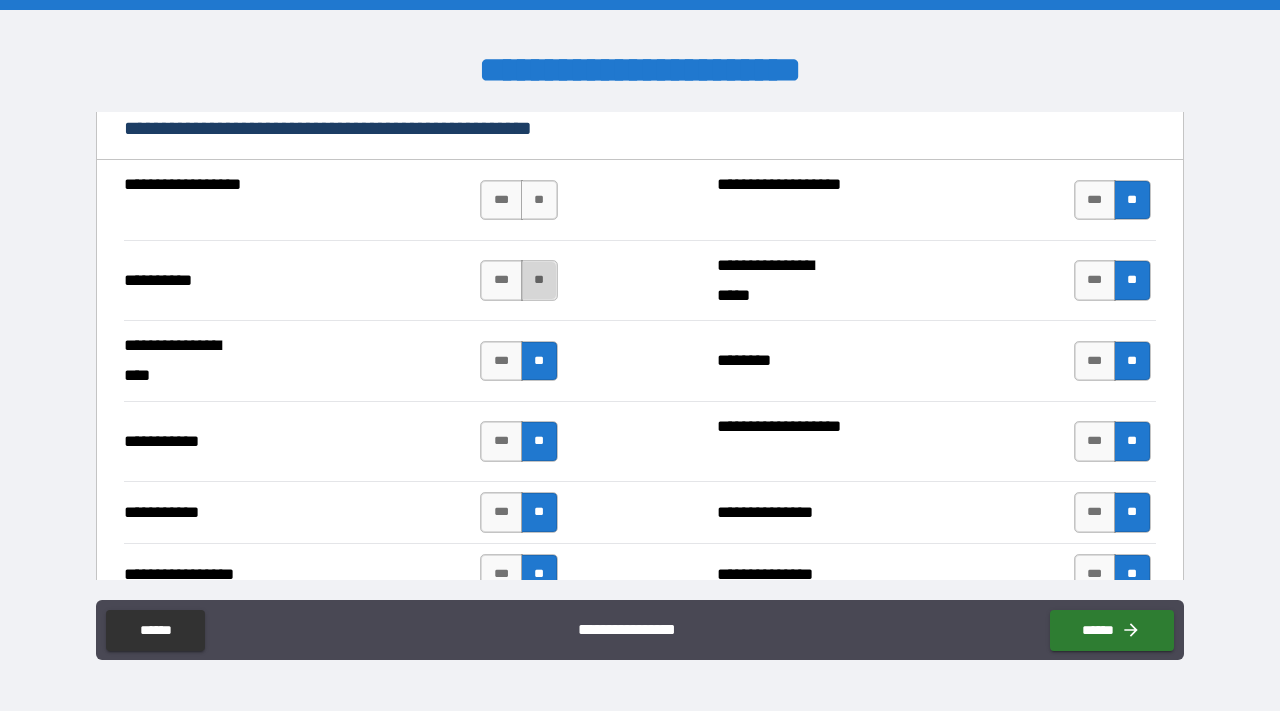 click on "**" at bounding box center [539, 280] 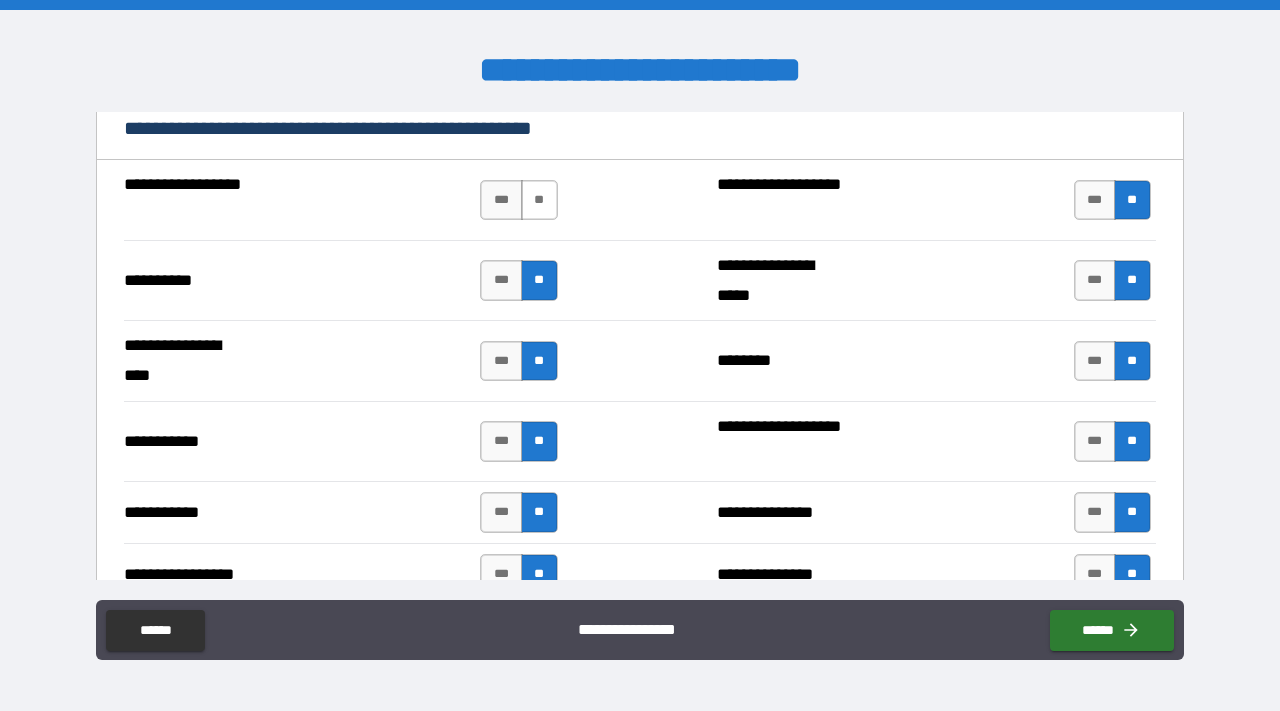click on "**" at bounding box center (539, 200) 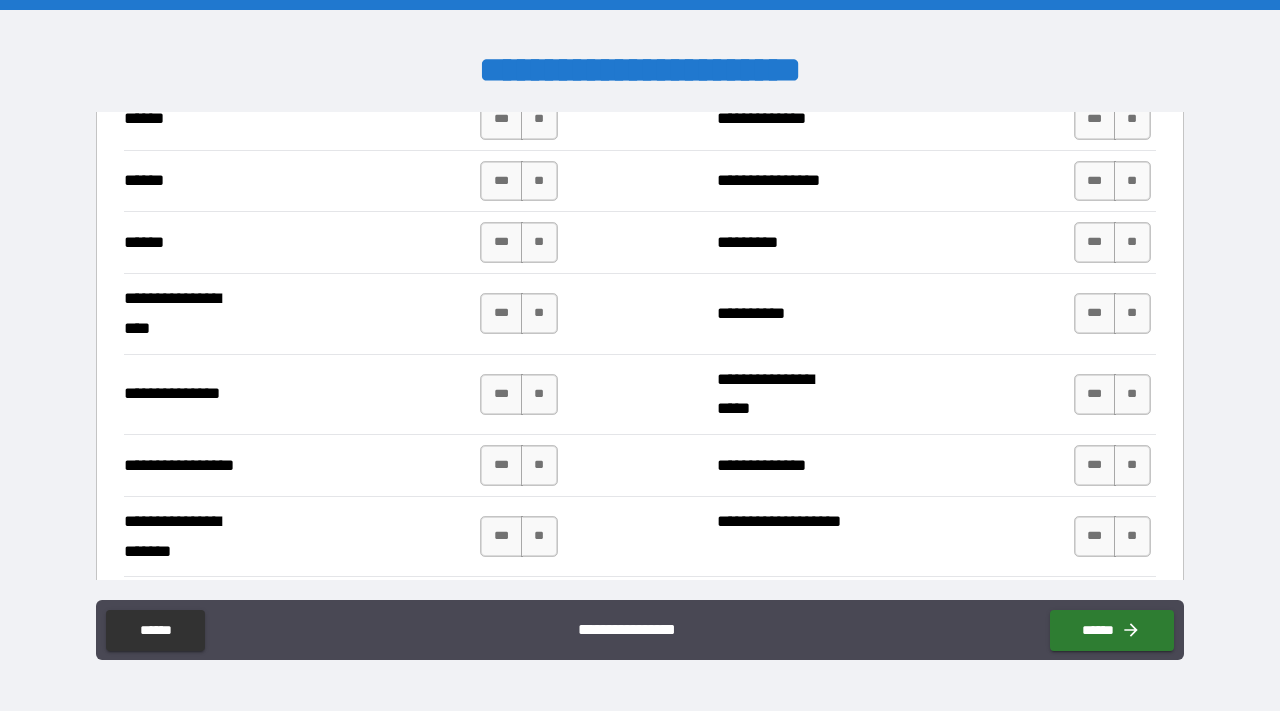 scroll, scrollTop: 2432, scrollLeft: 0, axis: vertical 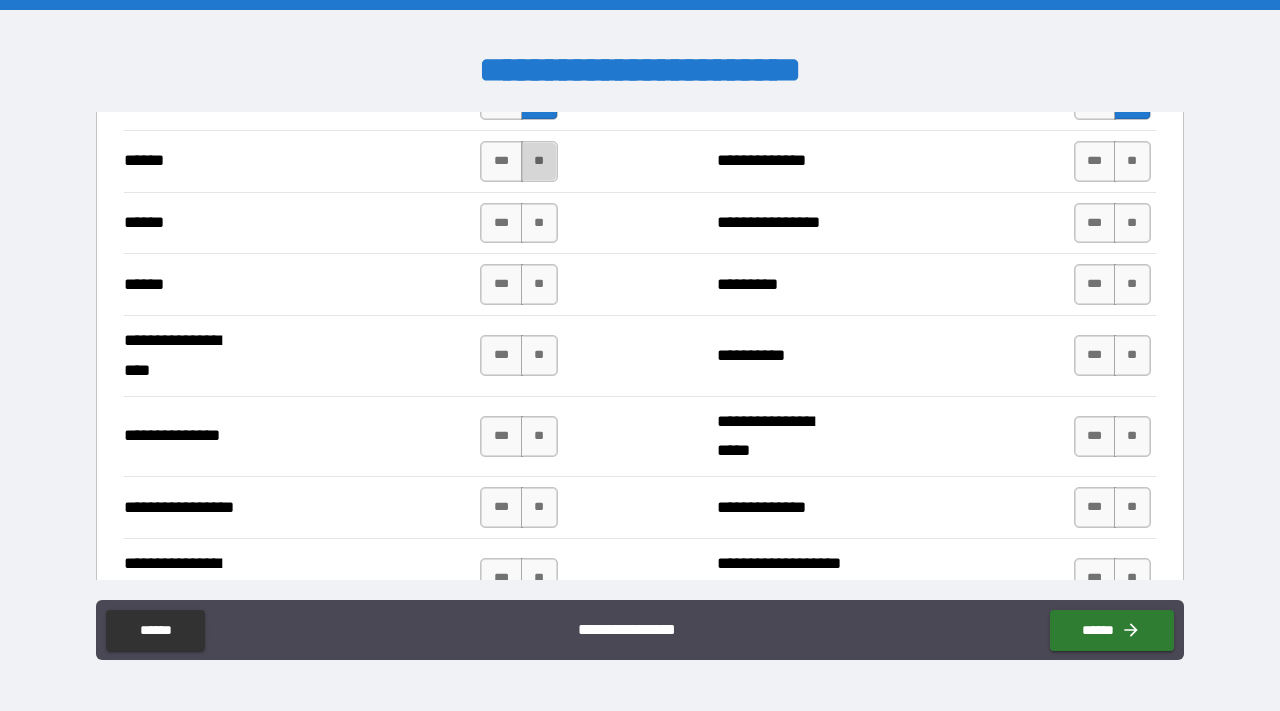 click on "**" at bounding box center (539, 161) 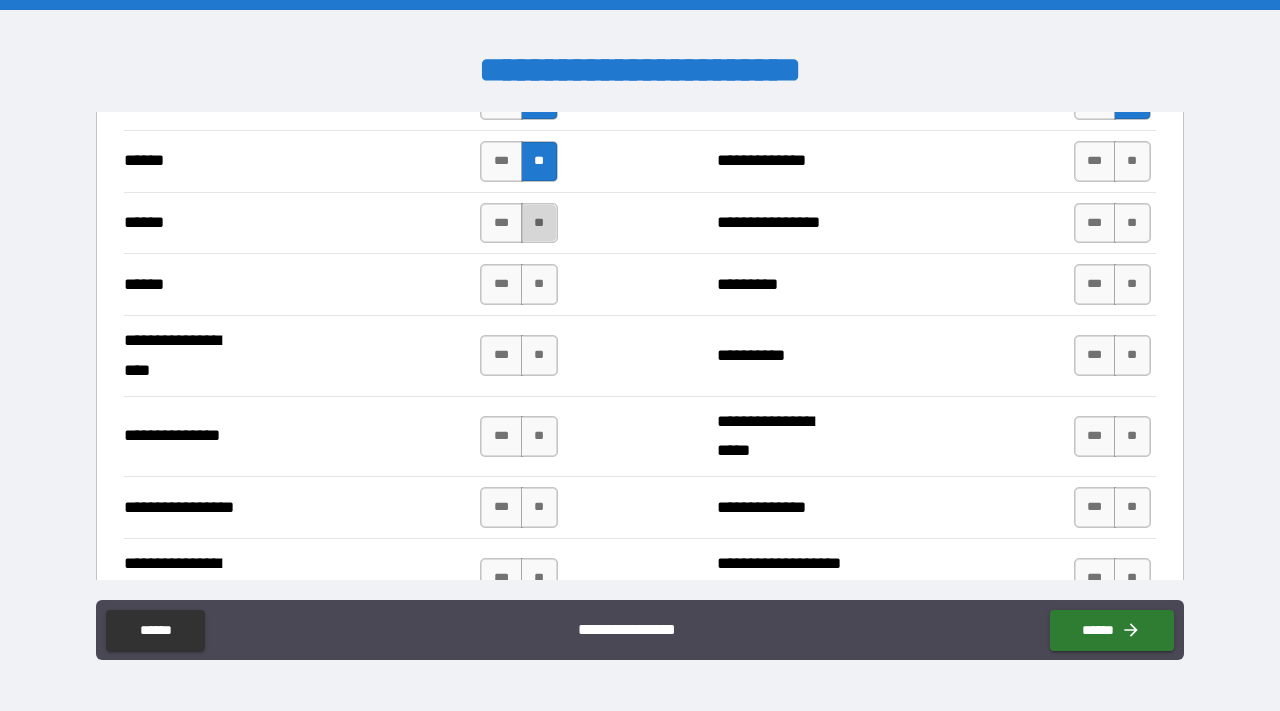 click on "**" at bounding box center (539, 223) 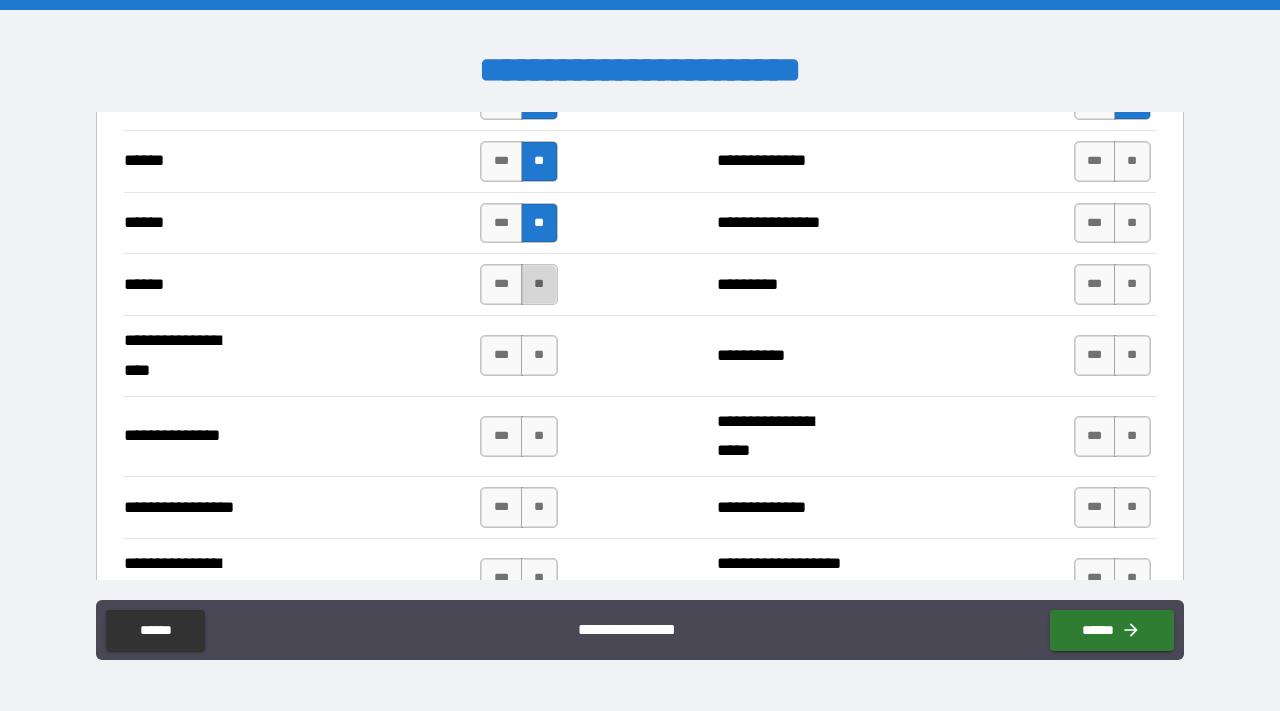 click on "**" at bounding box center (539, 284) 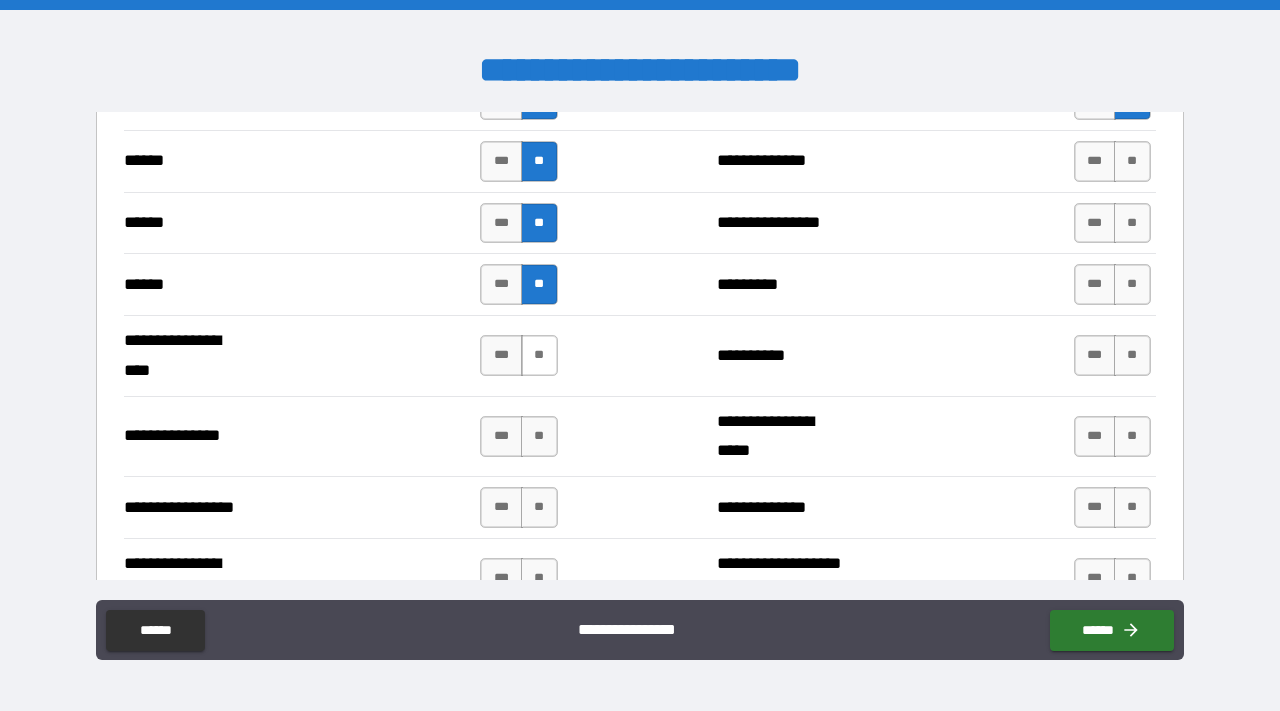 click on "**" at bounding box center [539, 355] 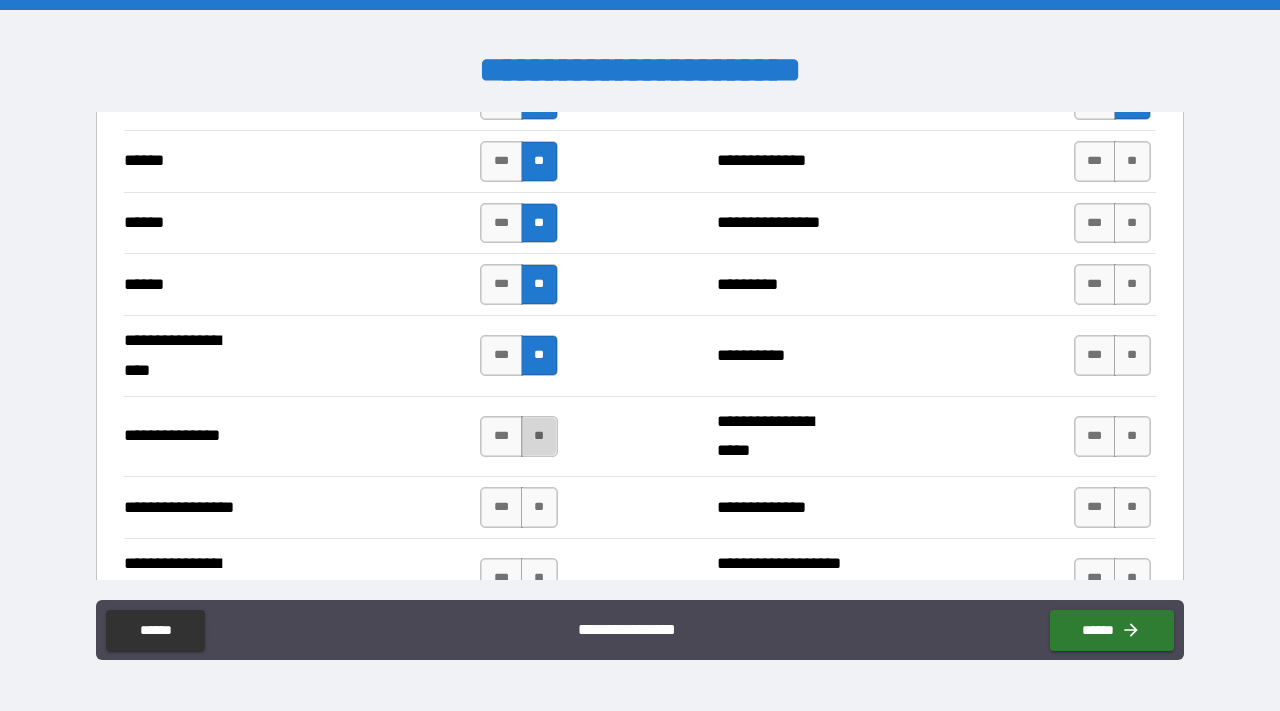 click on "**" at bounding box center (539, 436) 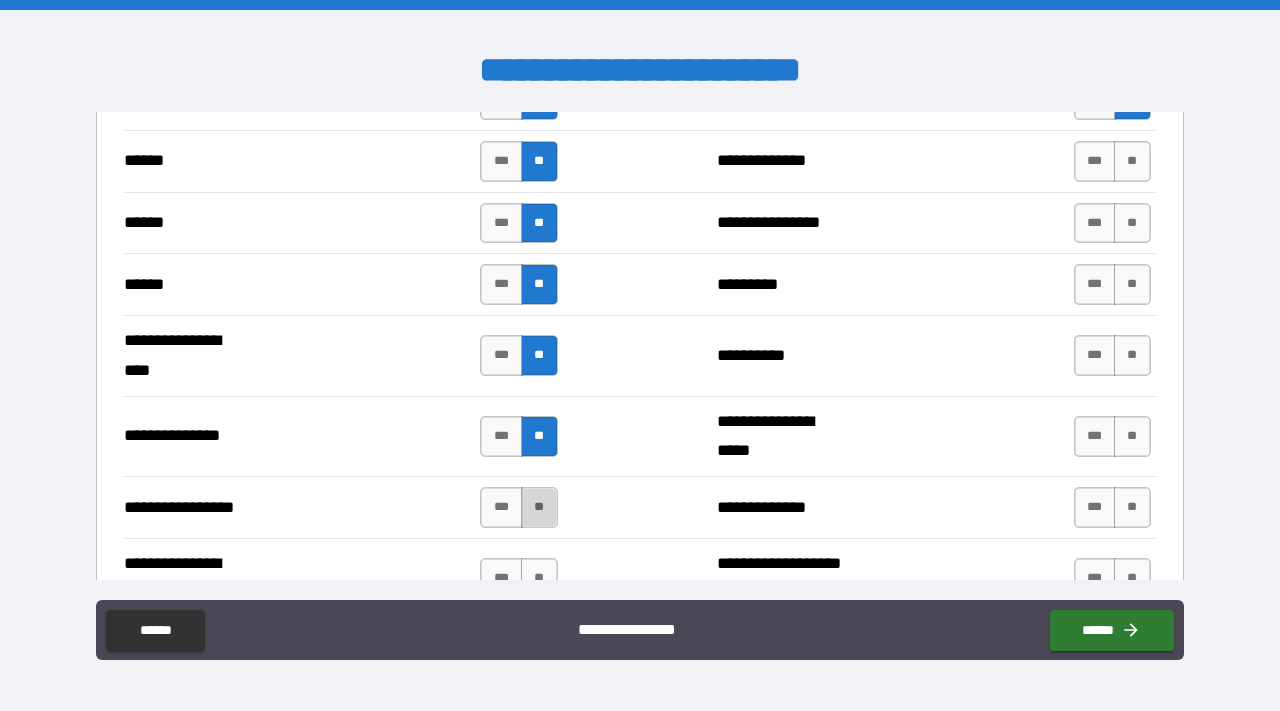 click on "**" at bounding box center (539, 507) 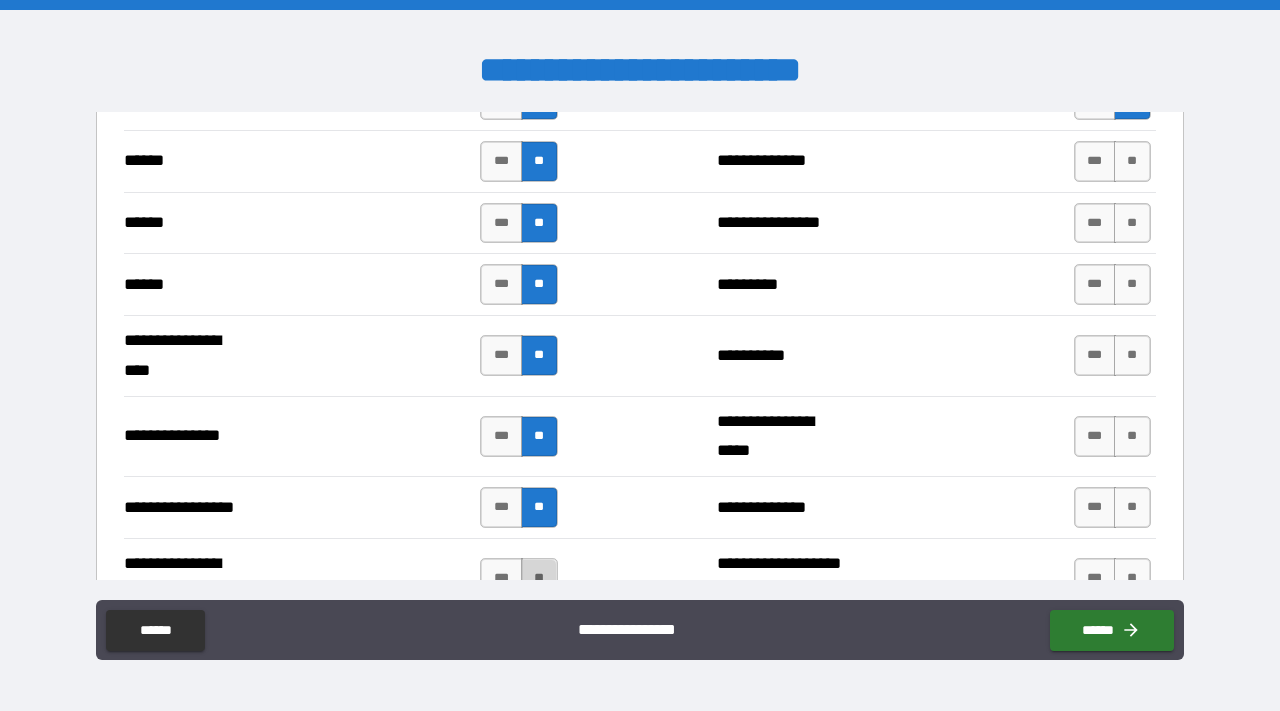 click on "**" at bounding box center (539, 578) 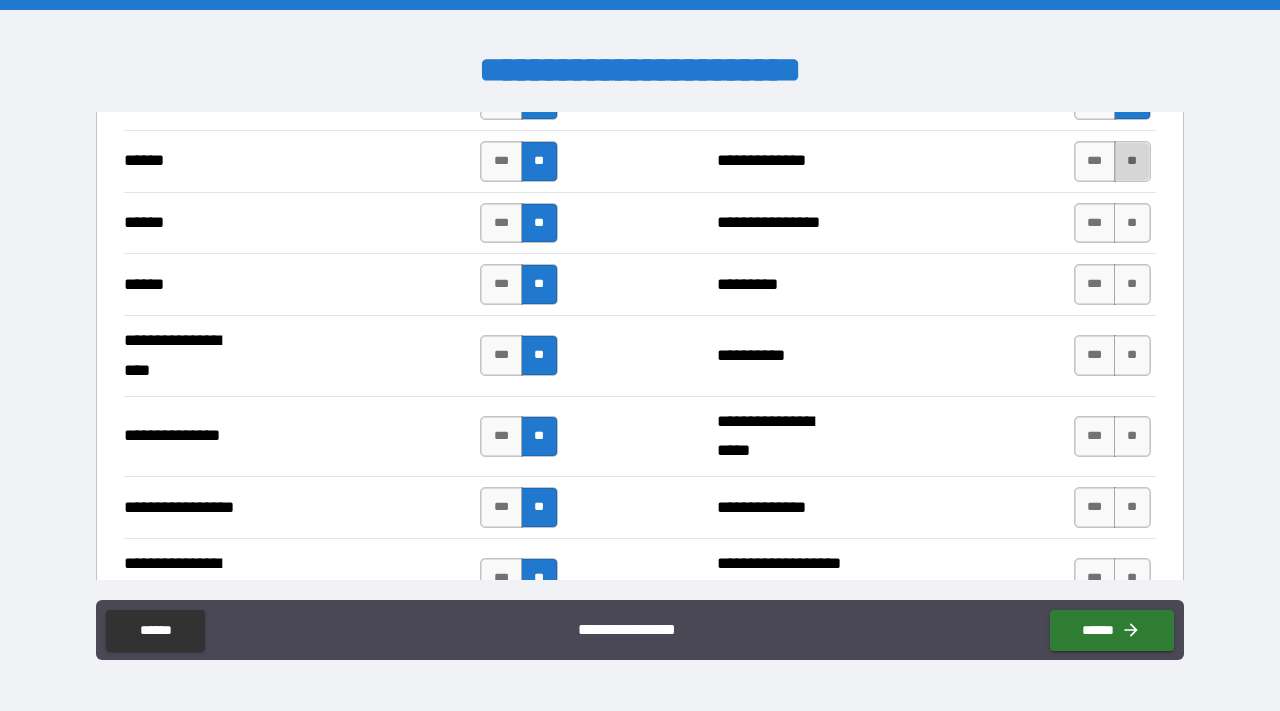 click on "**" at bounding box center (1132, 161) 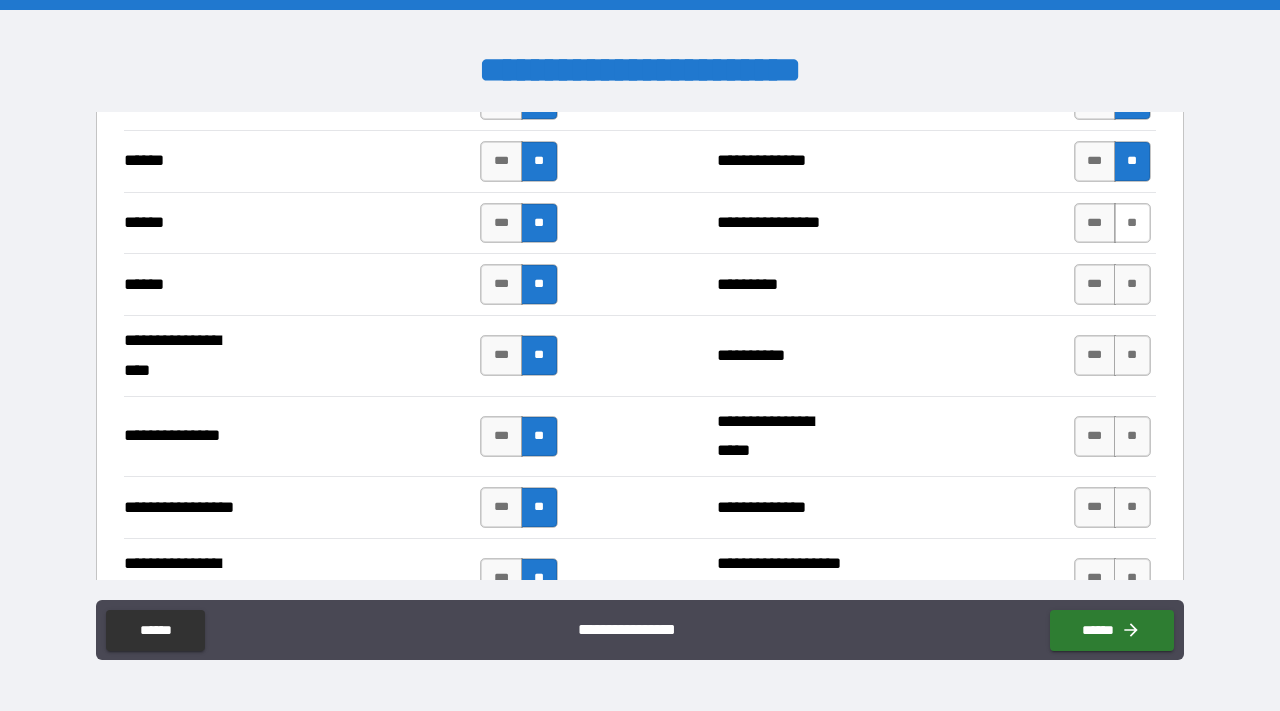click on "**" at bounding box center [1132, 223] 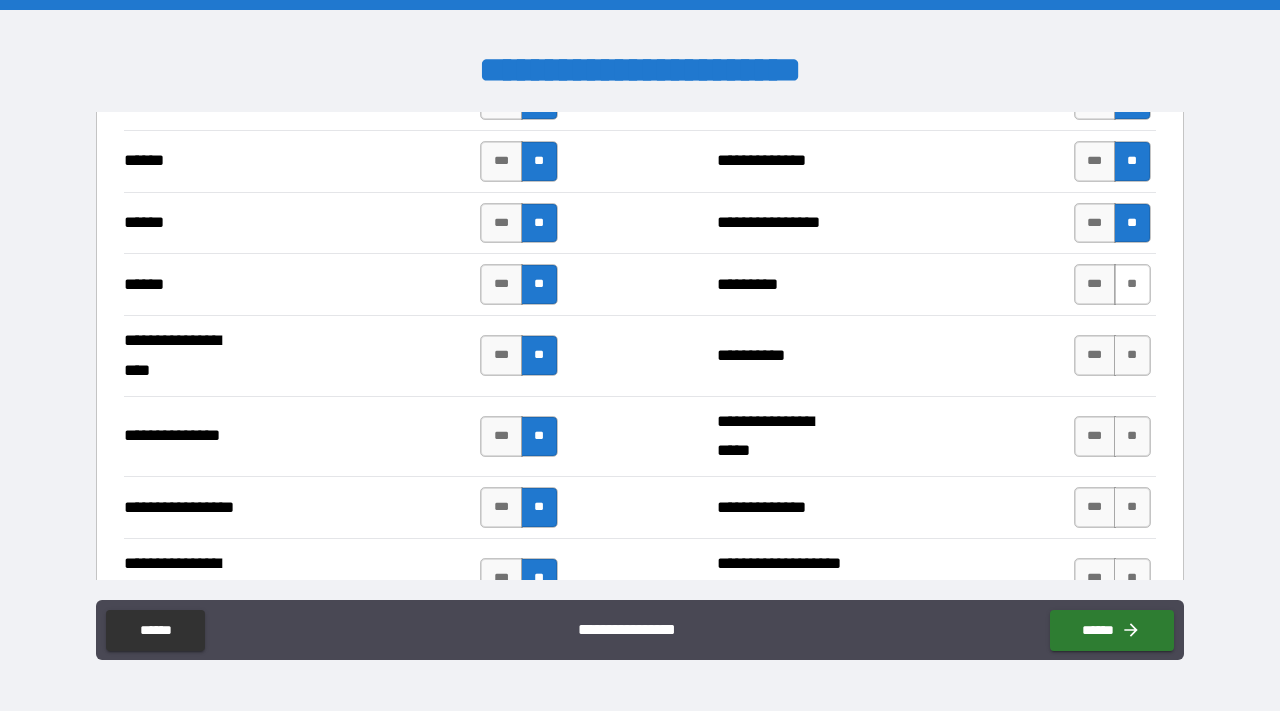 click on "**" at bounding box center [1132, 284] 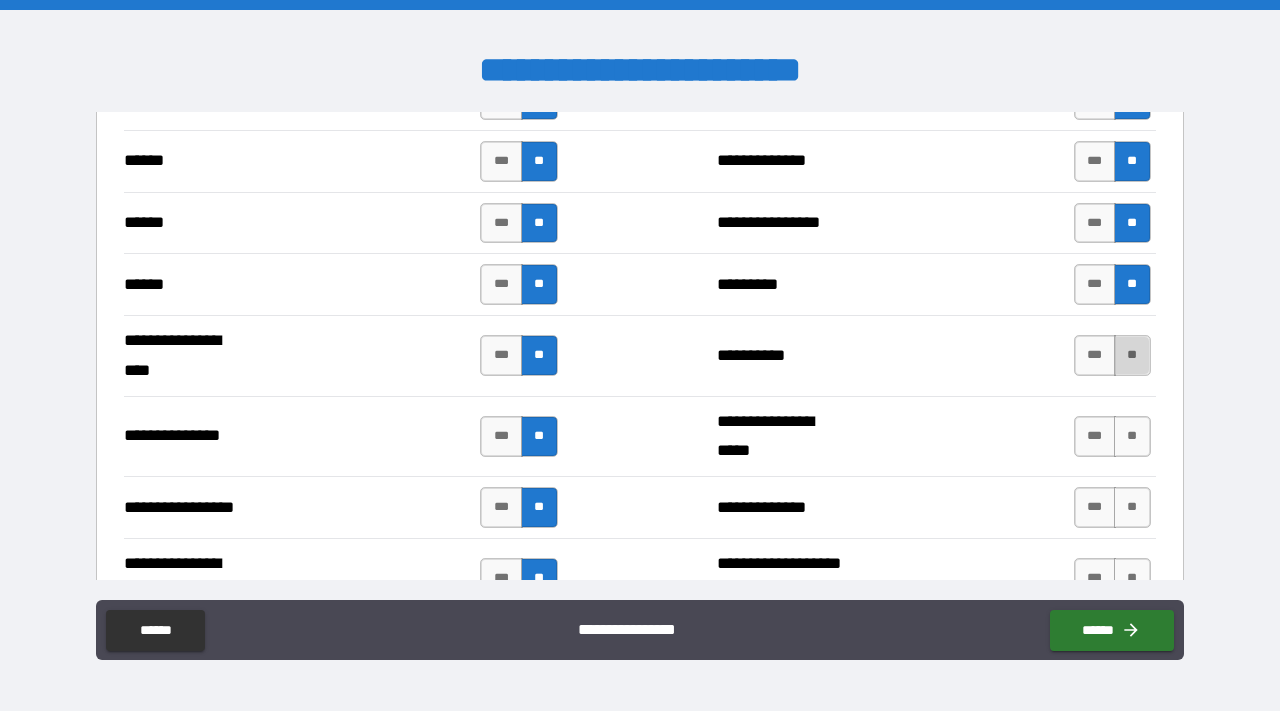 click on "**" at bounding box center [1132, 355] 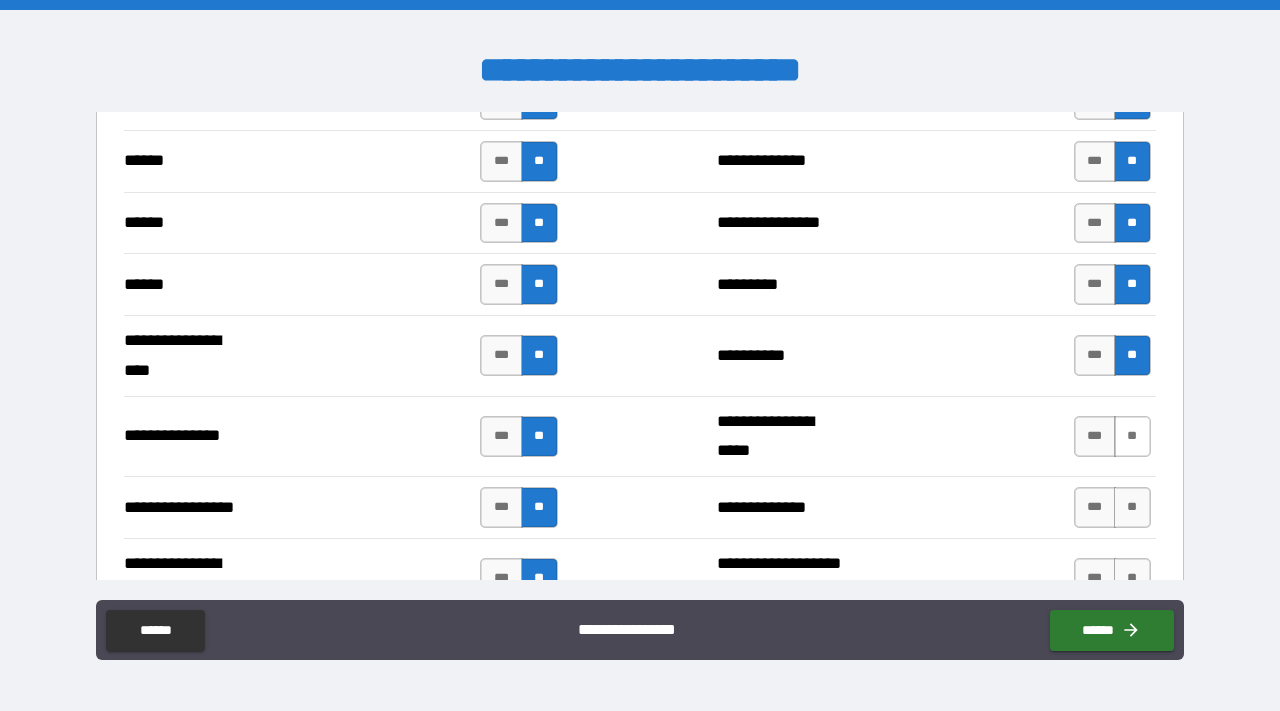 click on "**" at bounding box center (1132, 436) 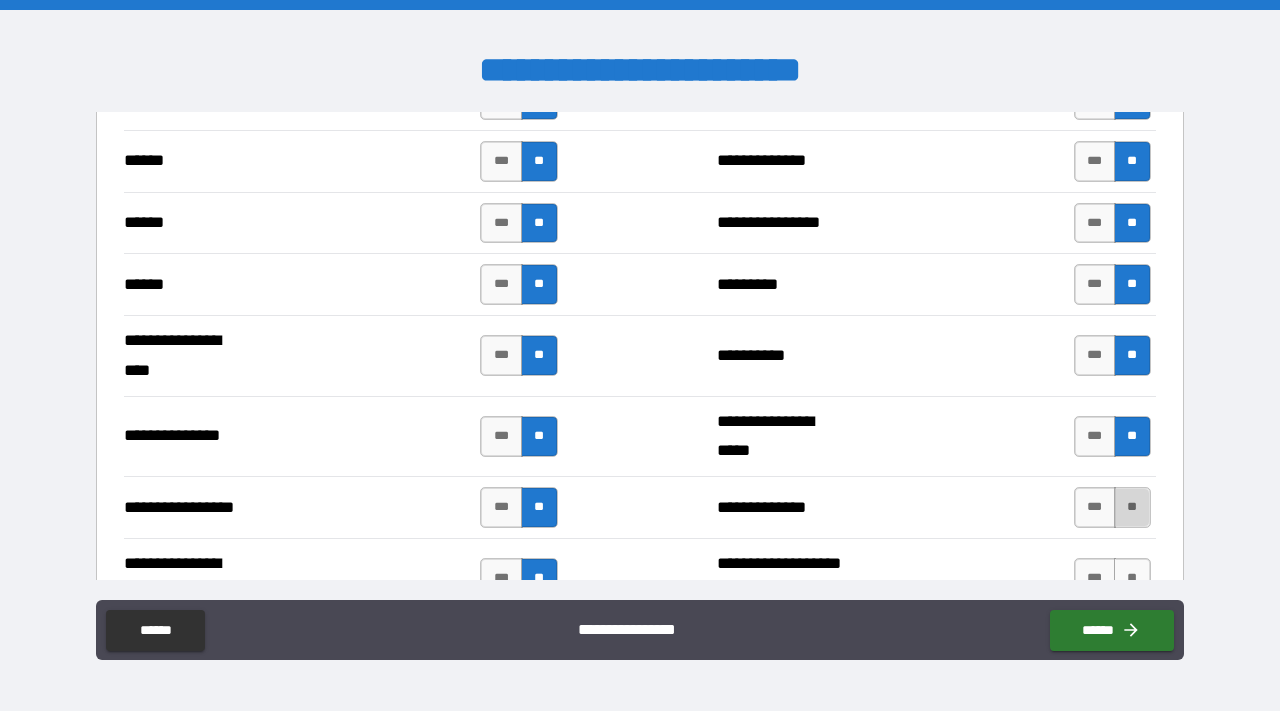 click on "**" at bounding box center [1132, 507] 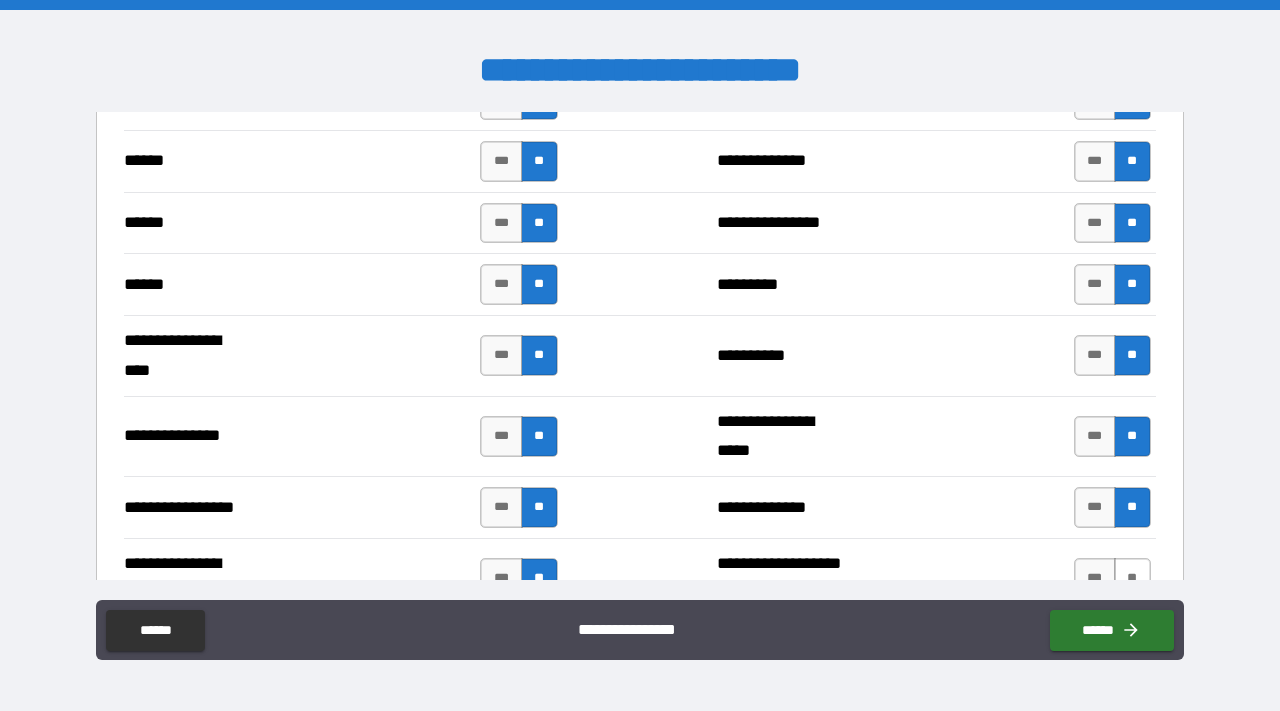 click on "**" at bounding box center [1132, 578] 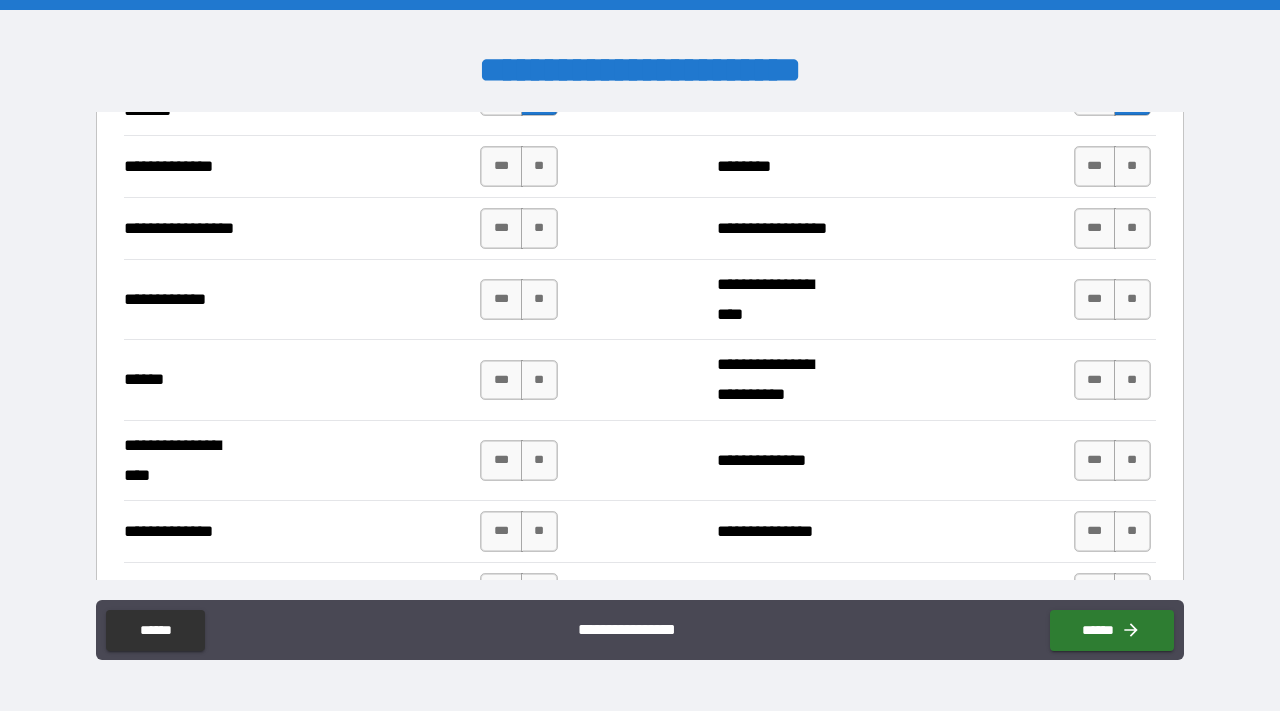 scroll, scrollTop: 2922, scrollLeft: 0, axis: vertical 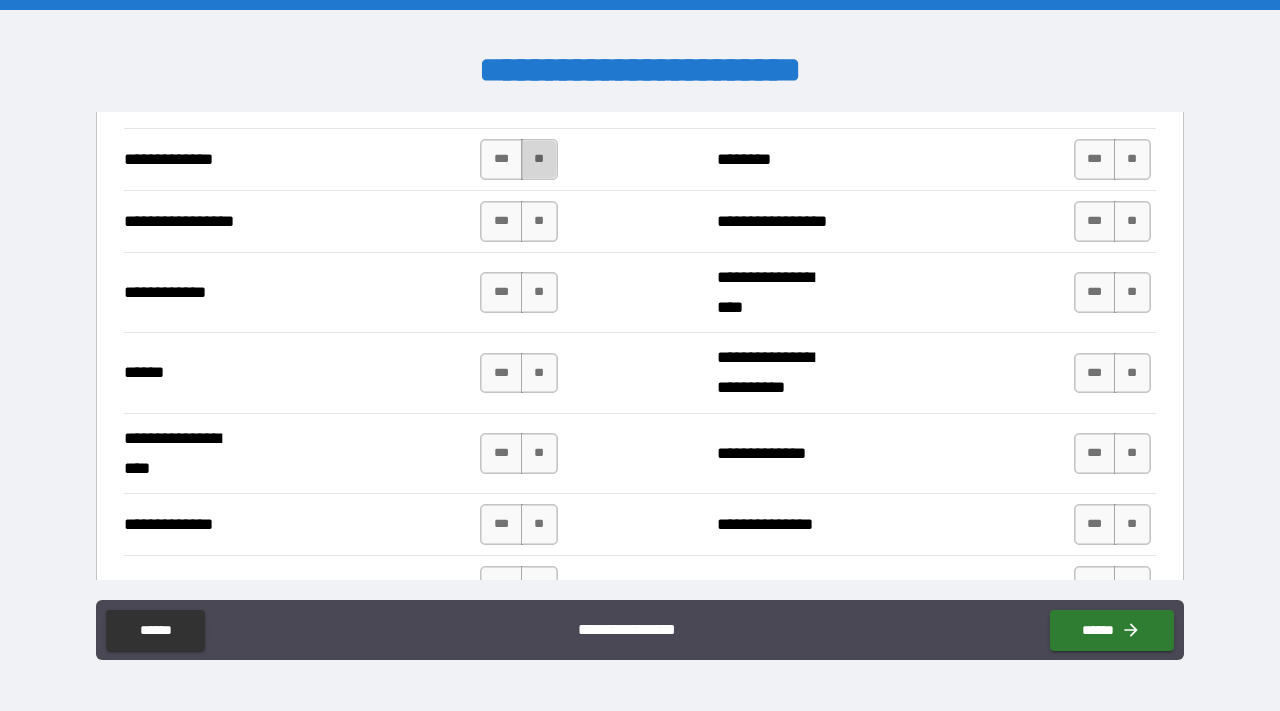 click on "**" at bounding box center [539, 159] 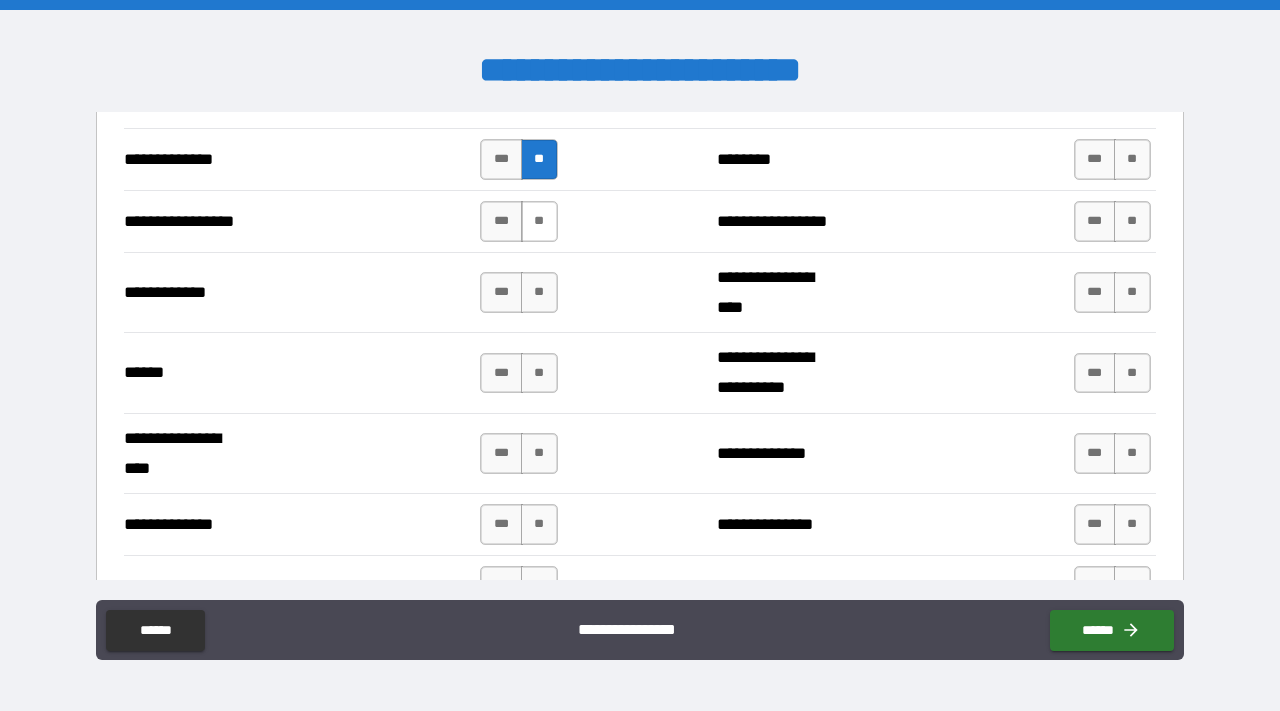click on "**" at bounding box center (539, 221) 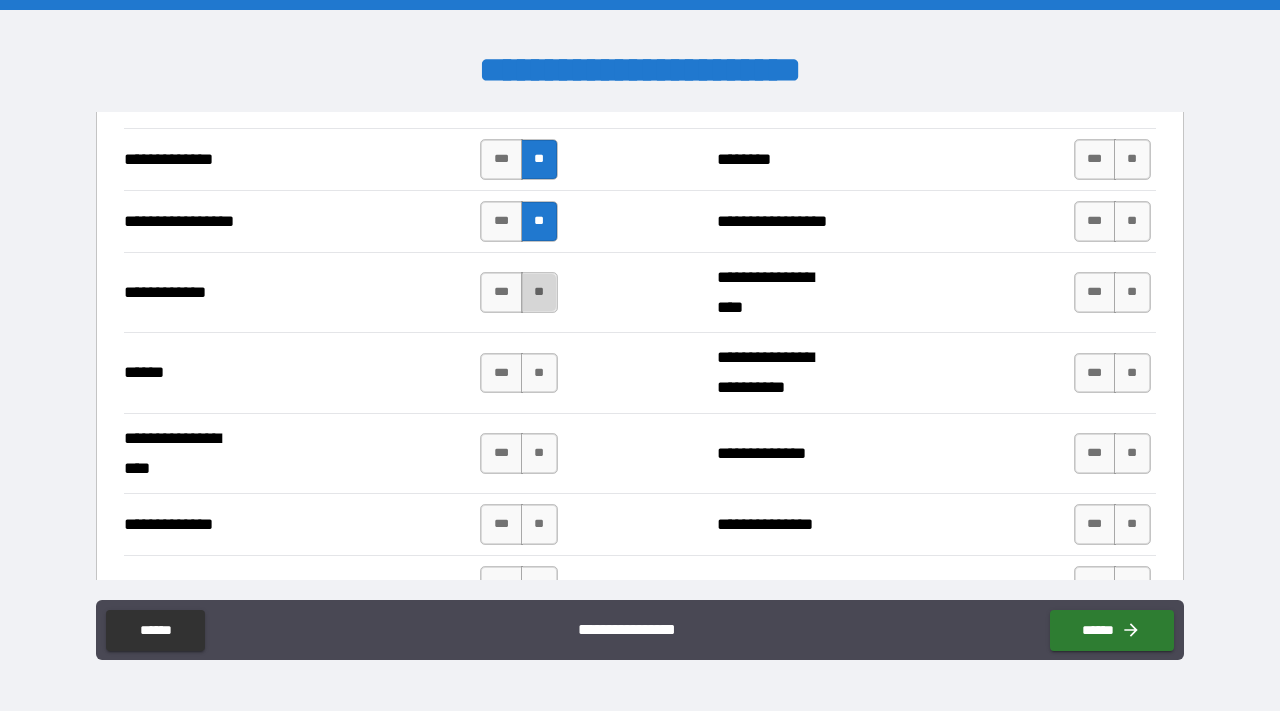 click on "**" at bounding box center [539, 292] 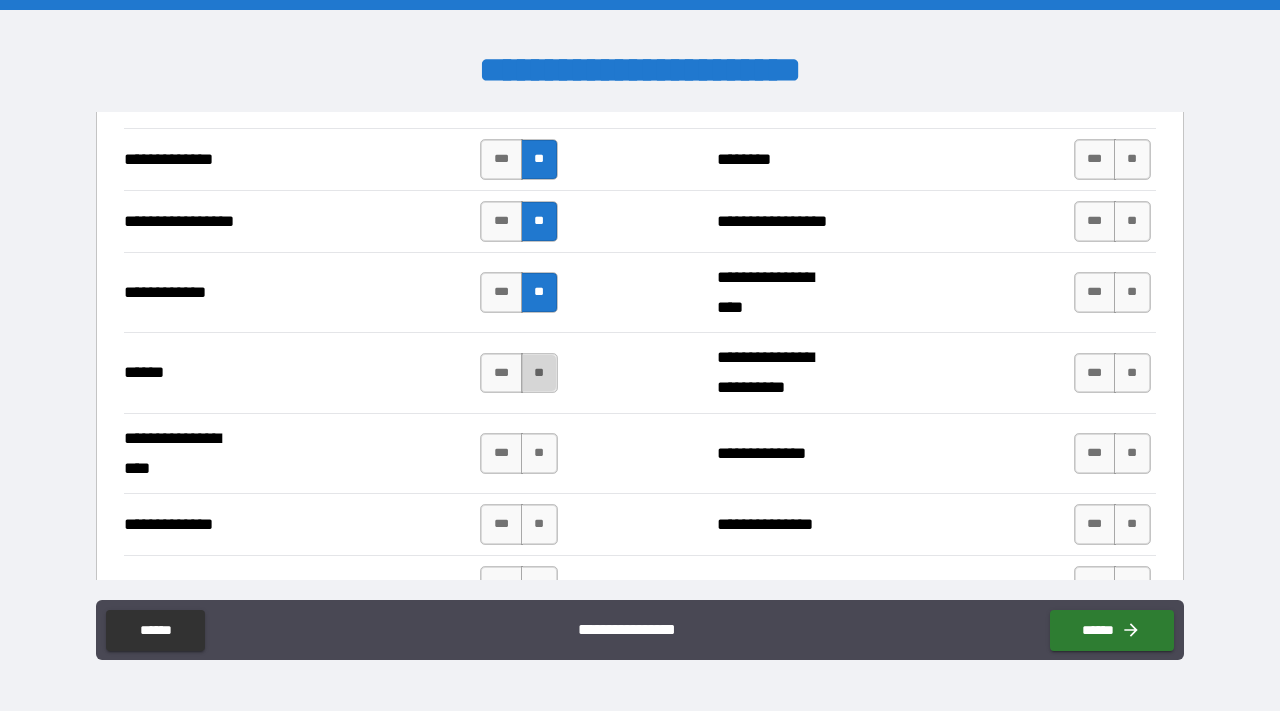 click on "**" at bounding box center [539, 373] 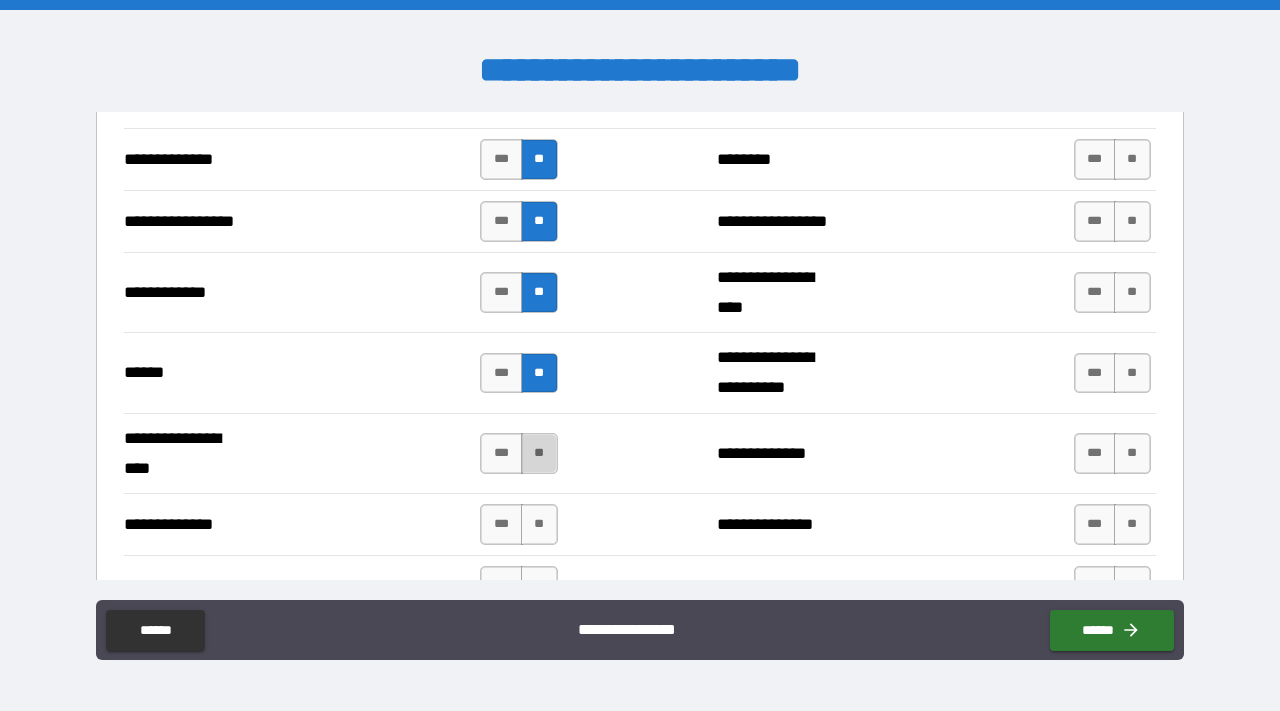 click on "**" at bounding box center [539, 453] 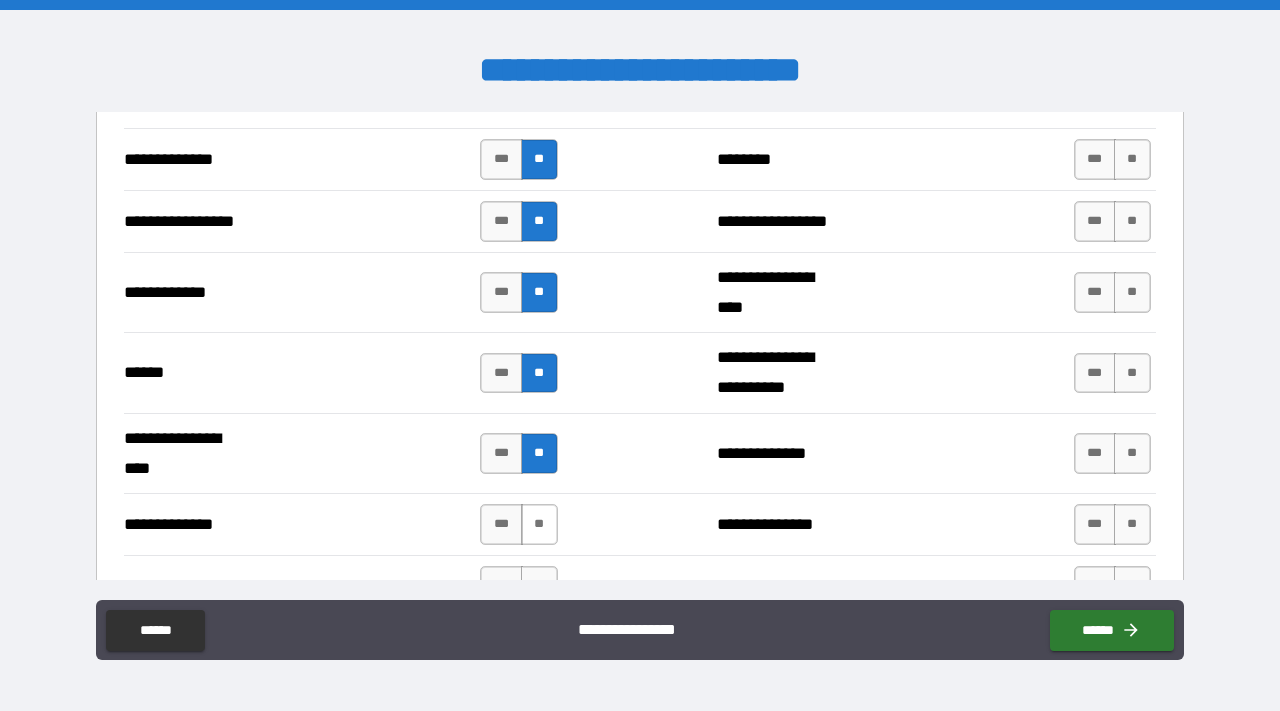 click on "**" at bounding box center (539, 524) 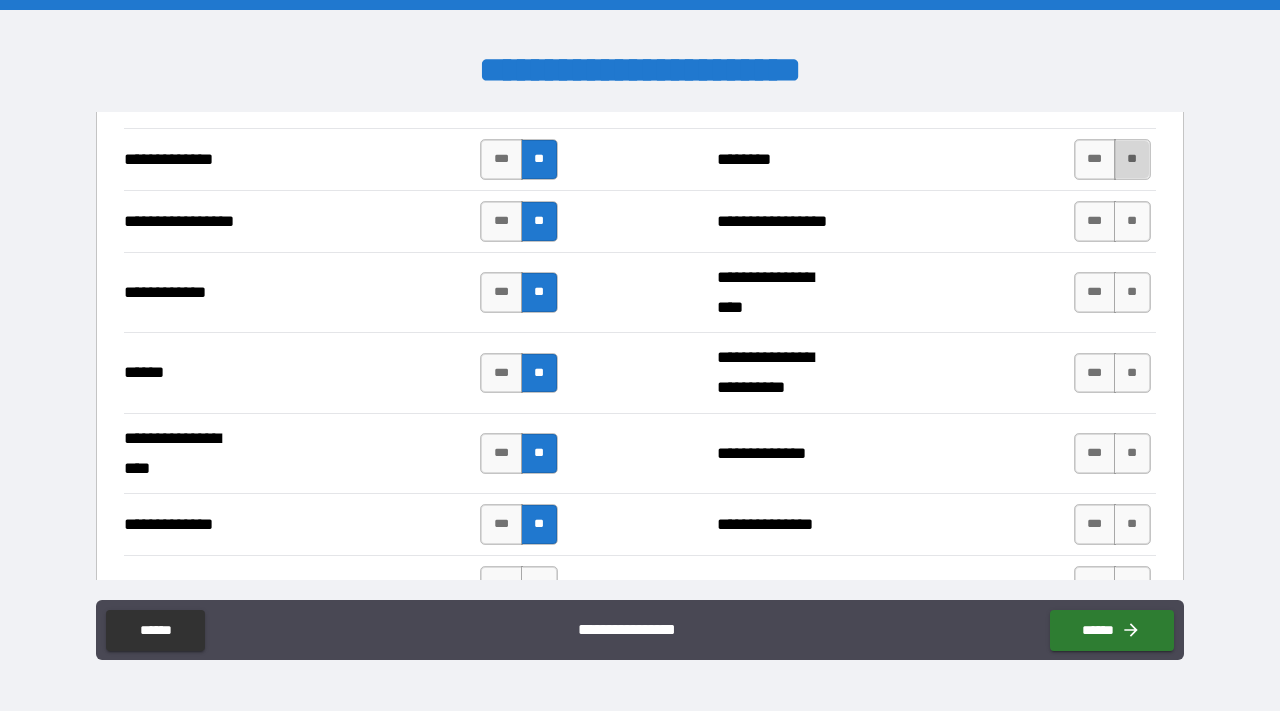click on "**" at bounding box center [1132, 159] 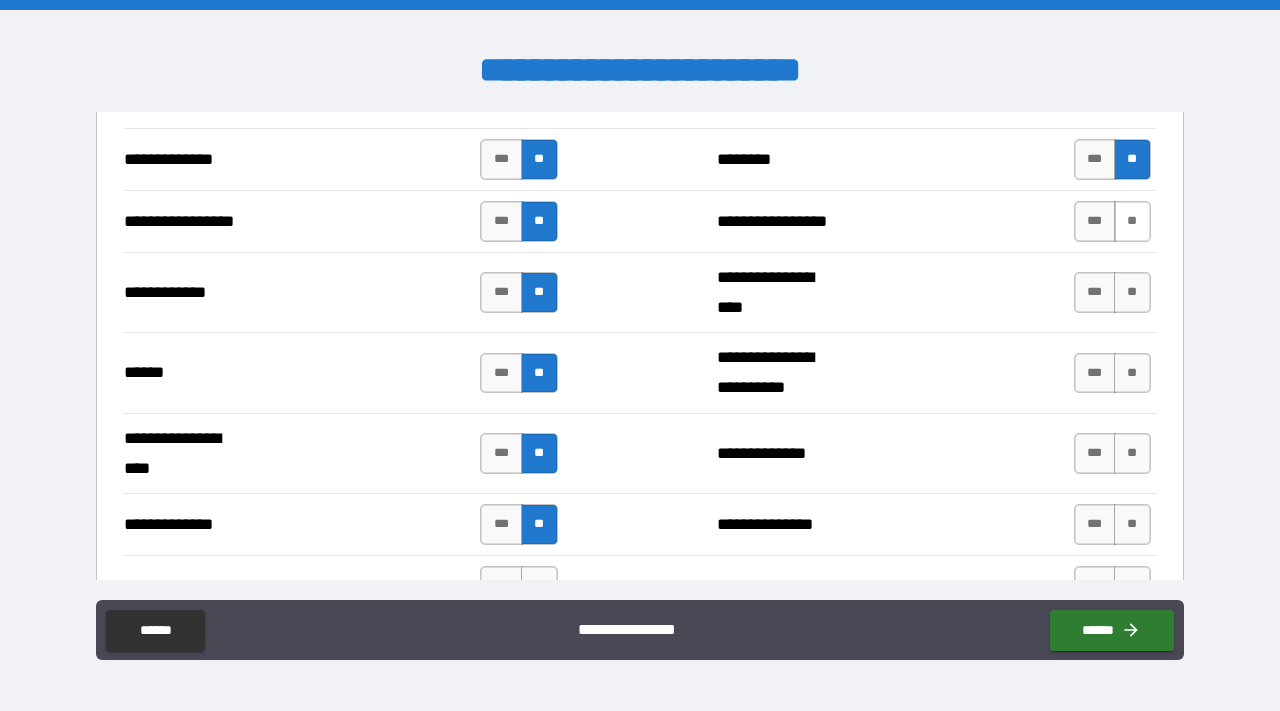 click on "**" at bounding box center (1132, 221) 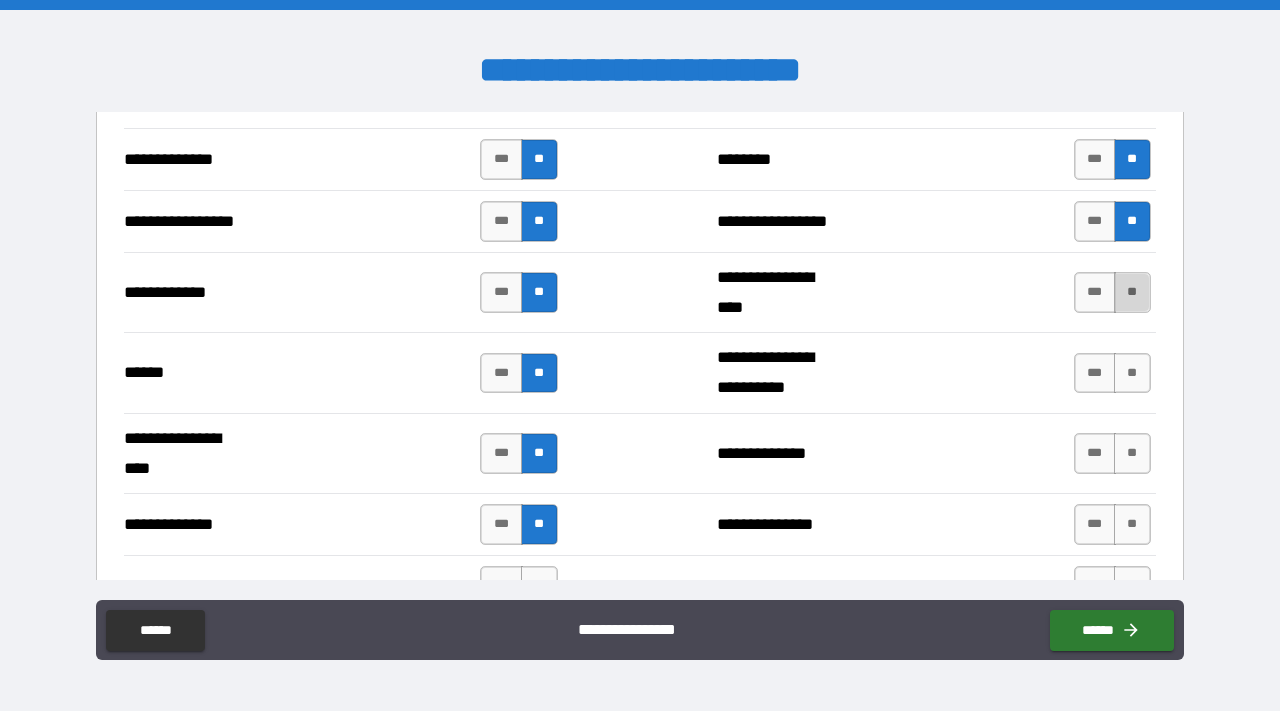 click on "**" at bounding box center (1132, 292) 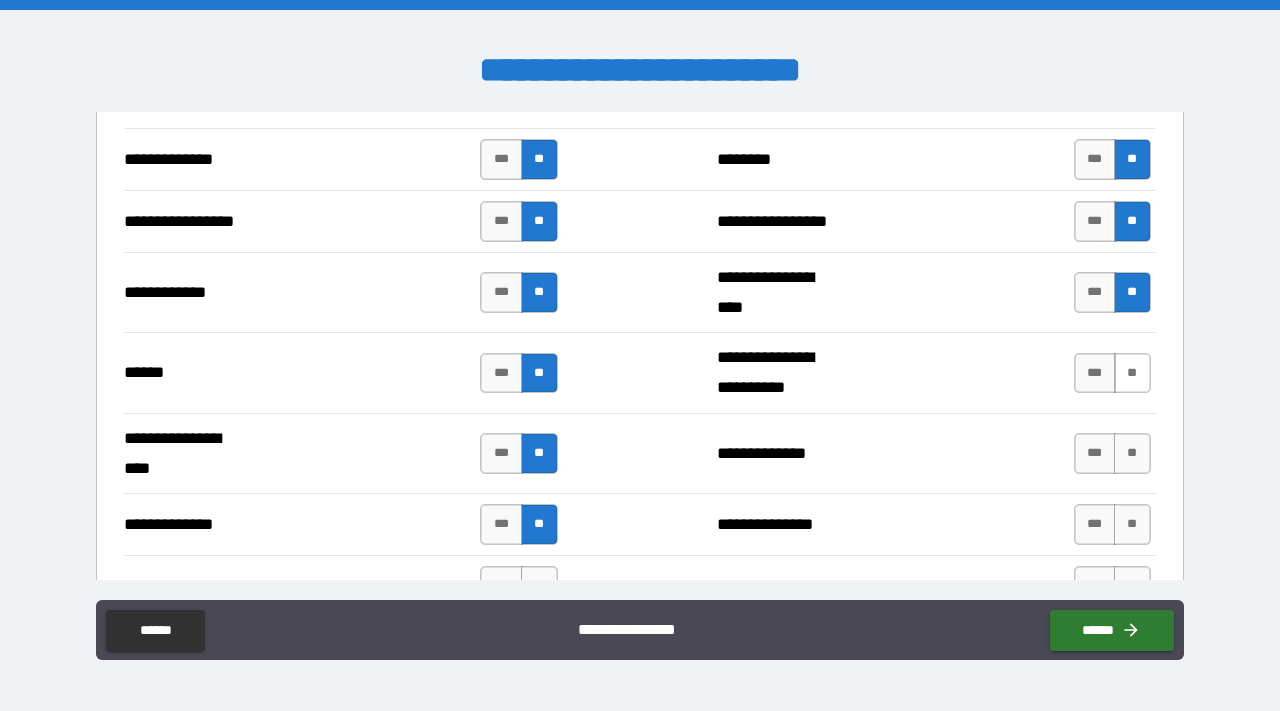 click on "**" at bounding box center [1132, 373] 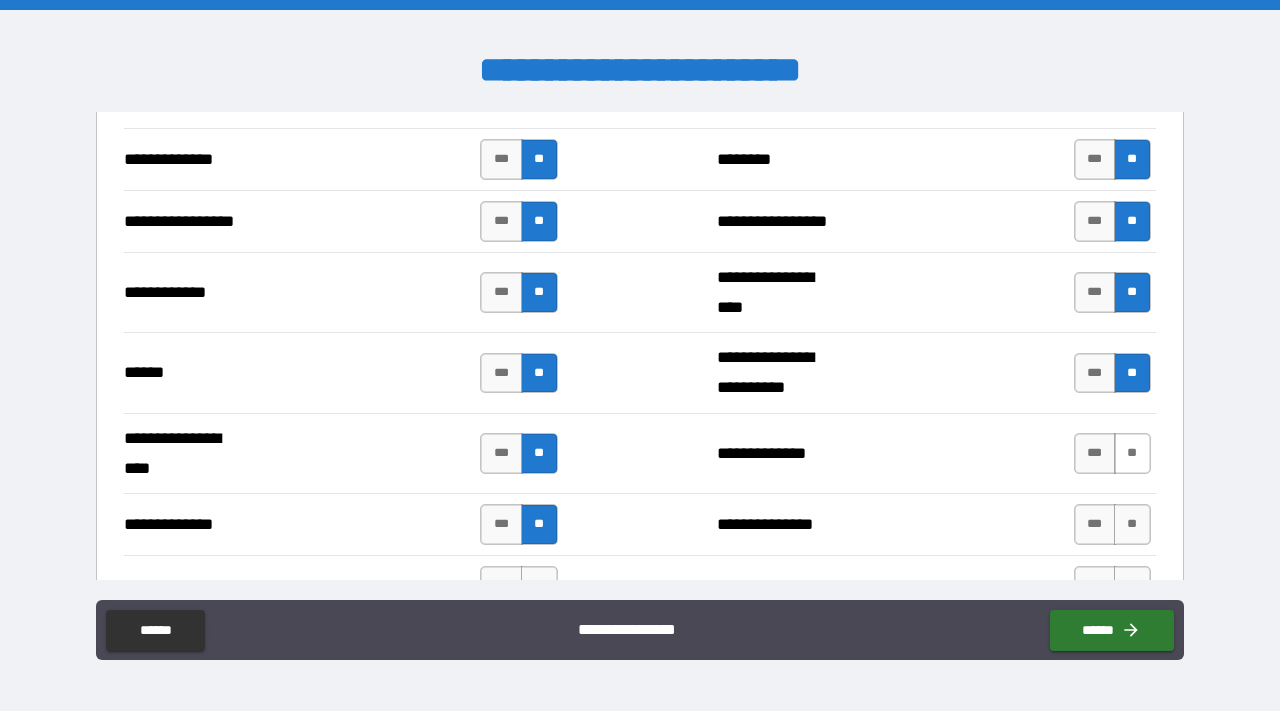 click on "**" at bounding box center (1132, 453) 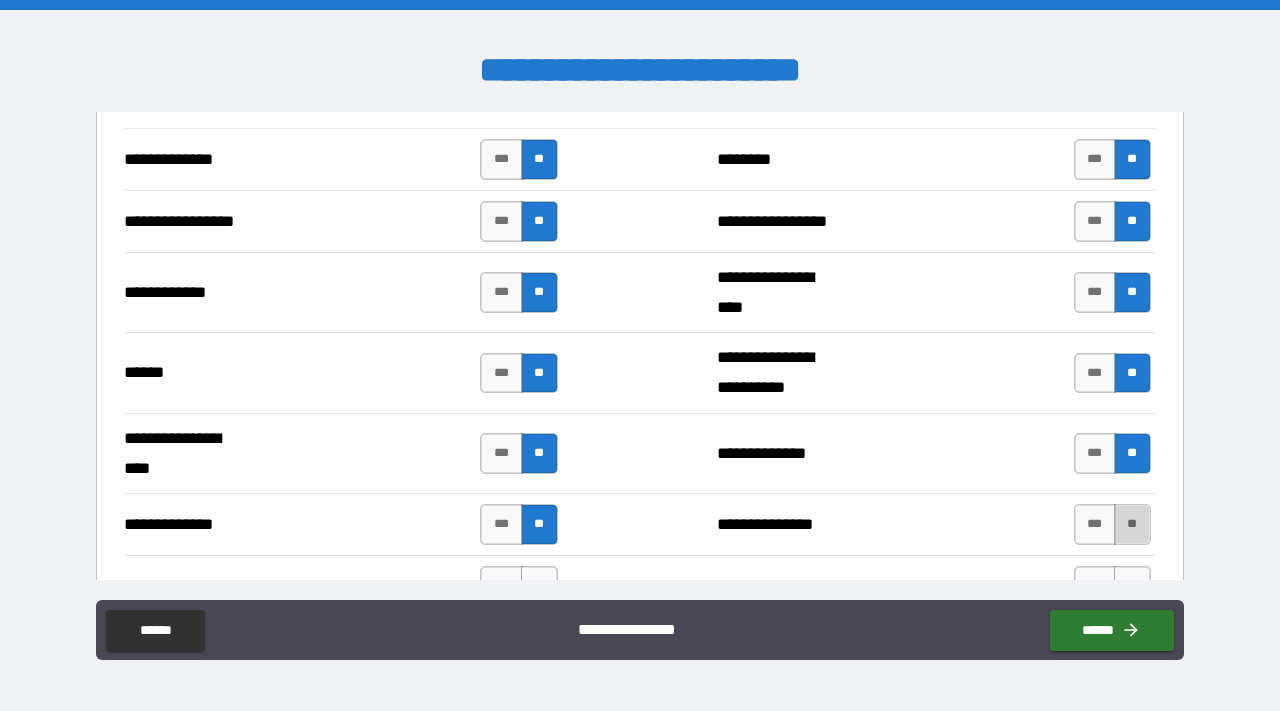 click on "**" at bounding box center [1132, 524] 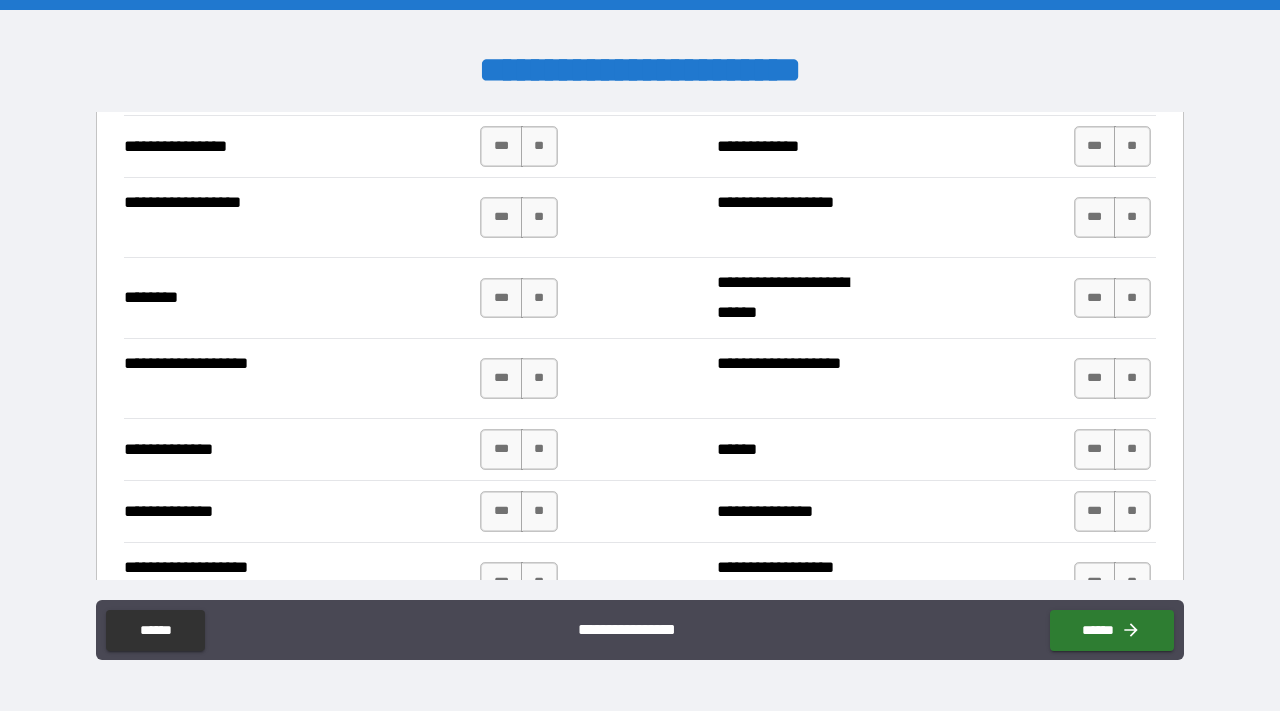 scroll, scrollTop: 3369, scrollLeft: 0, axis: vertical 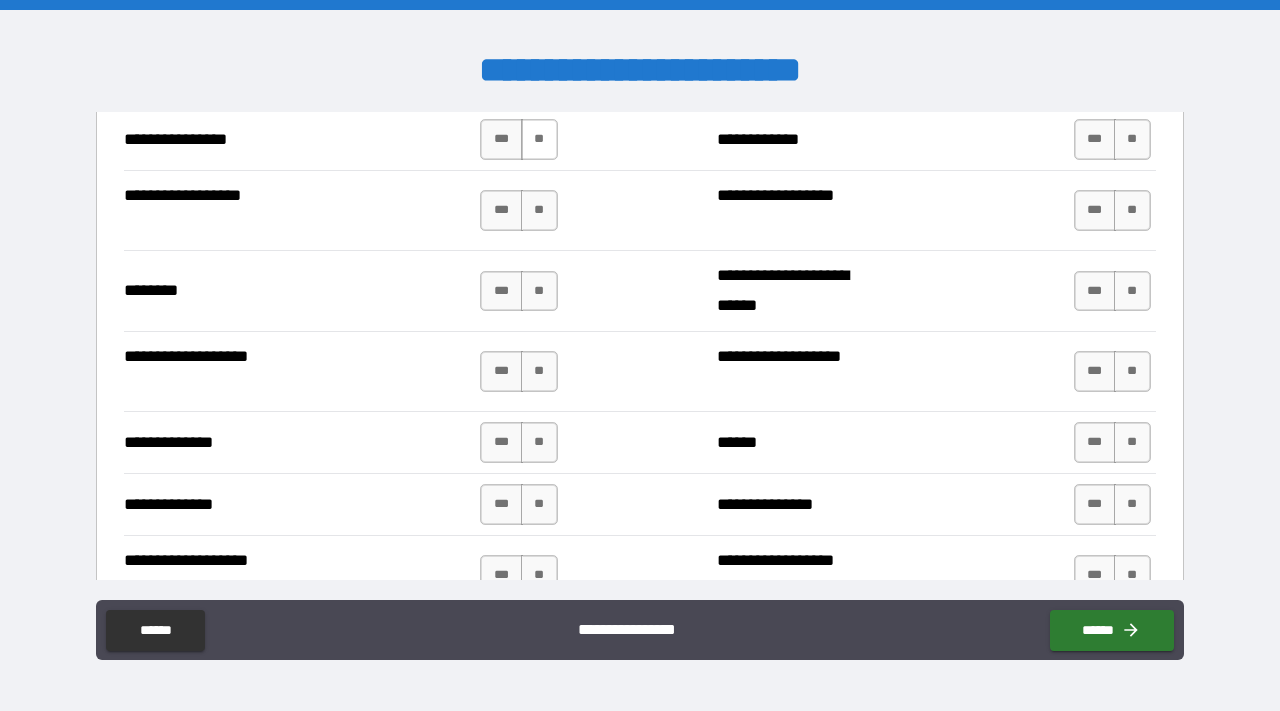 click on "**" at bounding box center [539, 139] 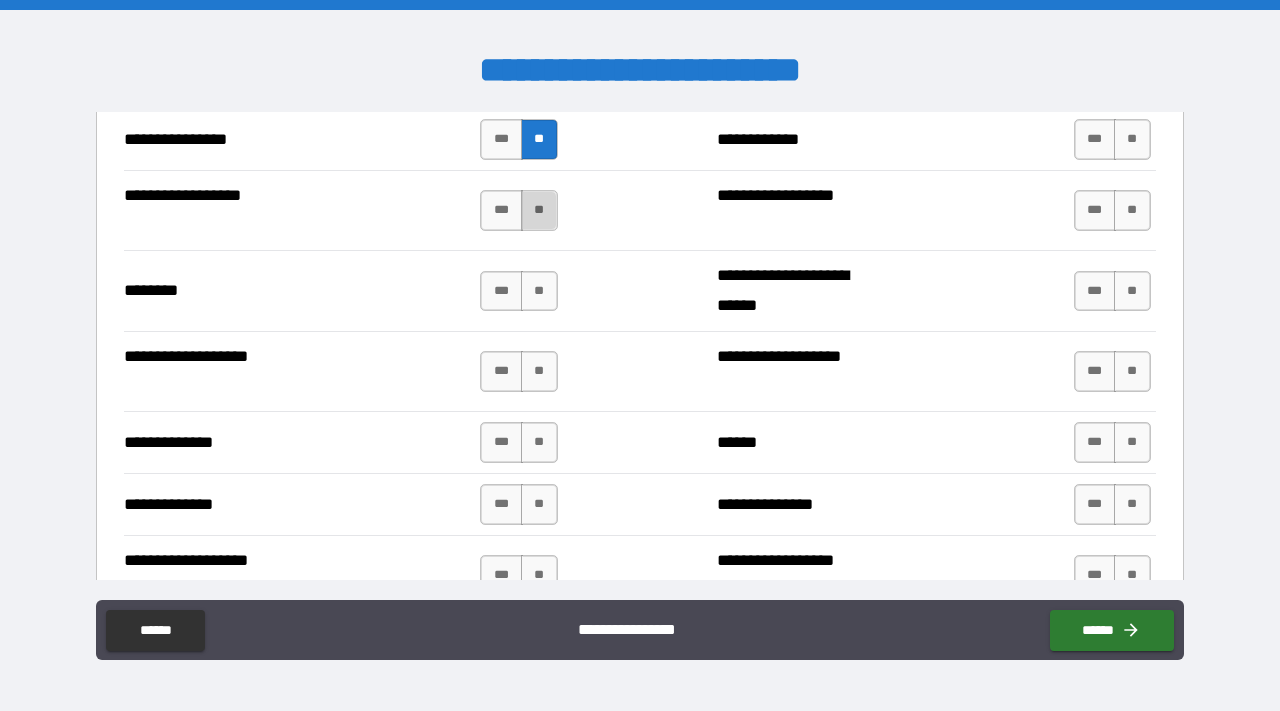 click on "**" at bounding box center (539, 210) 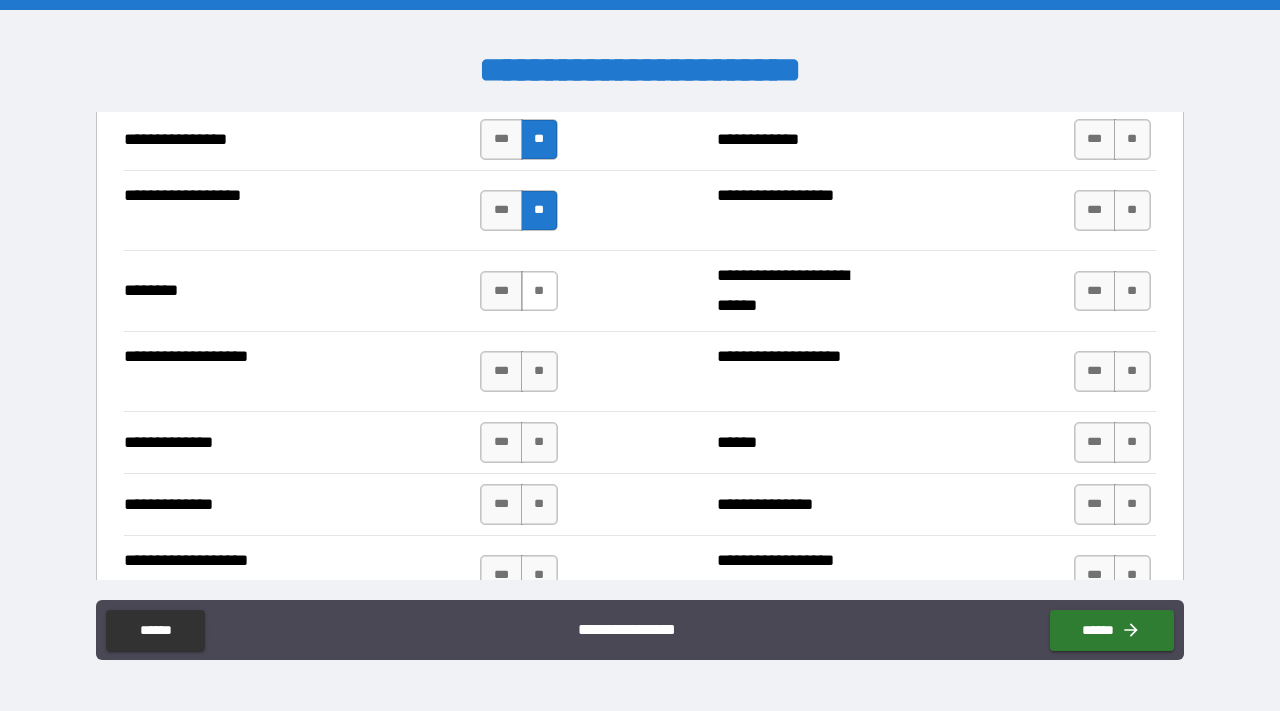 click on "**" at bounding box center [539, 291] 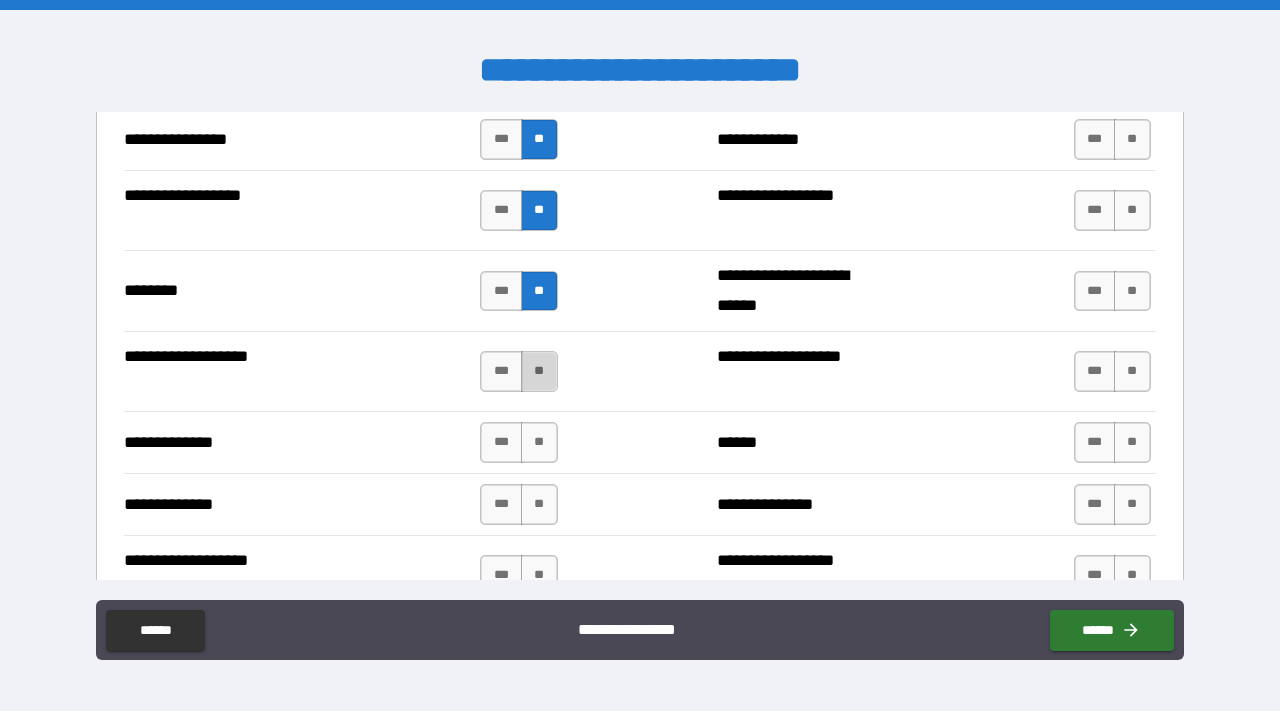 click on "**" at bounding box center (539, 371) 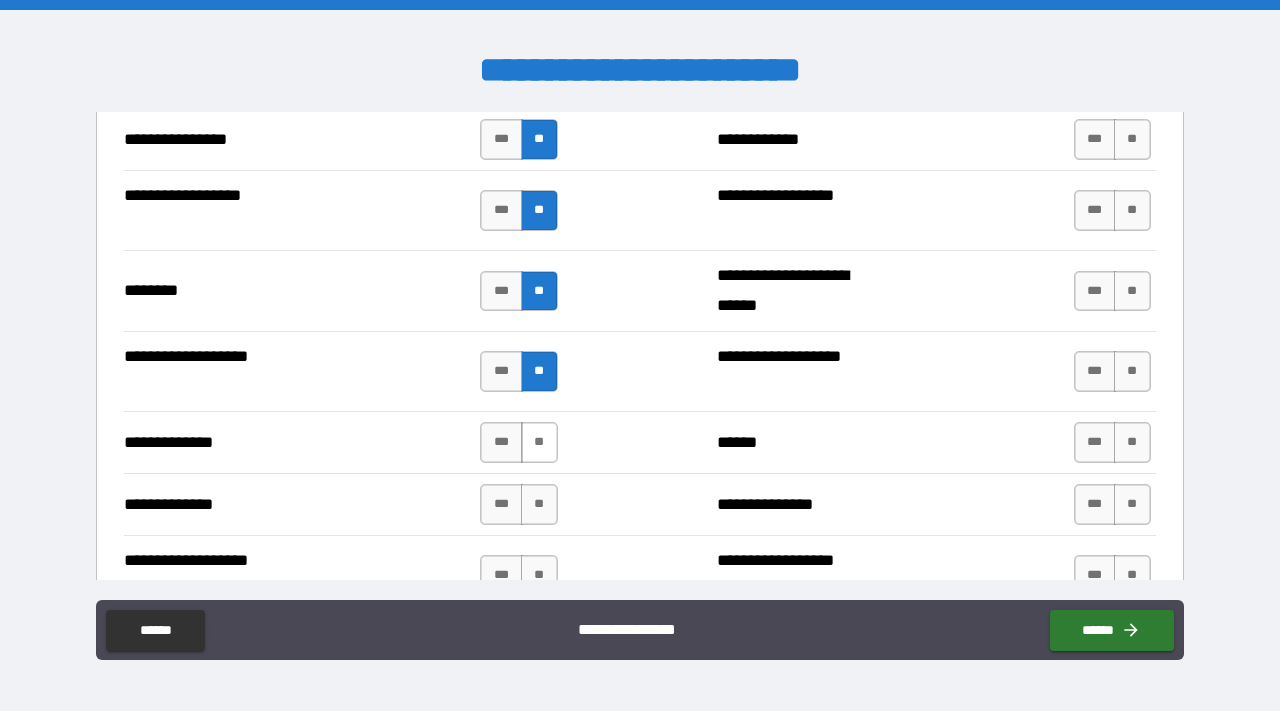 click on "**" at bounding box center (539, 442) 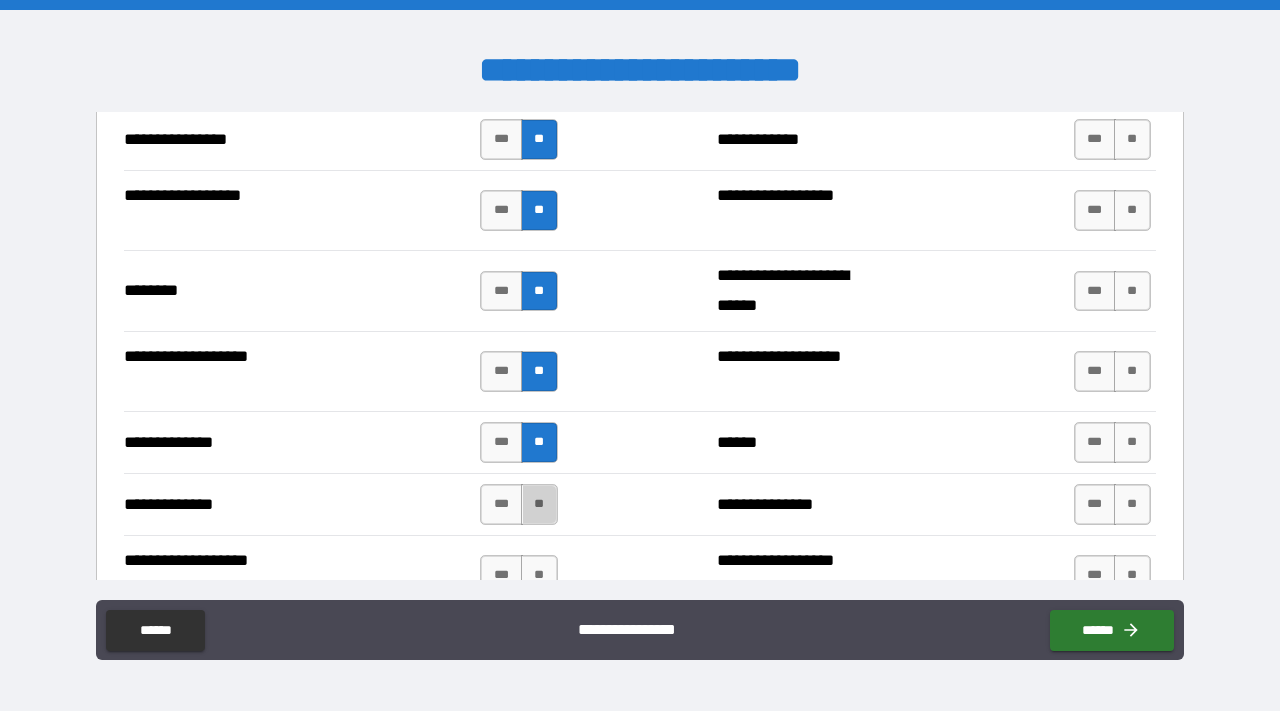 drag, startPoint x: 538, startPoint y: 509, endPoint x: 538, endPoint y: 546, distance: 37 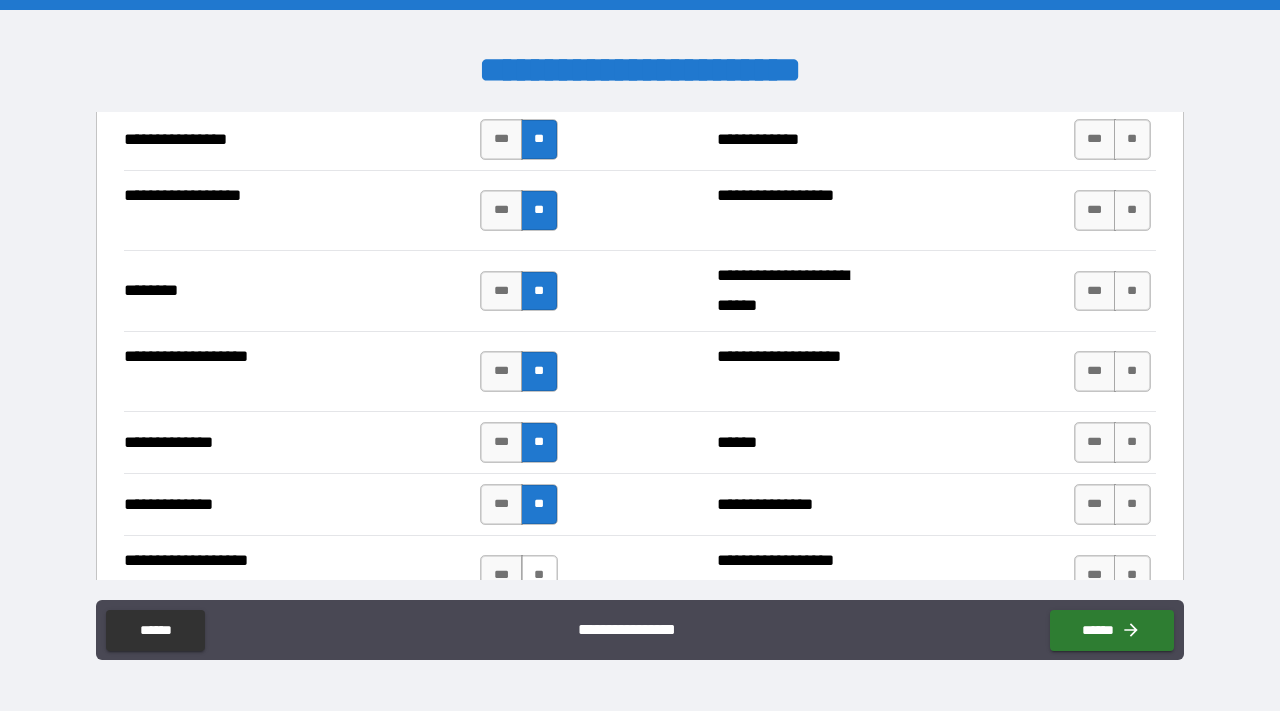 click on "**" at bounding box center [539, 575] 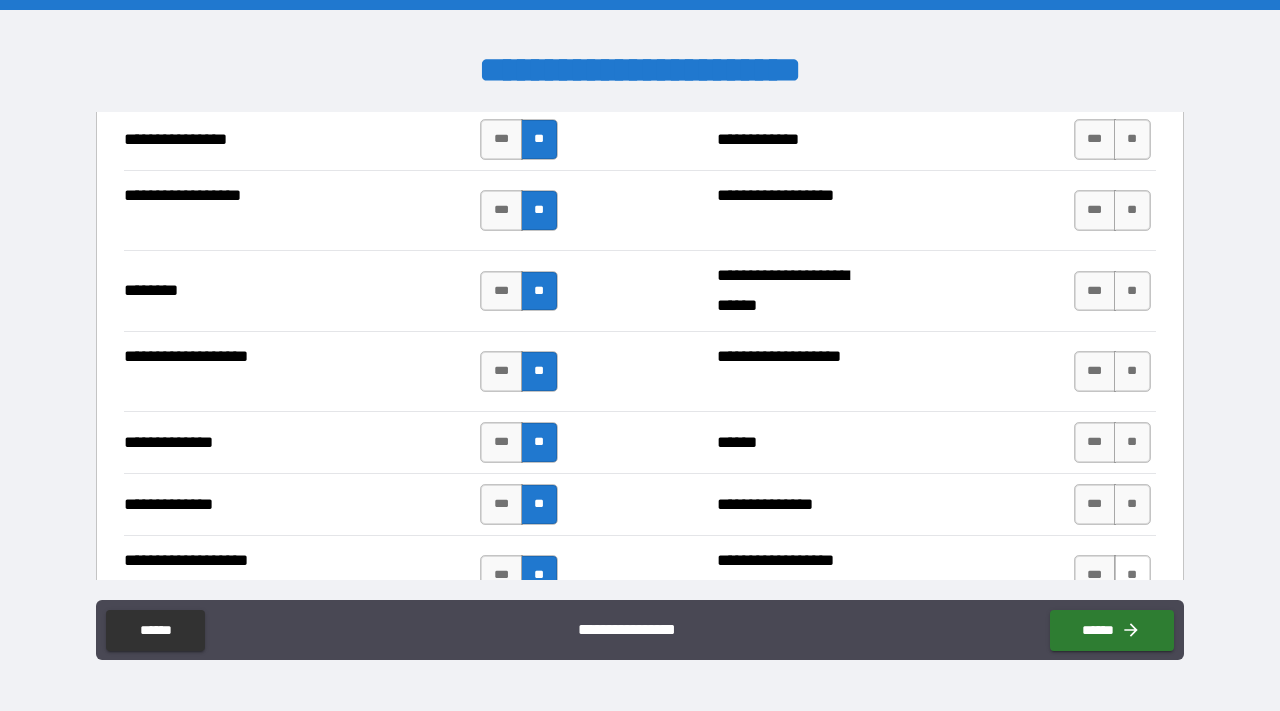 click on "**" at bounding box center [1132, 575] 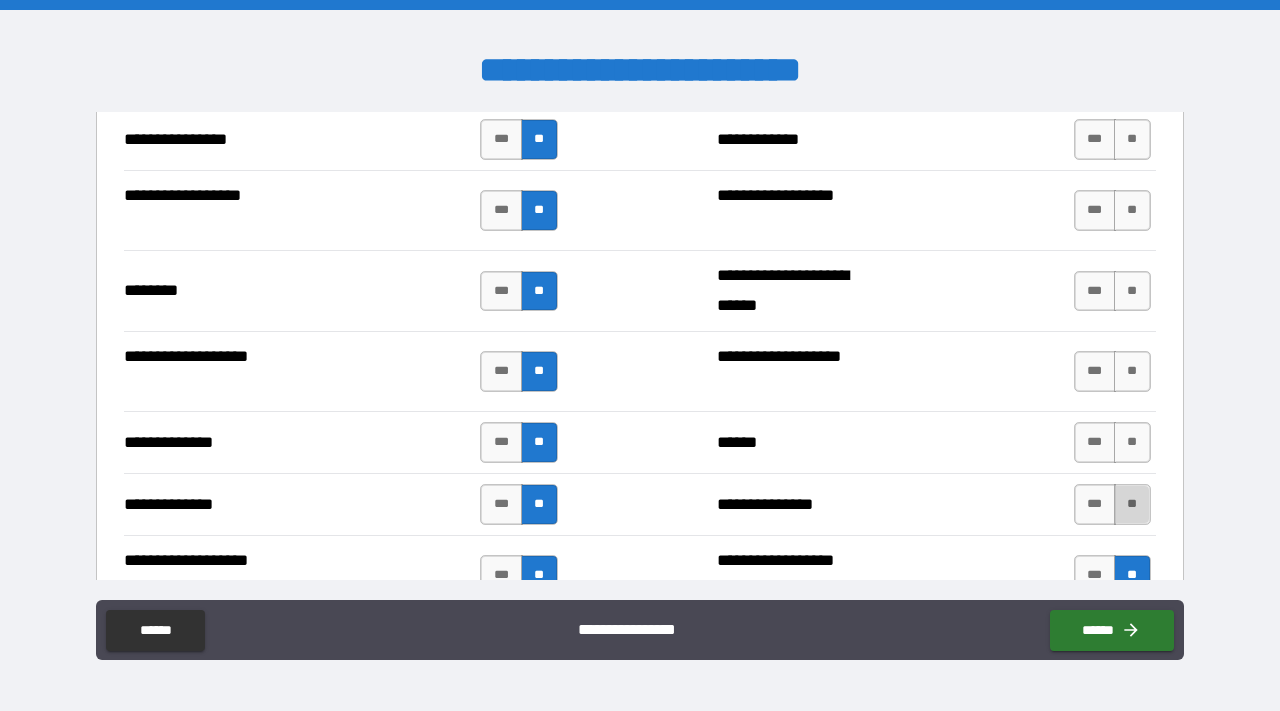 click on "**" at bounding box center (1132, 504) 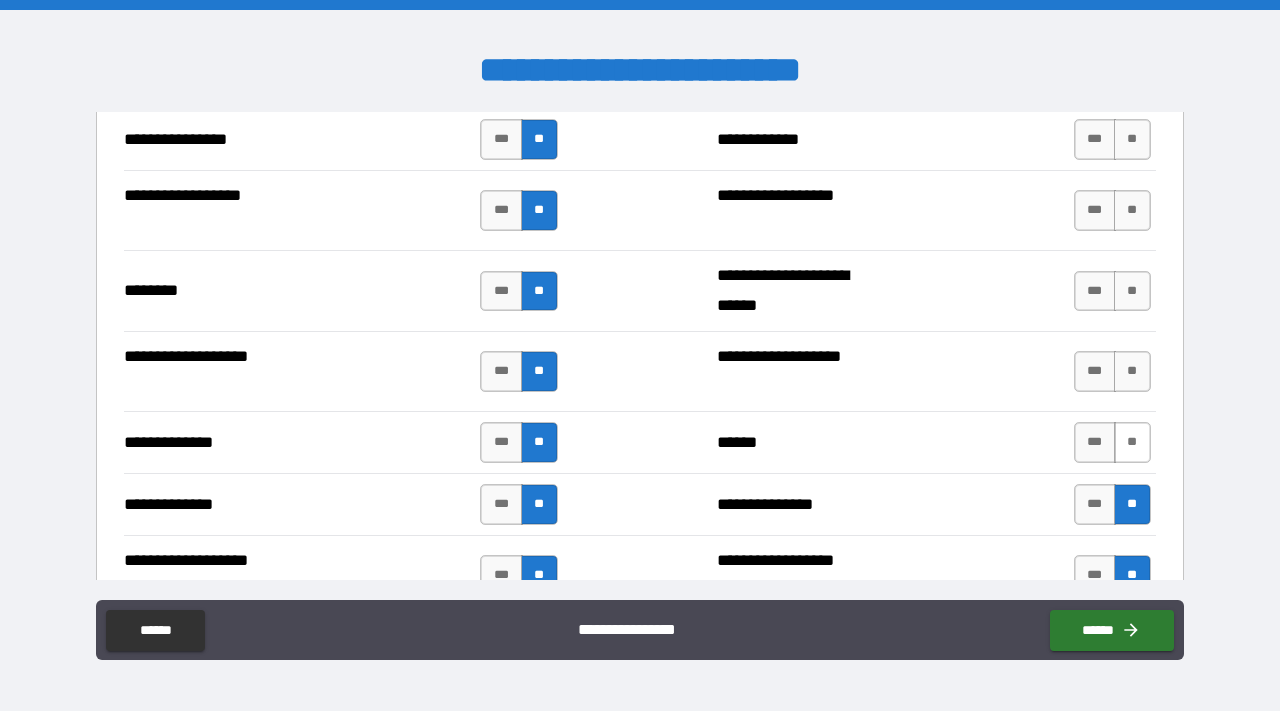 click on "**" at bounding box center [1132, 442] 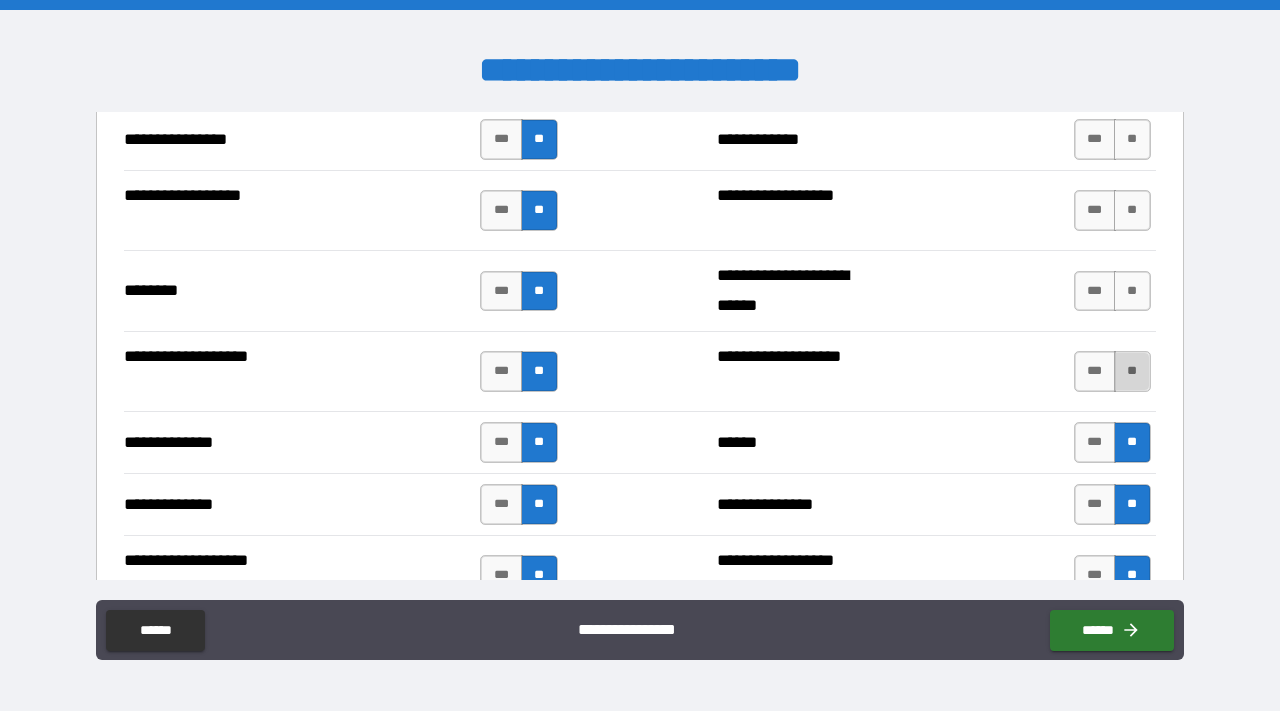 click on "**" at bounding box center [1132, 371] 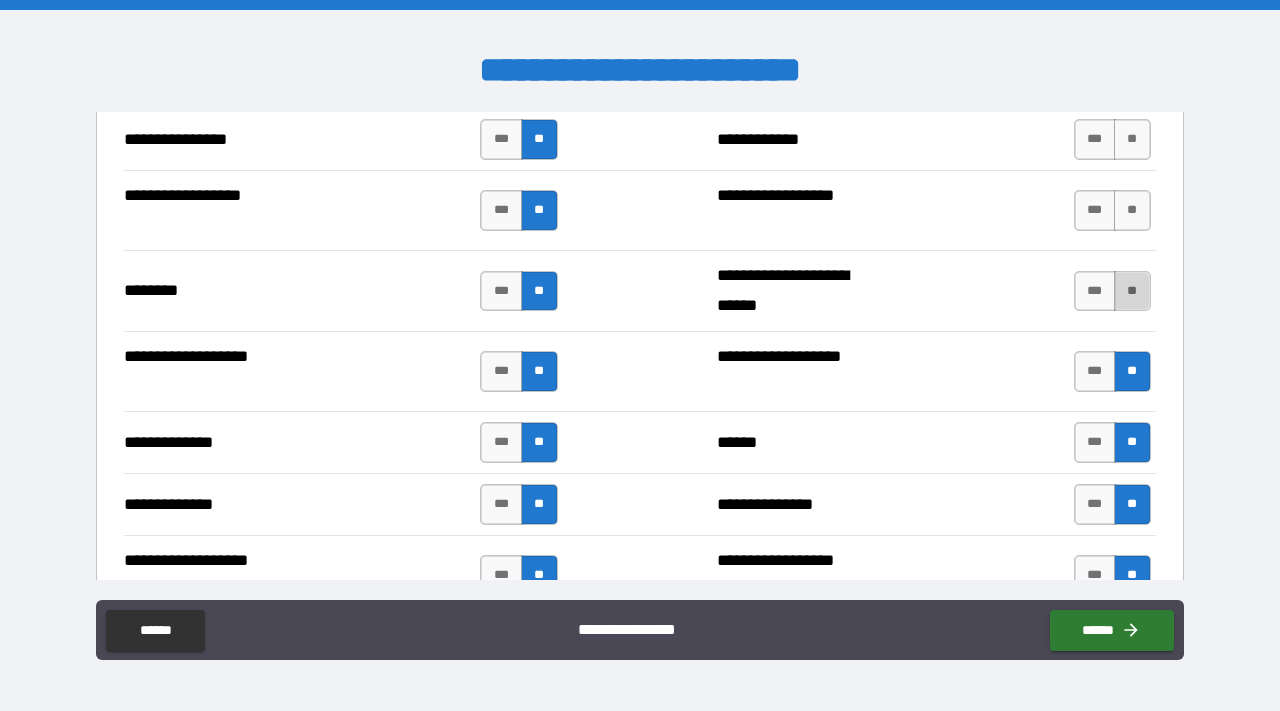 click on "**" at bounding box center (1132, 291) 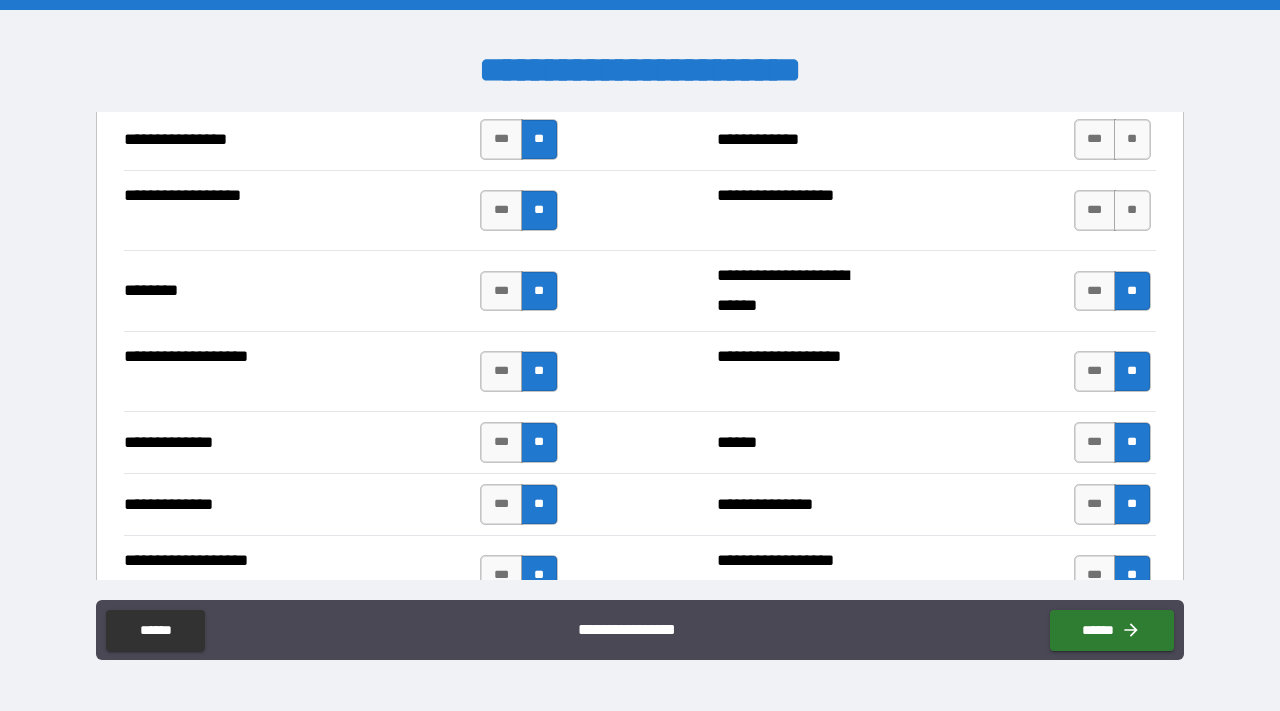 drag, startPoint x: 1122, startPoint y: 195, endPoint x: 1122, endPoint y: 177, distance: 18 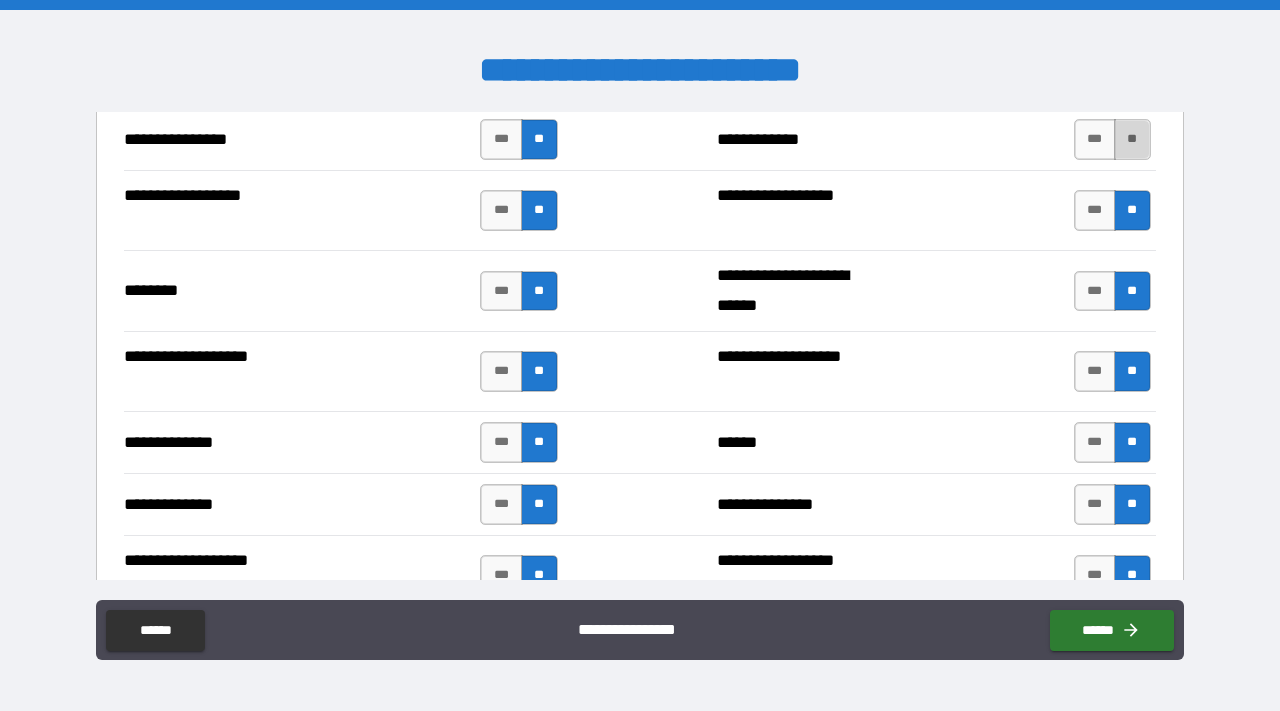 click on "**" at bounding box center [1132, 139] 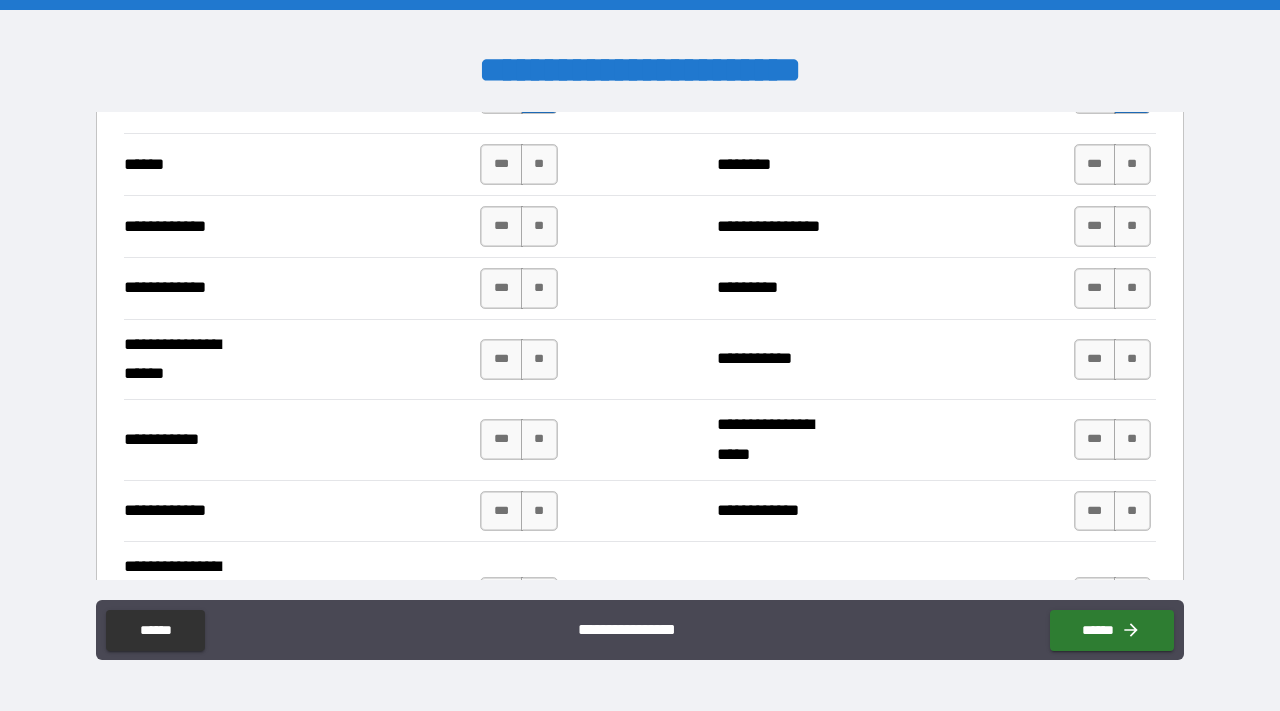 scroll, scrollTop: 3865, scrollLeft: 0, axis: vertical 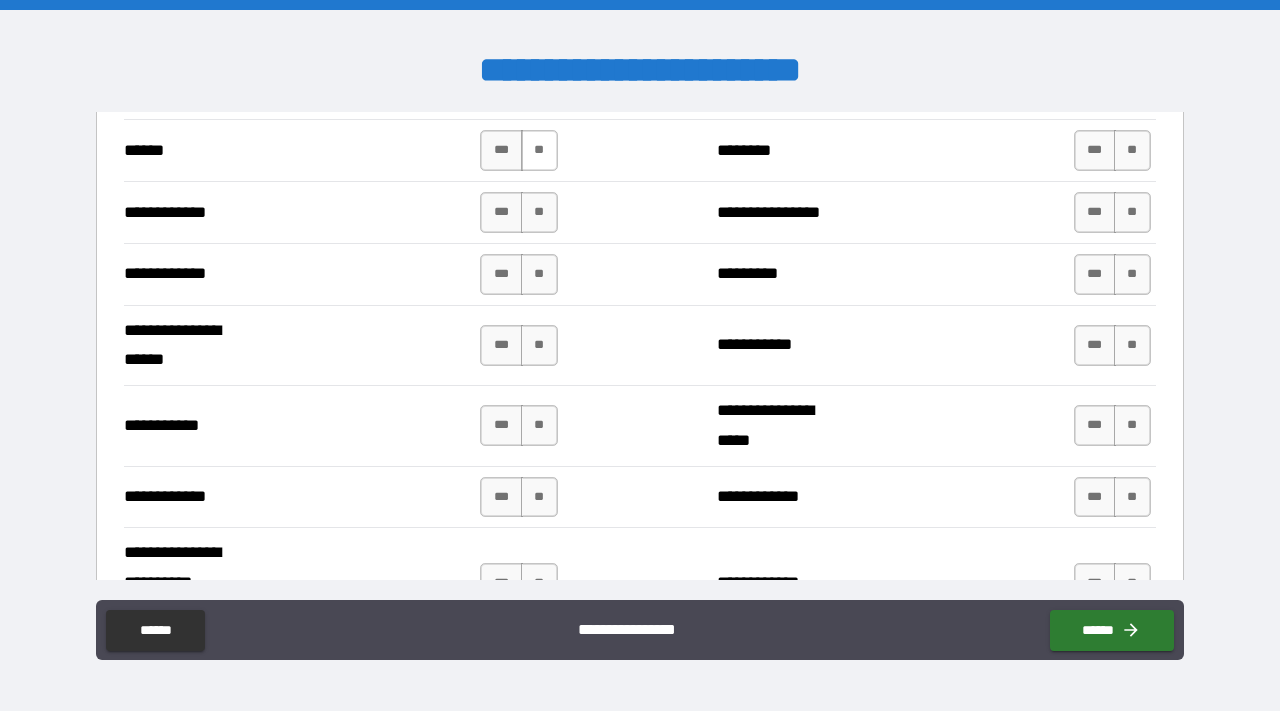 click on "**" at bounding box center [539, 150] 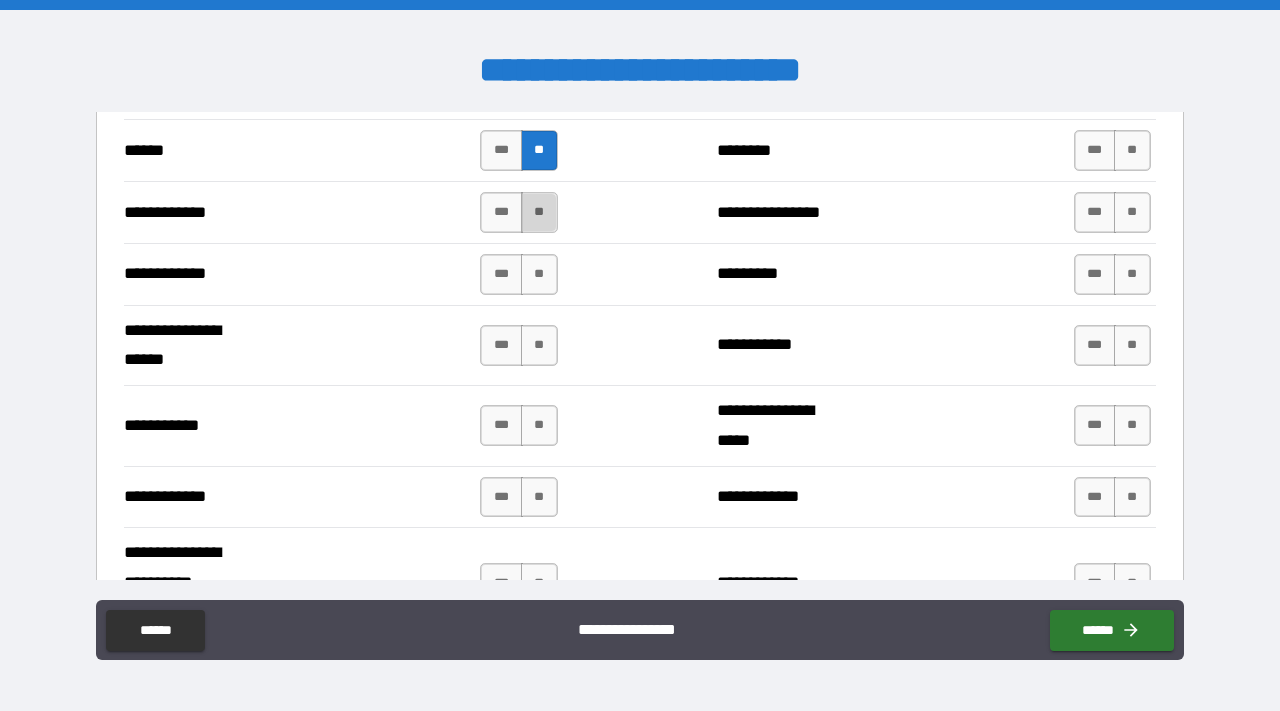click on "**" at bounding box center [539, 212] 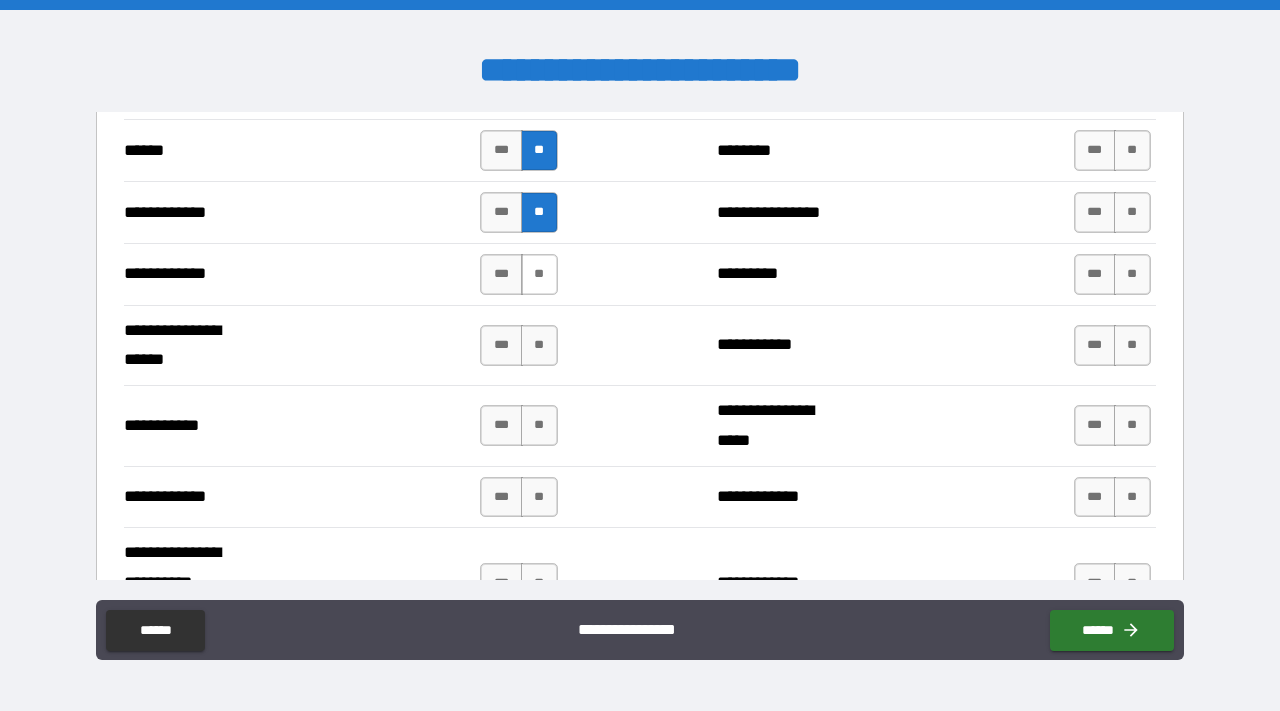 click on "**" at bounding box center (539, 274) 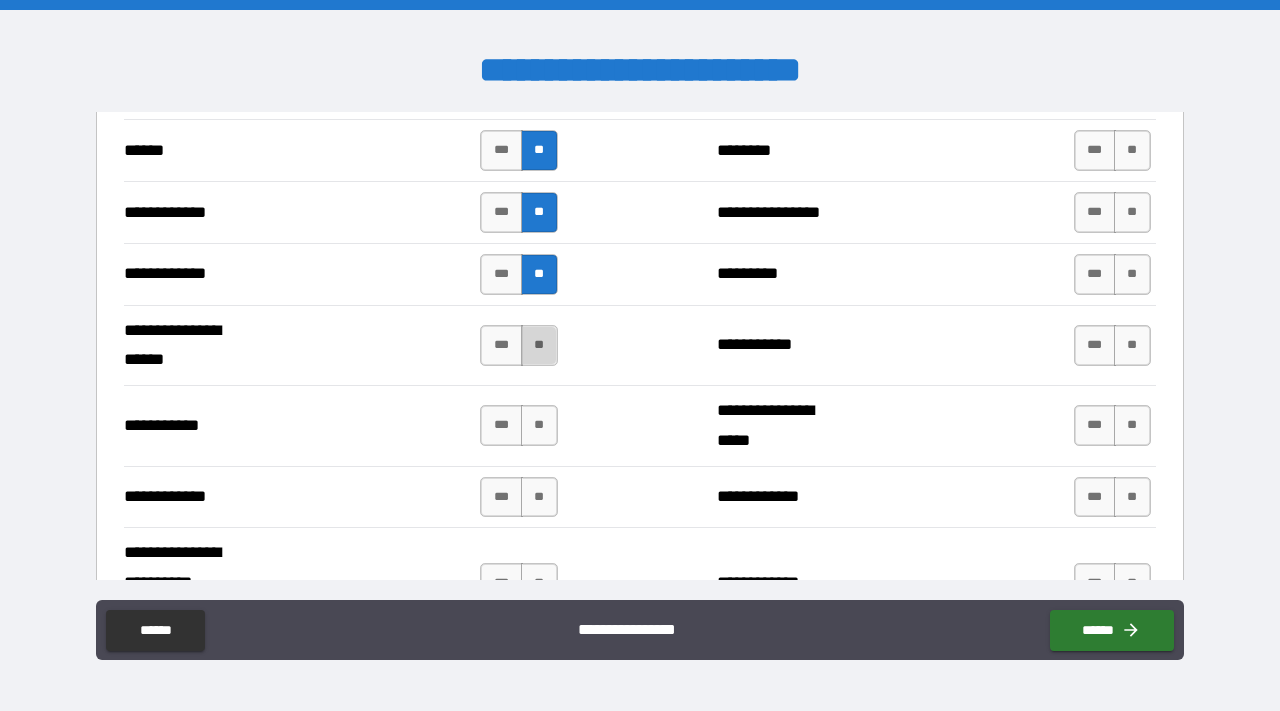 click on "**" at bounding box center [539, 345] 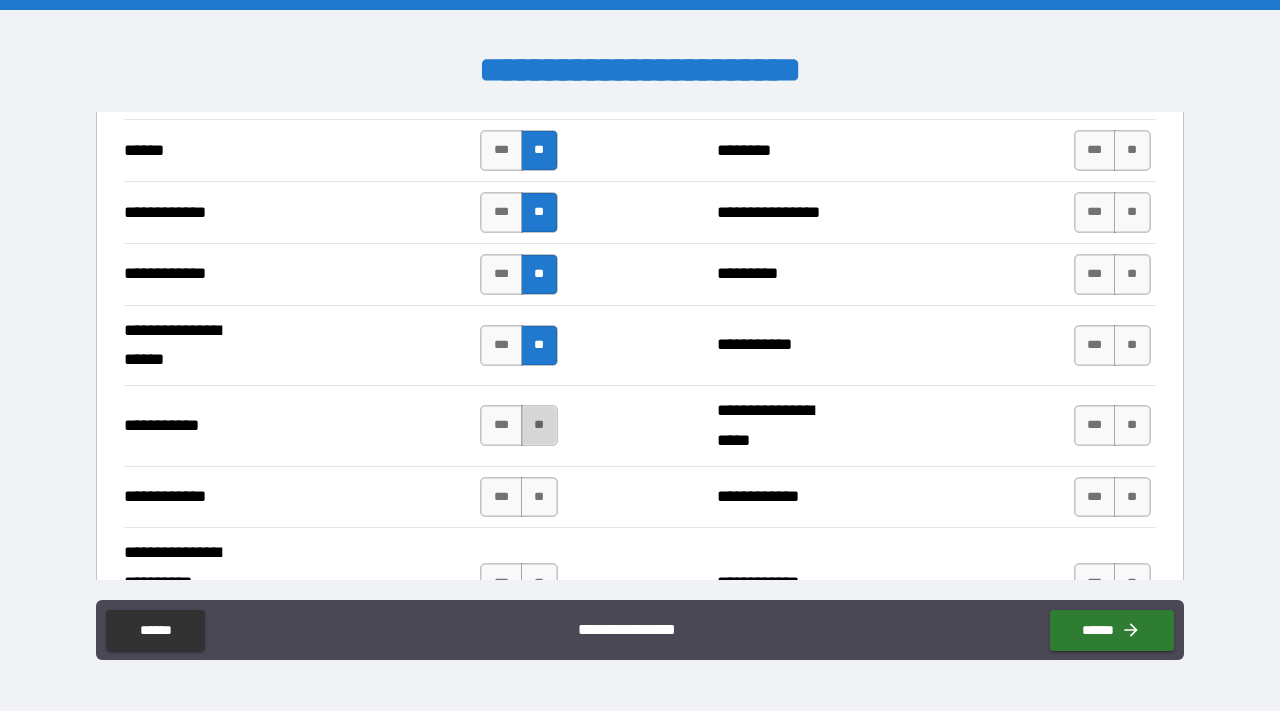 click on "**" at bounding box center (539, 425) 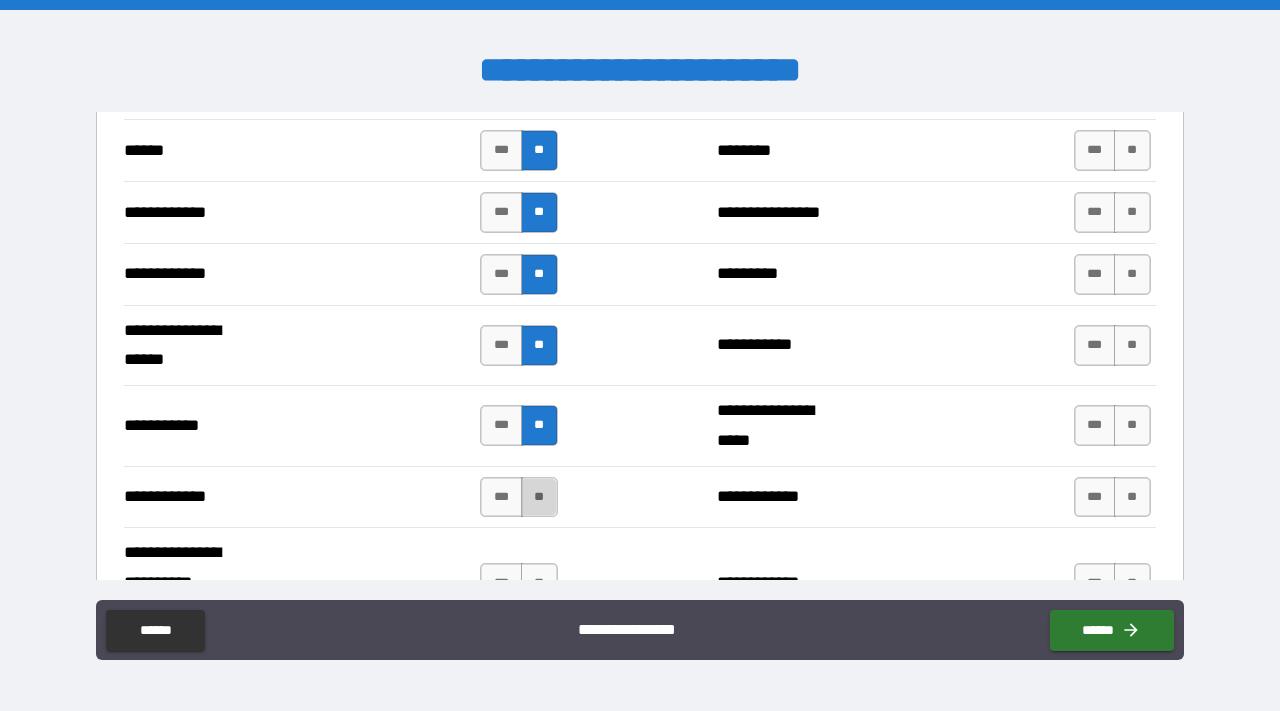 click on "**" at bounding box center (539, 497) 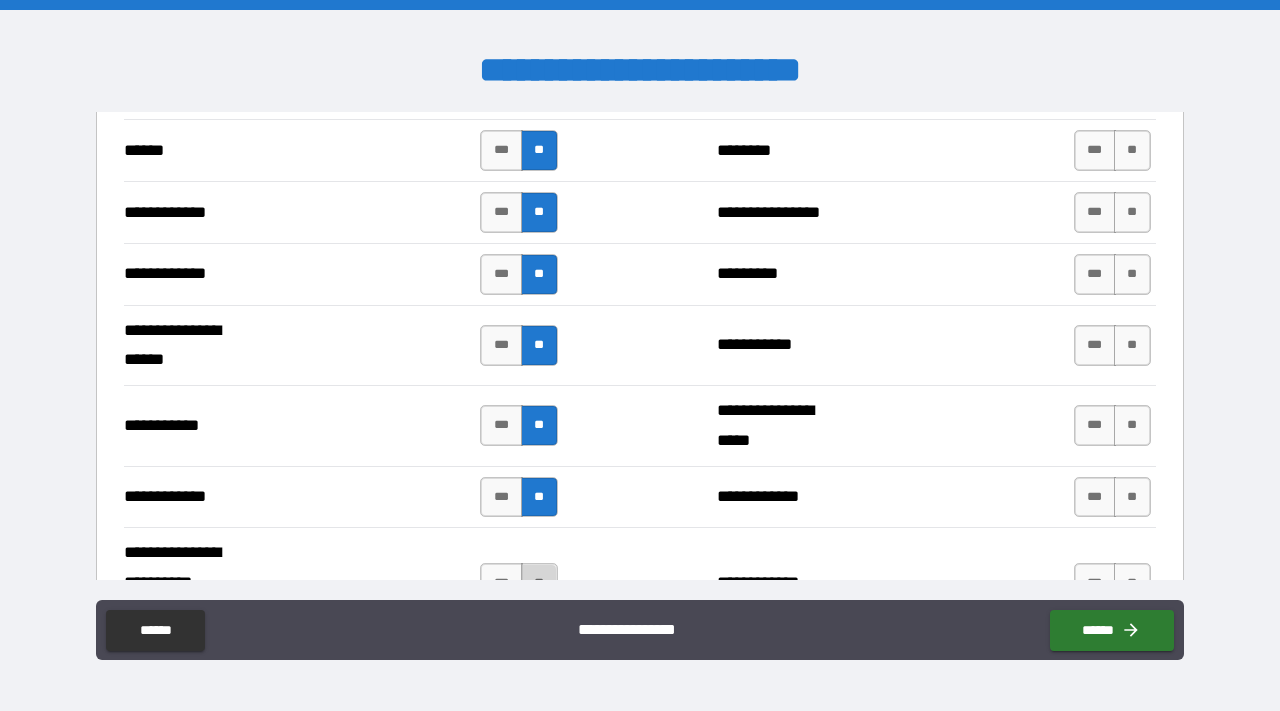 click on "**" at bounding box center [539, 583] 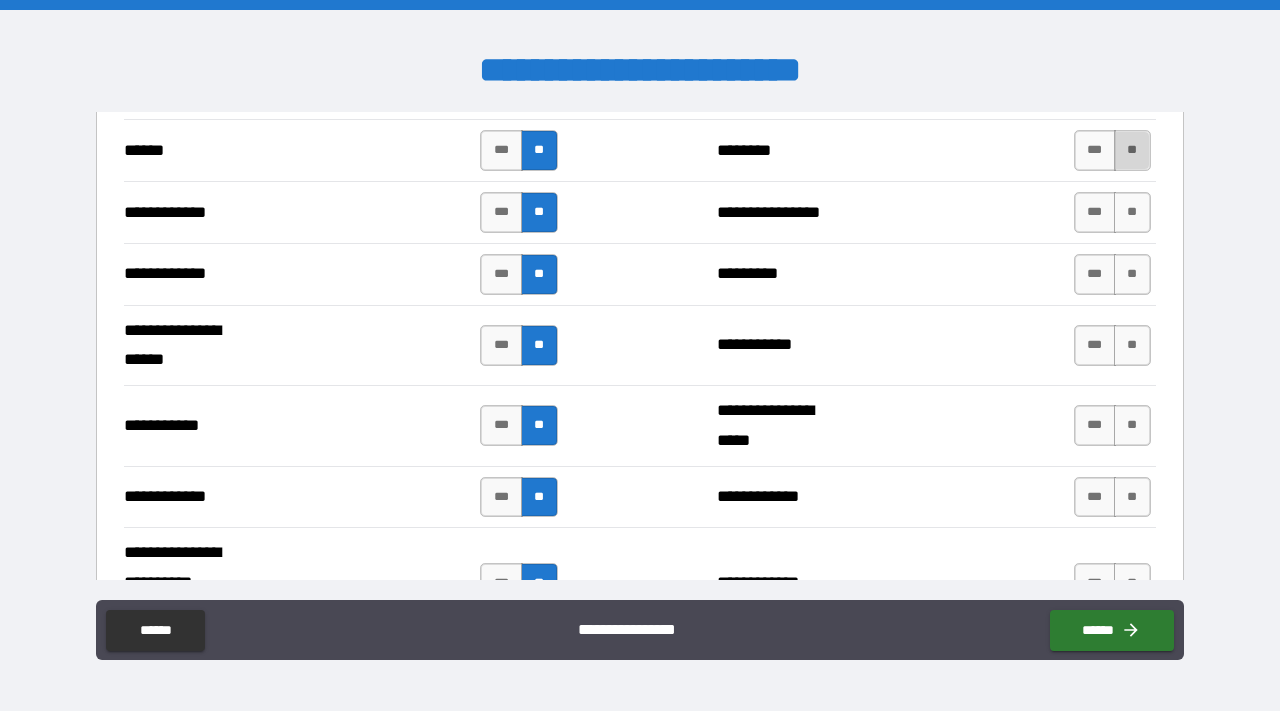 click on "**" at bounding box center (1132, 150) 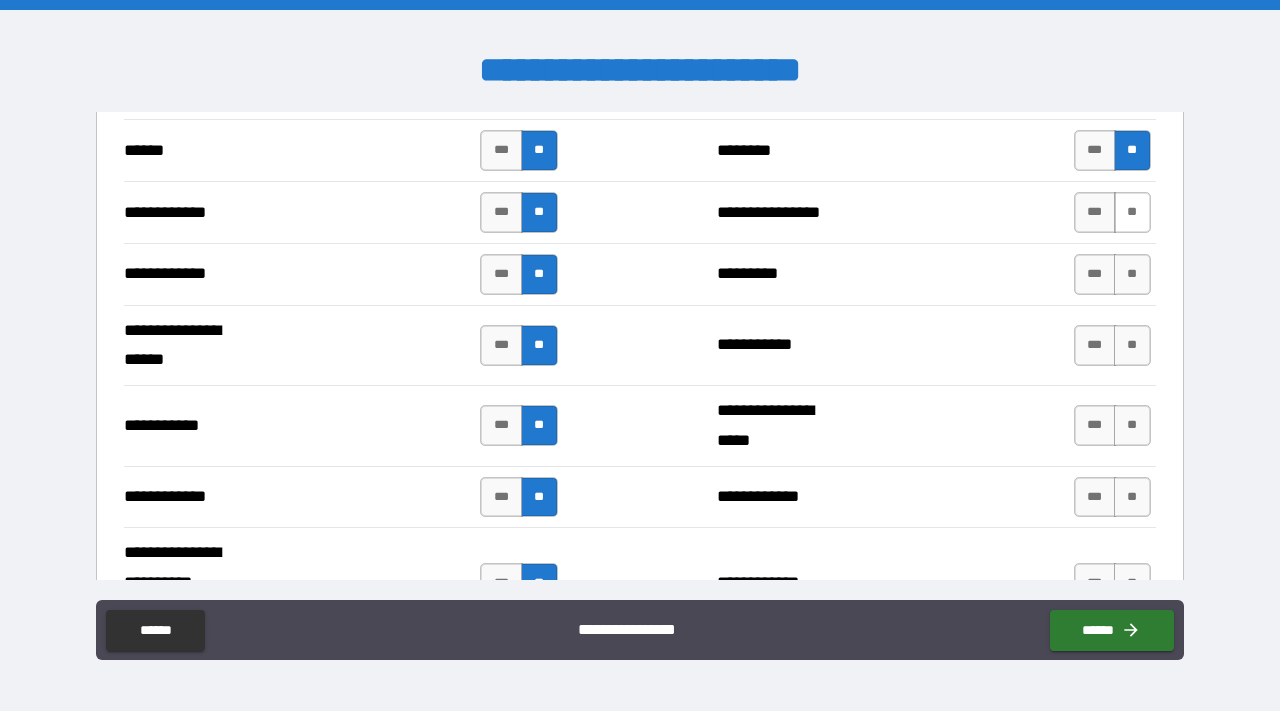 drag, startPoint x: 1124, startPoint y: 199, endPoint x: 1124, endPoint y: 213, distance: 14 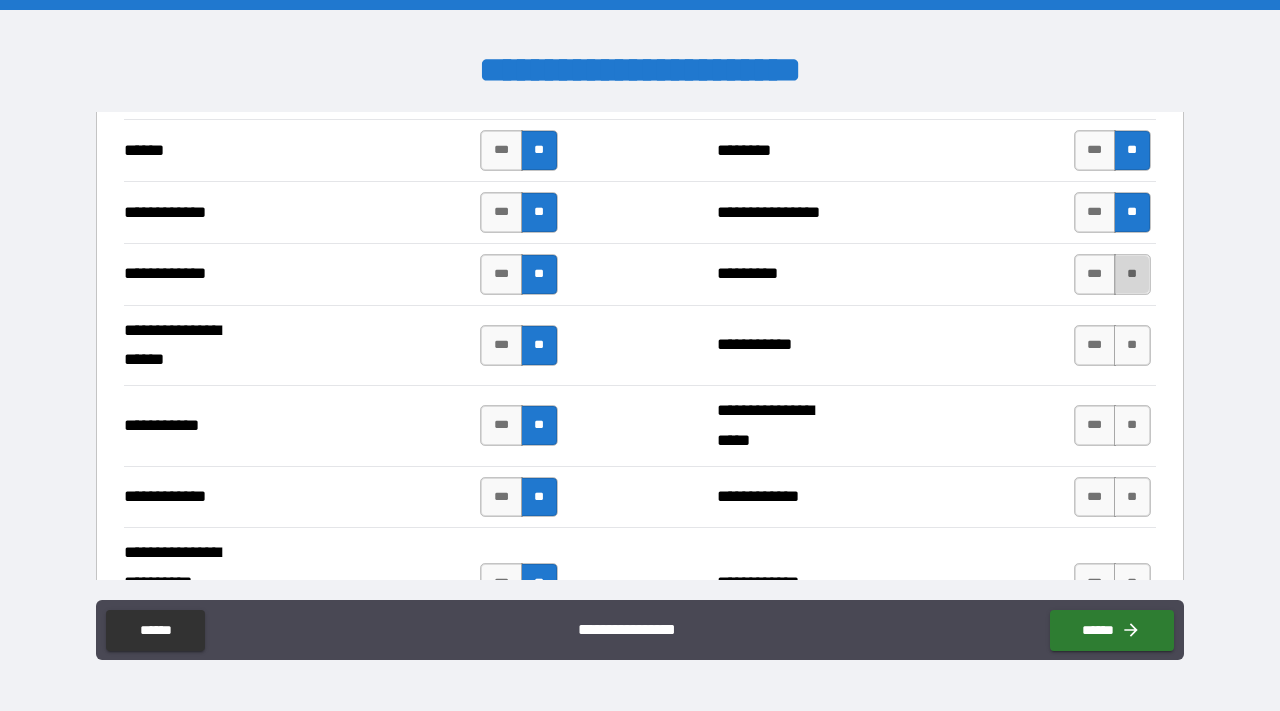 click on "**" at bounding box center [1132, 274] 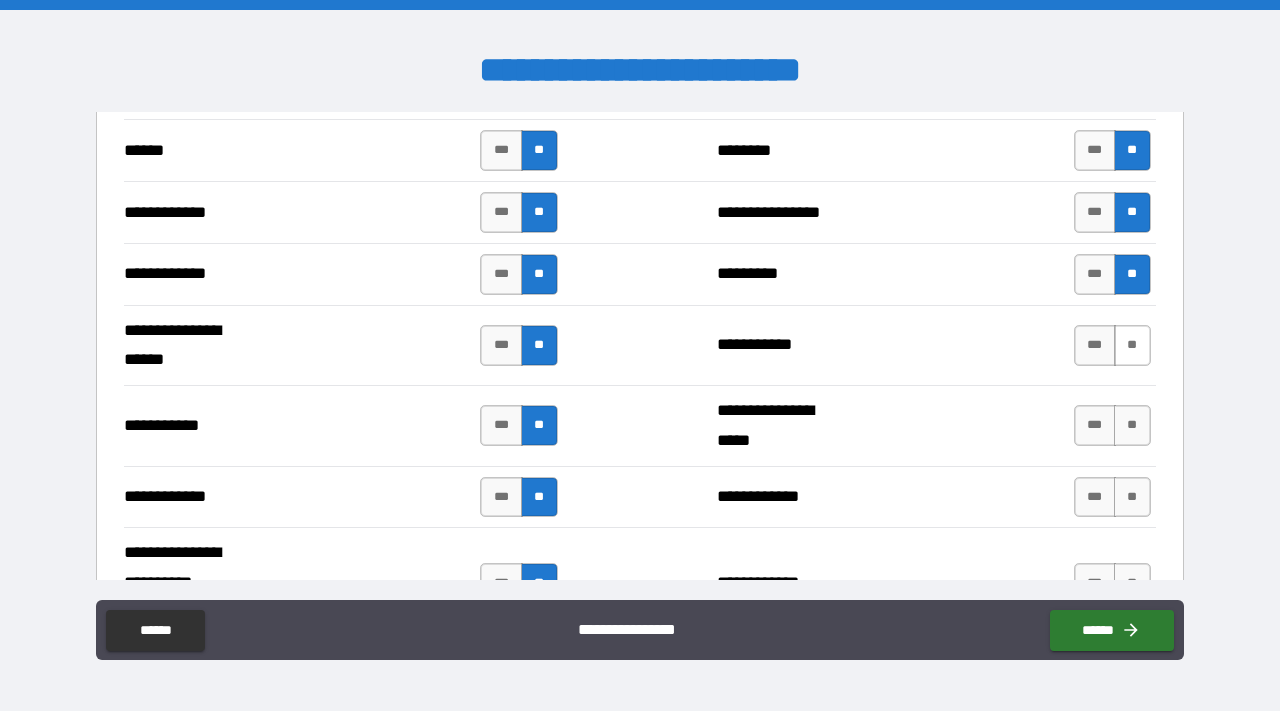 click on "**" at bounding box center [1132, 345] 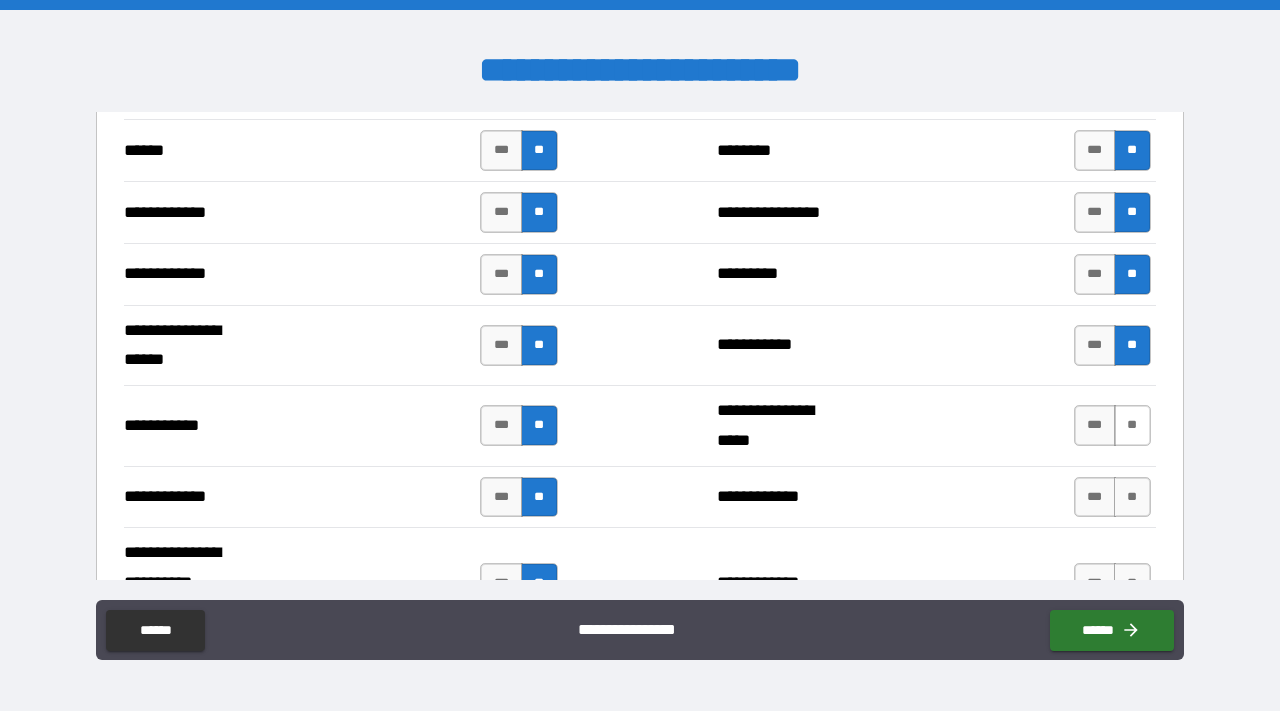 click on "**" at bounding box center [1132, 425] 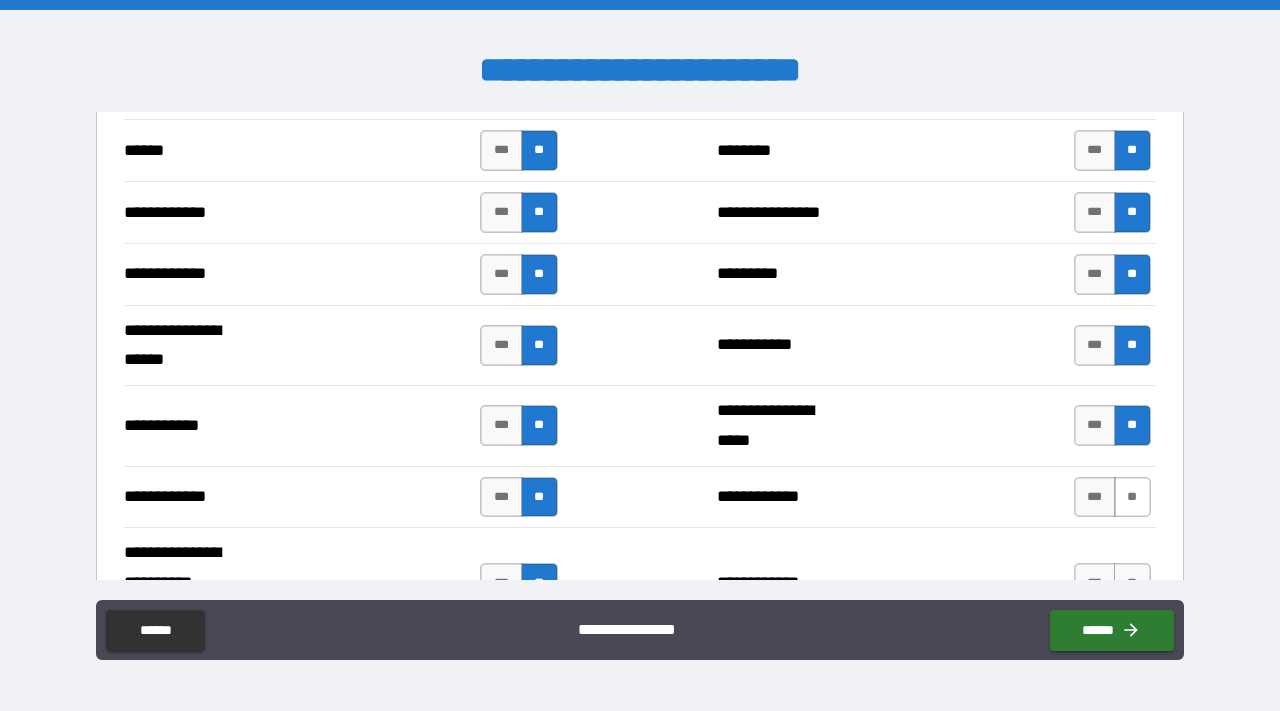 click on "**" at bounding box center [1132, 497] 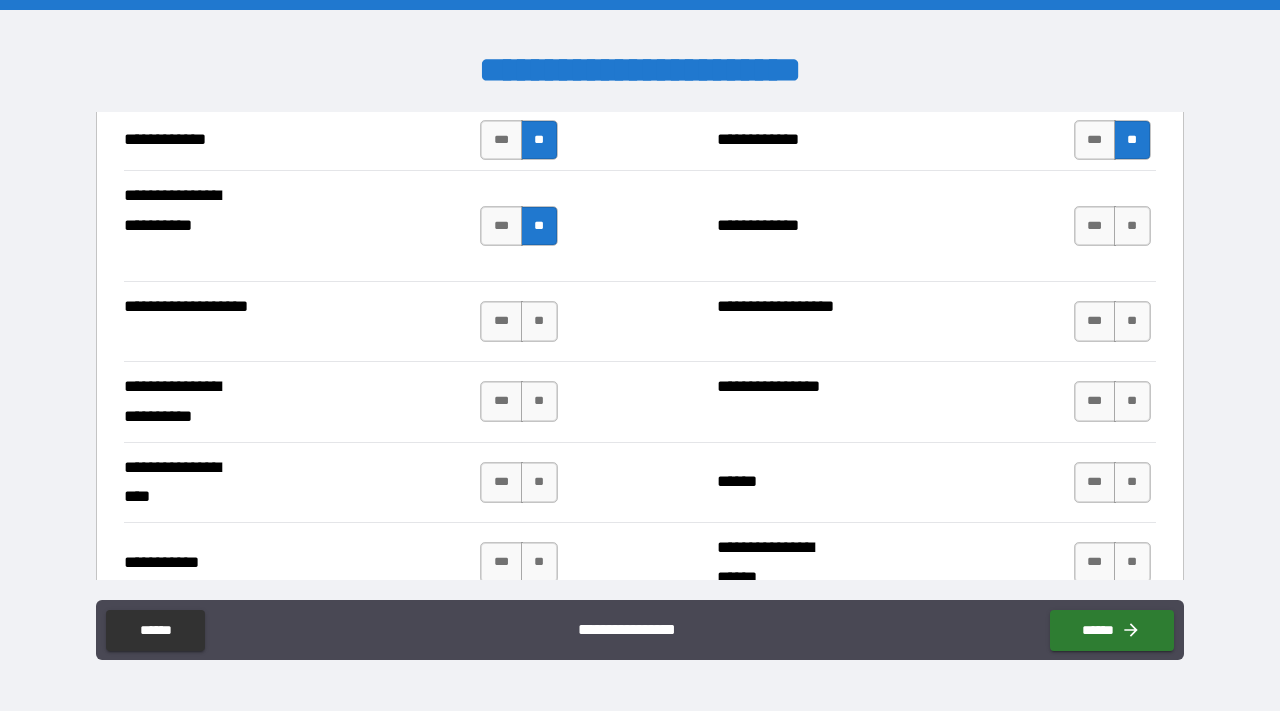 scroll, scrollTop: 4229, scrollLeft: 0, axis: vertical 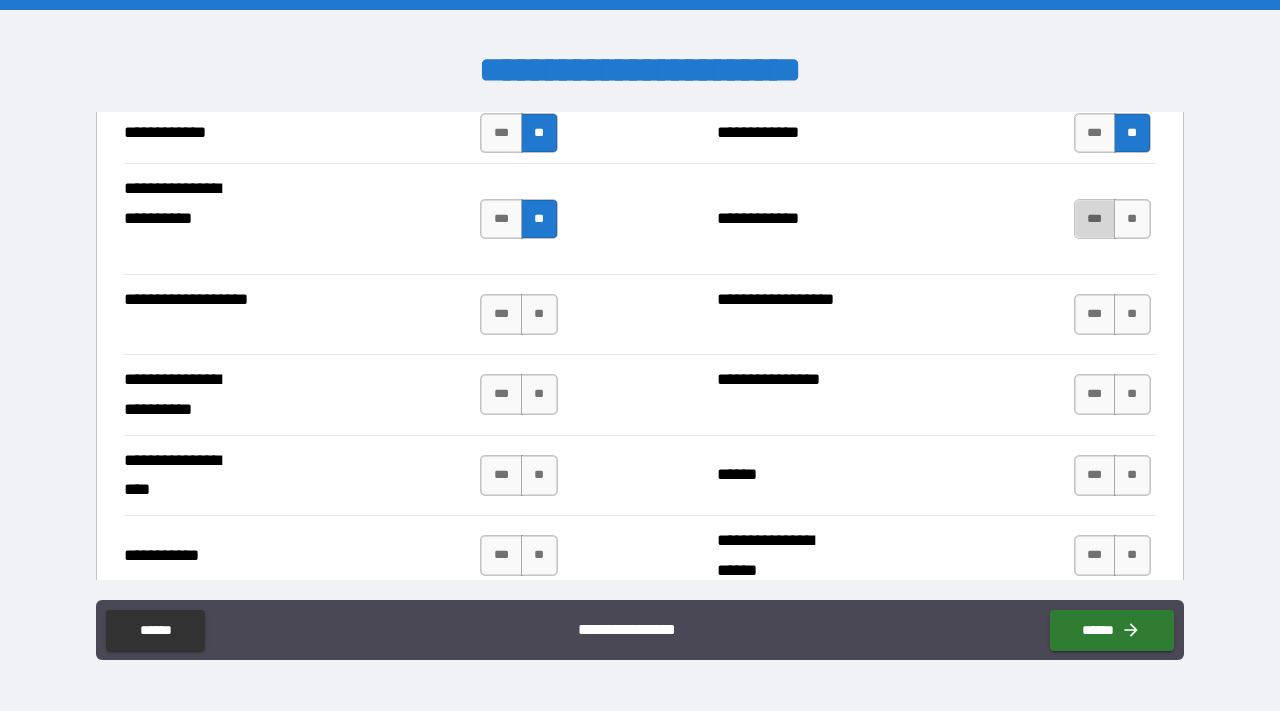 click on "***" at bounding box center (1095, 219) 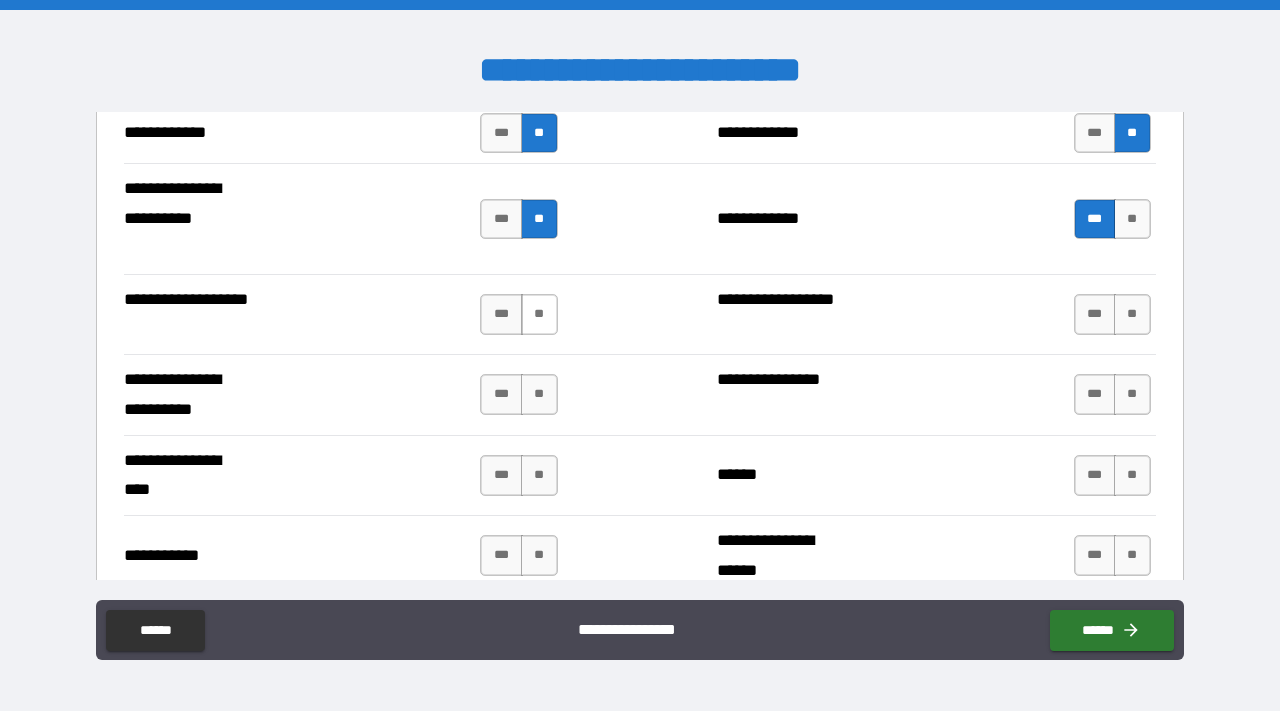 click on "**" at bounding box center [539, 314] 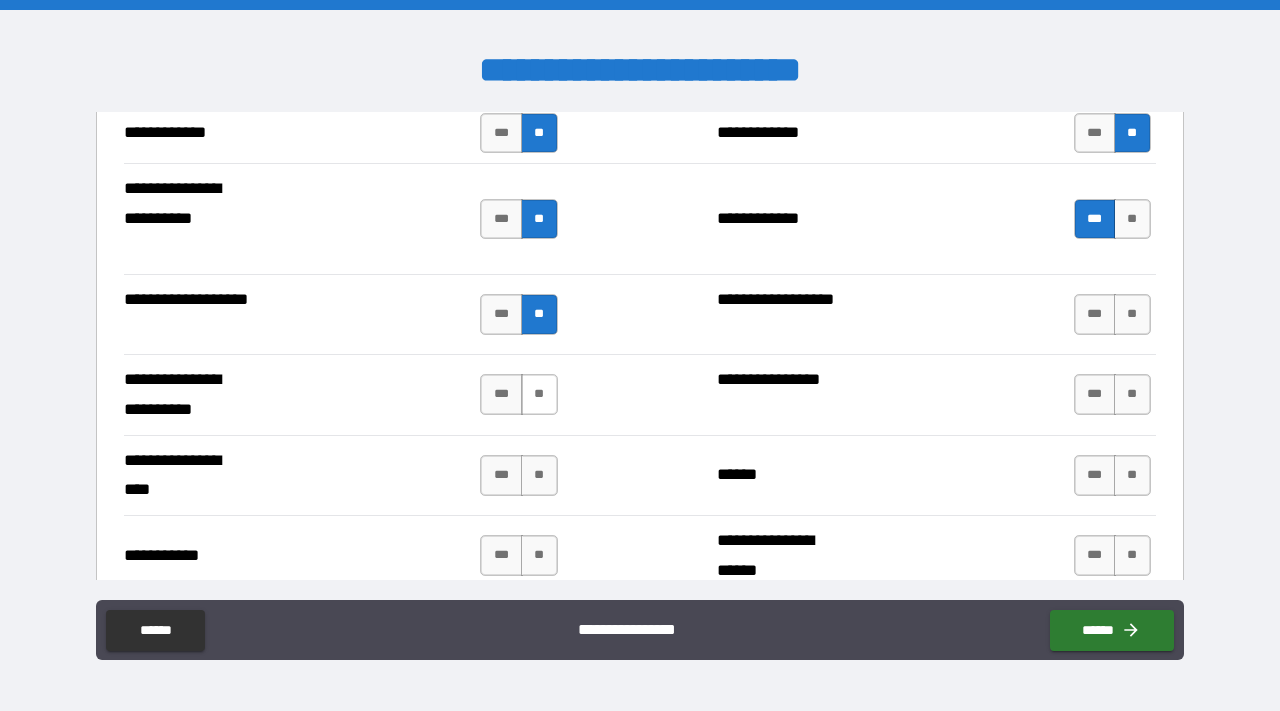 click on "**" at bounding box center [539, 394] 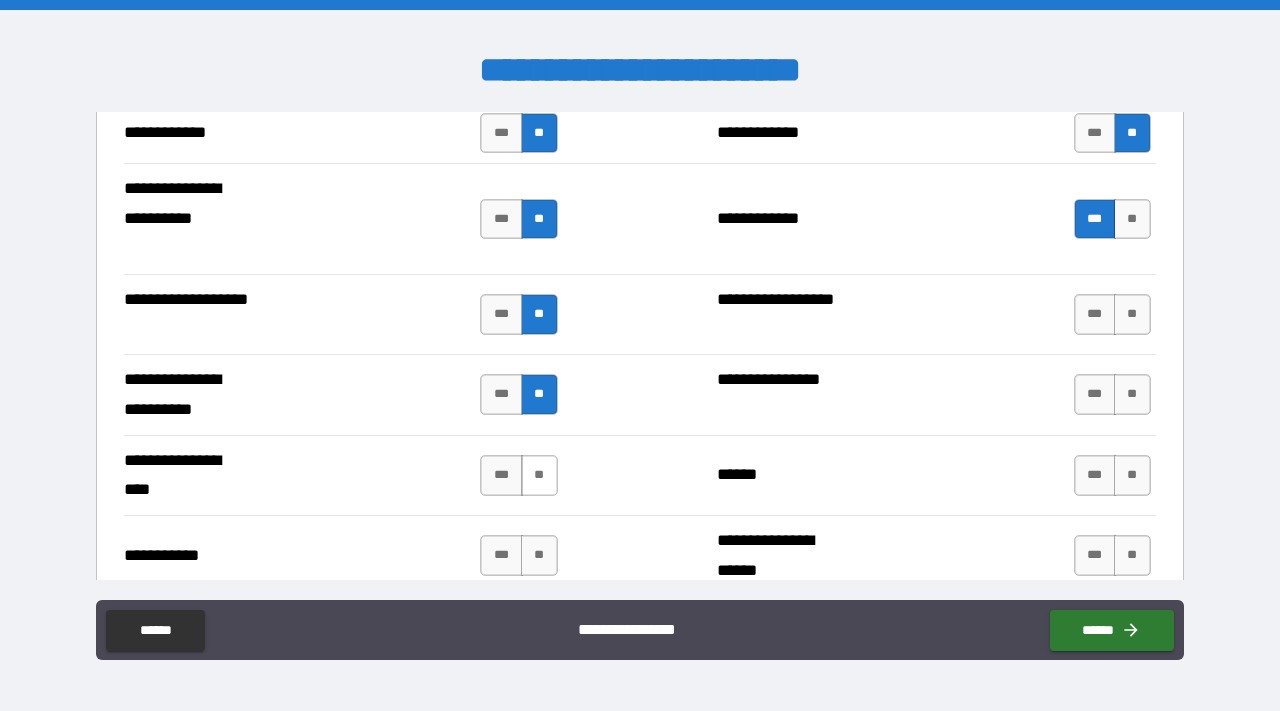 click on "**" at bounding box center (539, 475) 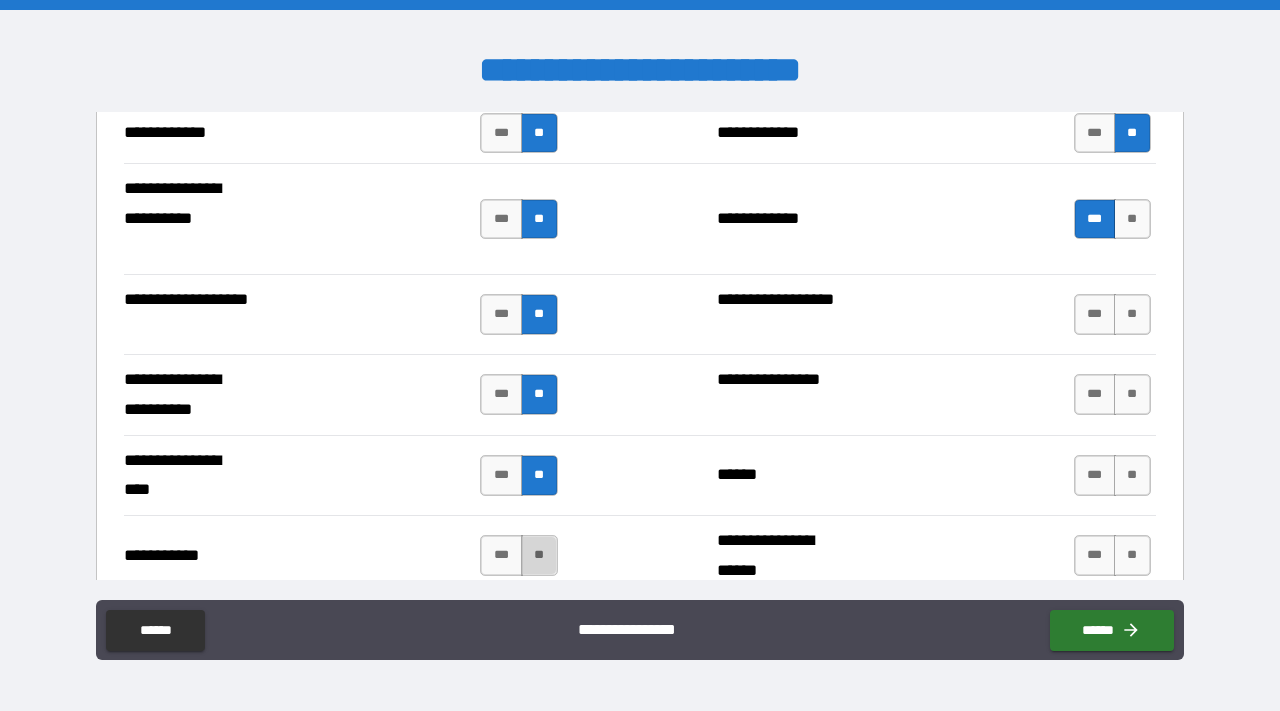 click on "**" at bounding box center (539, 555) 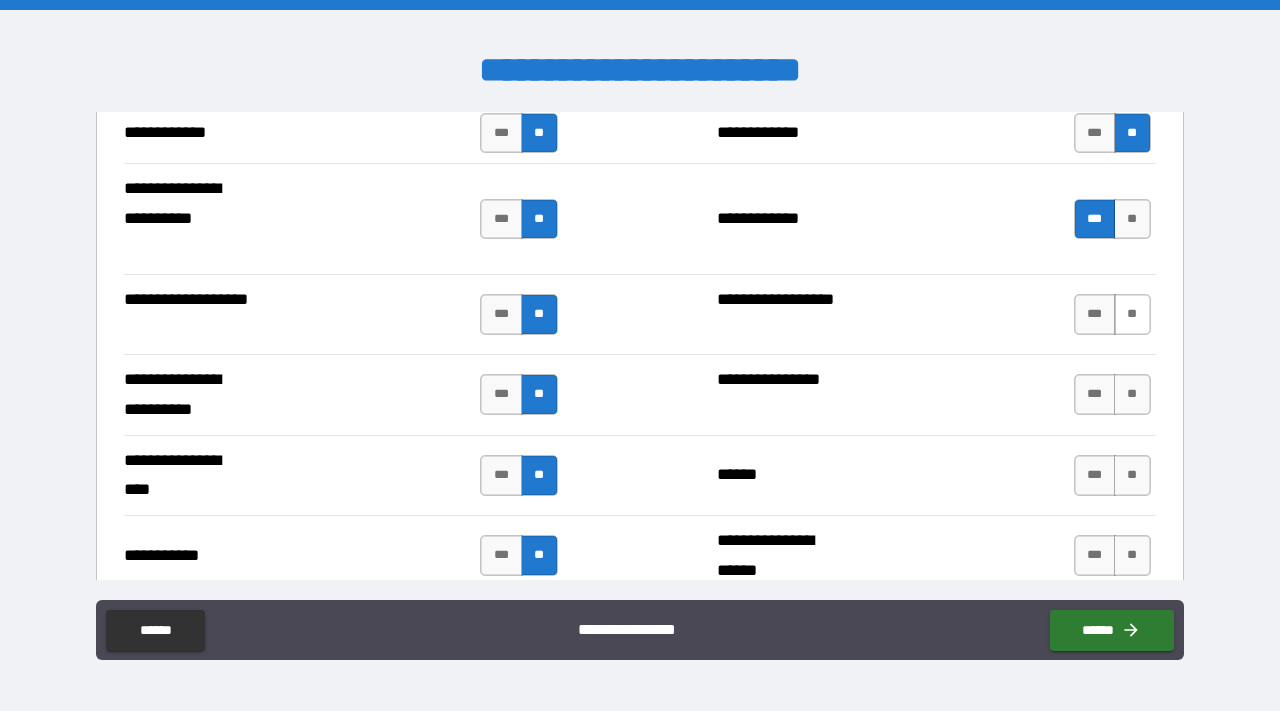 click on "**" at bounding box center [1132, 314] 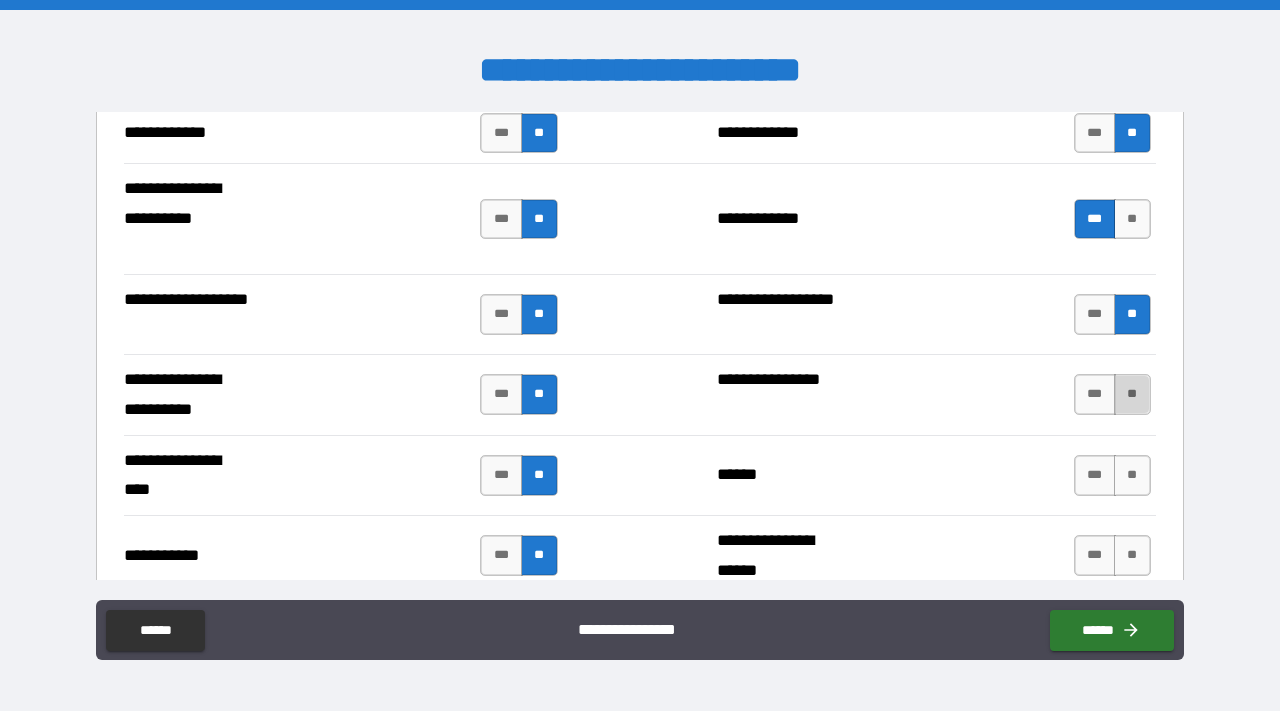 click on "**" at bounding box center (1132, 394) 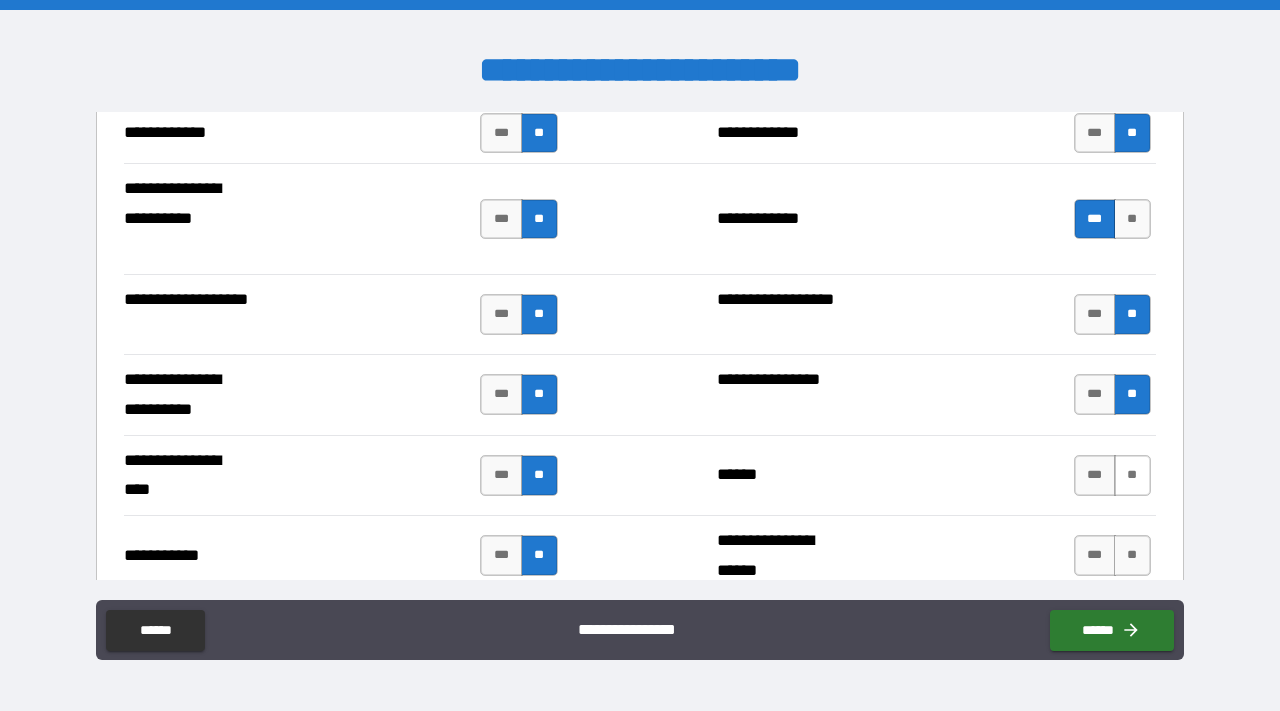 click on "**" at bounding box center (1132, 475) 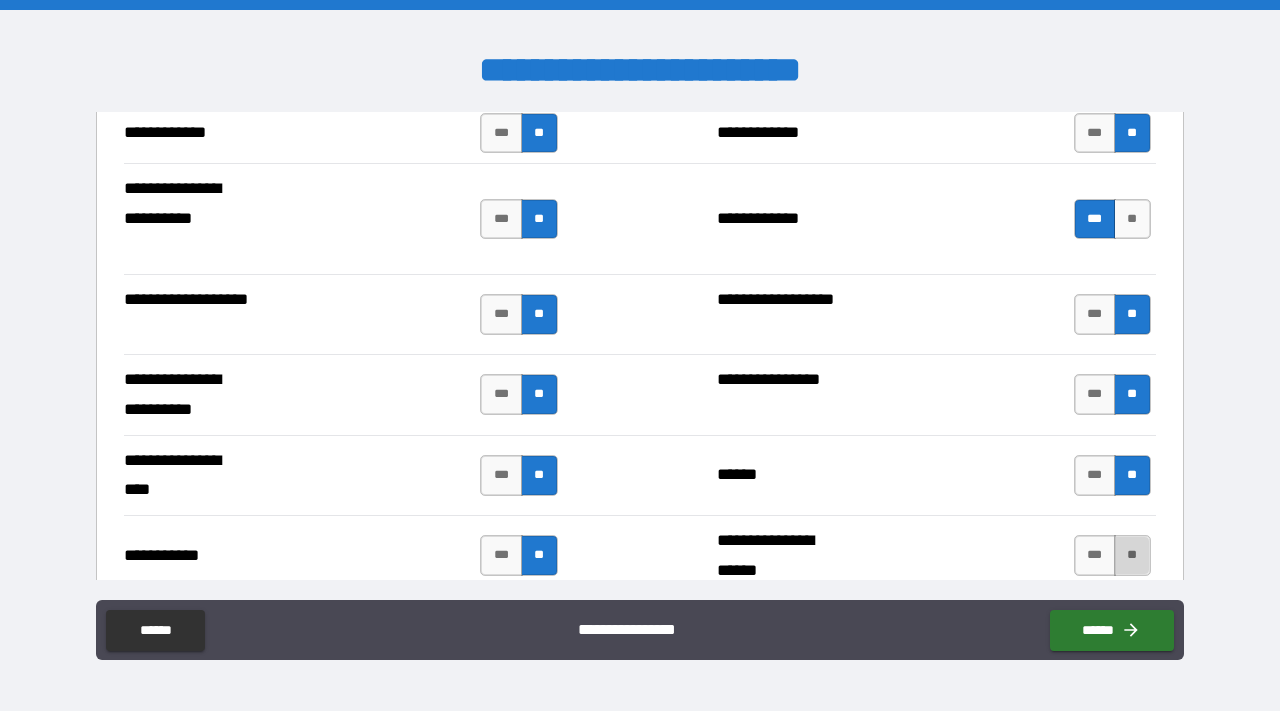 click on "**" at bounding box center [1132, 555] 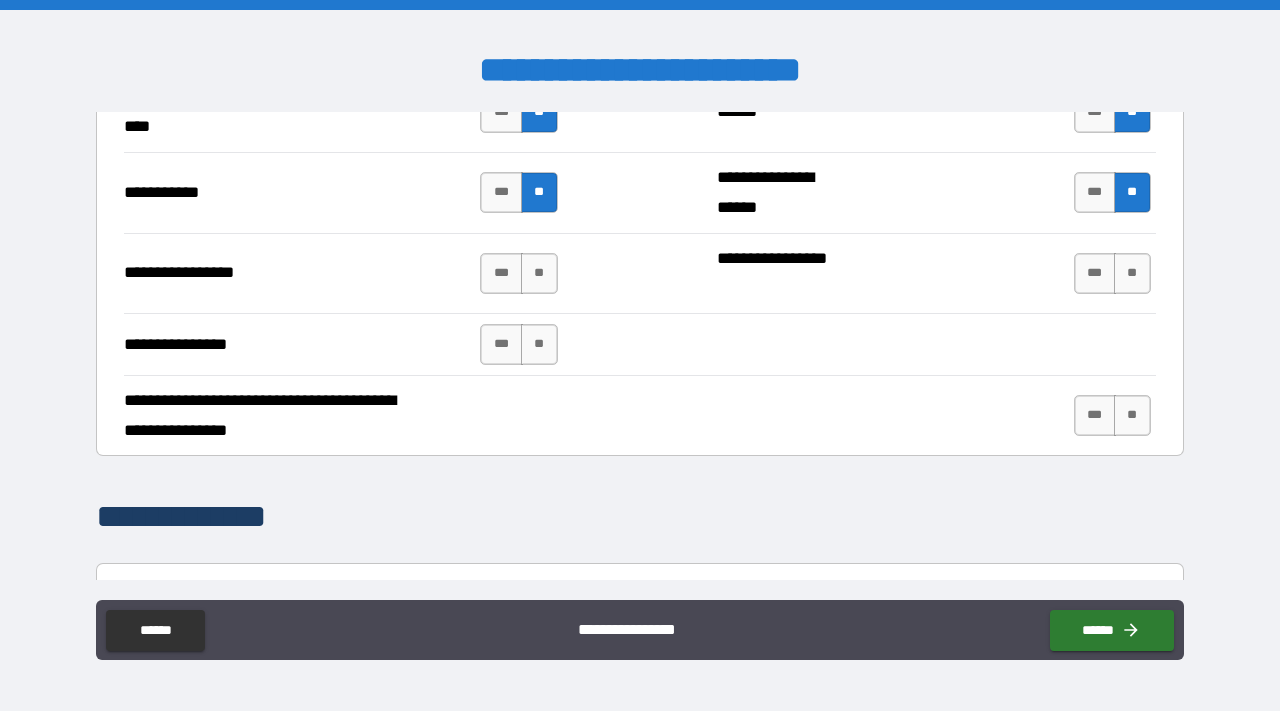 scroll, scrollTop: 4641, scrollLeft: 0, axis: vertical 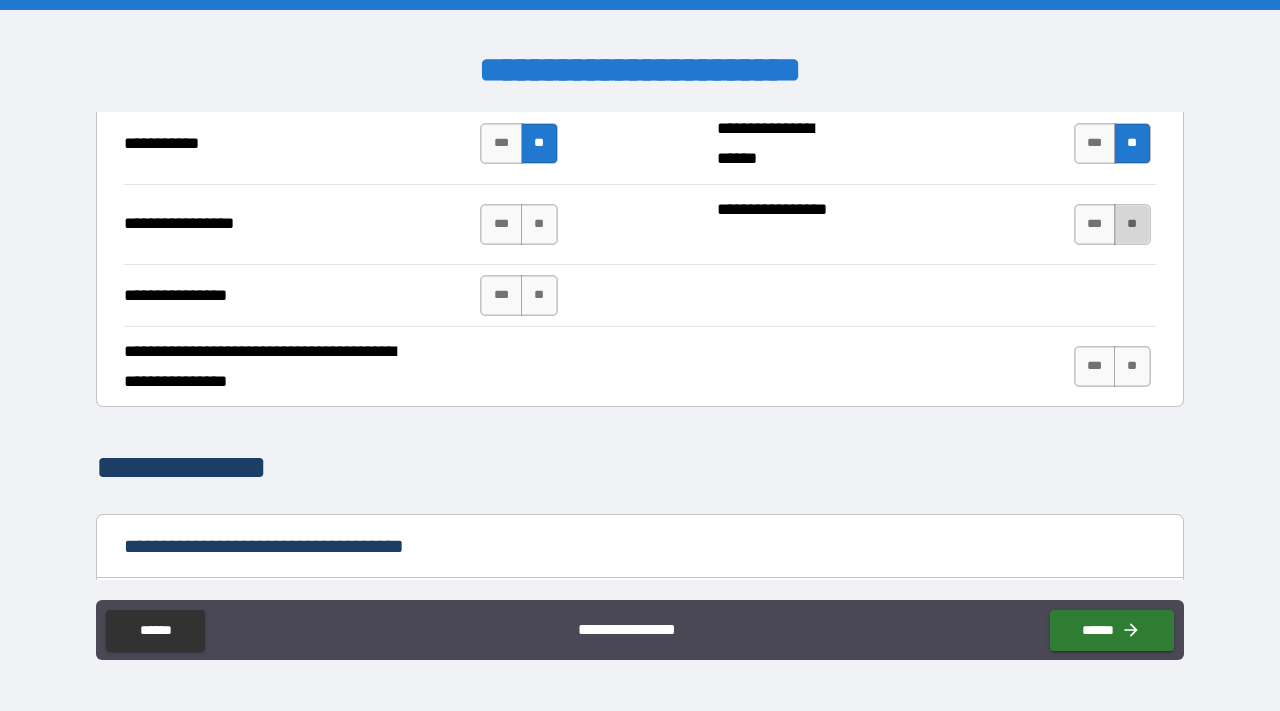 click on "**" at bounding box center (1132, 224) 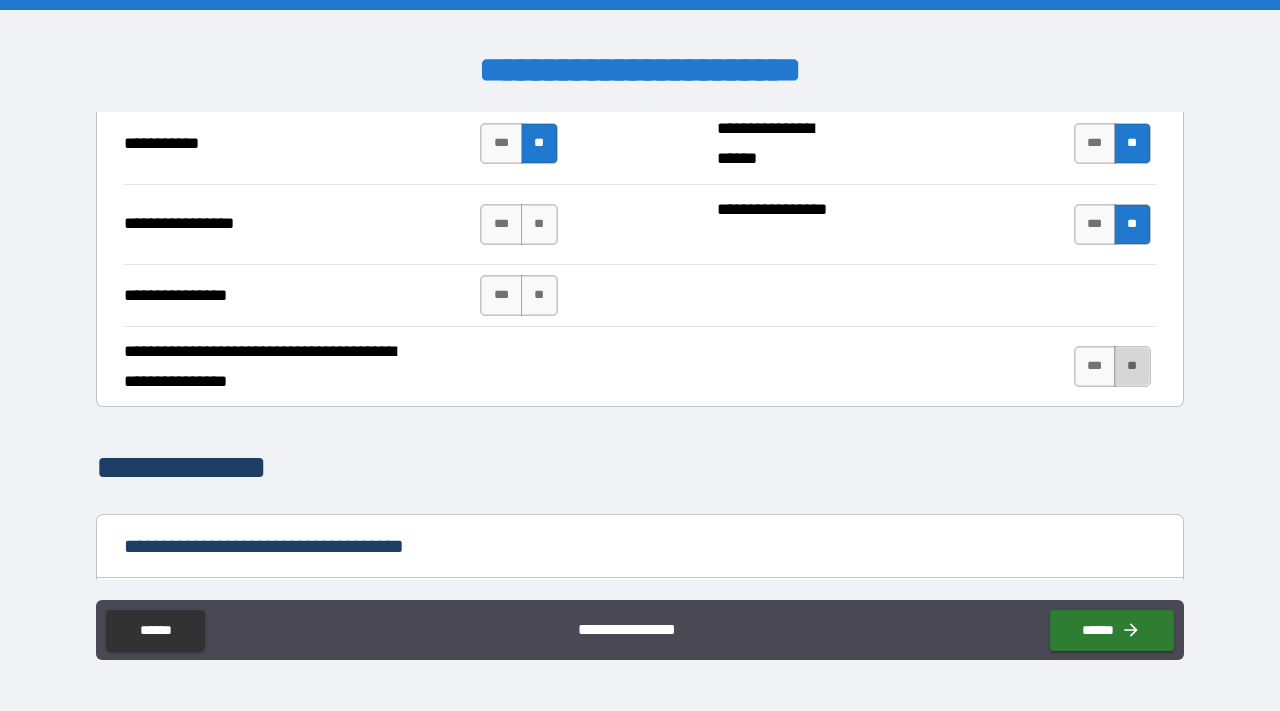 click on "**" at bounding box center (1132, 366) 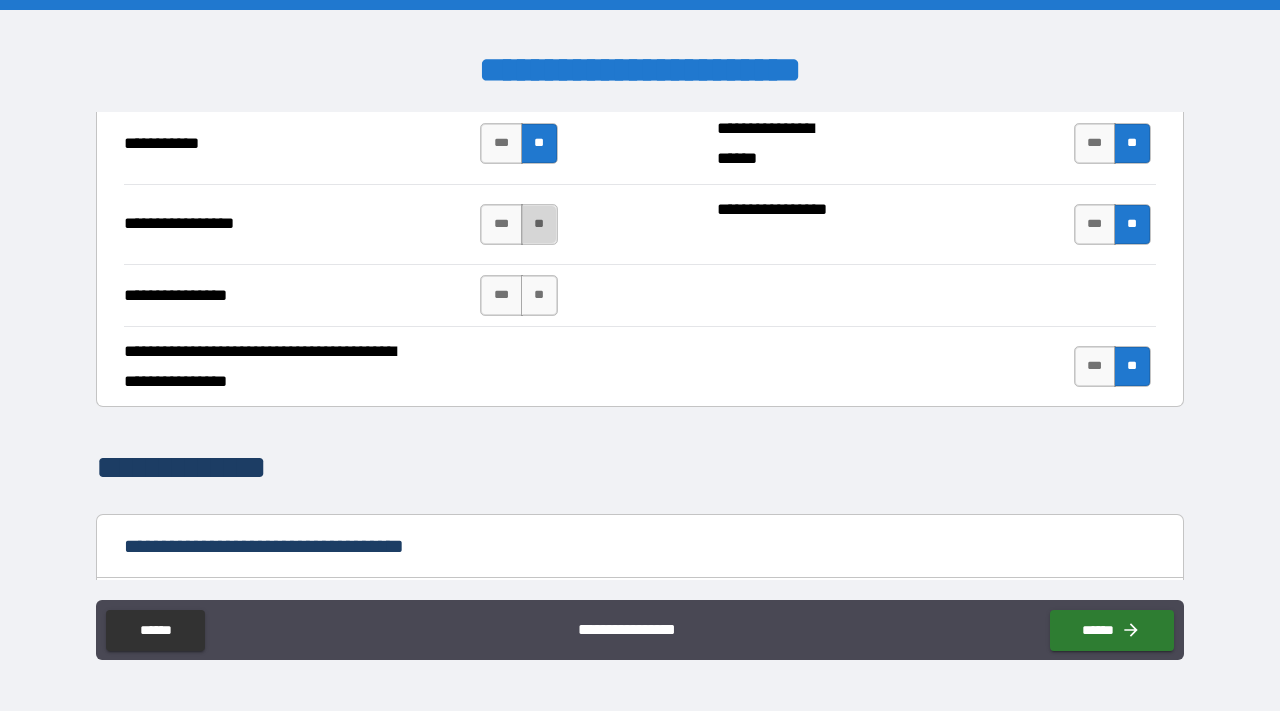 click on "**" at bounding box center [539, 224] 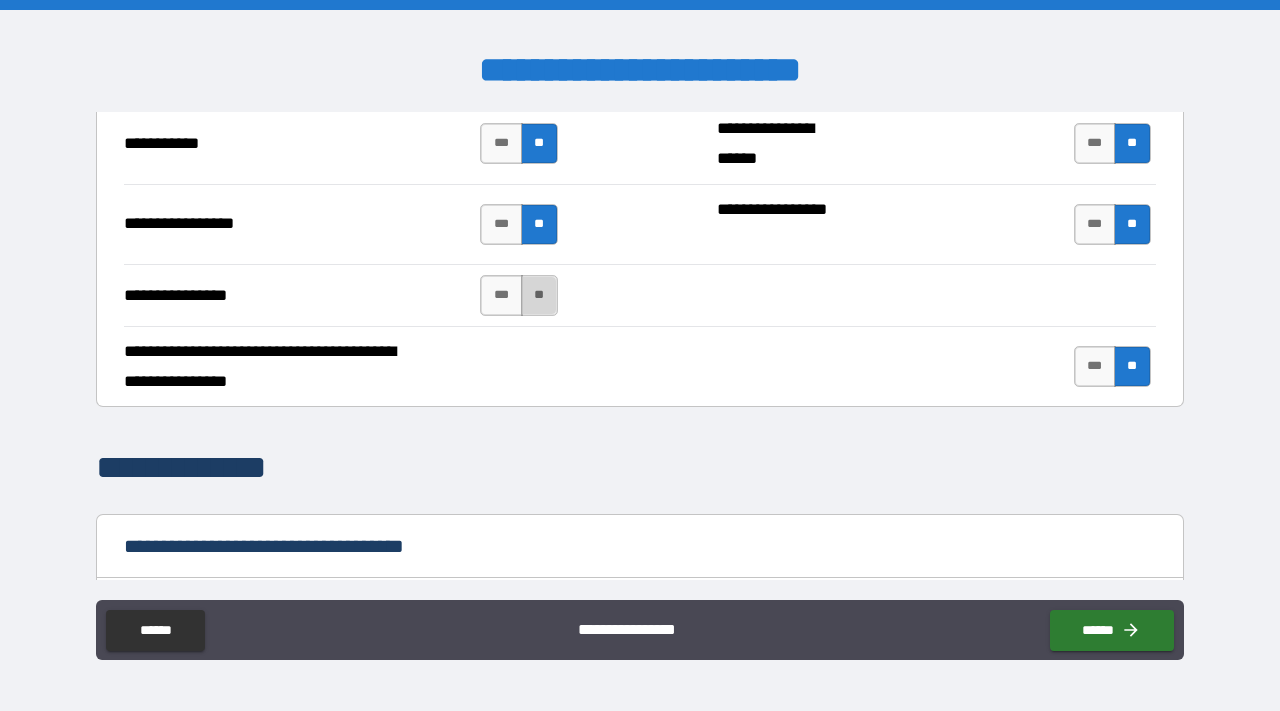 click on "**" at bounding box center [539, 295] 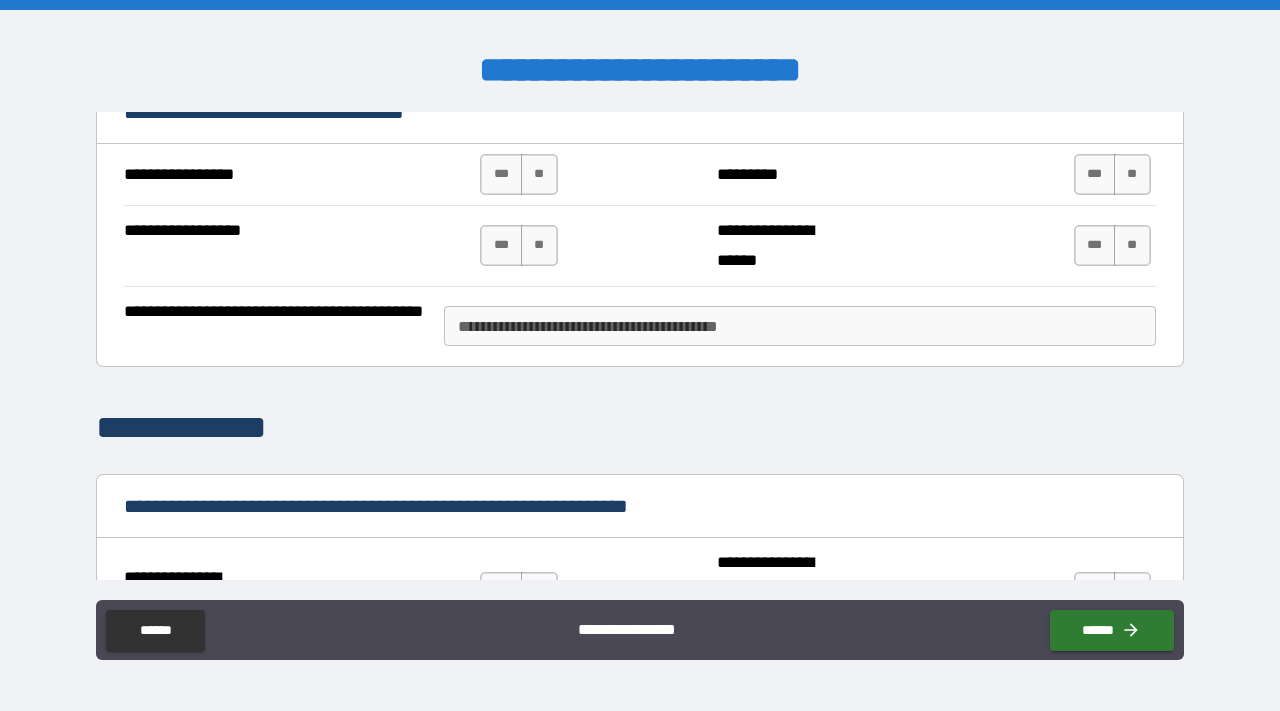 scroll, scrollTop: 5089, scrollLeft: 0, axis: vertical 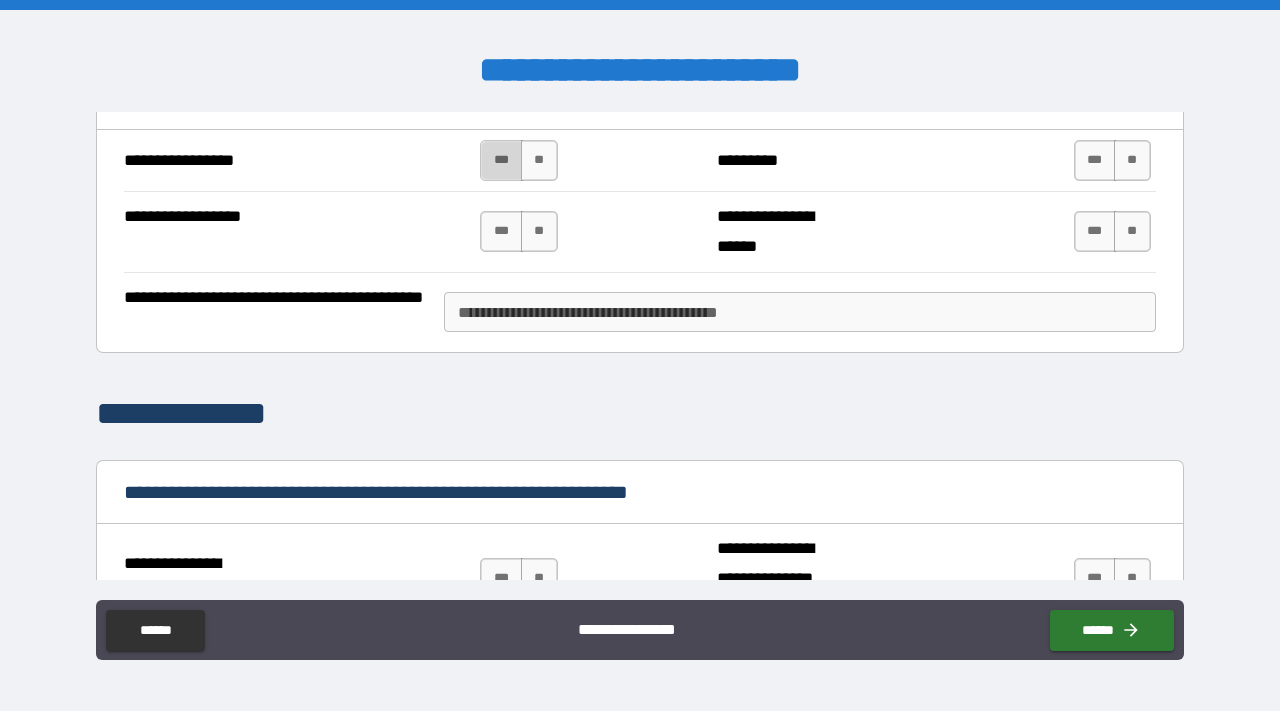 click on "***" at bounding box center (501, 160) 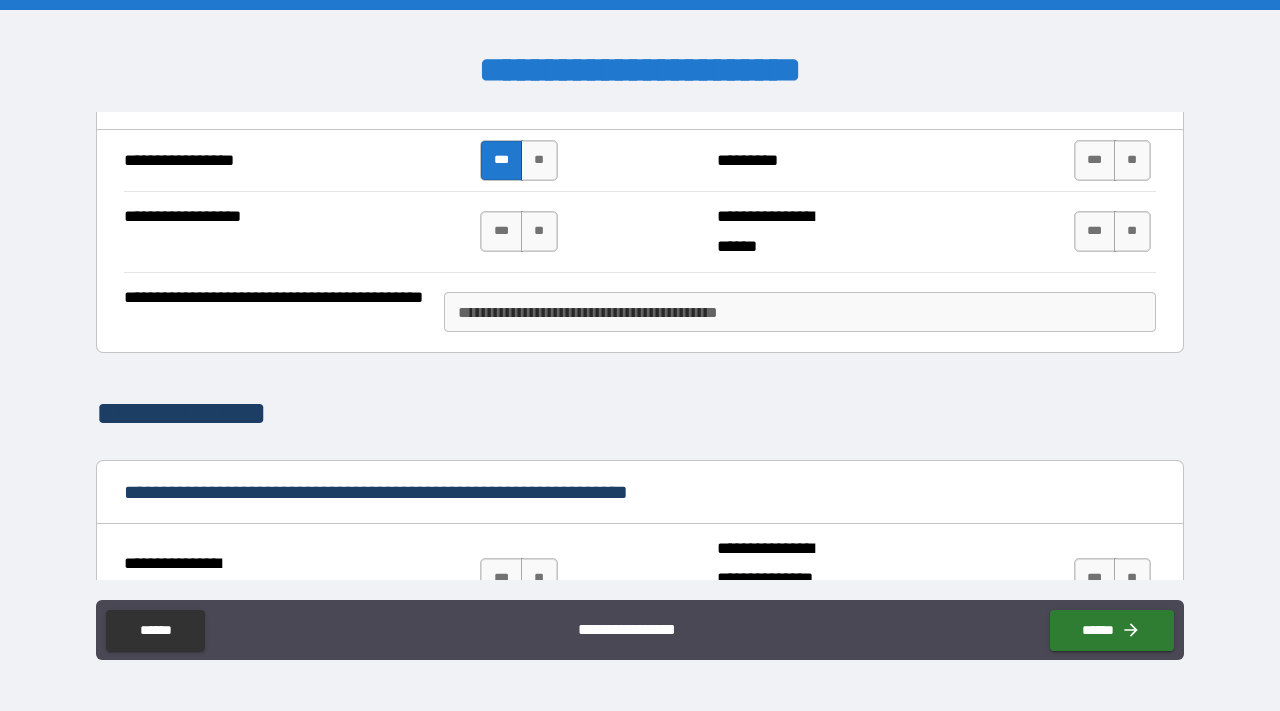 click on "**********" at bounding box center [800, 312] 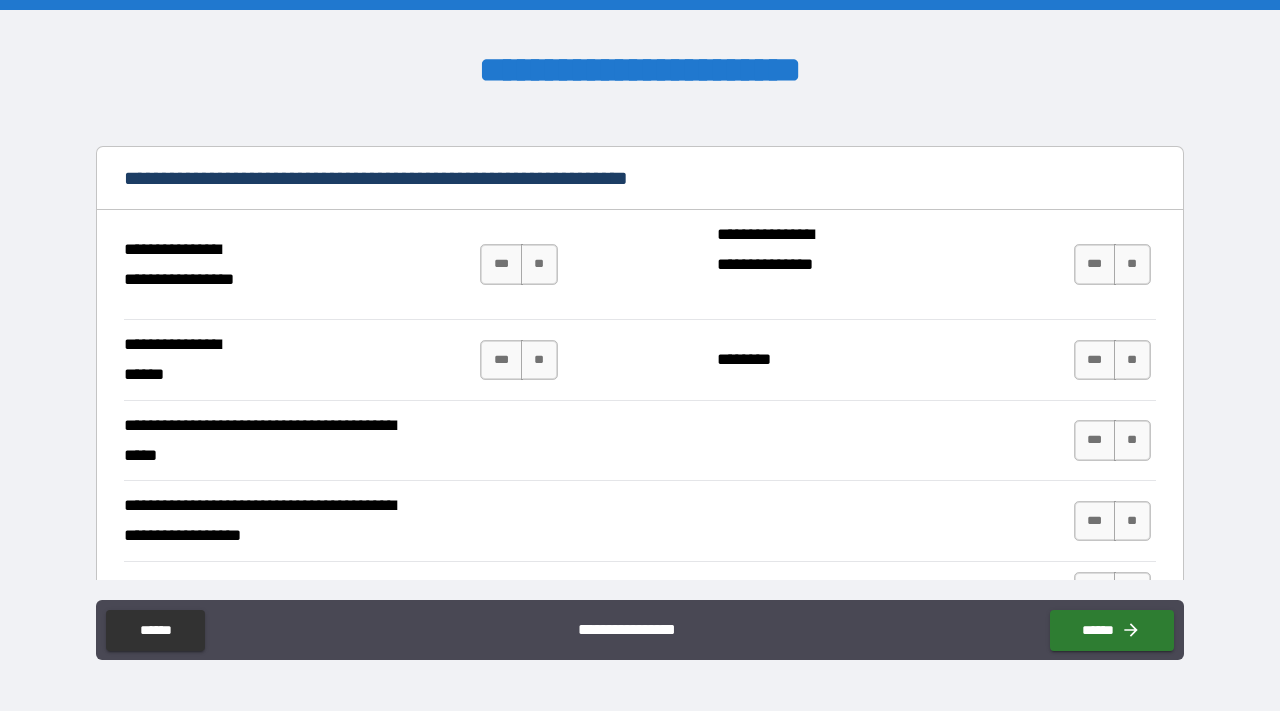 scroll, scrollTop: 5424, scrollLeft: 0, axis: vertical 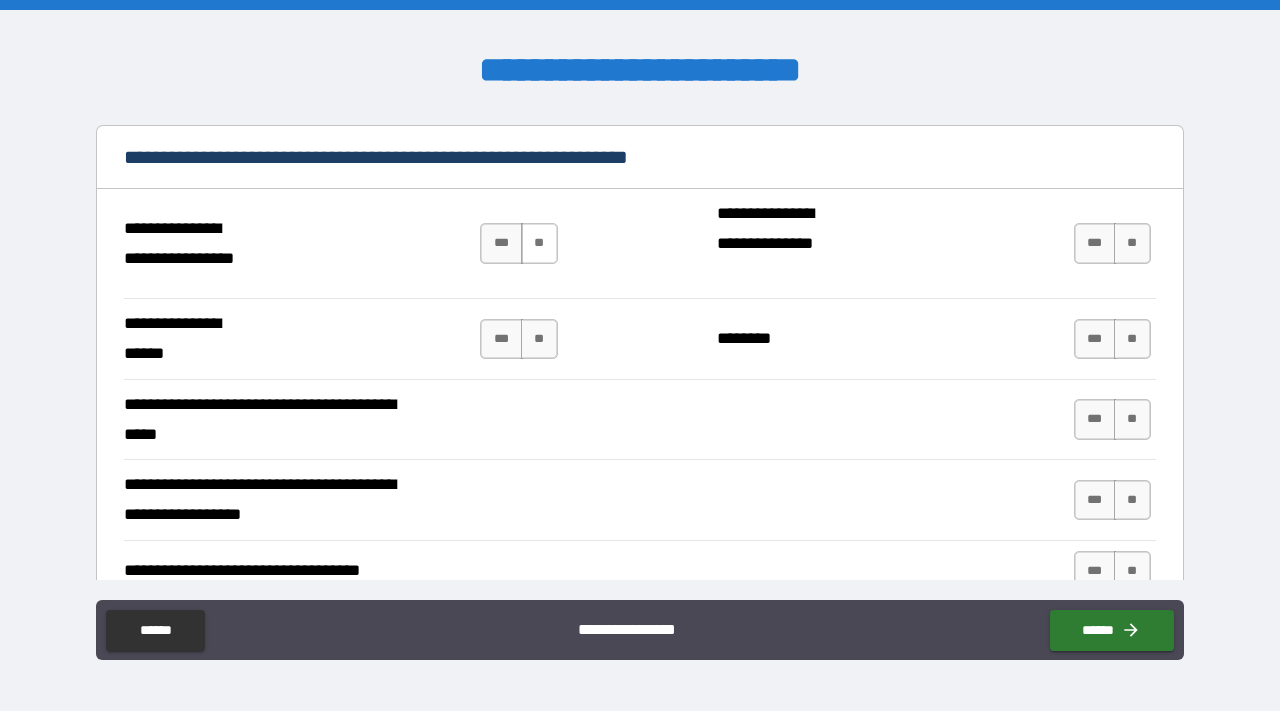type on "**********" 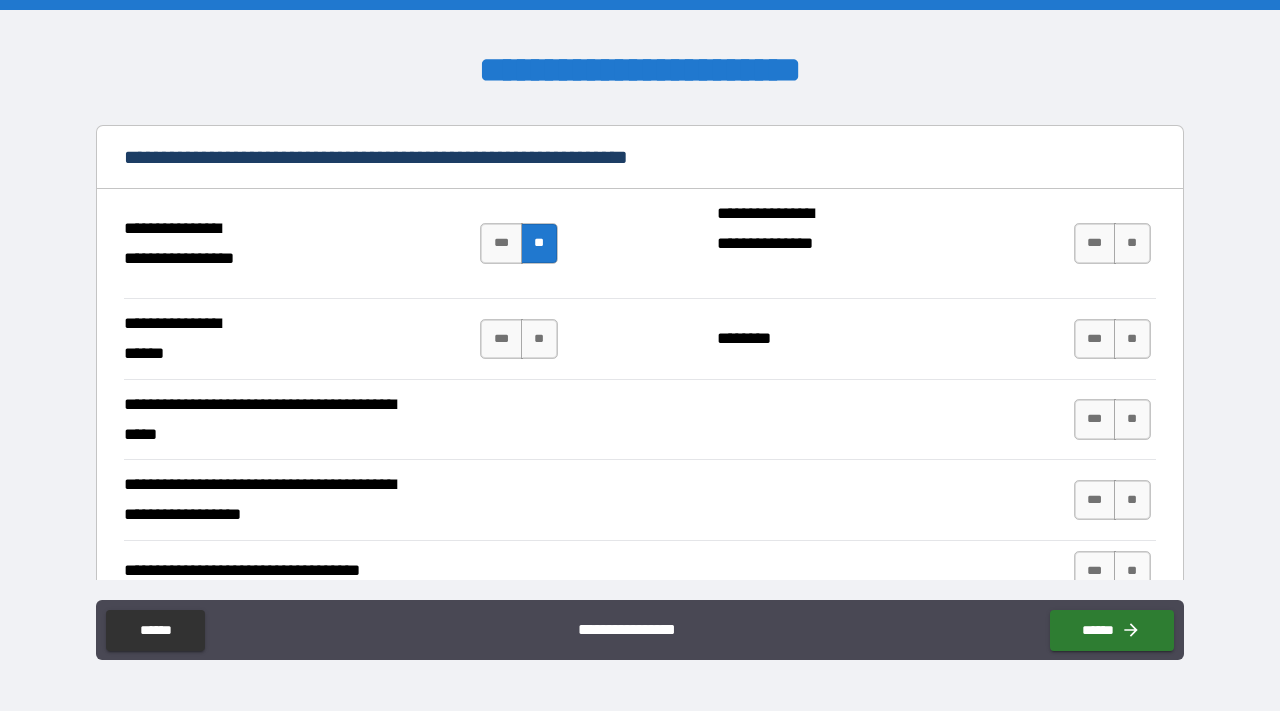 click on "*** **" at bounding box center (518, 339) 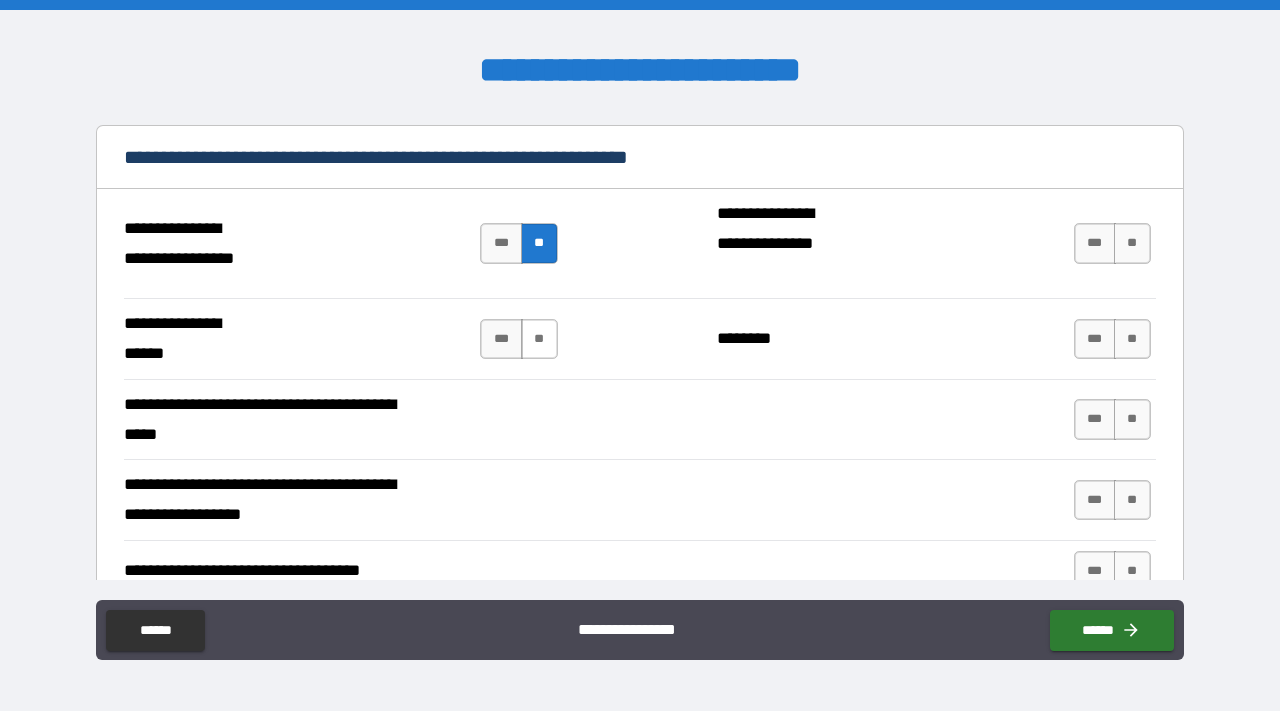 click on "**" at bounding box center (539, 339) 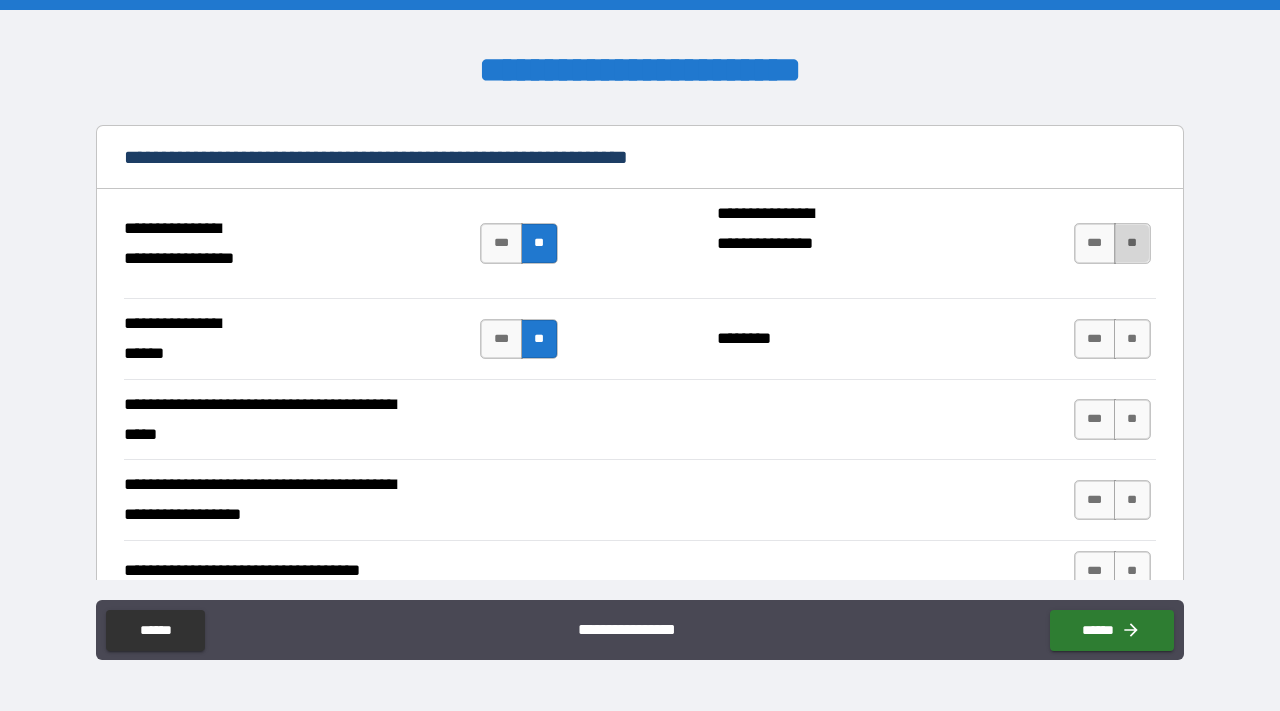 click on "**" at bounding box center [1132, 243] 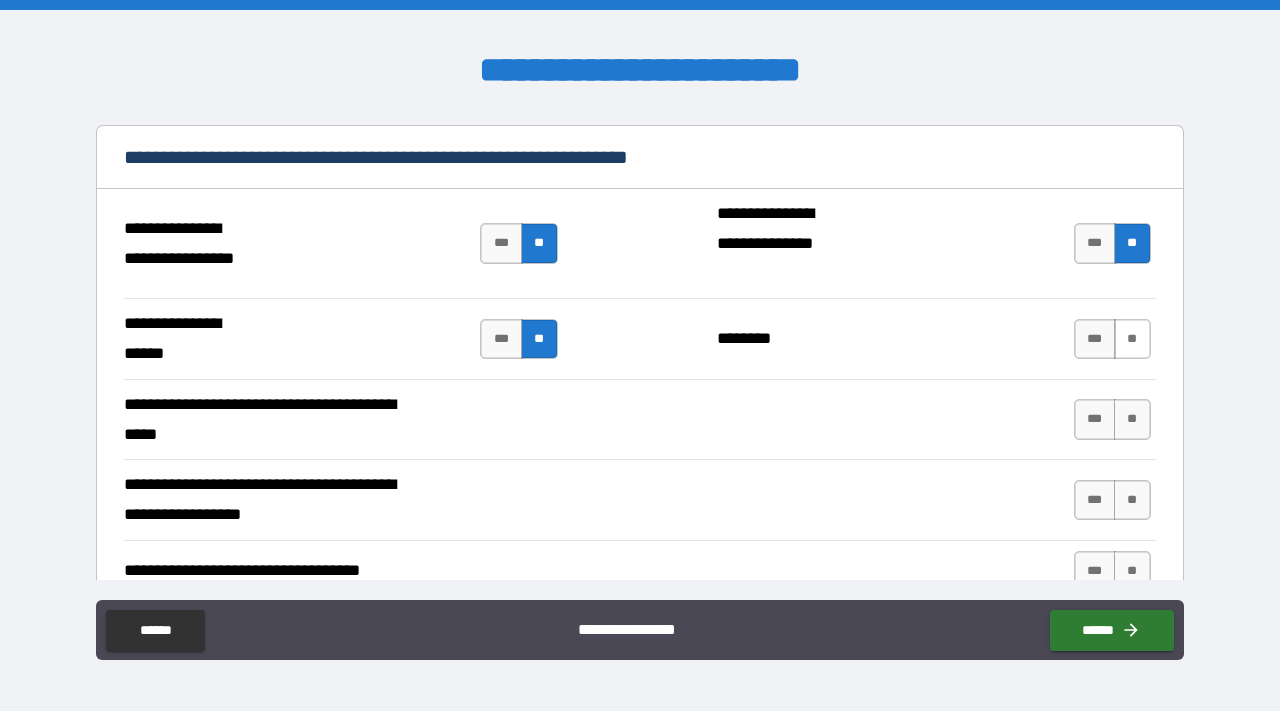 click on "**" at bounding box center (1132, 339) 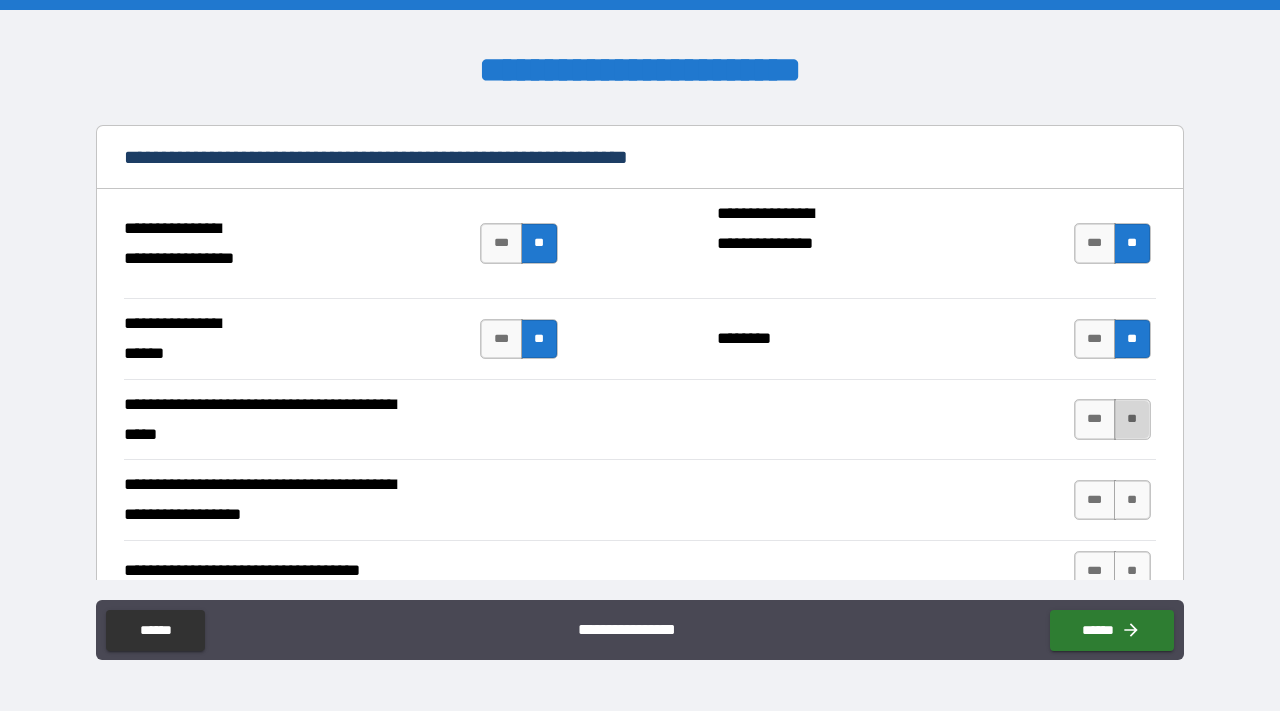 click on "**" at bounding box center [1132, 419] 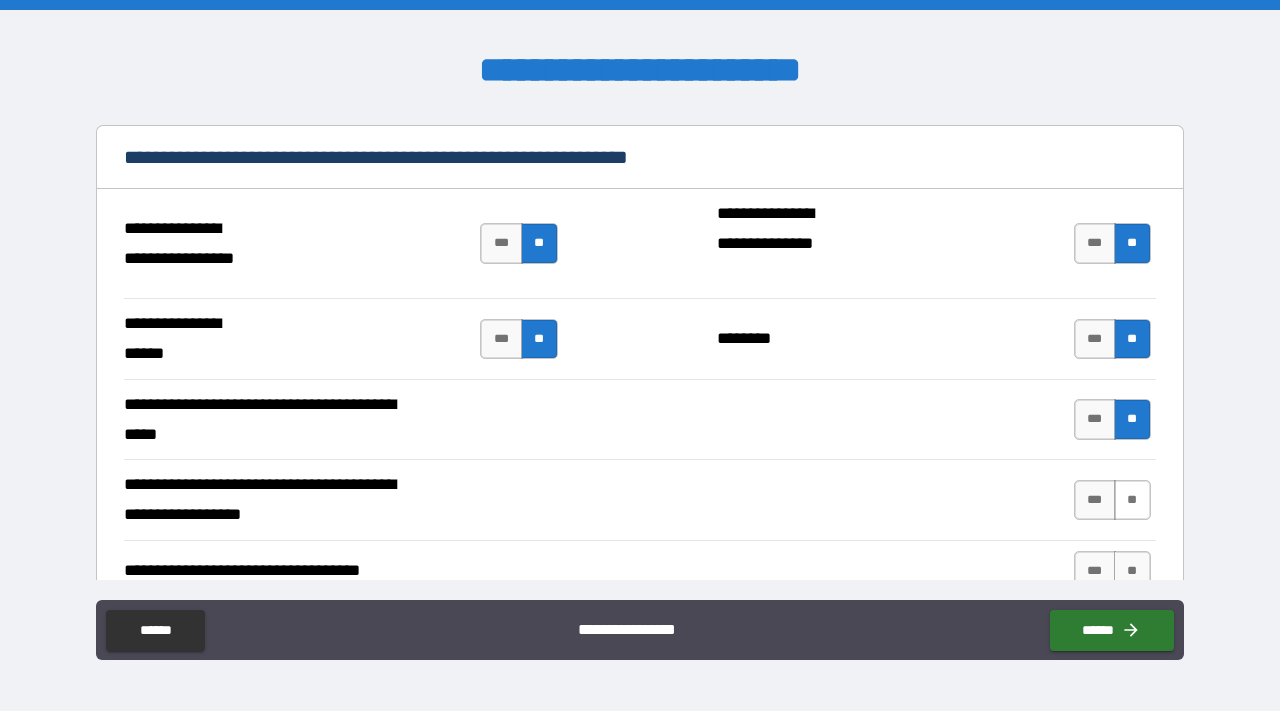 click on "**" at bounding box center (1132, 500) 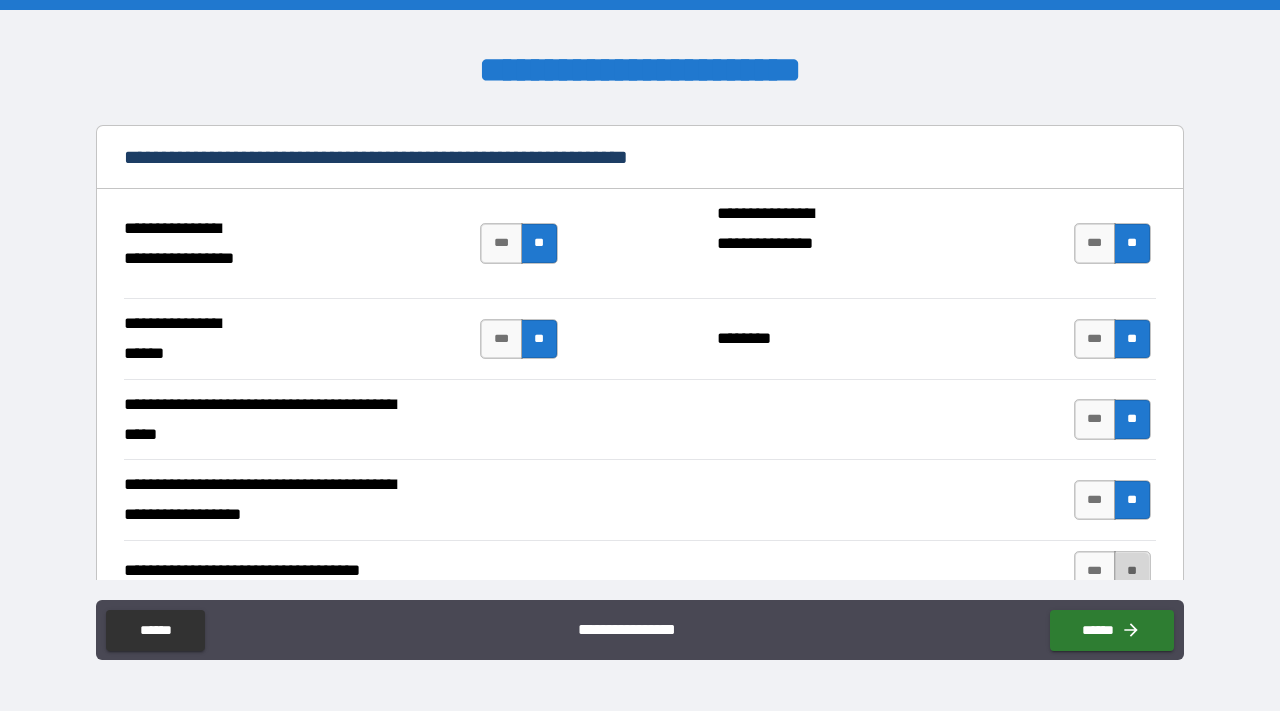 click on "**" at bounding box center (1132, 571) 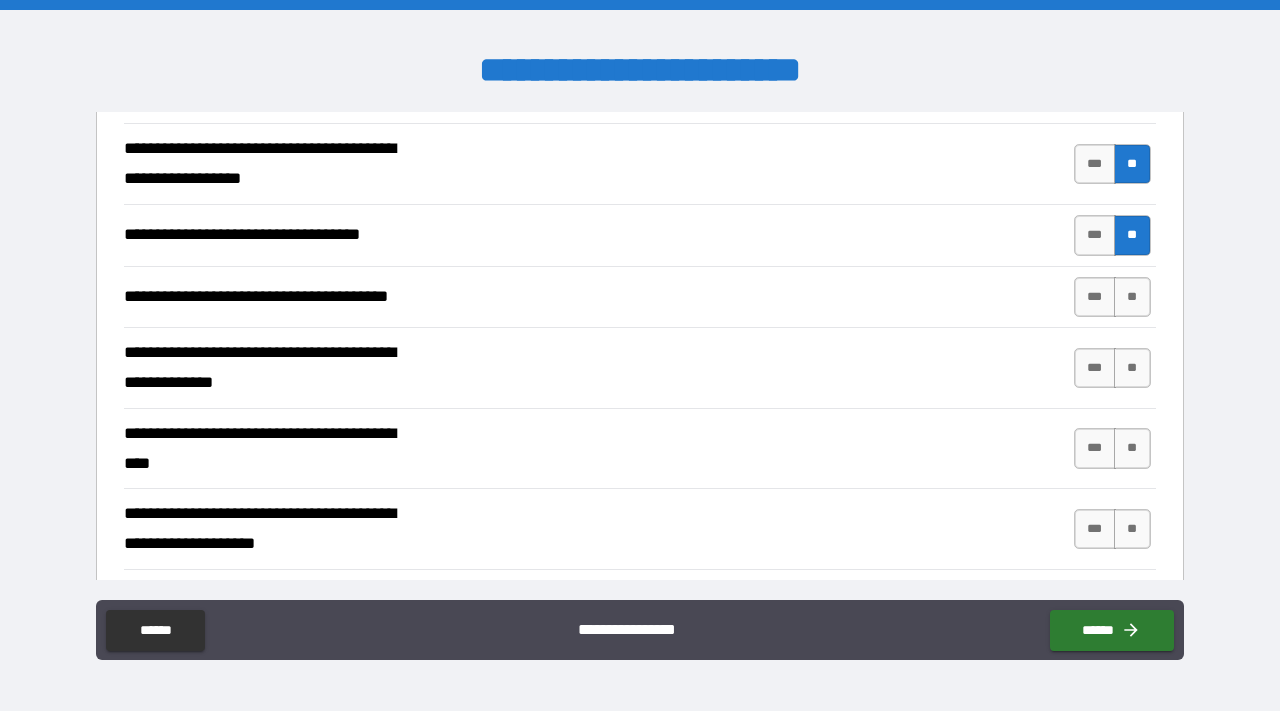 scroll, scrollTop: 5781, scrollLeft: 0, axis: vertical 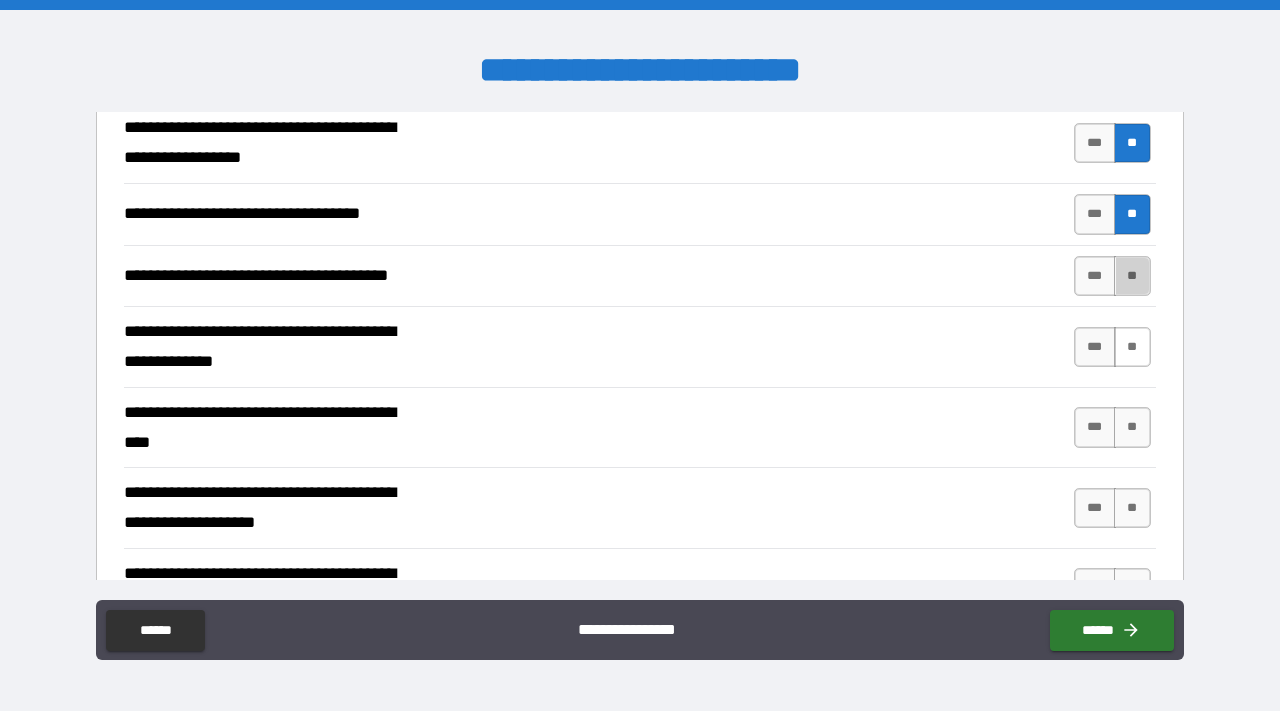 drag, startPoint x: 1124, startPoint y: 273, endPoint x: 1124, endPoint y: 333, distance: 60 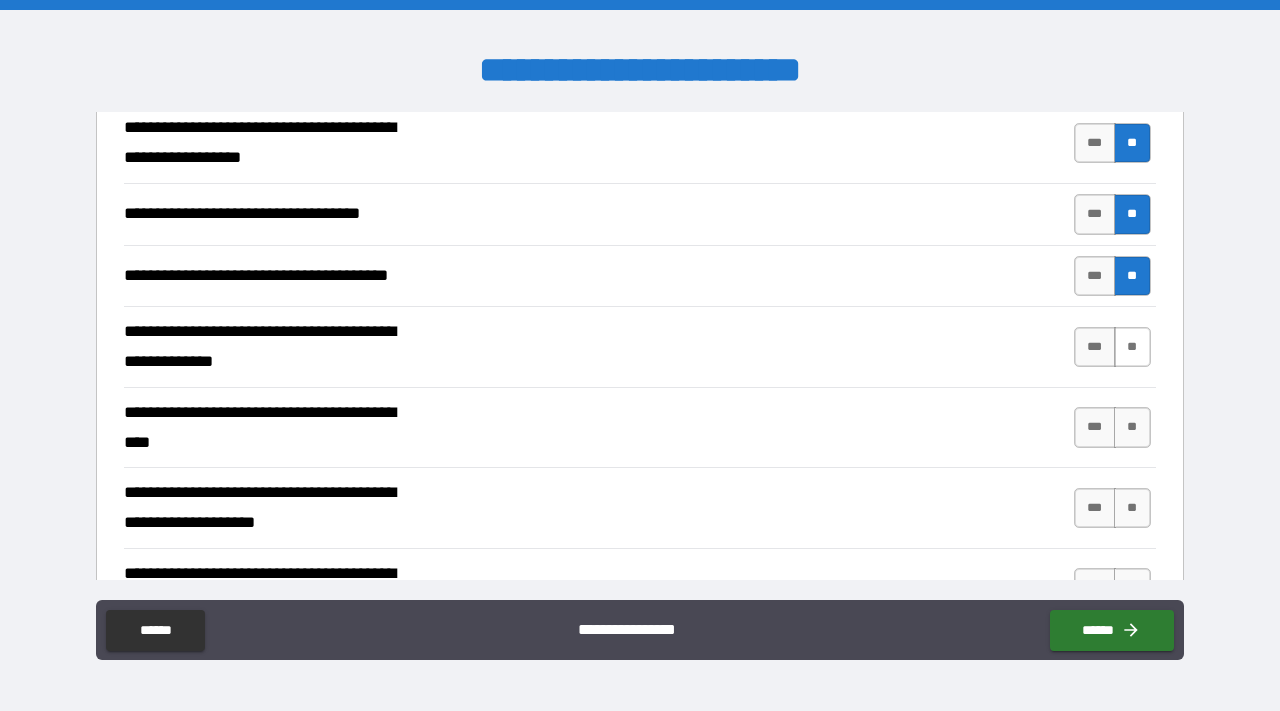 click on "**" at bounding box center [1132, 347] 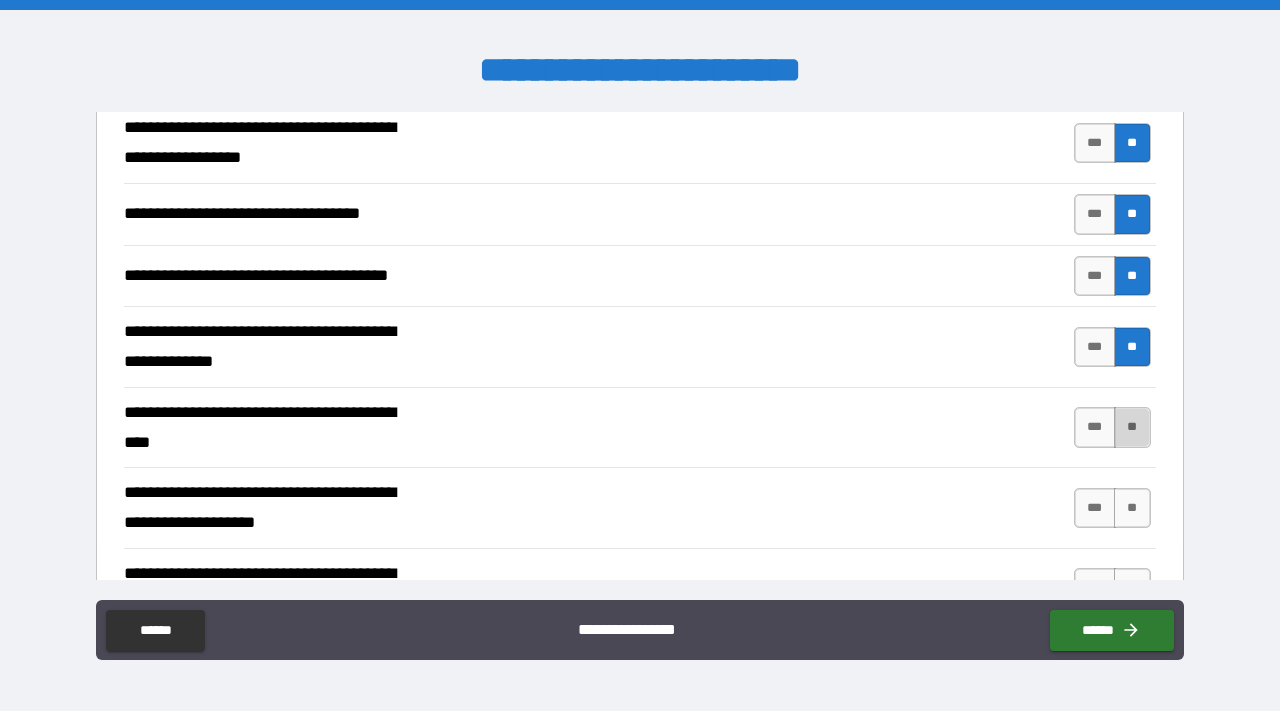 click on "**" at bounding box center (1132, 427) 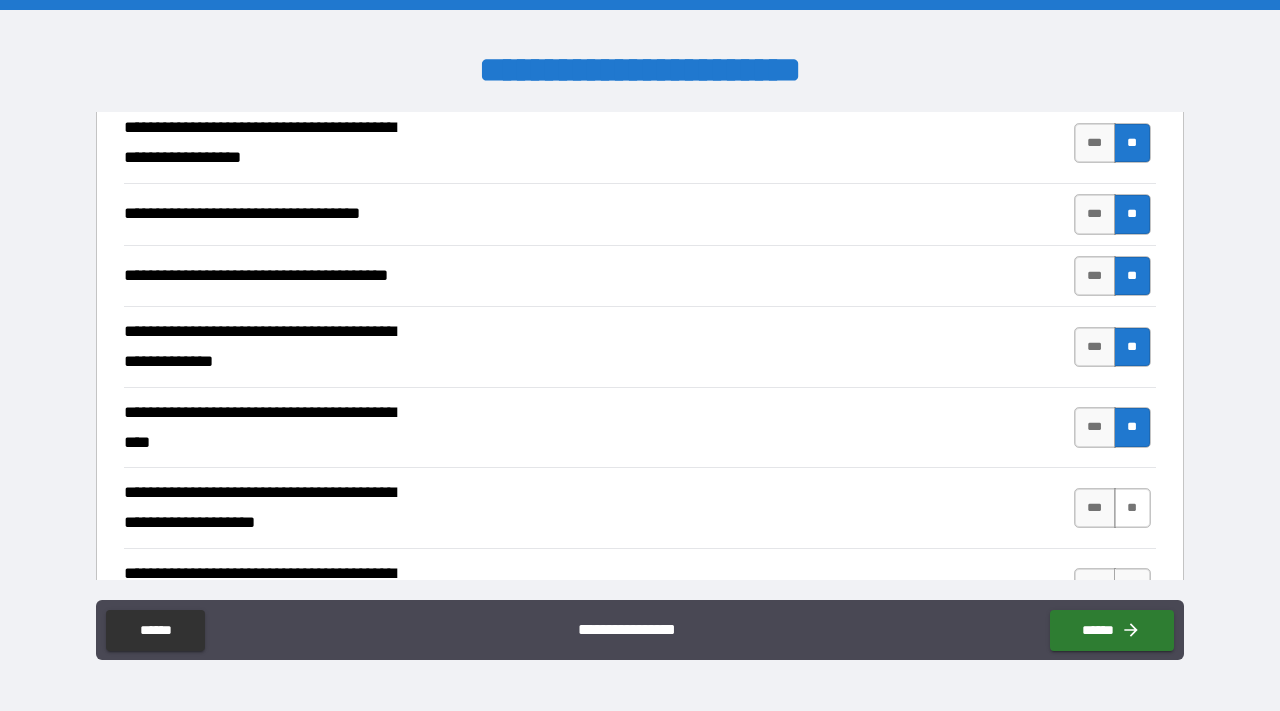 click on "**" at bounding box center (1132, 508) 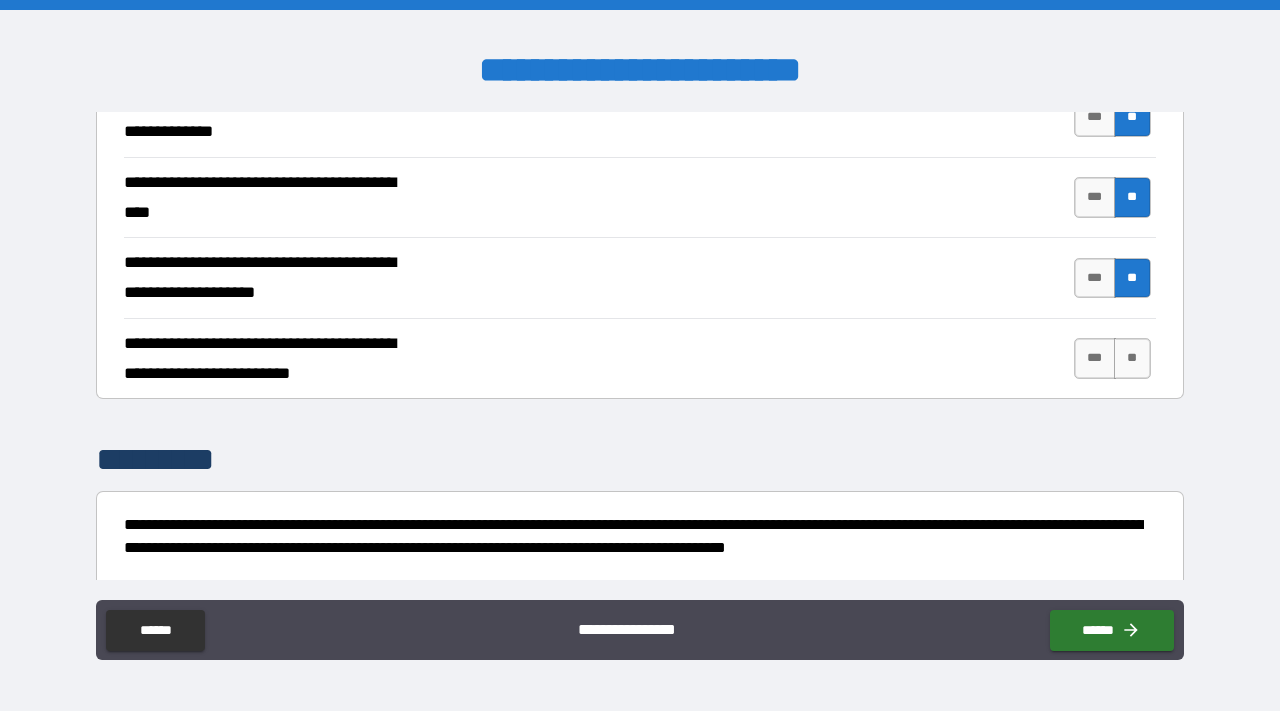 scroll, scrollTop: 6081, scrollLeft: 0, axis: vertical 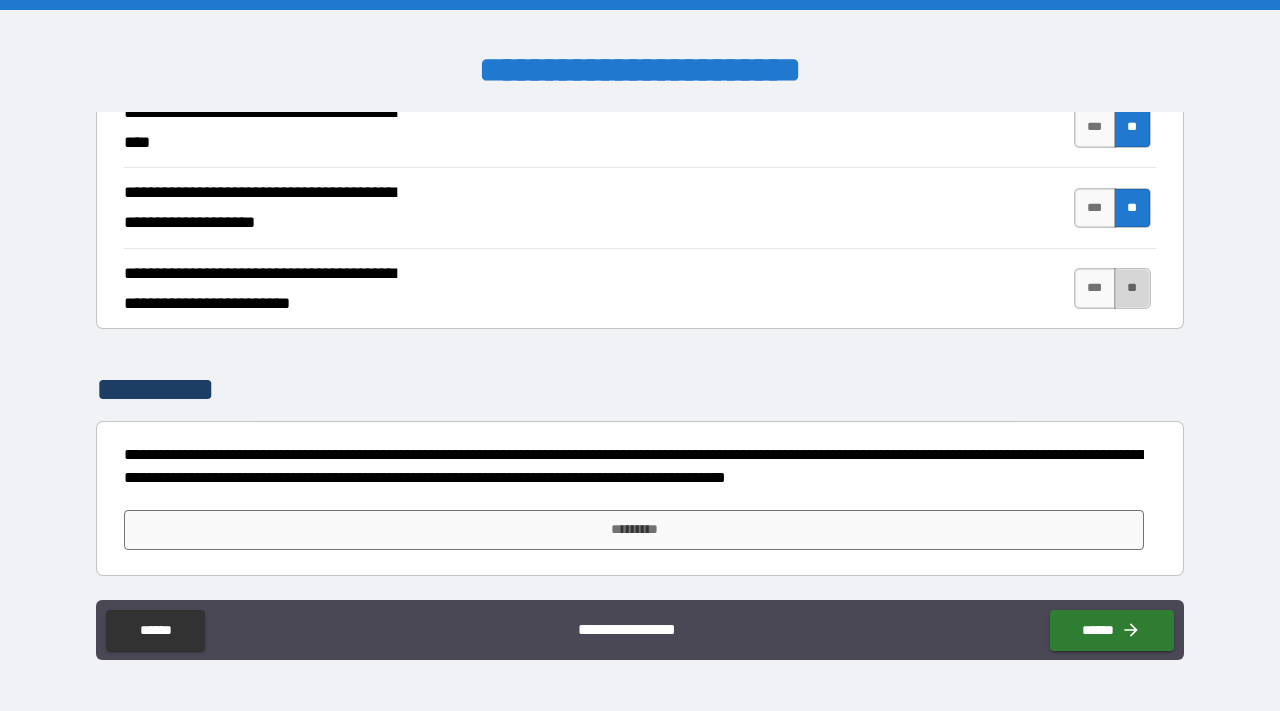 click on "**" at bounding box center (1132, 288) 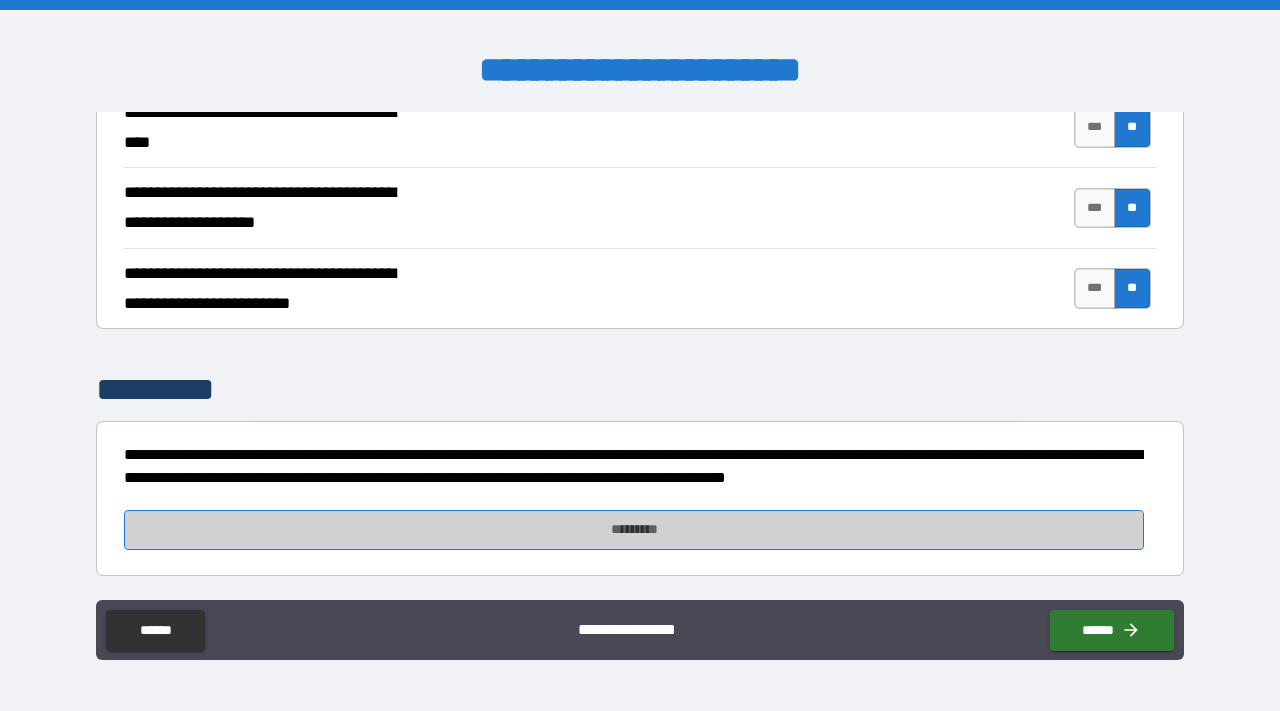 click on "*********" at bounding box center [634, 530] 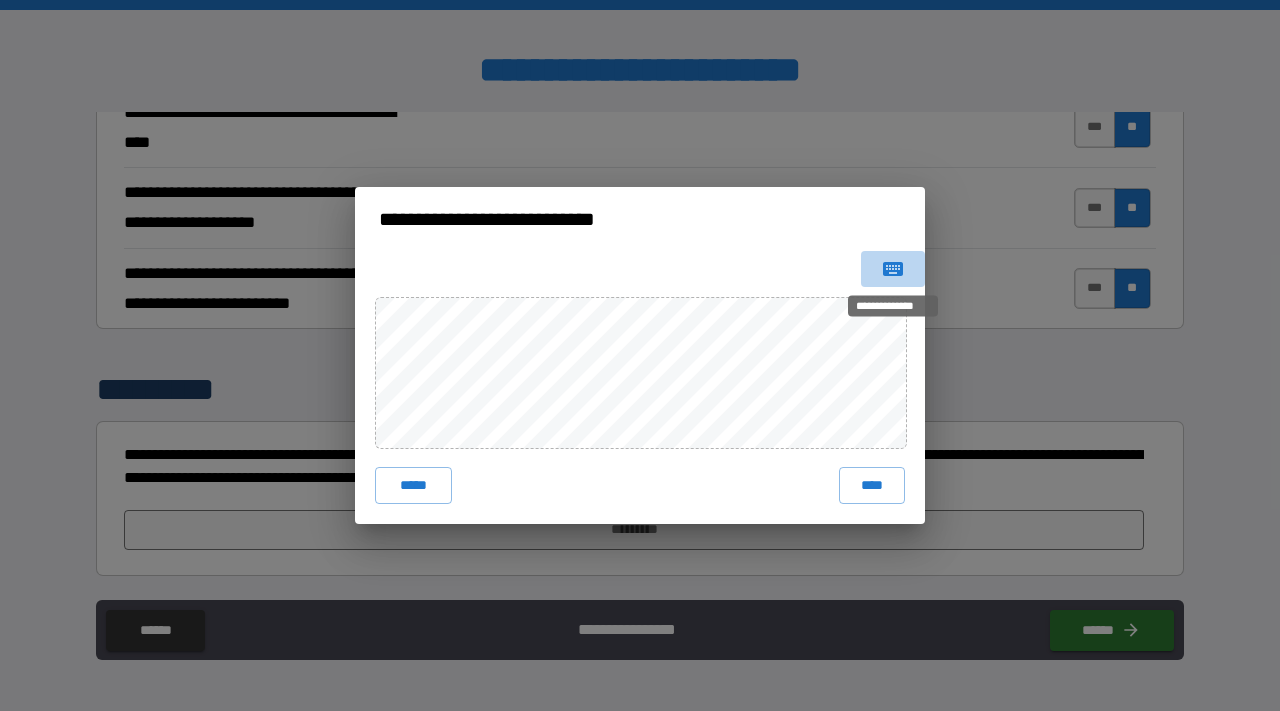 click 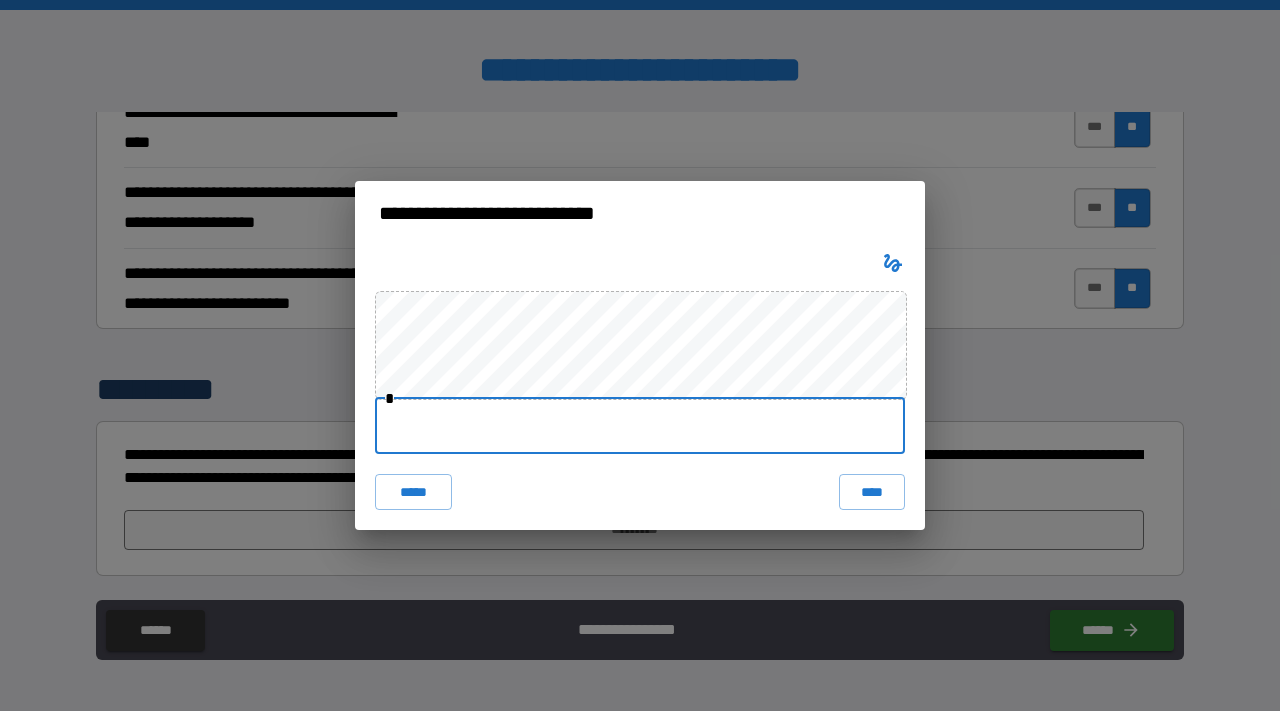 click at bounding box center [640, 426] 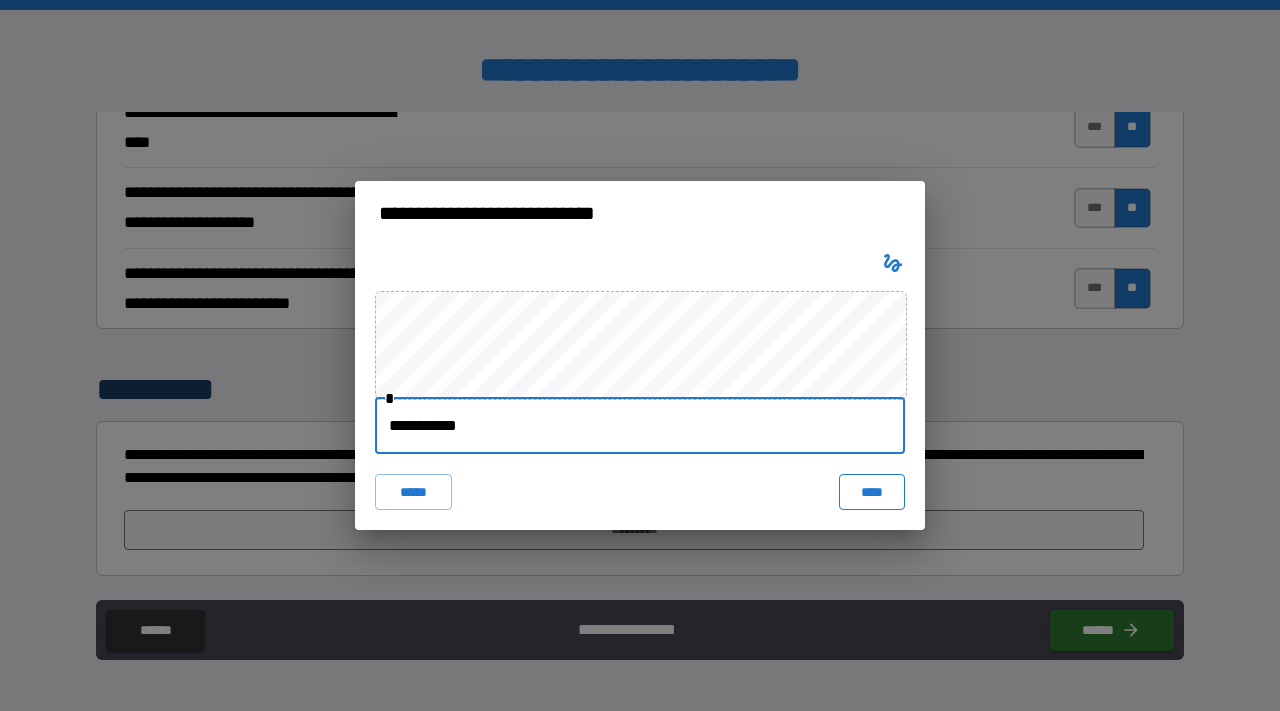 type on "**********" 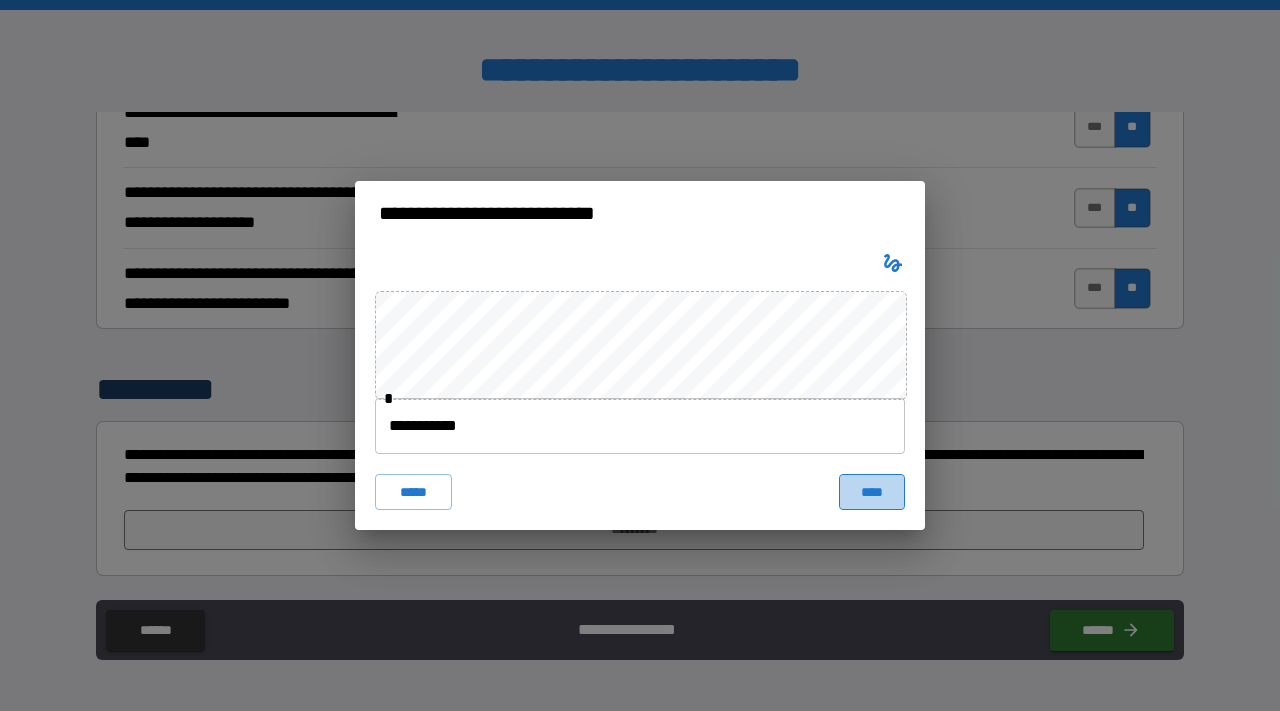 click on "****" at bounding box center (872, 492) 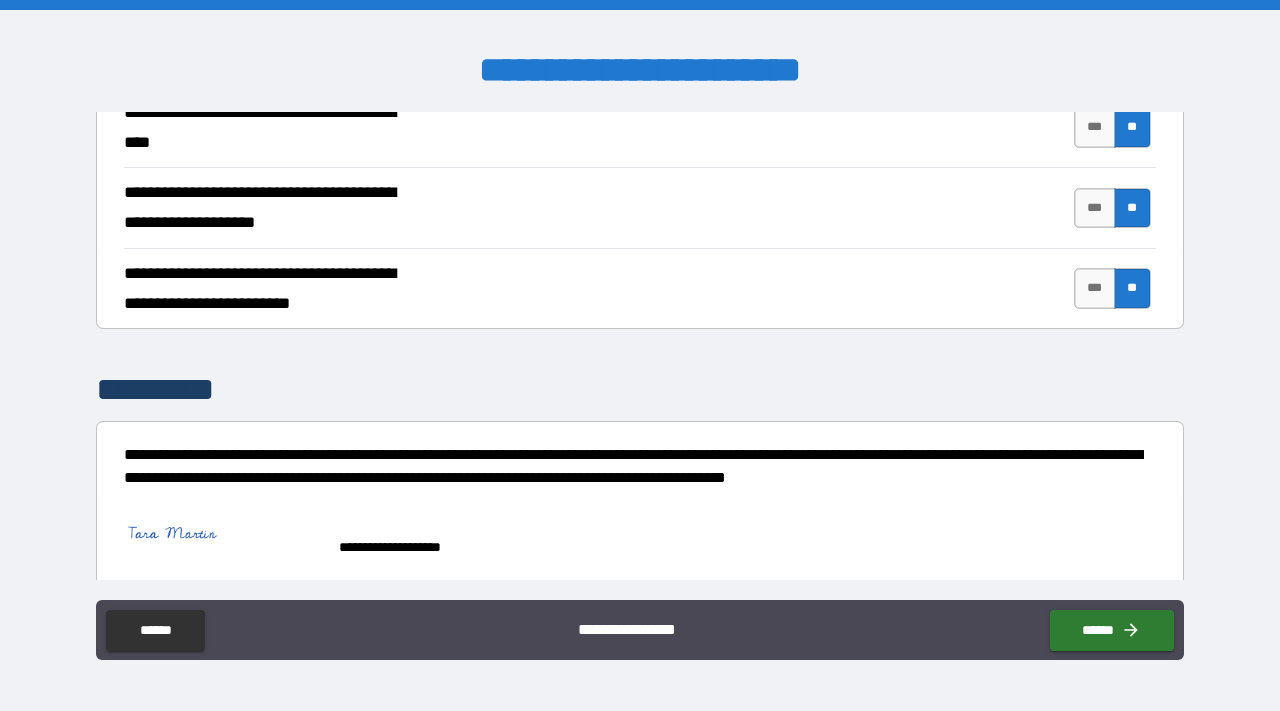 scroll, scrollTop: 6099, scrollLeft: 0, axis: vertical 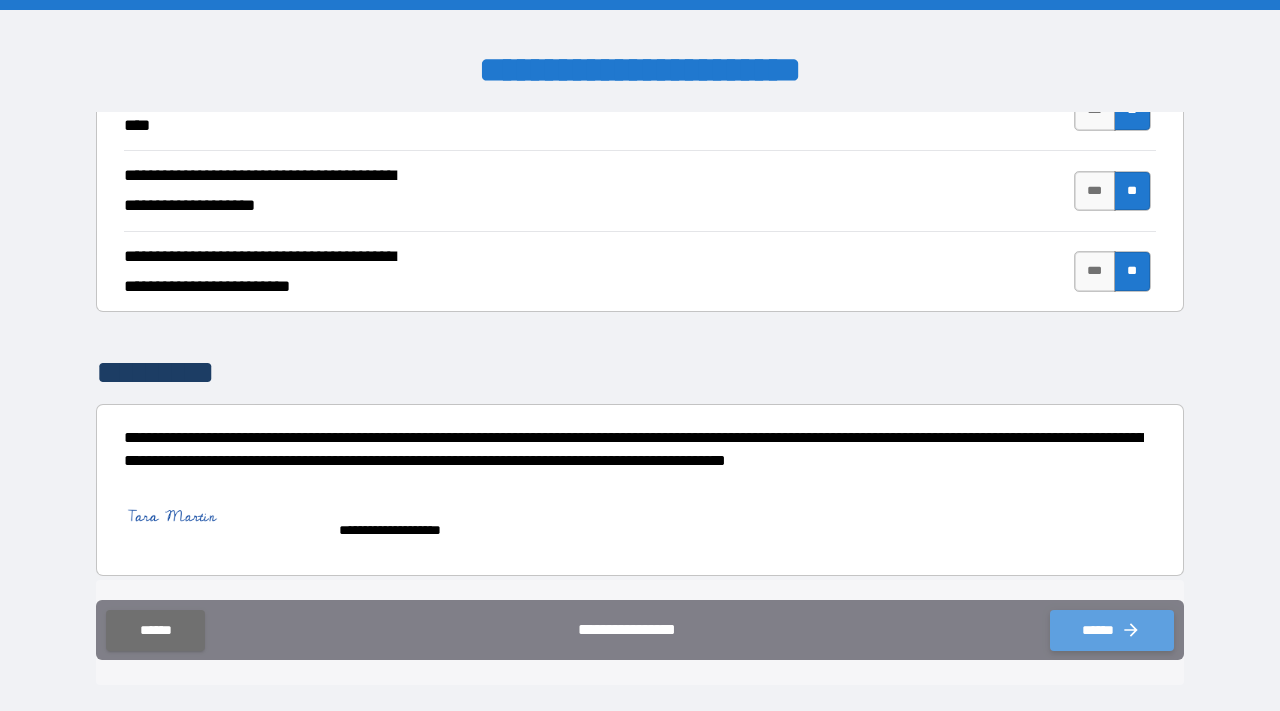 click on "******" at bounding box center [1112, 630] 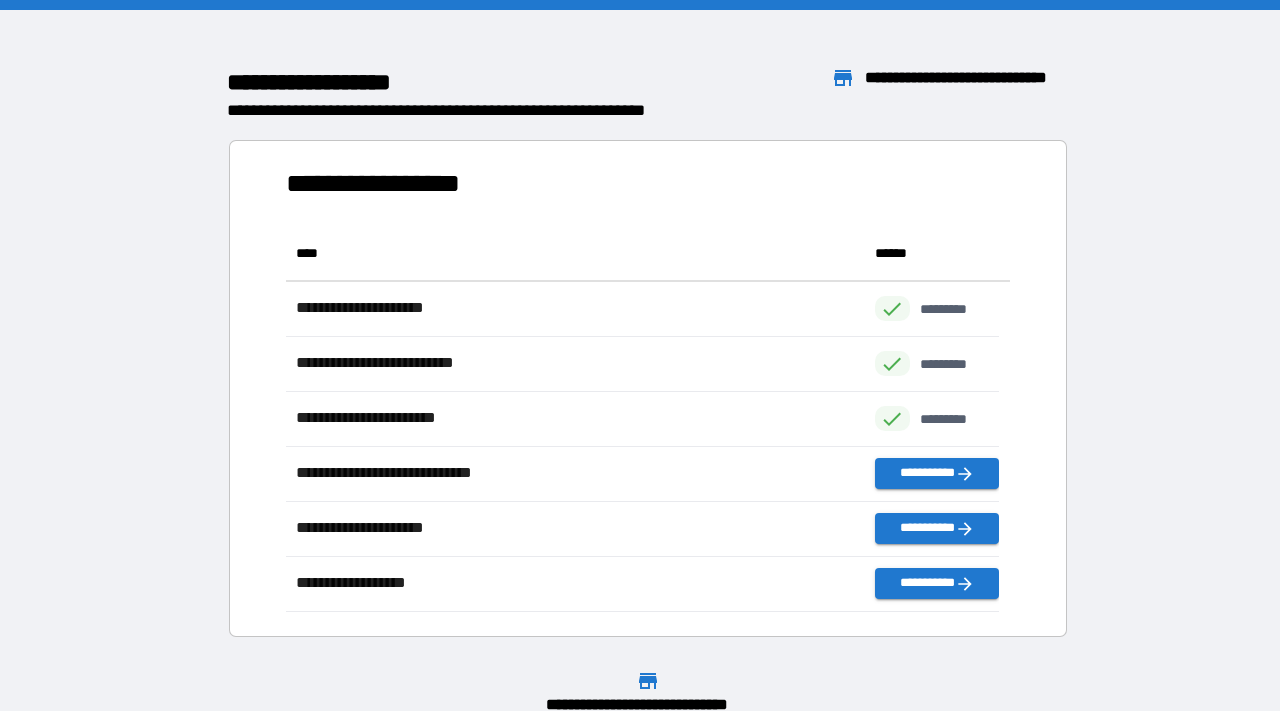 scroll, scrollTop: 371, scrollLeft: 698, axis: both 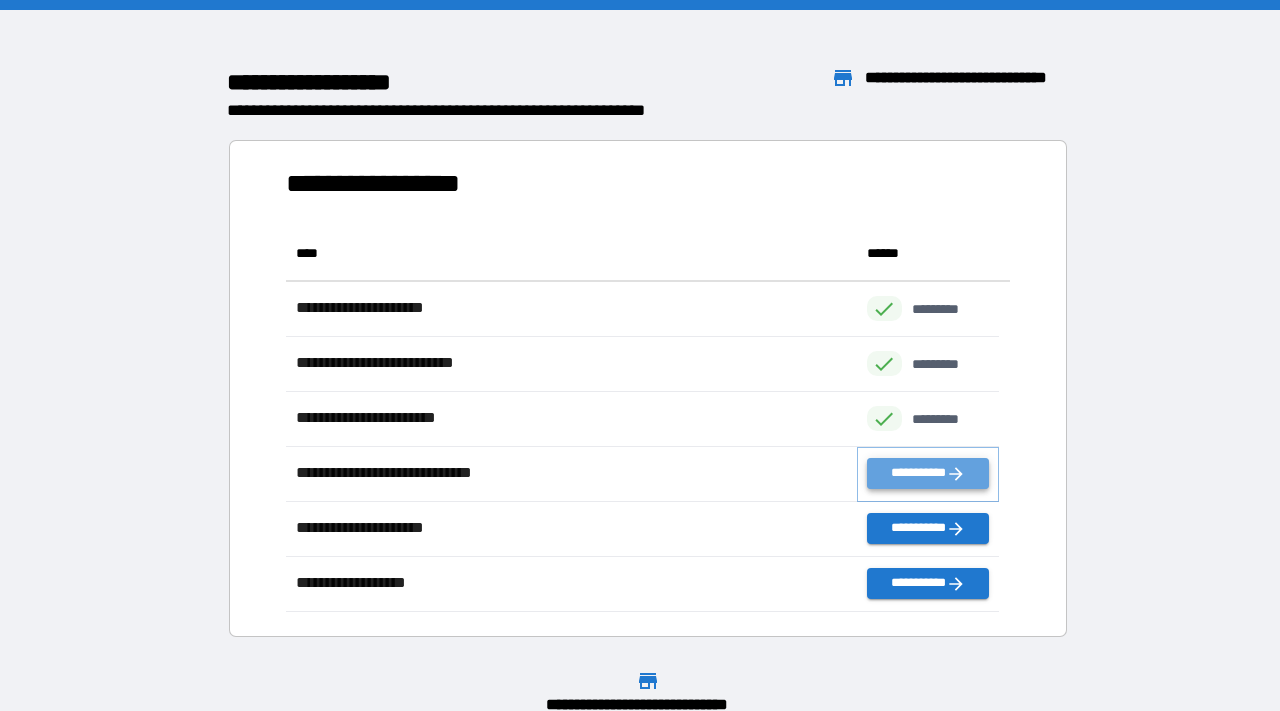 click on "**********" at bounding box center [928, 473] 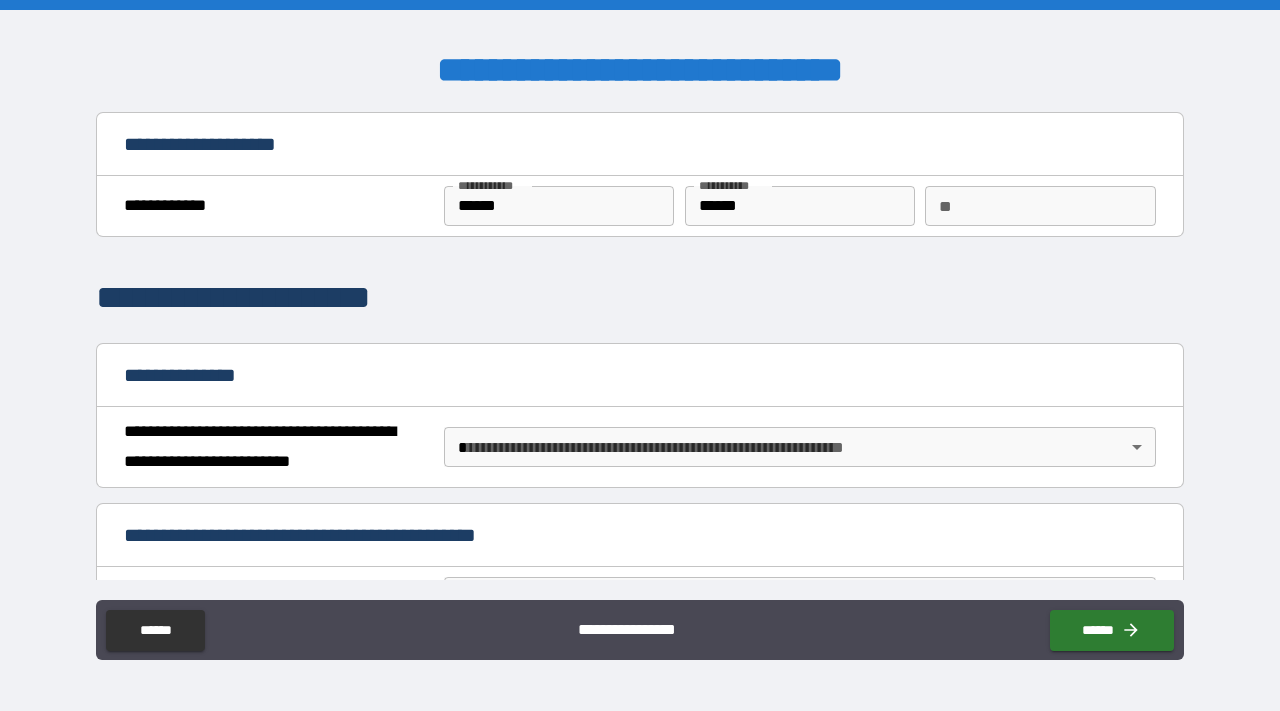 click on "**********" at bounding box center [640, 355] 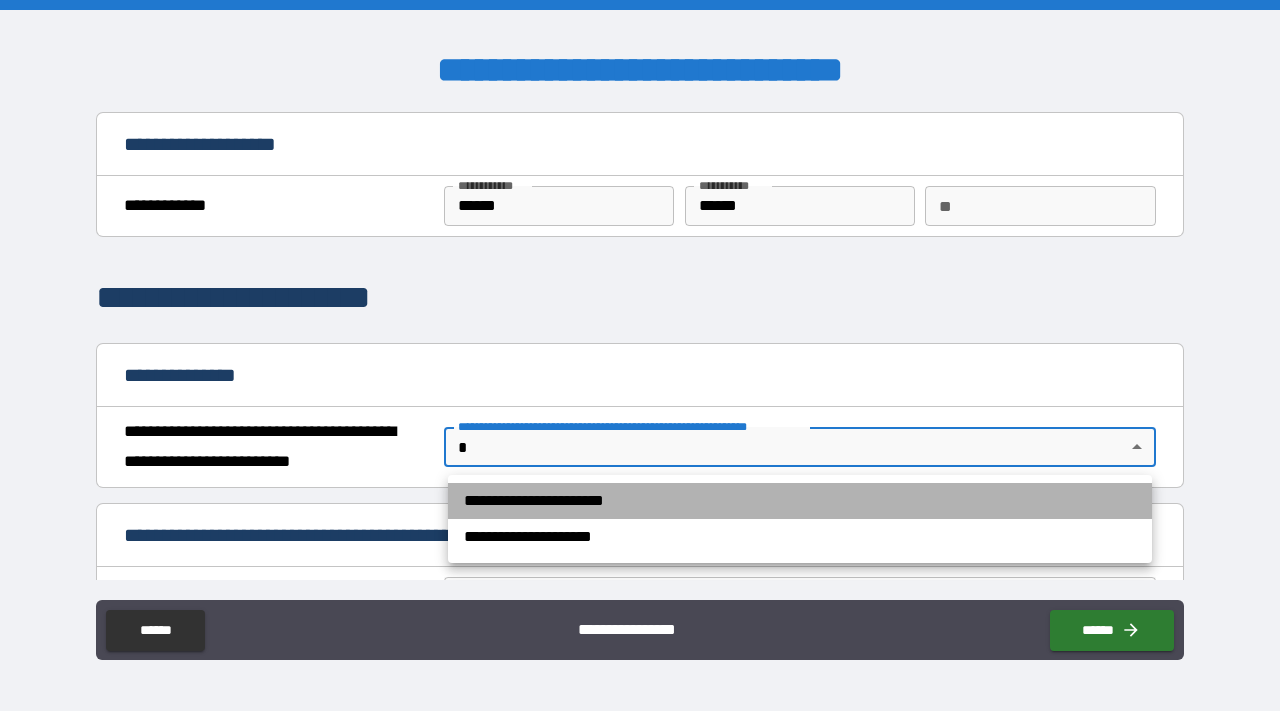 click on "**********" at bounding box center (800, 501) 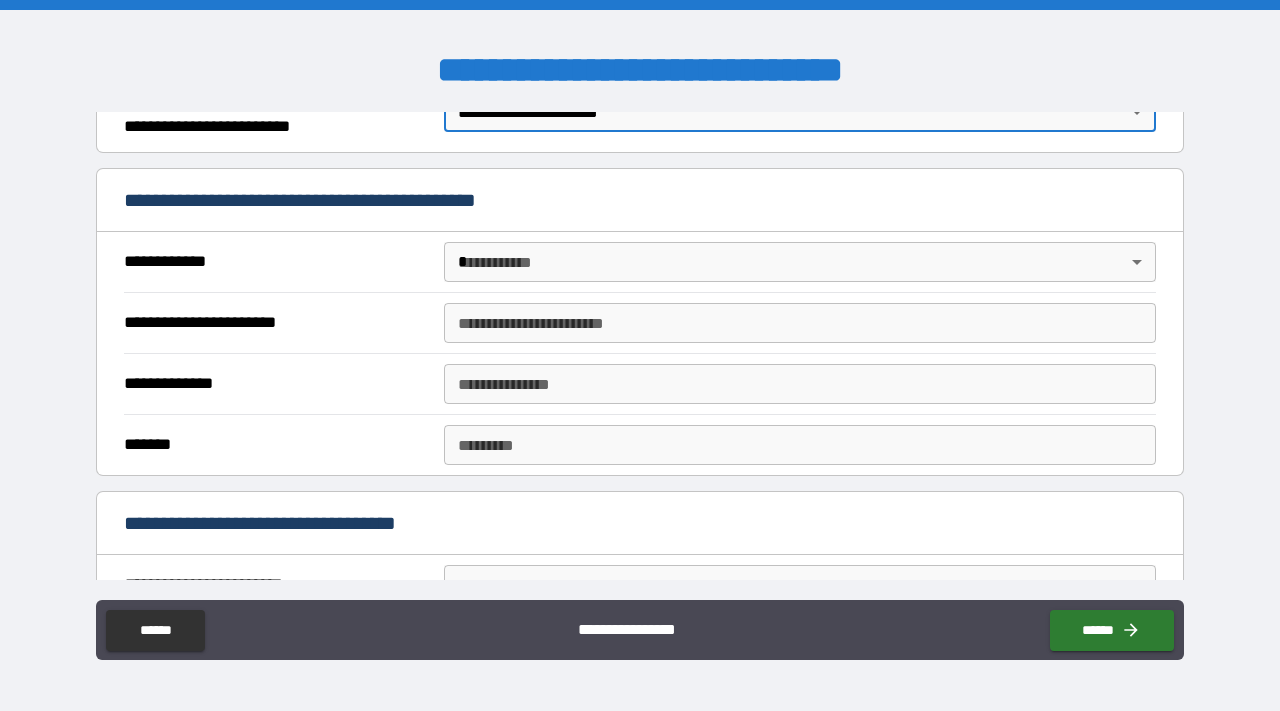 scroll, scrollTop: 351, scrollLeft: 0, axis: vertical 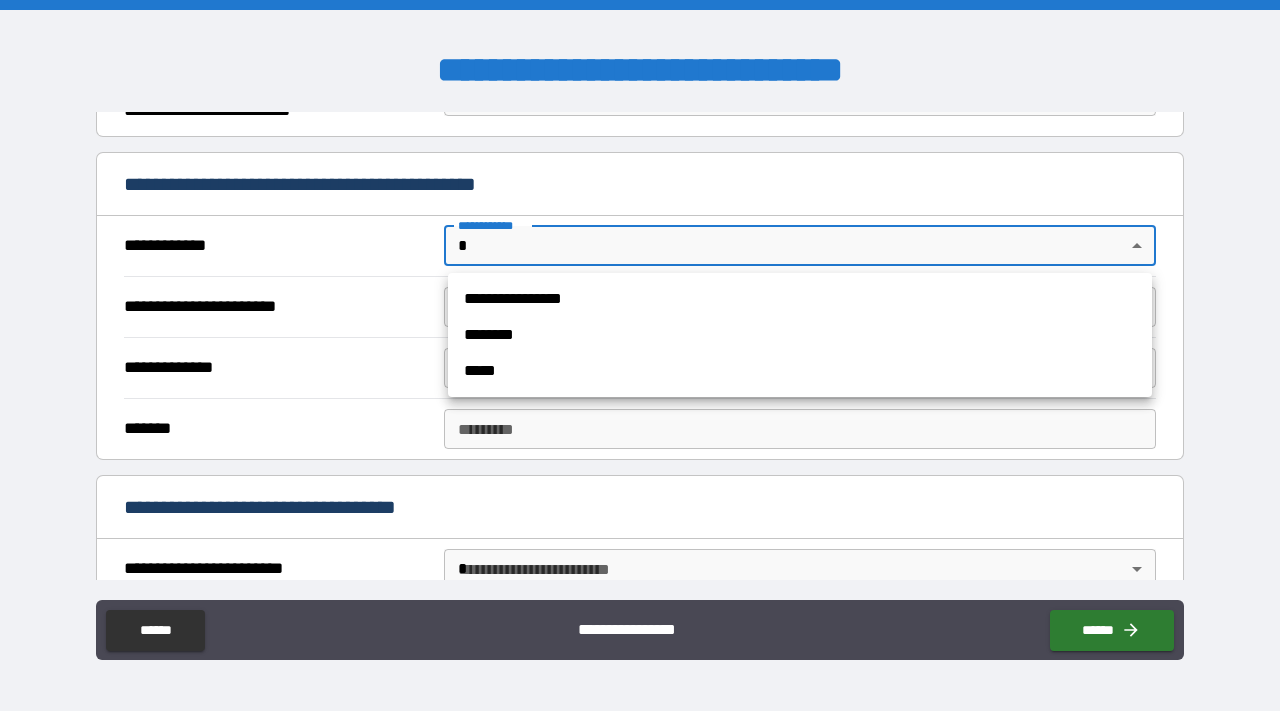 click on "**********" at bounding box center [640, 355] 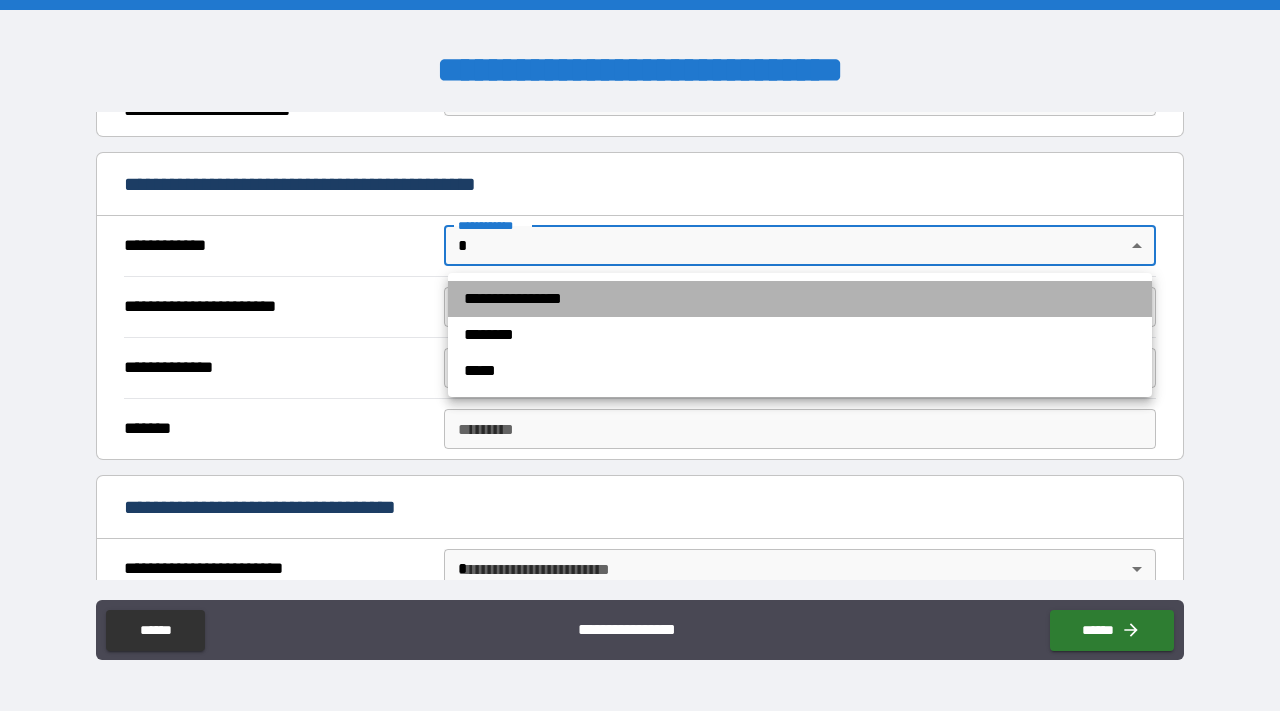 click on "**********" at bounding box center (800, 299) 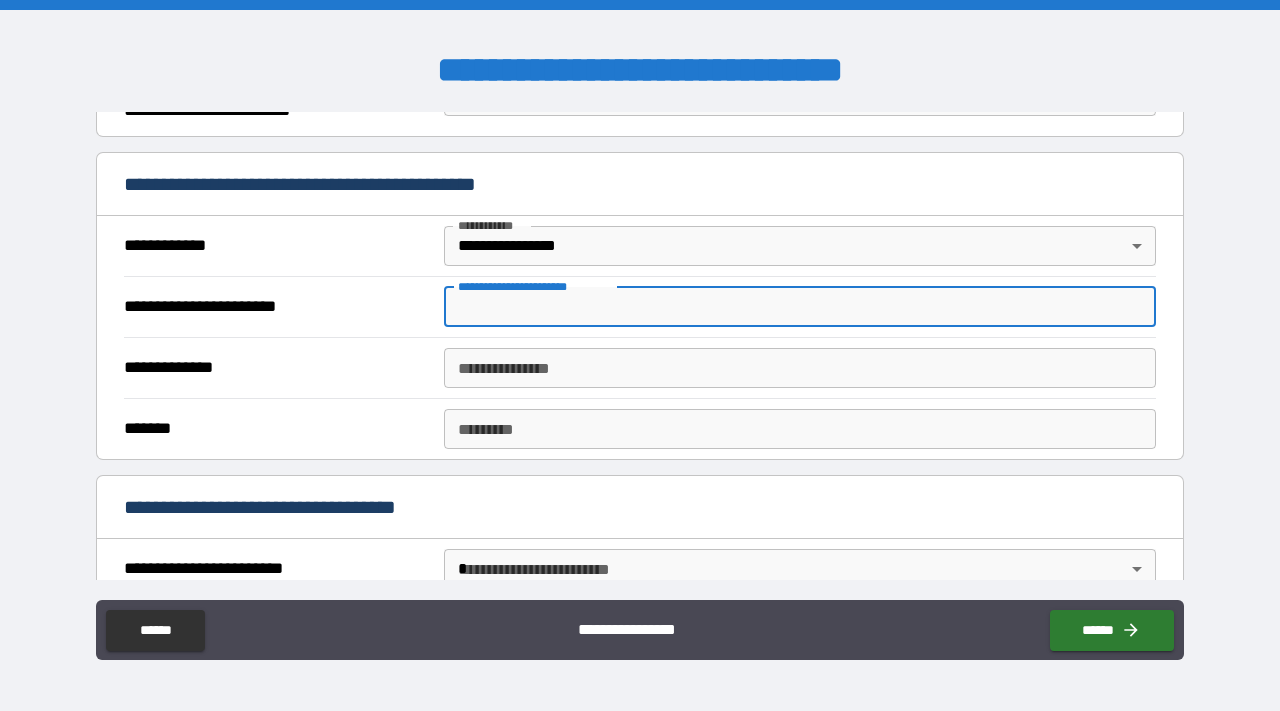 click on "**********" at bounding box center (800, 307) 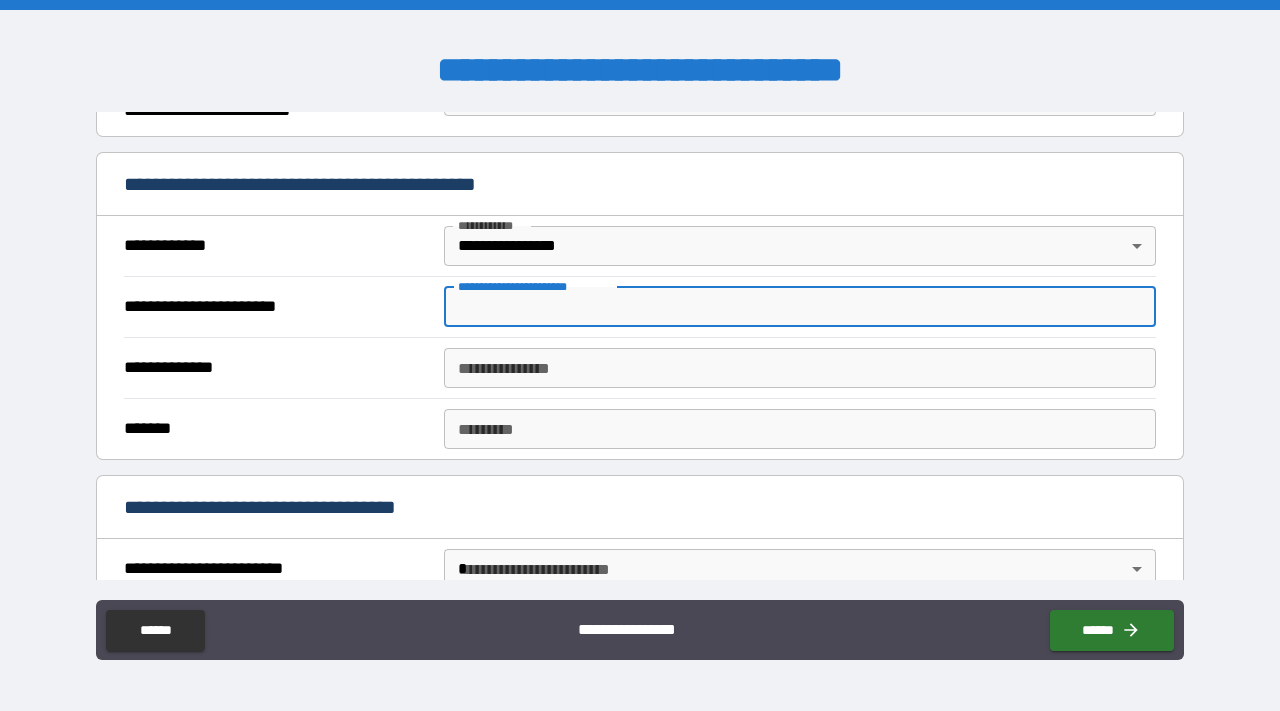 click on "**********" at bounding box center [800, 307] 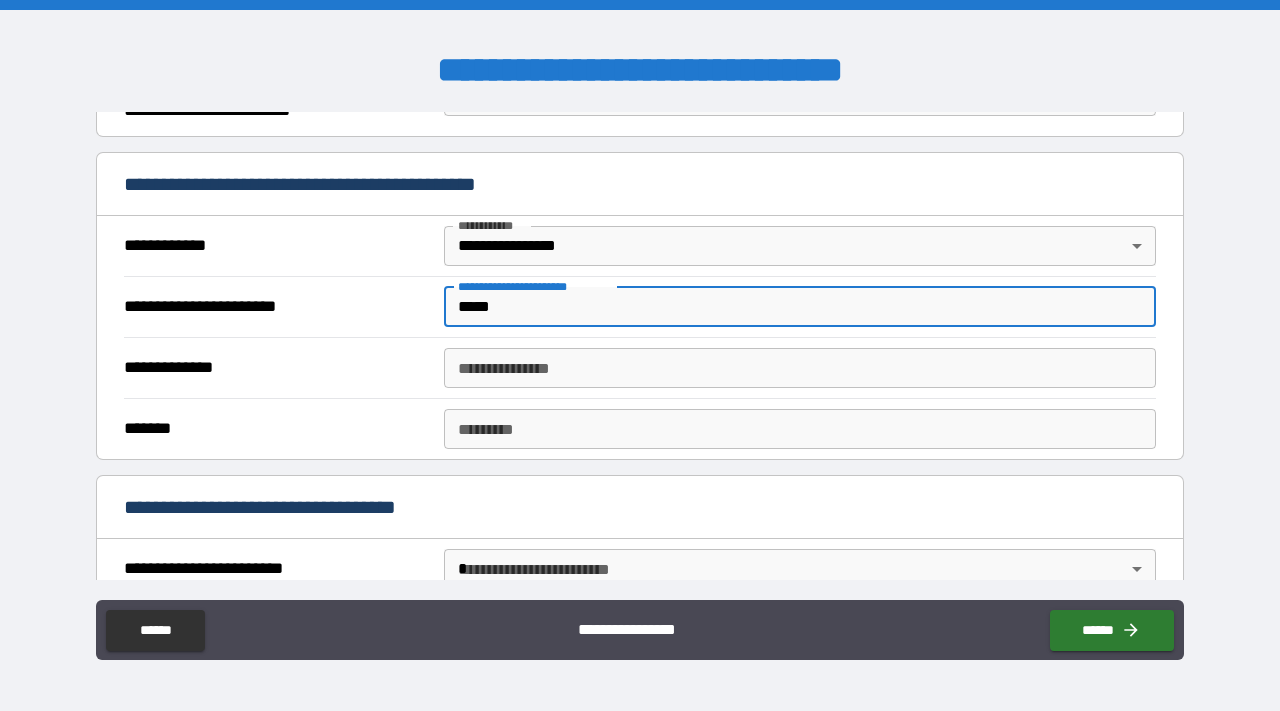 type on "*****" 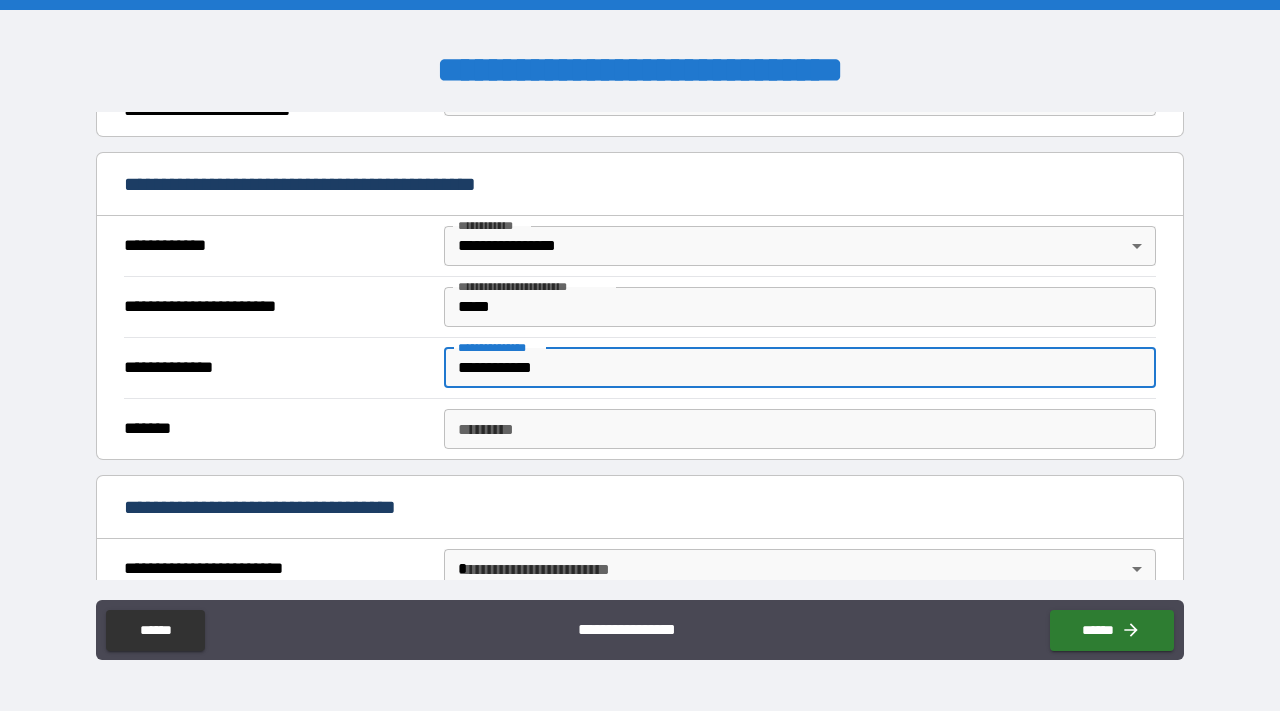 type on "**********" 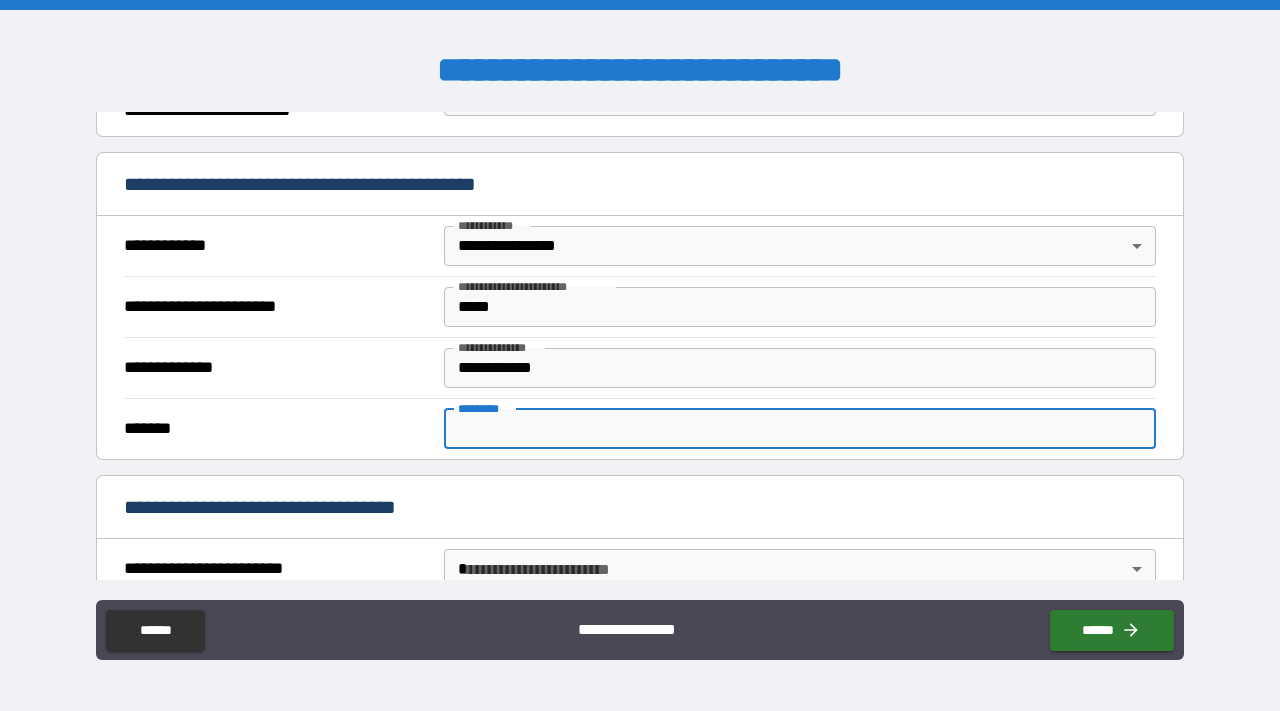 type on "*******" 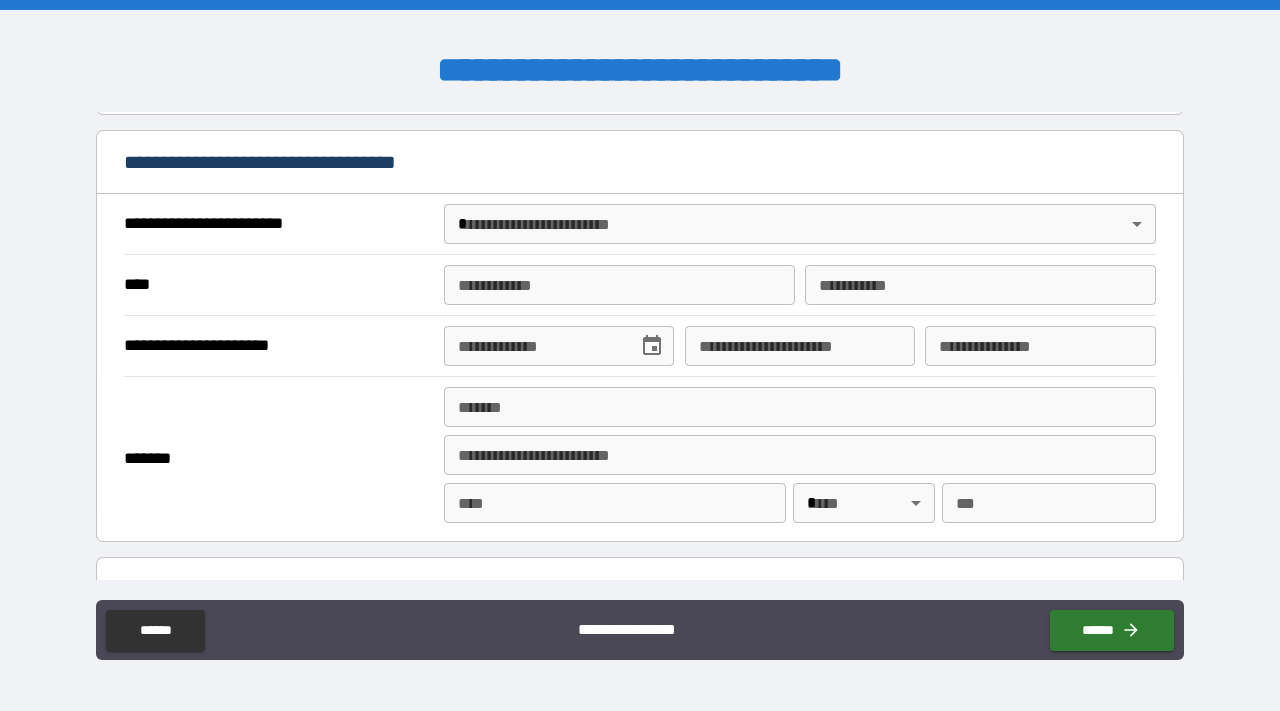 scroll, scrollTop: 699, scrollLeft: 0, axis: vertical 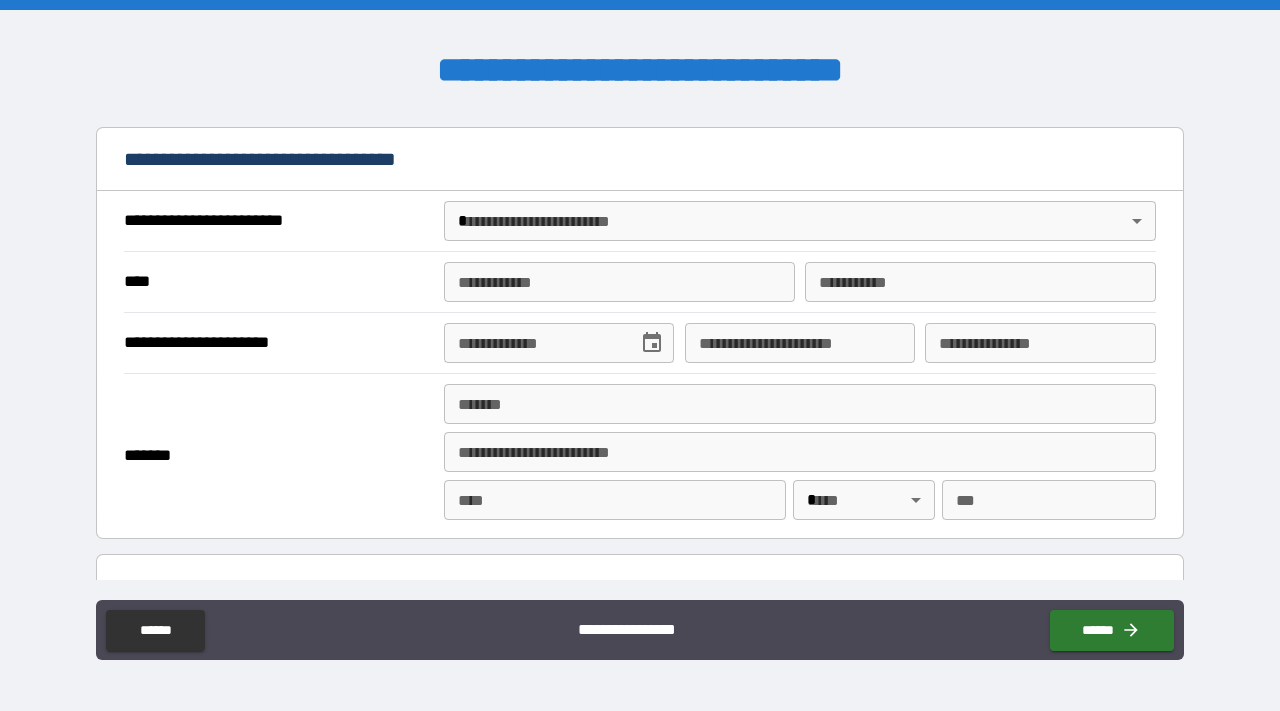 click on "**********" at bounding box center [640, 355] 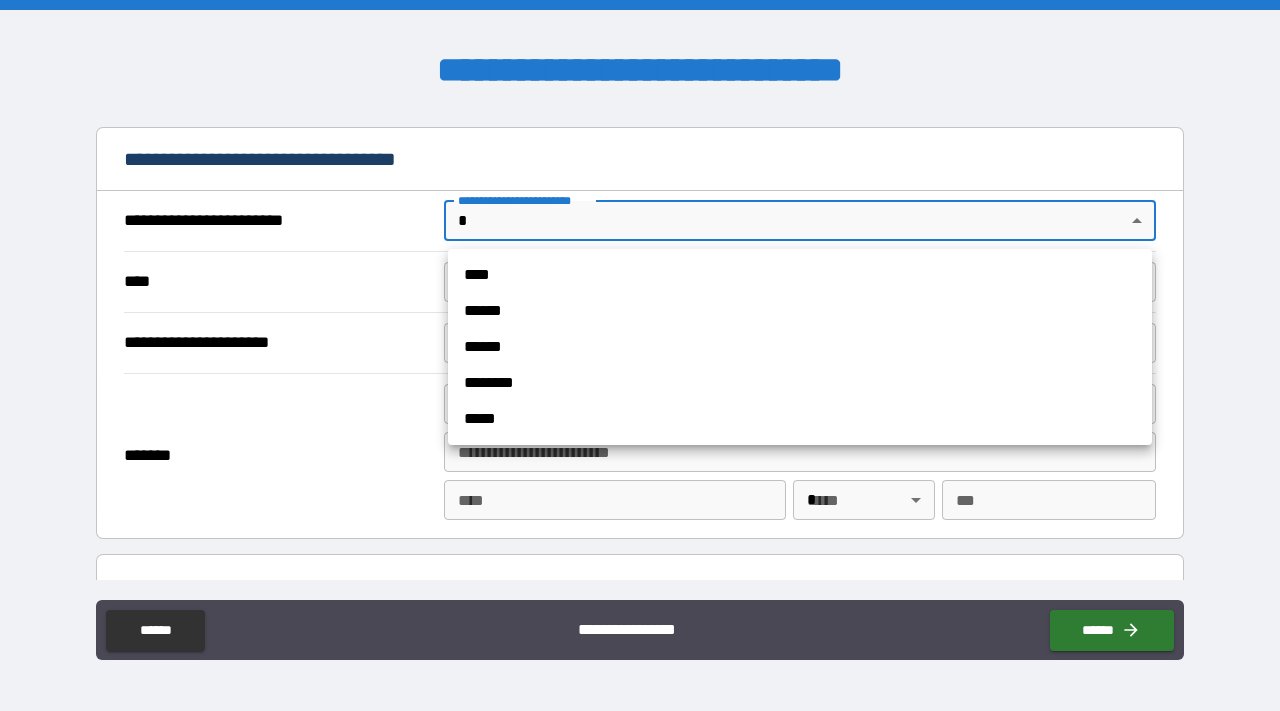 click on "******" at bounding box center (800, 311) 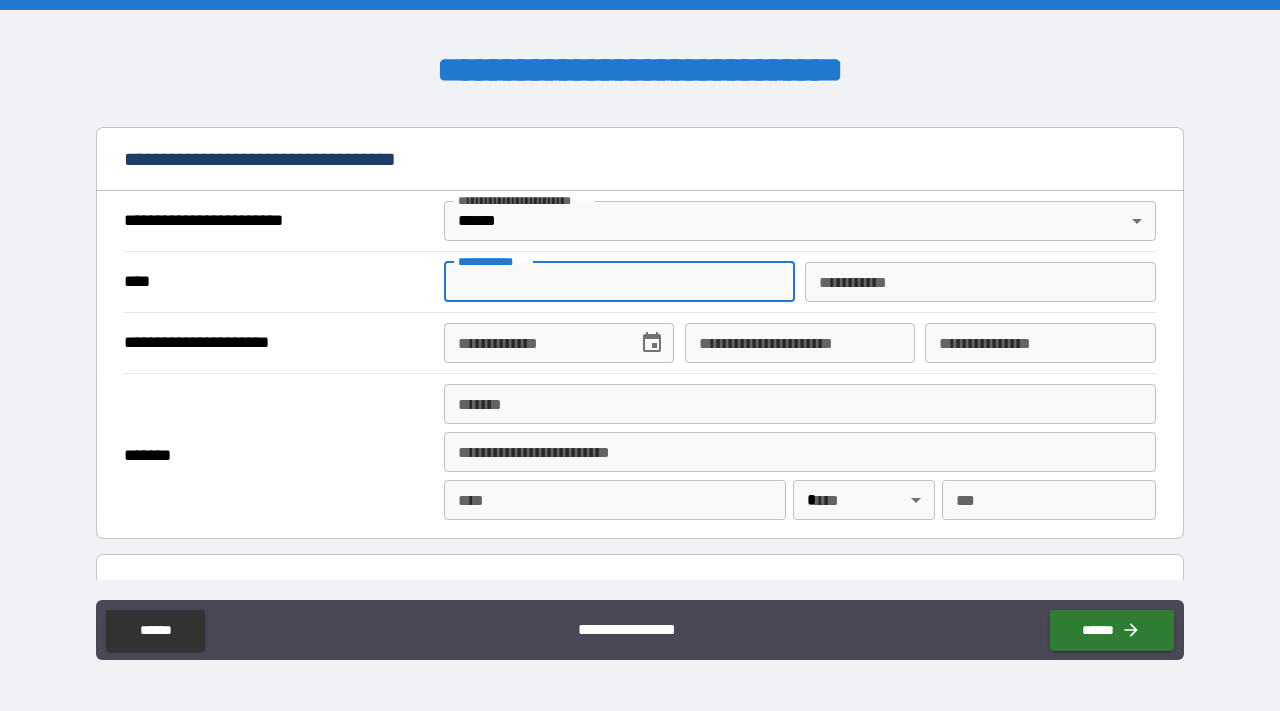 click on "**********" at bounding box center [619, 282] 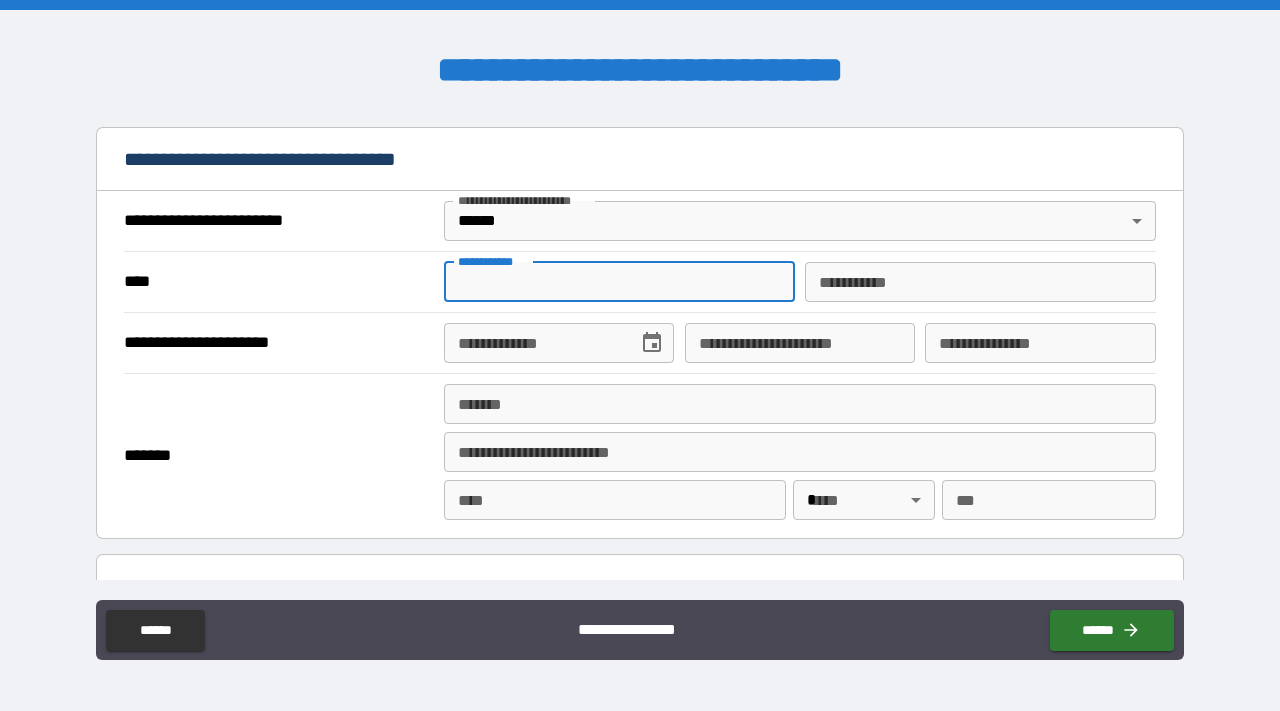 click on "**********" at bounding box center (619, 282) 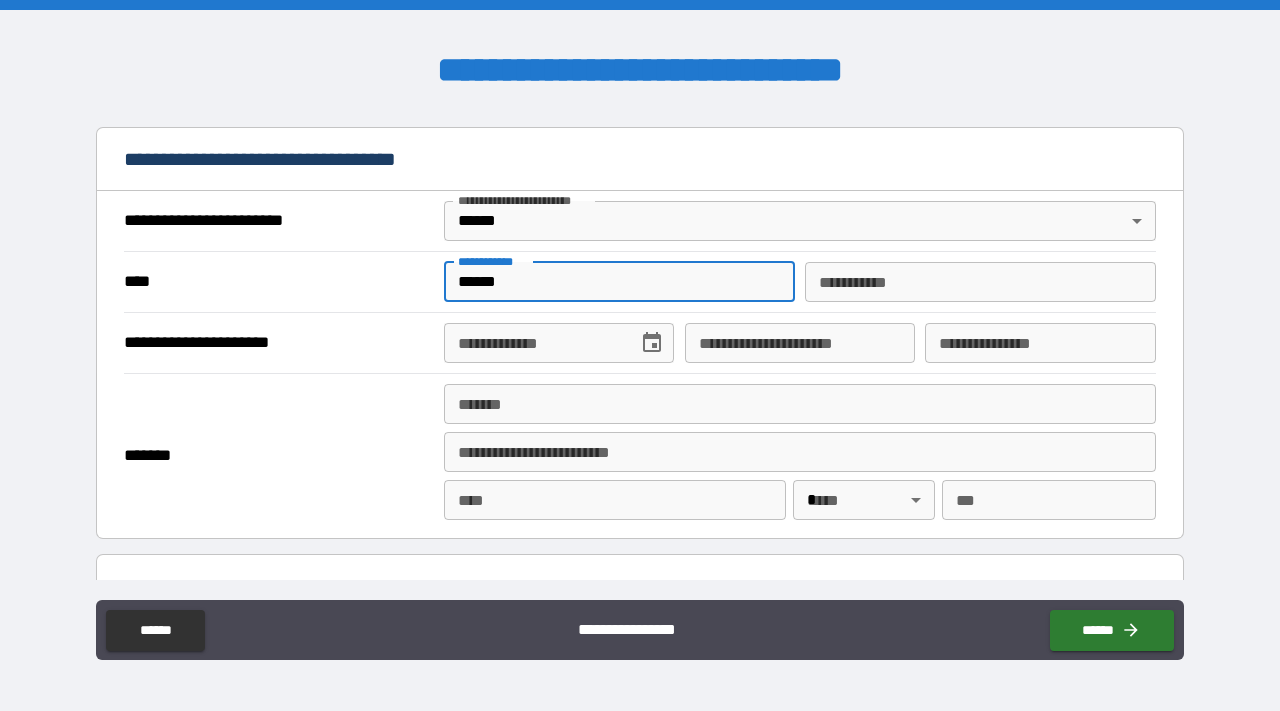 type on "******" 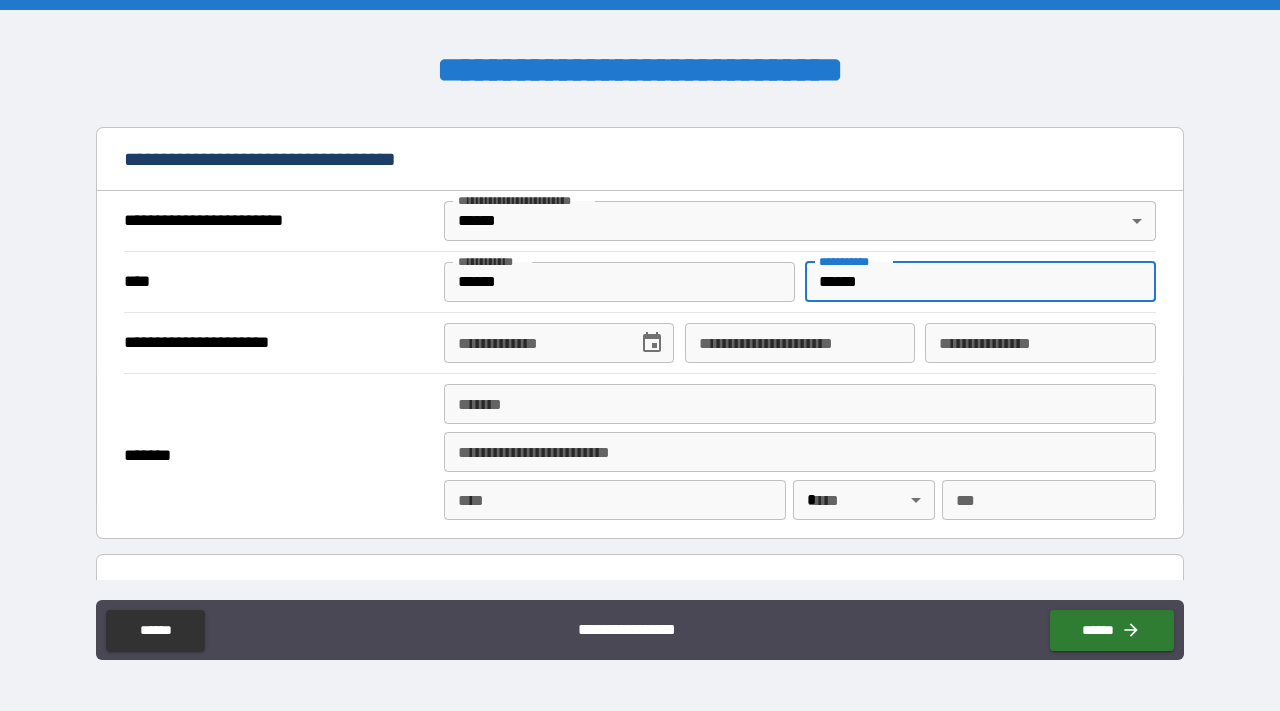 type on "******" 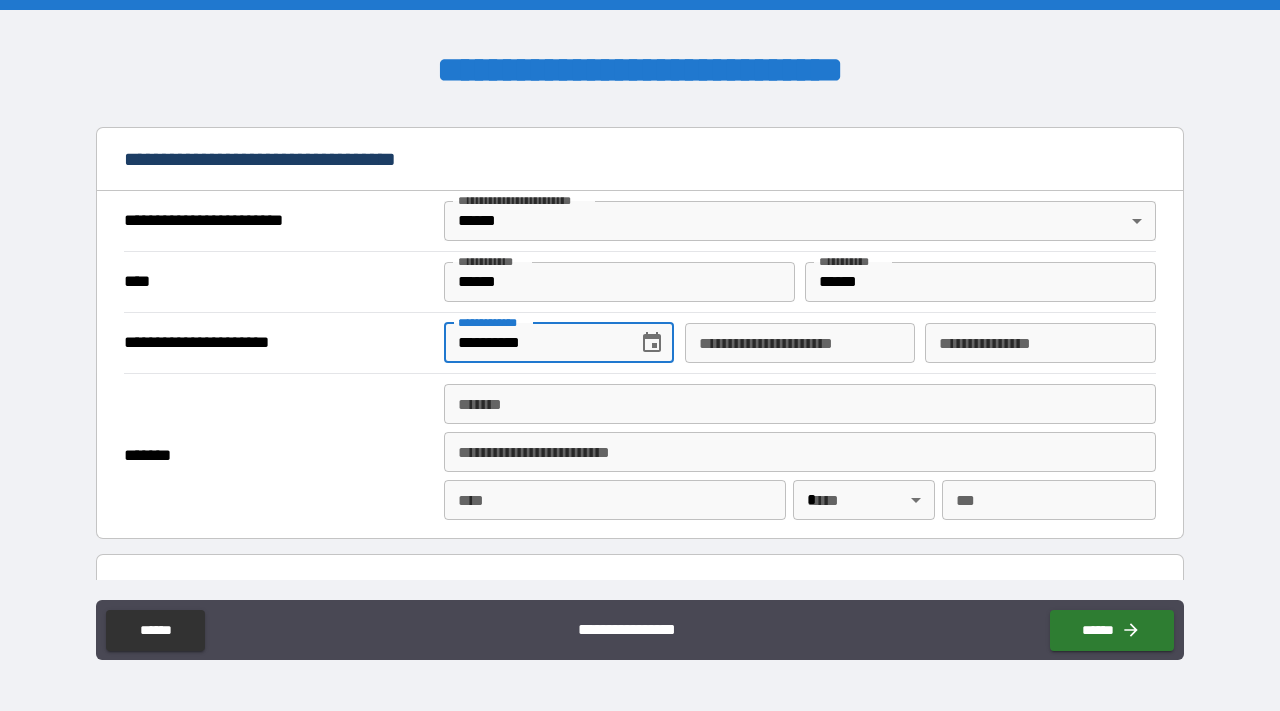 type on "**********" 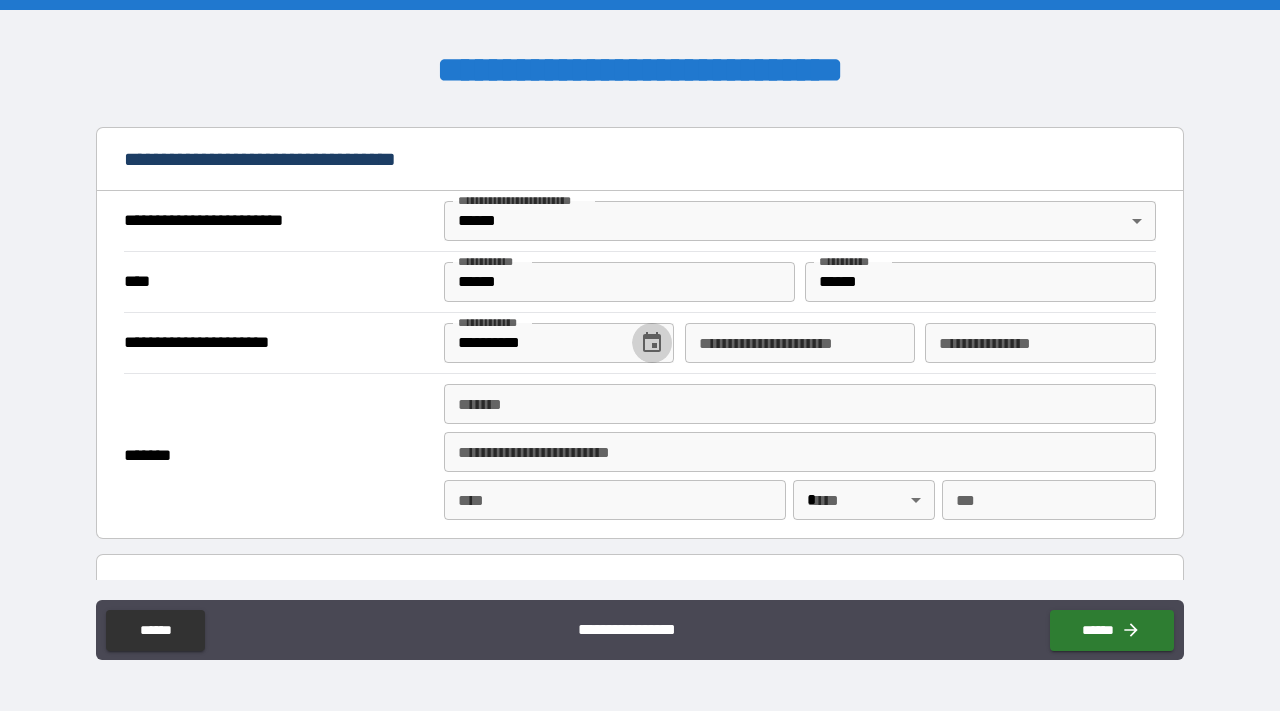 type 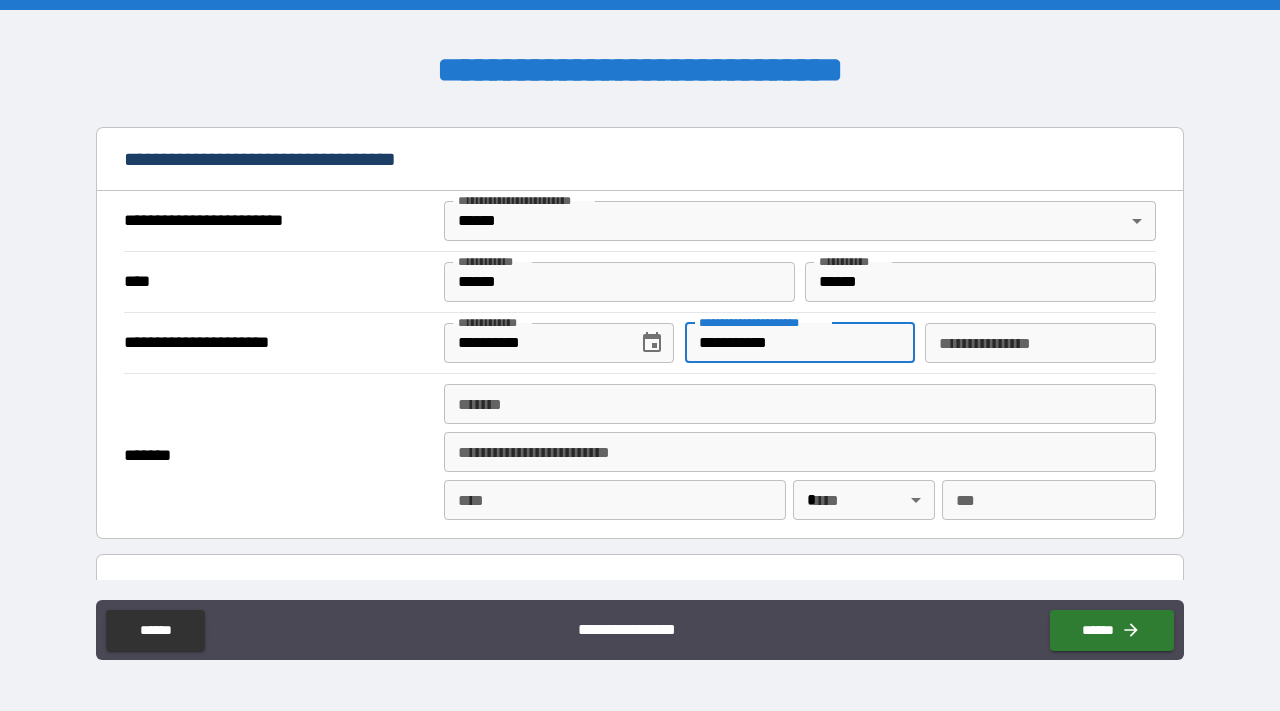 type on "**********" 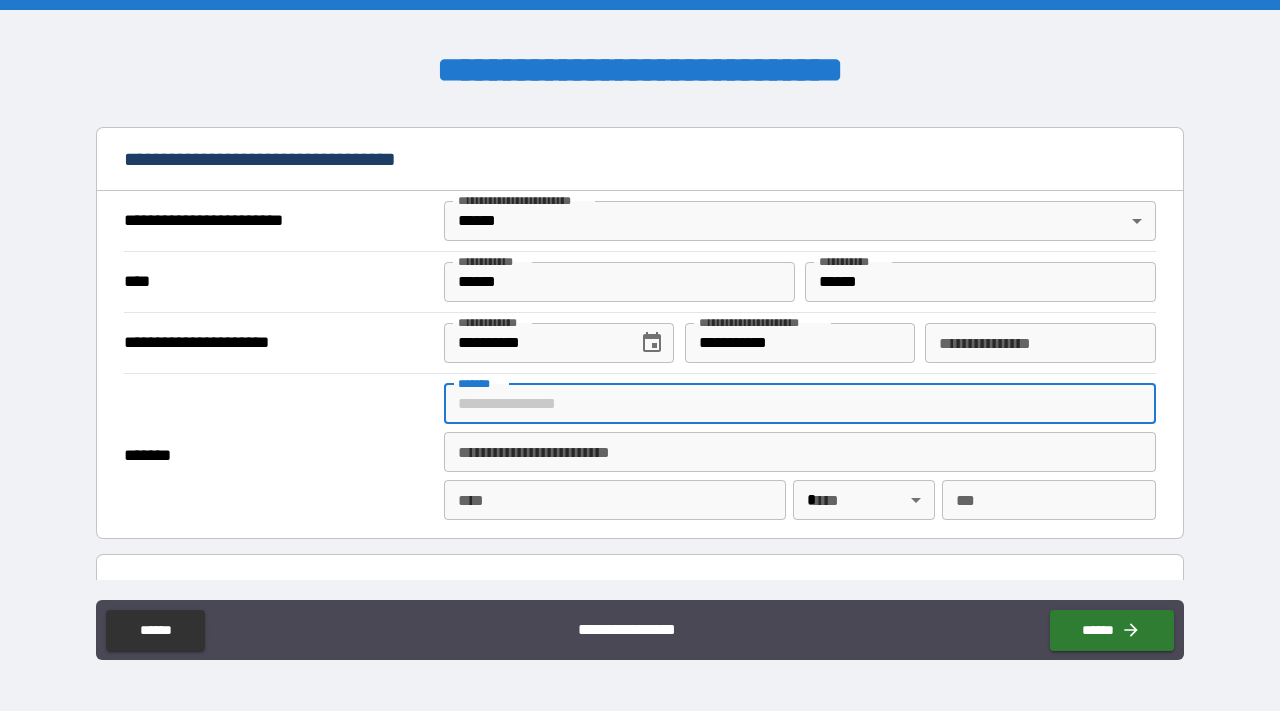 type on "*" 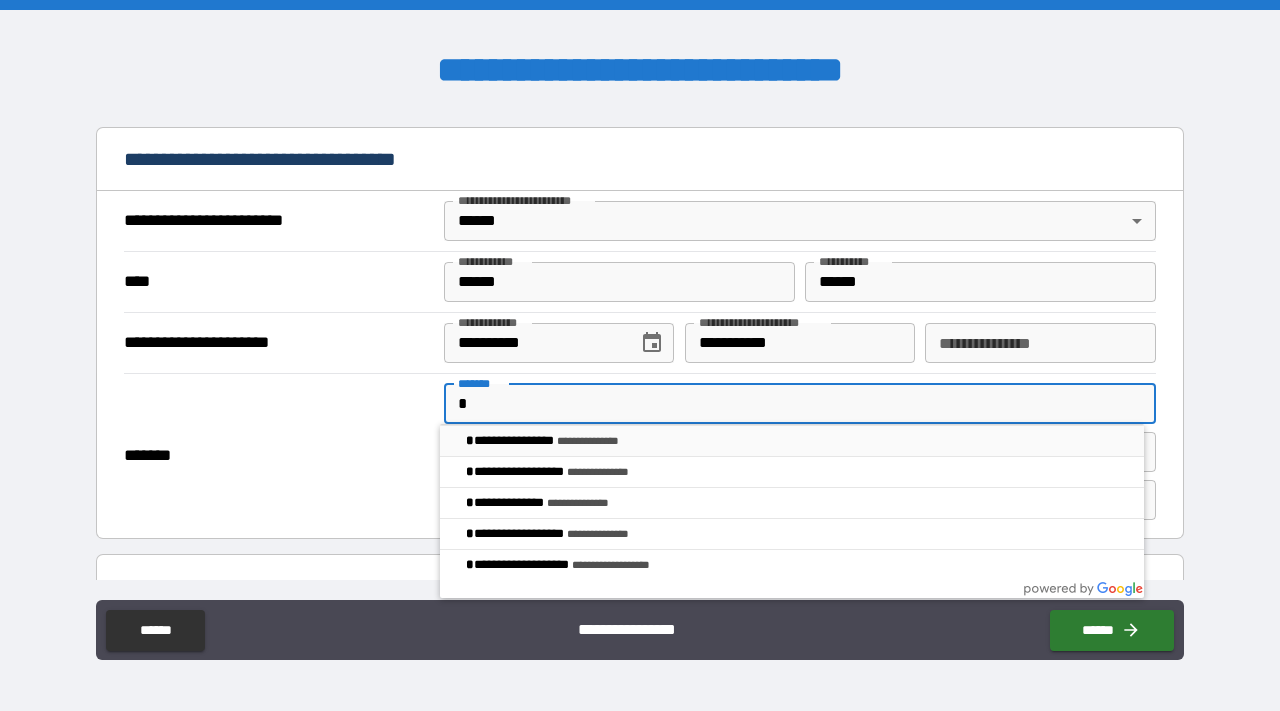 type on "**********" 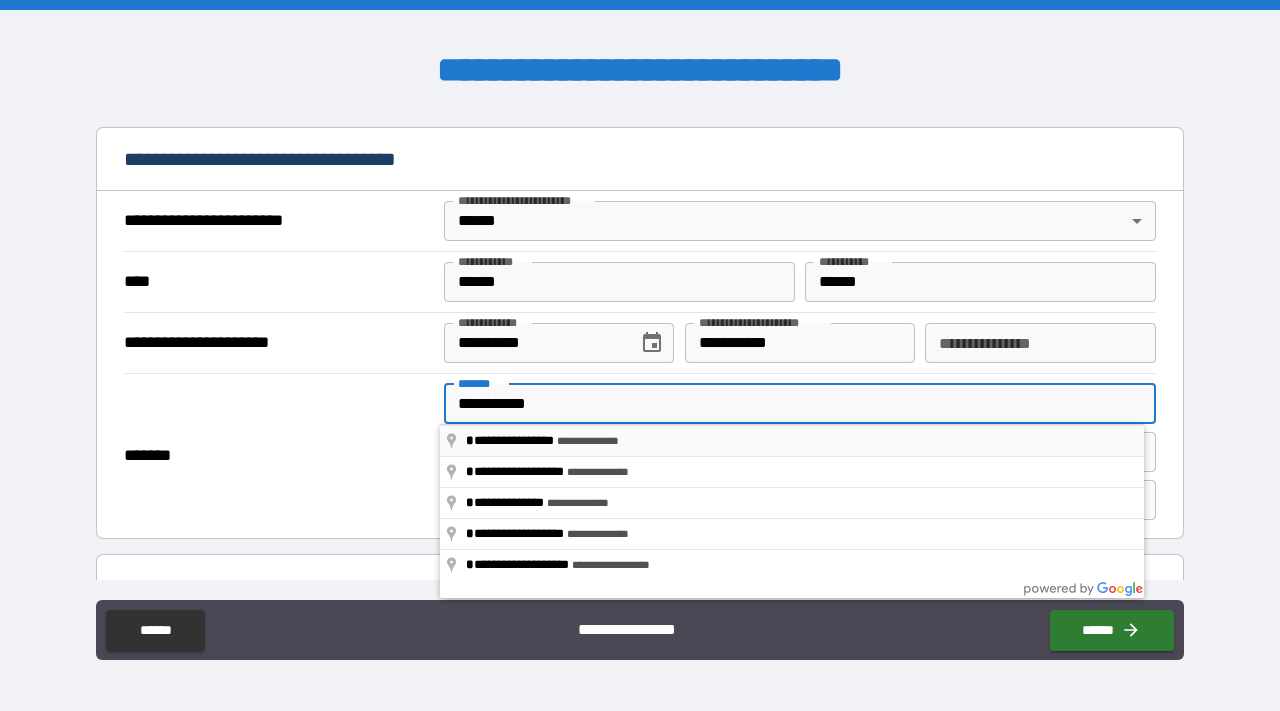 type on "******" 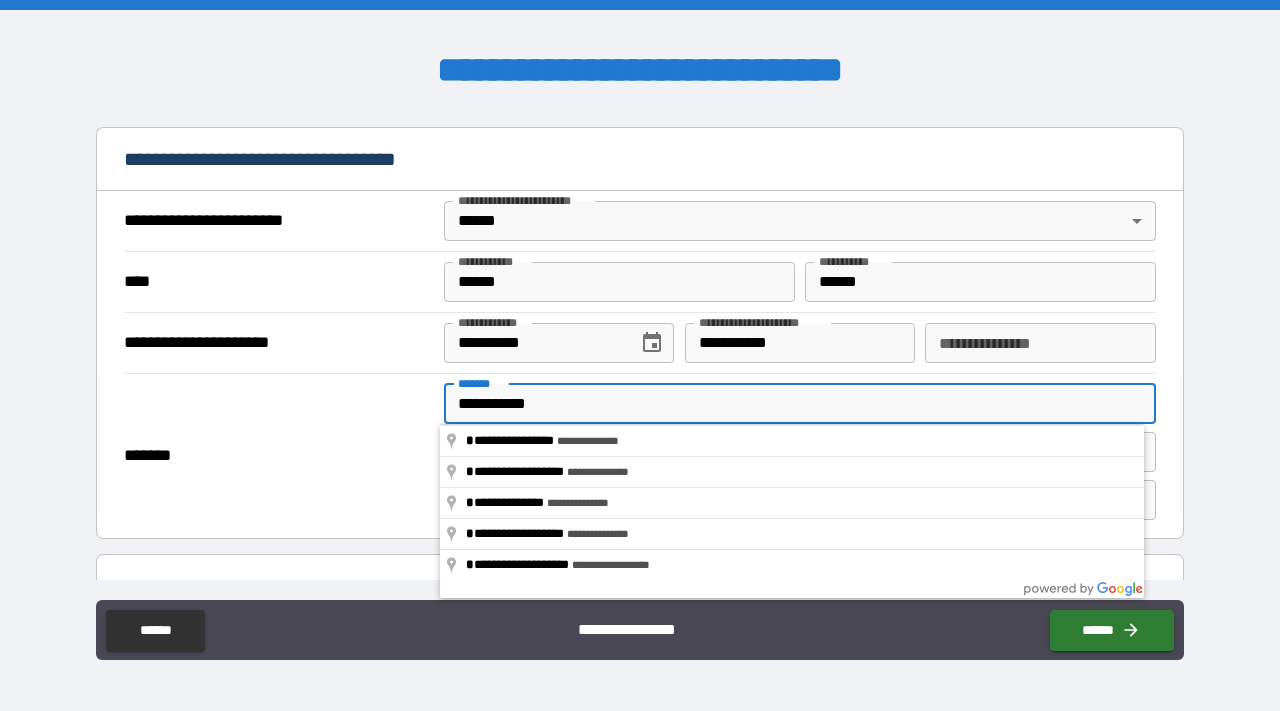 click on "*******" at bounding box center [279, 456] 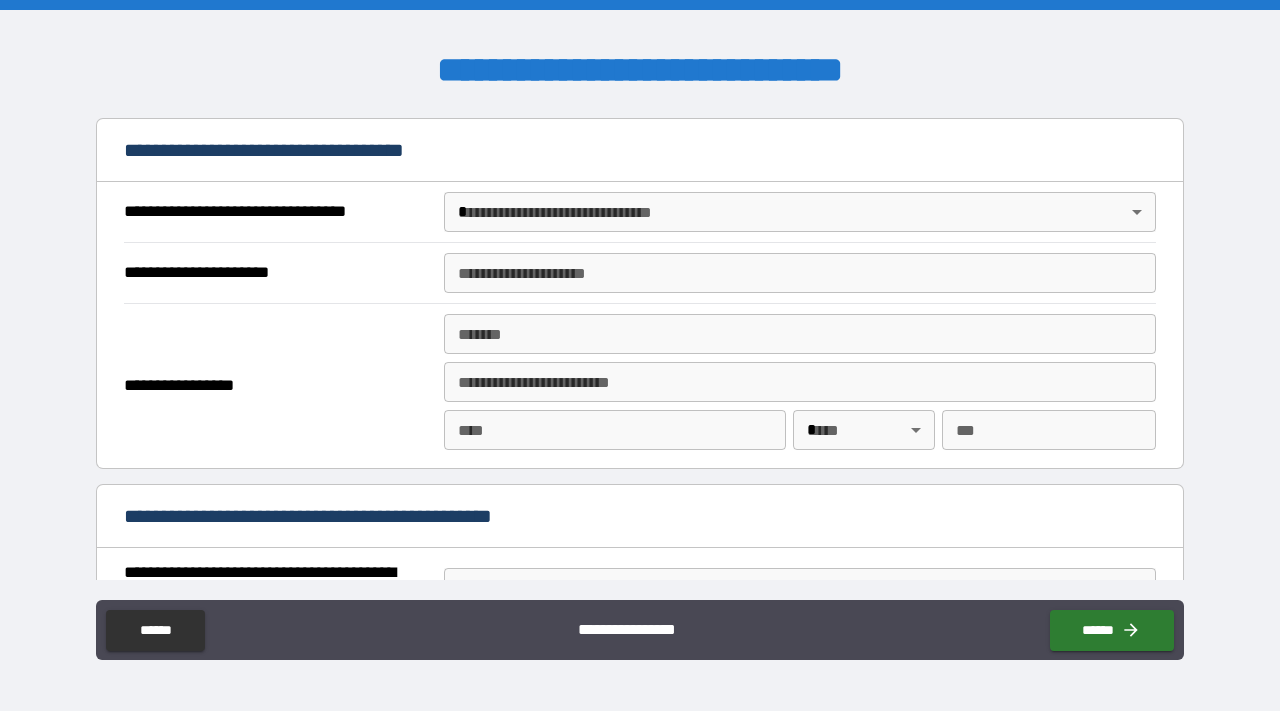 scroll, scrollTop: 1141, scrollLeft: 0, axis: vertical 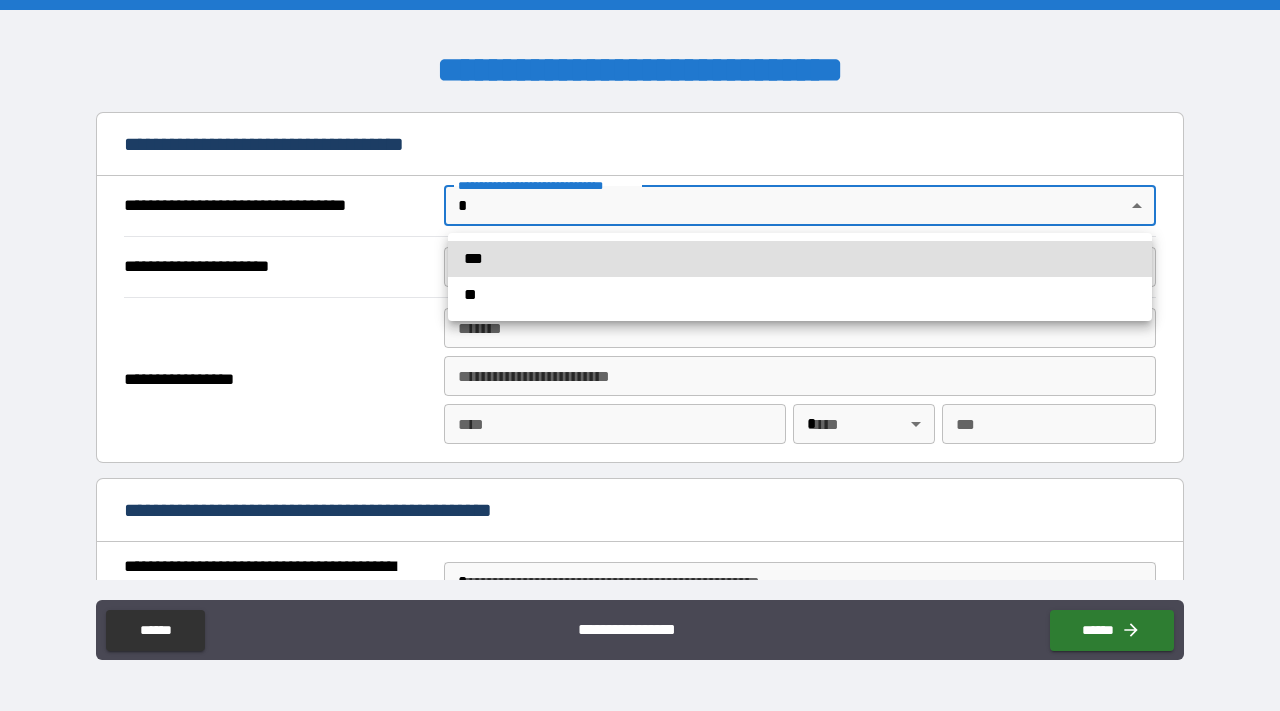 click on "**********" at bounding box center [640, 355] 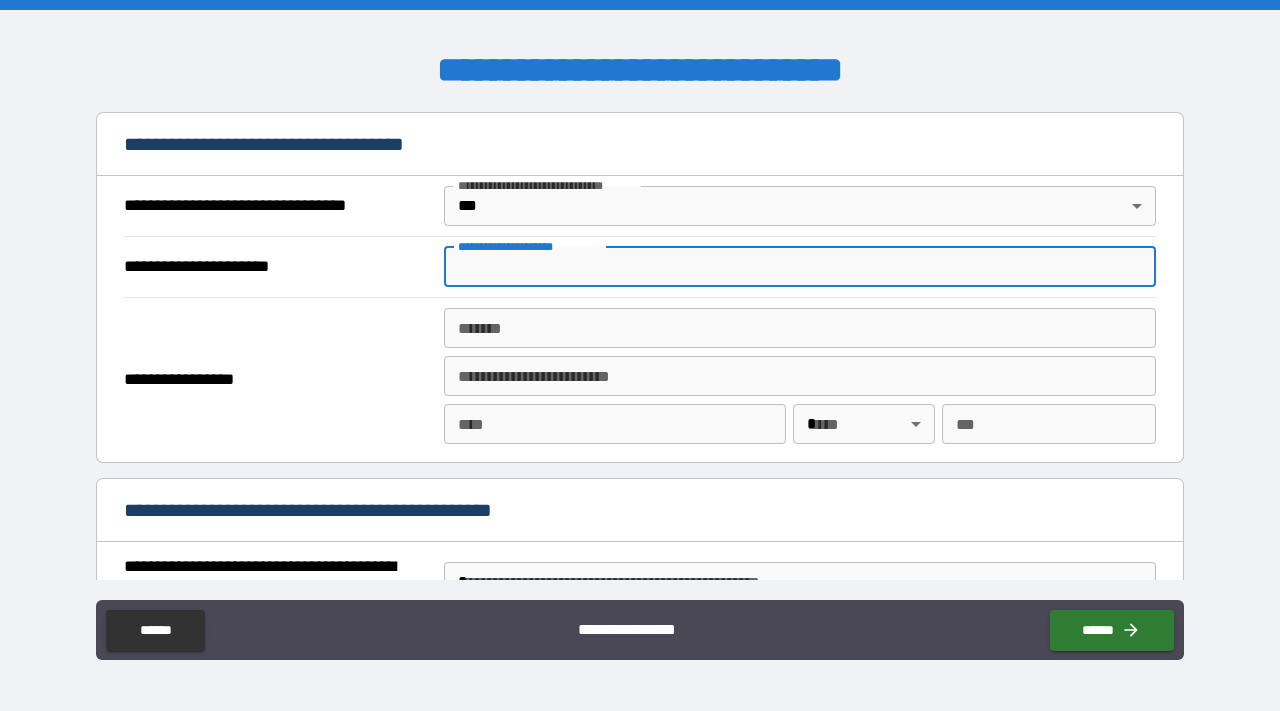 click on "**********" at bounding box center (800, 267) 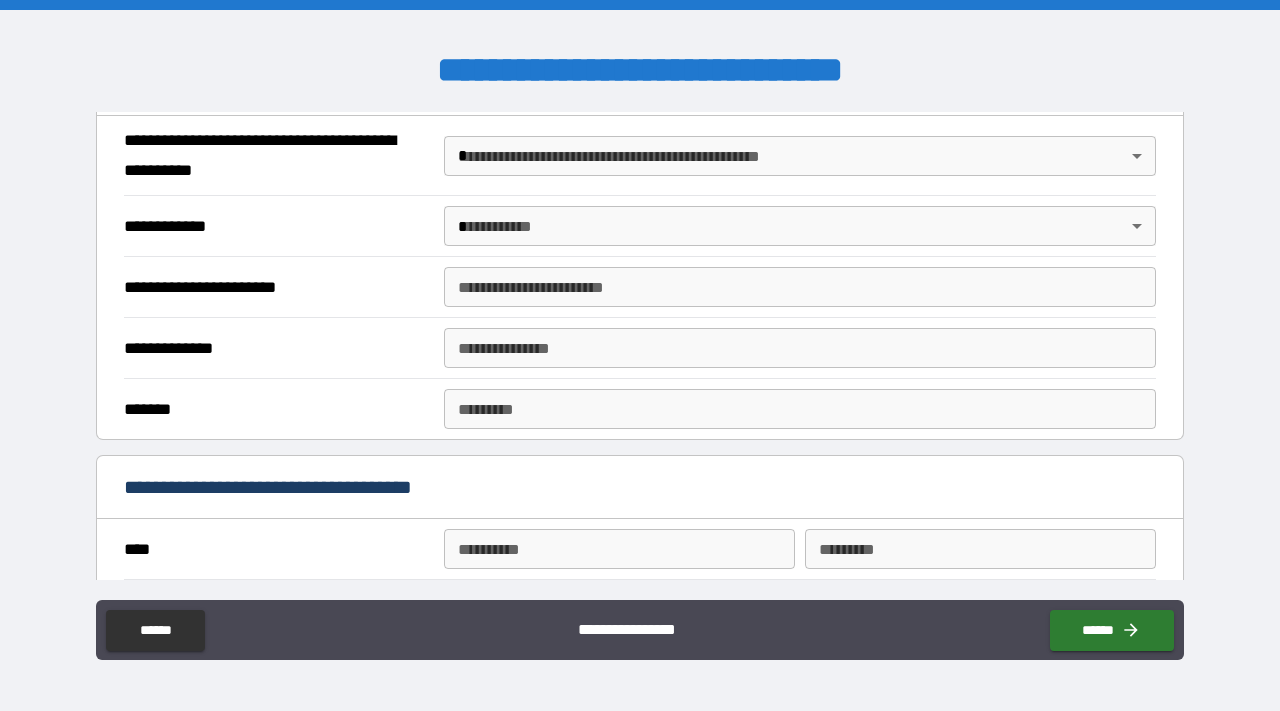 scroll, scrollTop: 1564, scrollLeft: 0, axis: vertical 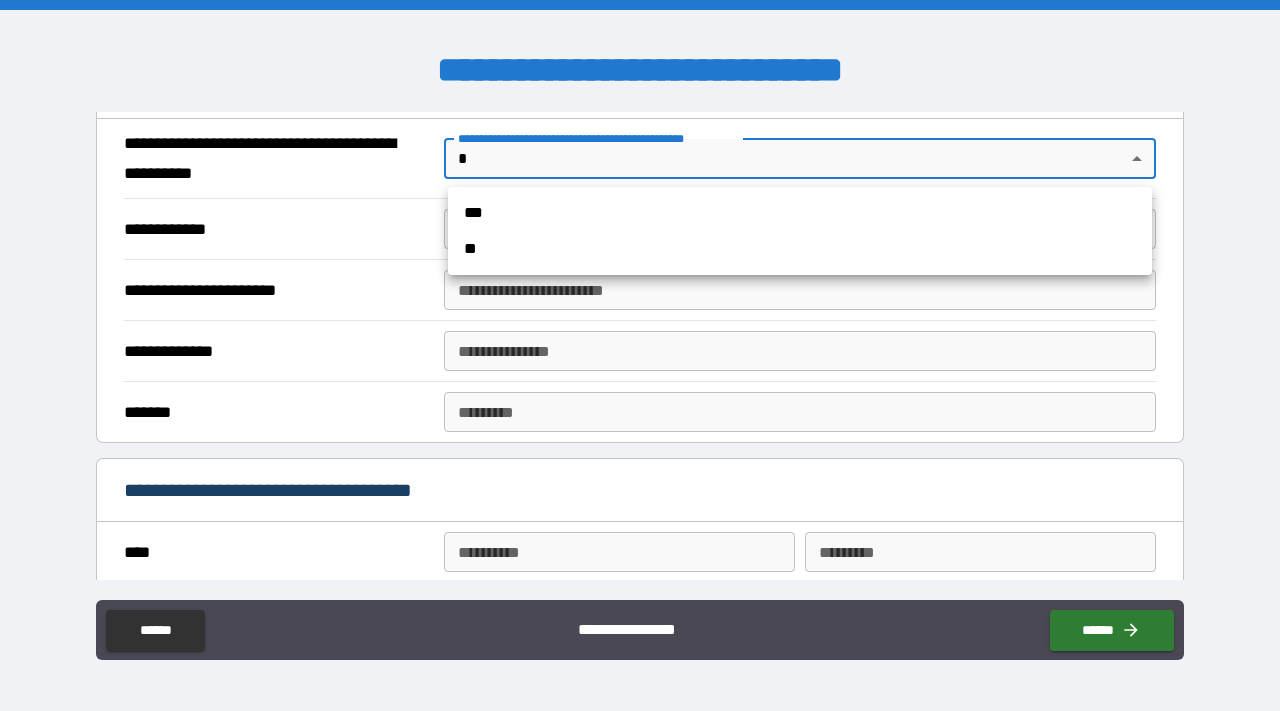 click on "**********" at bounding box center [640, 355] 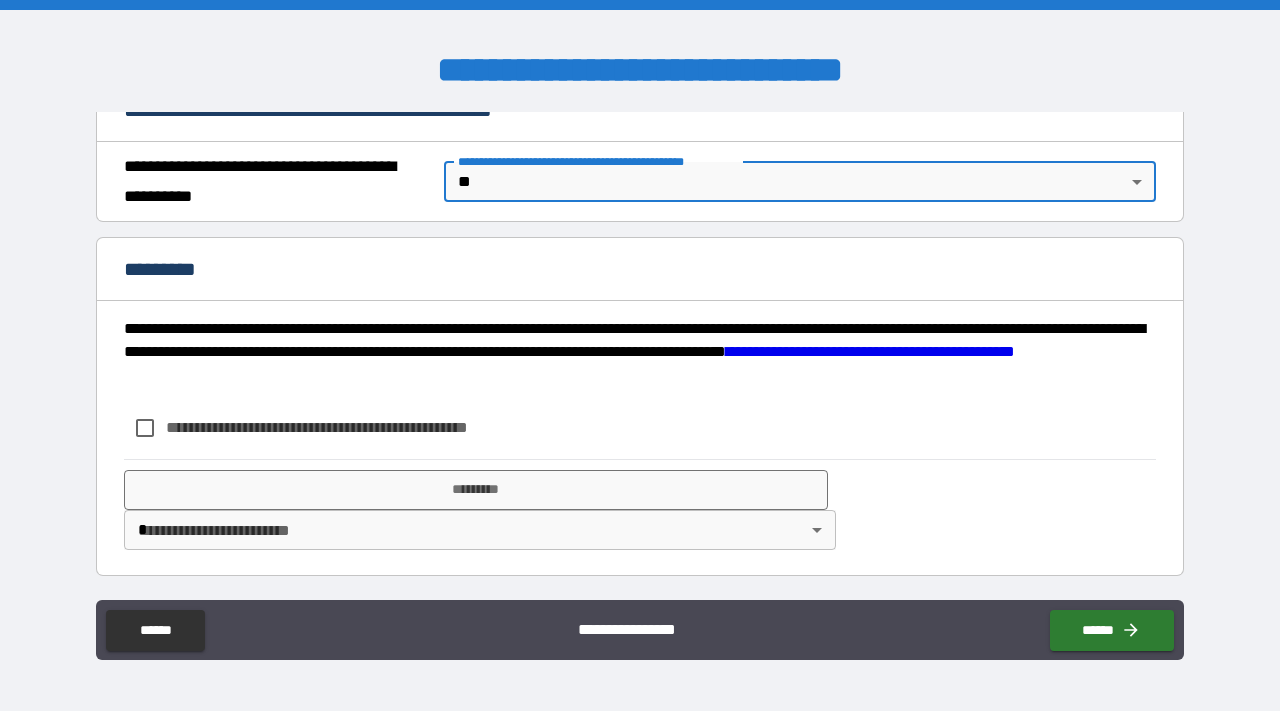 scroll, scrollTop: 1541, scrollLeft: 0, axis: vertical 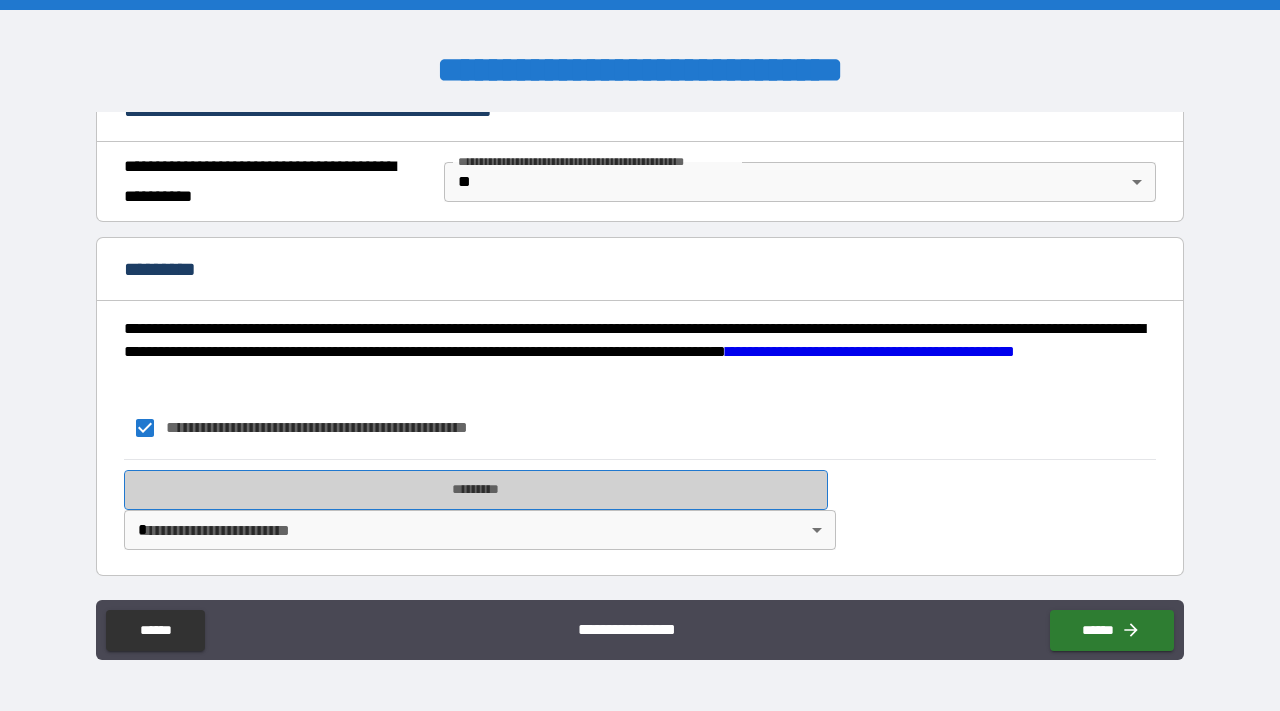 click on "*********" at bounding box center [476, 490] 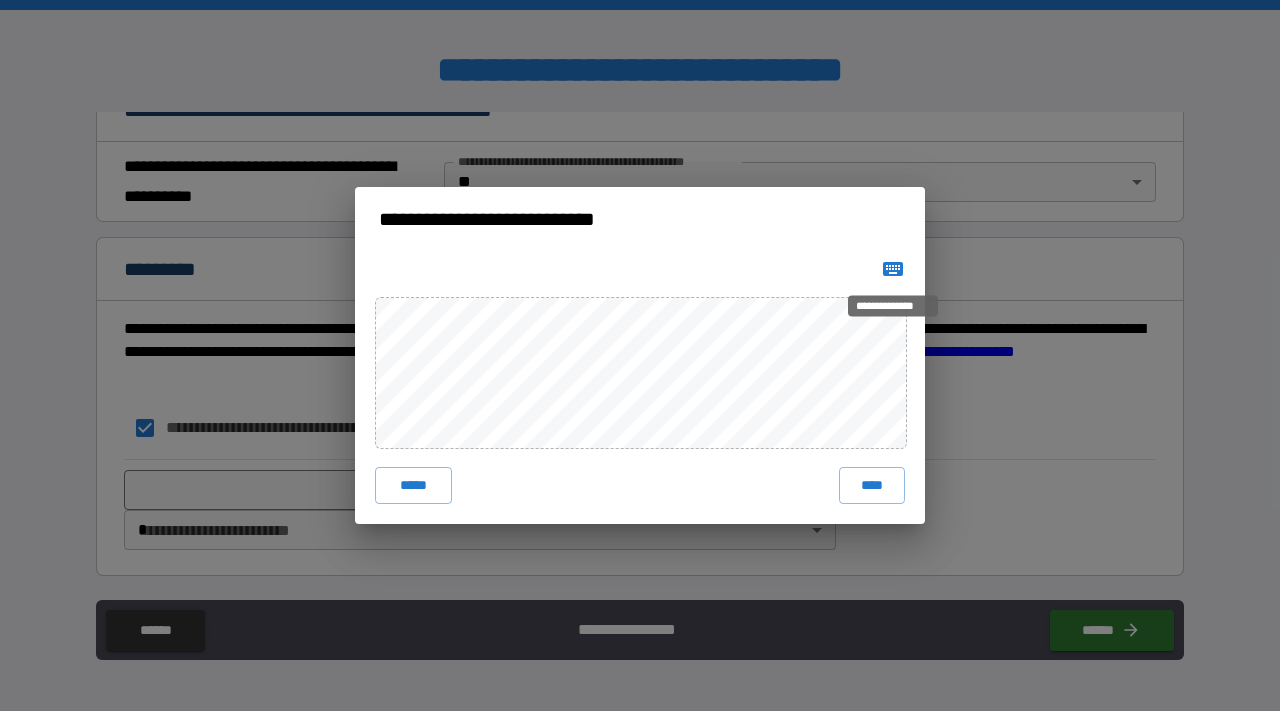 click 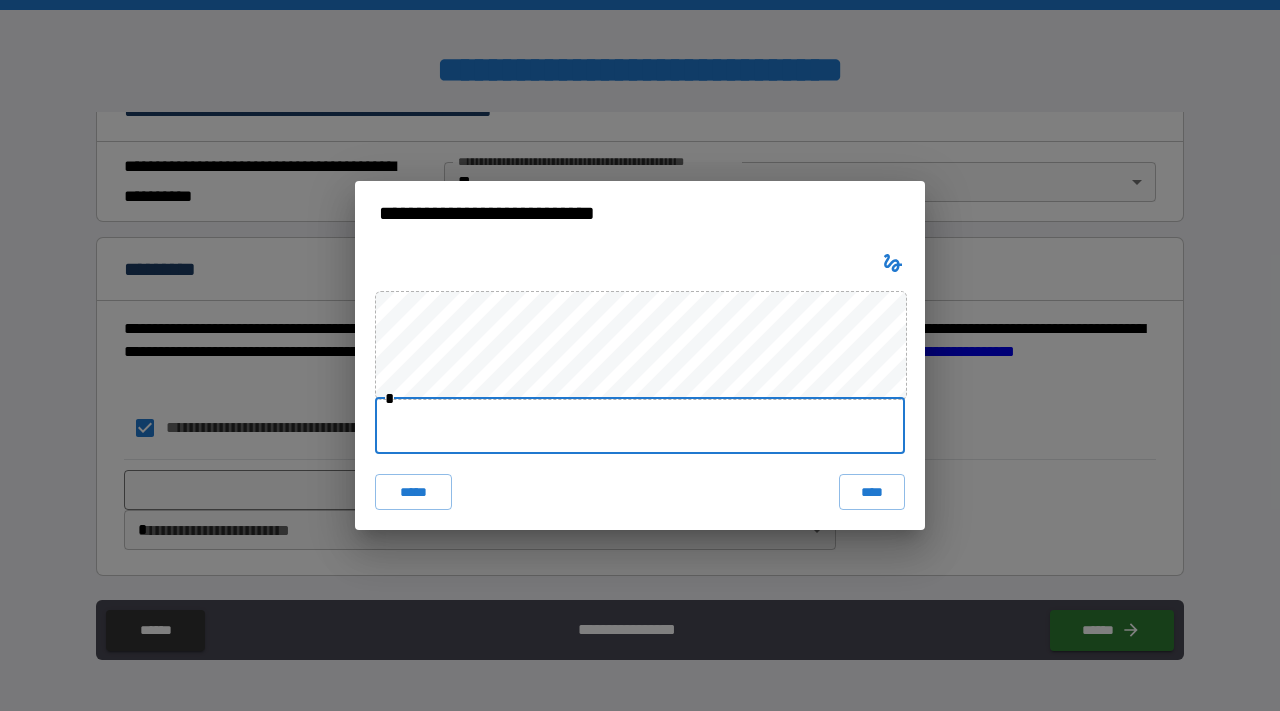 click at bounding box center (640, 426) 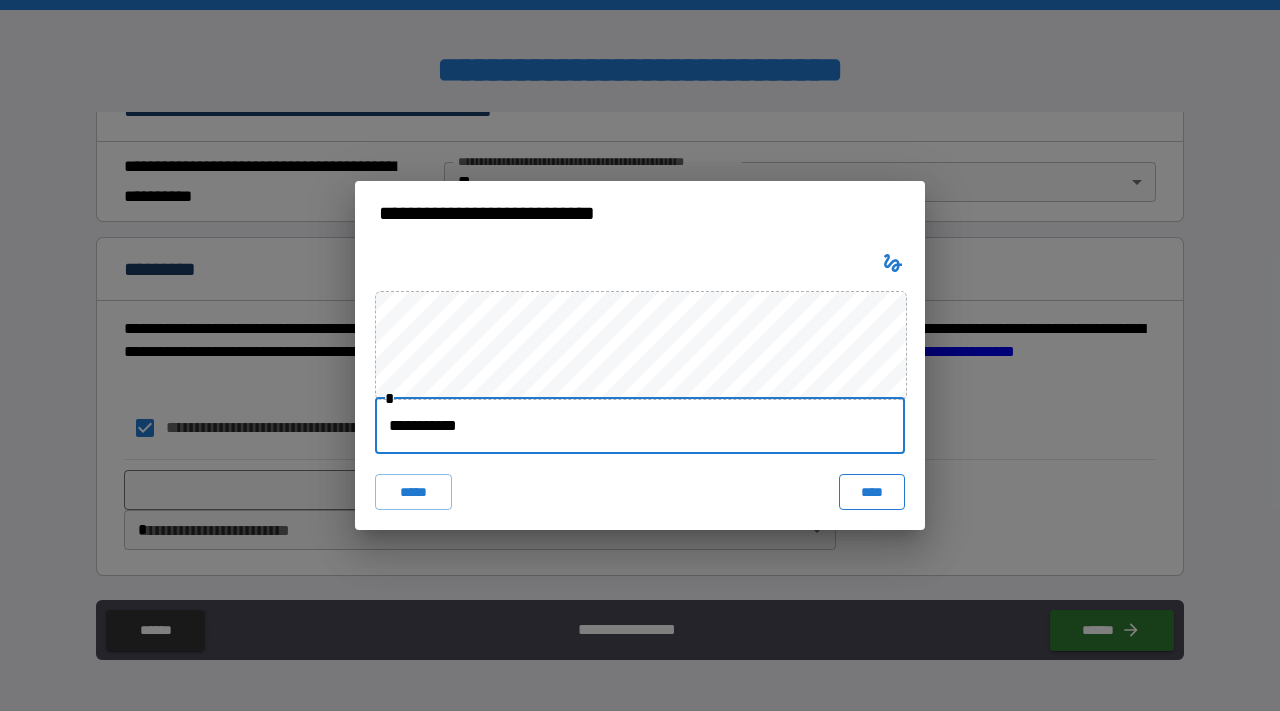 type on "**********" 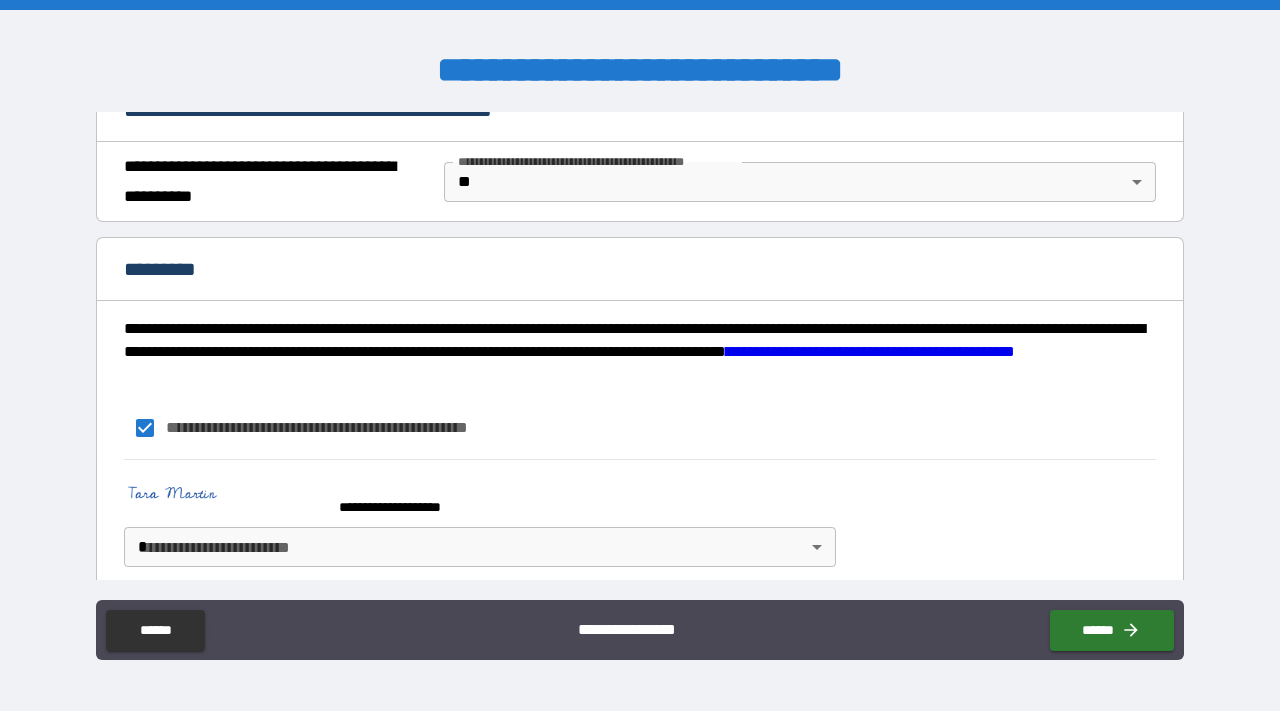 click on "**********" at bounding box center [640, 355] 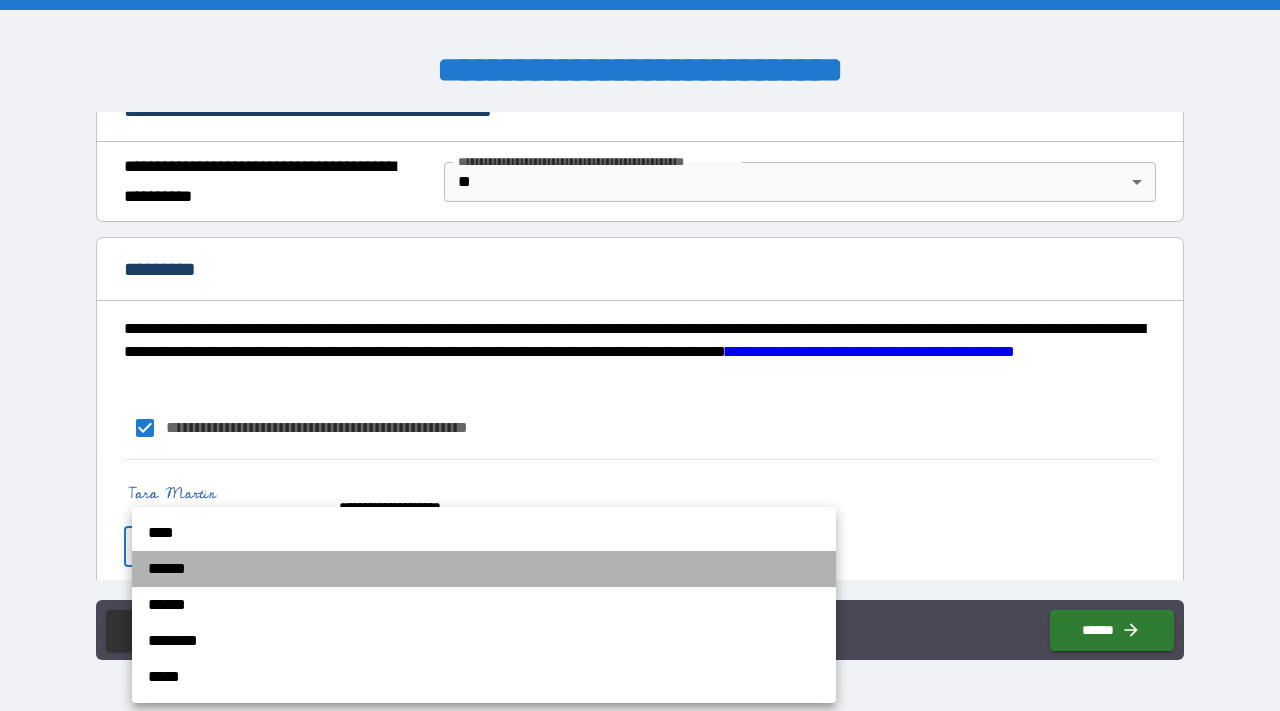 click on "******" at bounding box center (484, 569) 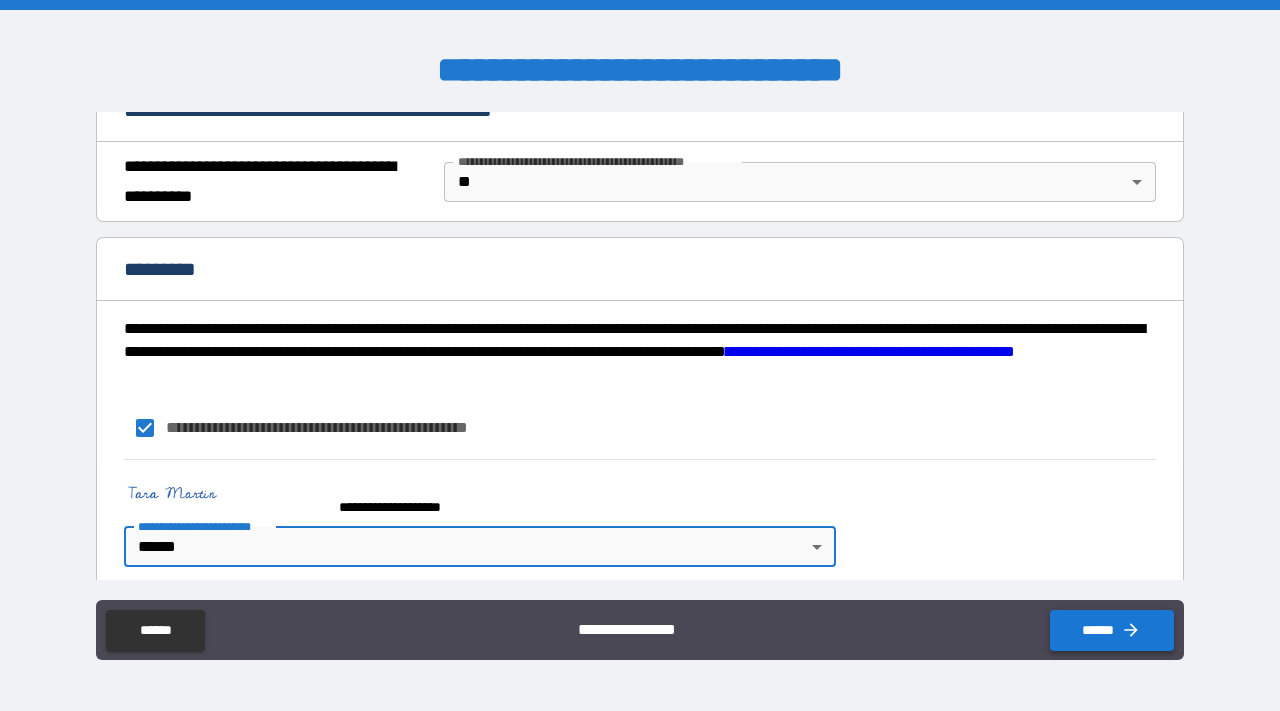 click on "******" at bounding box center [1112, 630] 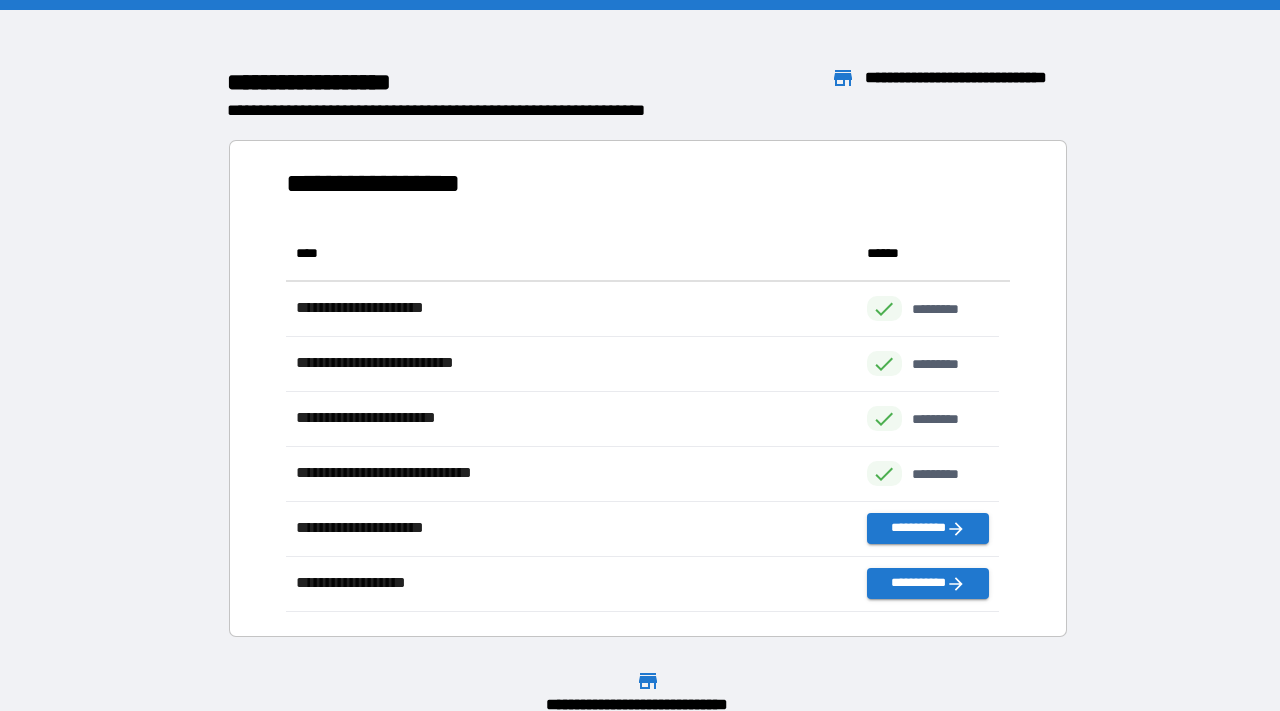 scroll, scrollTop: 16, scrollLeft: 15, axis: both 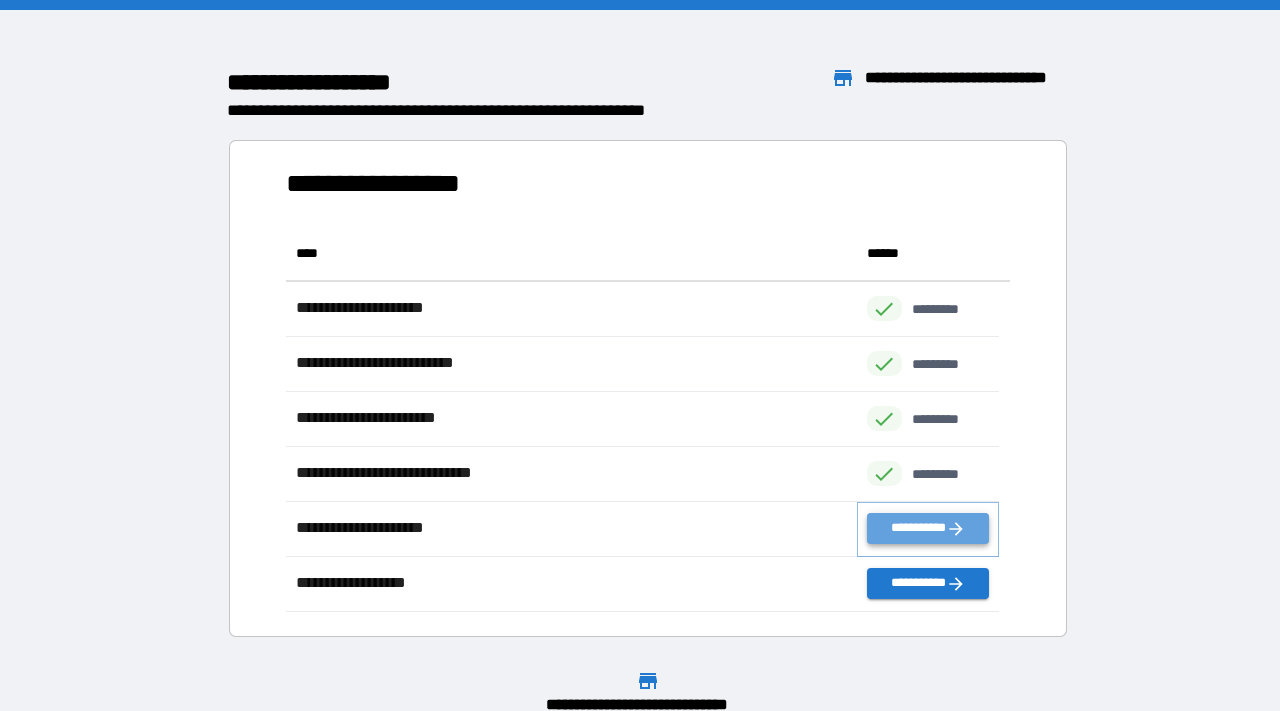 click on "**********" at bounding box center [928, 528] 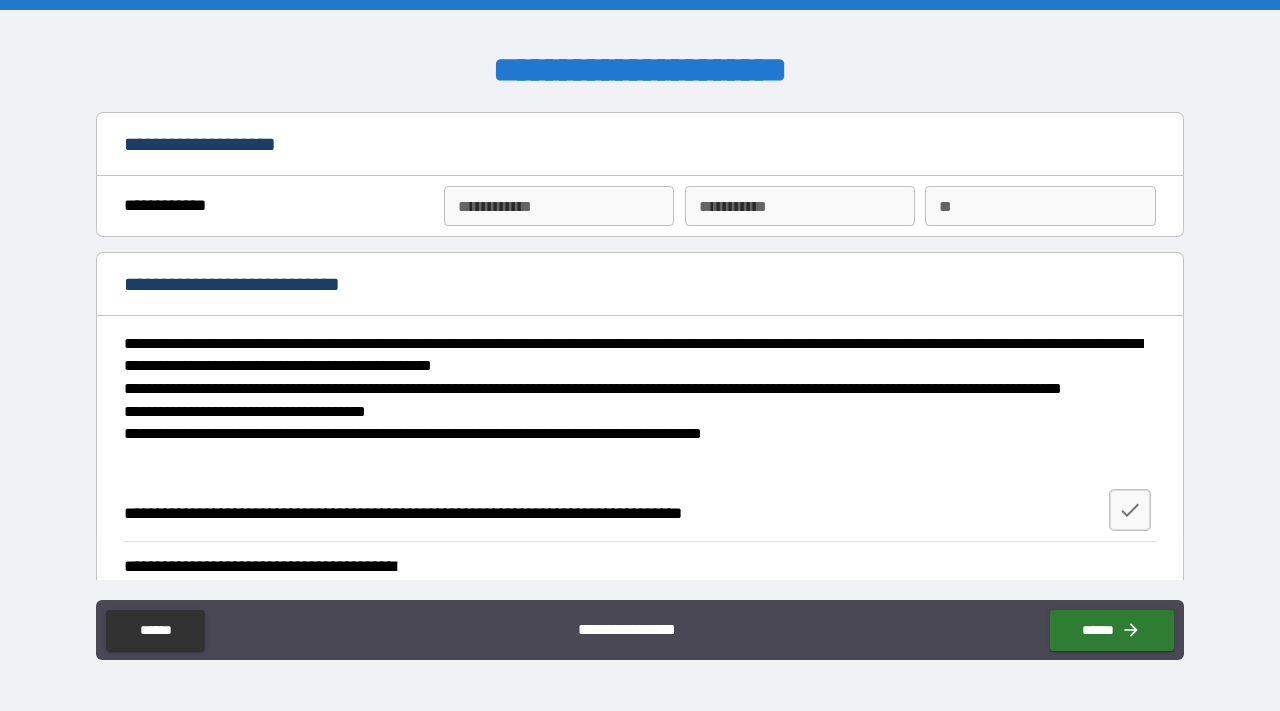 type on "*" 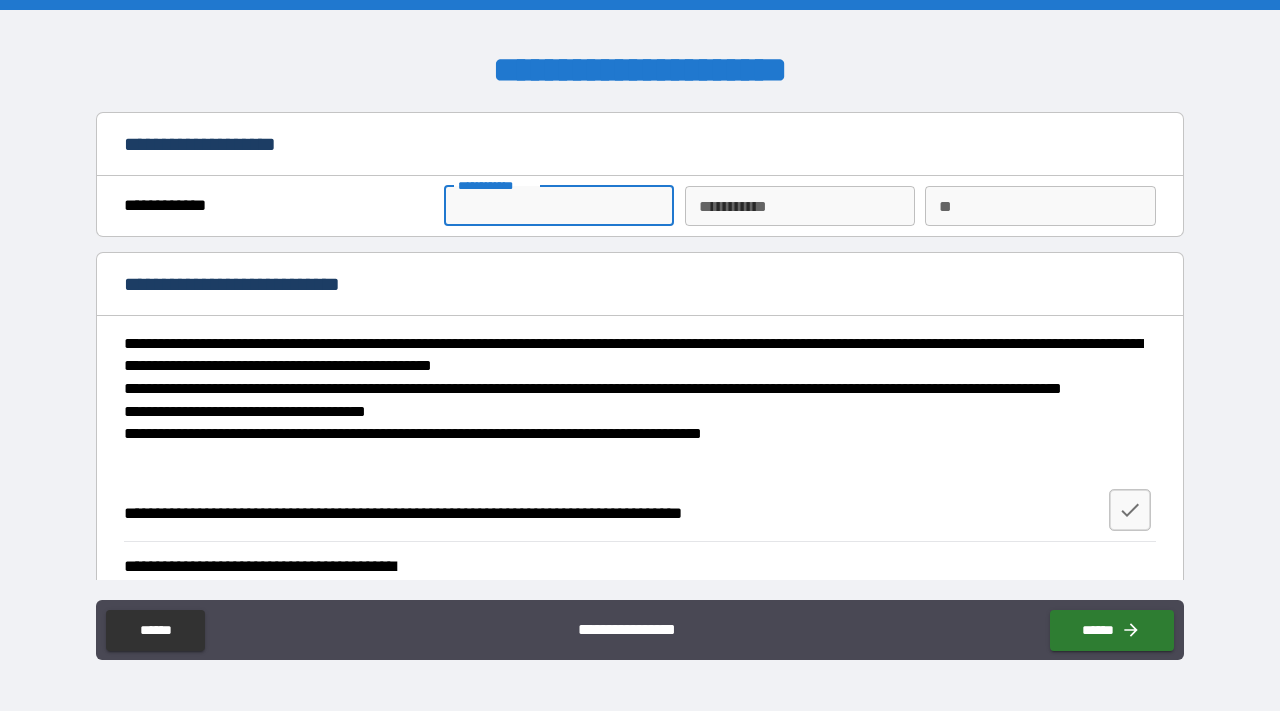 click on "**********" at bounding box center (559, 206) 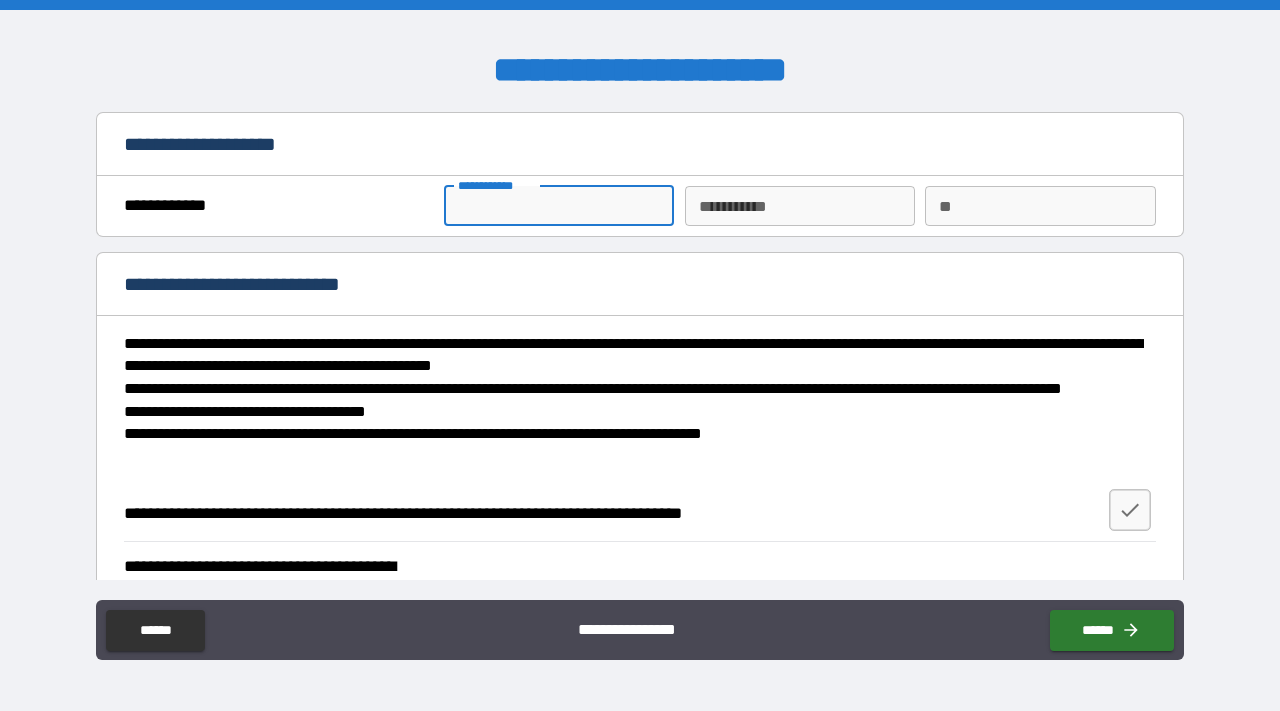 type on "******" 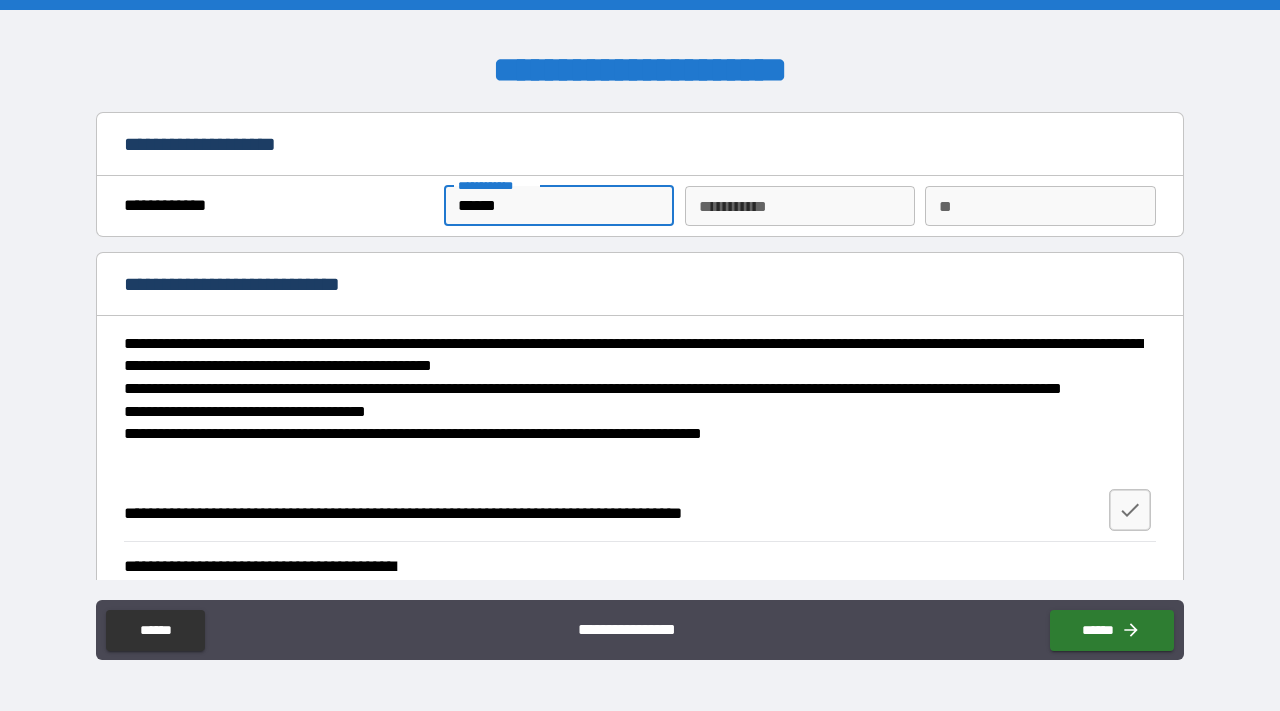 type on "******" 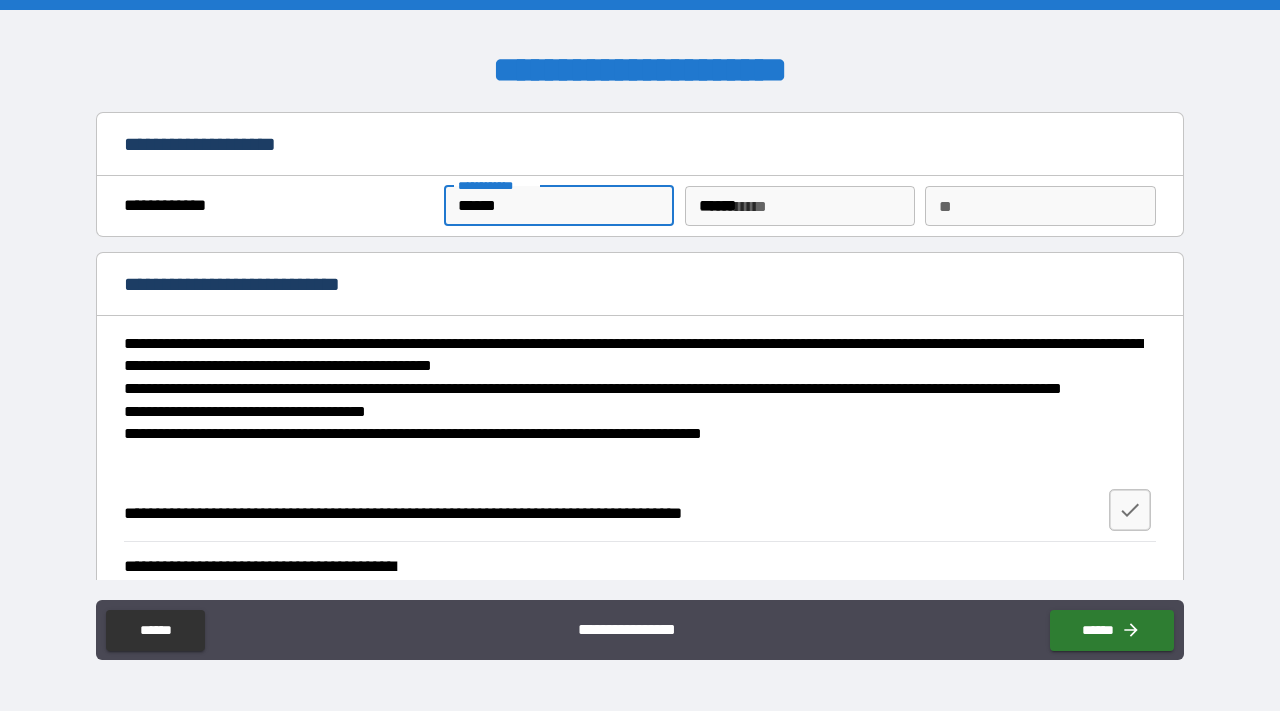 type on "*" 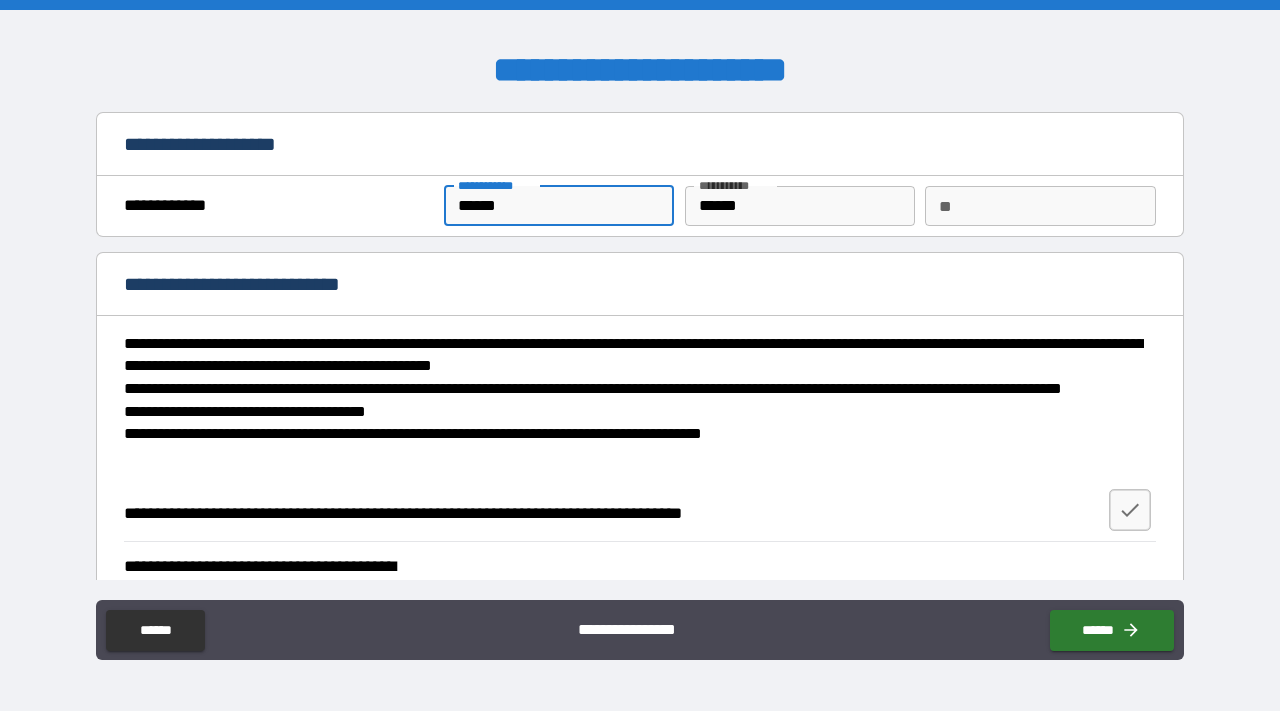 type on "*" 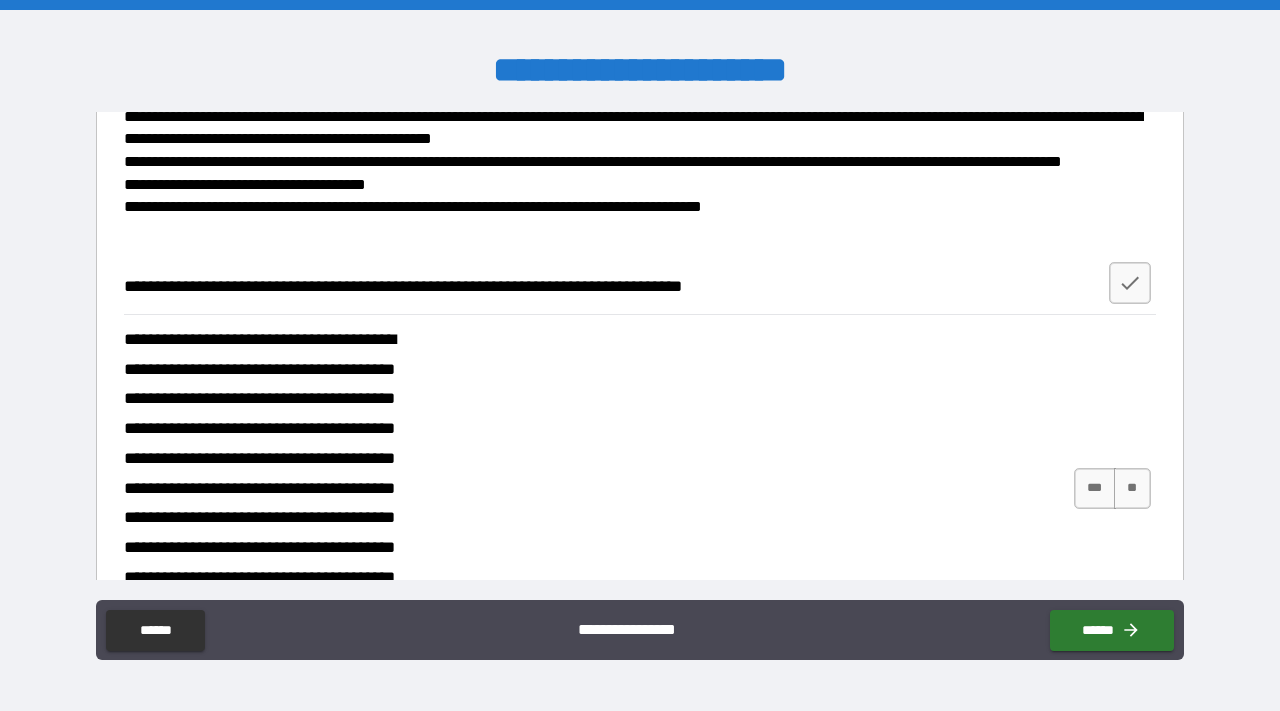 scroll, scrollTop: 228, scrollLeft: 0, axis: vertical 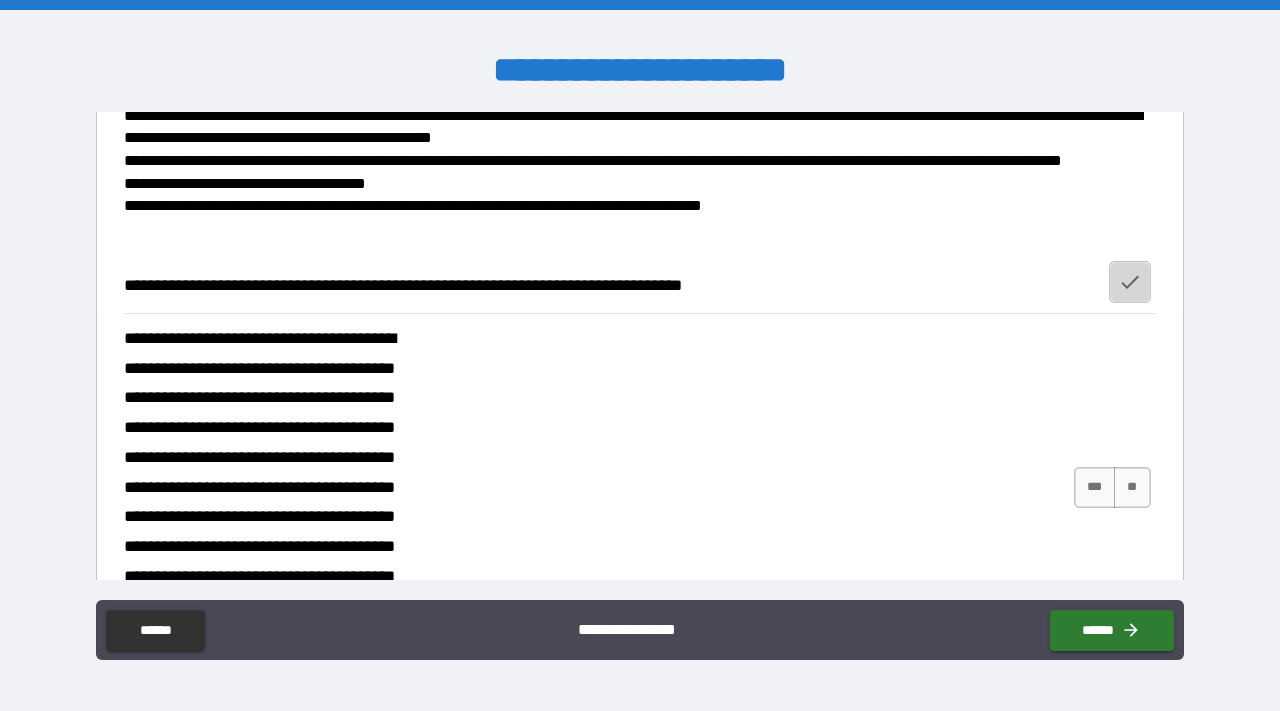 click 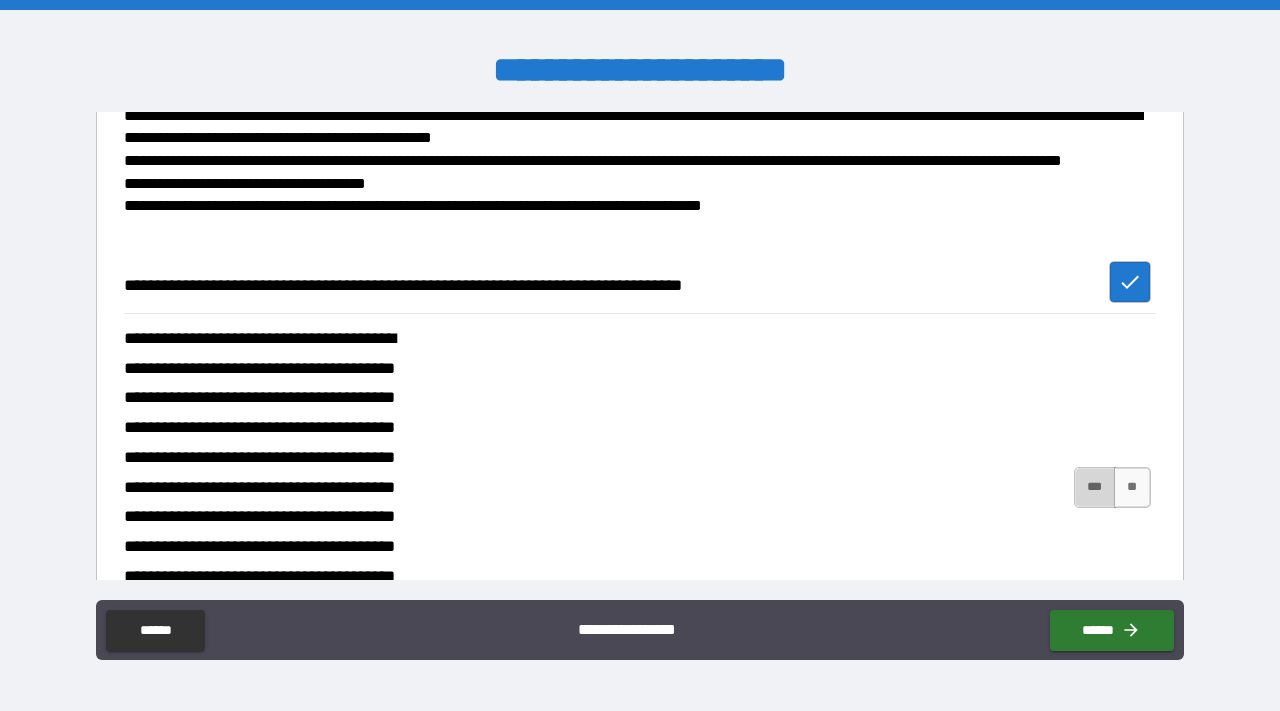 click on "***" at bounding box center [1095, 487] 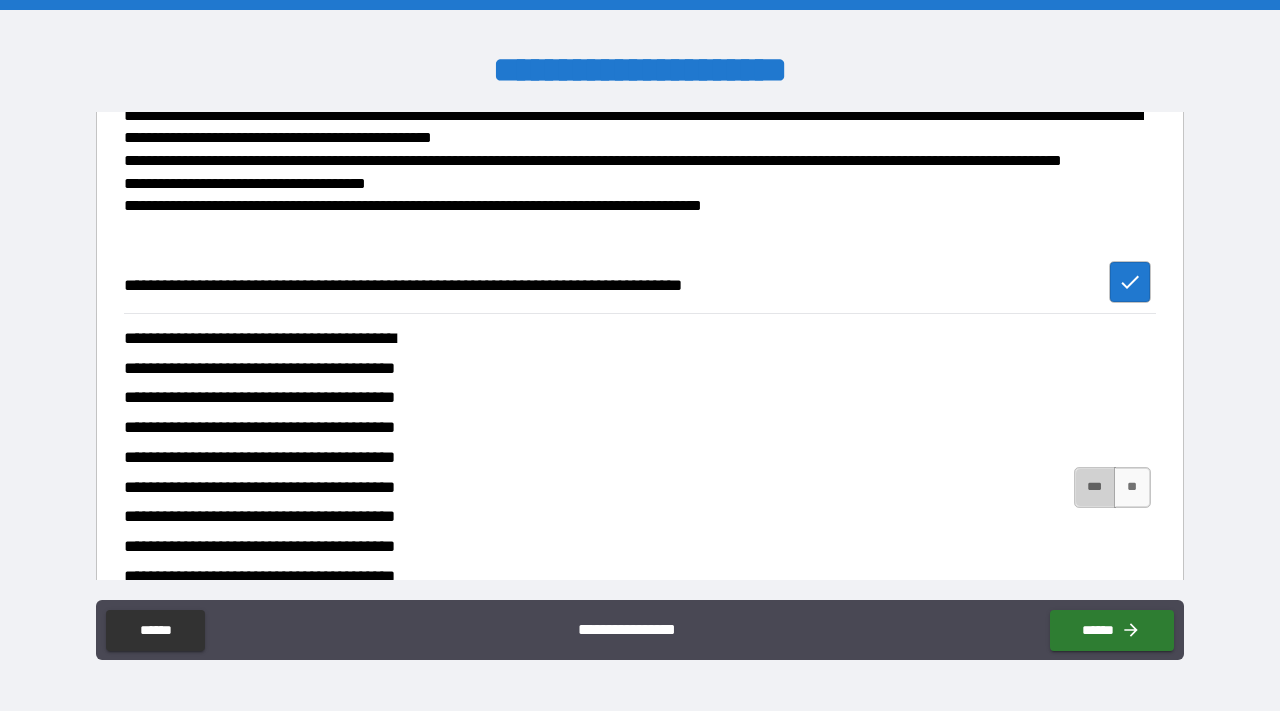 type on "*" 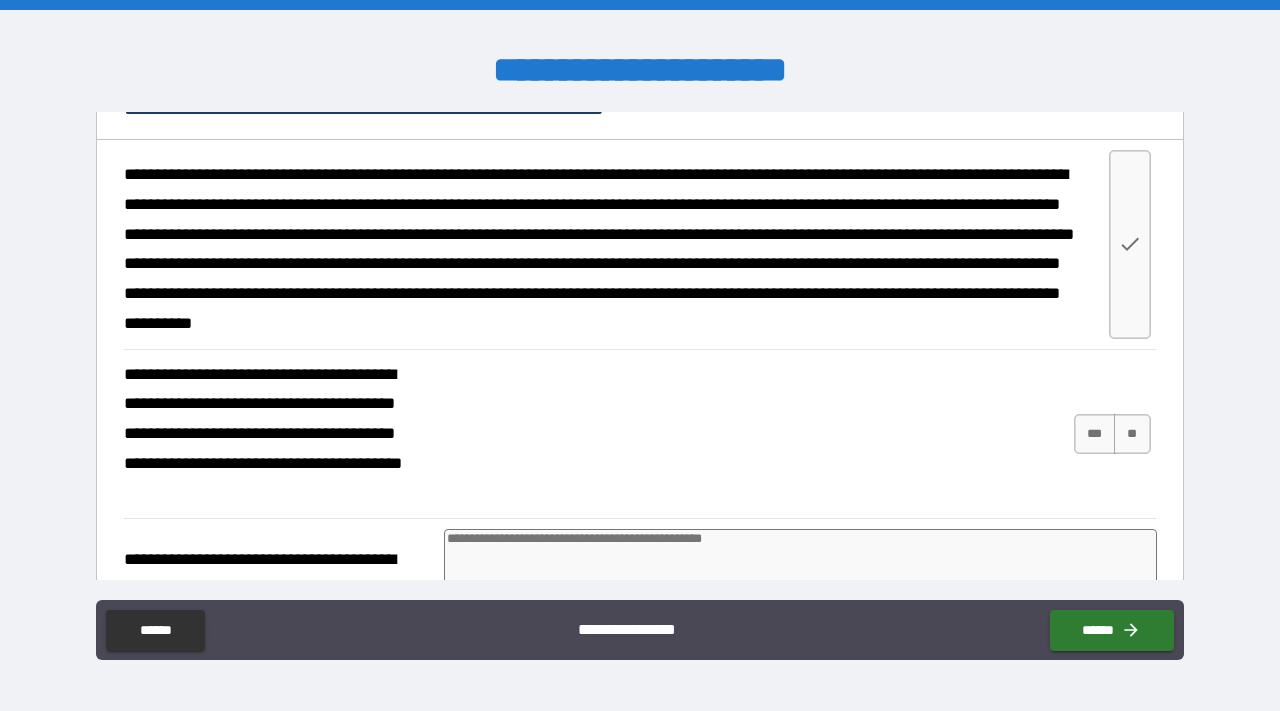 scroll, scrollTop: 835, scrollLeft: 0, axis: vertical 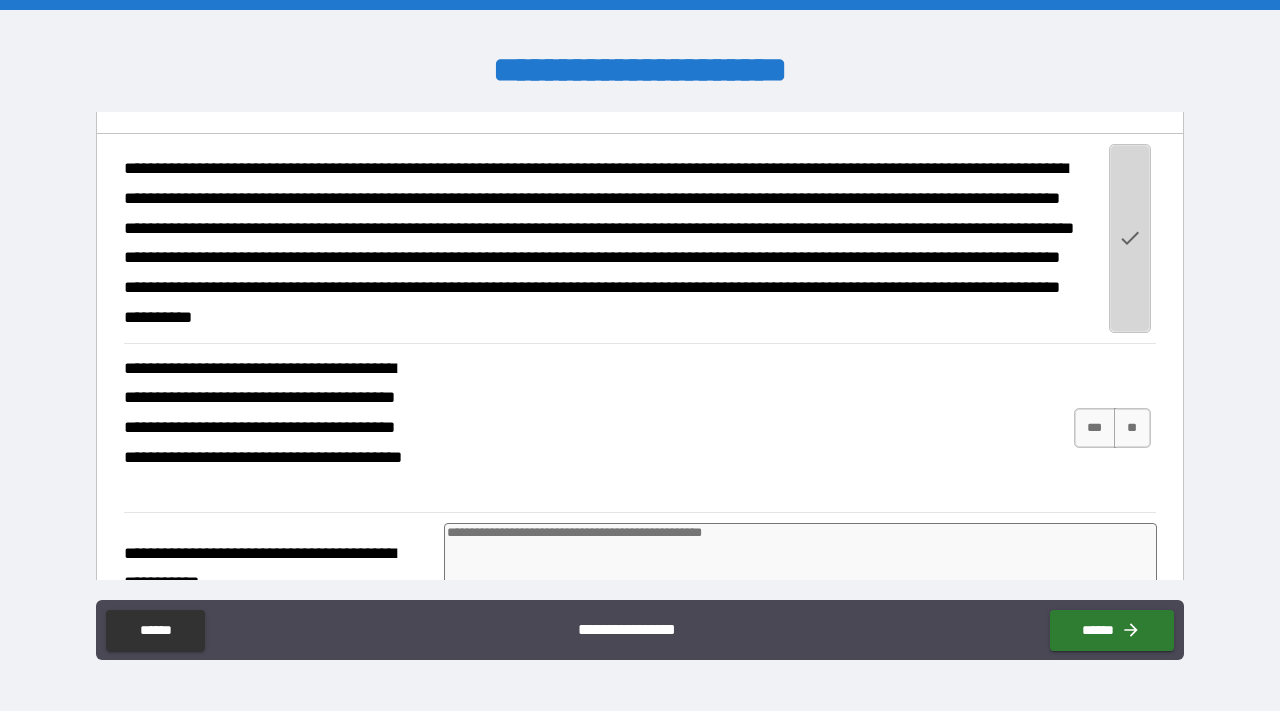 click at bounding box center [1130, 238] 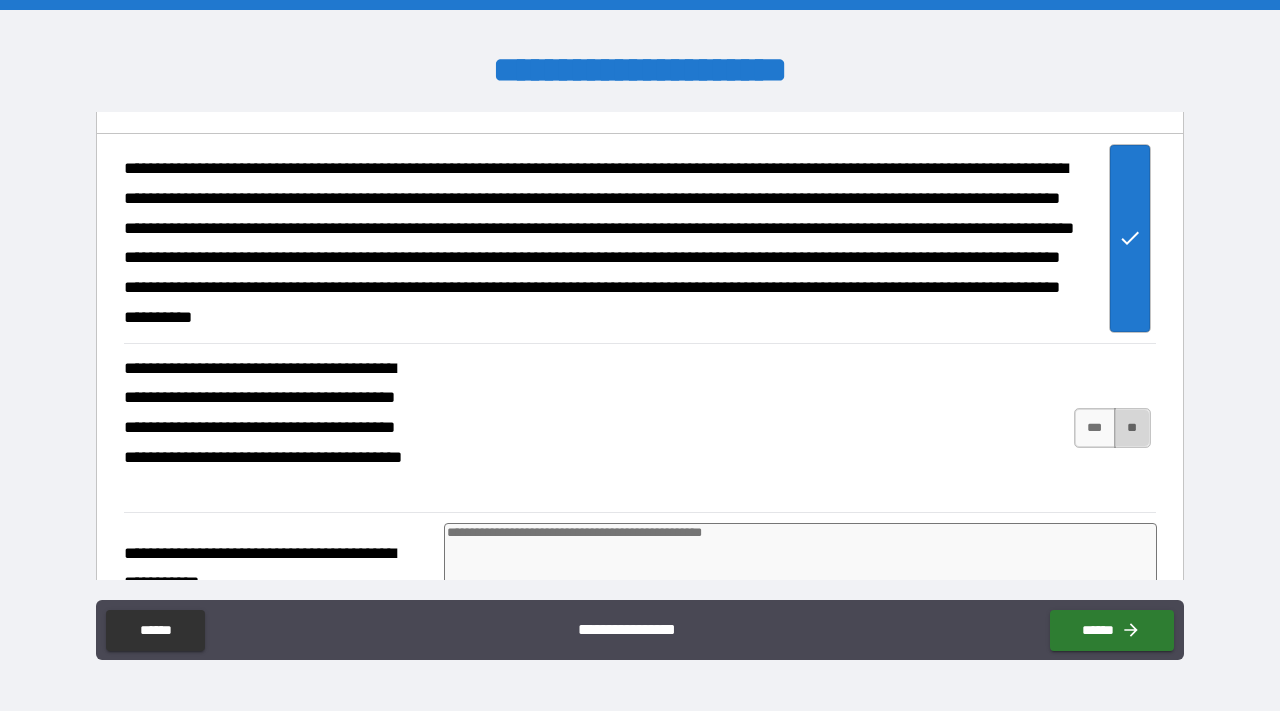 click on "**" at bounding box center (1132, 428) 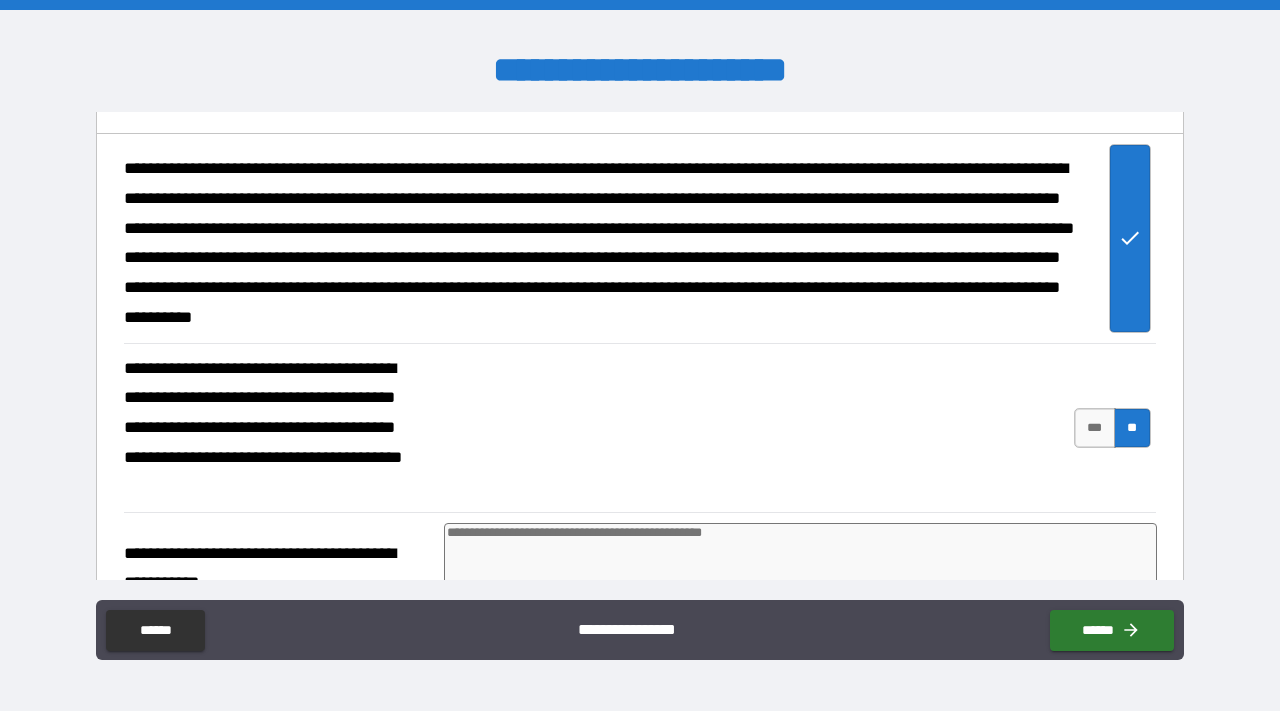 type on "*" 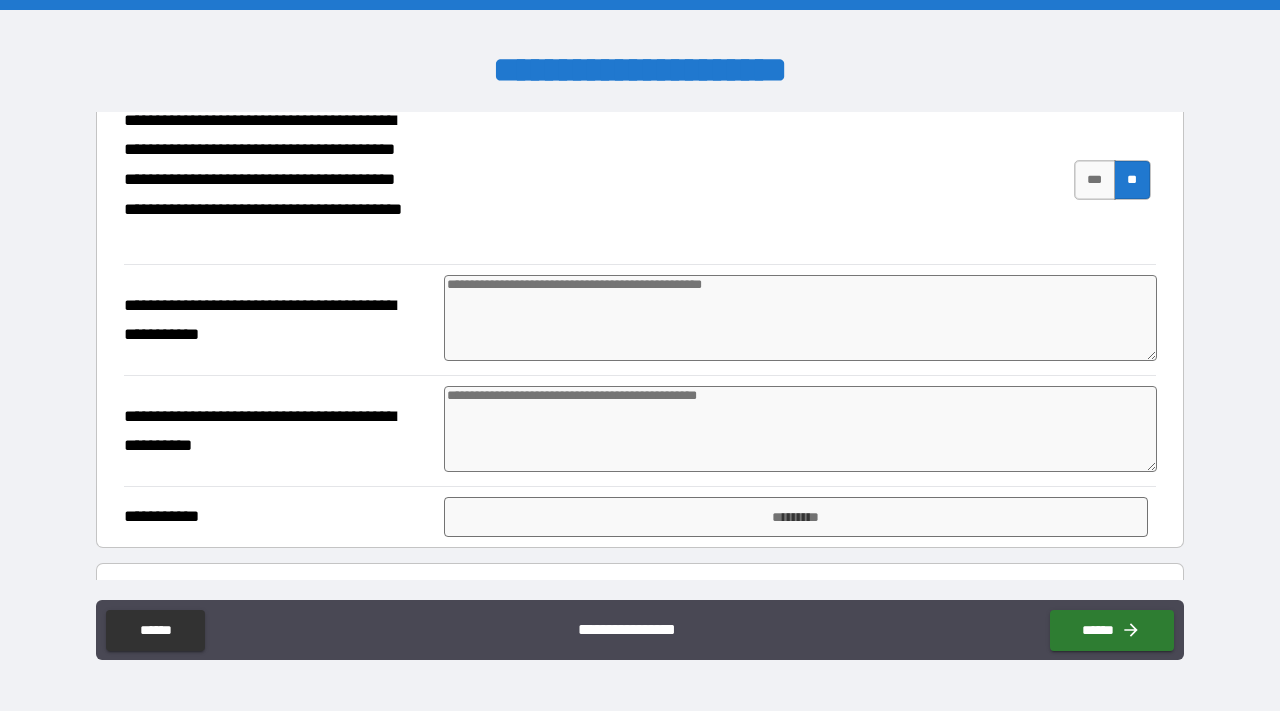 scroll, scrollTop: 1087, scrollLeft: 0, axis: vertical 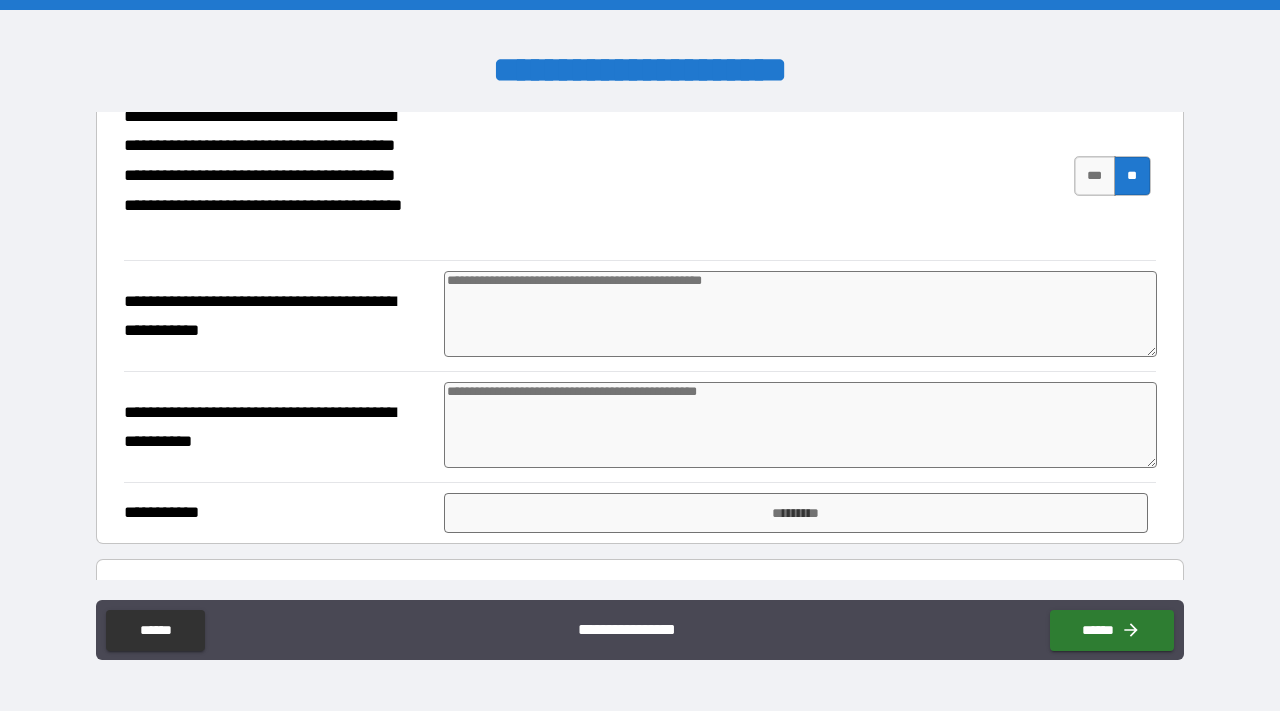 click at bounding box center (800, 314) 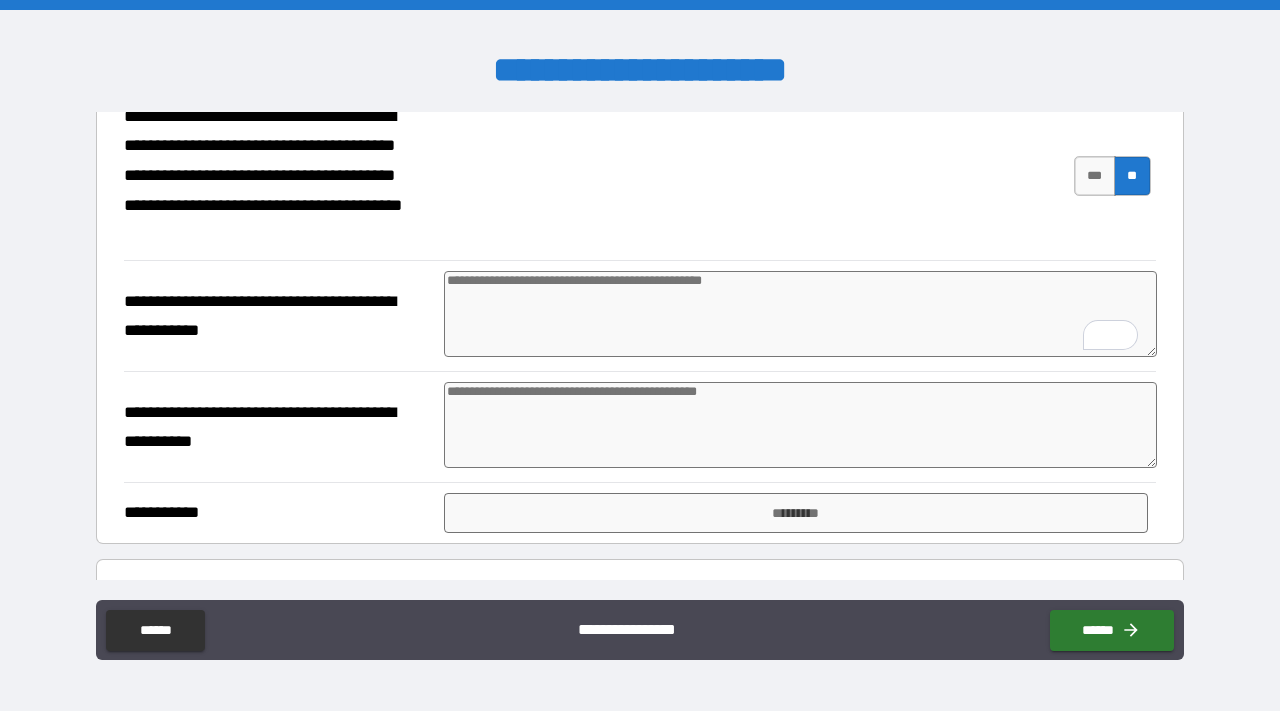 type on "*" 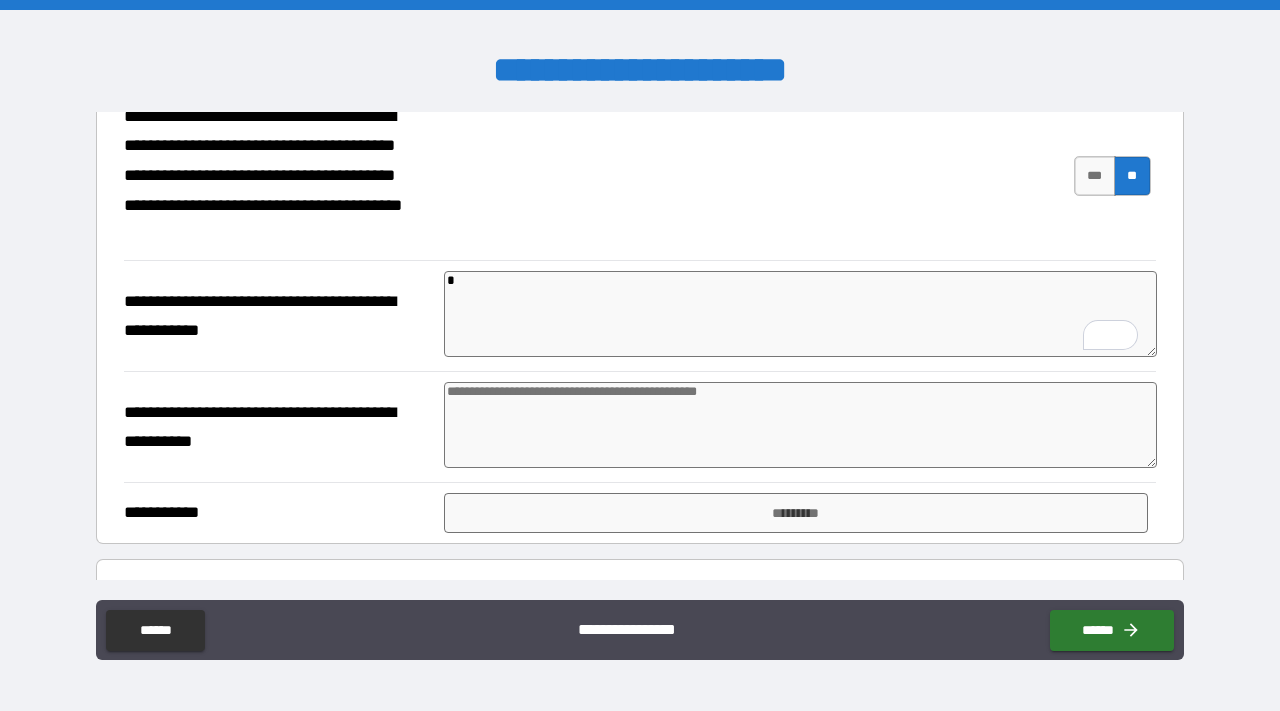 type on "*" 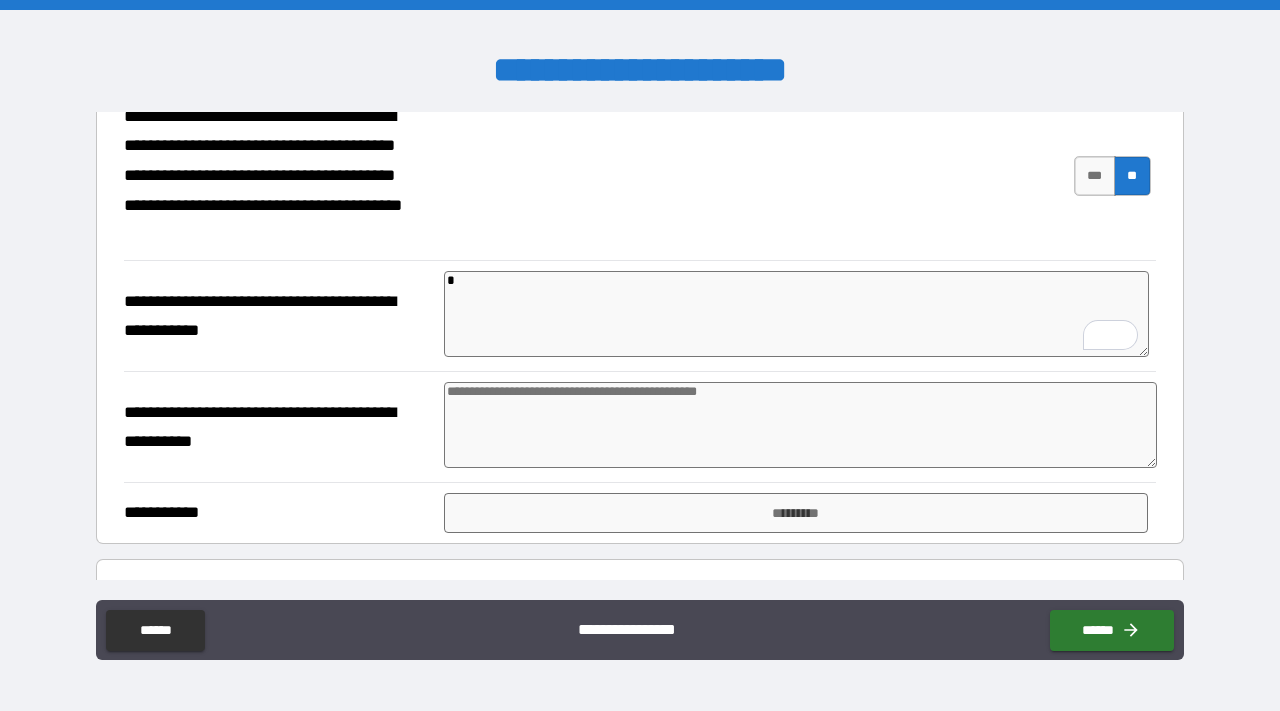 type on "**" 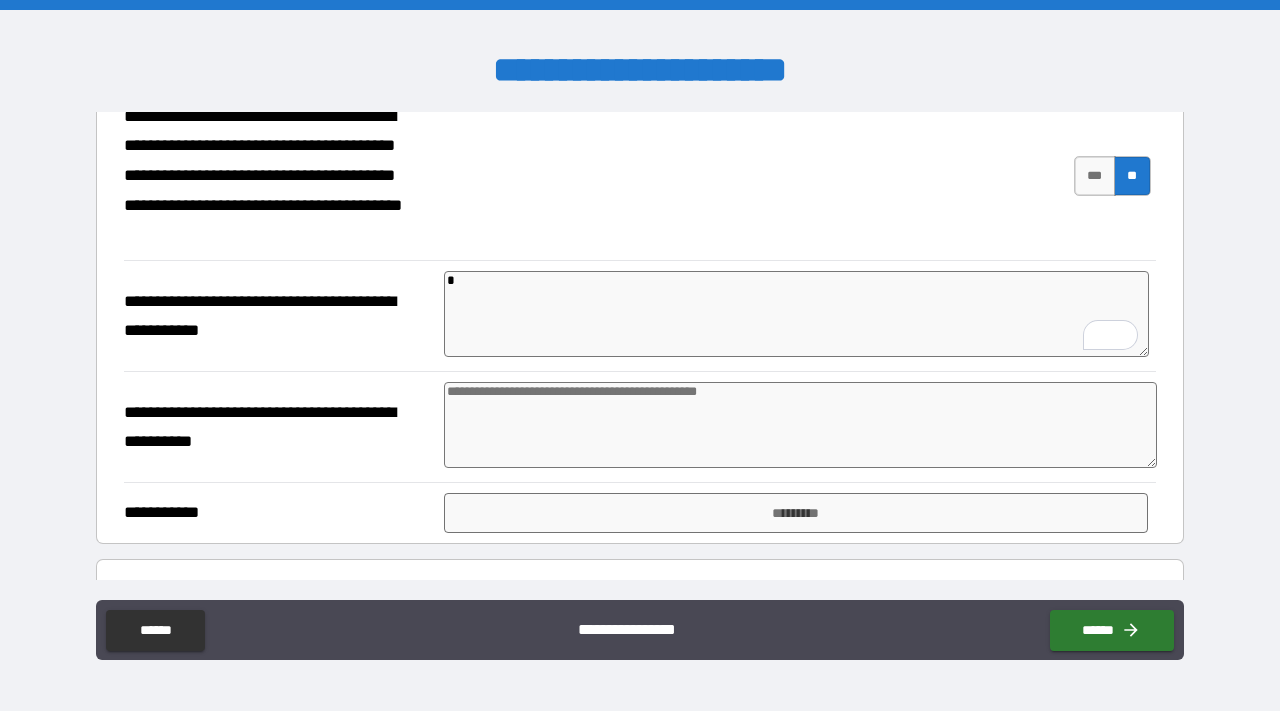 type on "*" 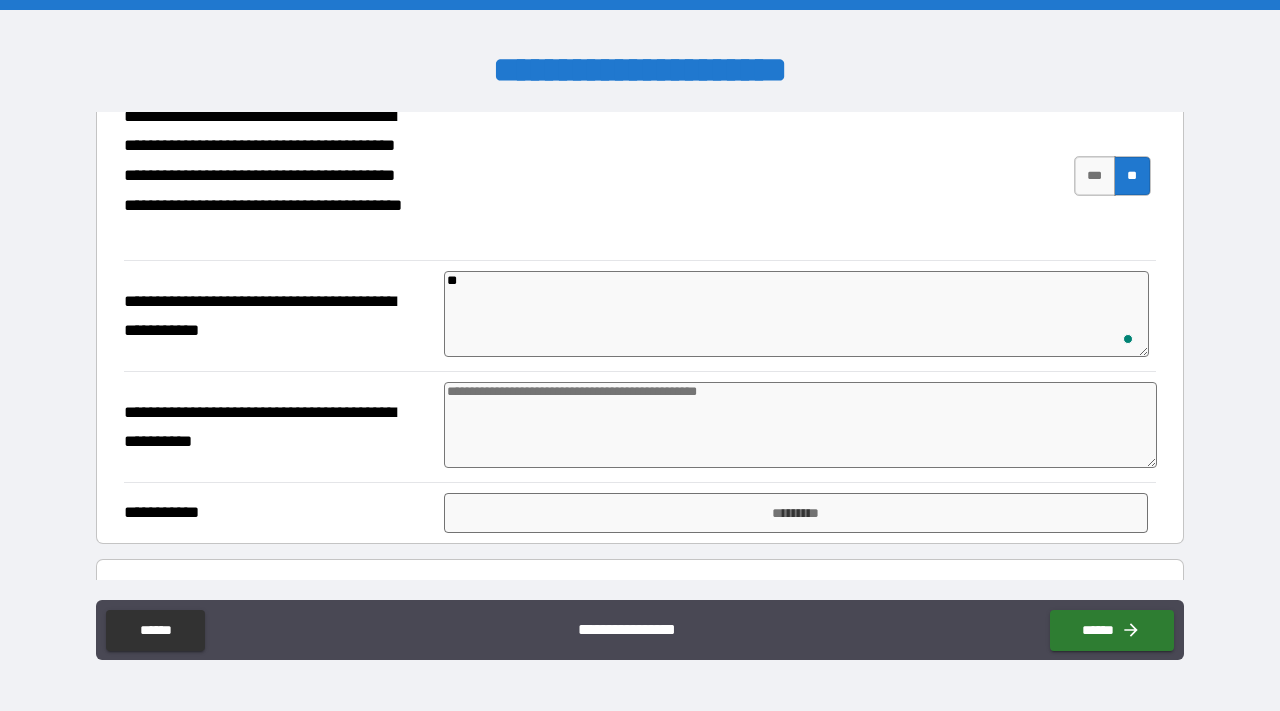 type on "*" 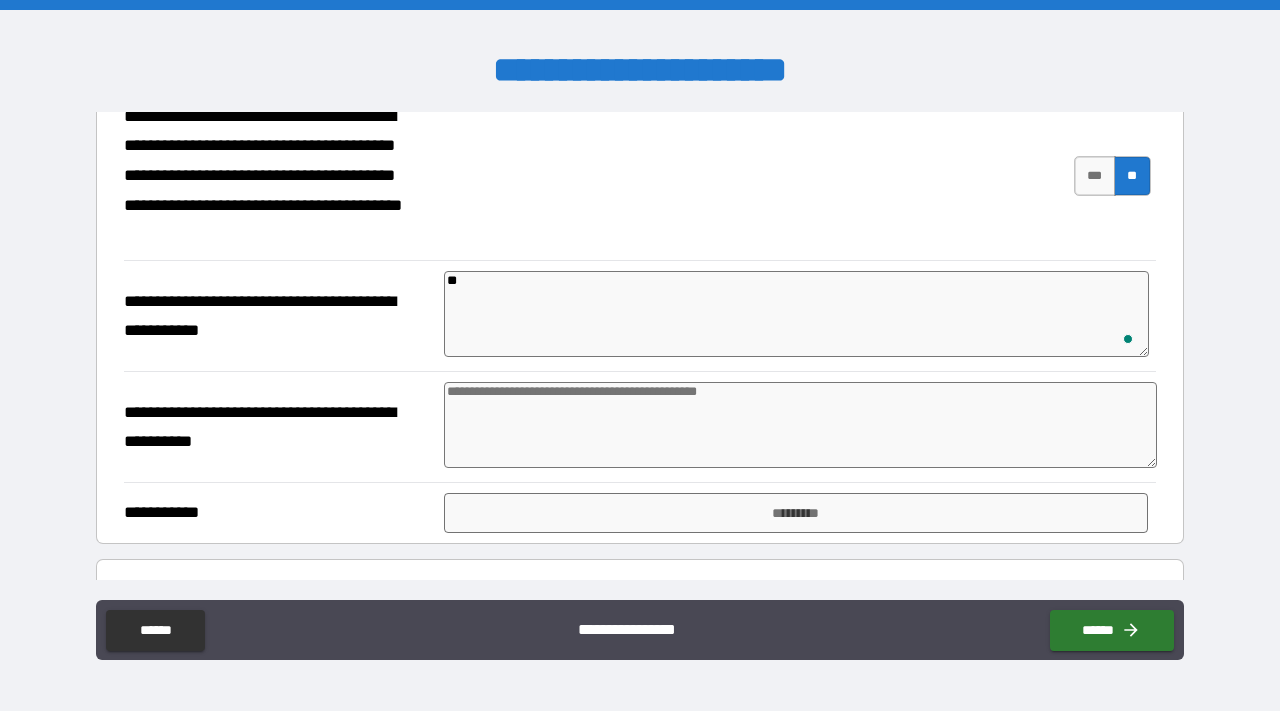 type on "*" 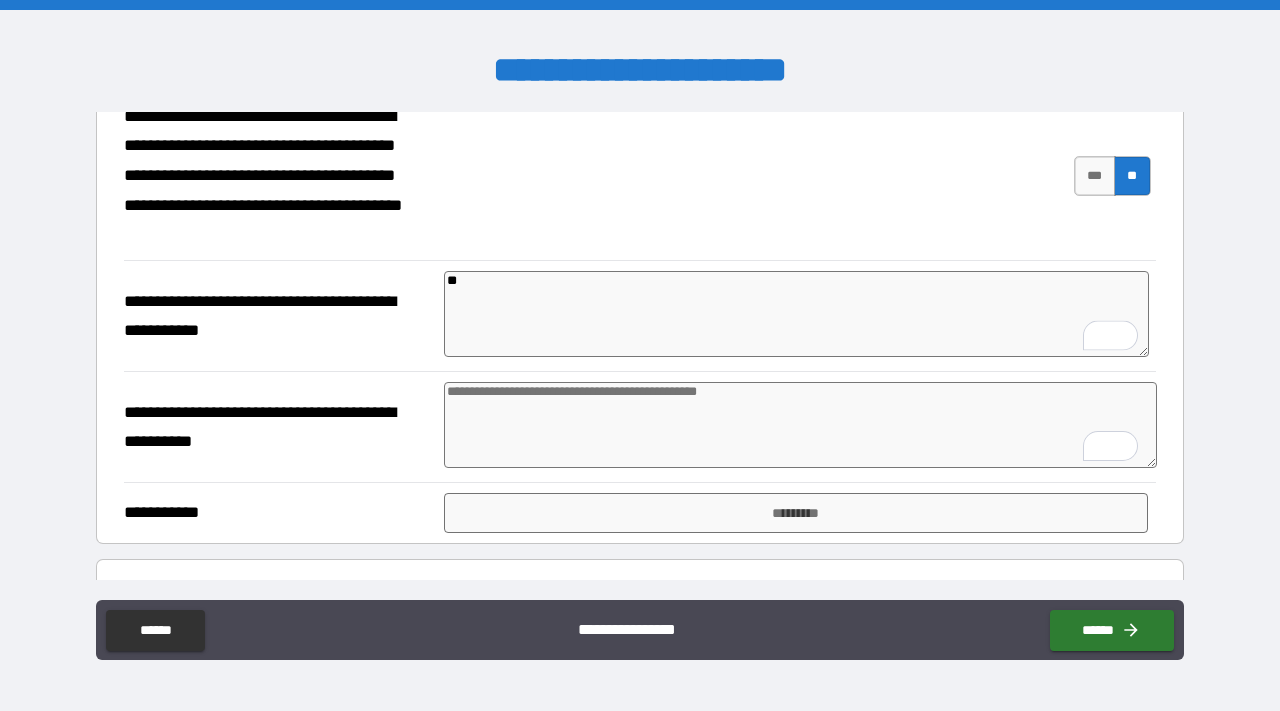 scroll, scrollTop: 1087, scrollLeft: 0, axis: vertical 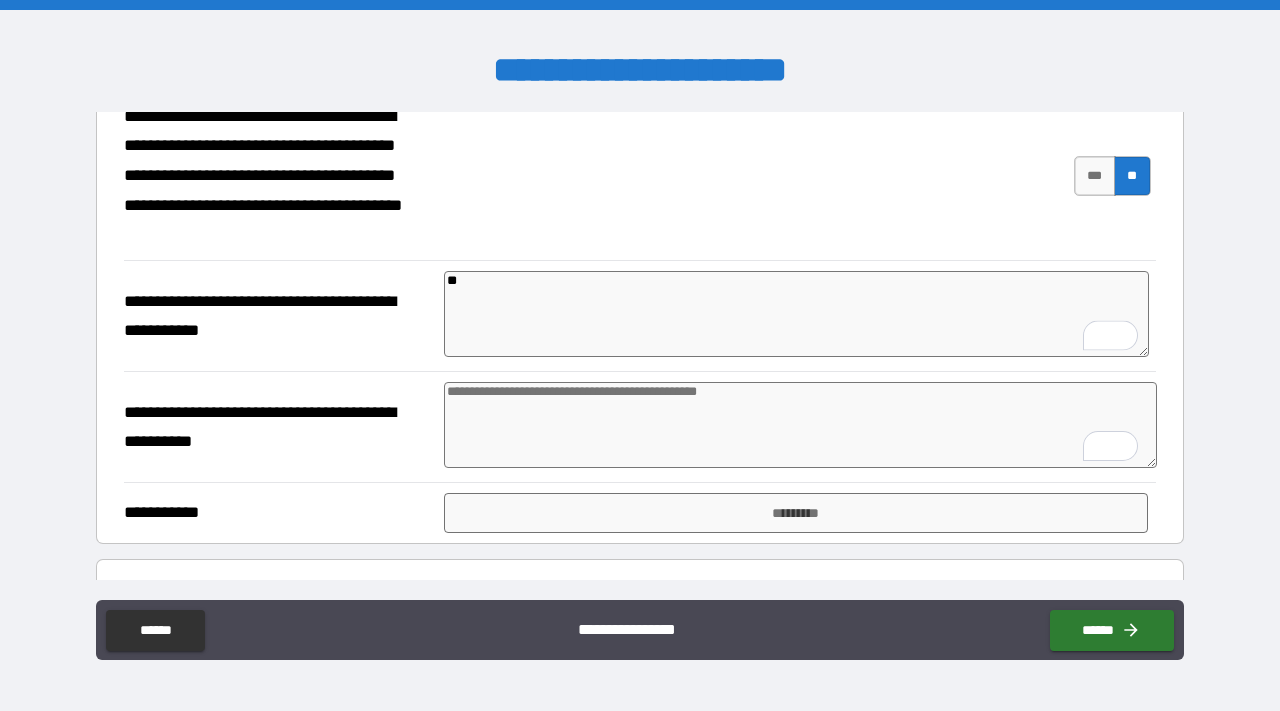 type on "*" 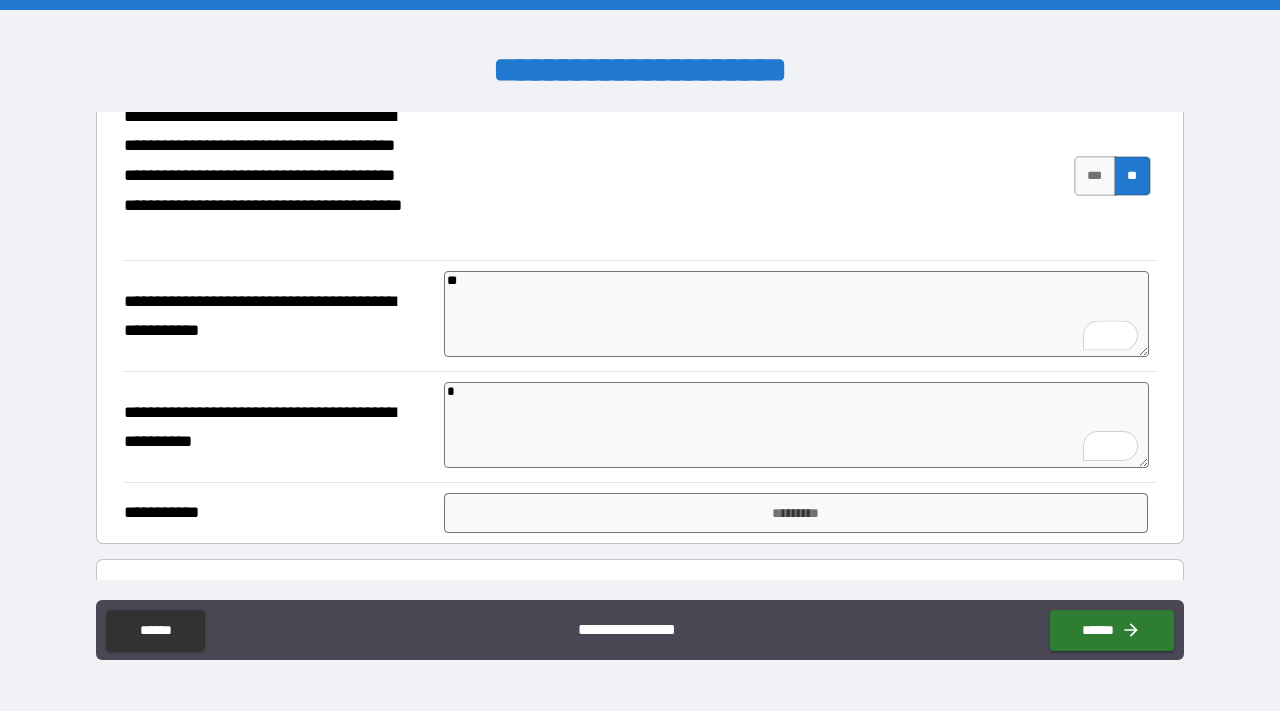 type on "*" 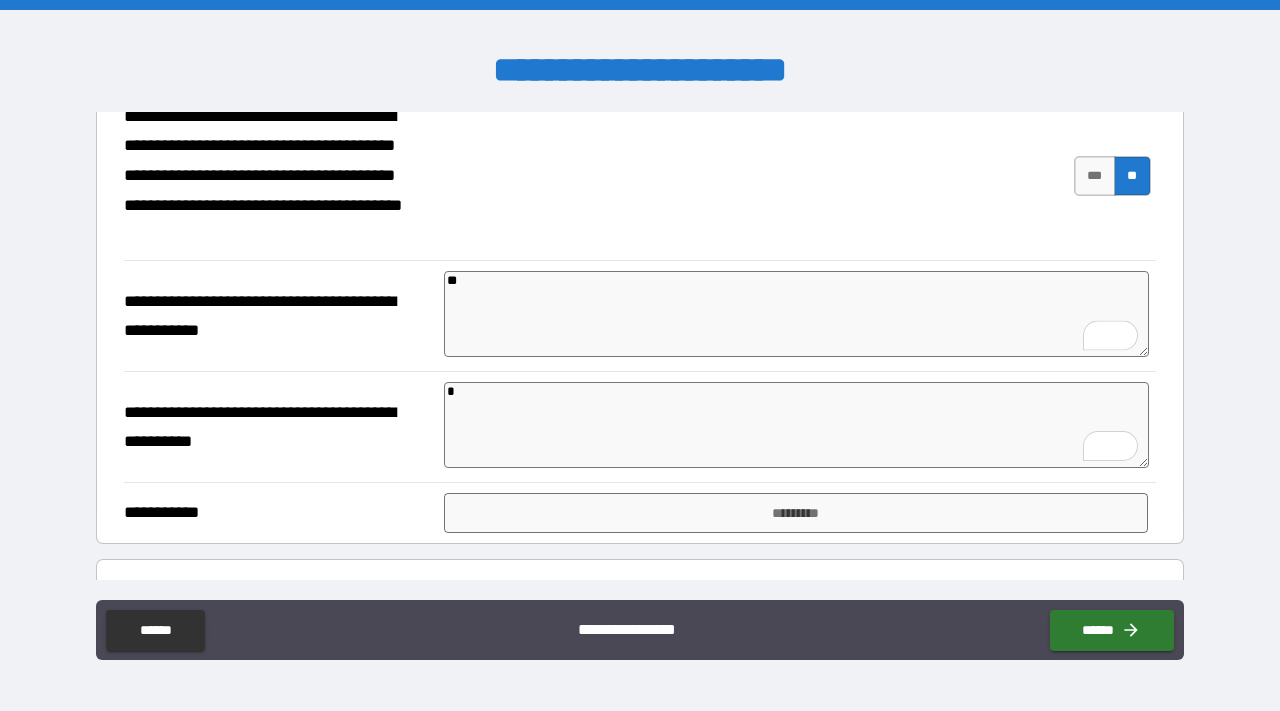 type on "**" 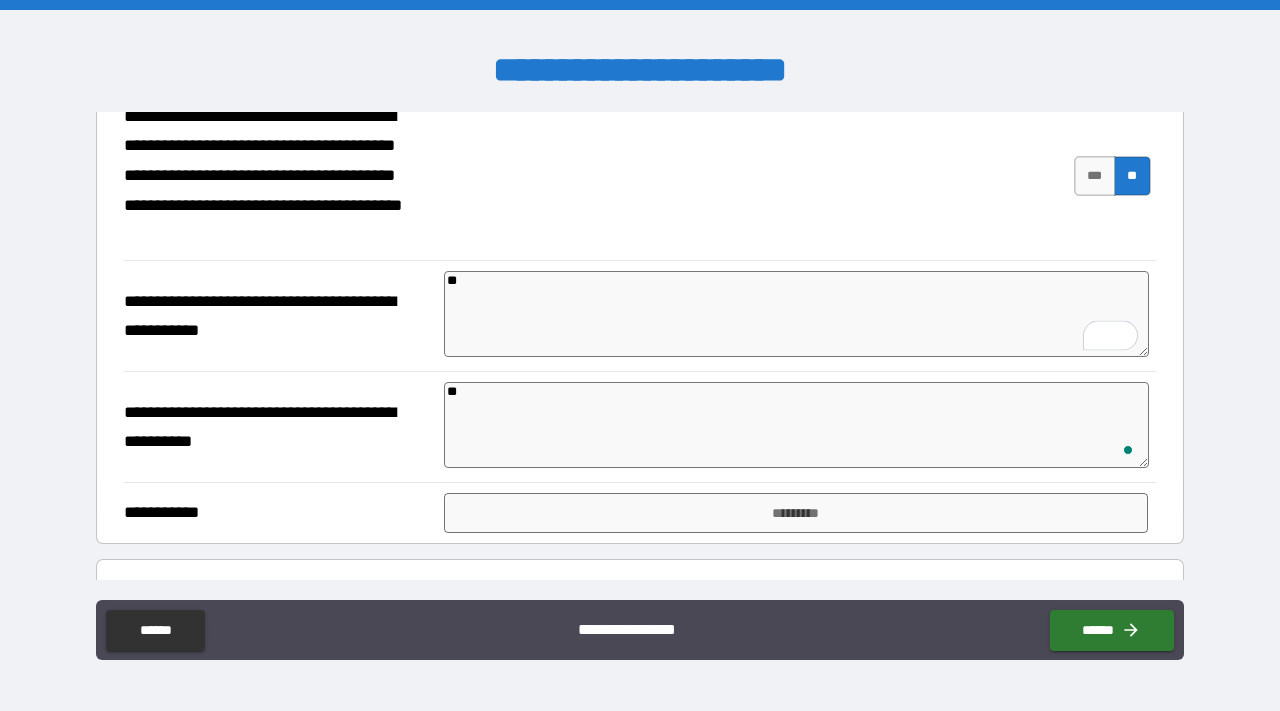 type on "*" 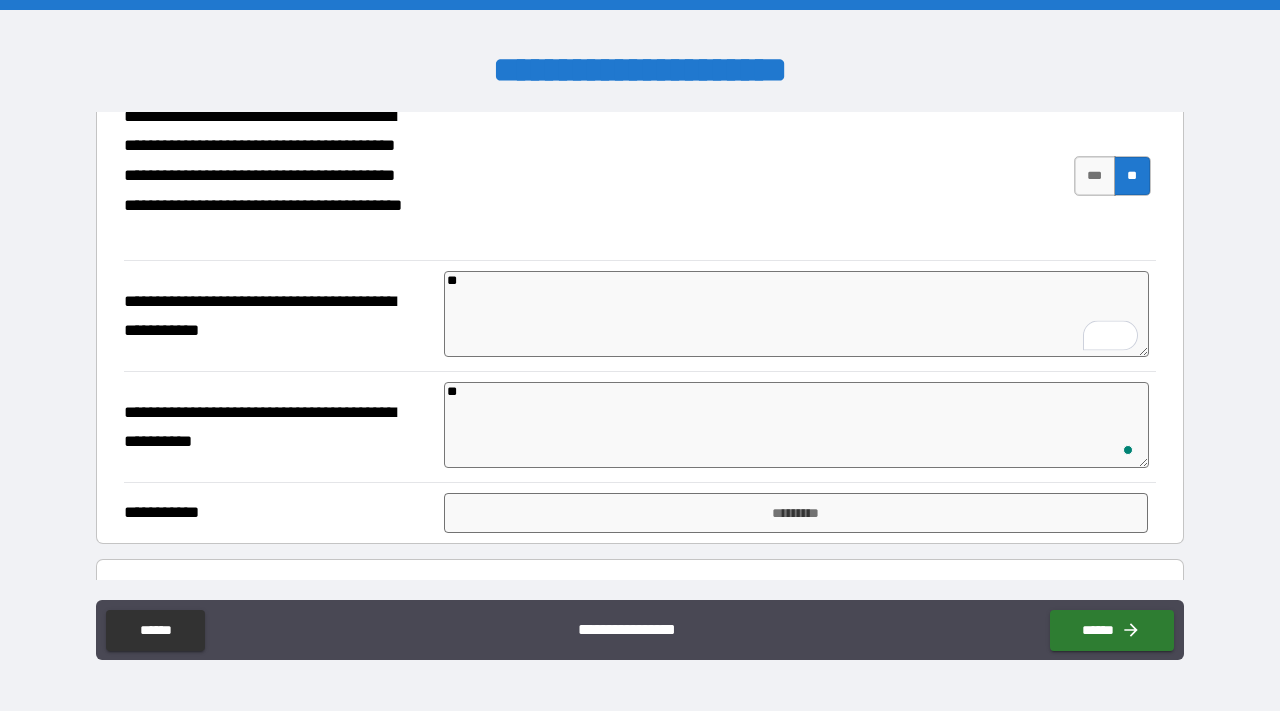 type on "*" 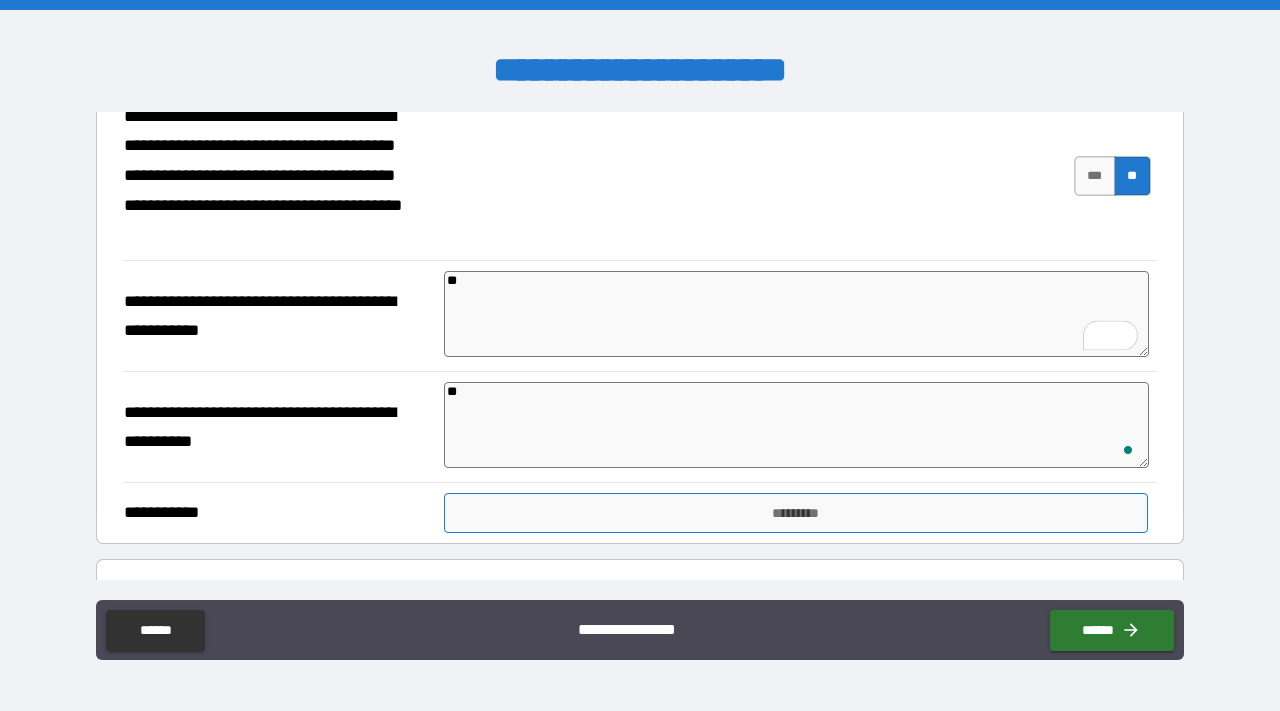 type on "**" 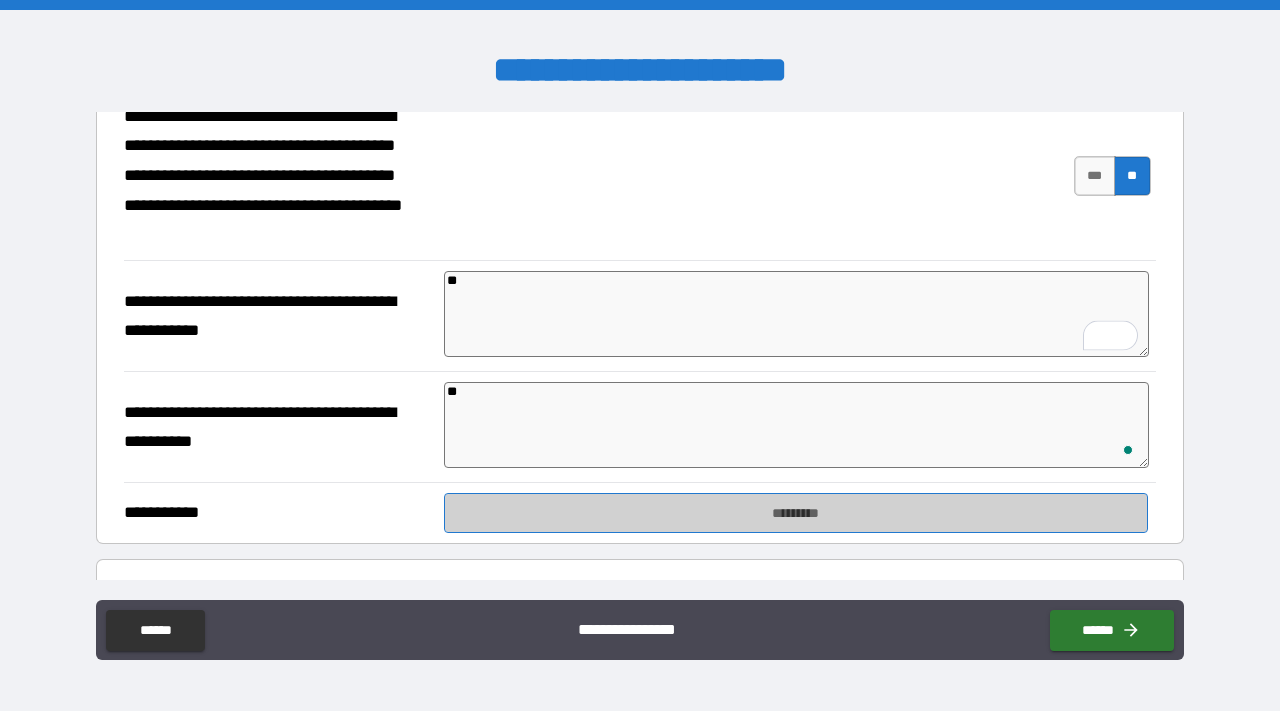 click on "*********" at bounding box center [796, 513] 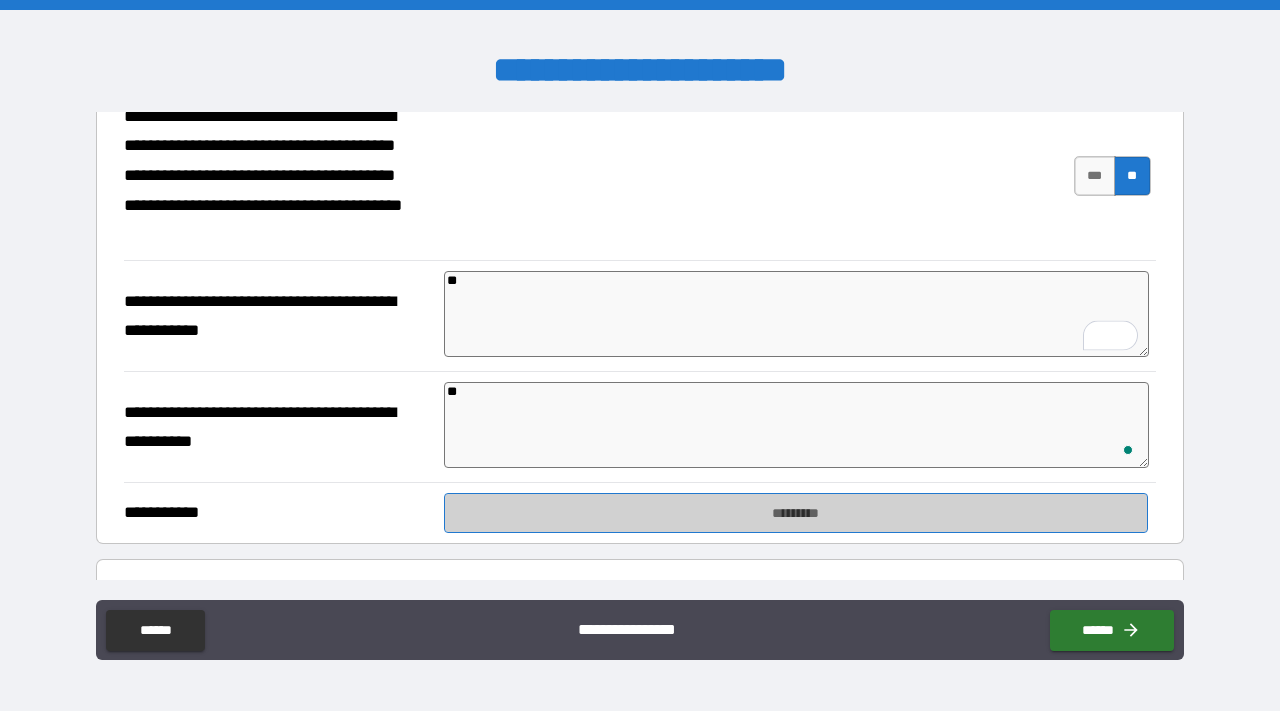 scroll, scrollTop: 1087, scrollLeft: 0, axis: vertical 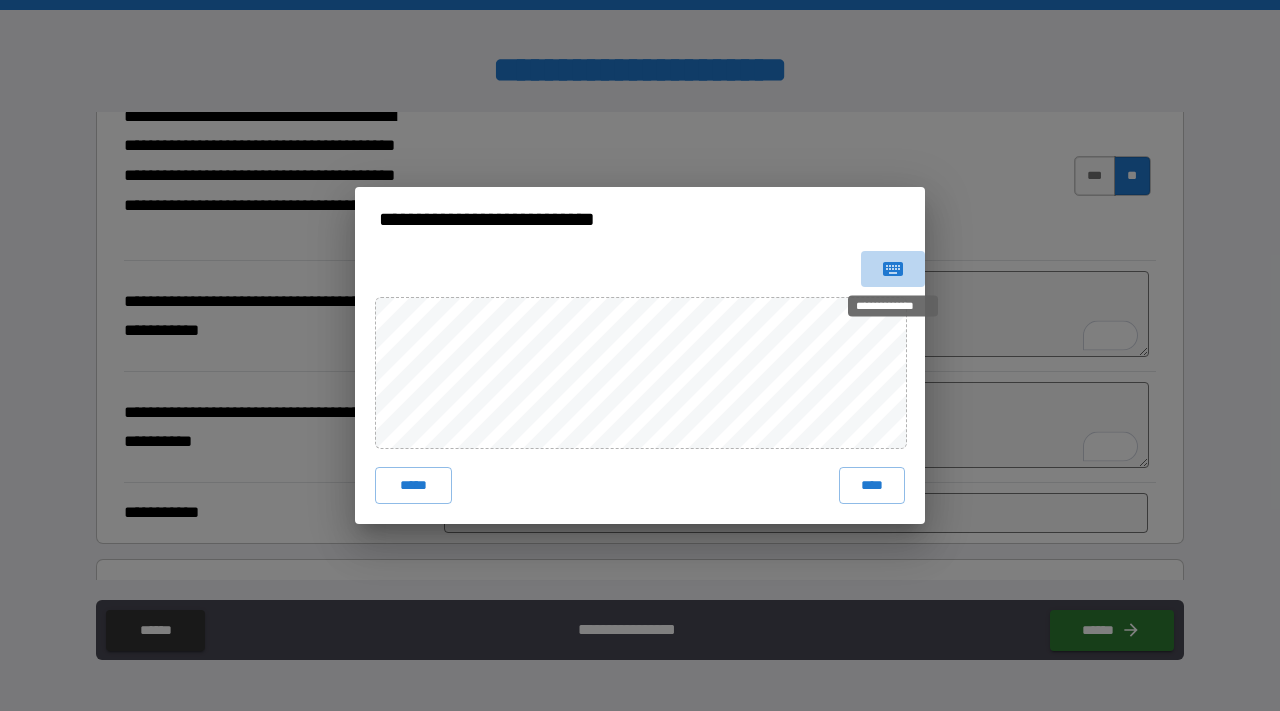click 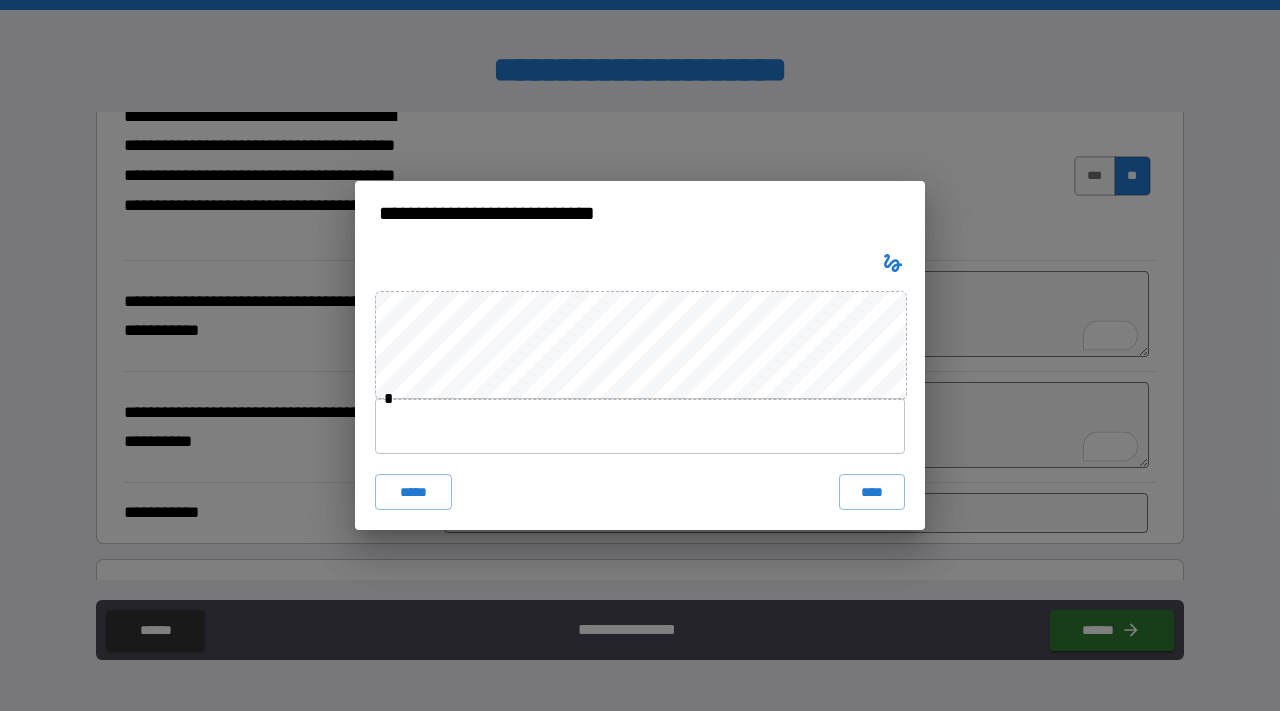 click at bounding box center (640, 426) 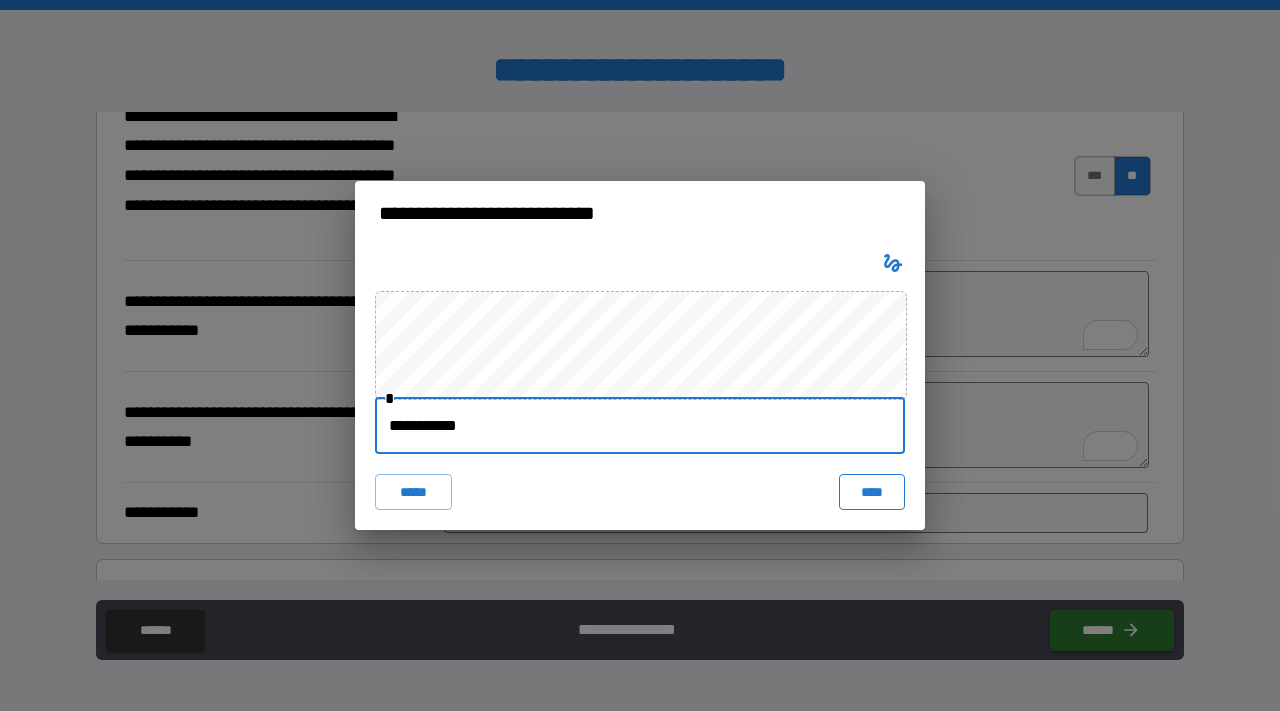 type on "**********" 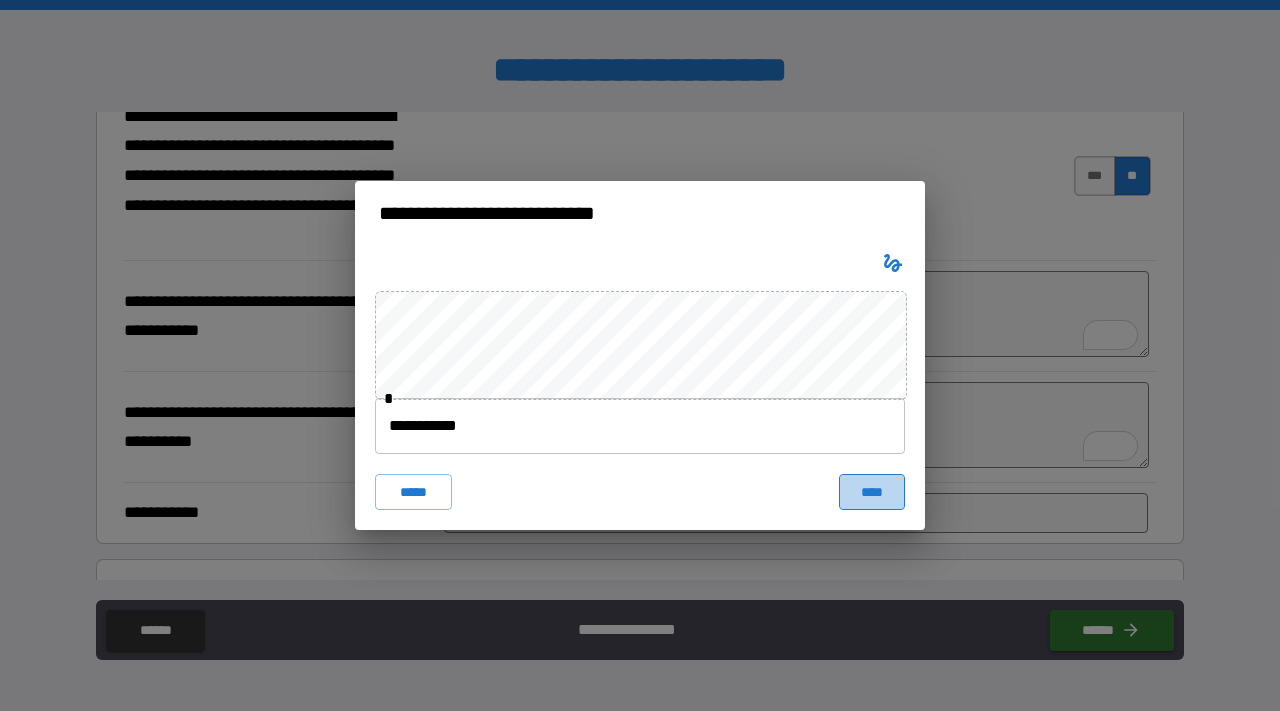 click on "****" at bounding box center (872, 492) 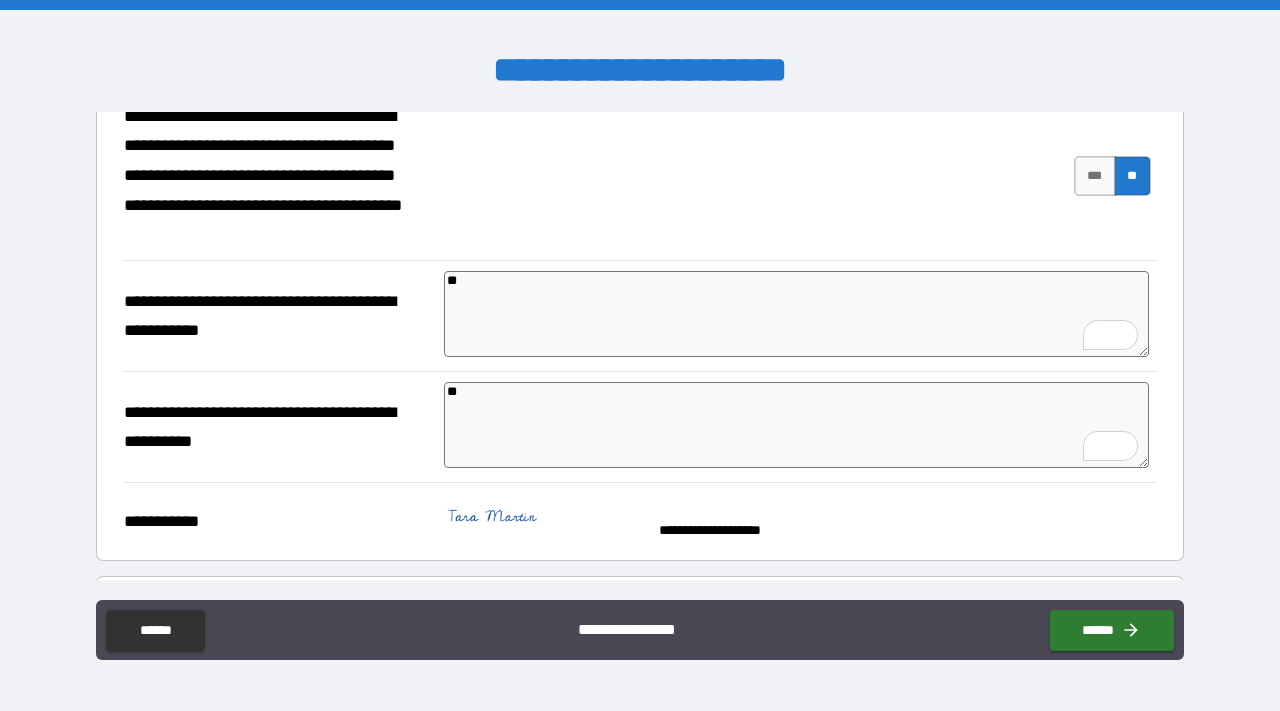 type on "*" 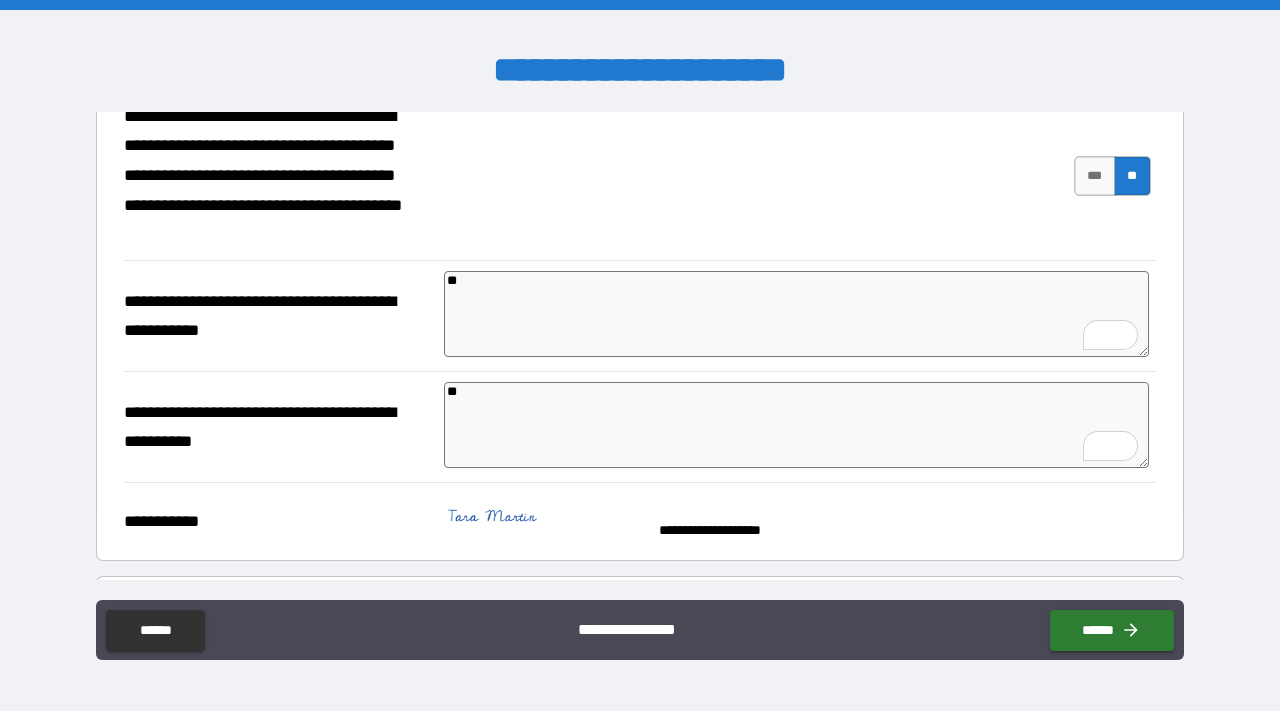 type on "*" 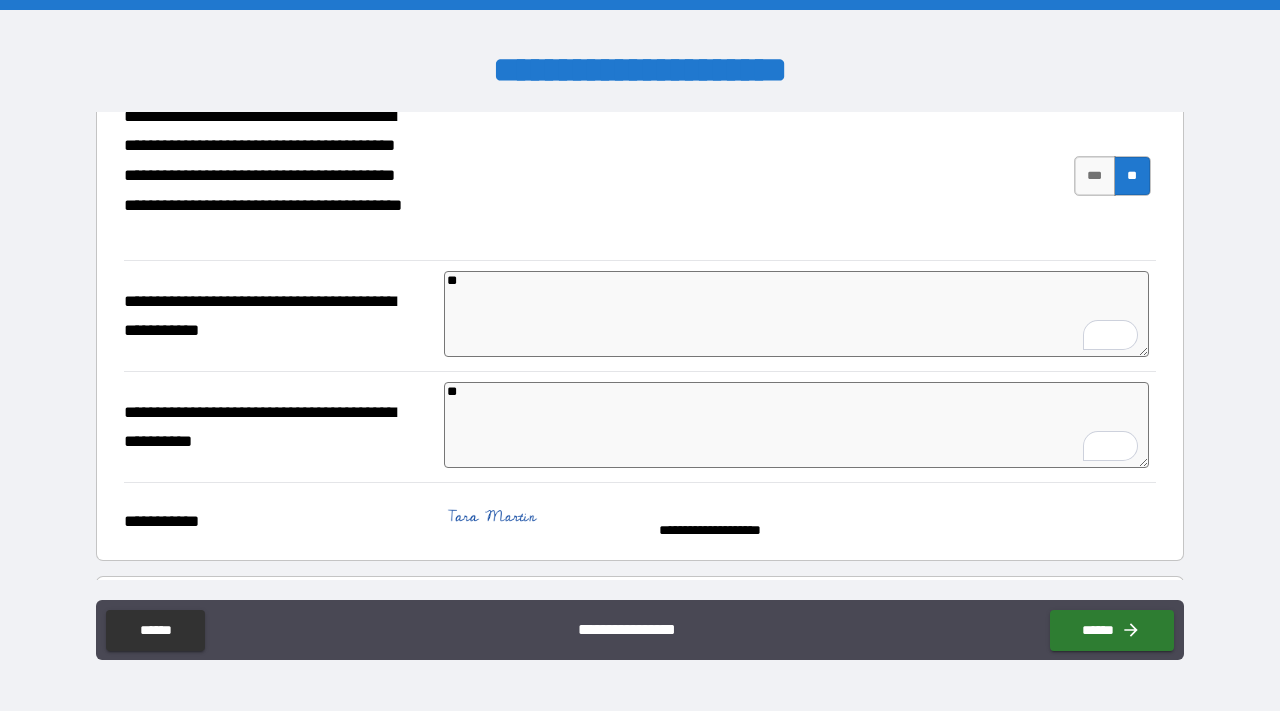 scroll, scrollTop: 1182, scrollLeft: 0, axis: vertical 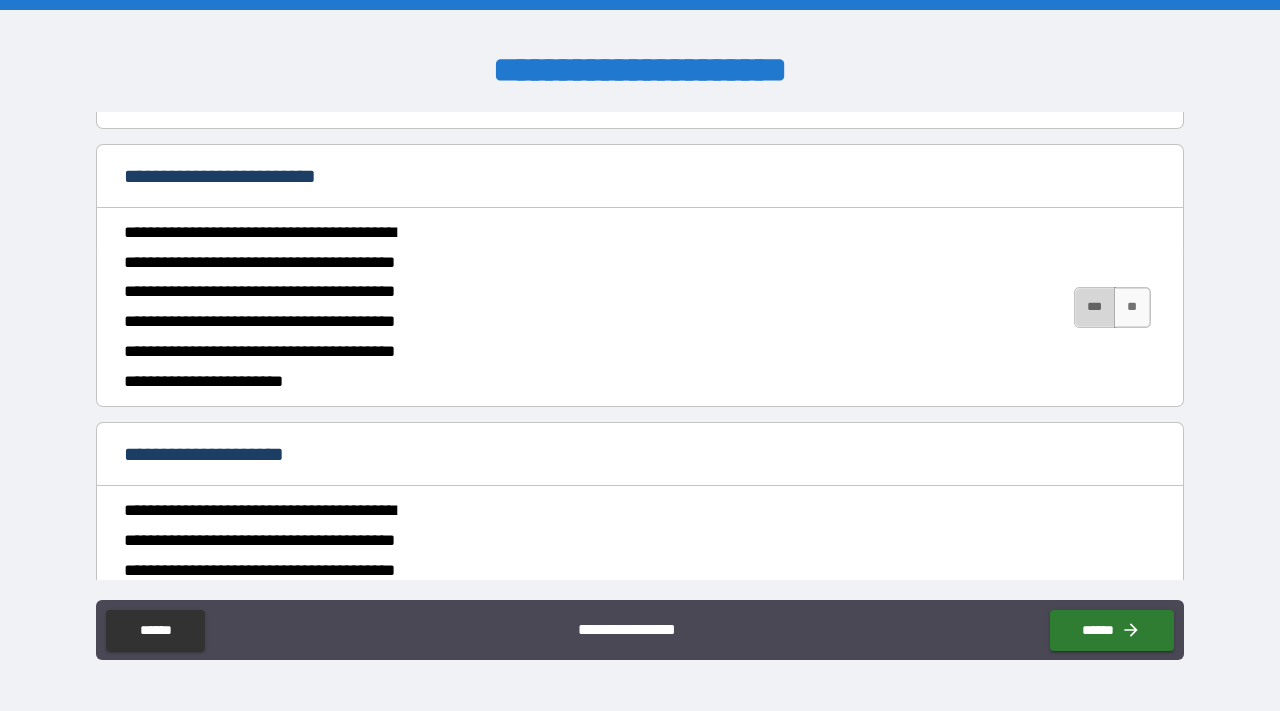 click on "***" at bounding box center [1095, 307] 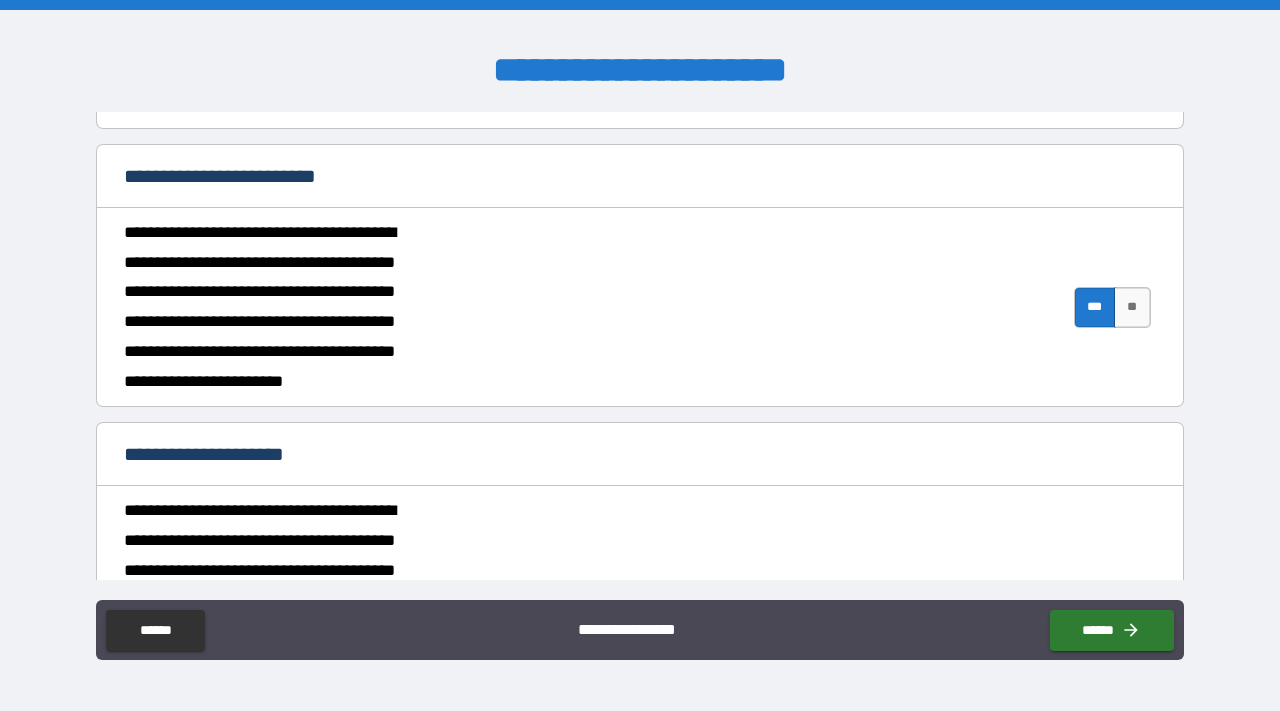 type on "*" 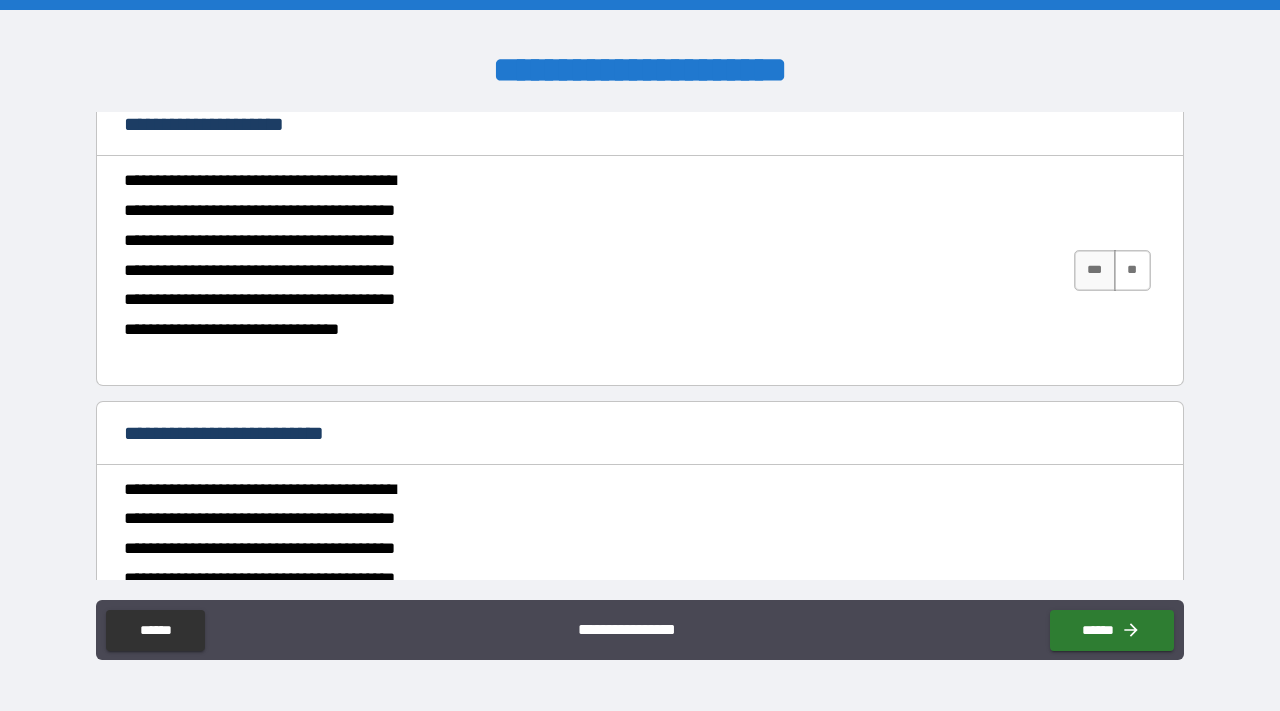 drag, startPoint x: 1083, startPoint y: 347, endPoint x: 1103, endPoint y: 347, distance: 20 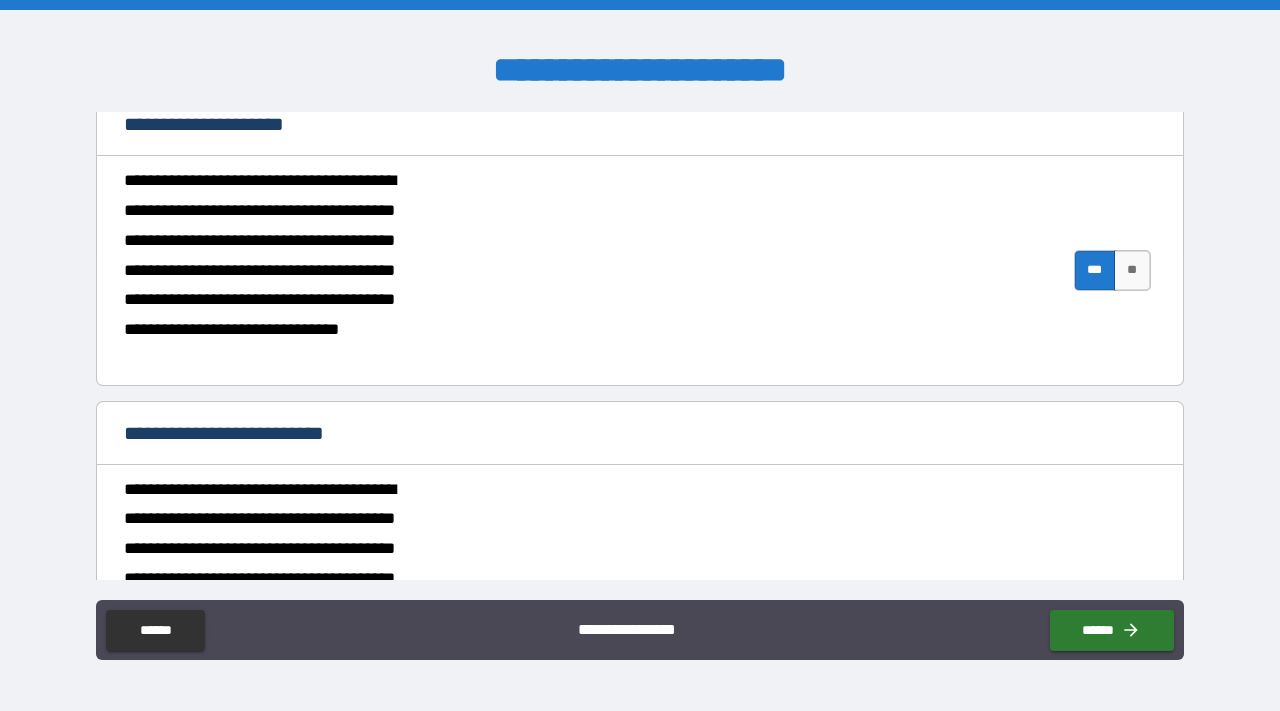 type on "*" 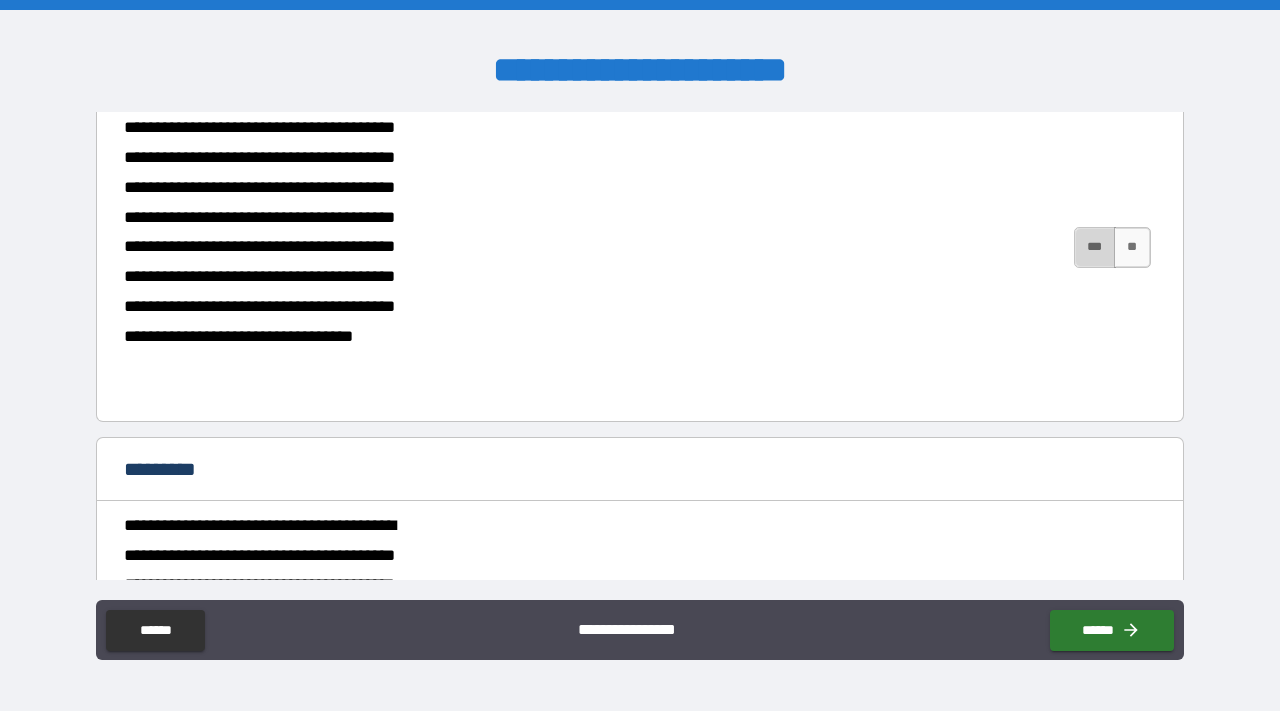 click on "***" at bounding box center [1095, 247] 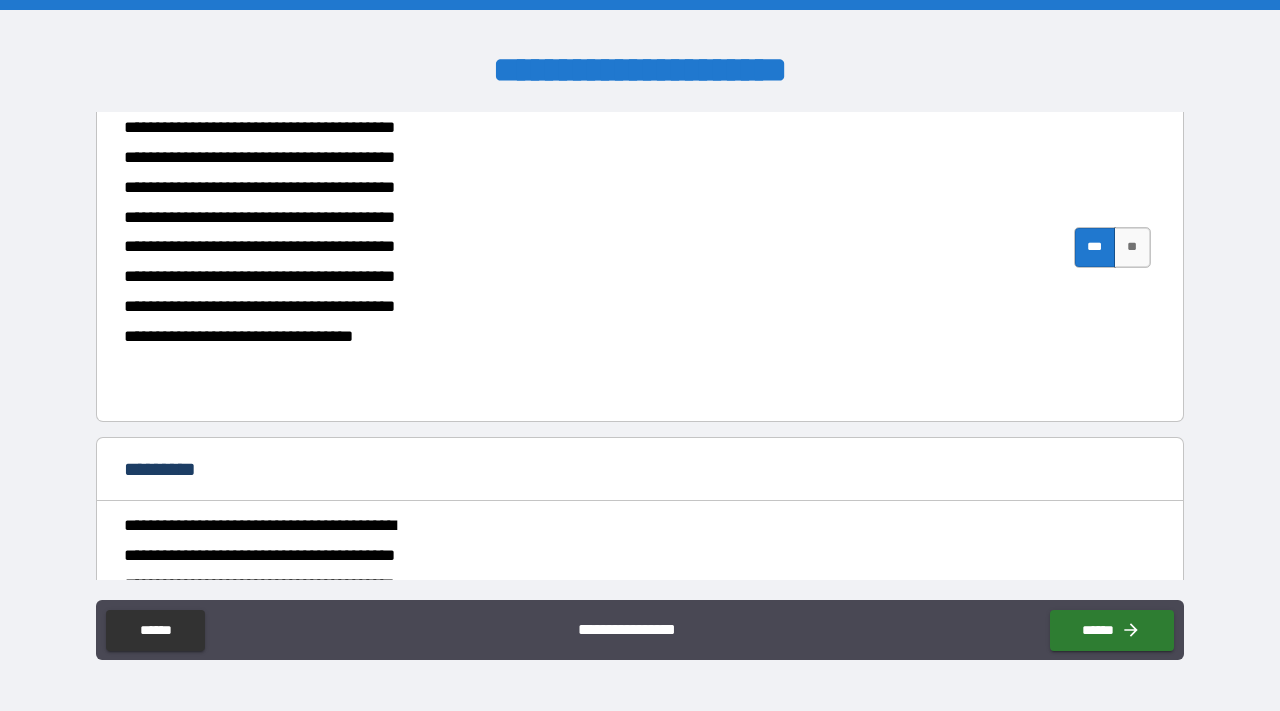 type on "*" 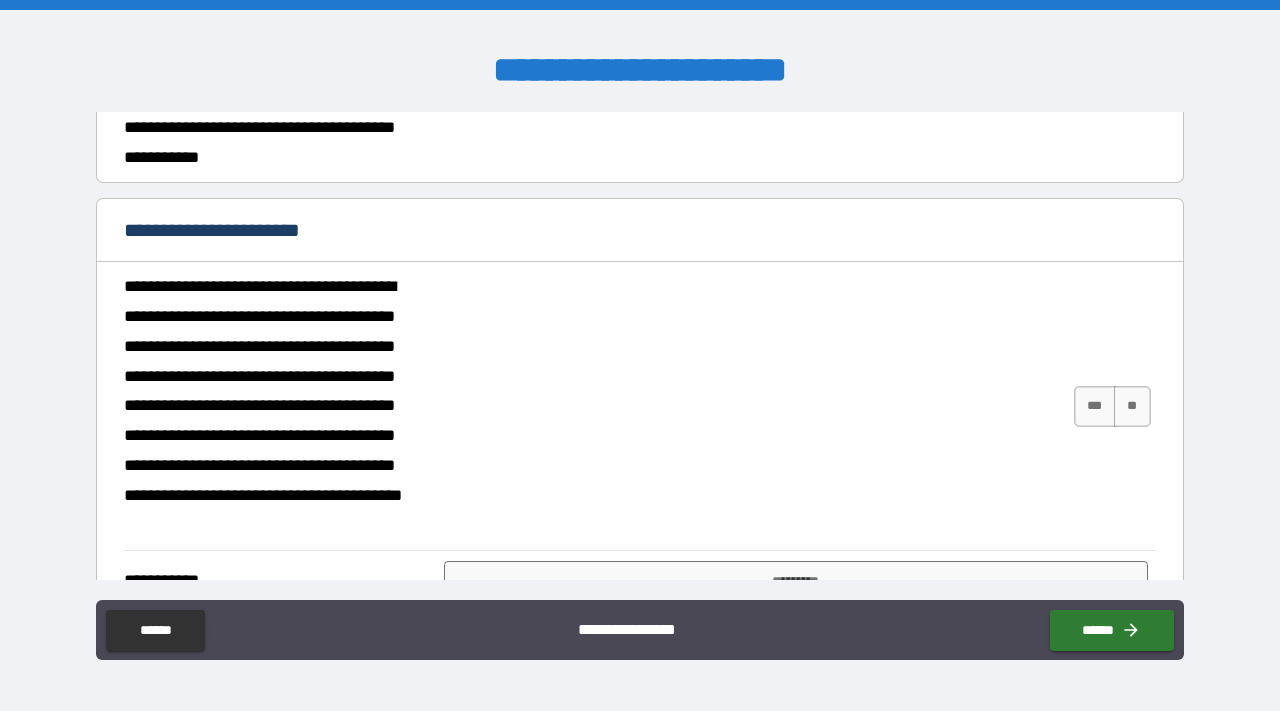 click on "***" at bounding box center (1095, 83) 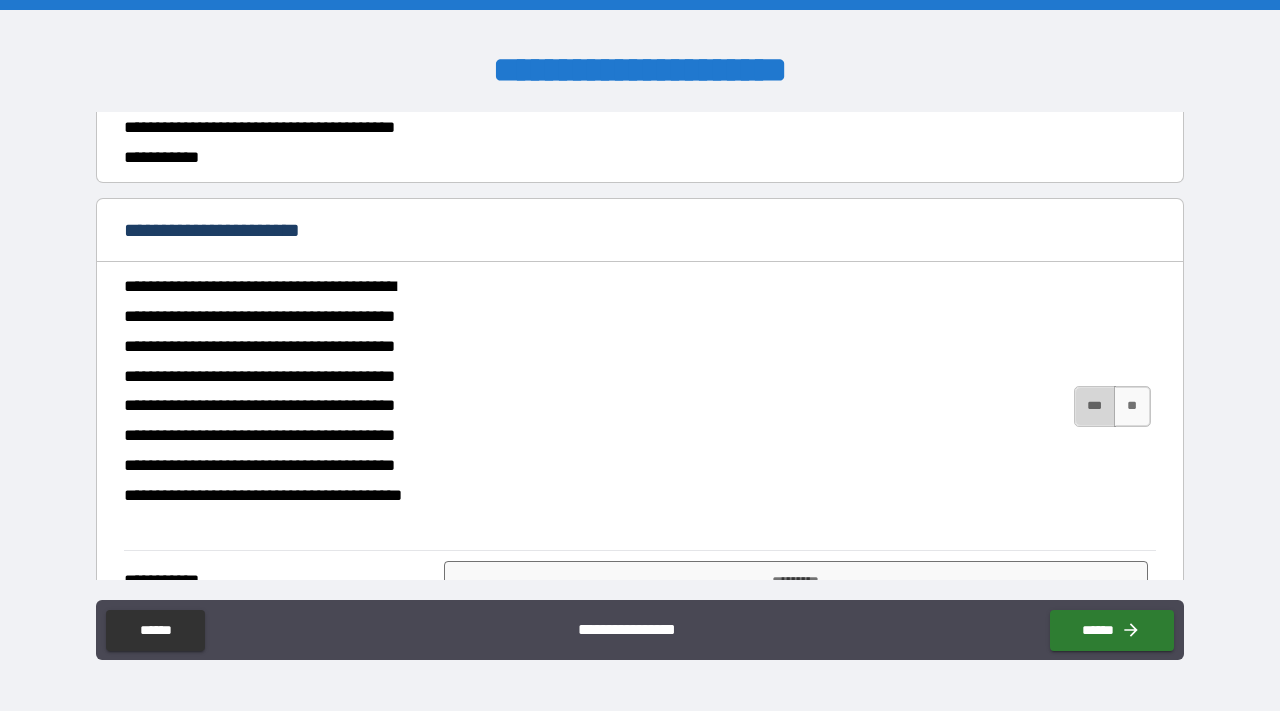 click on "***" at bounding box center [1095, 406] 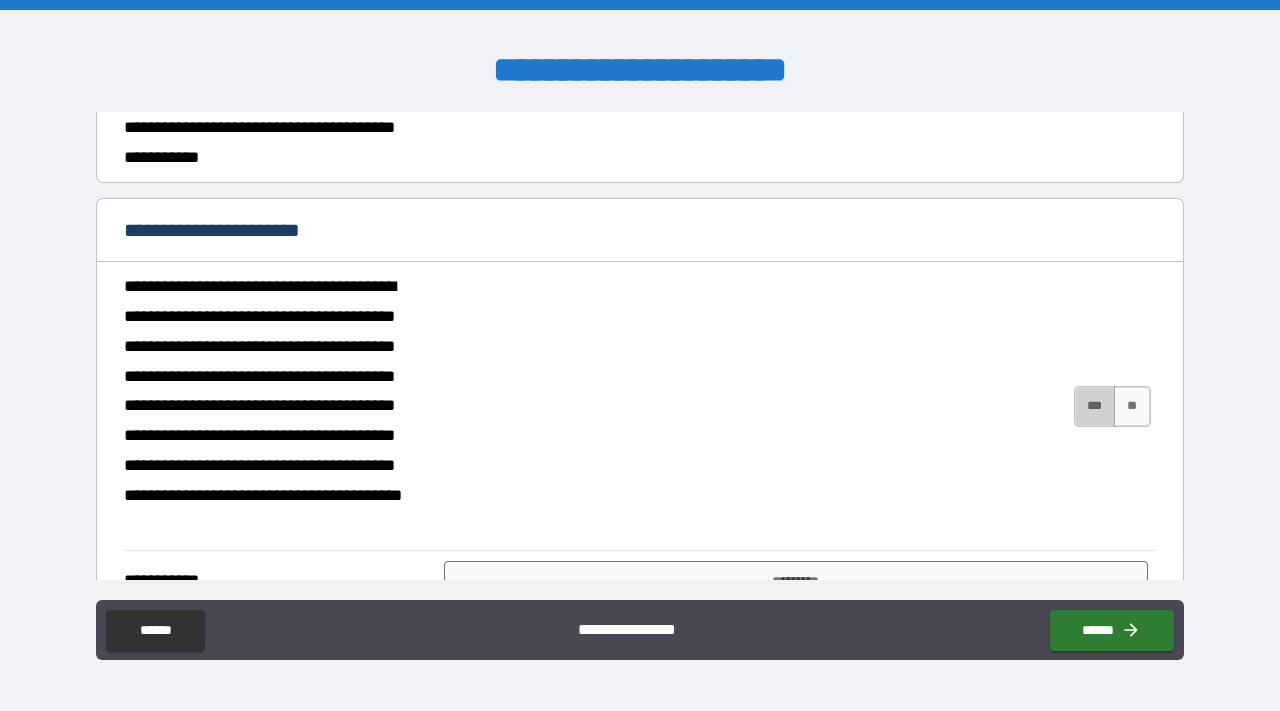 type on "*" 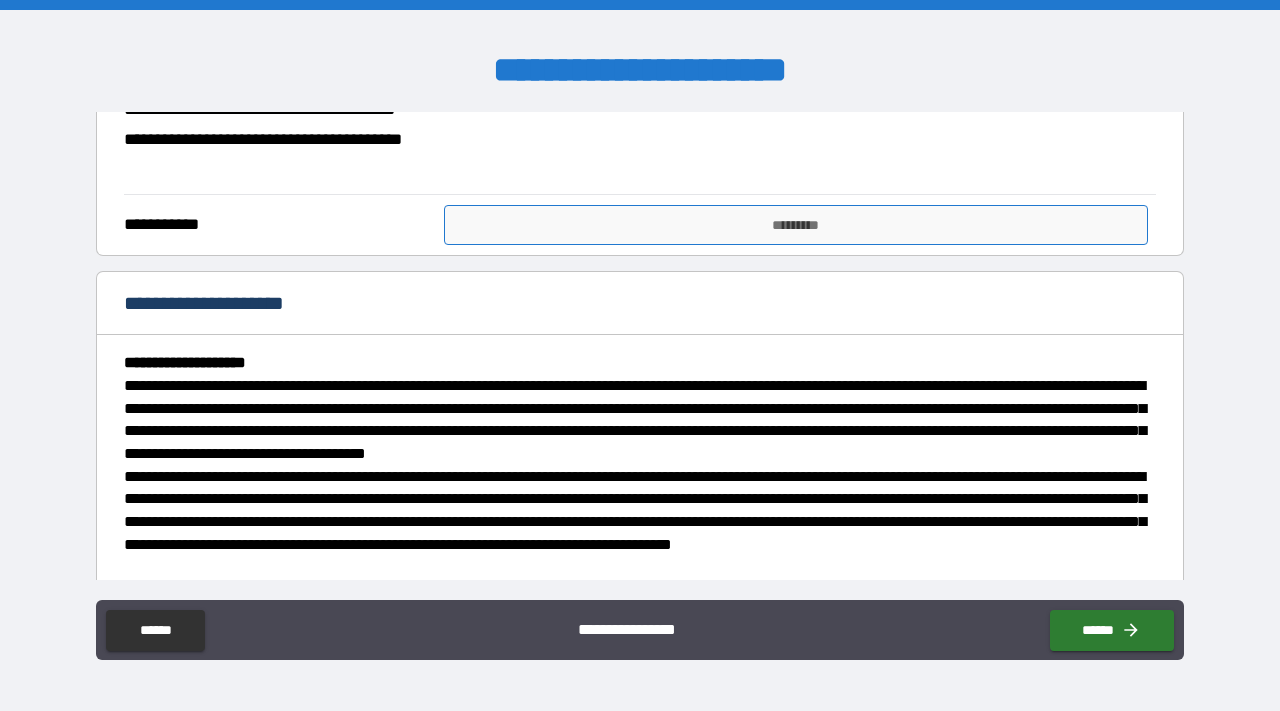 click on "*********" at bounding box center (796, 225) 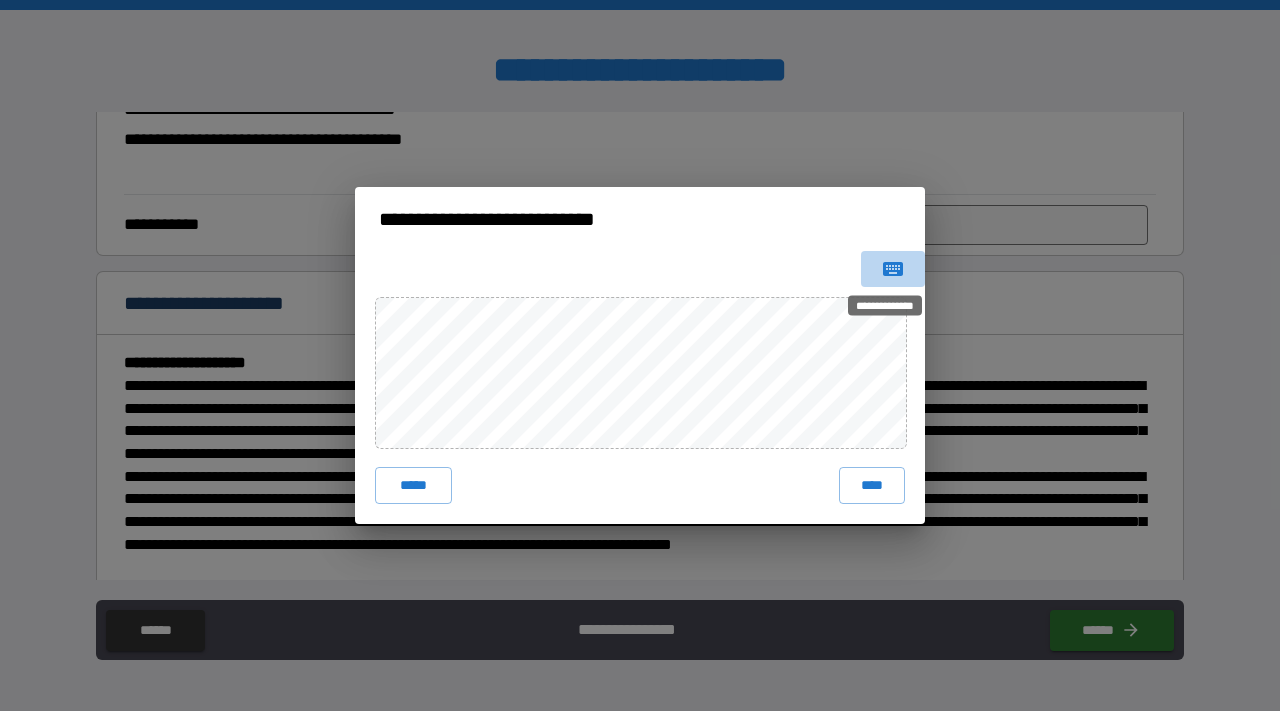 click 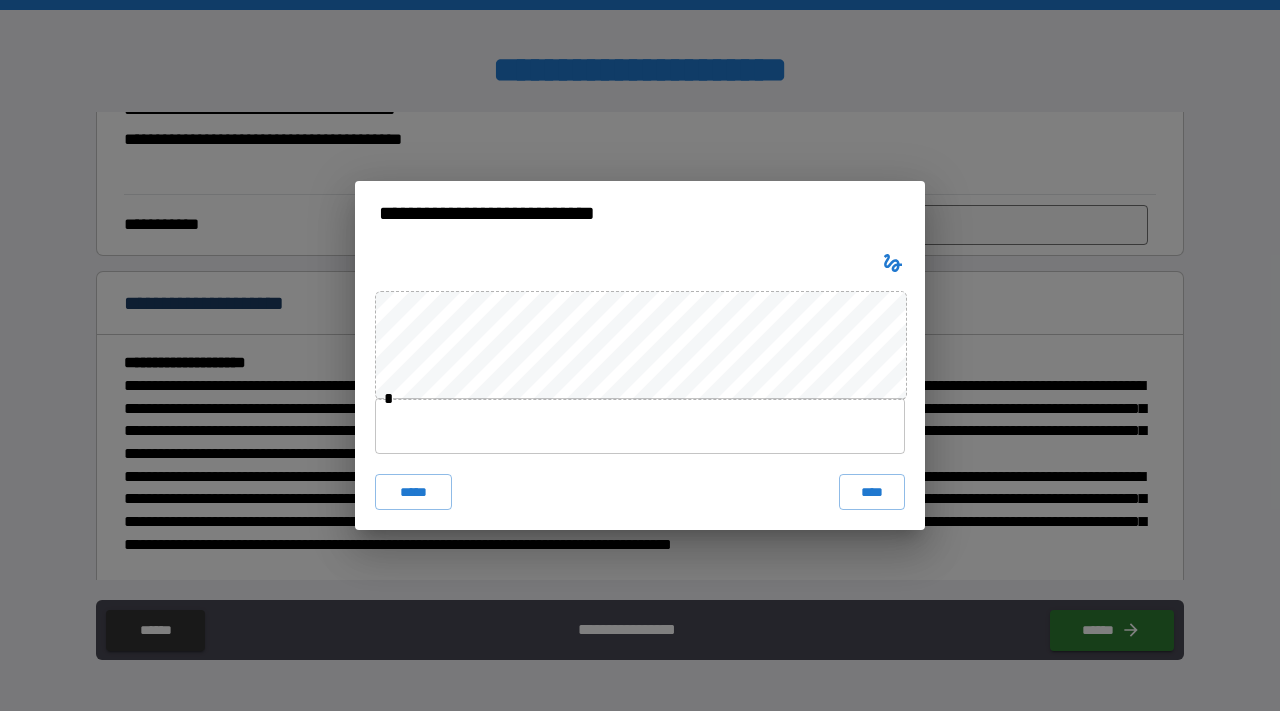 click at bounding box center [640, 426] 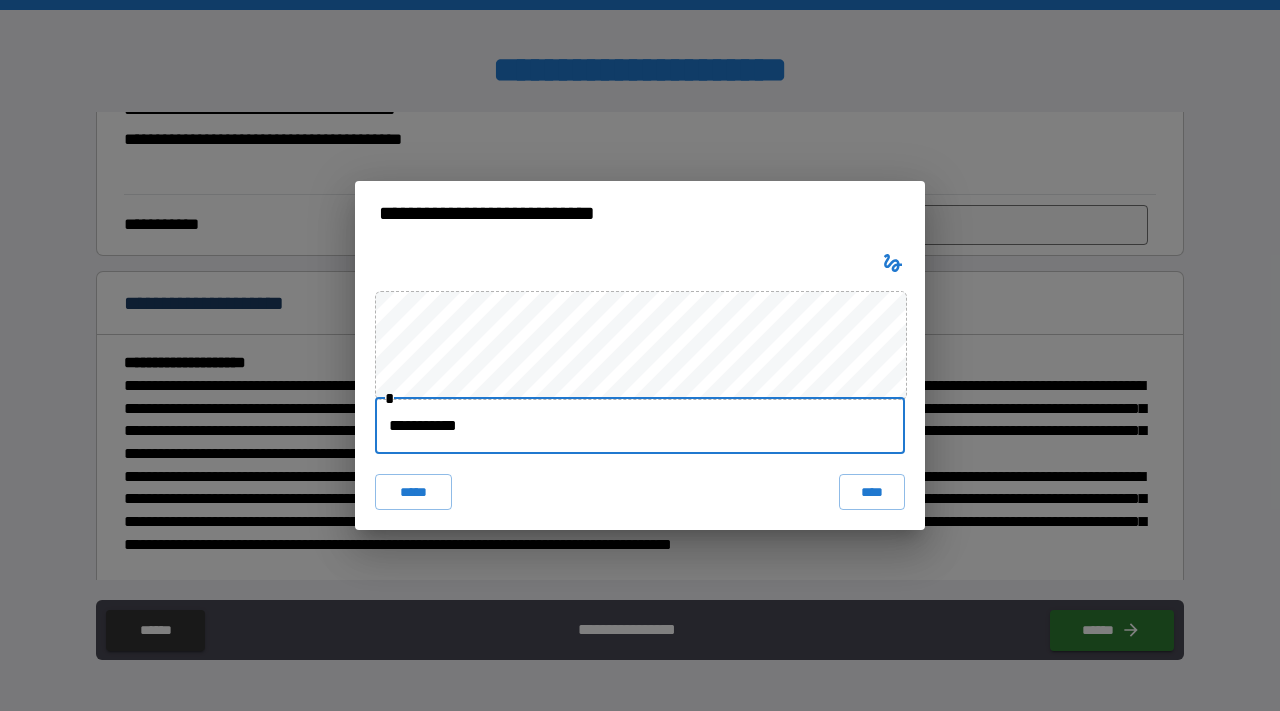 type on "**********" 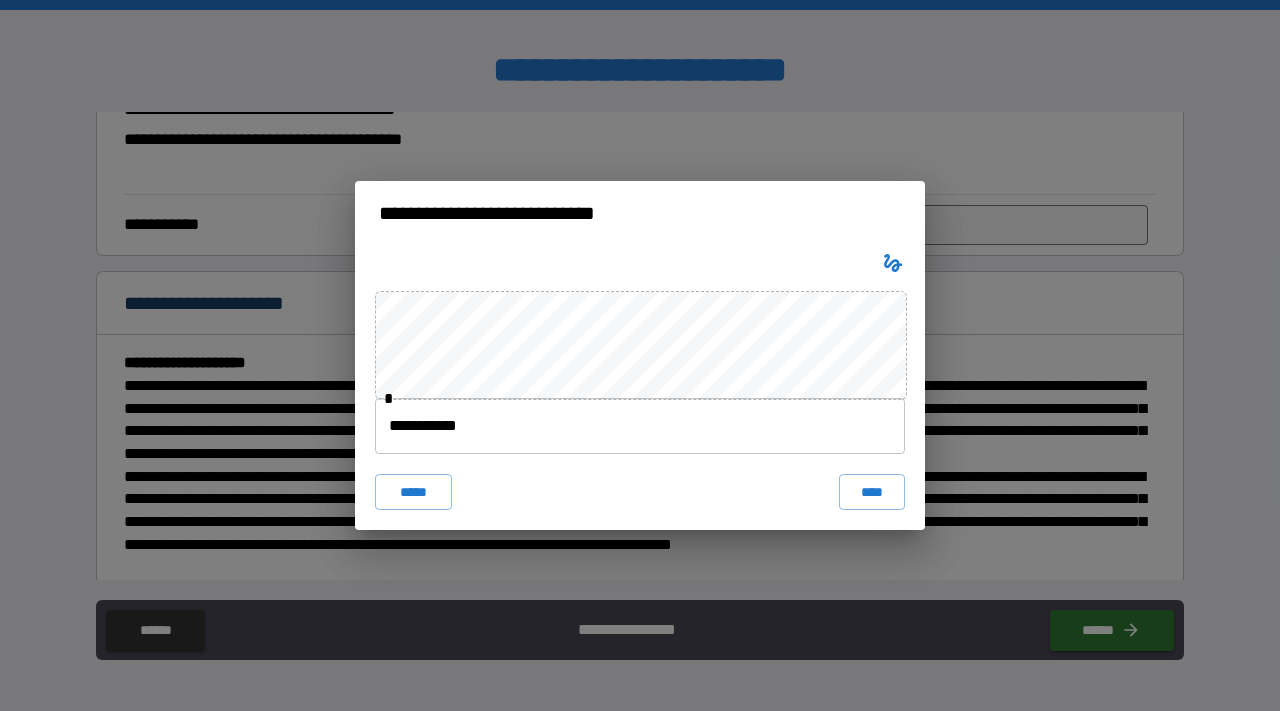 click on "**********" at bounding box center (640, 387) 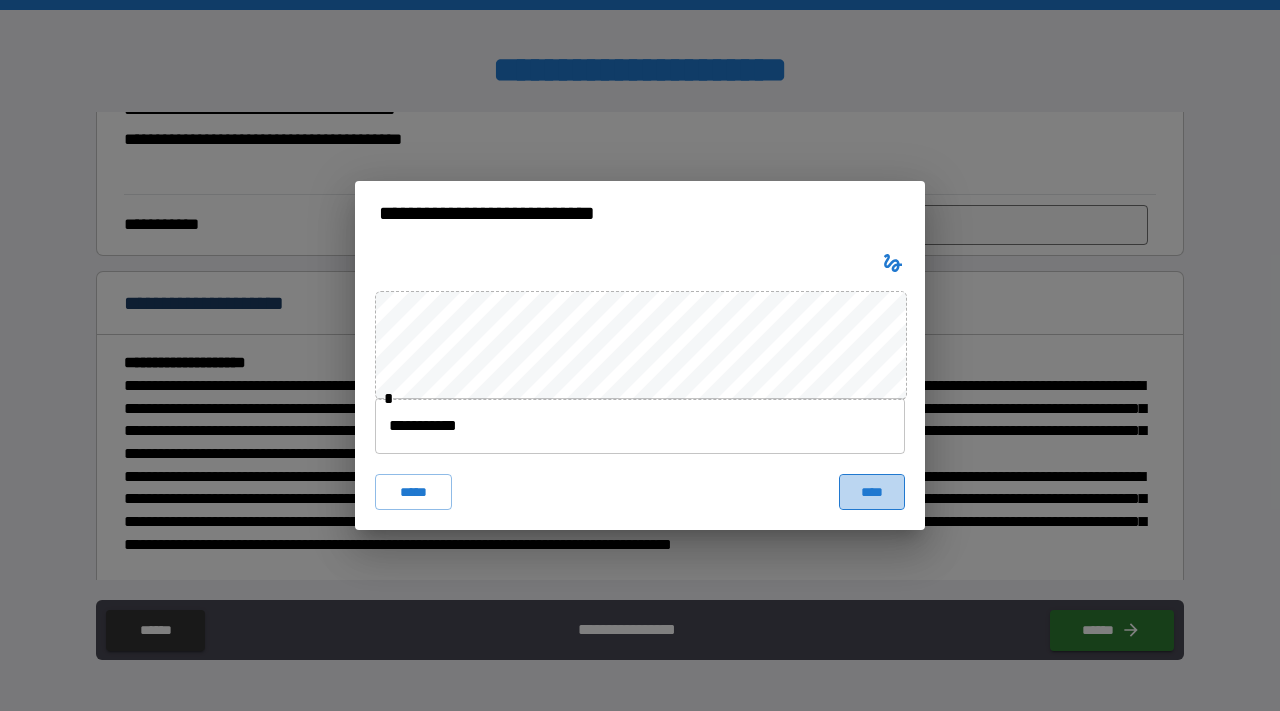 click on "****" at bounding box center [872, 492] 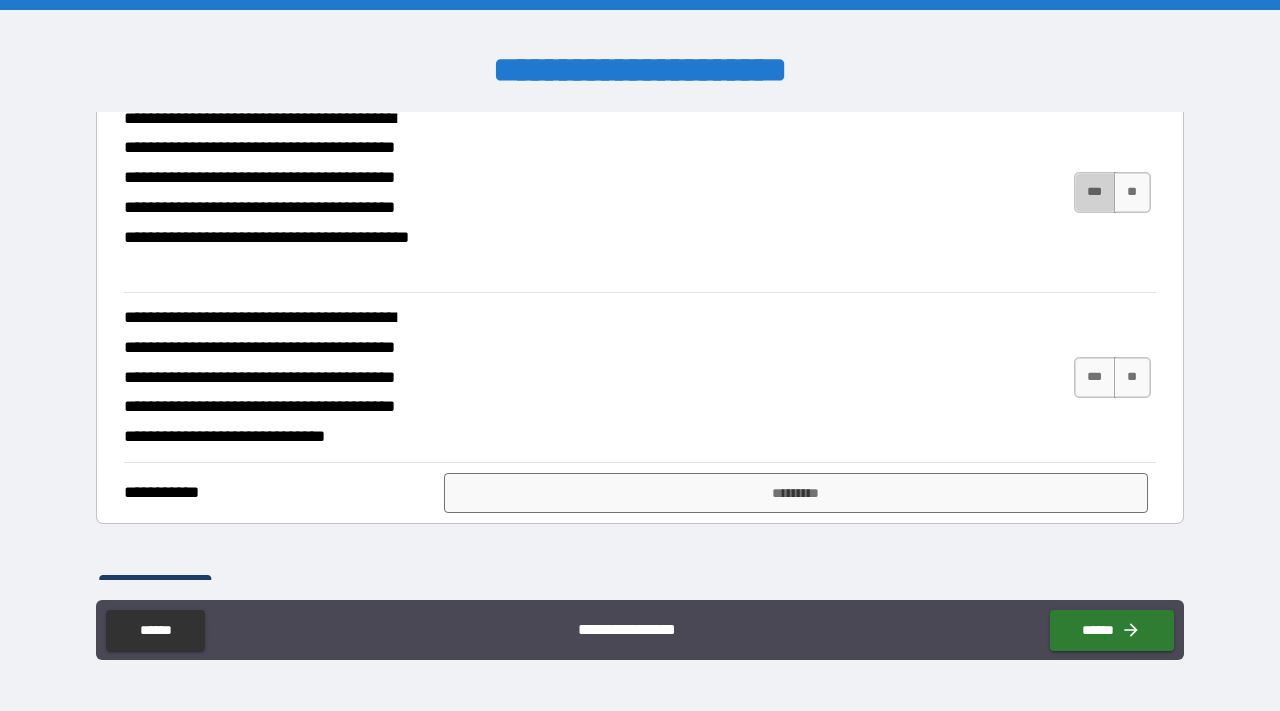 drag, startPoint x: 1077, startPoint y: 256, endPoint x: 1081, endPoint y: 399, distance: 143.05594 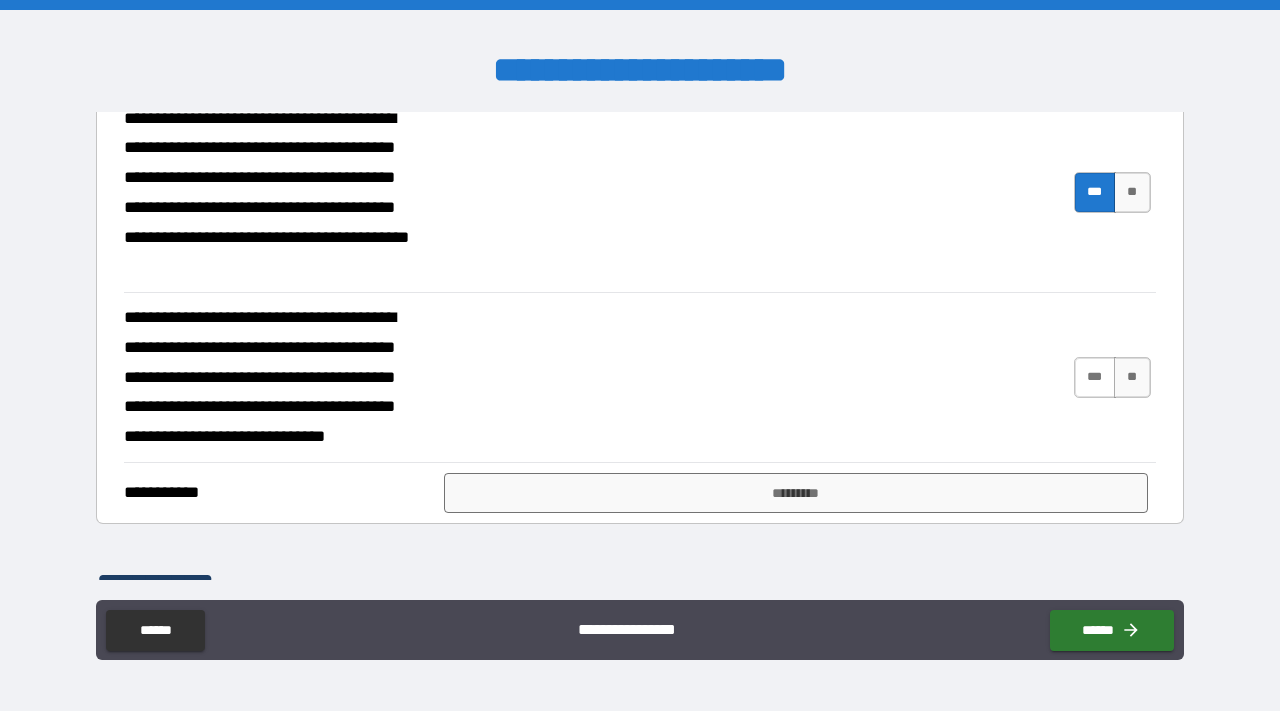 type on "*" 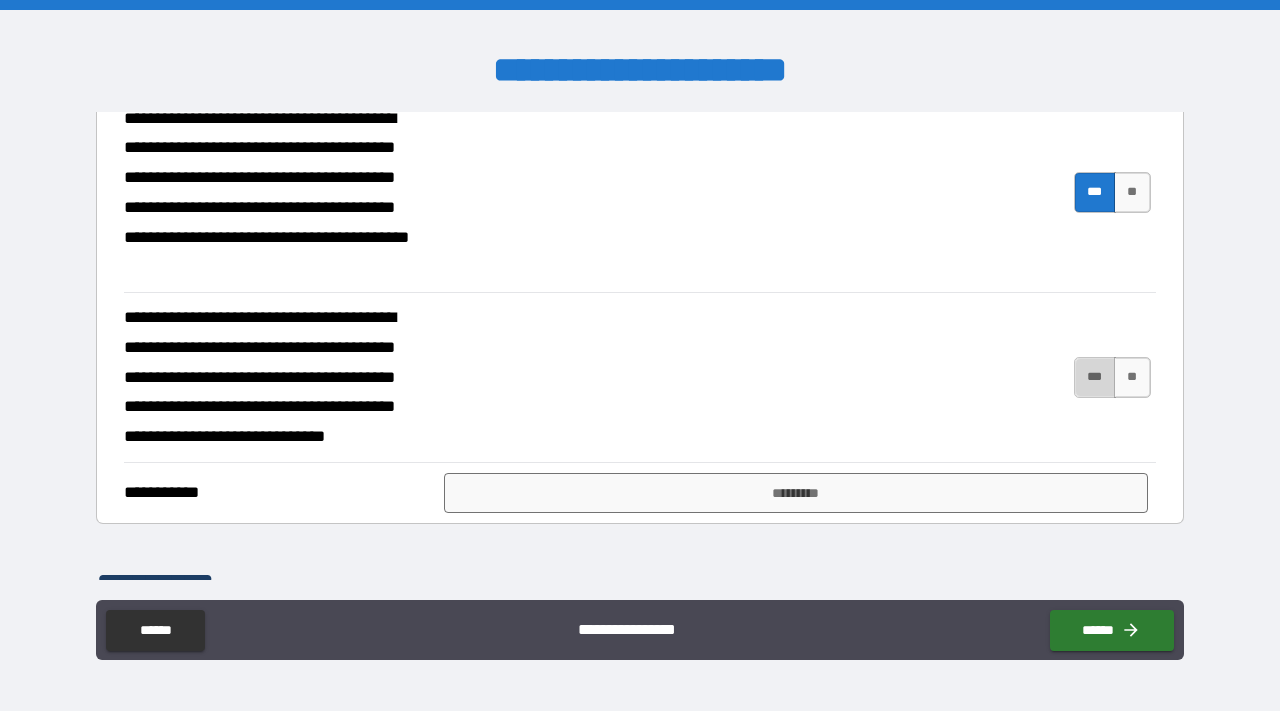click on "***" at bounding box center [1095, 377] 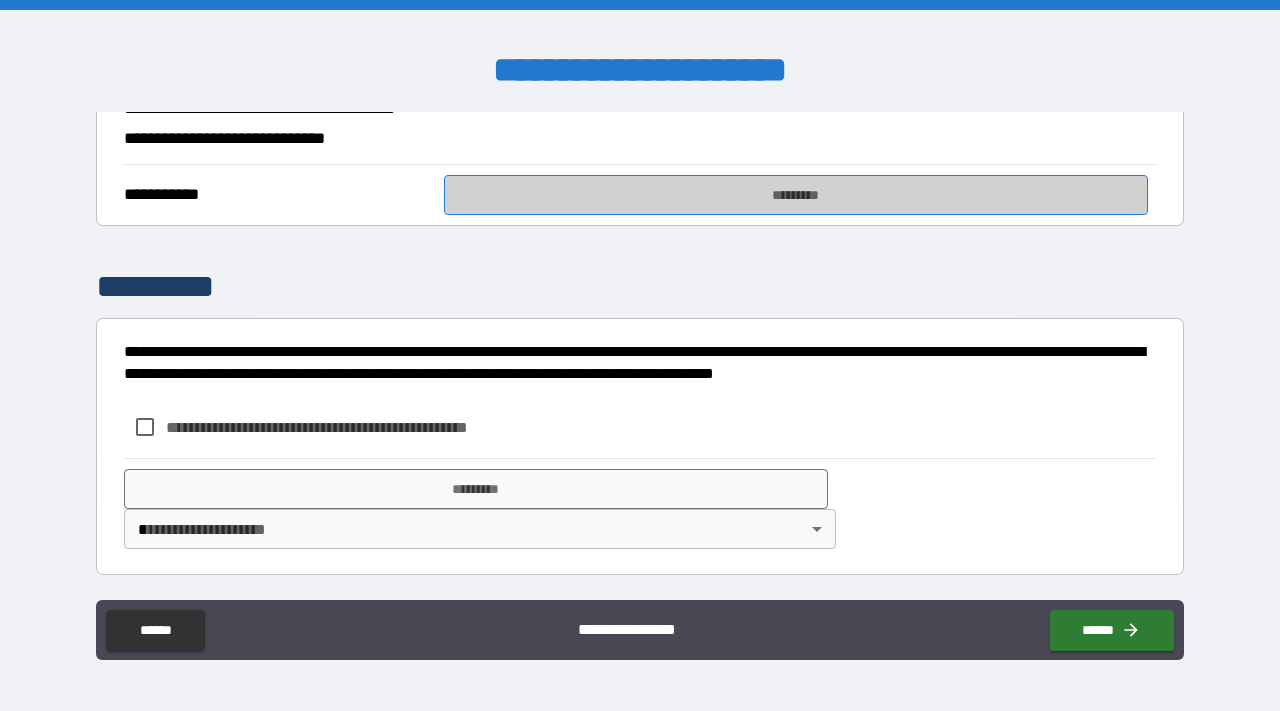 click on "*********" at bounding box center (796, 195) 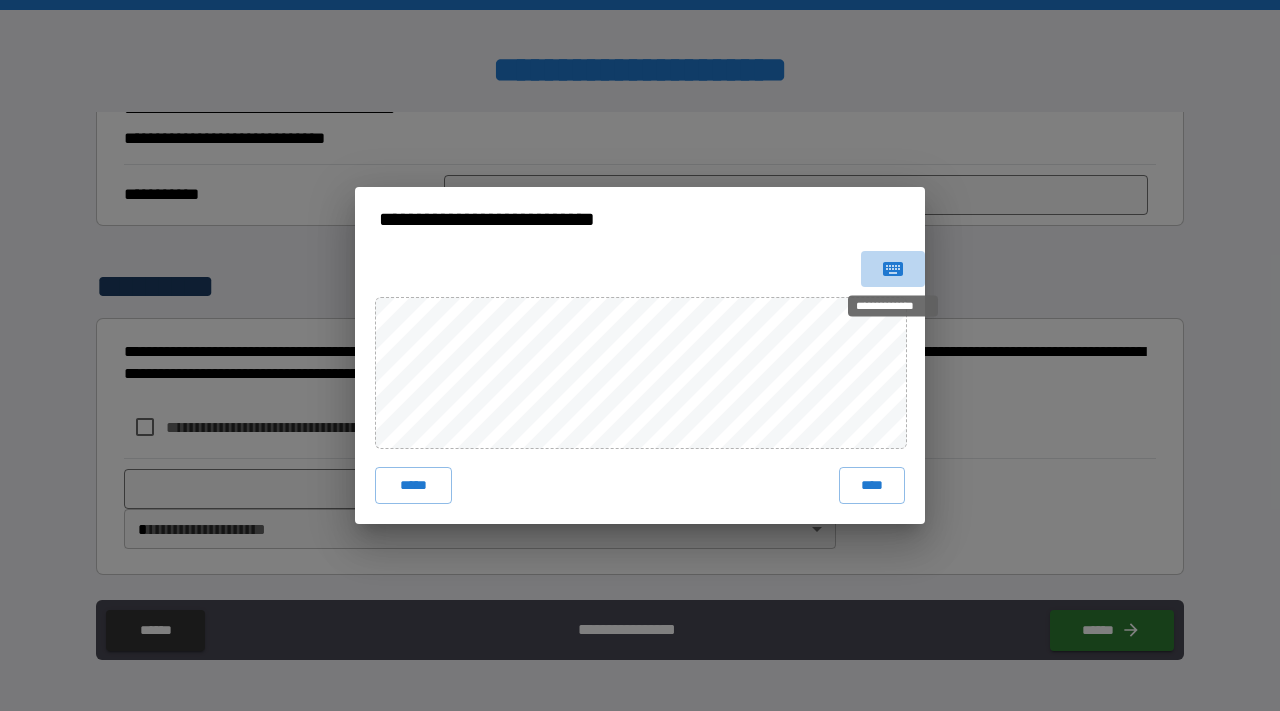 click 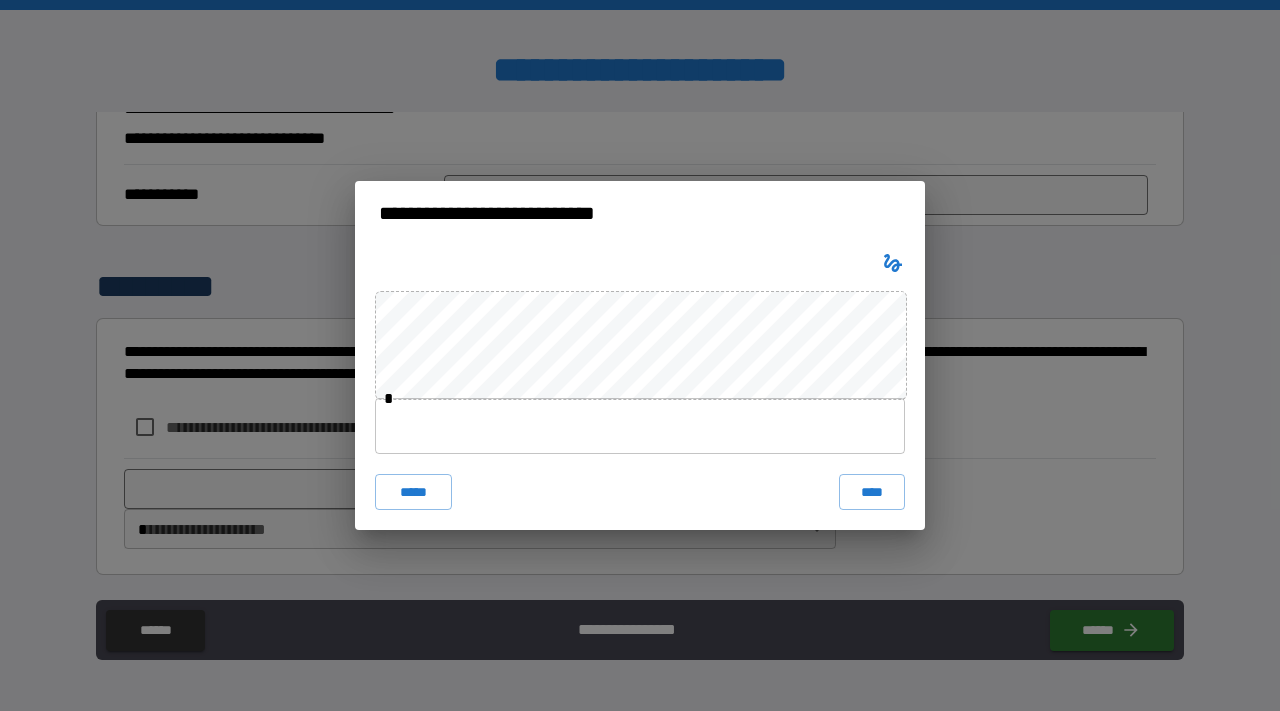 click at bounding box center (640, 426) 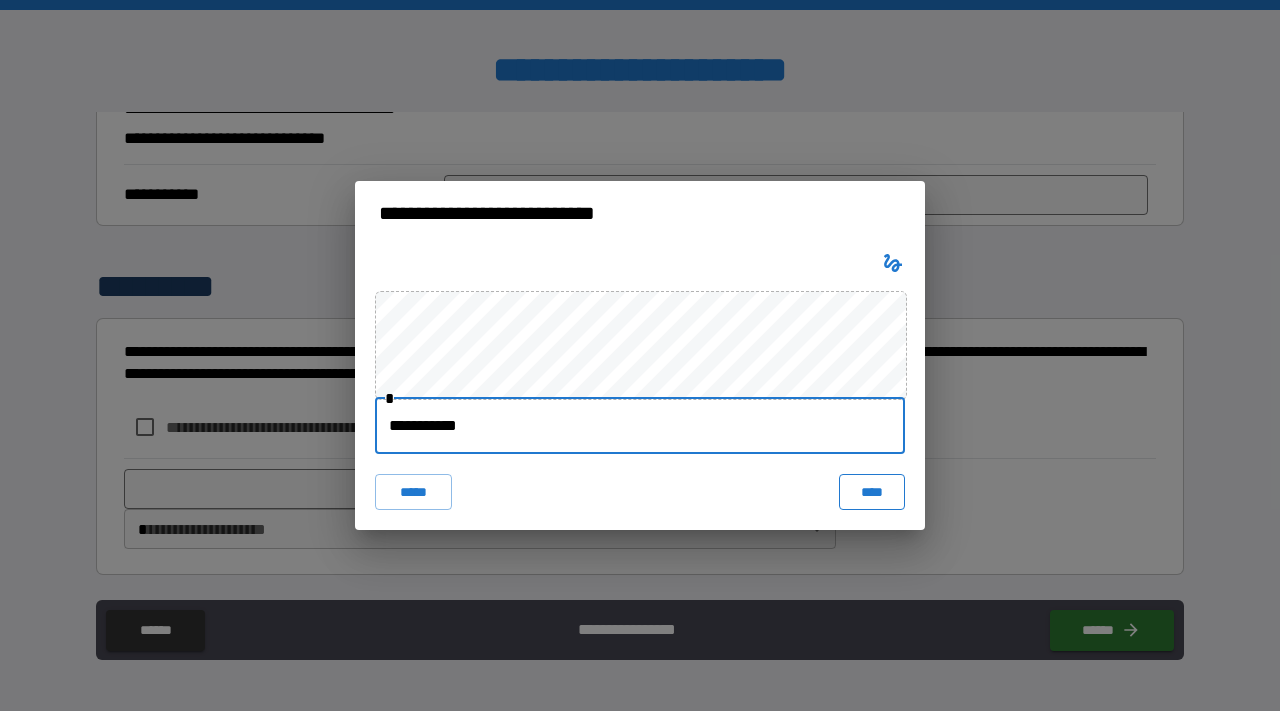 type on "**********" 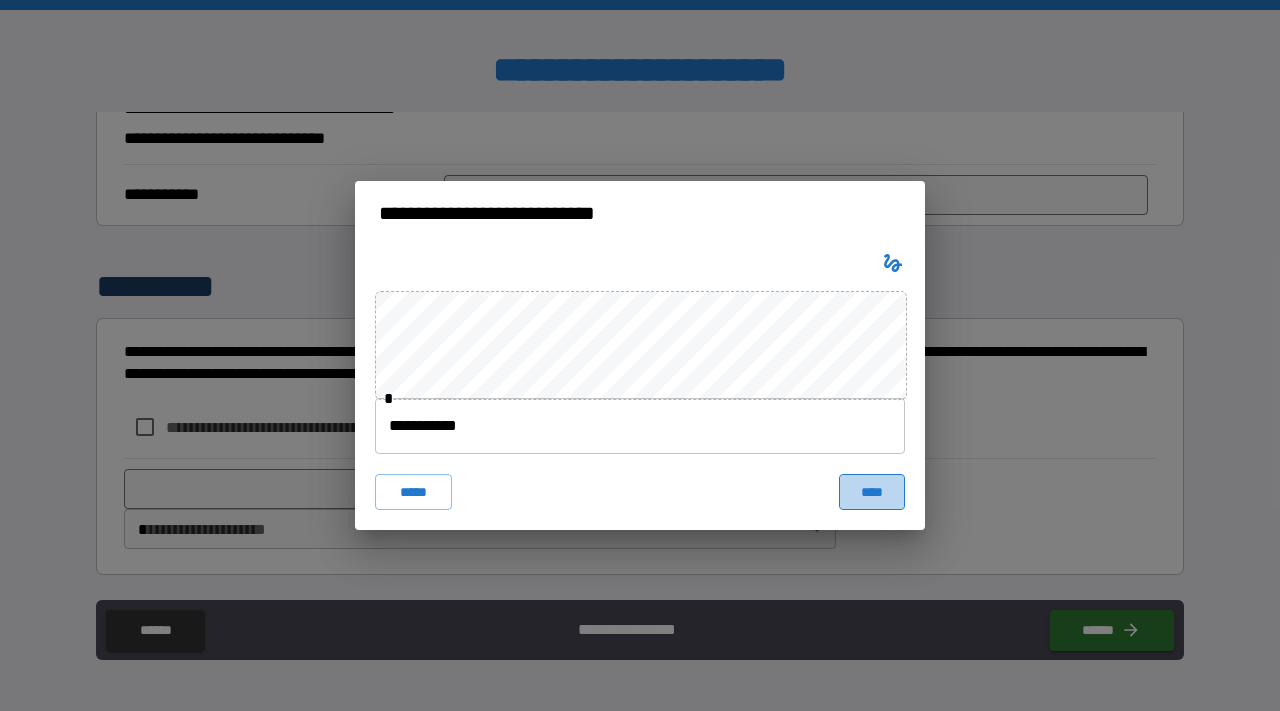 click on "****" at bounding box center [872, 492] 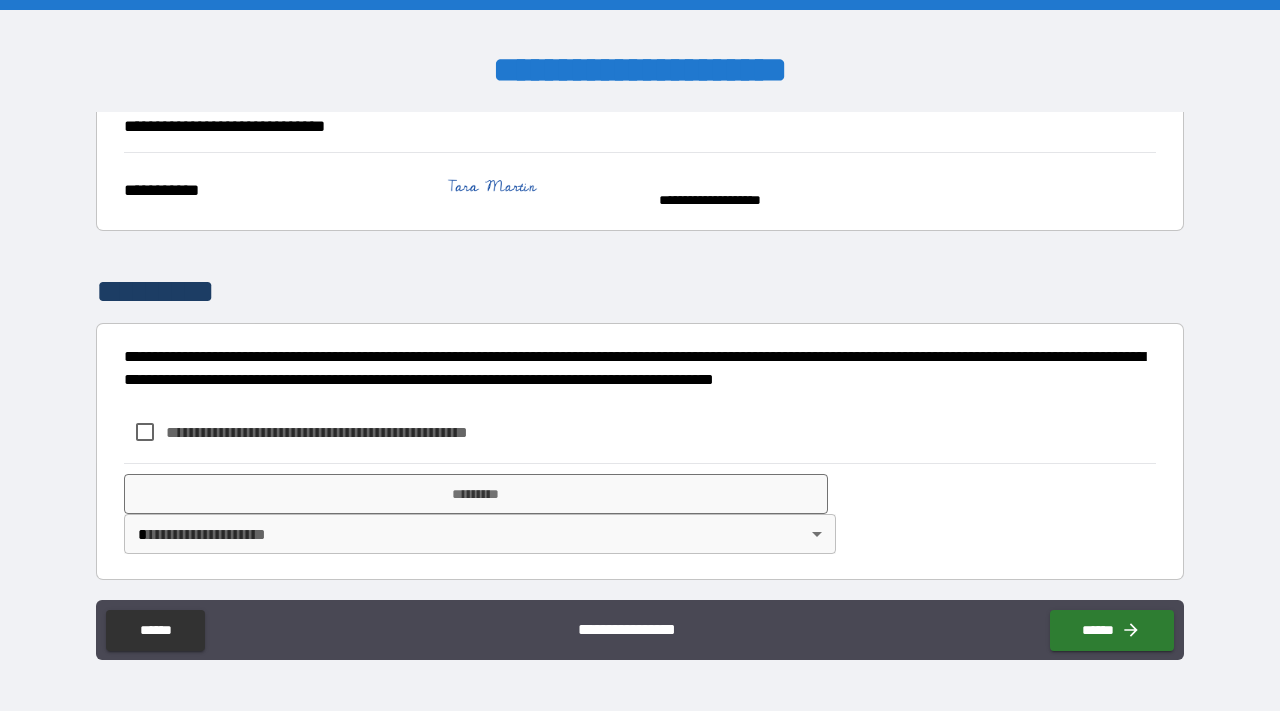 click on "**********" at bounding box center [350, 432] 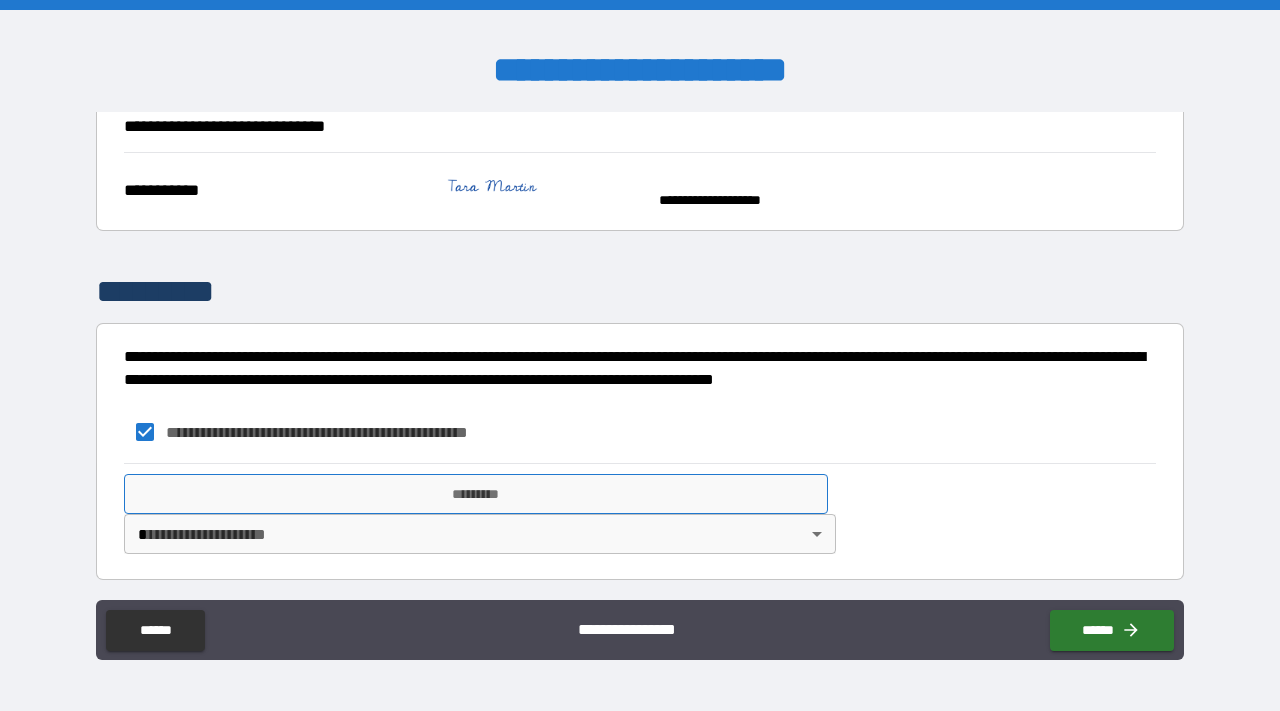 type on "*" 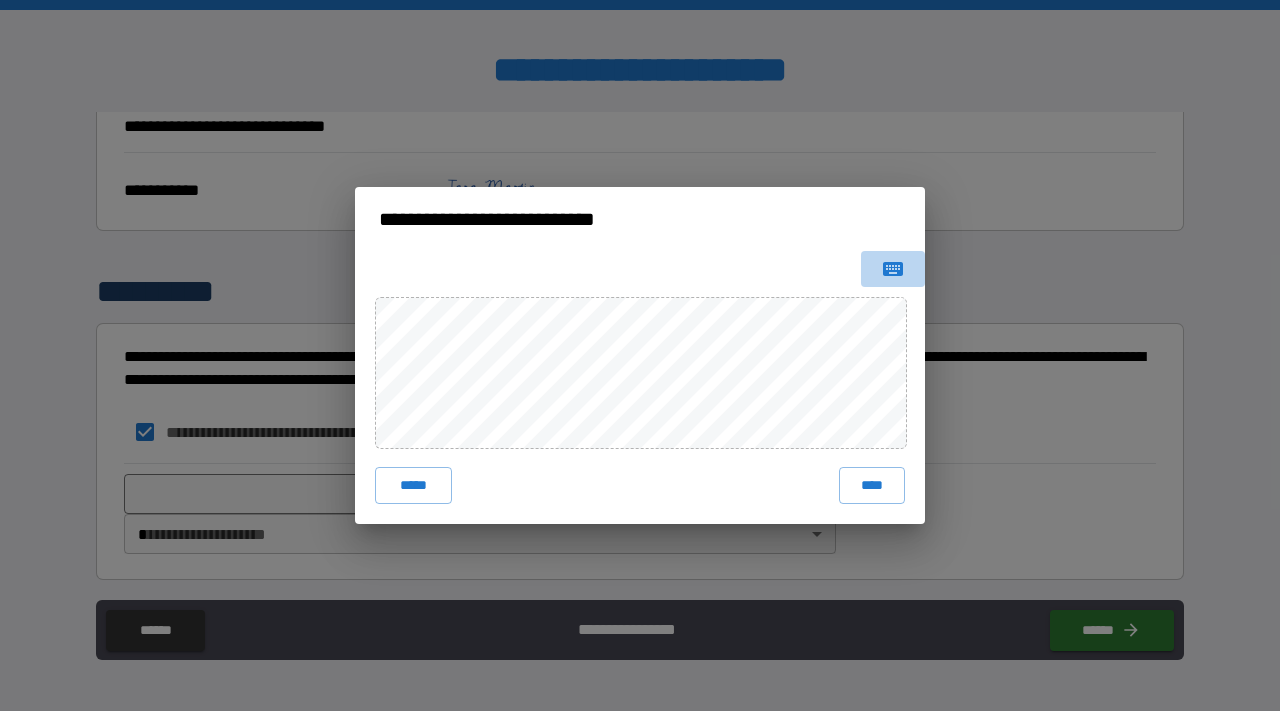 click 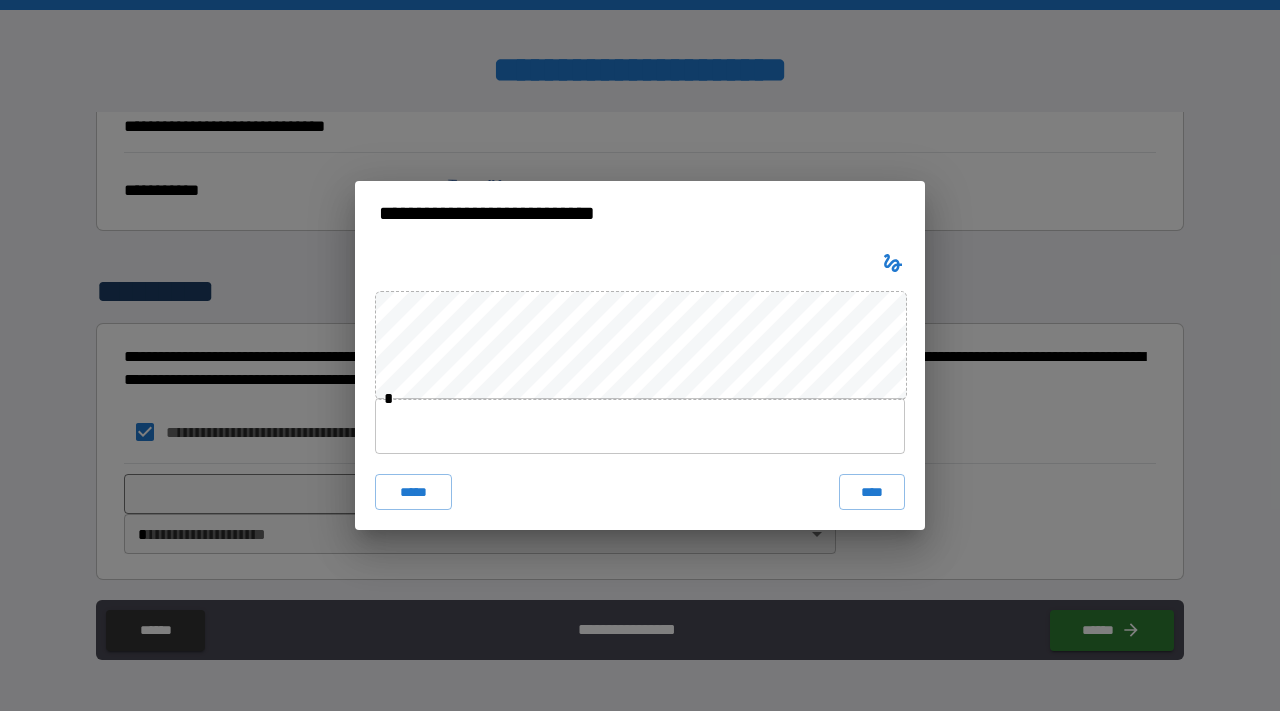 click at bounding box center [640, 426] 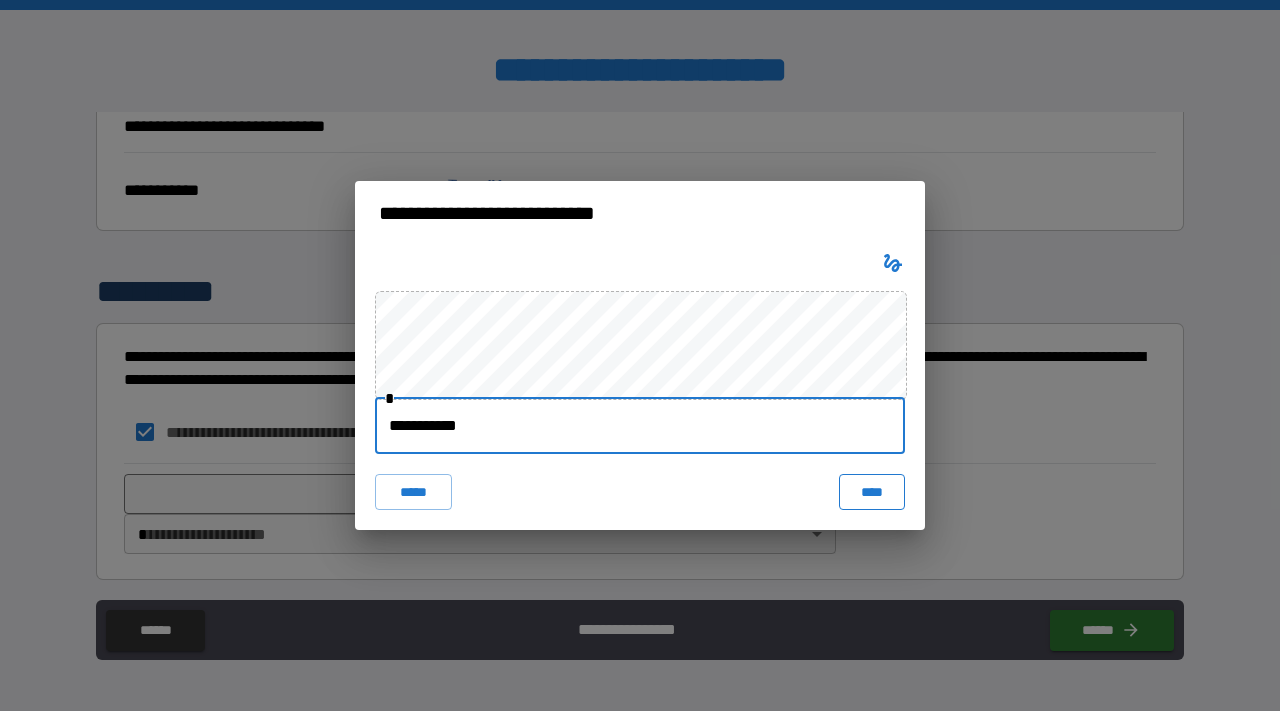 type on "**********" 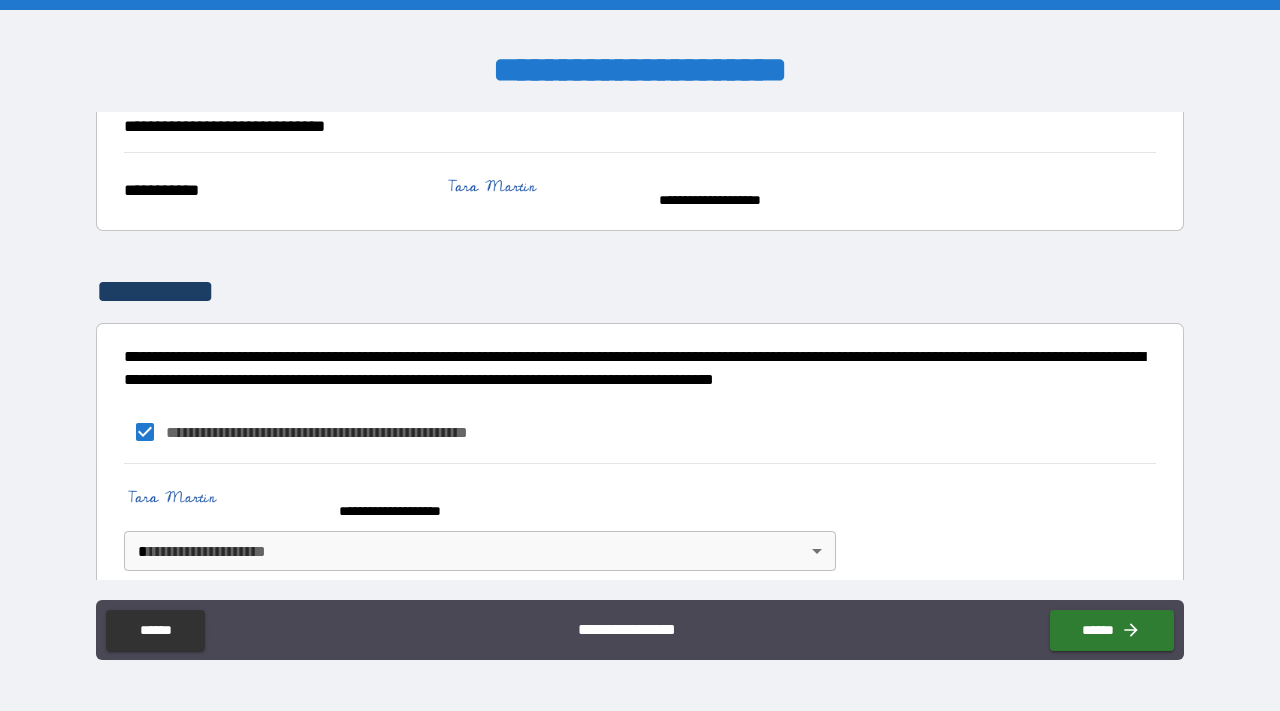 type on "*" 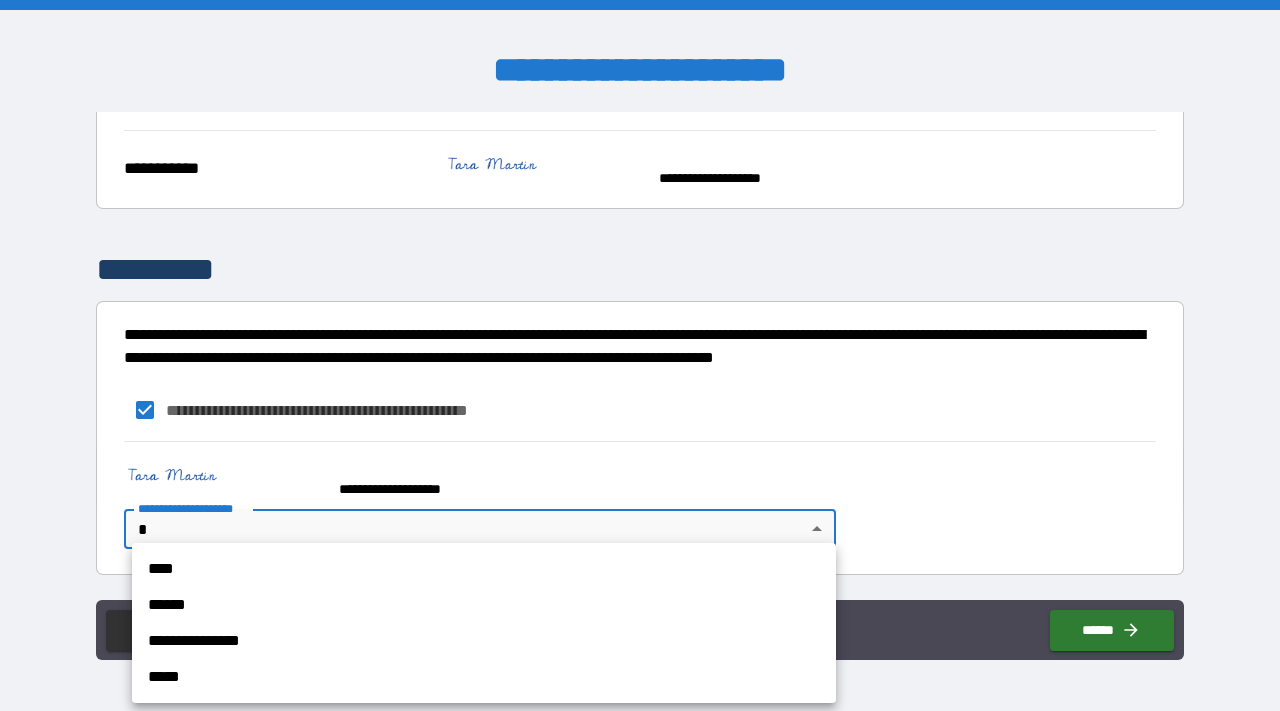 click on "**********" at bounding box center (640, 355) 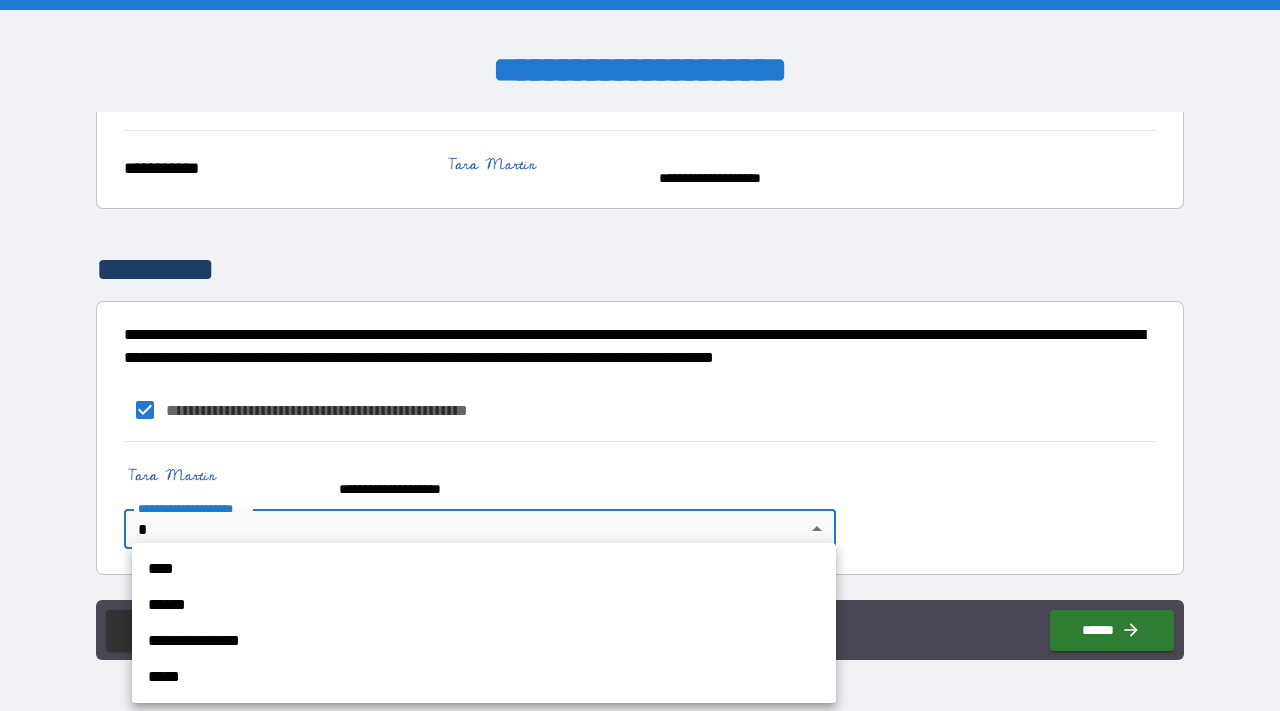 click on "**********" at bounding box center (484, 641) 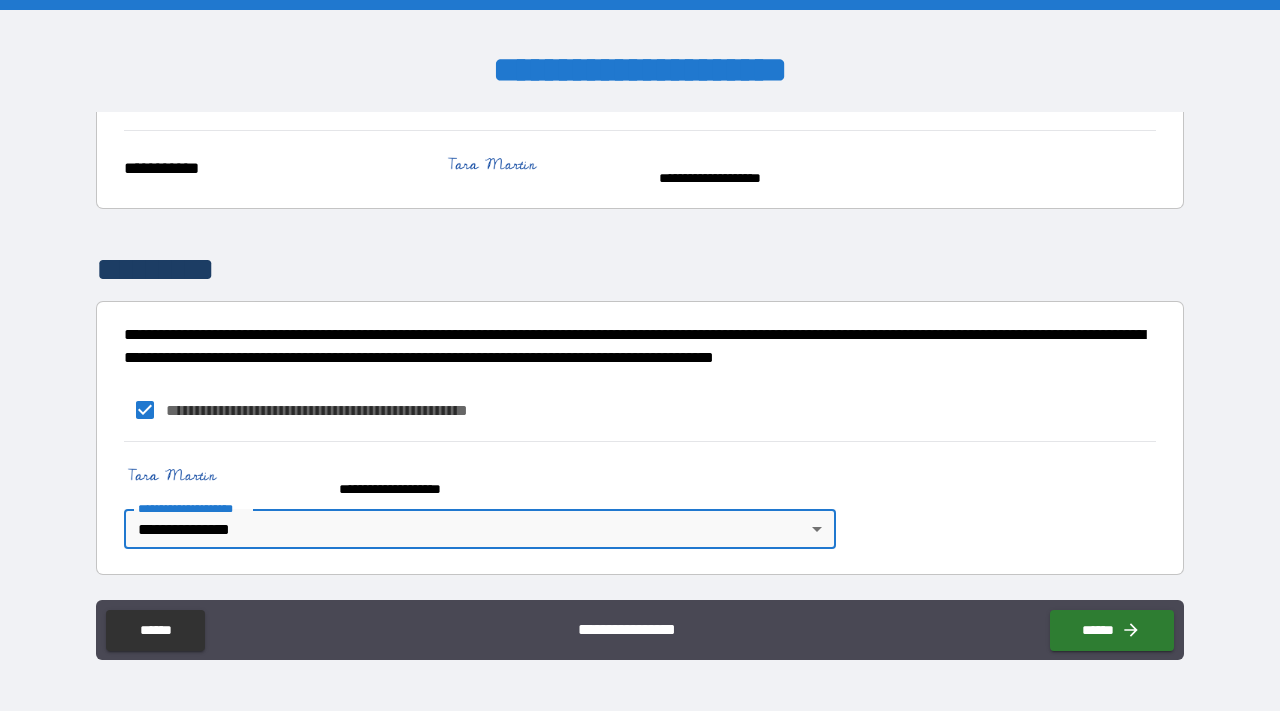 type on "*" 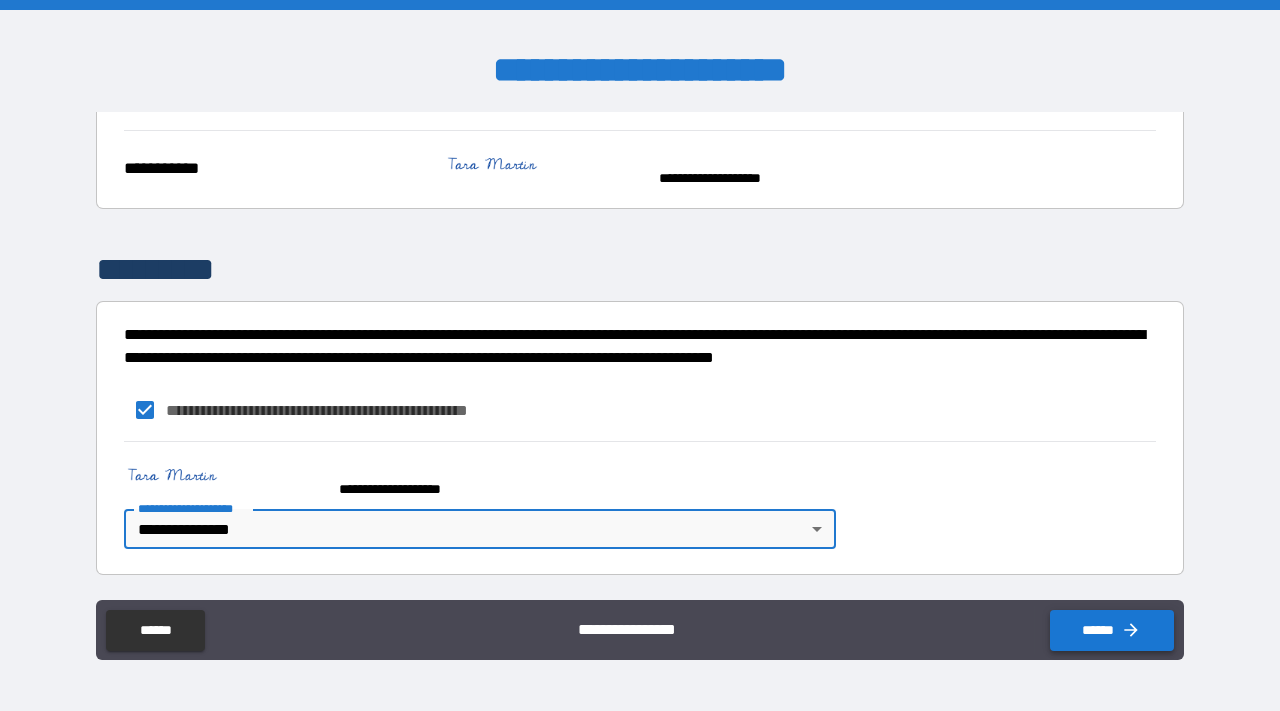 click 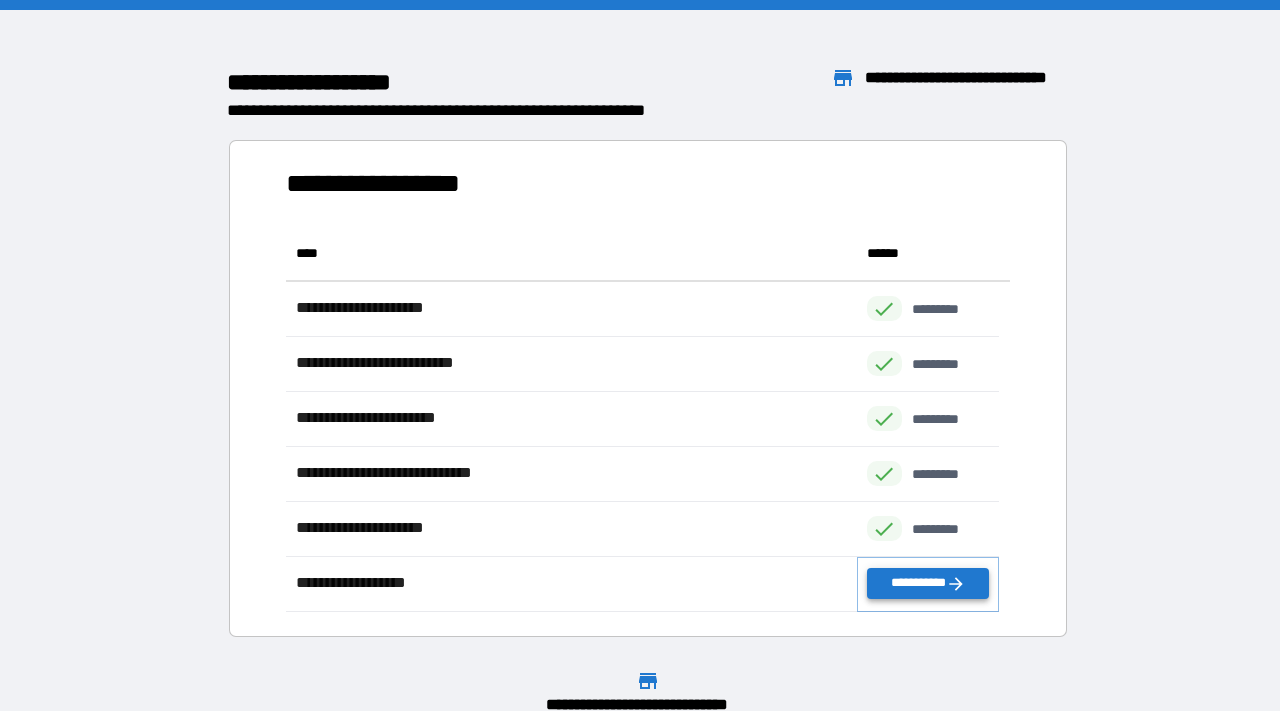 click on "**********" at bounding box center [928, 583] 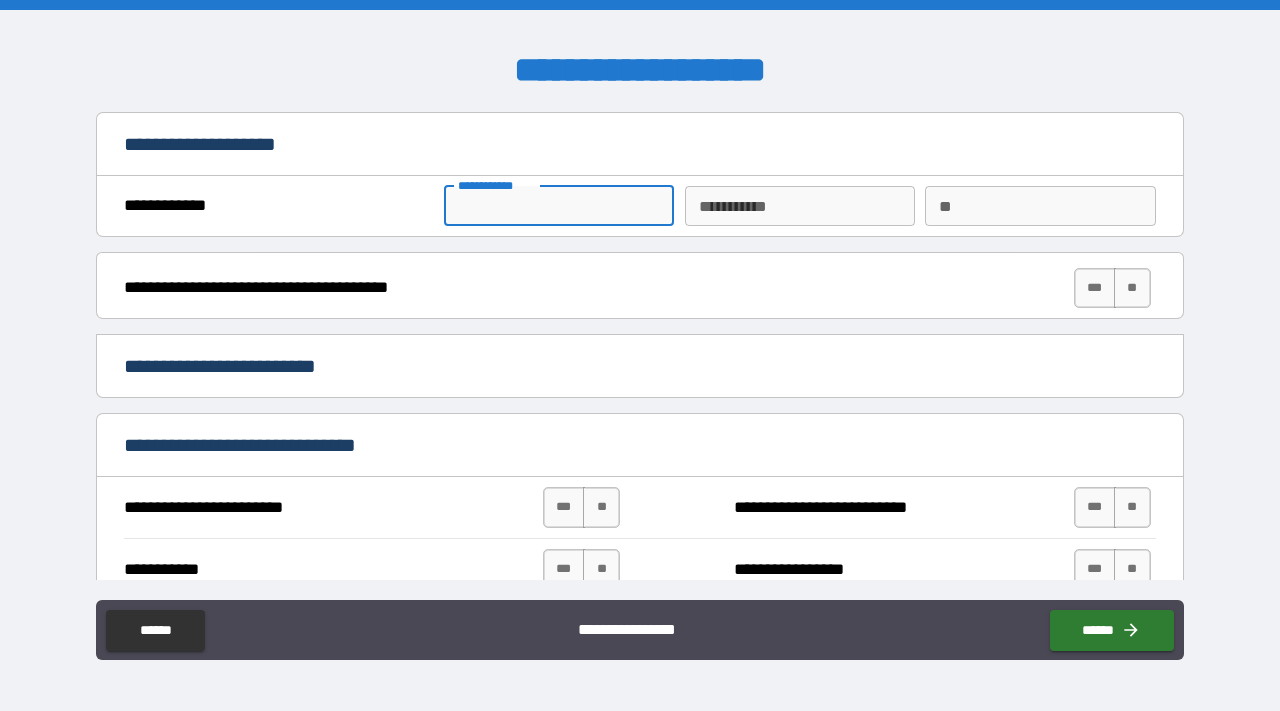 click on "**********" at bounding box center (559, 206) 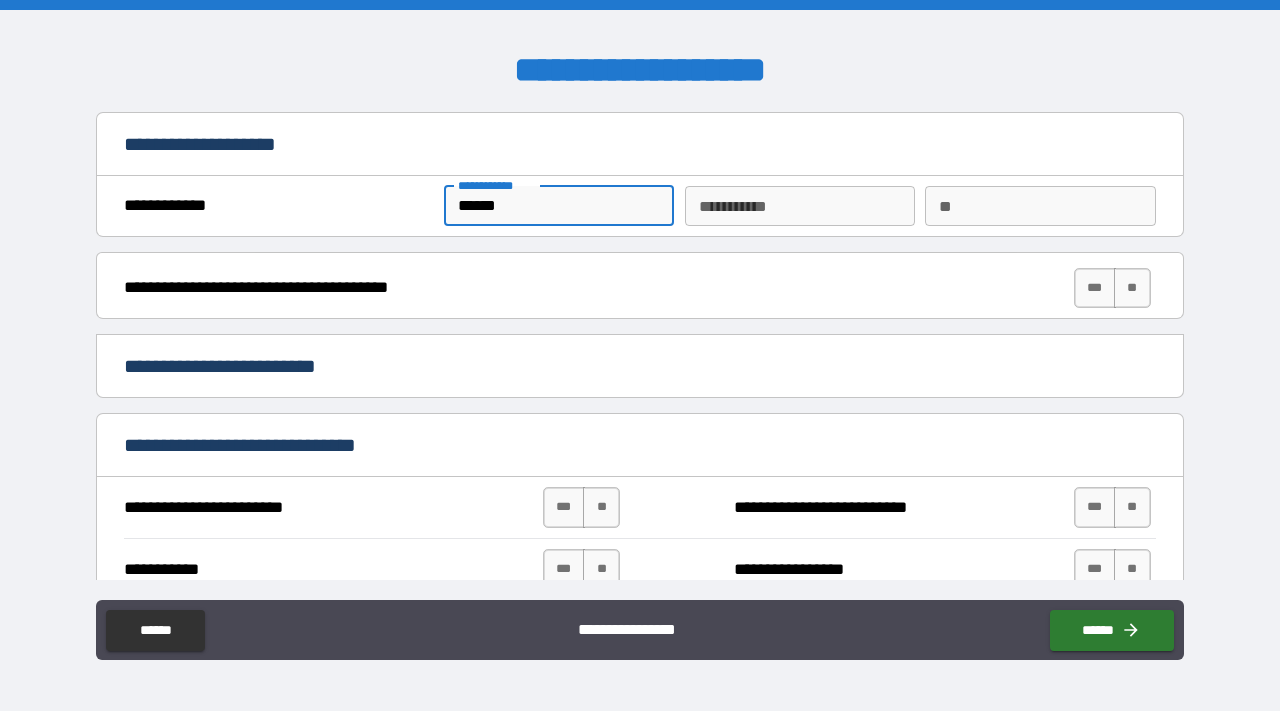 type on "******" 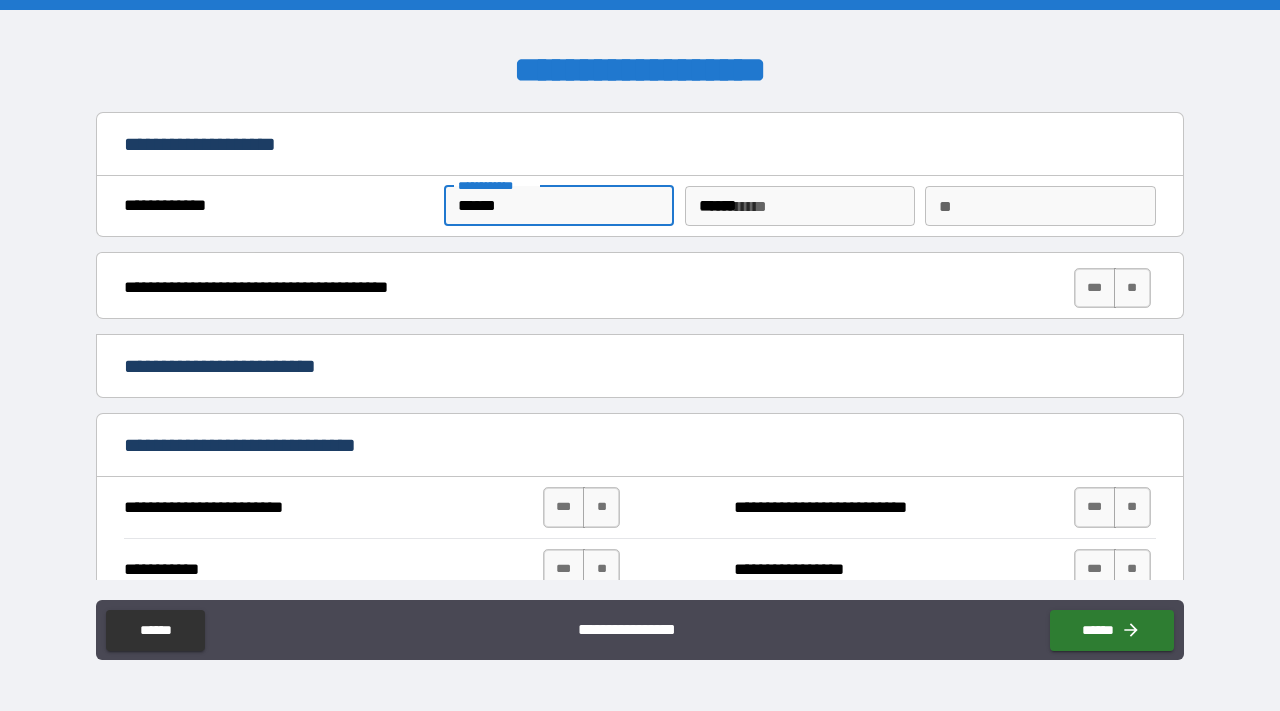 type on "*" 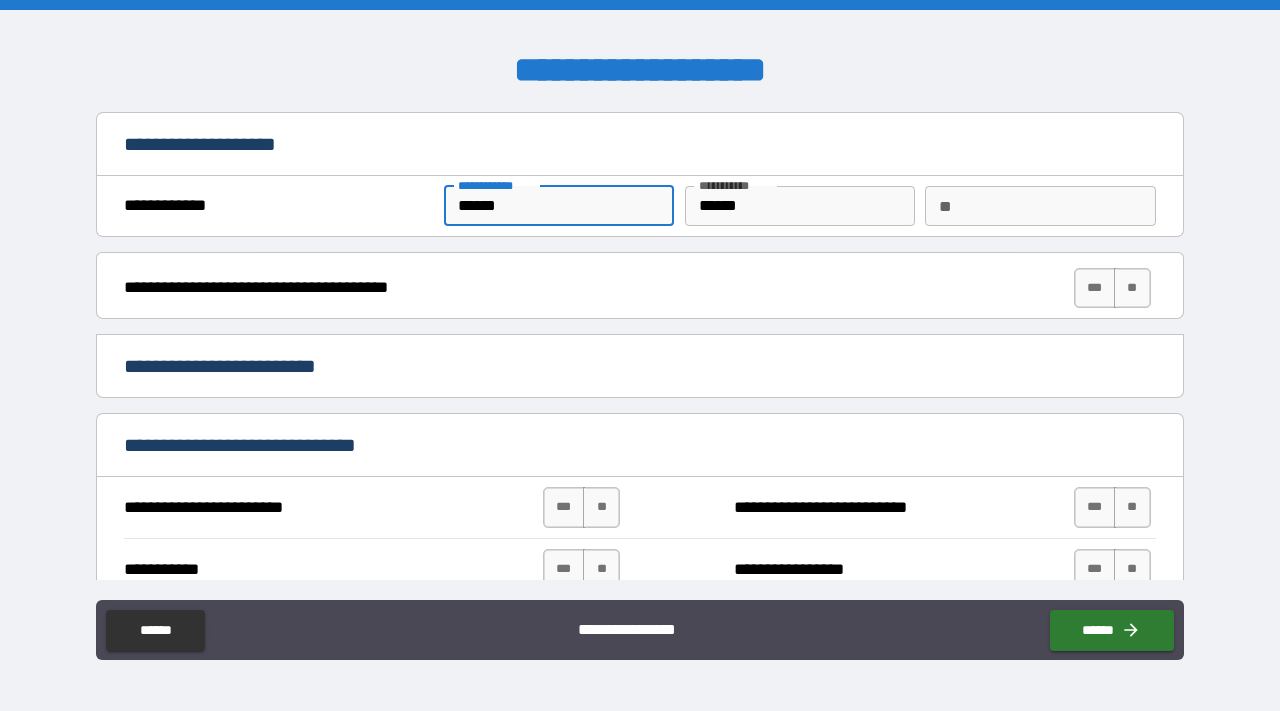 type on "*" 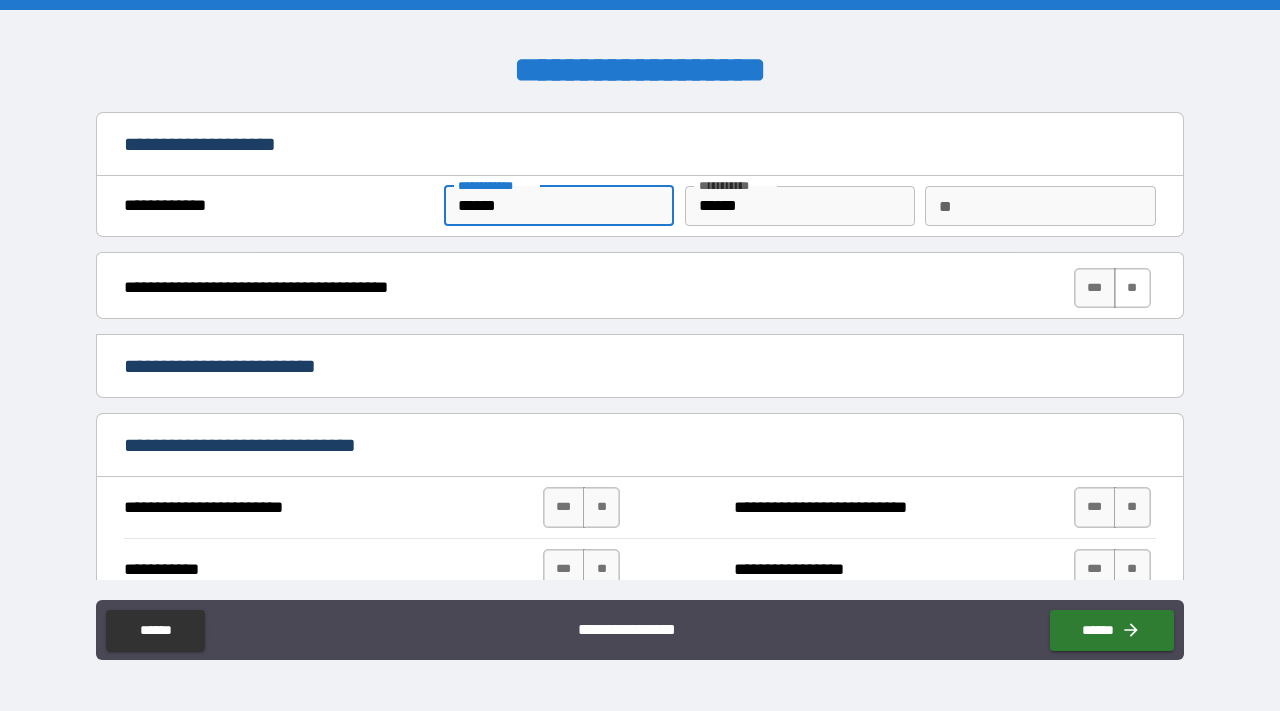 click on "**" at bounding box center (1132, 288) 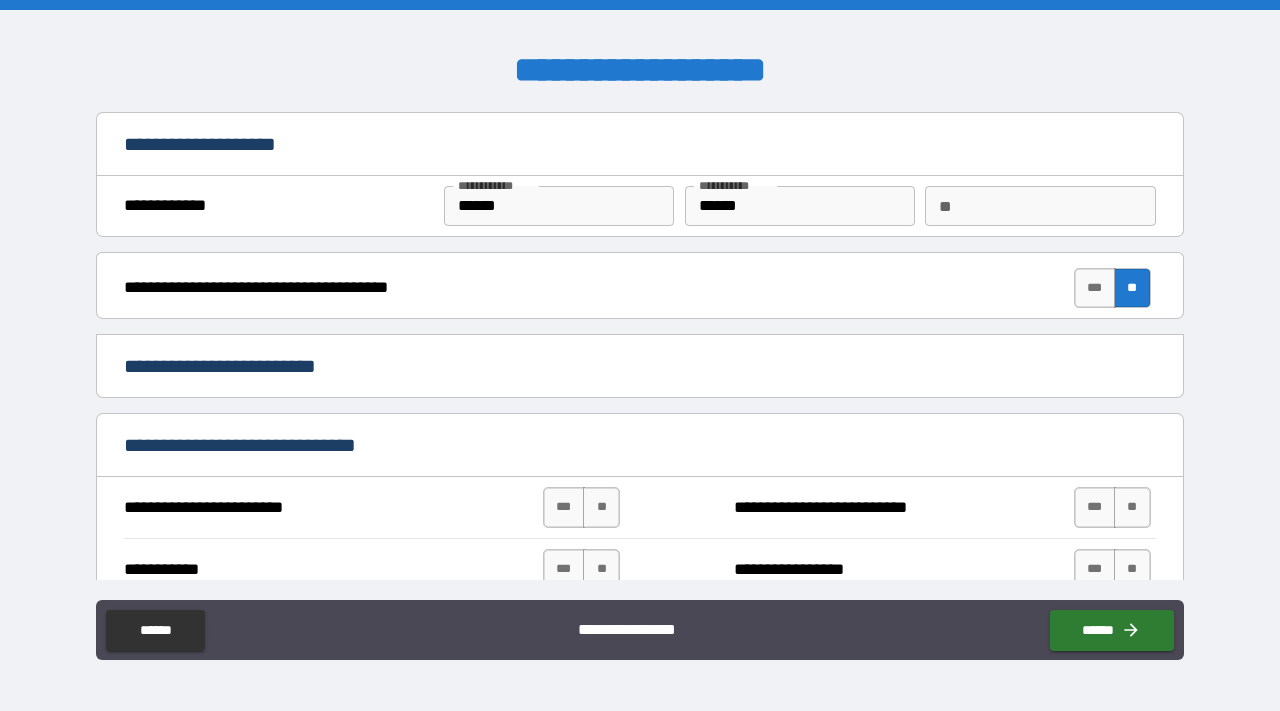 type on "*" 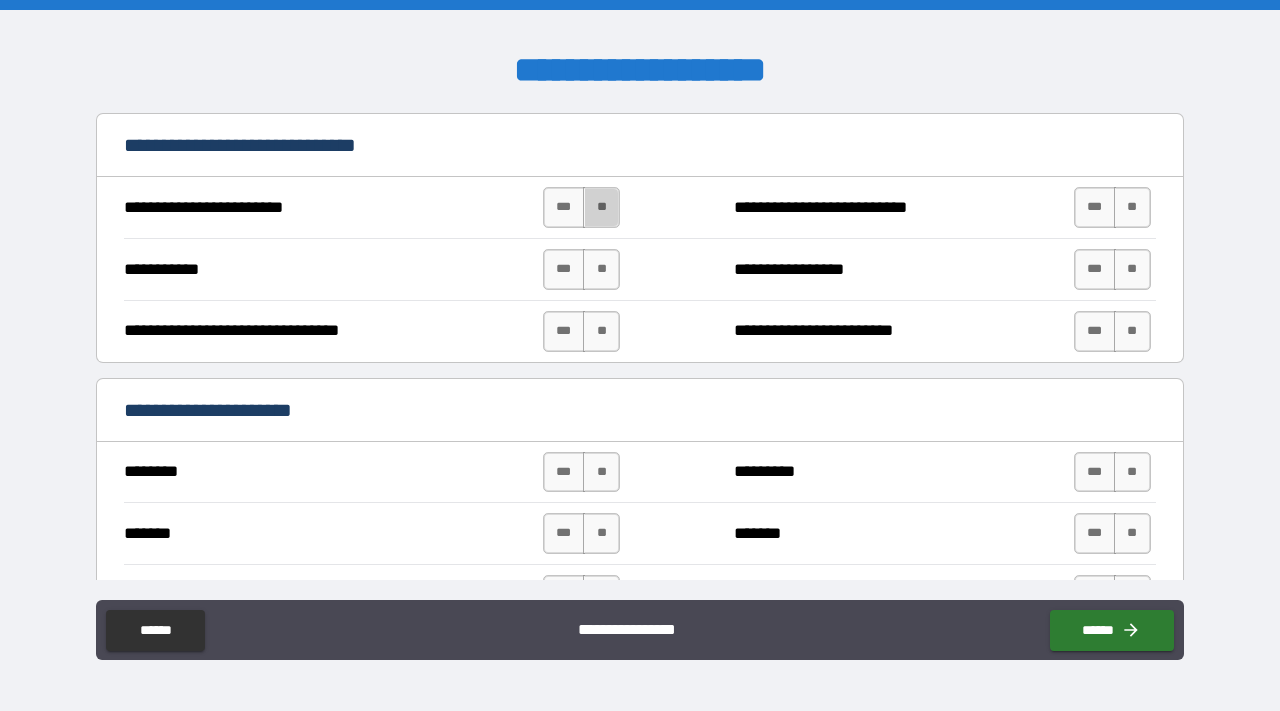drag, startPoint x: 609, startPoint y: 196, endPoint x: 608, endPoint y: 247, distance: 51.009804 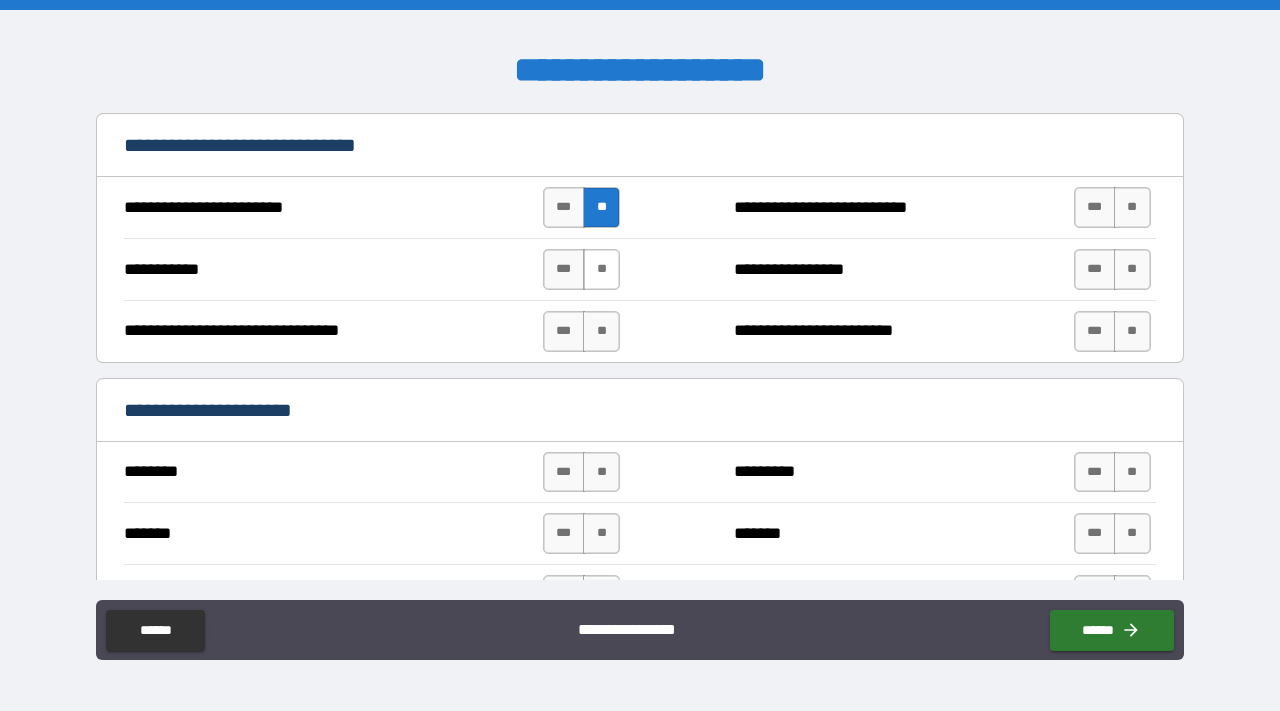 type on "*" 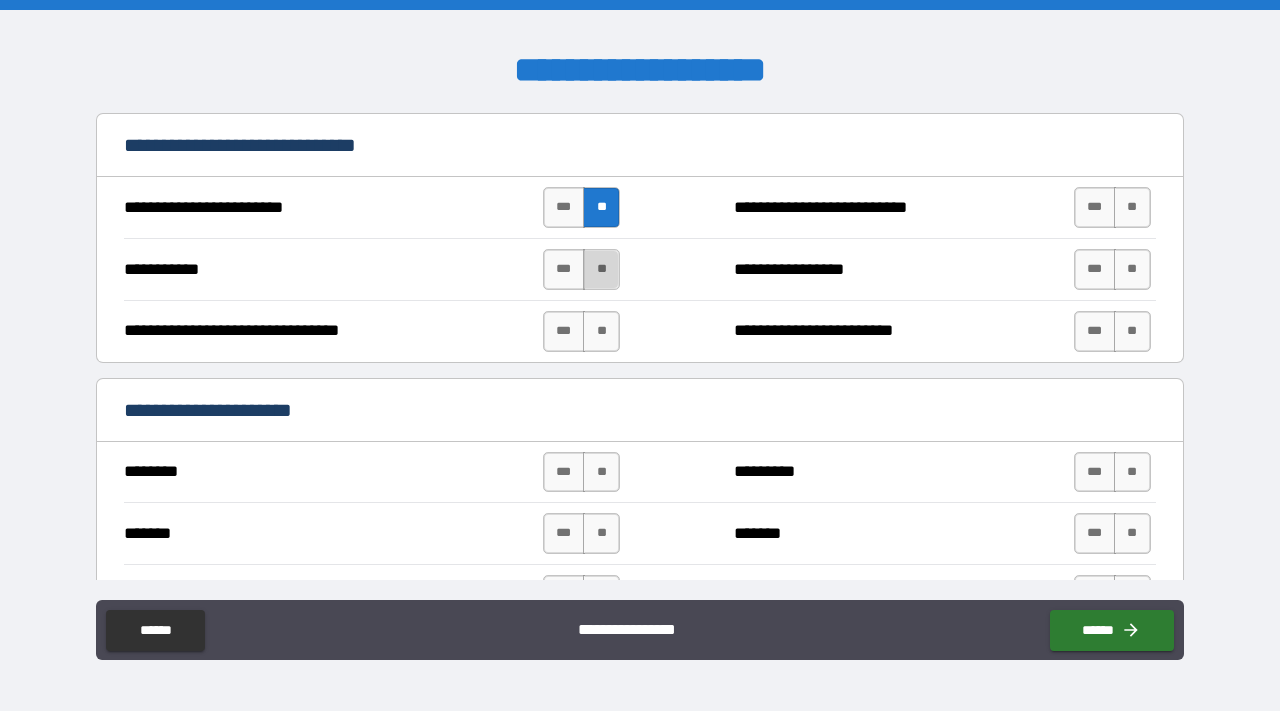 click on "**" at bounding box center [601, 269] 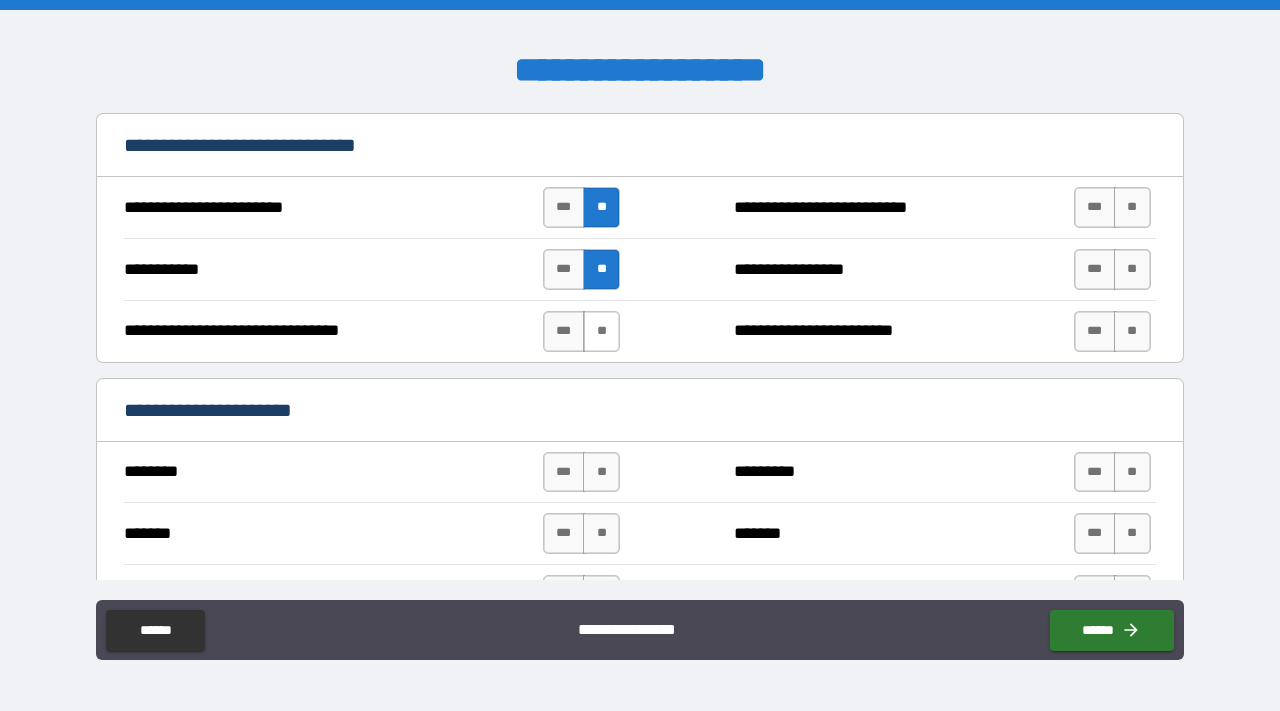 type on "*" 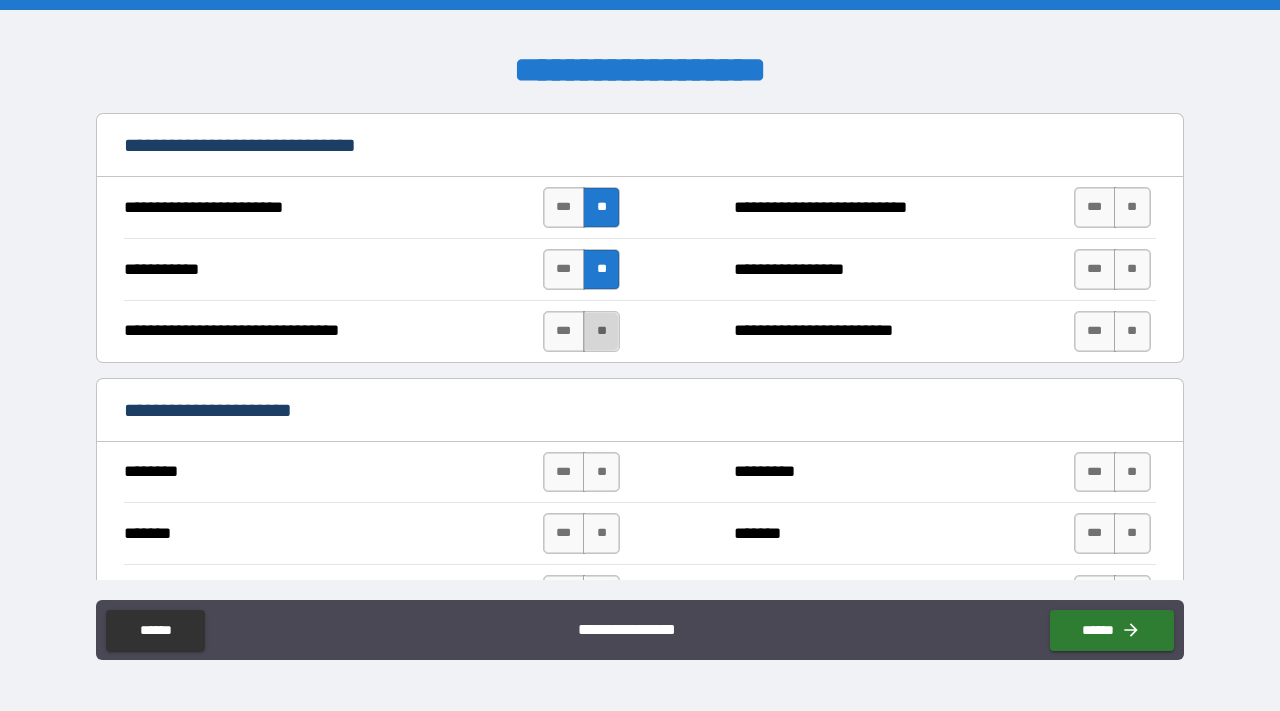 click on "**" at bounding box center (601, 331) 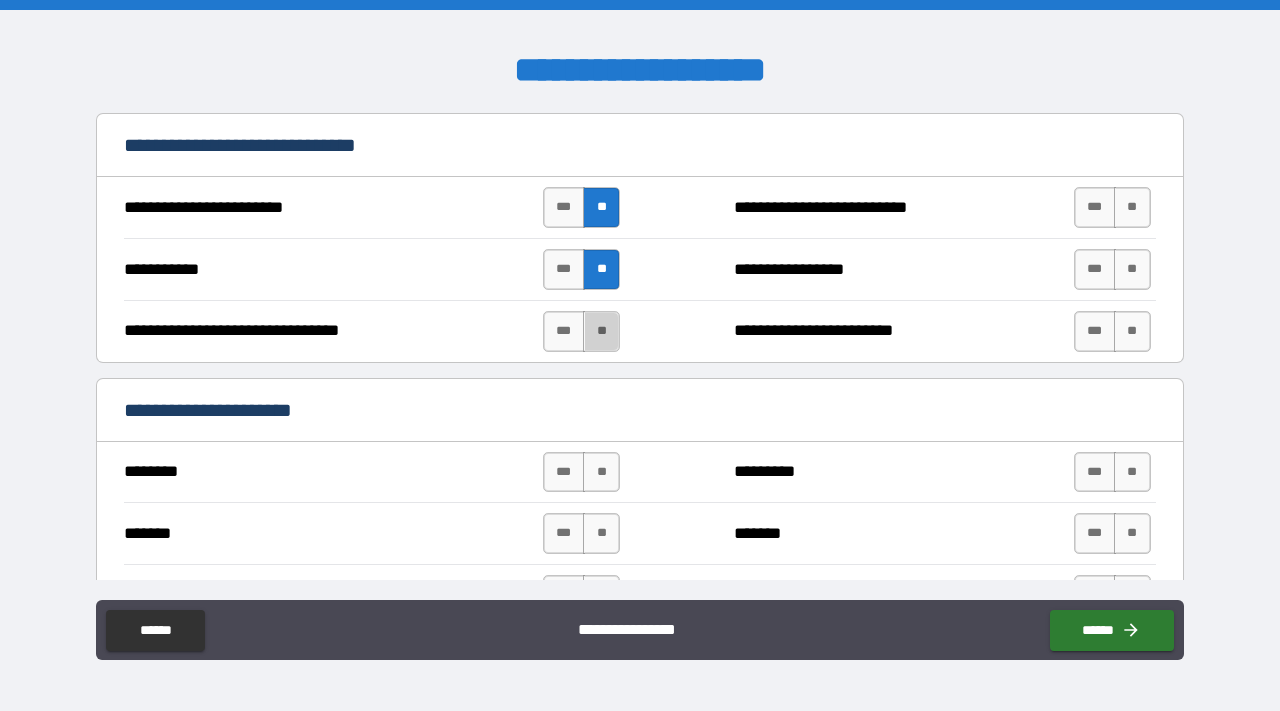 type on "*" 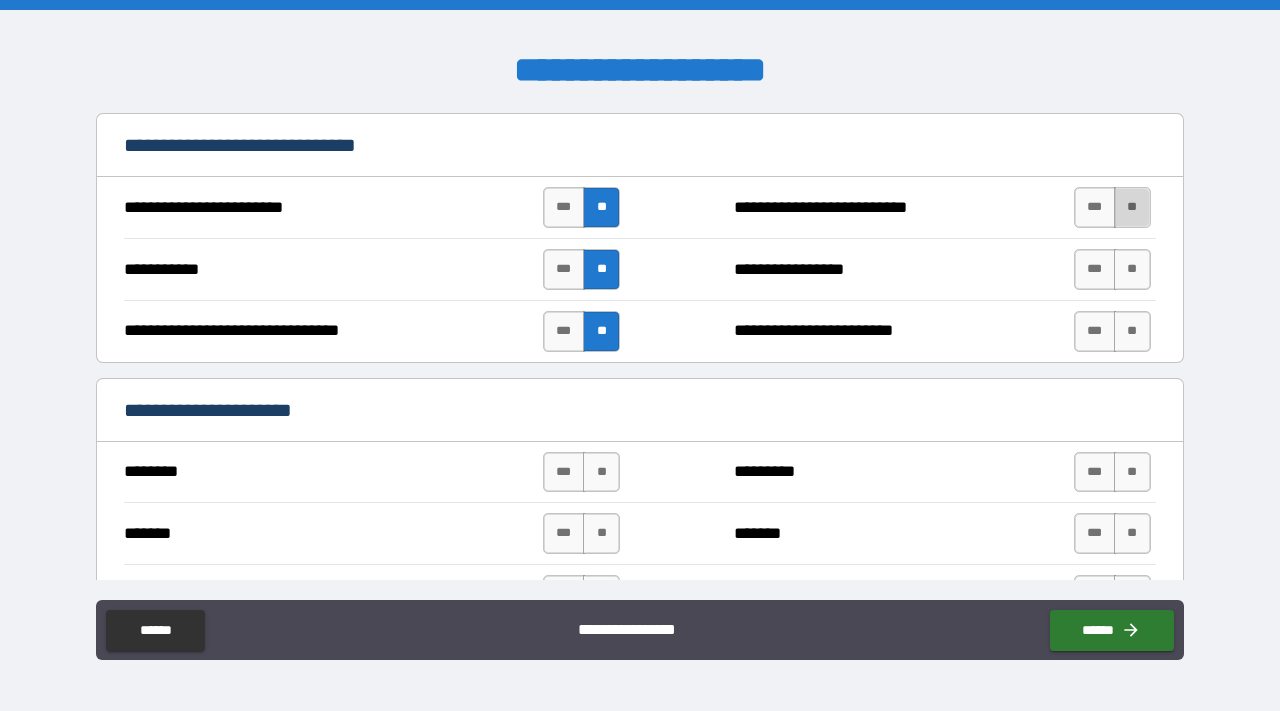 click on "**" at bounding box center [1132, 207] 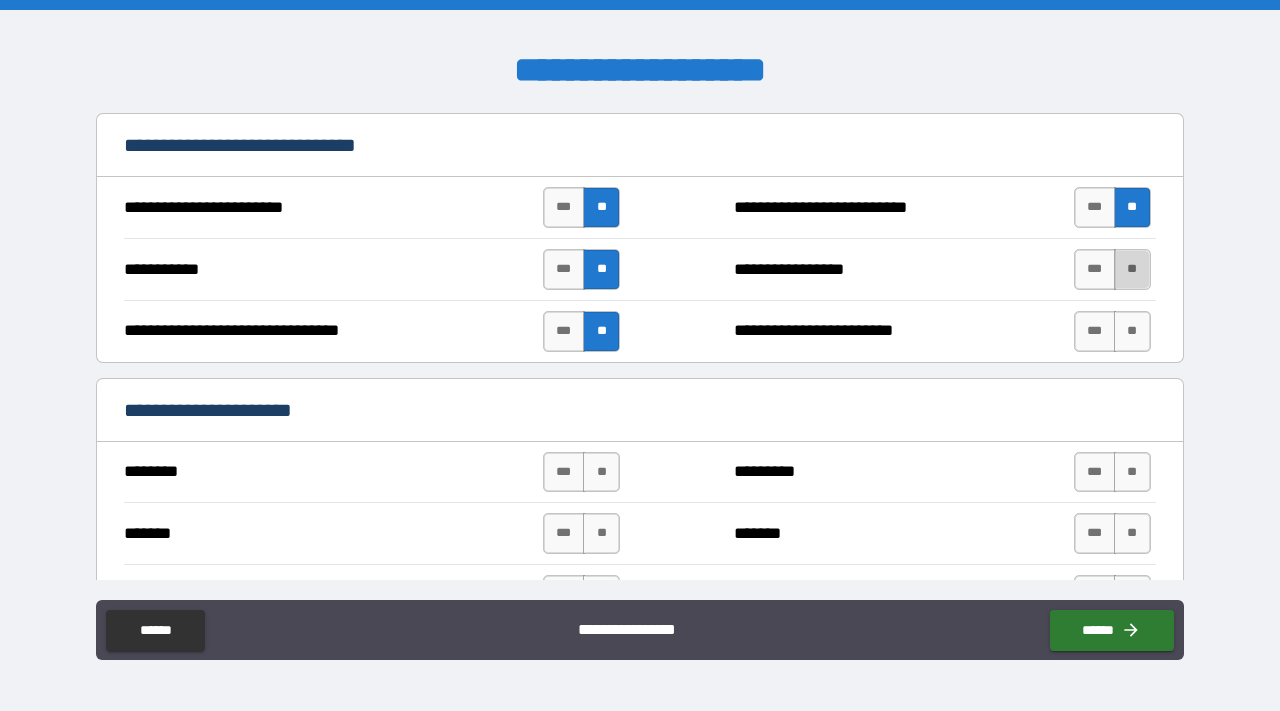click on "**" at bounding box center (1132, 269) 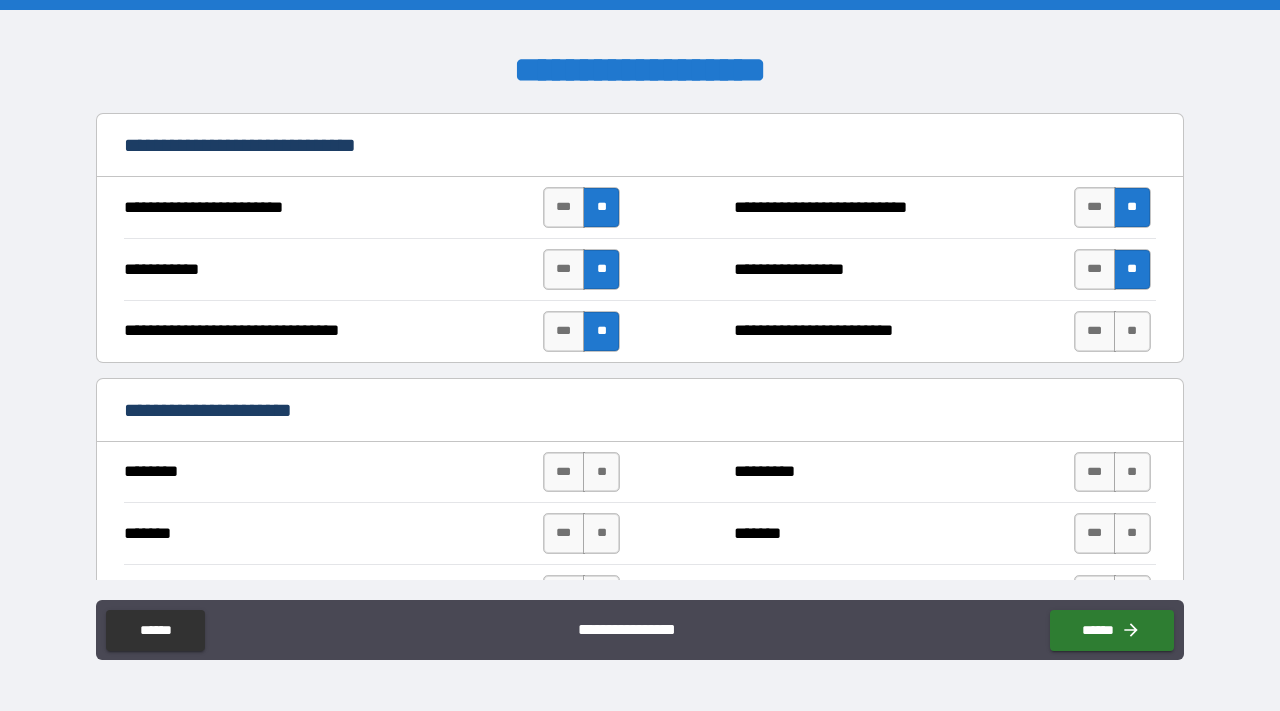 click on "**********" at bounding box center [640, 331] 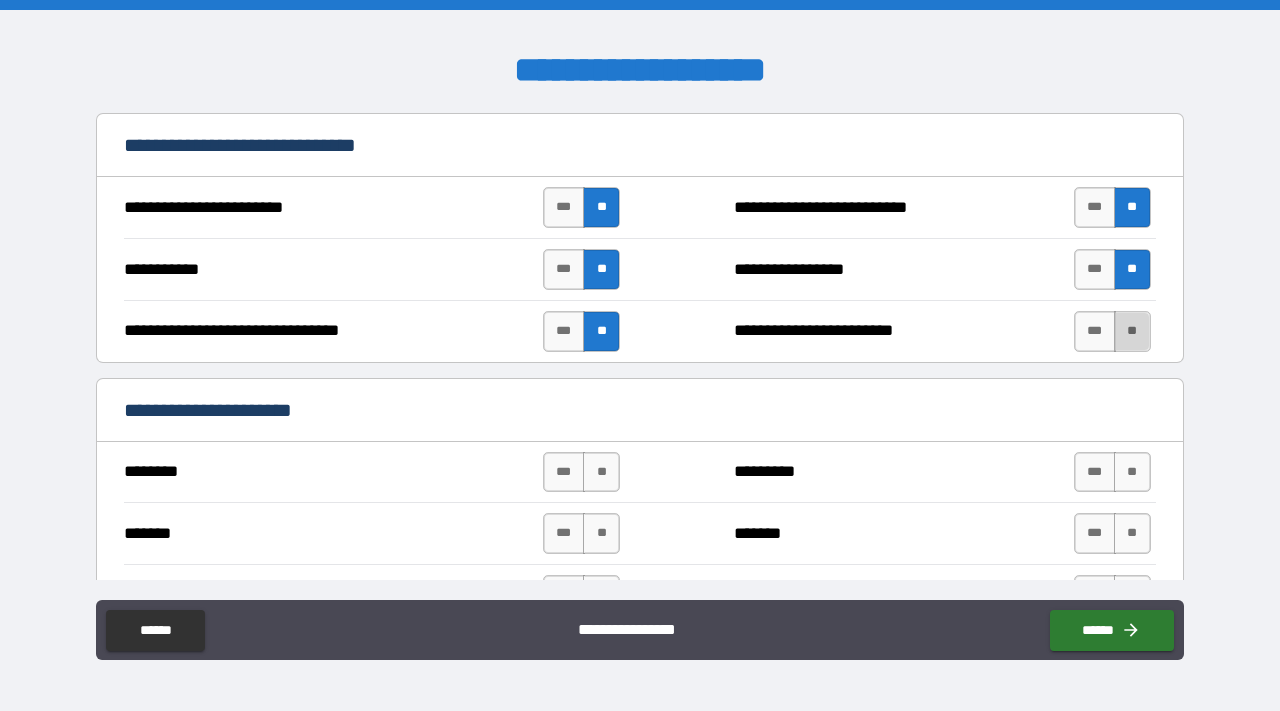 click on "**" at bounding box center [1132, 331] 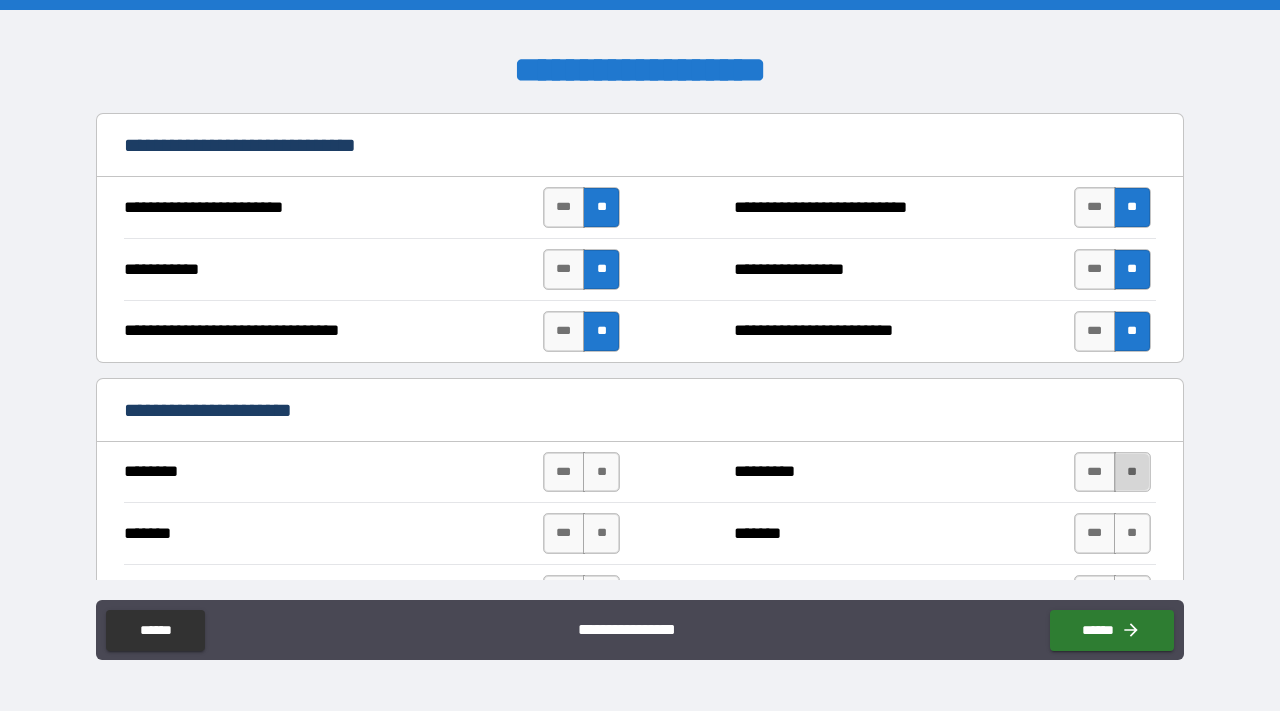 click on "**" at bounding box center [1132, 472] 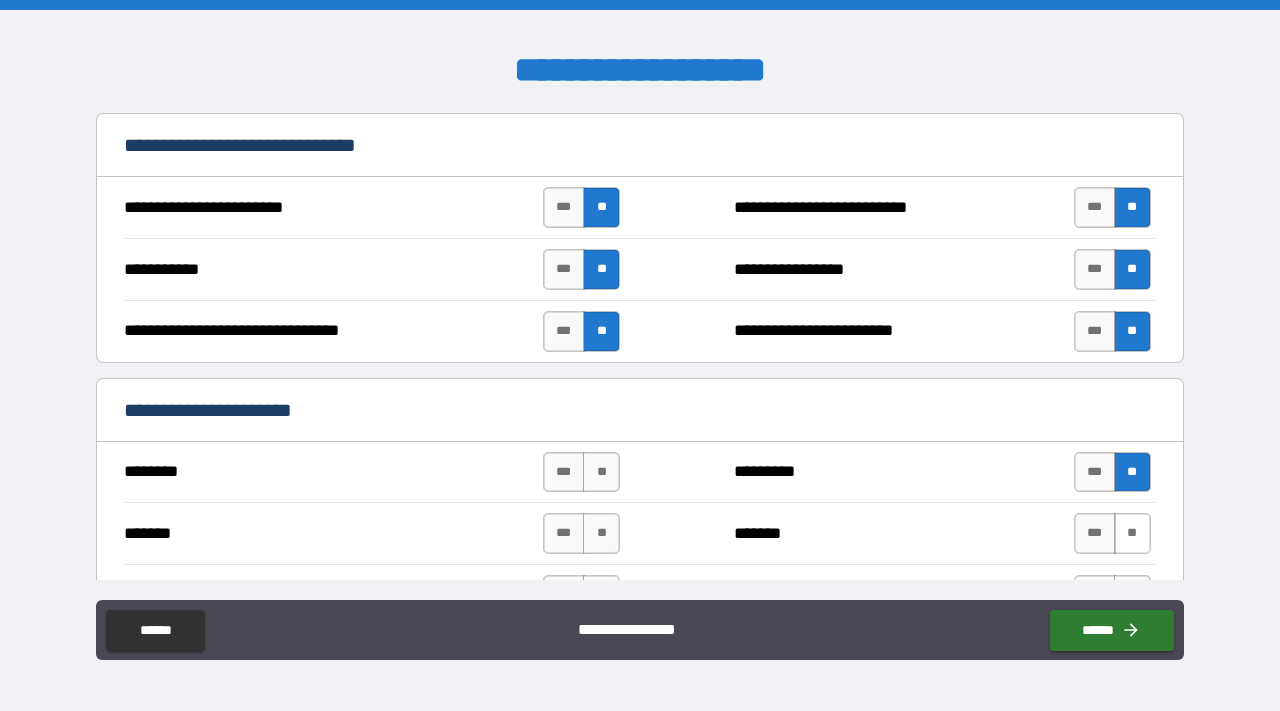 click on "**" at bounding box center (1132, 533) 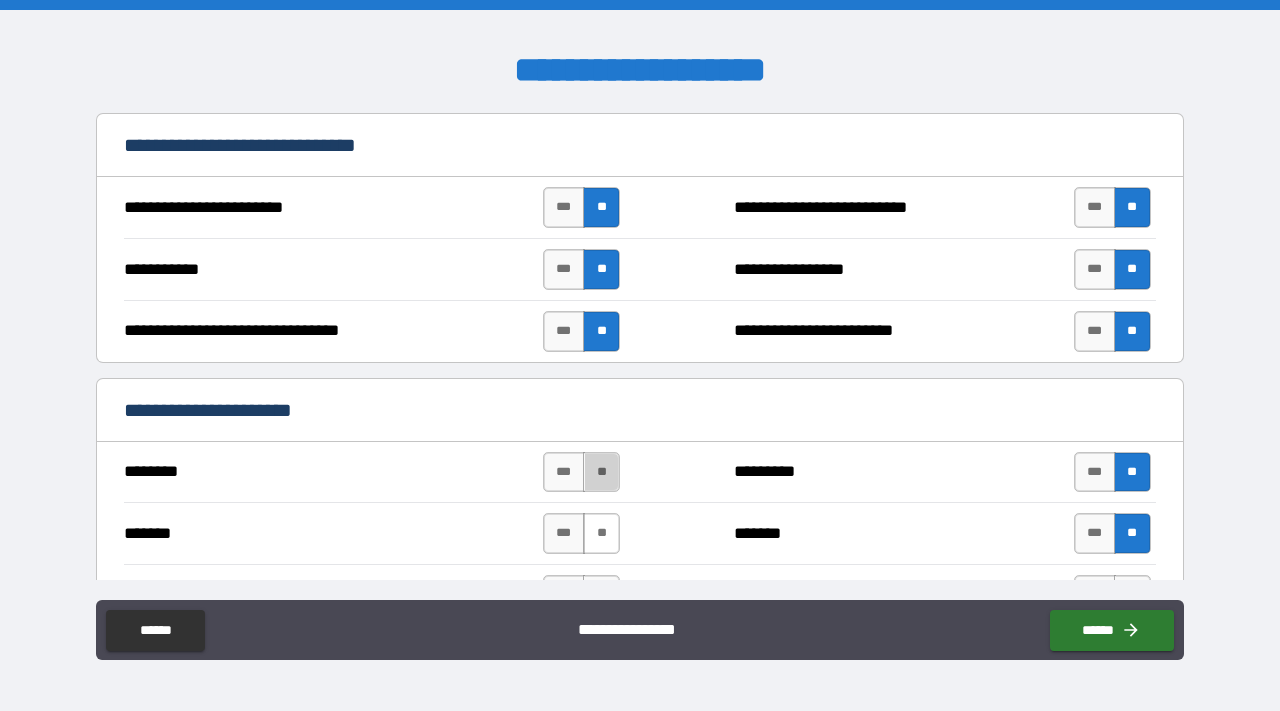 drag, startPoint x: 602, startPoint y: 465, endPoint x: 603, endPoint y: 533, distance: 68.007355 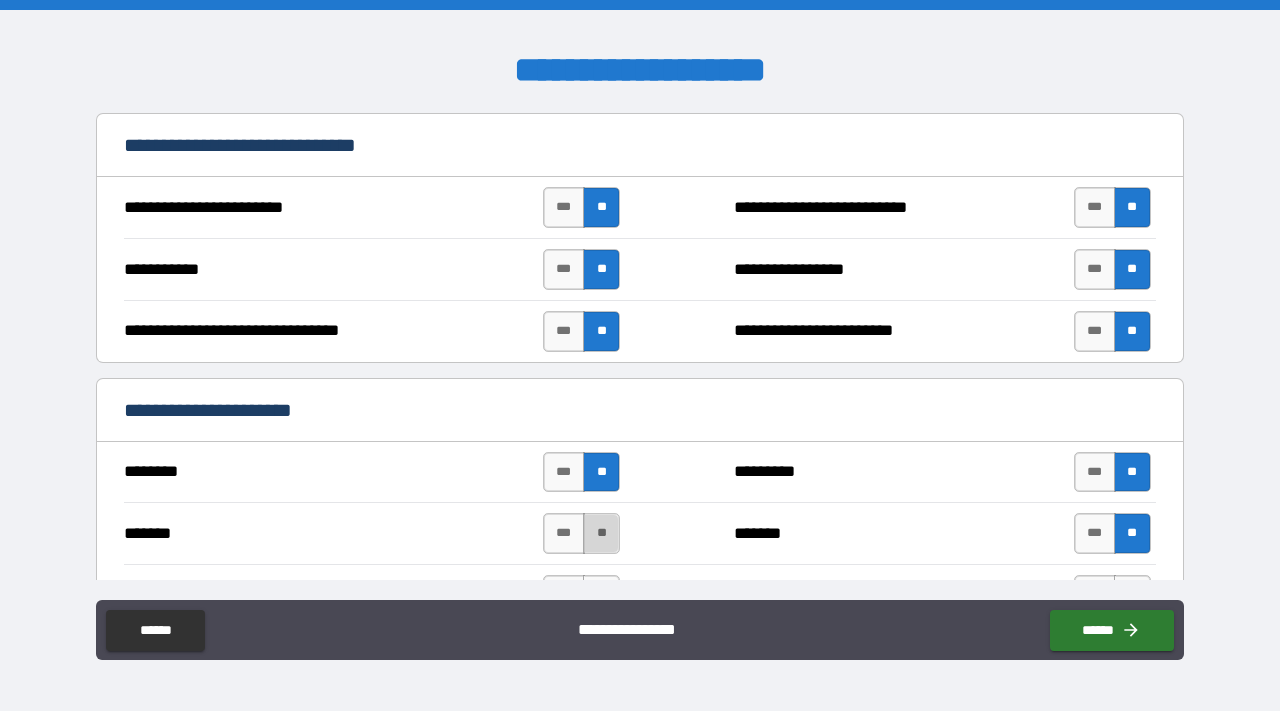 click on "**" at bounding box center [601, 533] 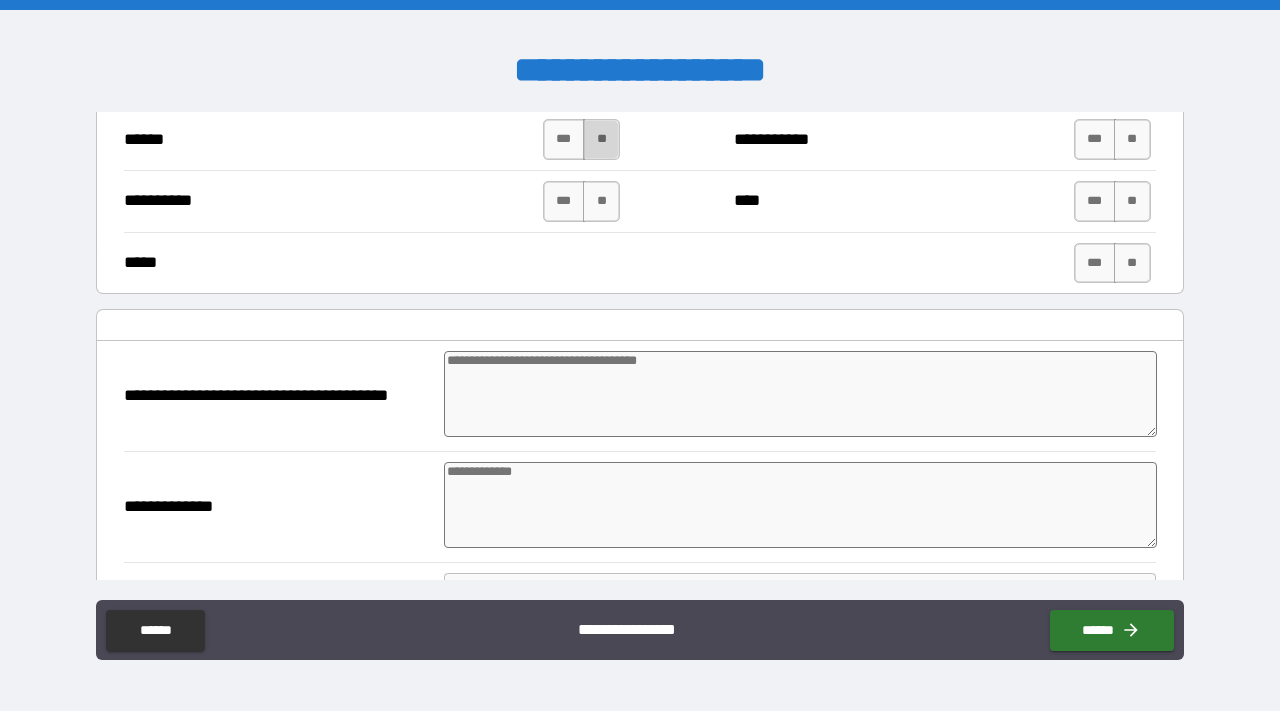 drag, startPoint x: 595, startPoint y: 124, endPoint x: 595, endPoint y: 136, distance: 12 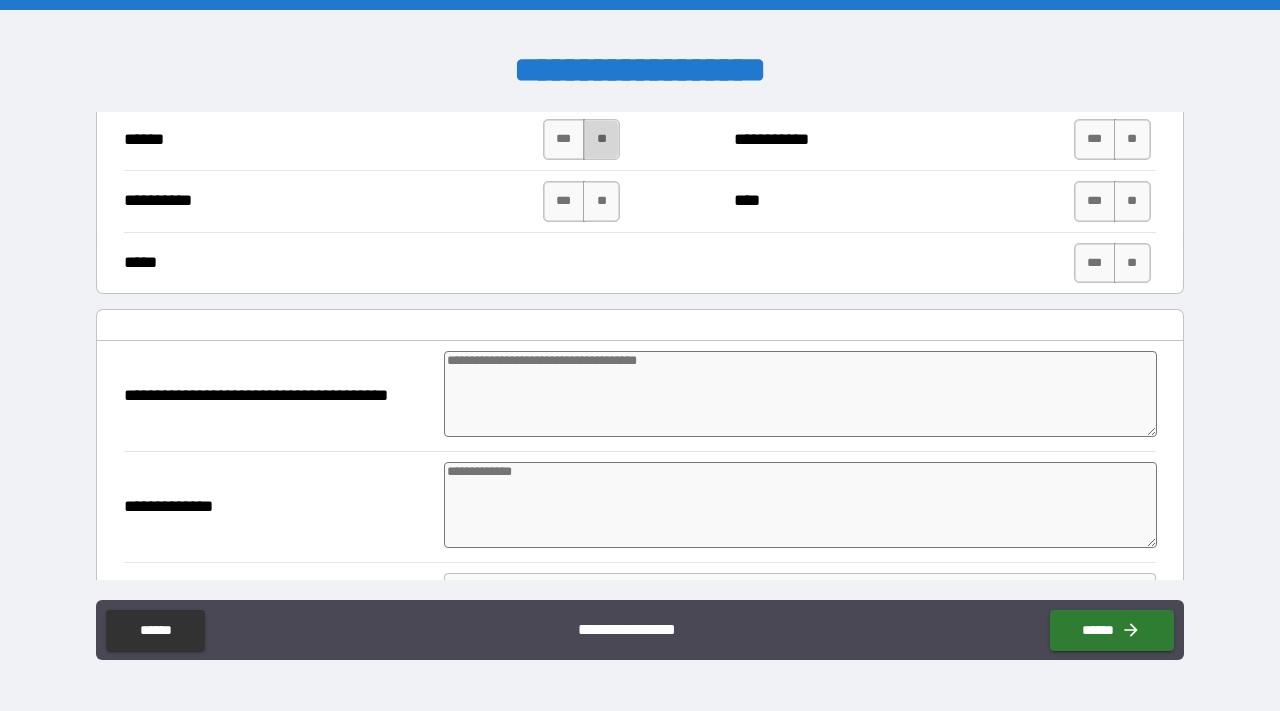 click on "**" at bounding box center [601, 139] 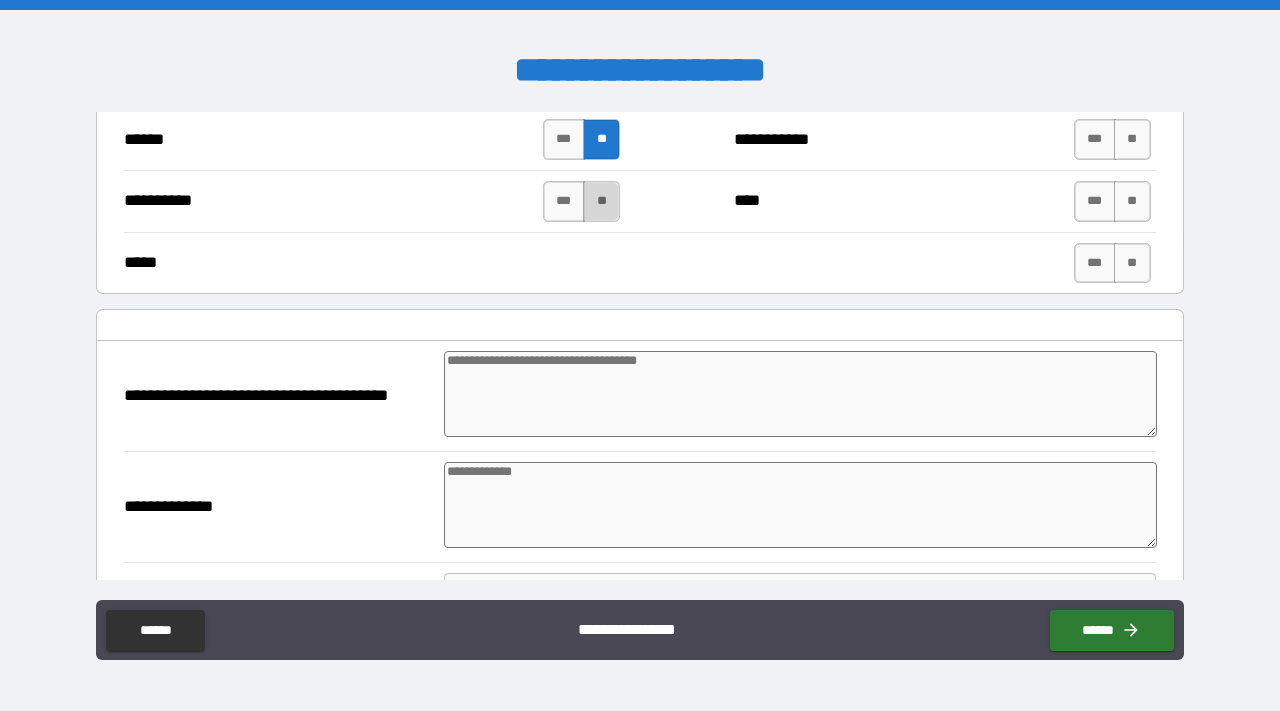 click on "**" at bounding box center [601, 201] 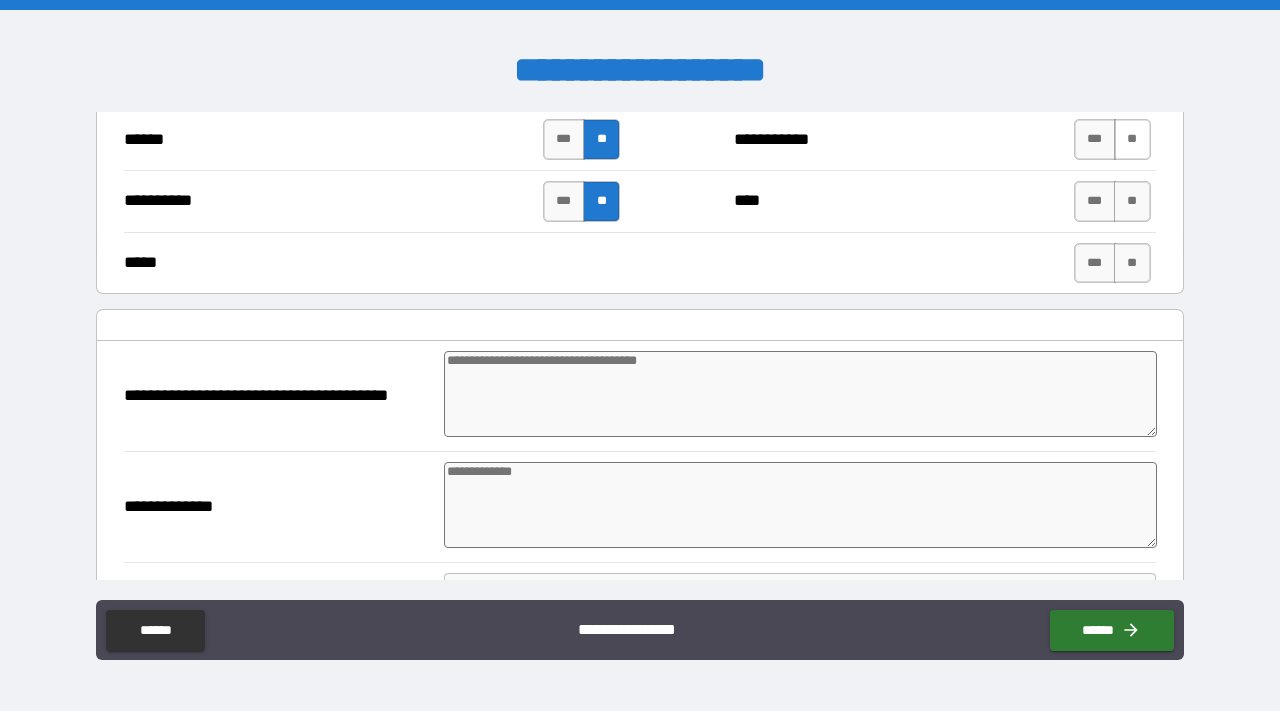 drag, startPoint x: 1121, startPoint y: 137, endPoint x: 1121, endPoint y: 151, distance: 14 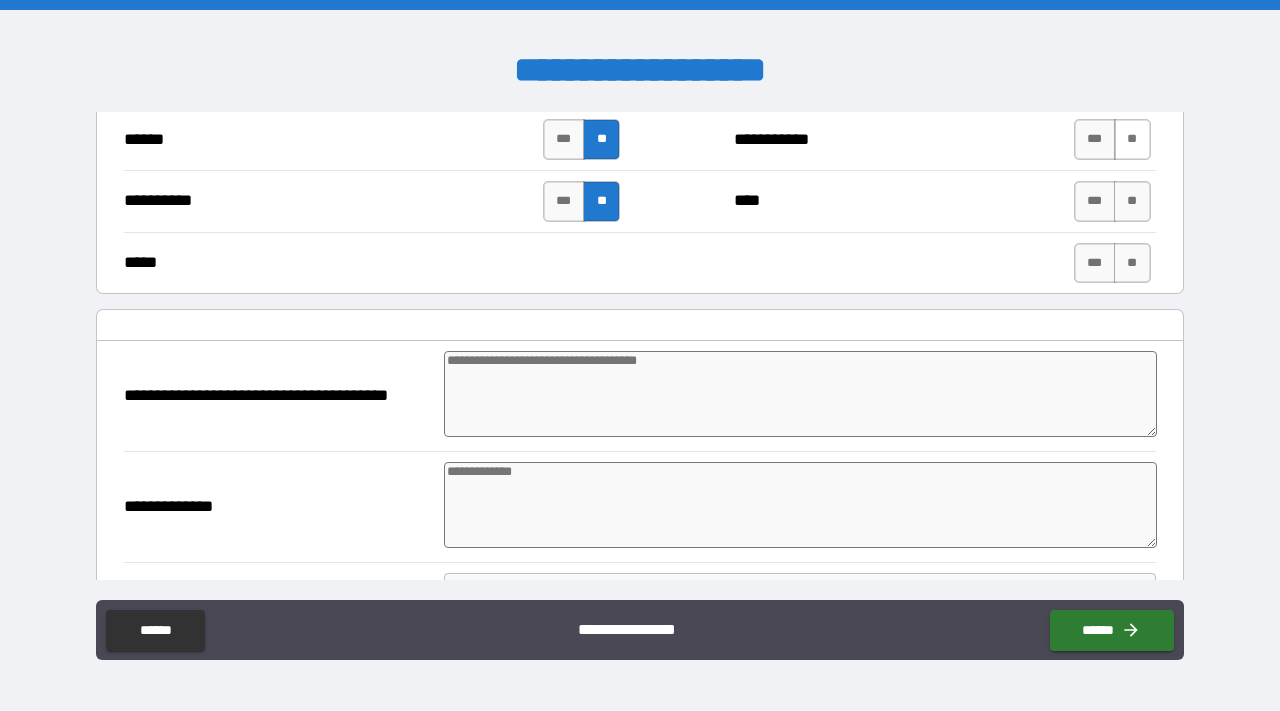 click on "**" at bounding box center (1132, 139) 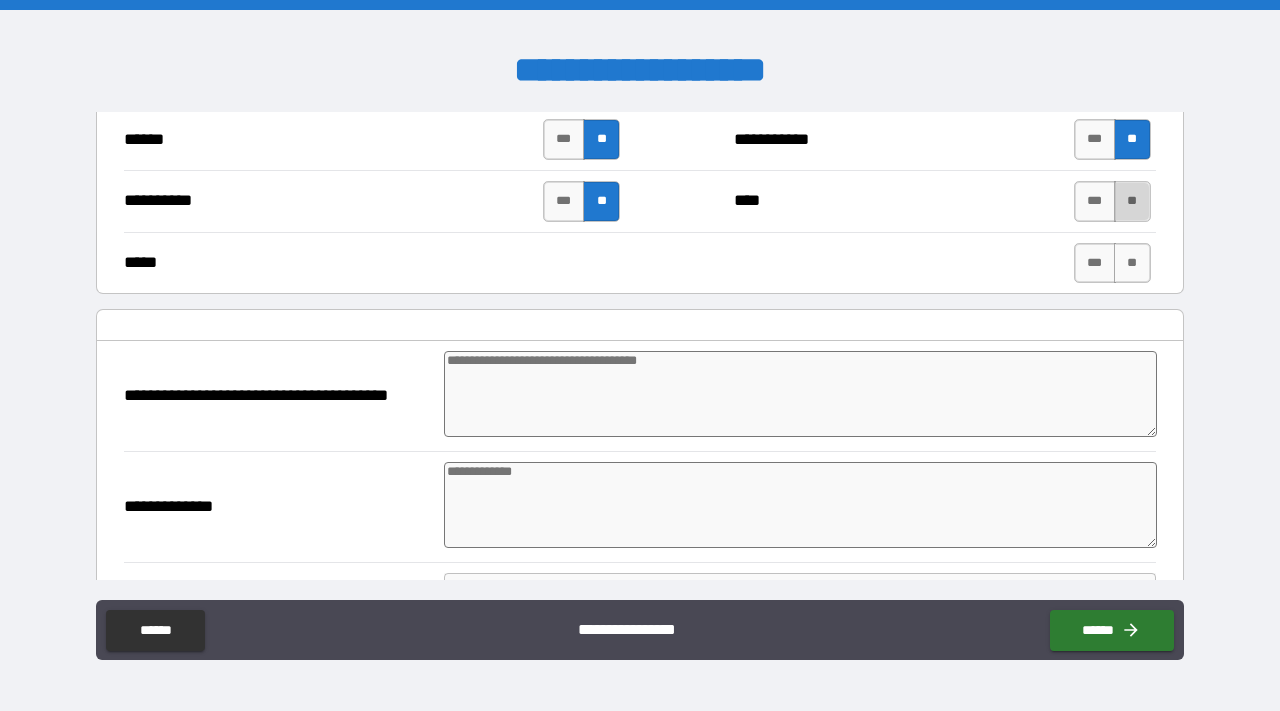 click on "**" at bounding box center [1132, 201] 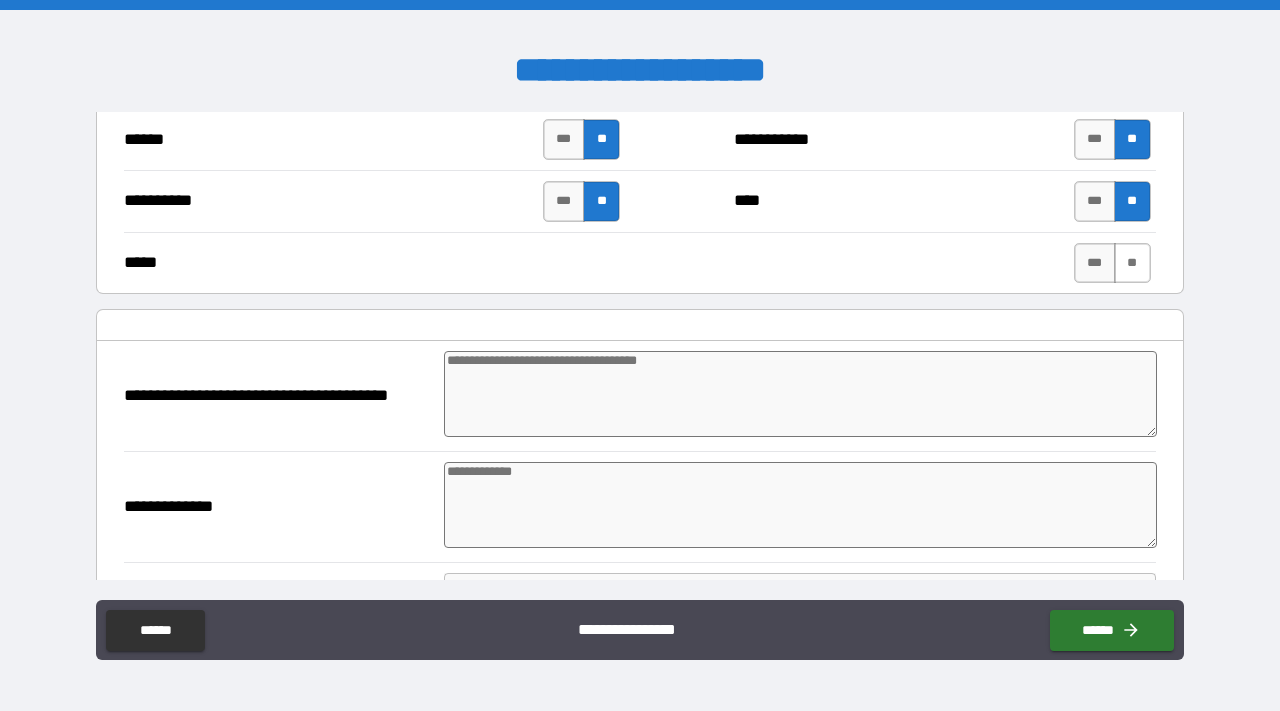 click on "**" at bounding box center [1132, 263] 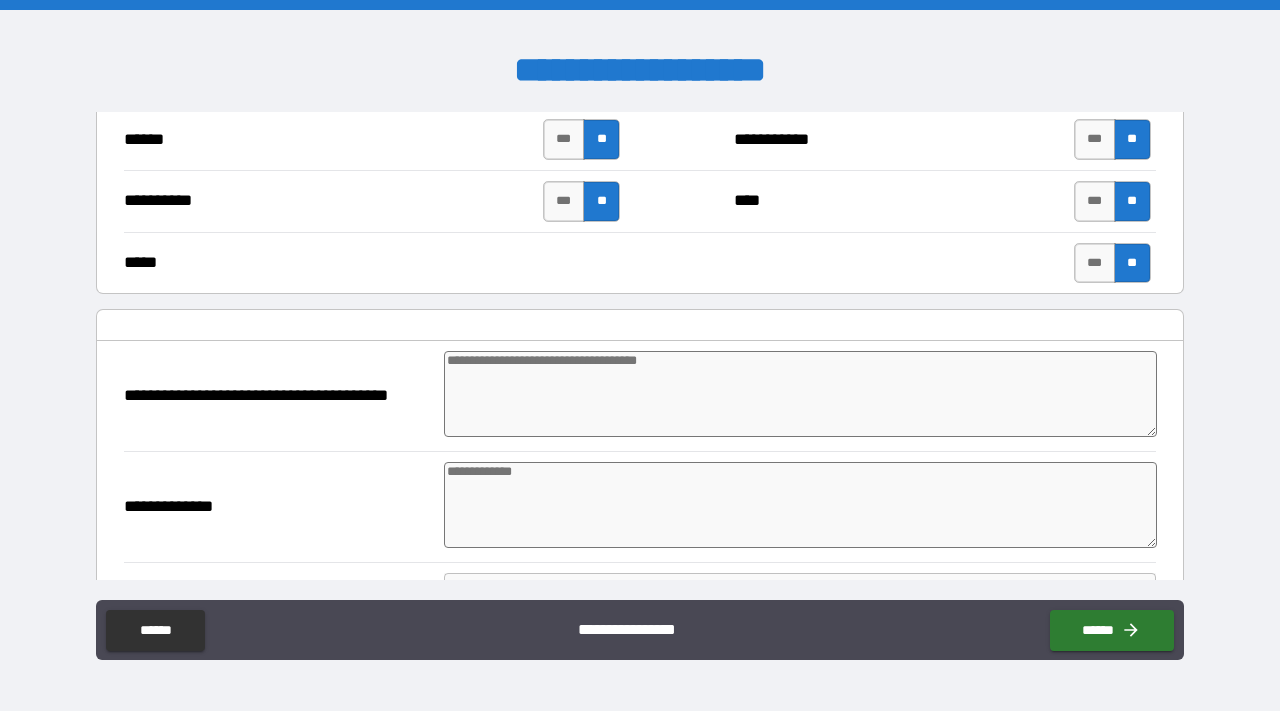click at bounding box center [800, 394] 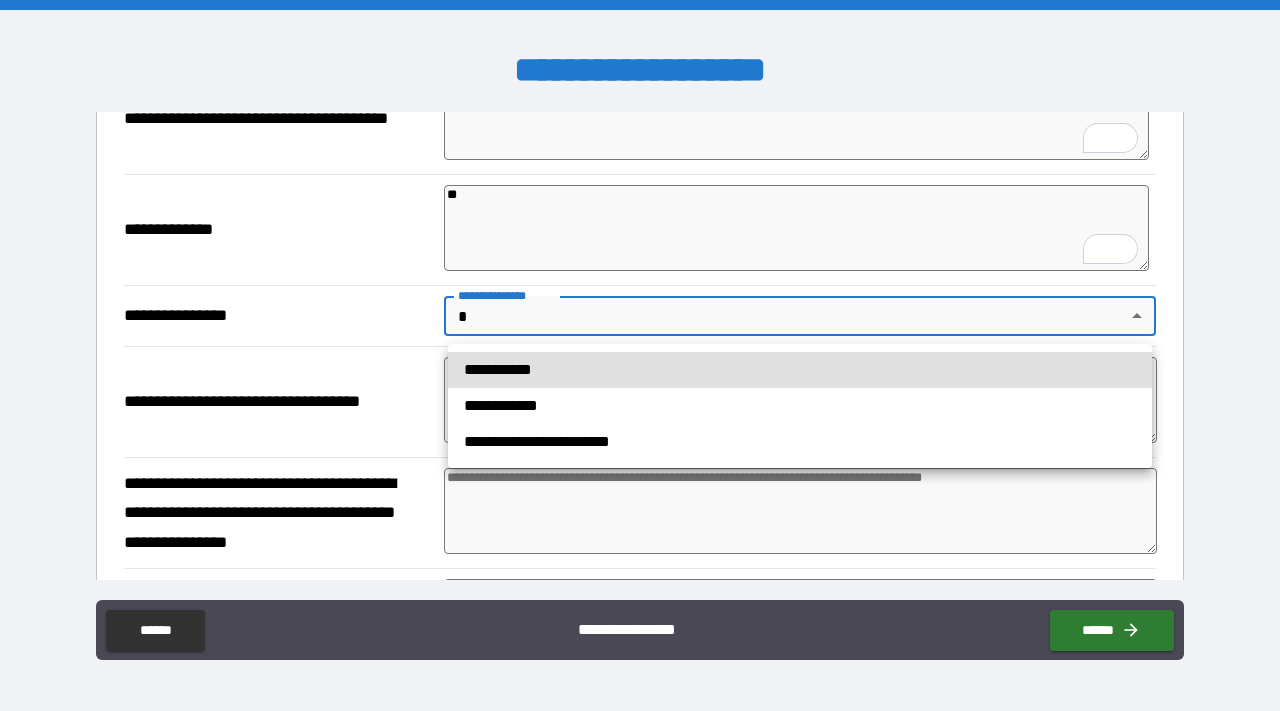 click on "**********" at bounding box center [640, 355] 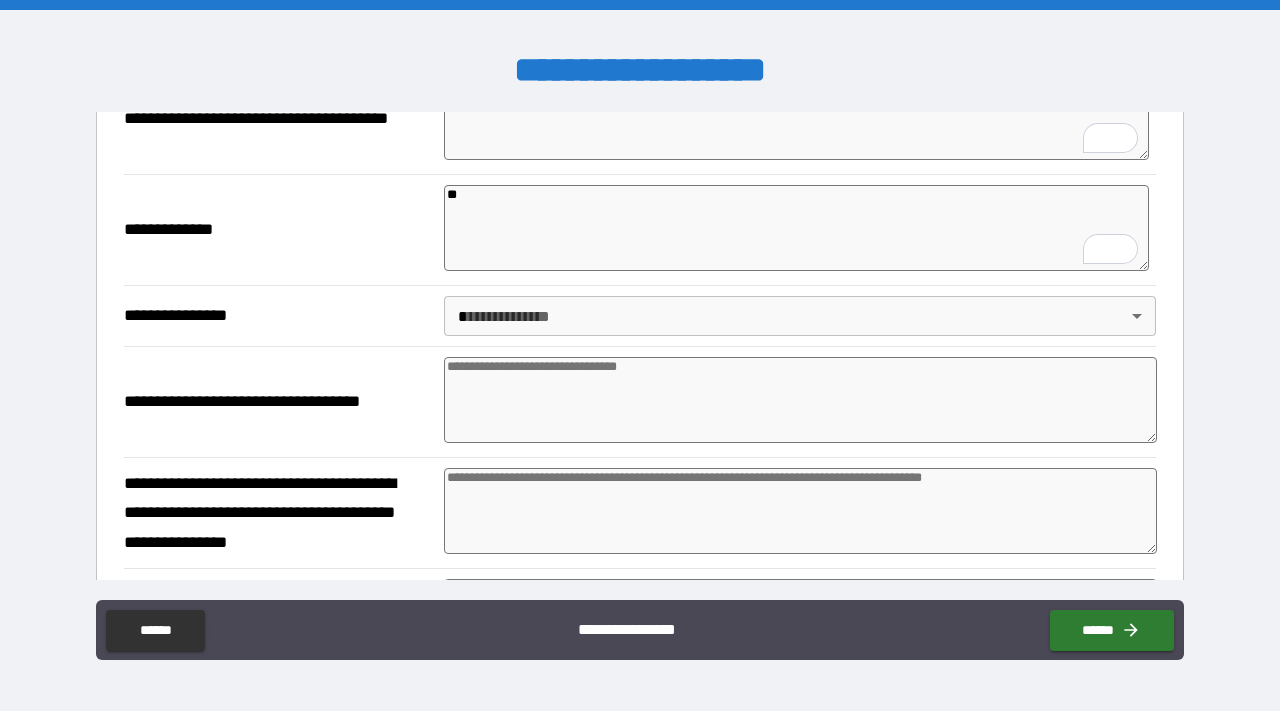 click at bounding box center (800, 400) 